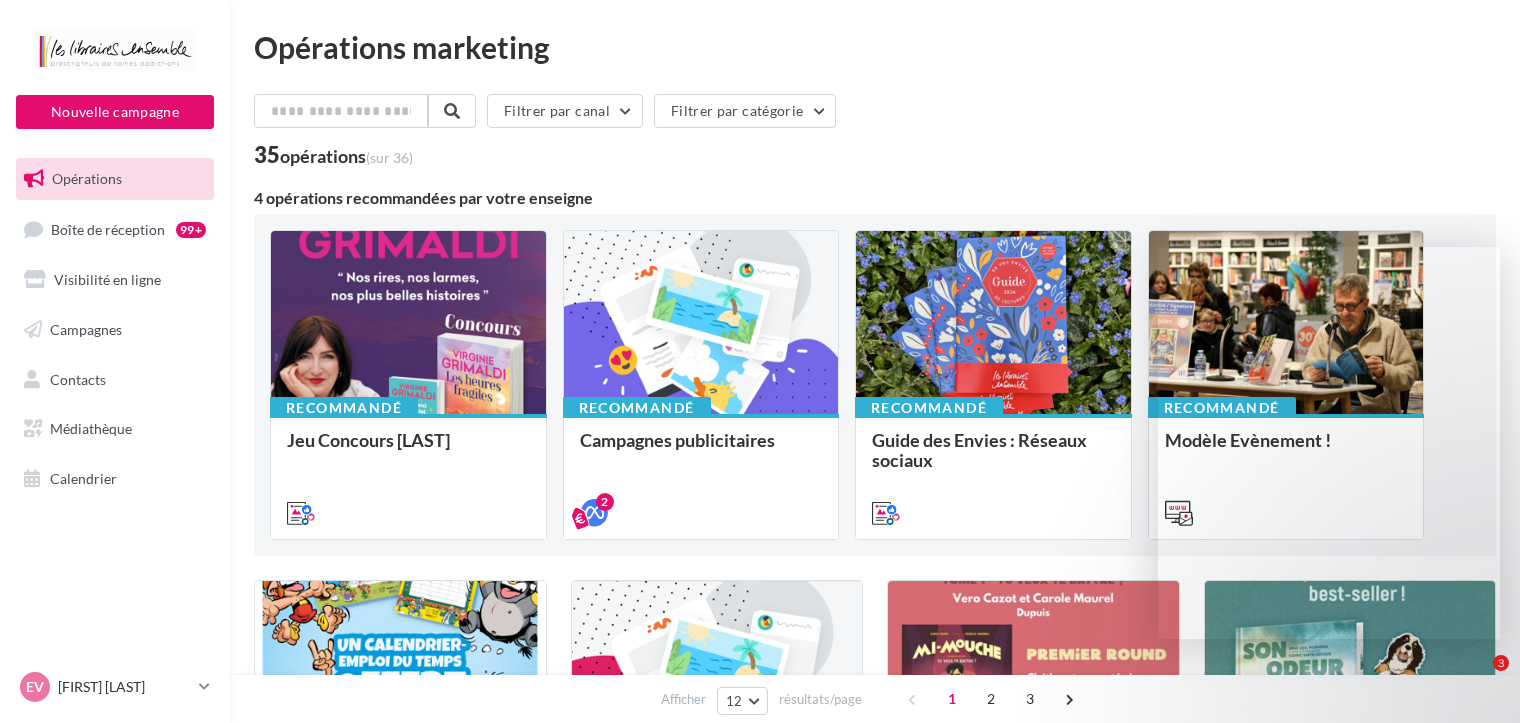 scroll, scrollTop: 0, scrollLeft: 0, axis: both 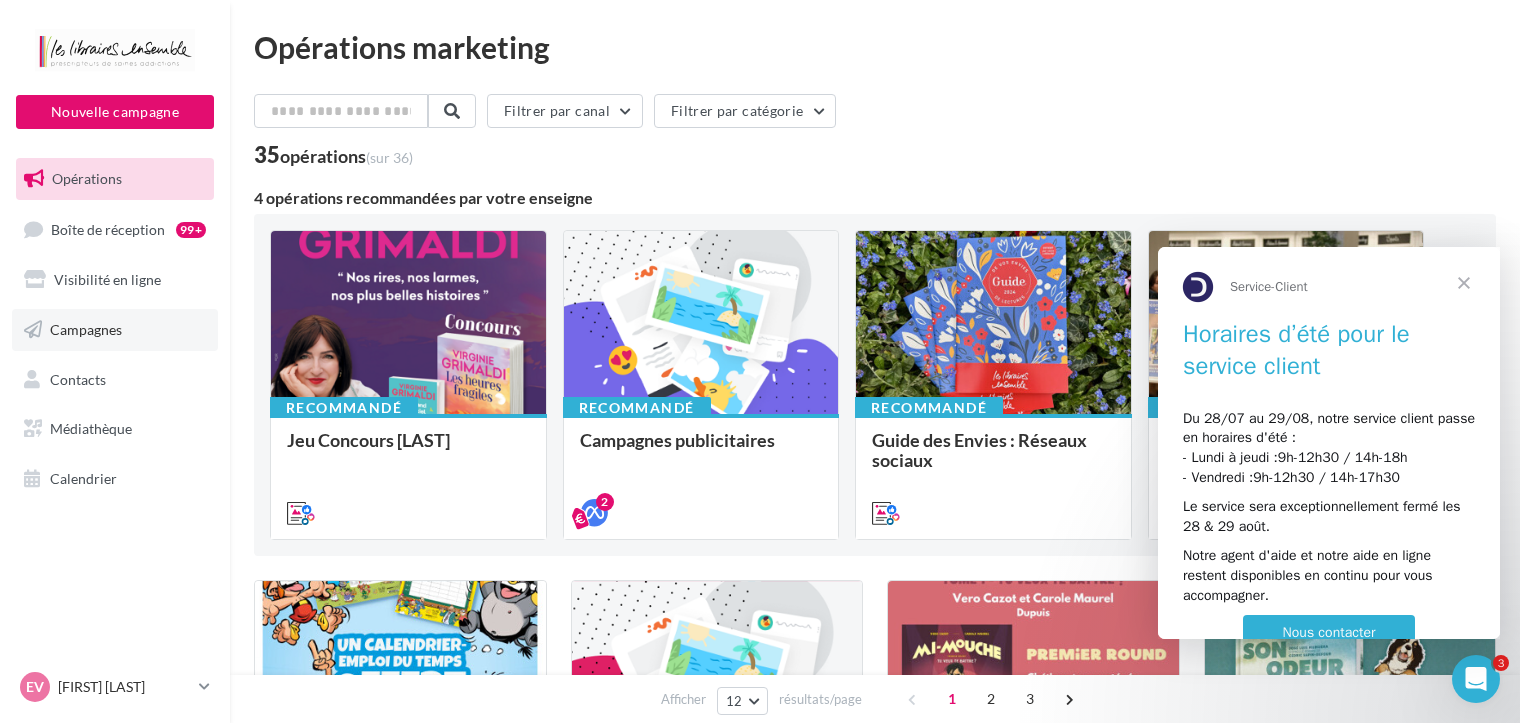 click on "Campagnes" at bounding box center (86, 329) 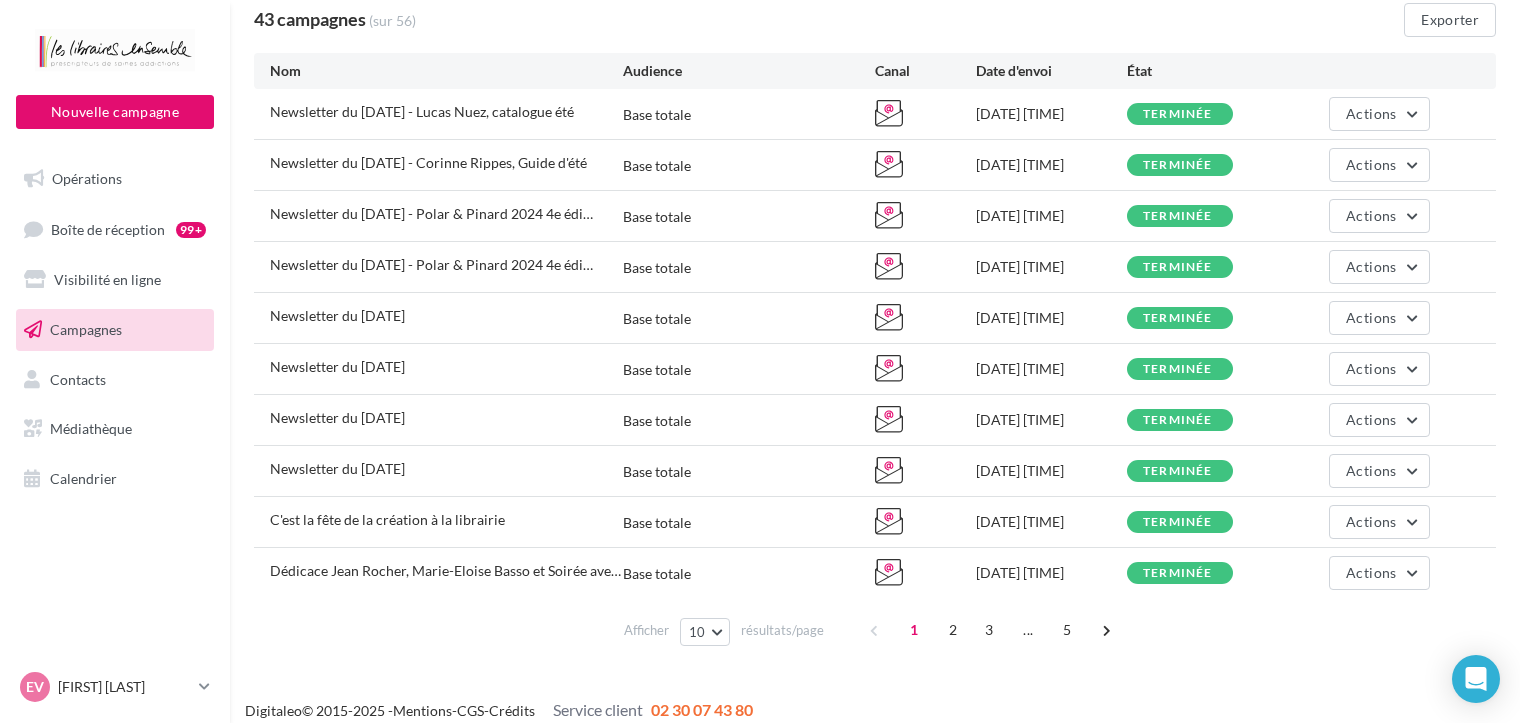 scroll, scrollTop: 187, scrollLeft: 0, axis: vertical 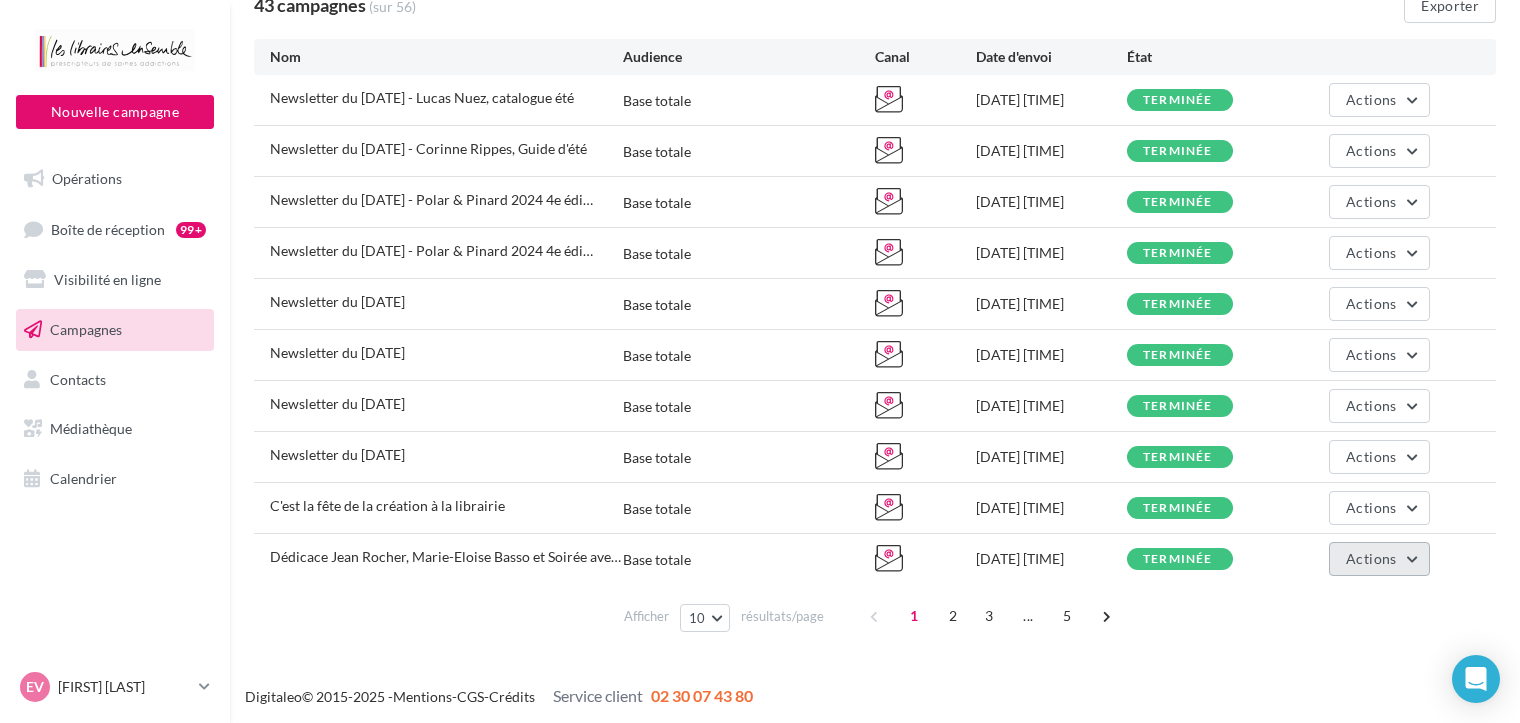 click on "Actions" at bounding box center (1371, 558) 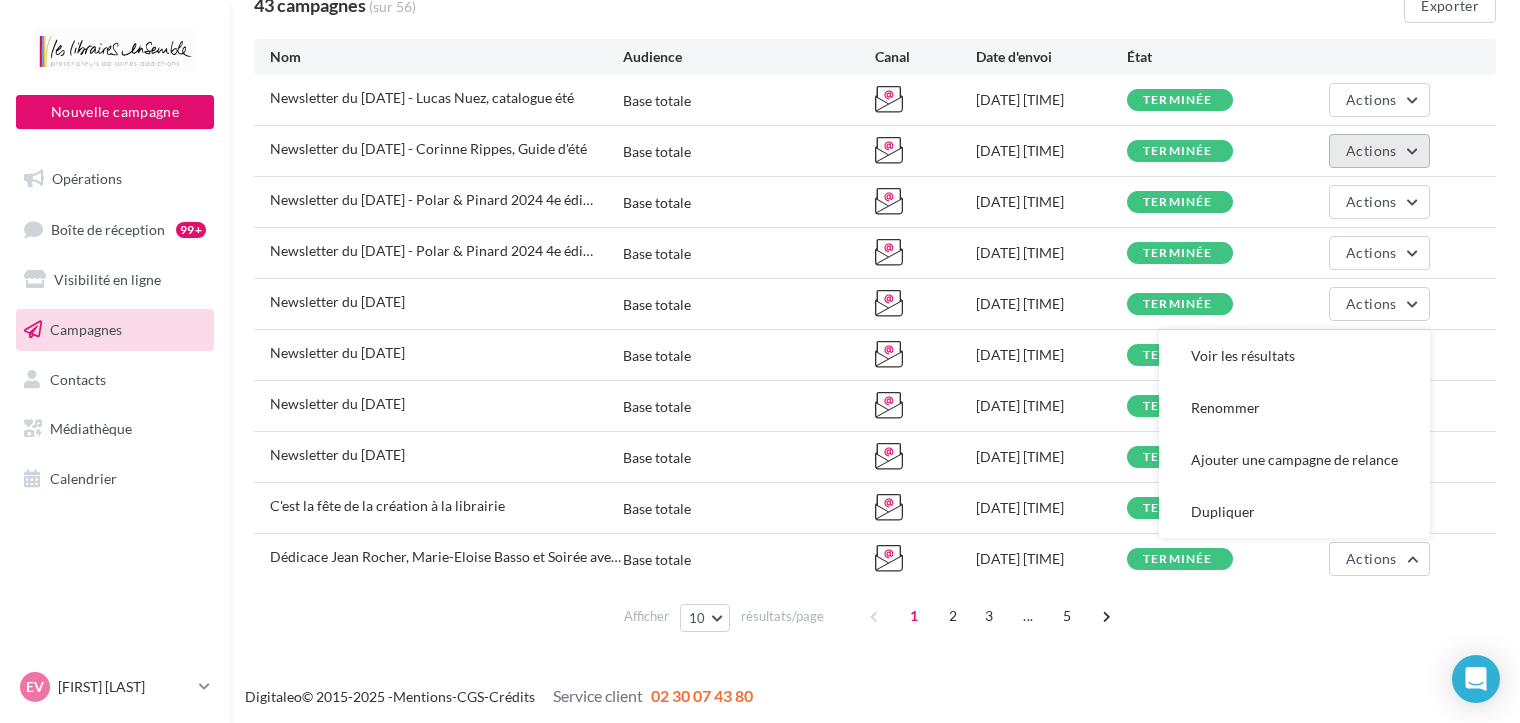 click on "Actions" at bounding box center (1371, 150) 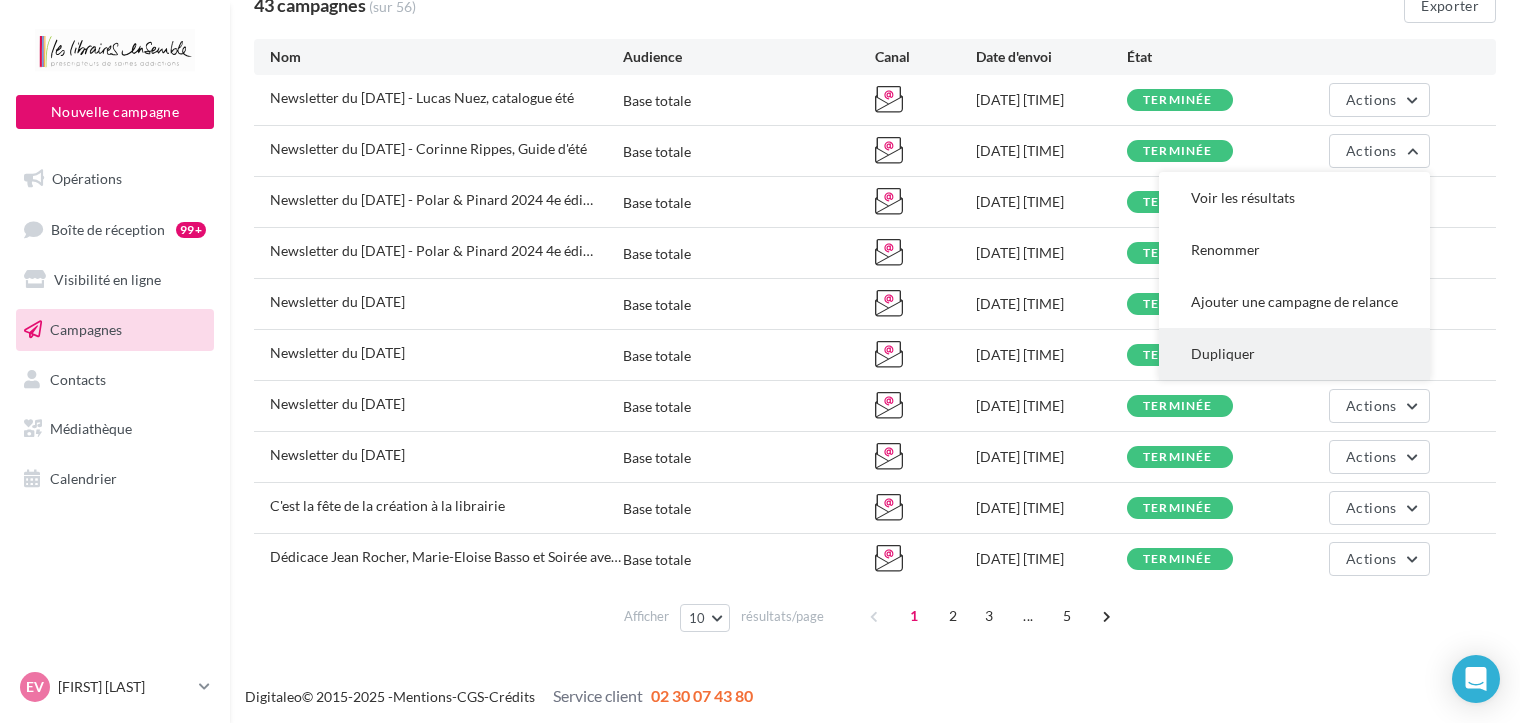 click on "Dupliquer" at bounding box center [1294, 354] 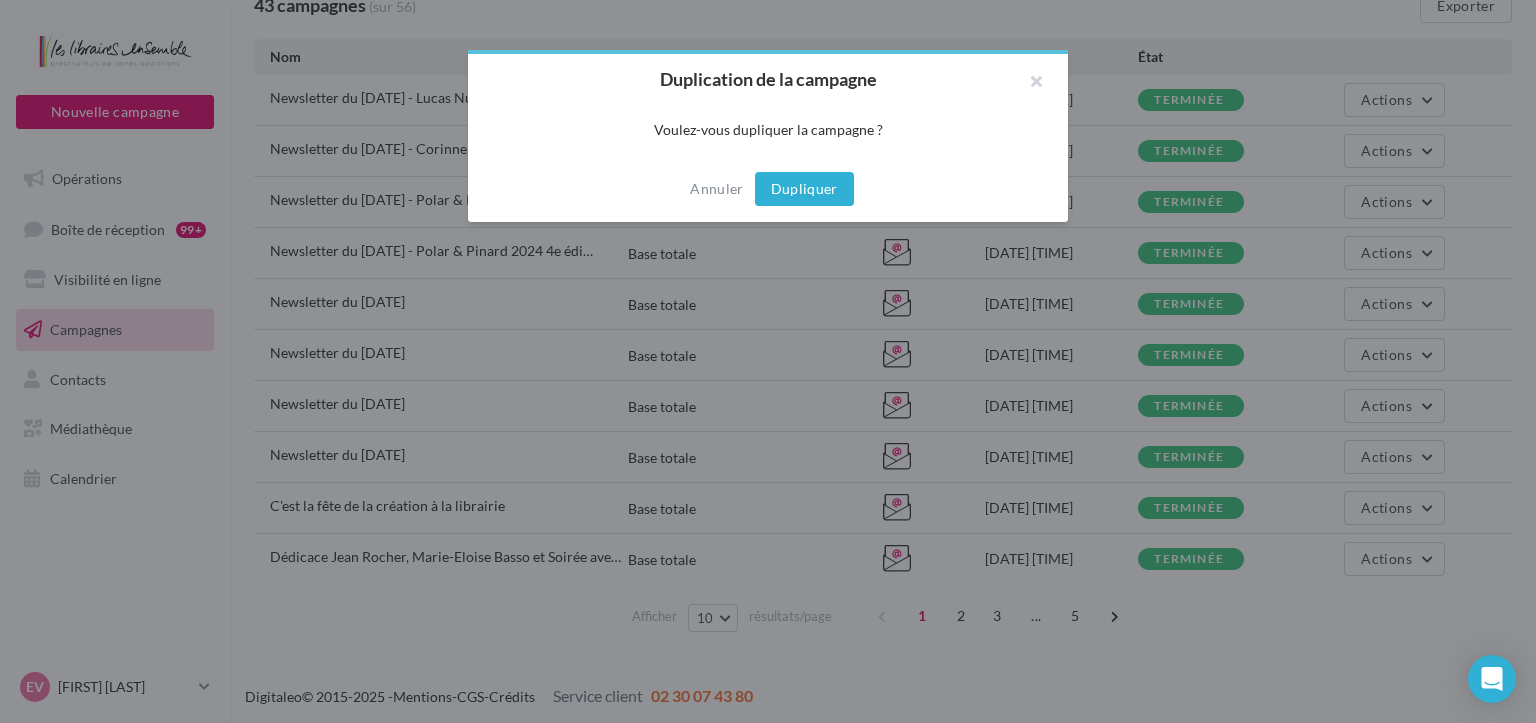 click on "Dupliquer" at bounding box center (804, 189) 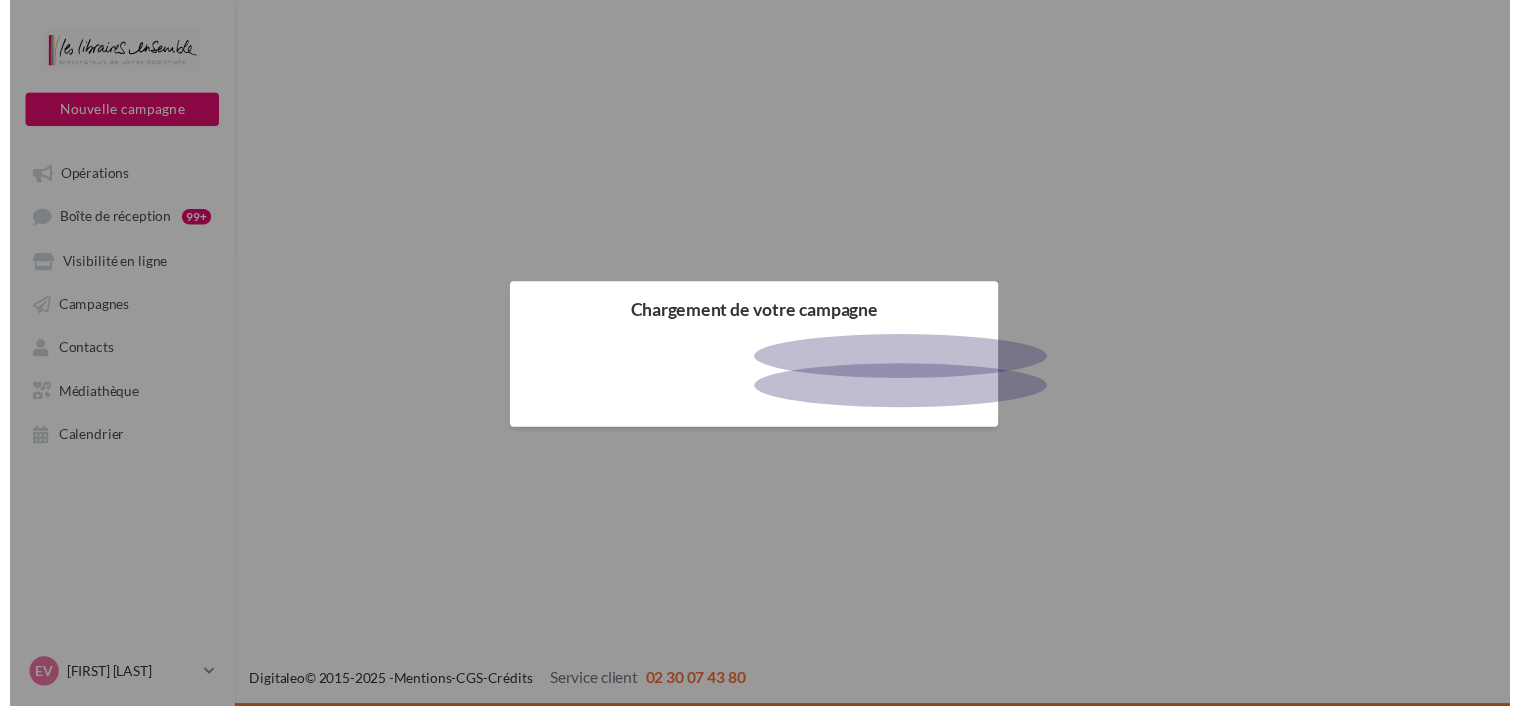 scroll, scrollTop: 0, scrollLeft: 0, axis: both 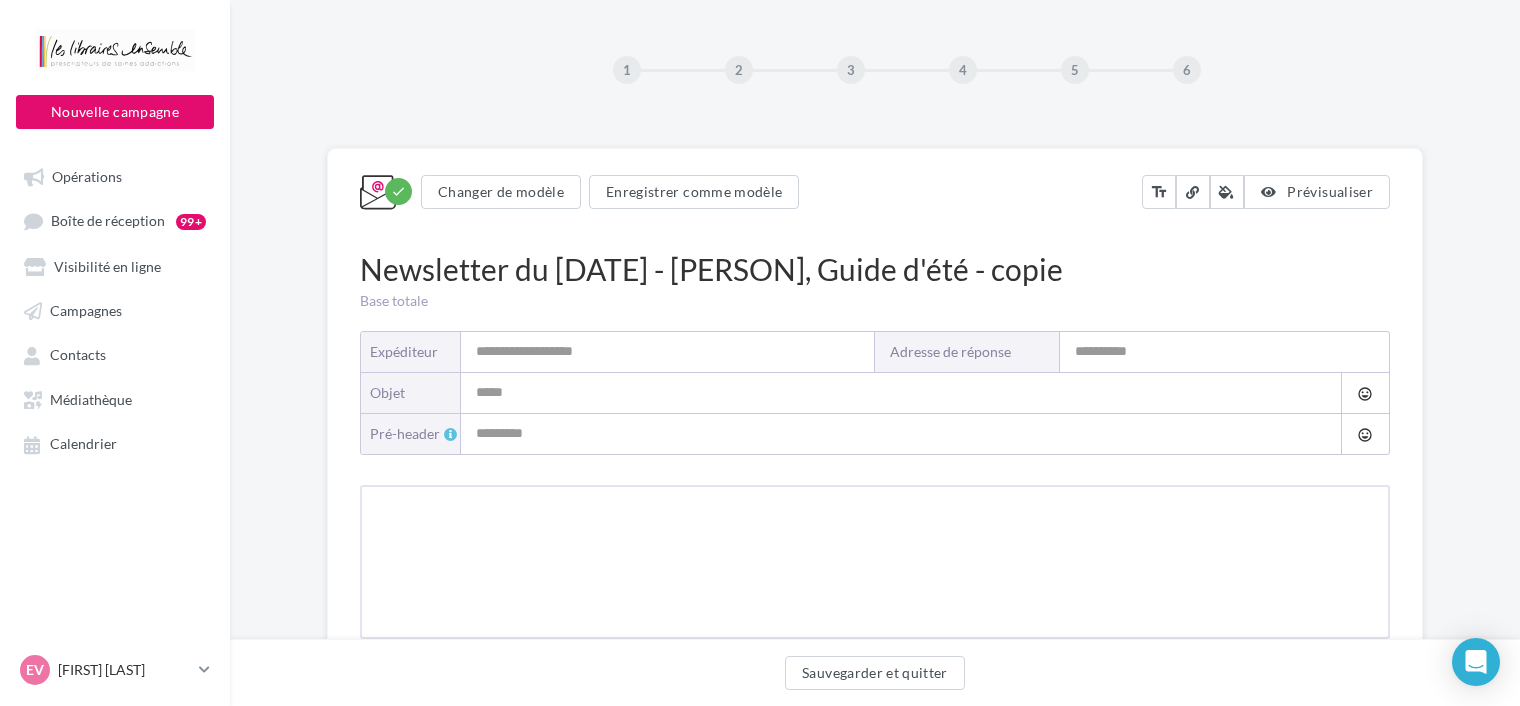 type on "**********" 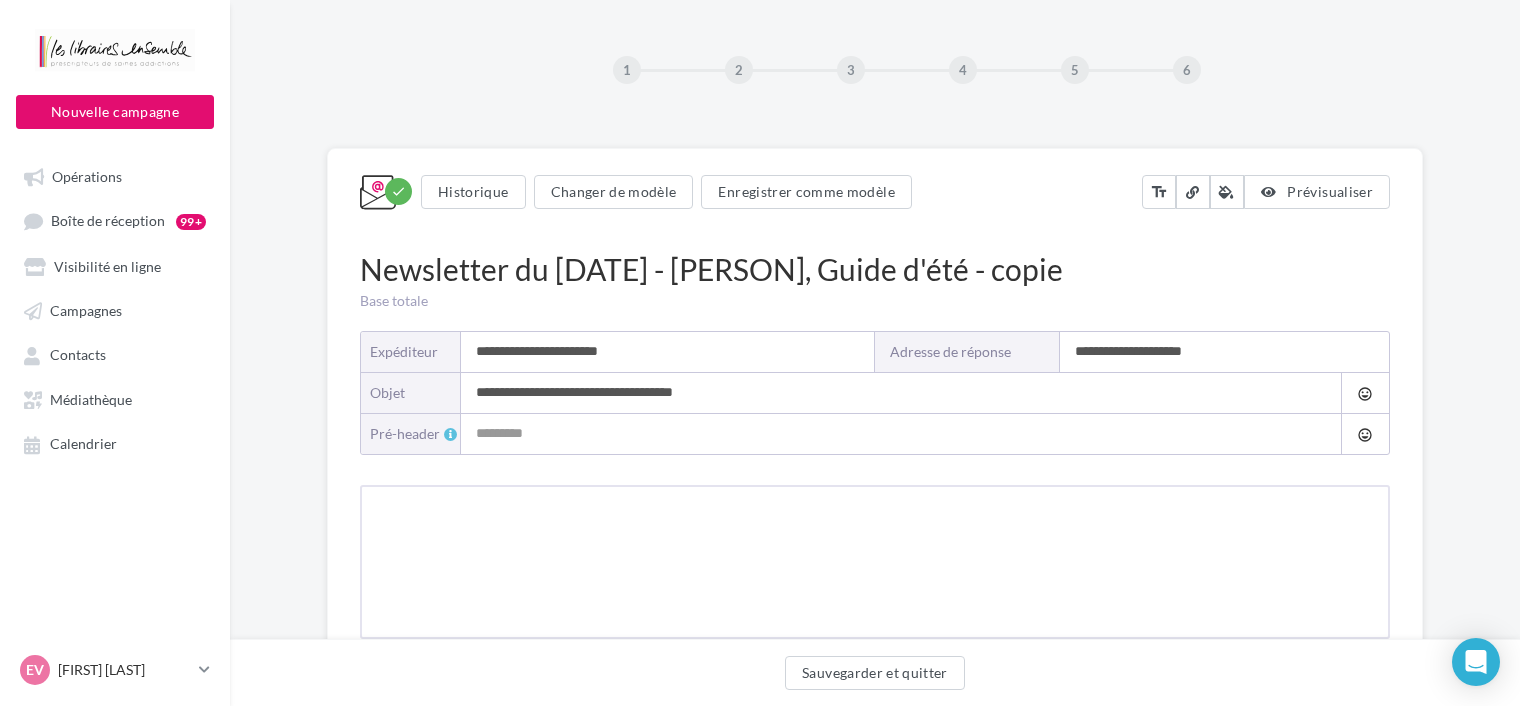 type on "**********" 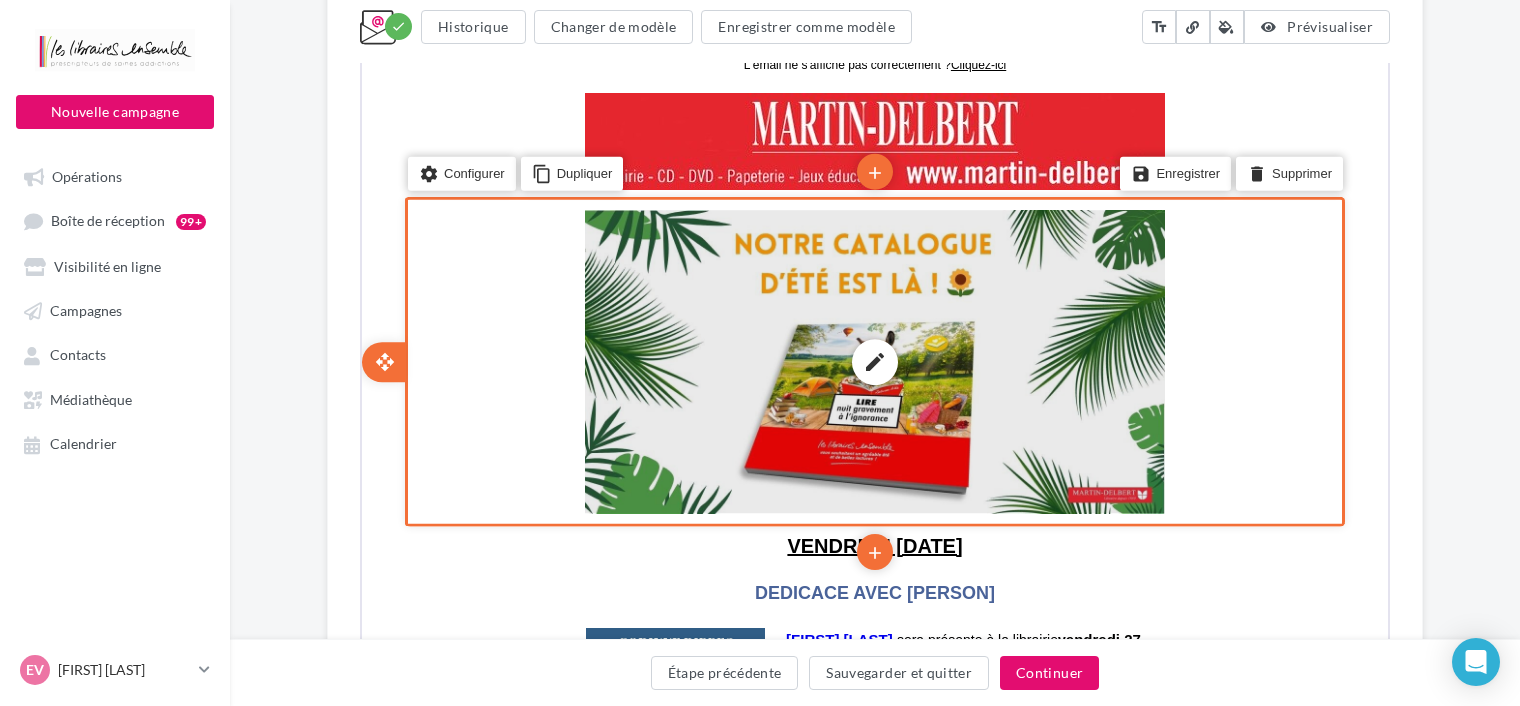 scroll, scrollTop: 500, scrollLeft: 0, axis: vertical 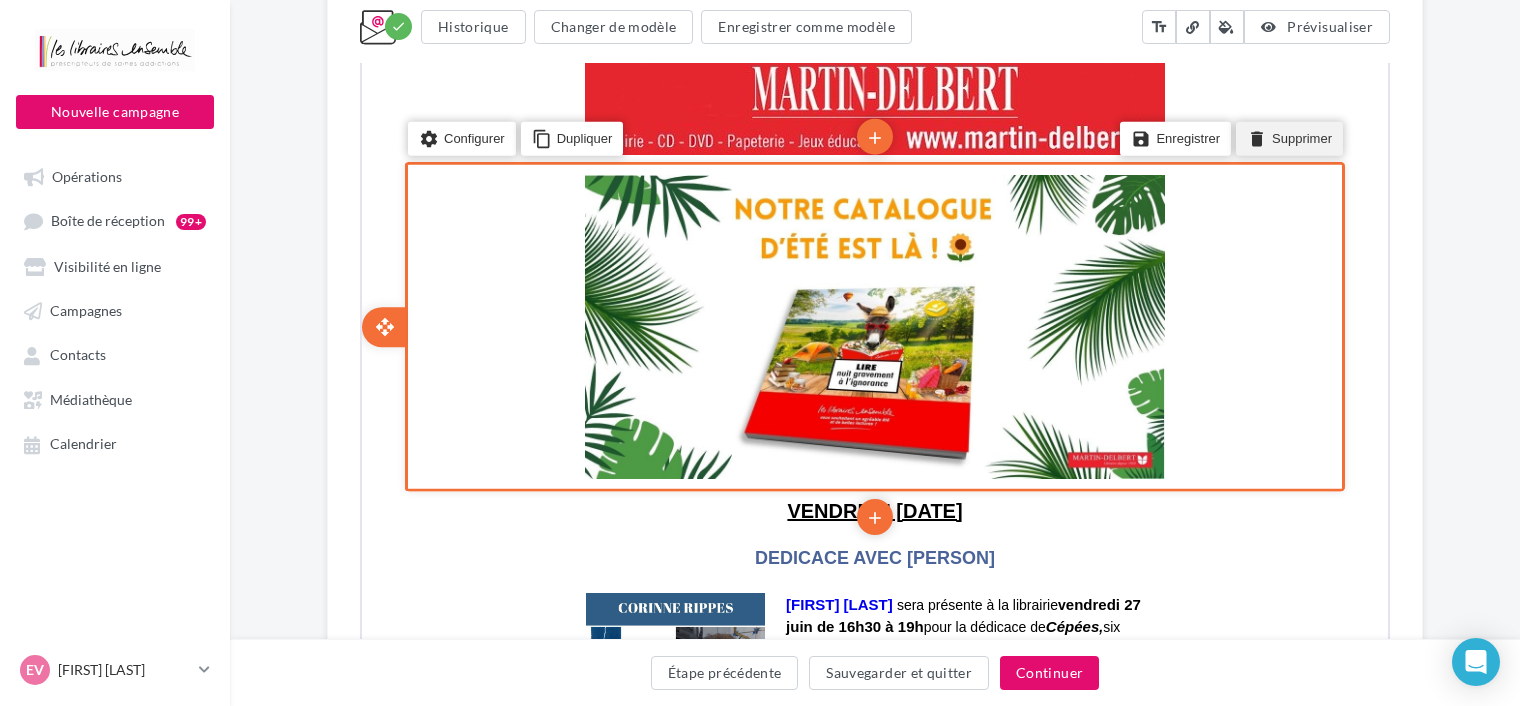 click on "delete Supprimer" at bounding box center (1287, 136) 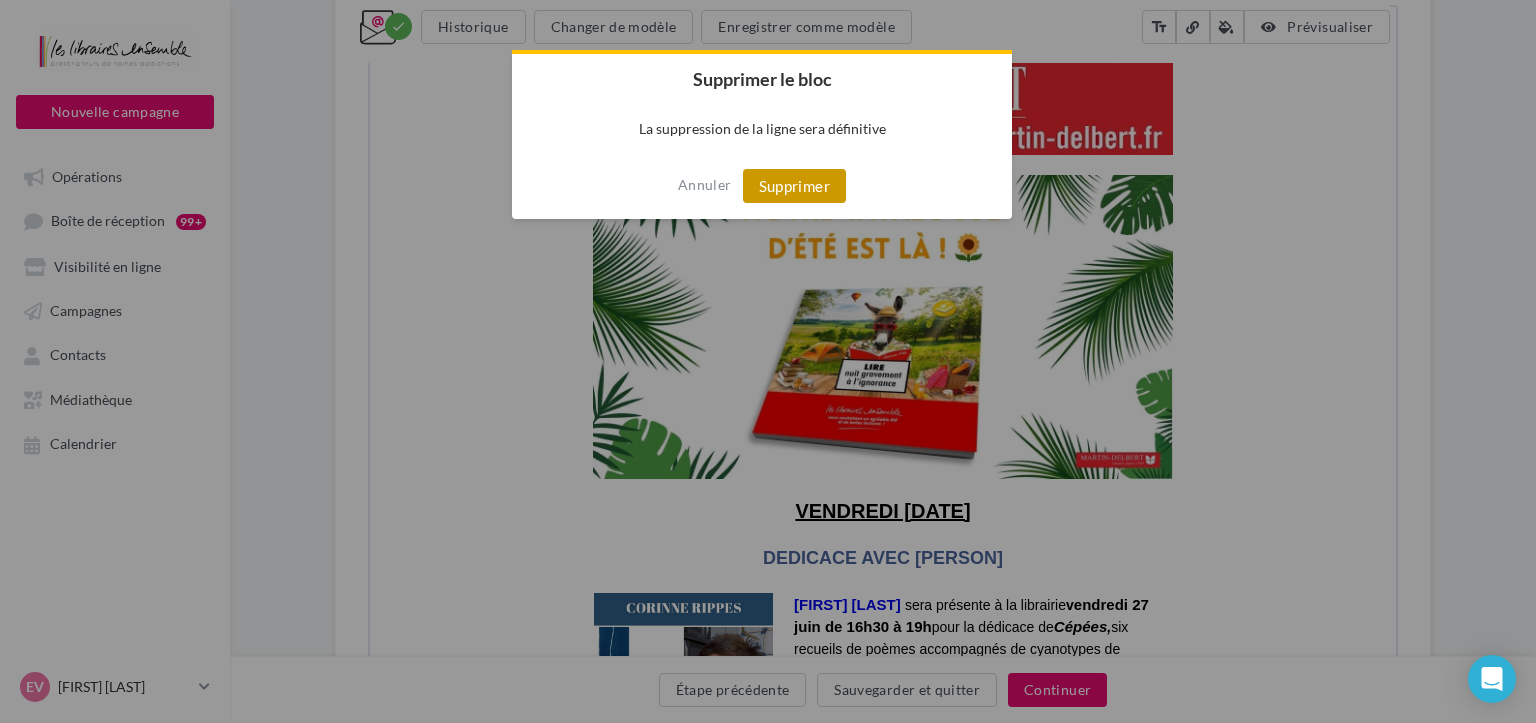 click on "Supprimer" at bounding box center (794, 186) 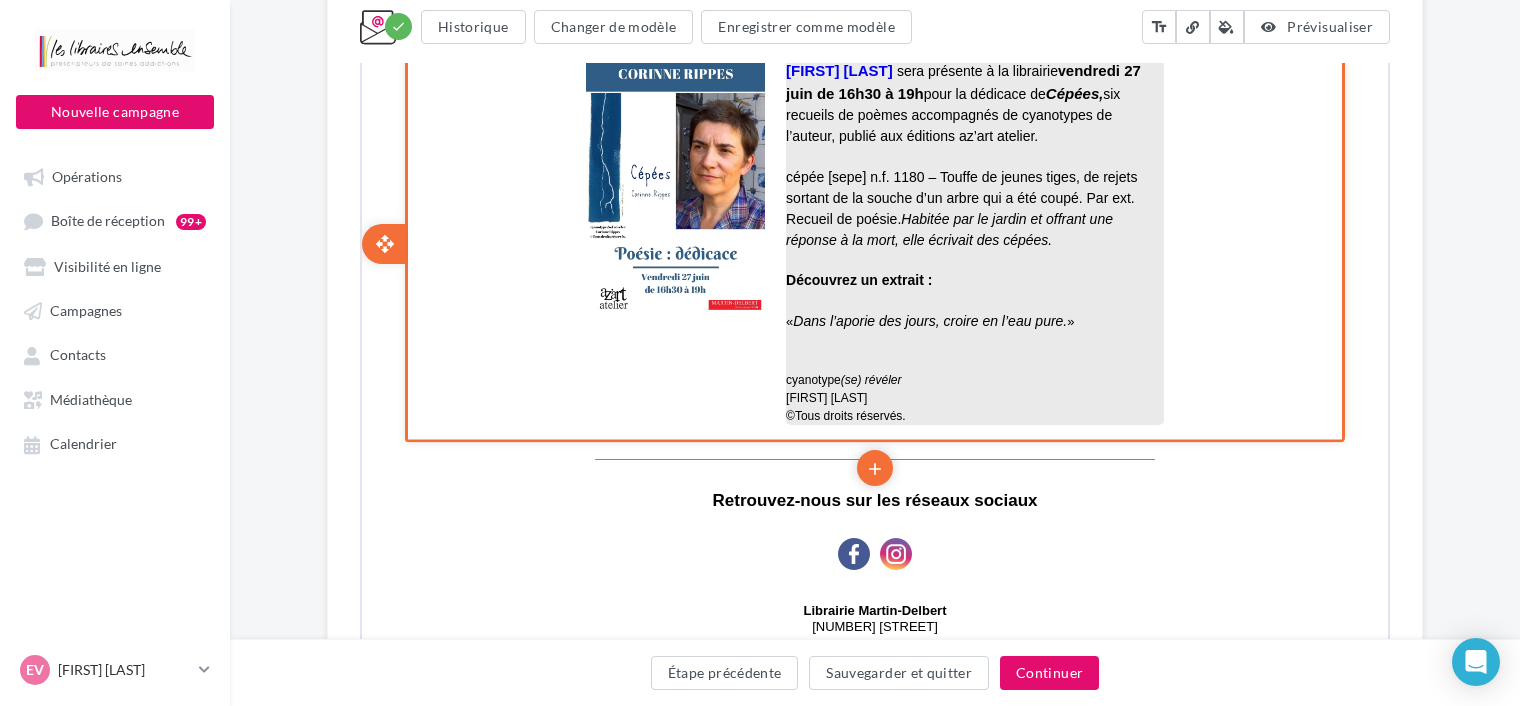 scroll, scrollTop: 599, scrollLeft: 0, axis: vertical 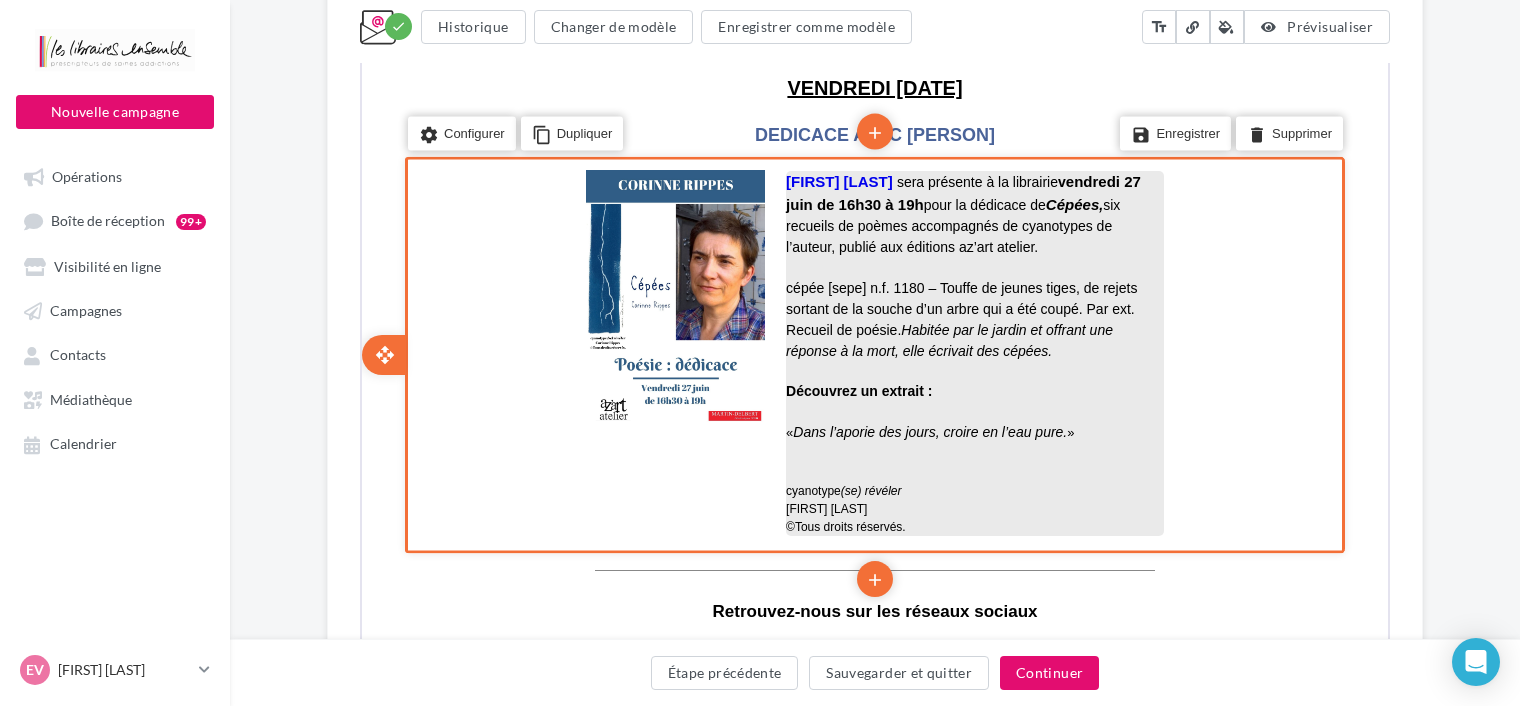 click on "cépée [sepe] n.f. 1180 – Touffe de jeunes tiges, de rejets sortant de la souche d’un arbre qui a été coupé. Par ext. Recueil de poésie.  Habitée par le jardin et offrant une réponse à la mort, elle écrivait des cépées." at bounding box center [959, 317] 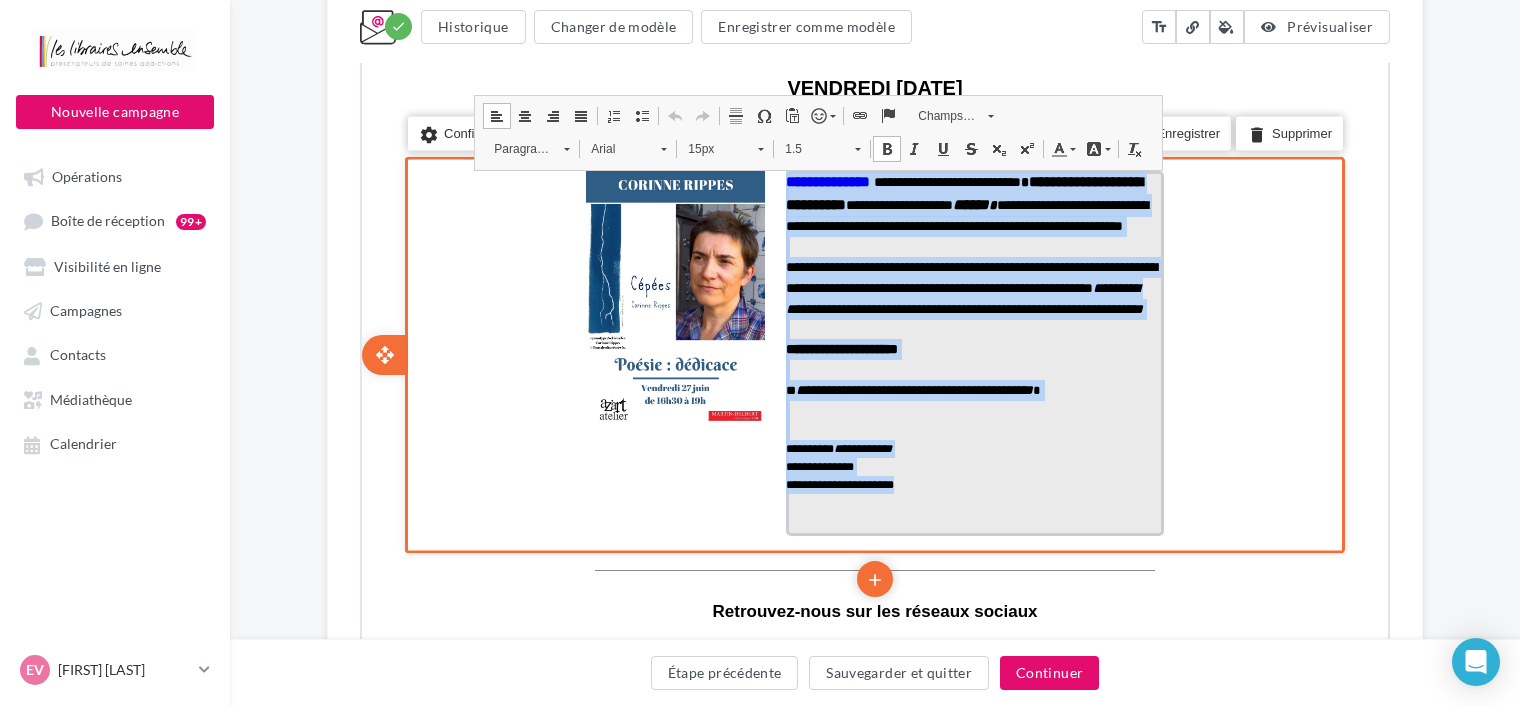 drag, startPoint x: 929, startPoint y: 522, endPoint x: 787, endPoint y: 184, distance: 366.61697 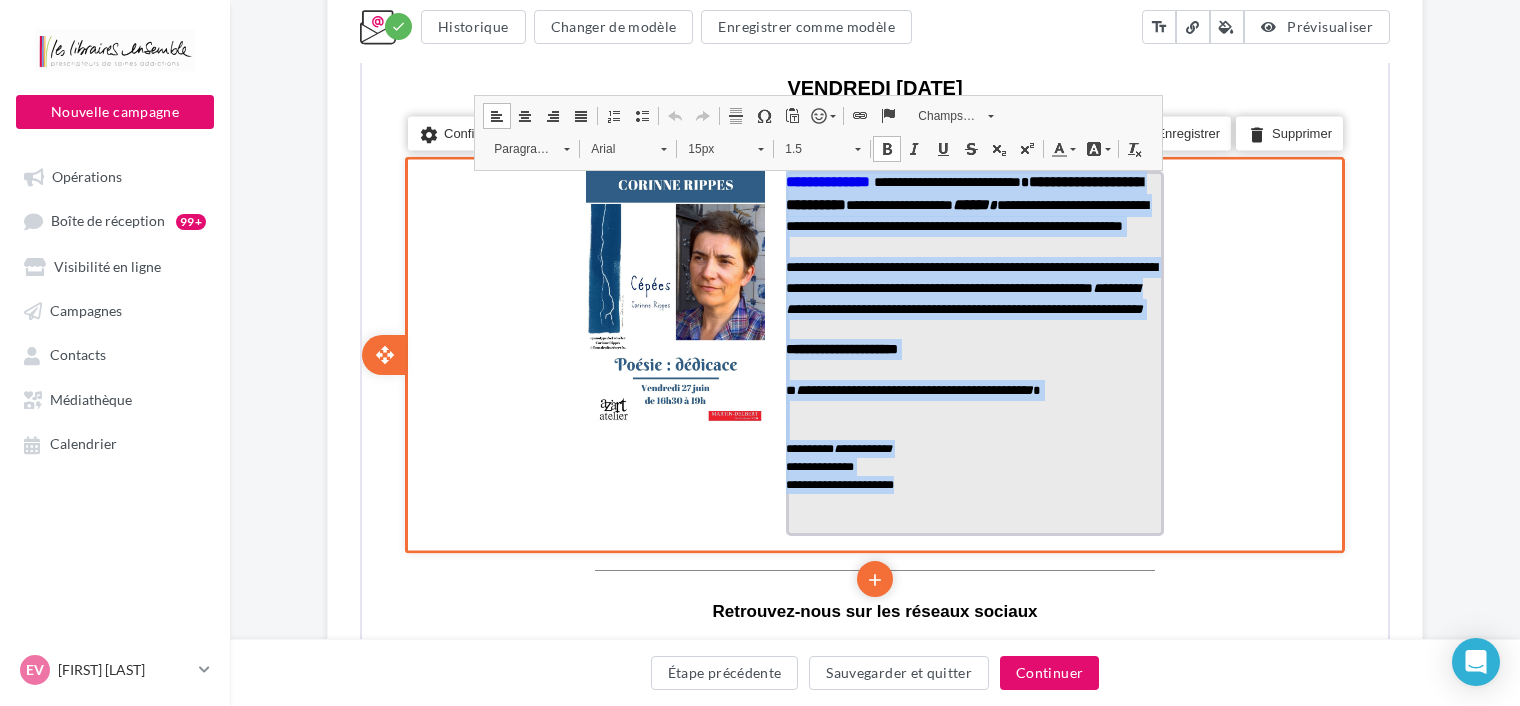 click on "**********" at bounding box center [973, 351] 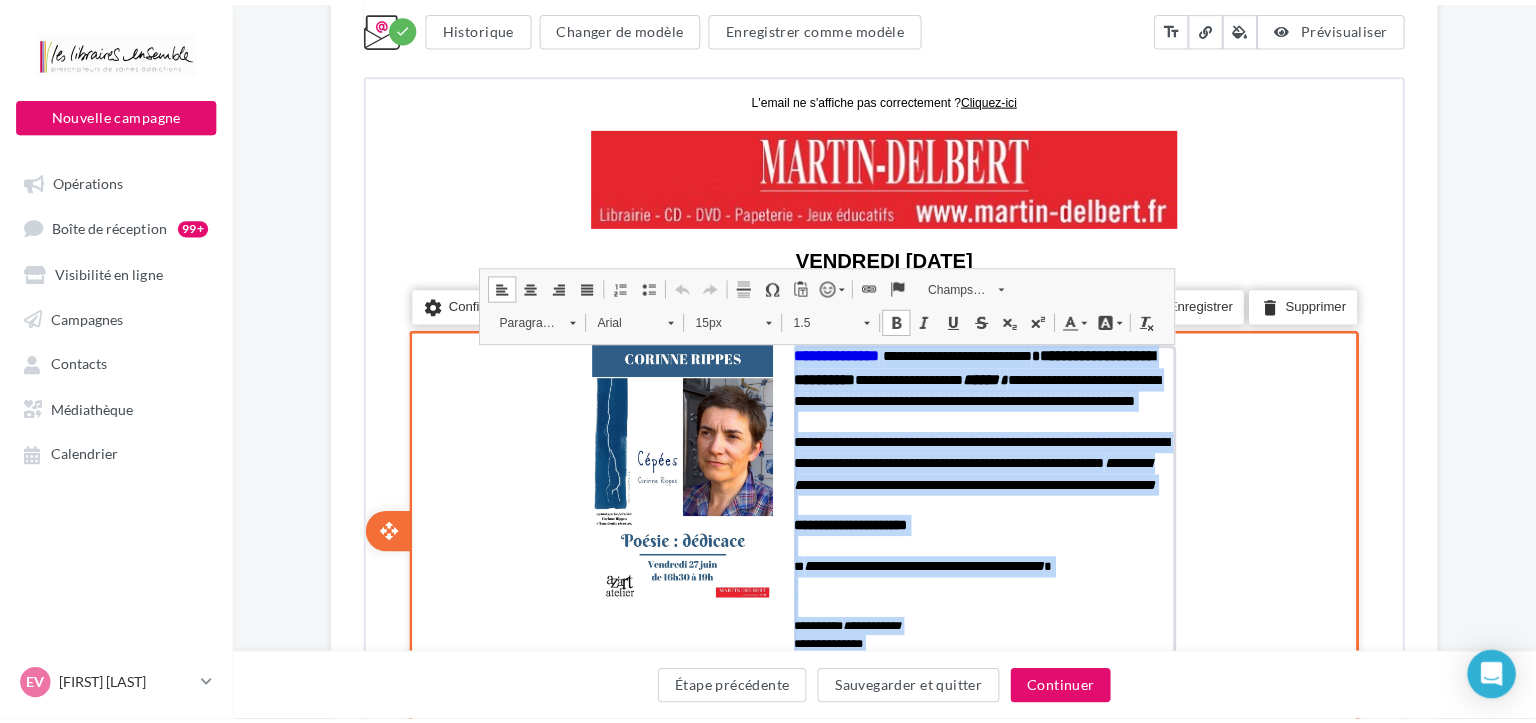 scroll, scrollTop: 399, scrollLeft: 0, axis: vertical 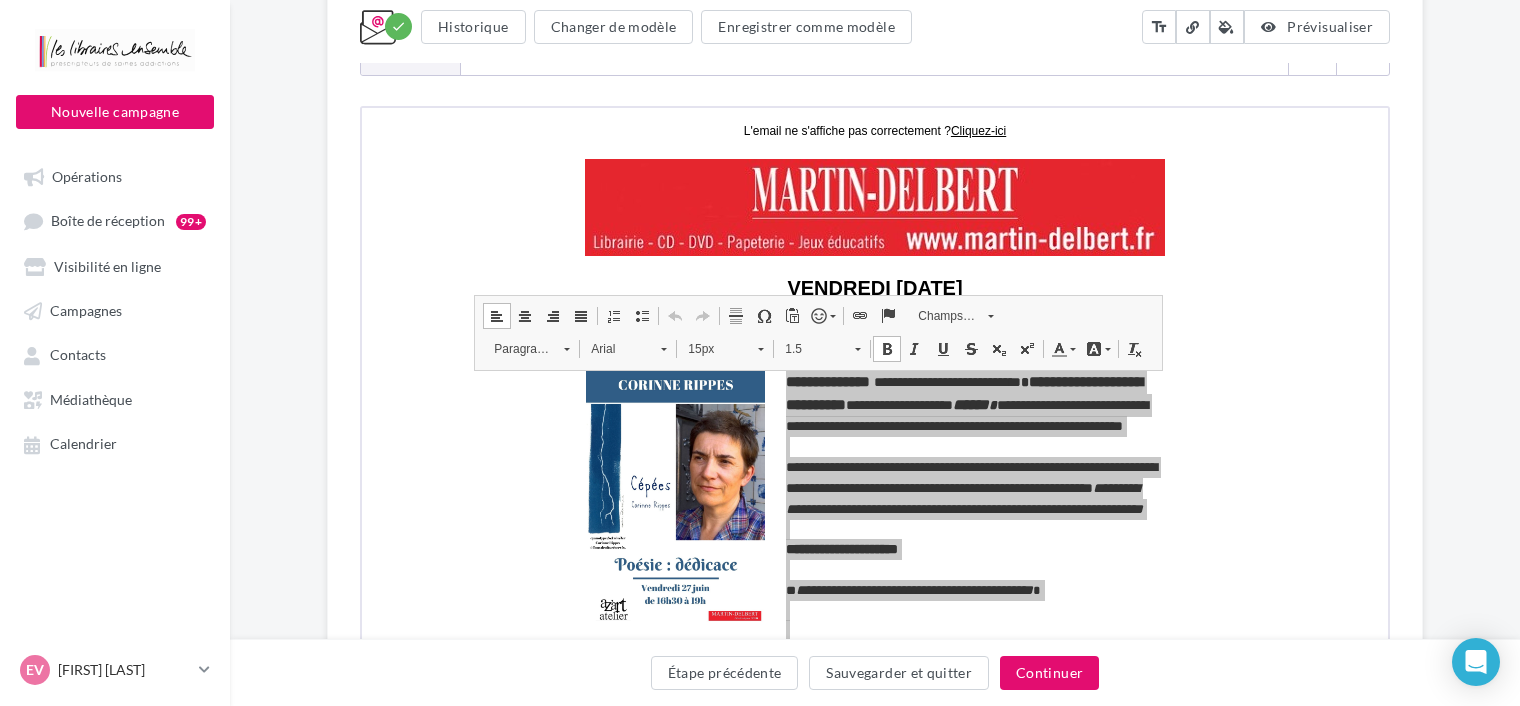 click on "**********" at bounding box center [875, 511] 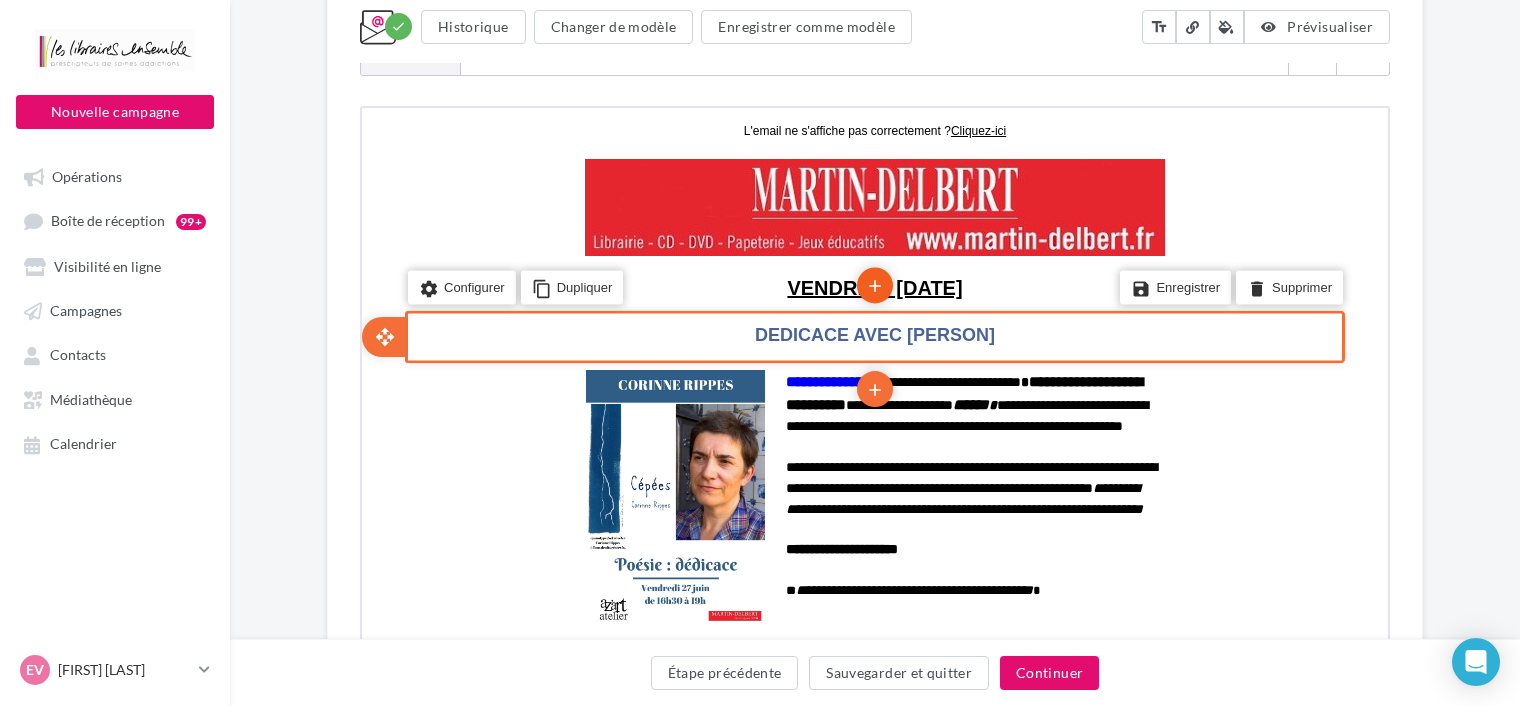 click on "add" at bounding box center [873, 284] 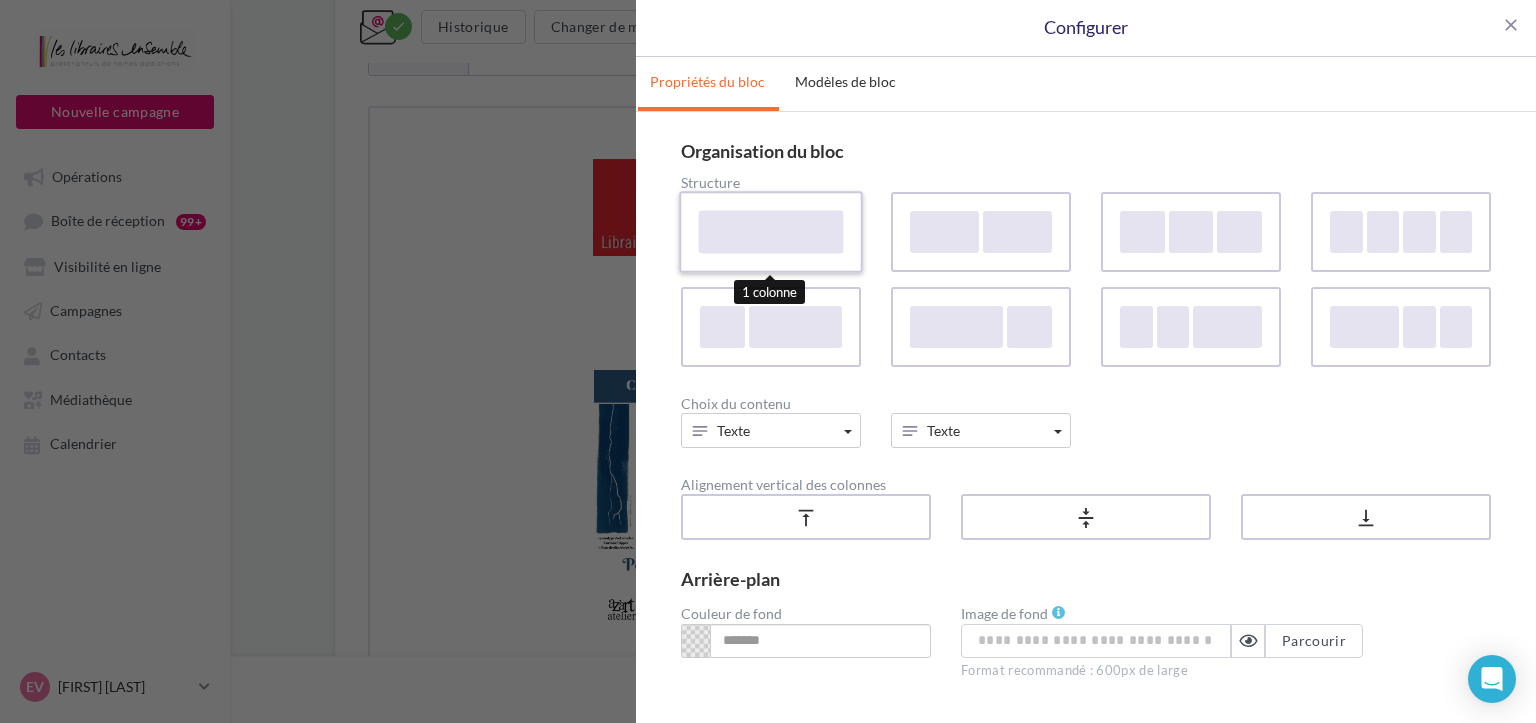 click at bounding box center (771, 231) 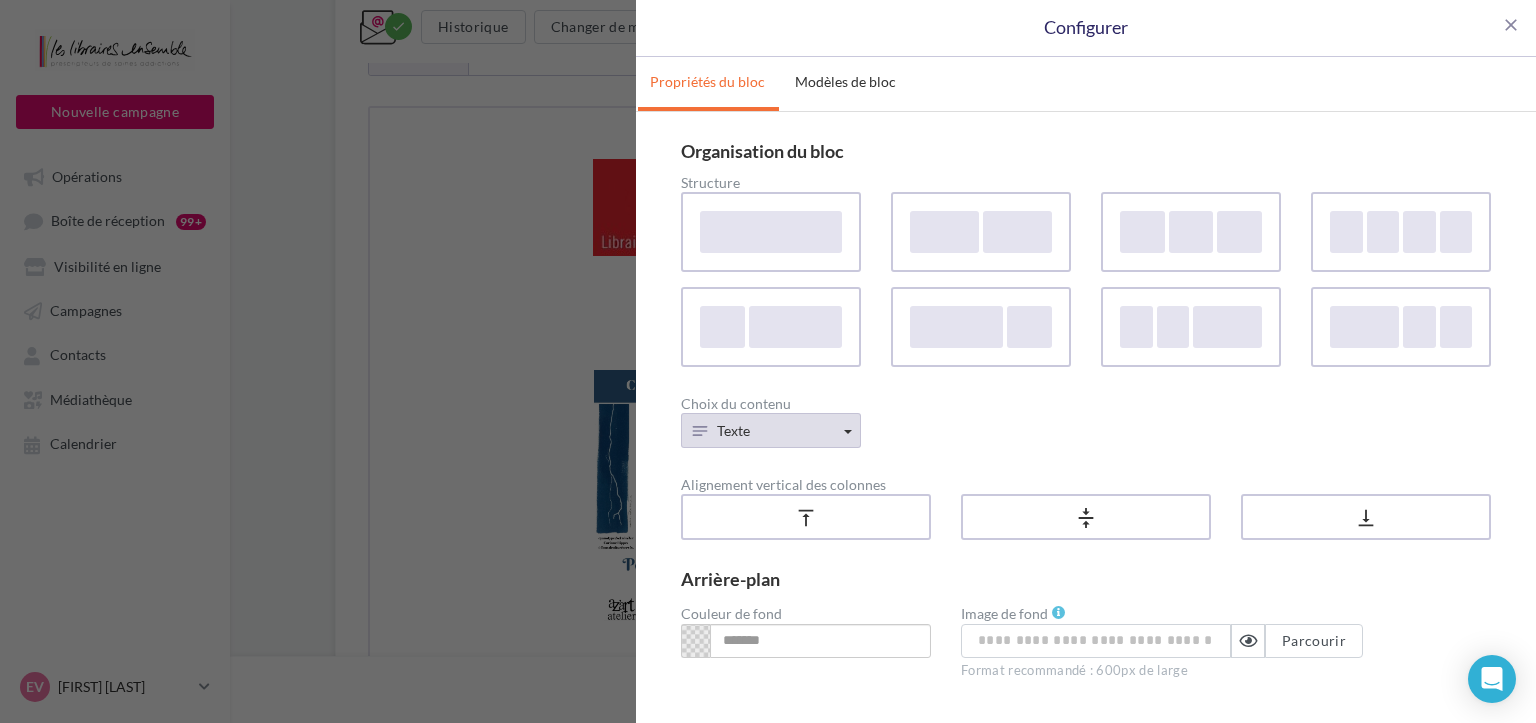 click on "Texte" at bounding box center (771, 430) 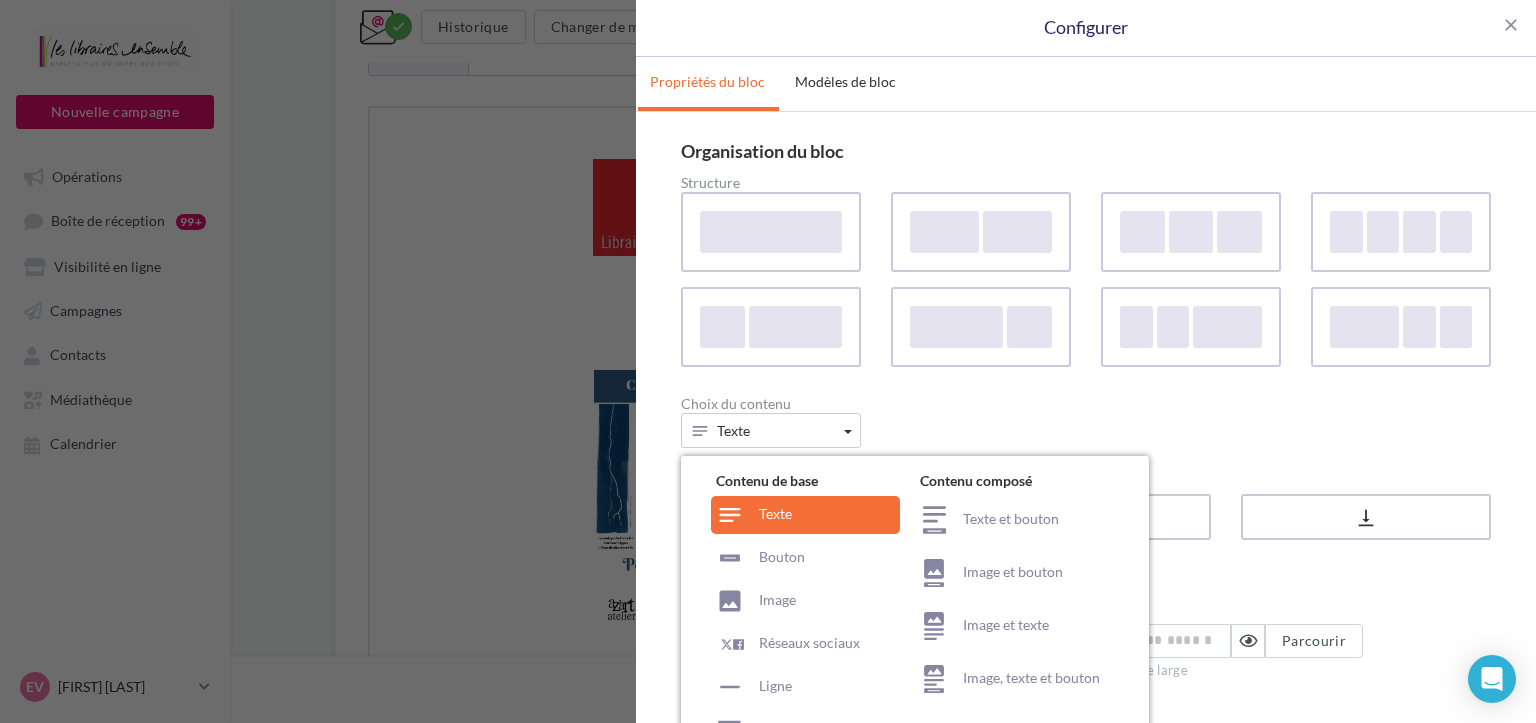 click on "**********" at bounding box center [768, 361] 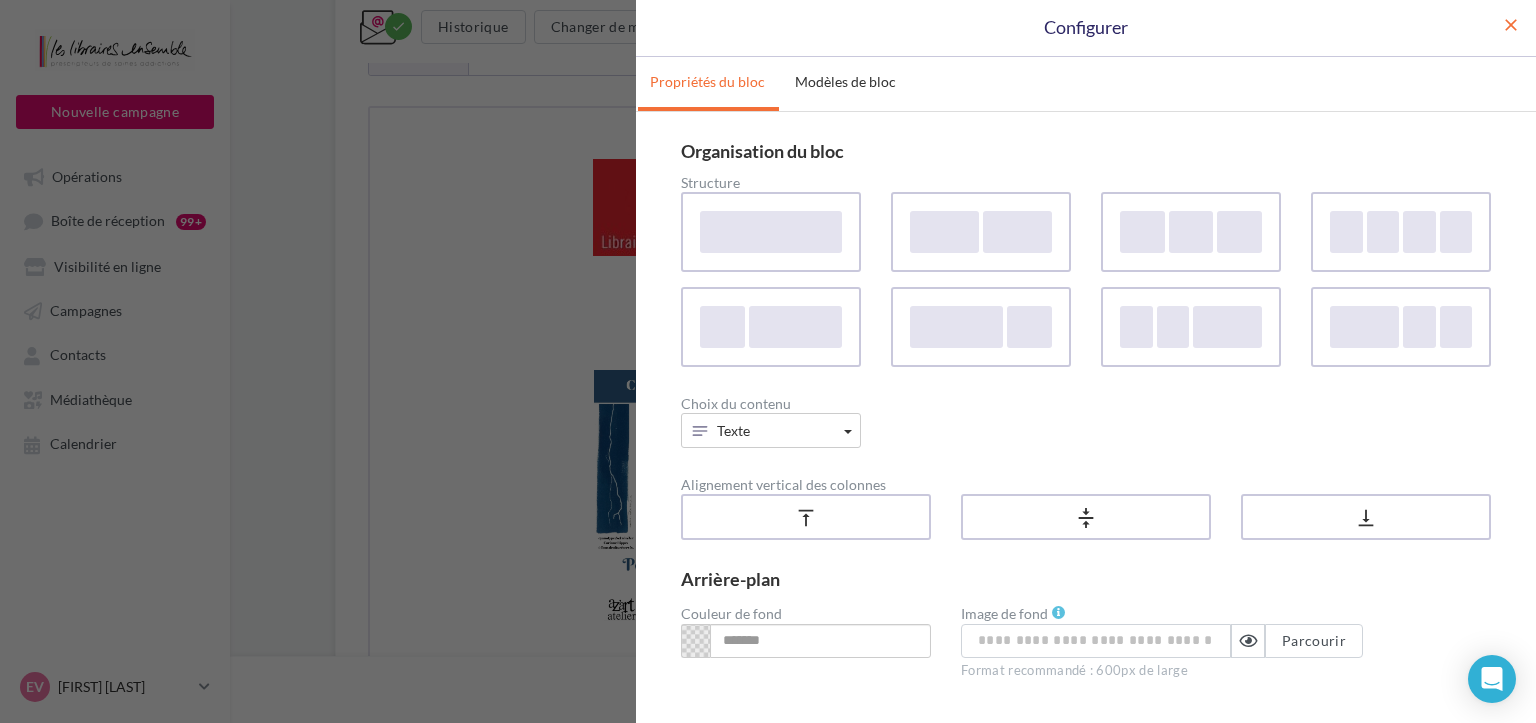 click on "close" at bounding box center (1511, 25) 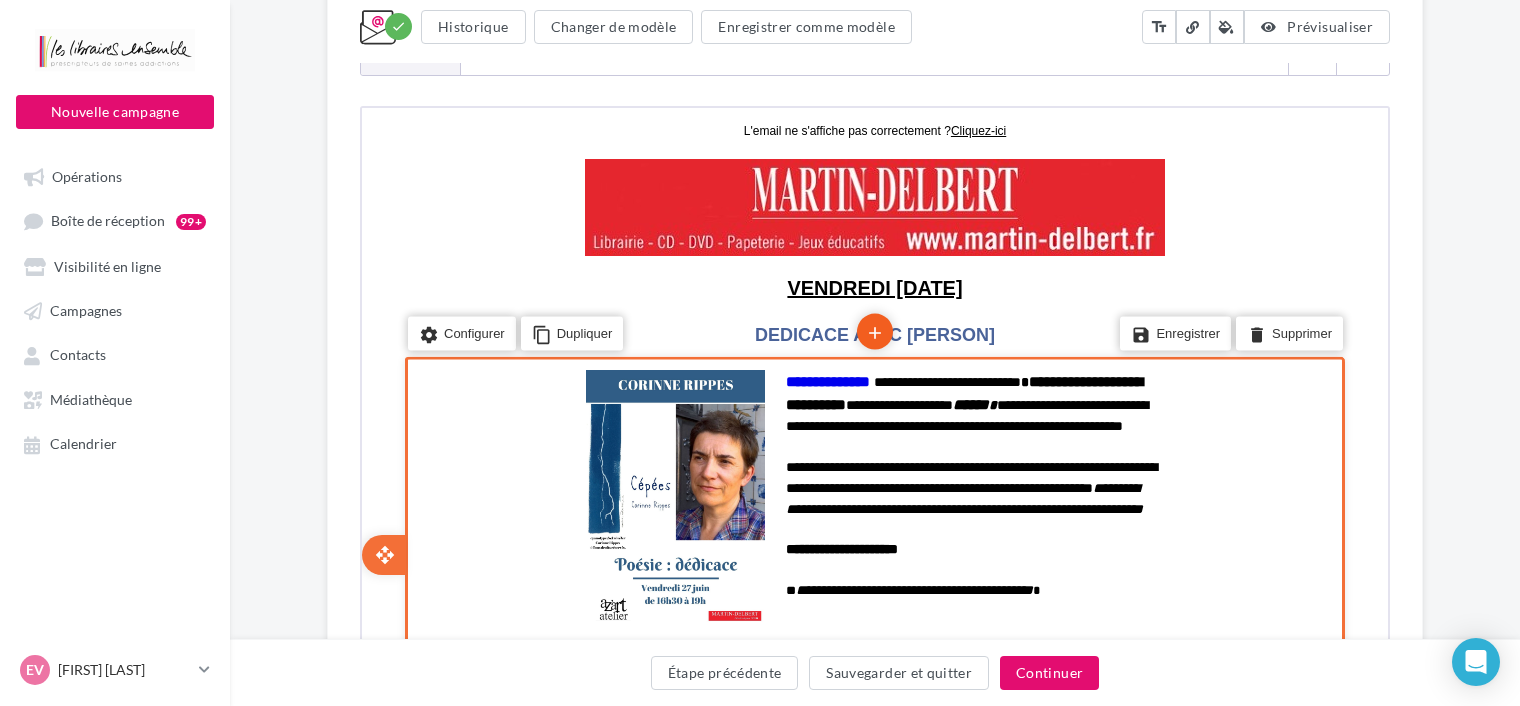 click on "add" at bounding box center [873, 330] 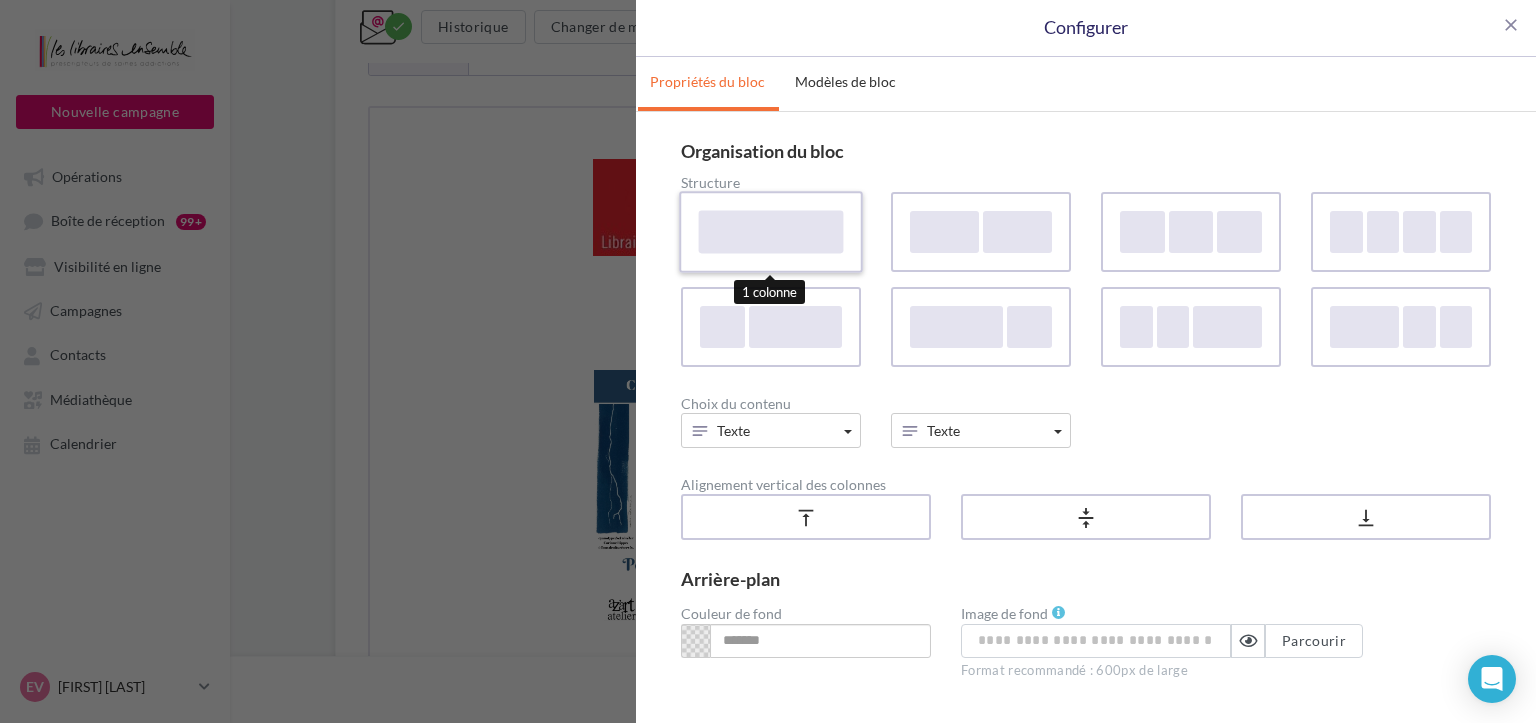 click at bounding box center [771, 231] 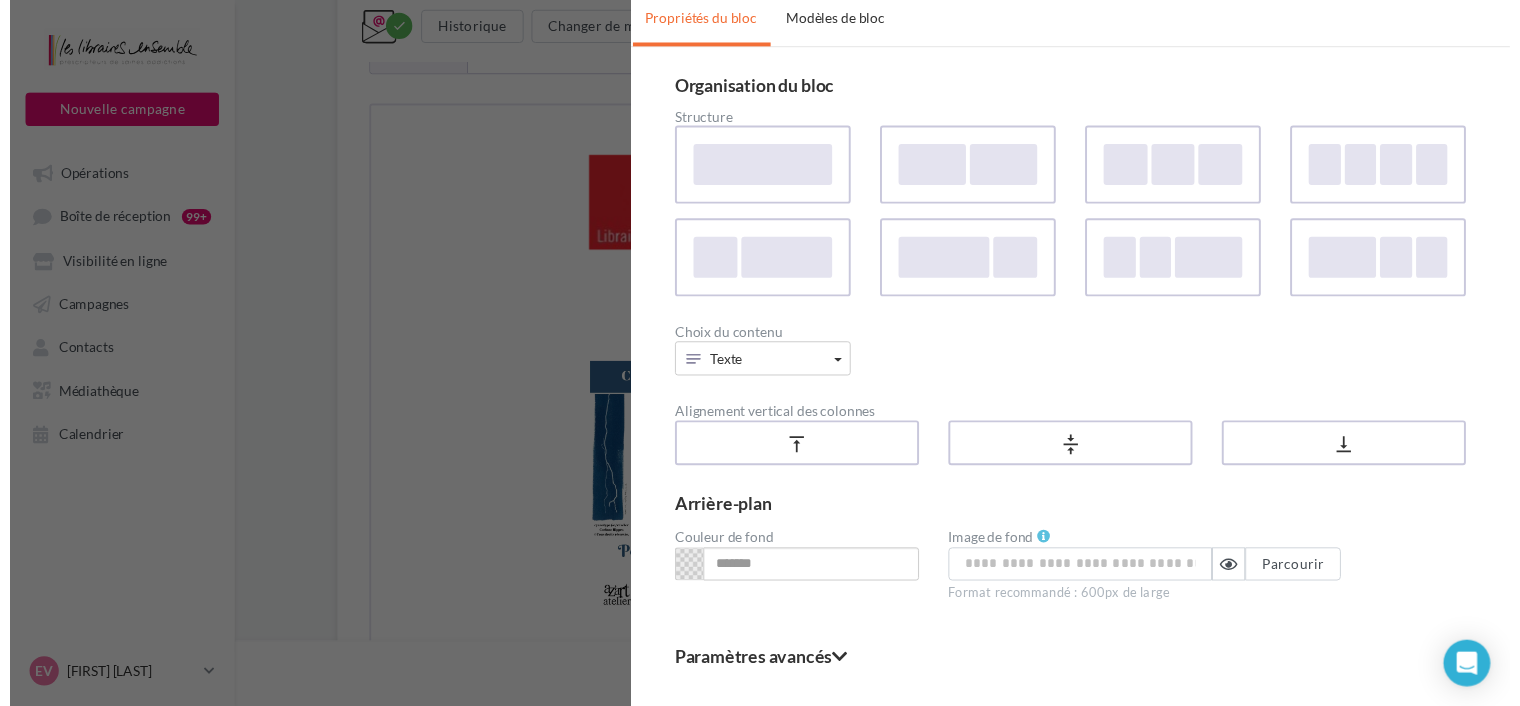 scroll, scrollTop: 122, scrollLeft: 0, axis: vertical 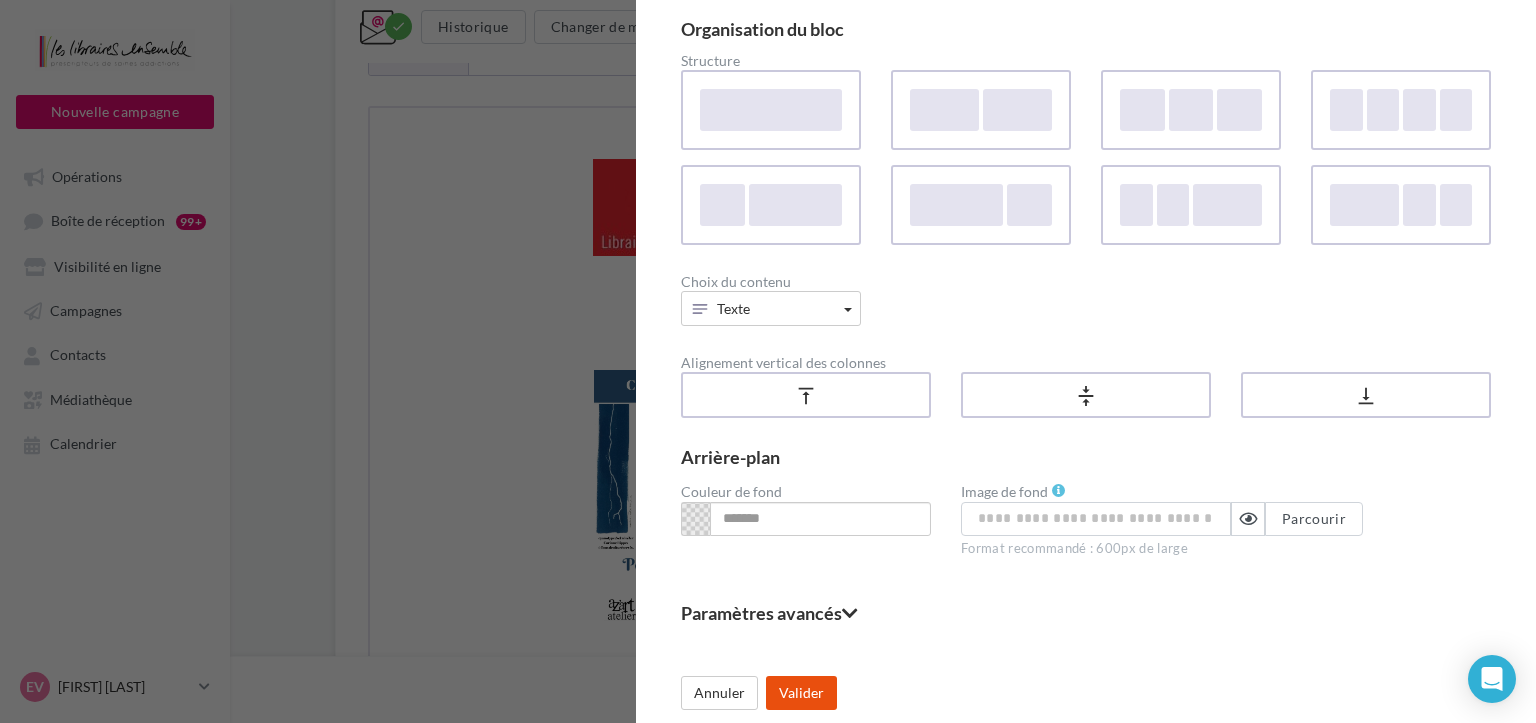 click on "Valider" at bounding box center (801, 693) 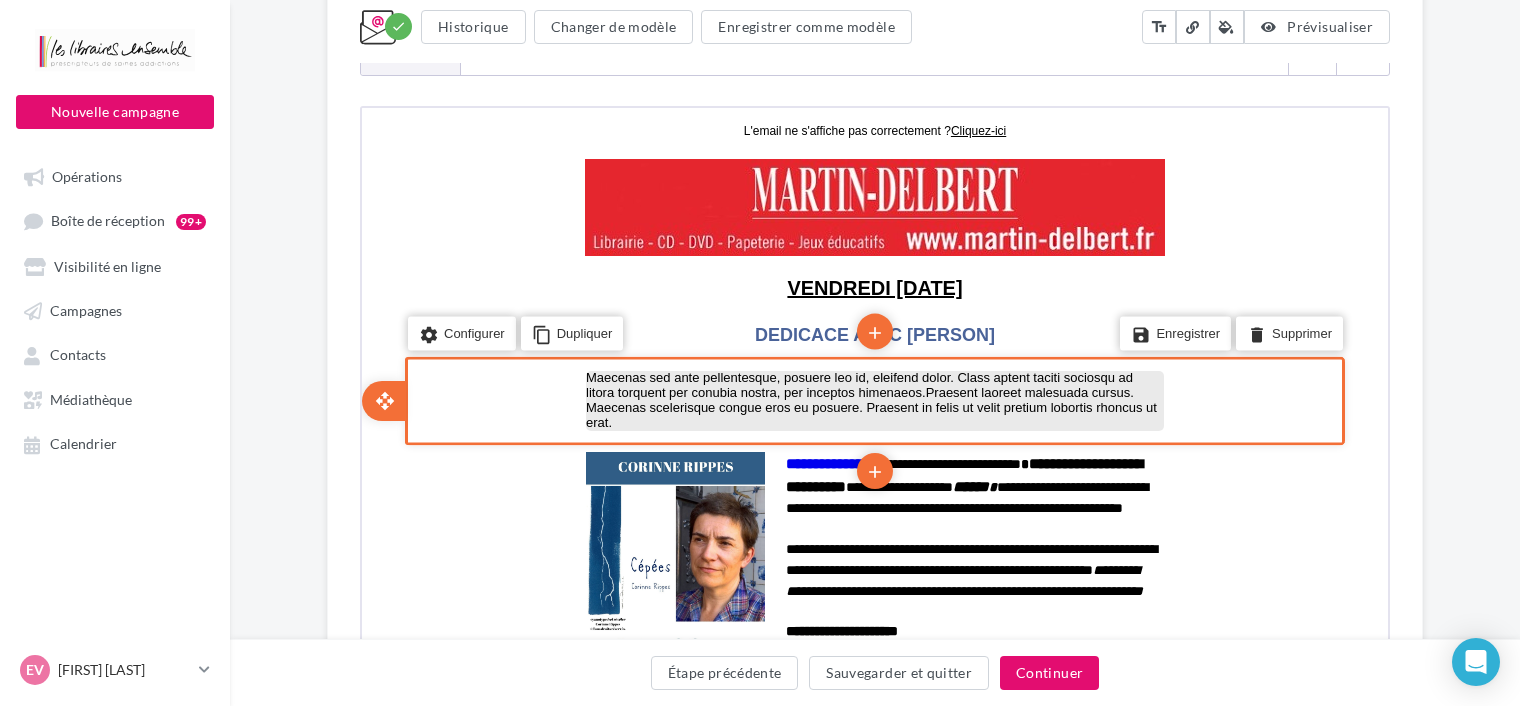 click on "Maecenas sed ante pellentesque, posuere leo id, eleifend dolor. Class aptent taciti sociosqu ad litora torquent per conubia nostra, per inceptos himenaeos.Praesent laoreet malesuada cursus. Maecenas scelerisque congue eros eu posuere. Praesent in felis ut velit pretium lobortis rhoncus ut erat." at bounding box center (873, 398) 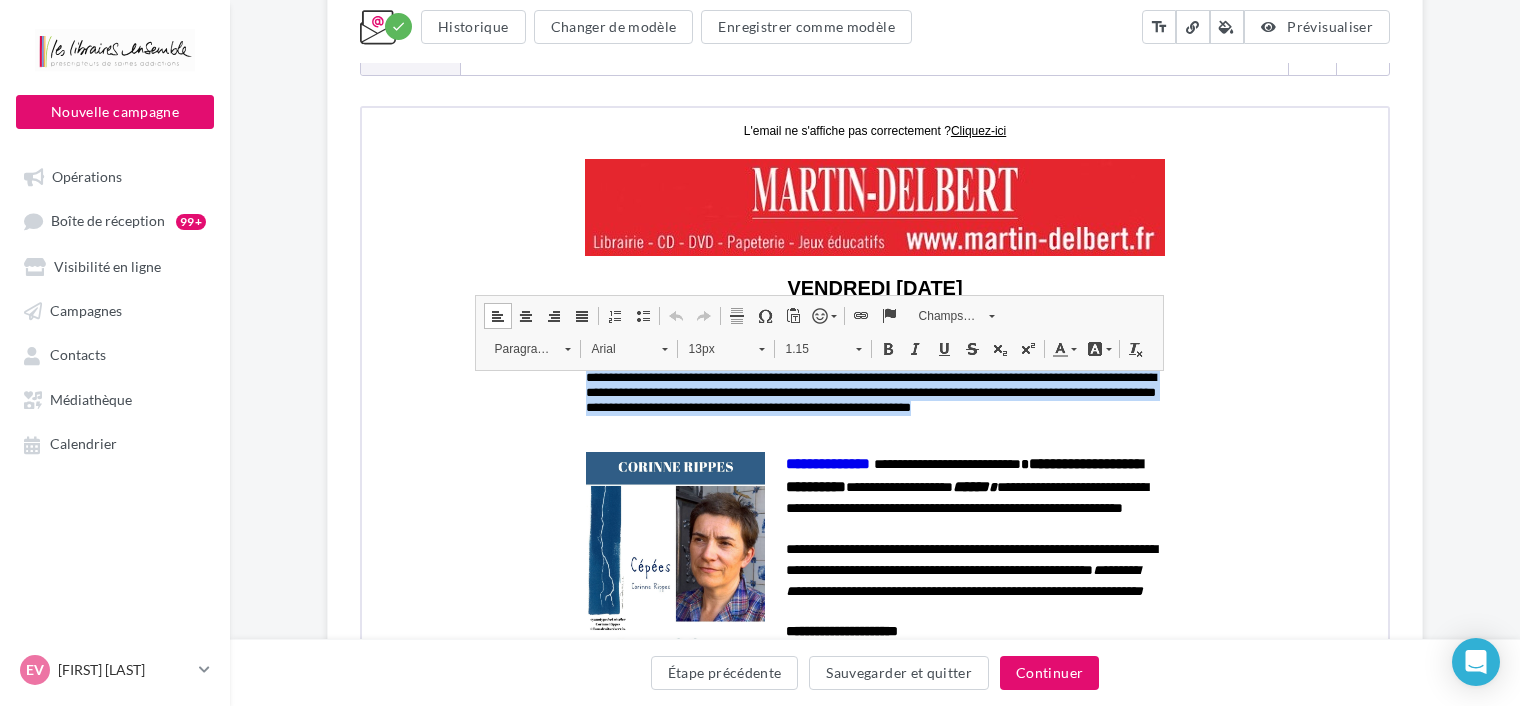 drag, startPoint x: 638, startPoint y: 419, endPoint x: 568, endPoint y: 351, distance: 97.59098 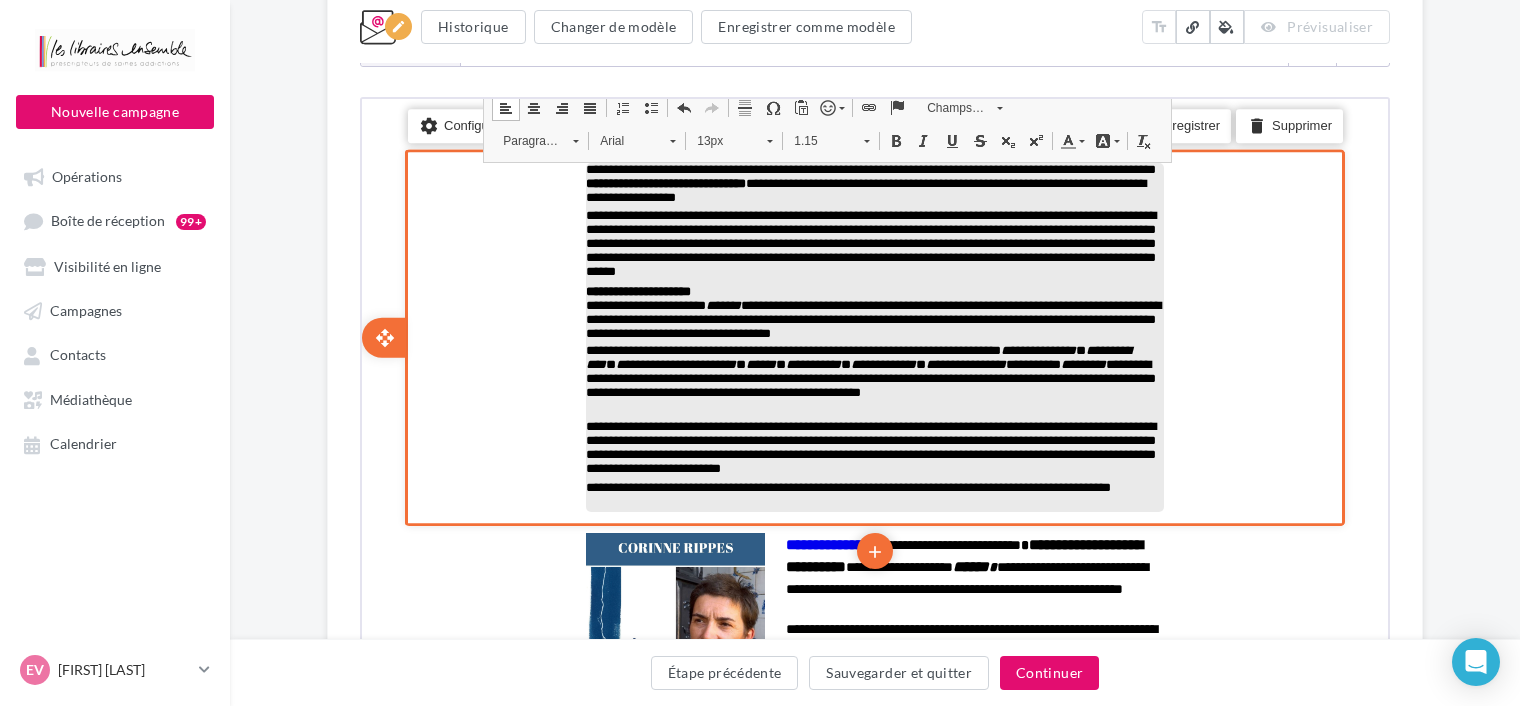 scroll, scrollTop: 200, scrollLeft: 0, axis: vertical 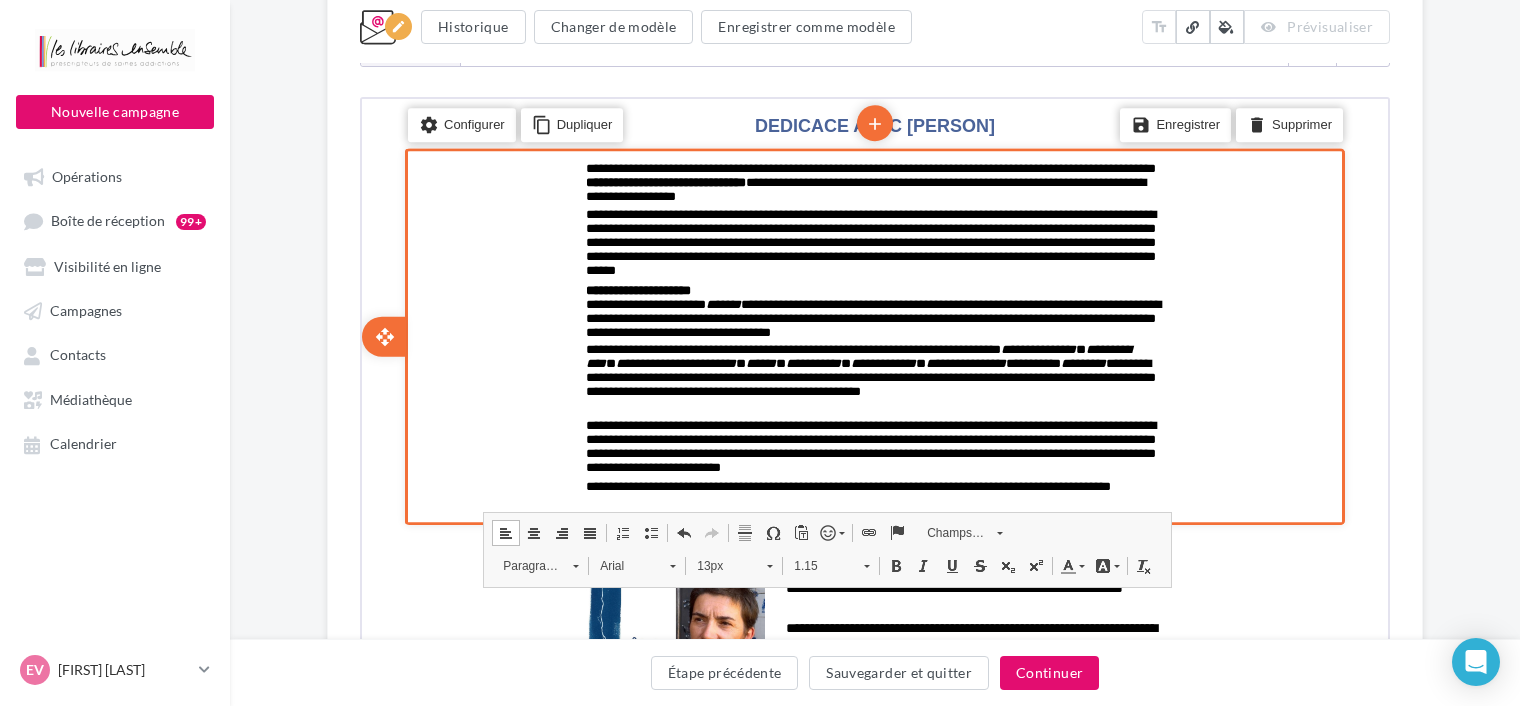 click on "settings Configurer content_copy Dupliquer add add save Enregistrer delete Supprimer" at bounding box center [873, 334] 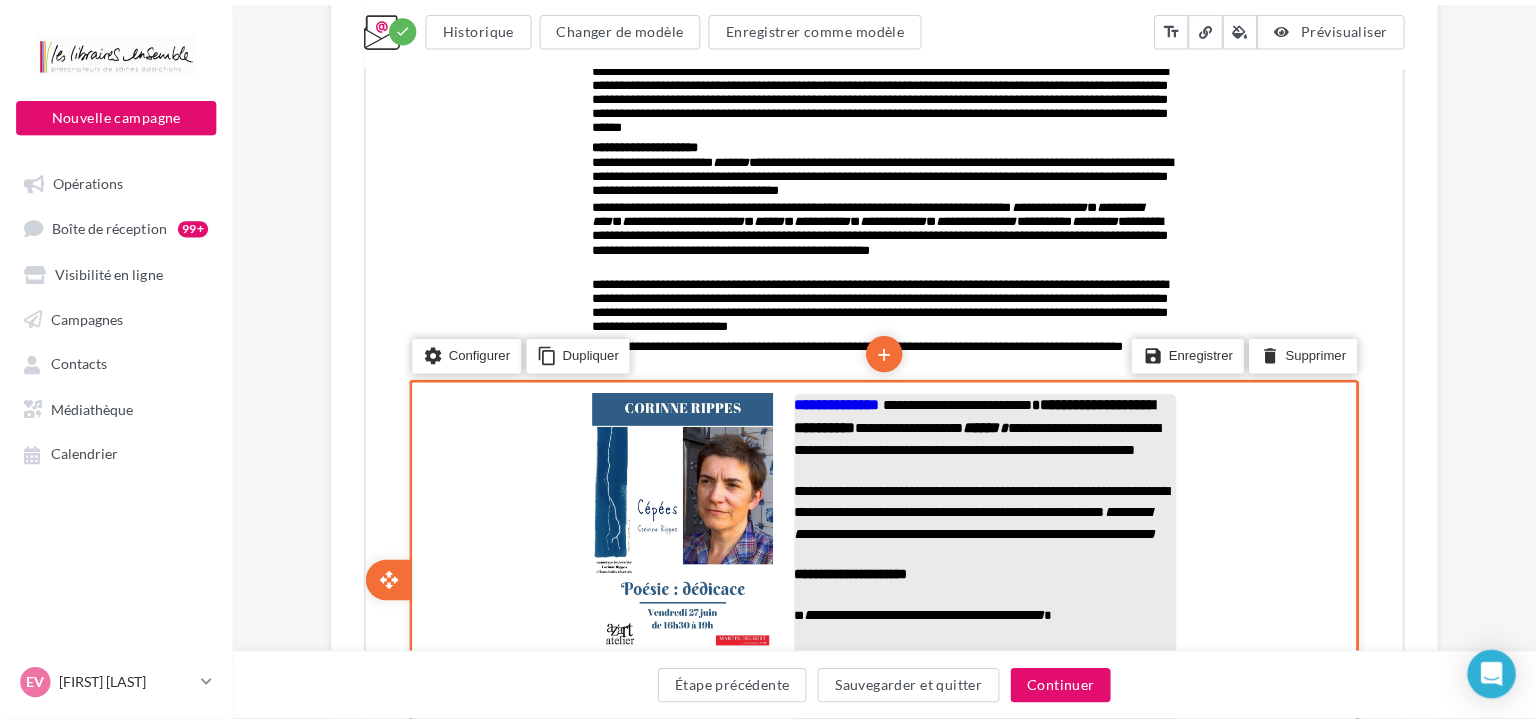 scroll, scrollTop: 608, scrollLeft: 0, axis: vertical 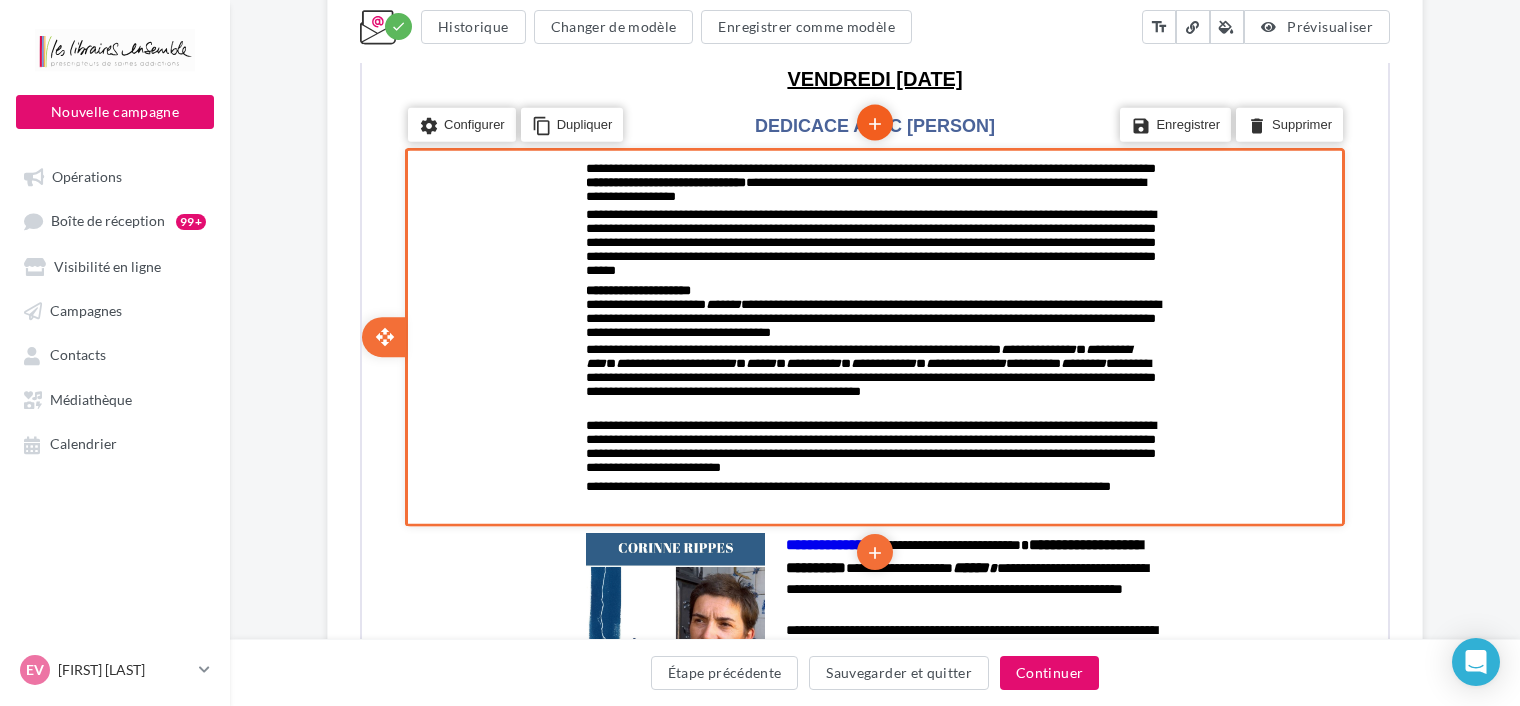 click on "add" at bounding box center [873, 122] 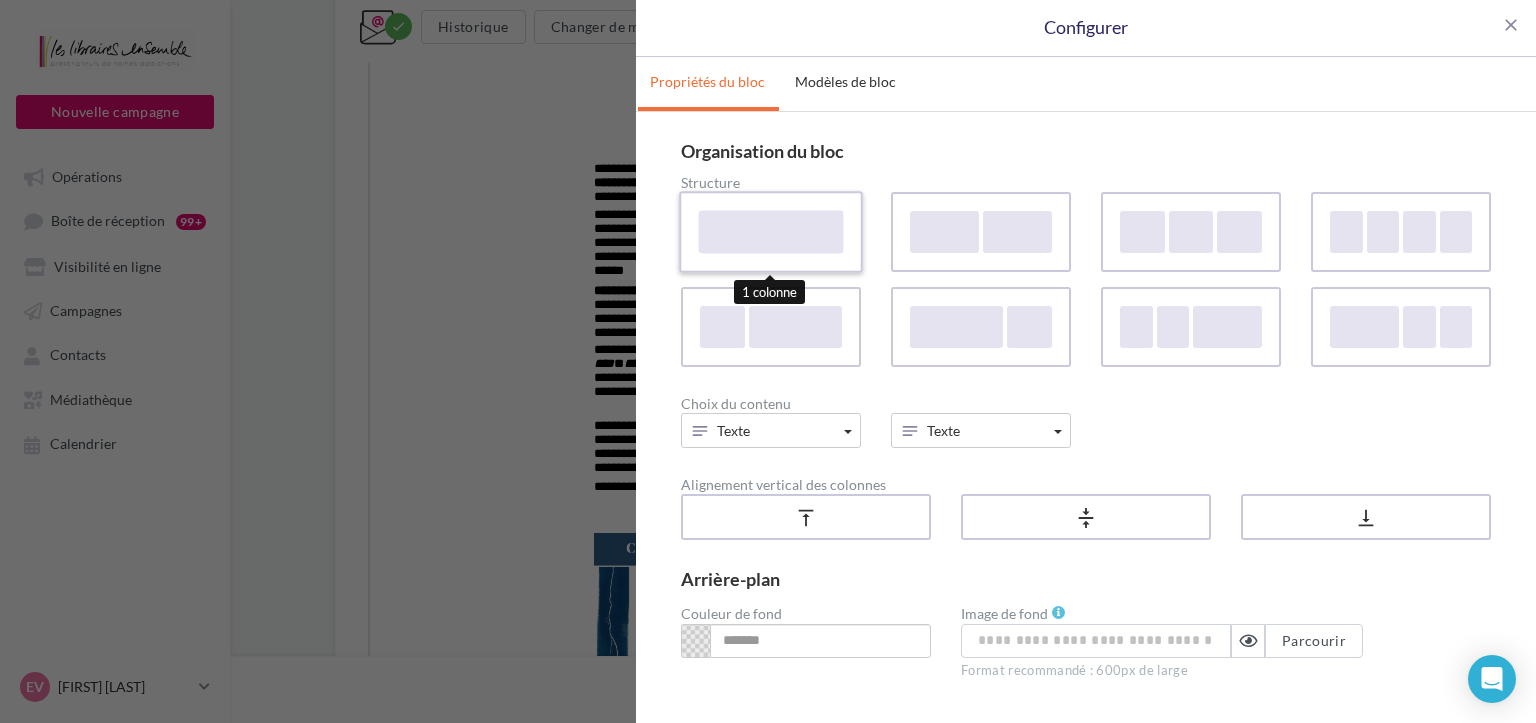 click at bounding box center (771, 231) 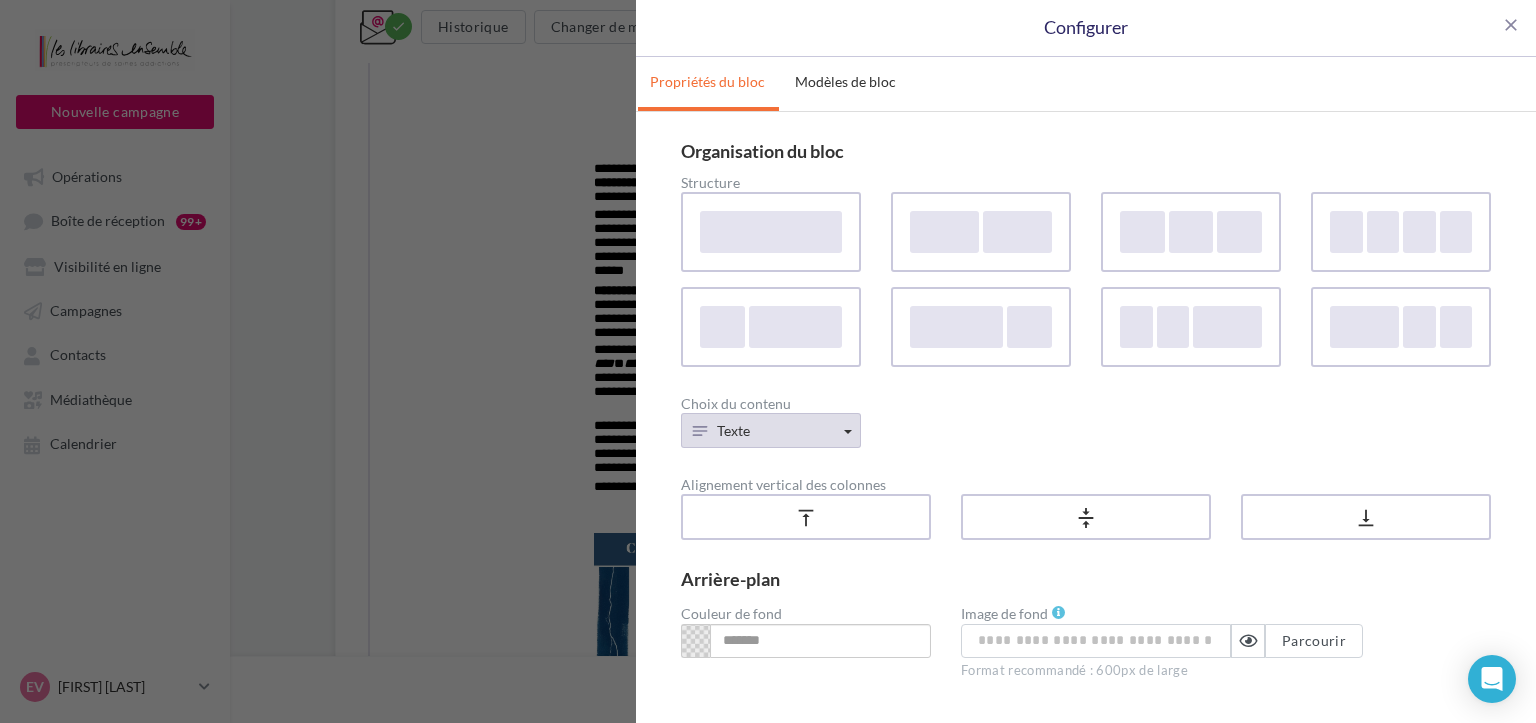 click on "Texte" at bounding box center [771, 430] 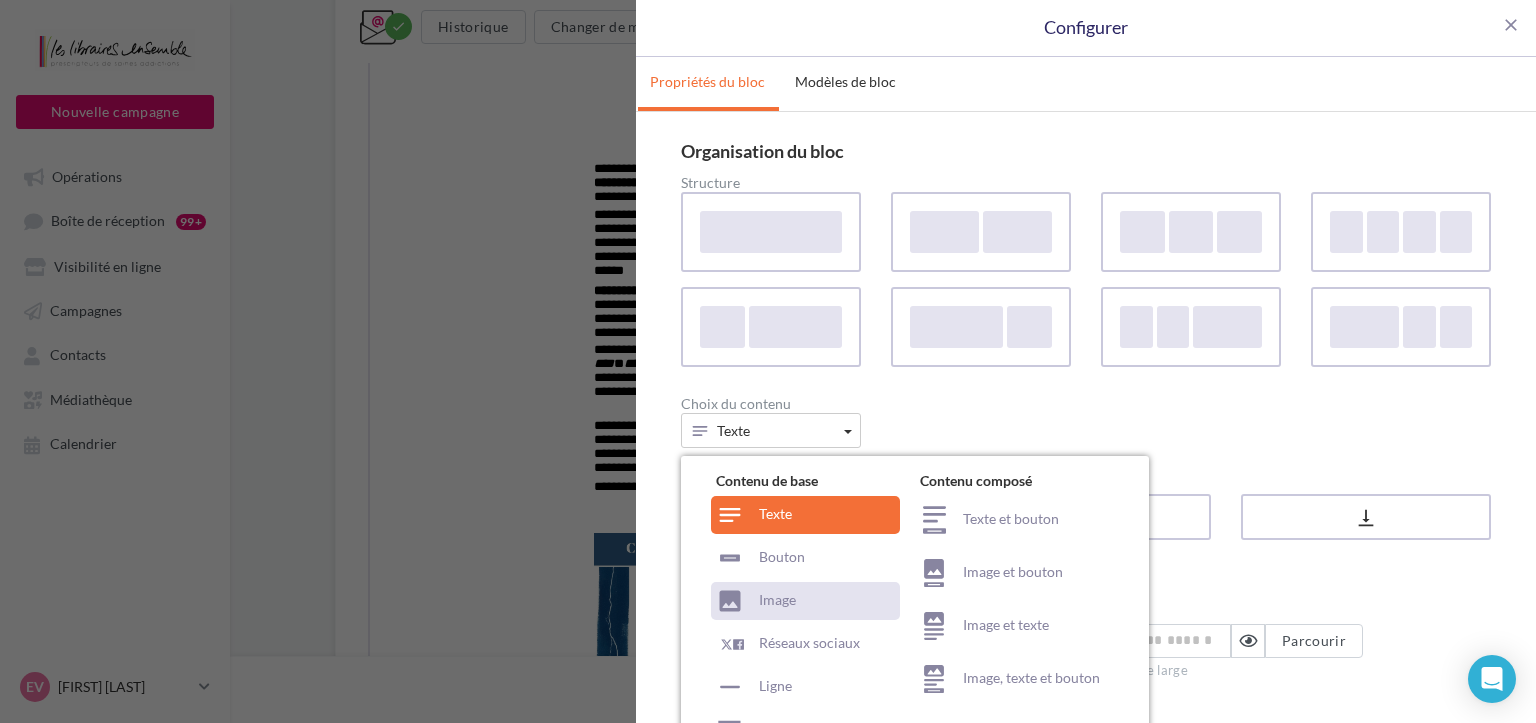 click on "Image" at bounding box center [805, 601] 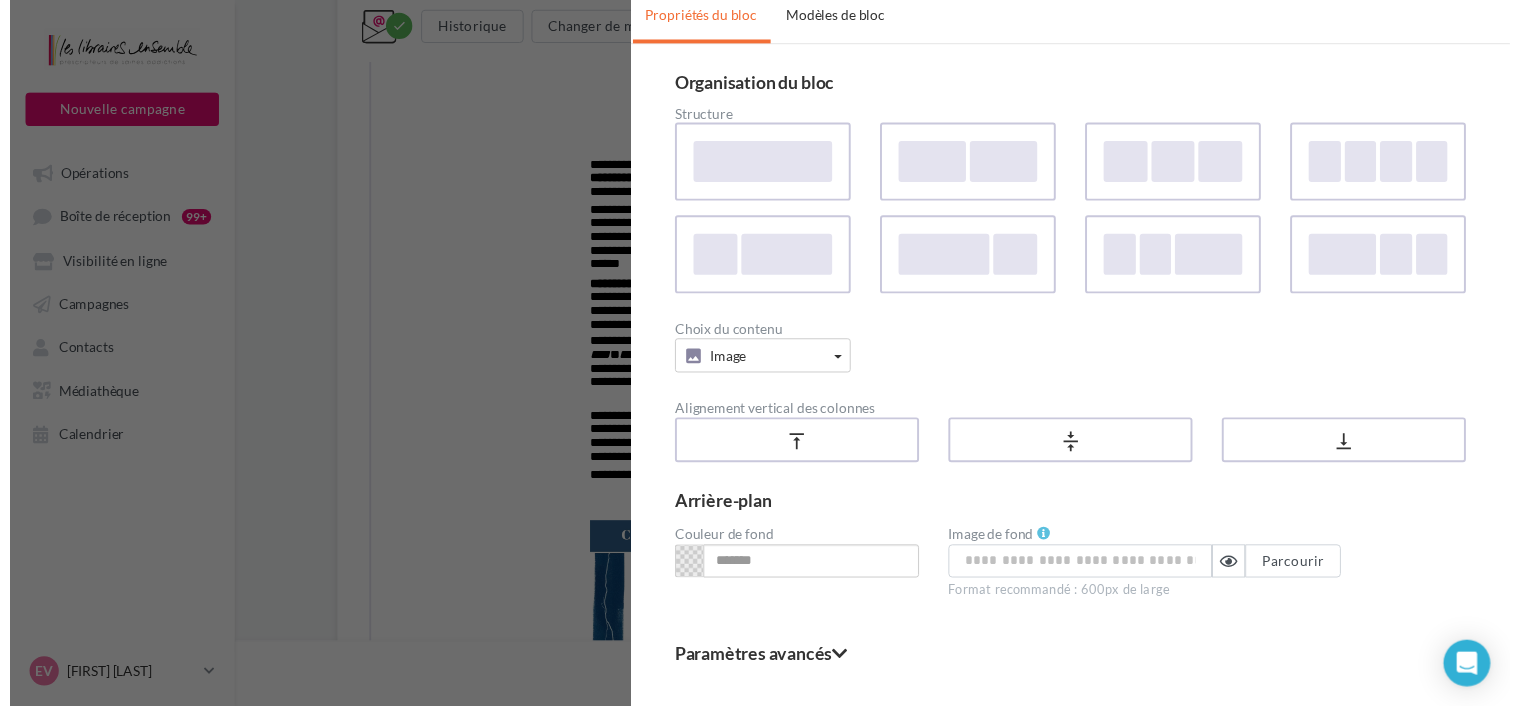 scroll, scrollTop: 122, scrollLeft: 0, axis: vertical 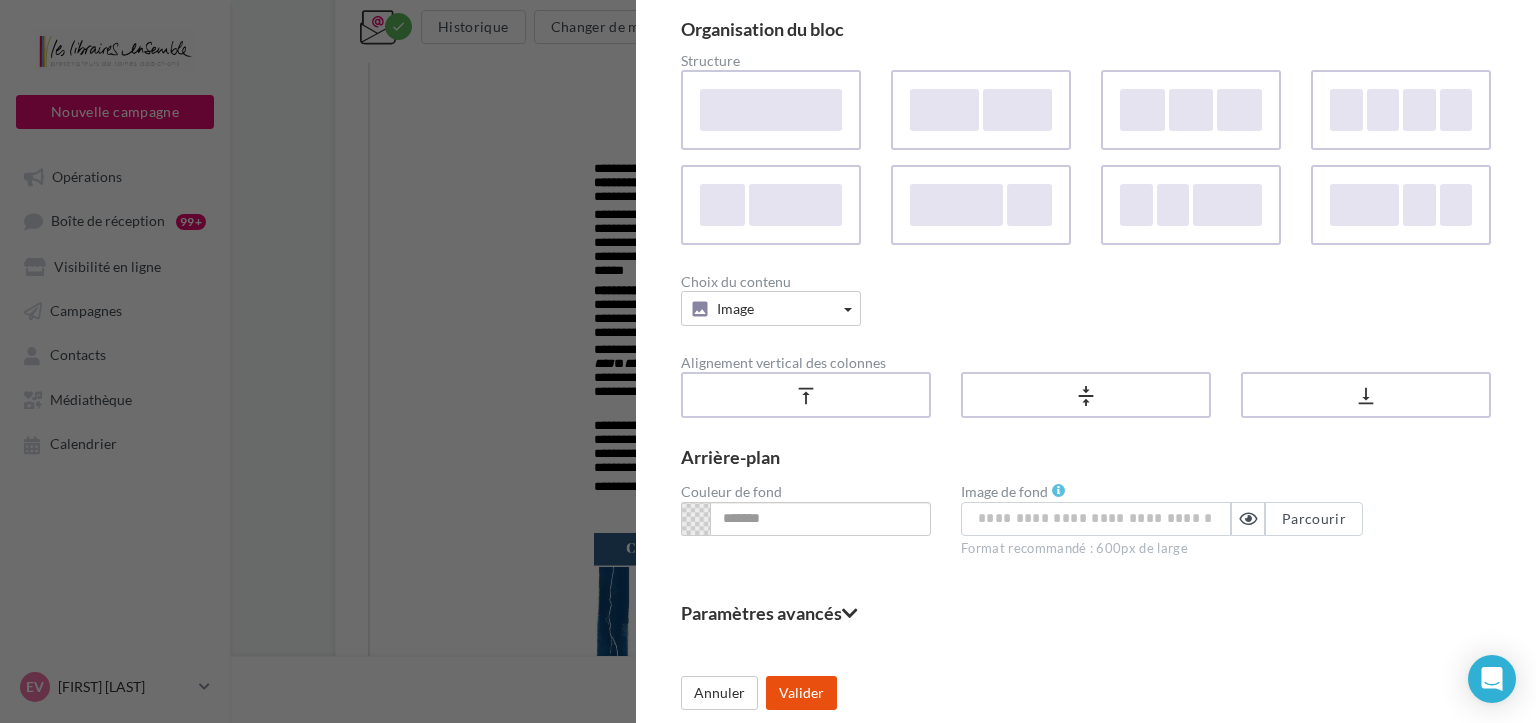 click on "Valider" at bounding box center [801, 693] 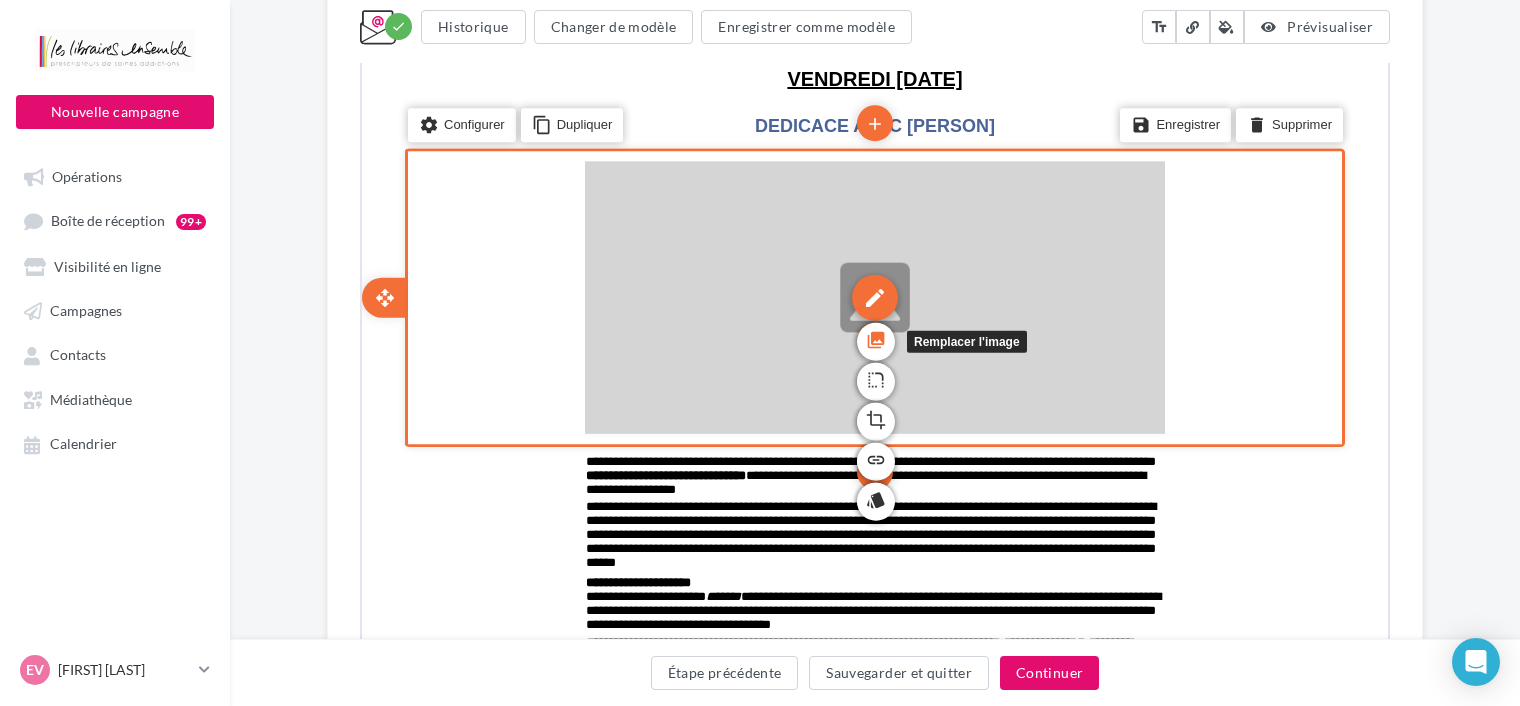 click on "photo_library" at bounding box center (874, 340) 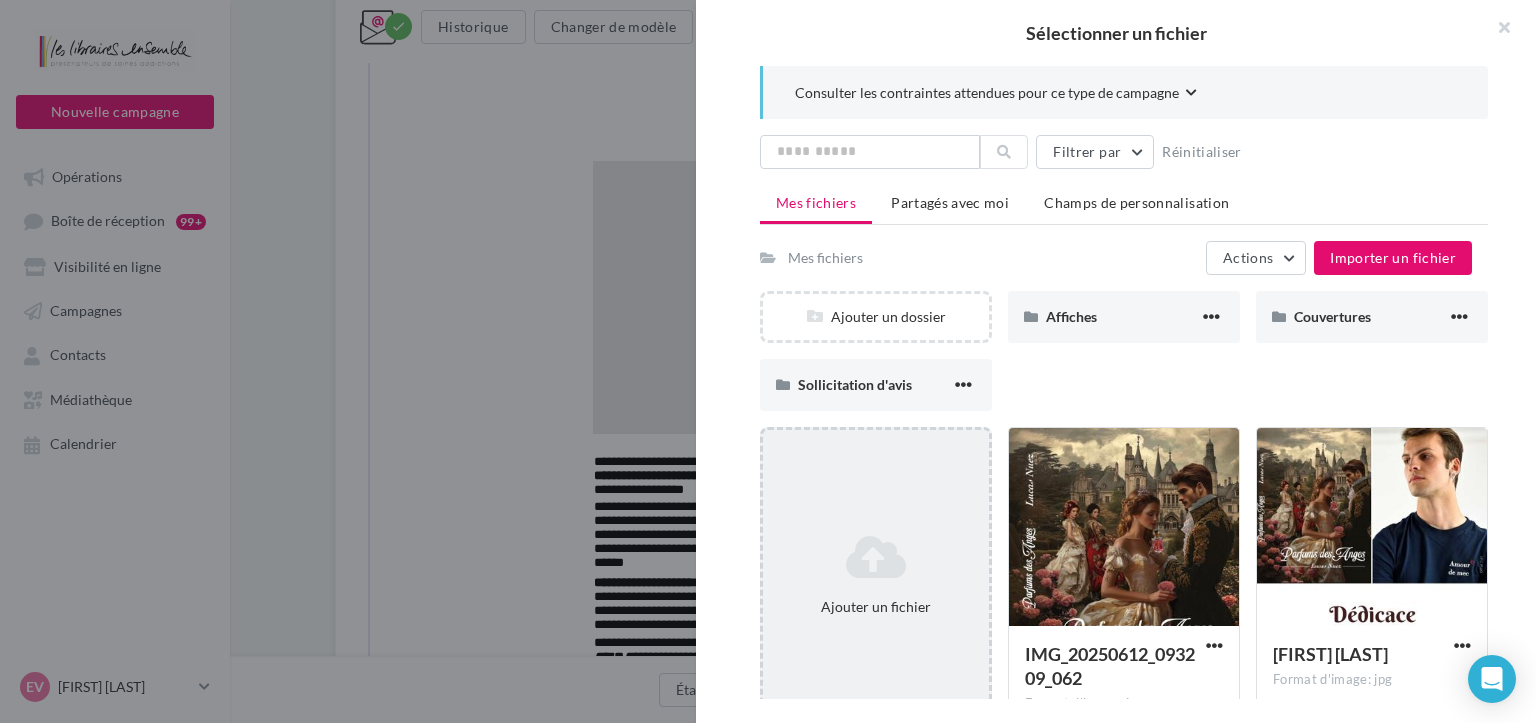 click at bounding box center (876, 557) 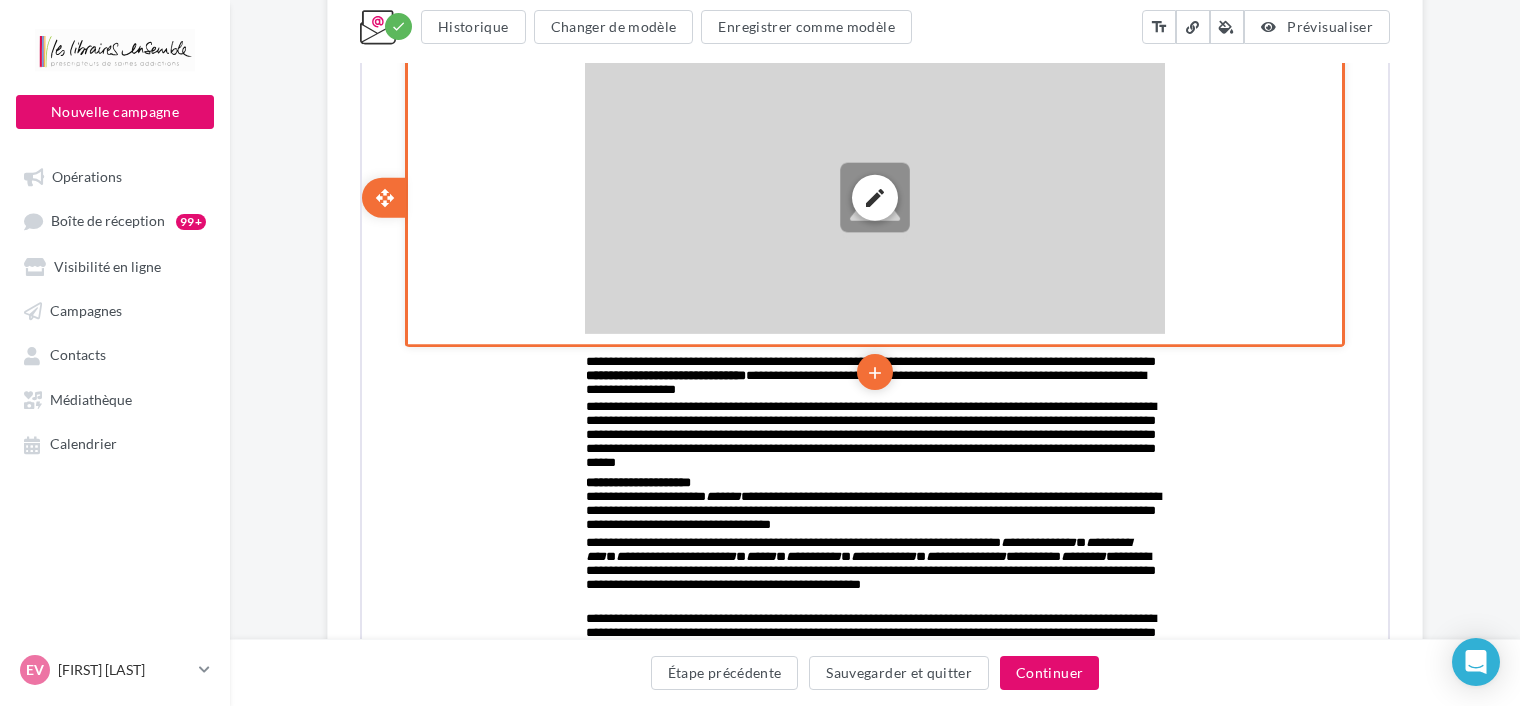 scroll, scrollTop: 1108, scrollLeft: 0, axis: vertical 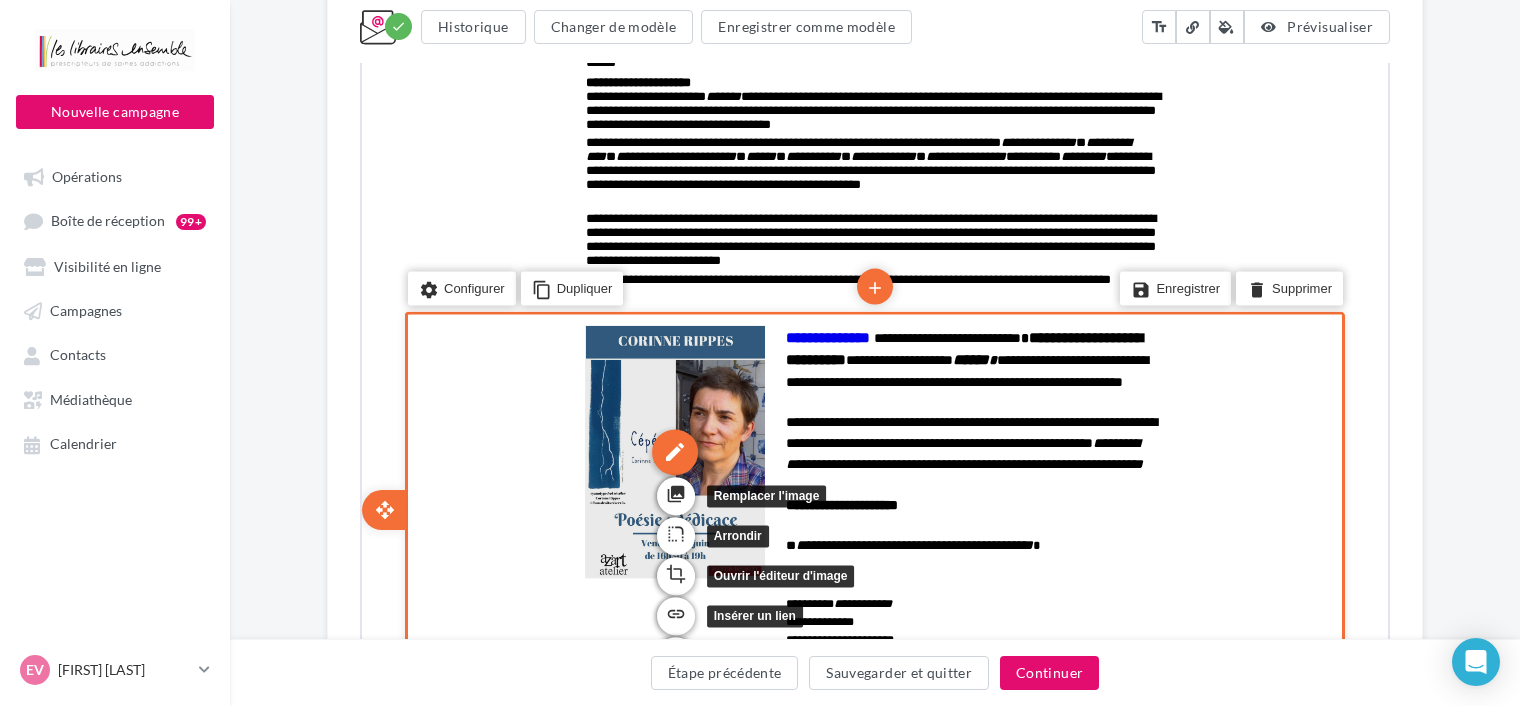 click on "edit" at bounding box center (673, 450) 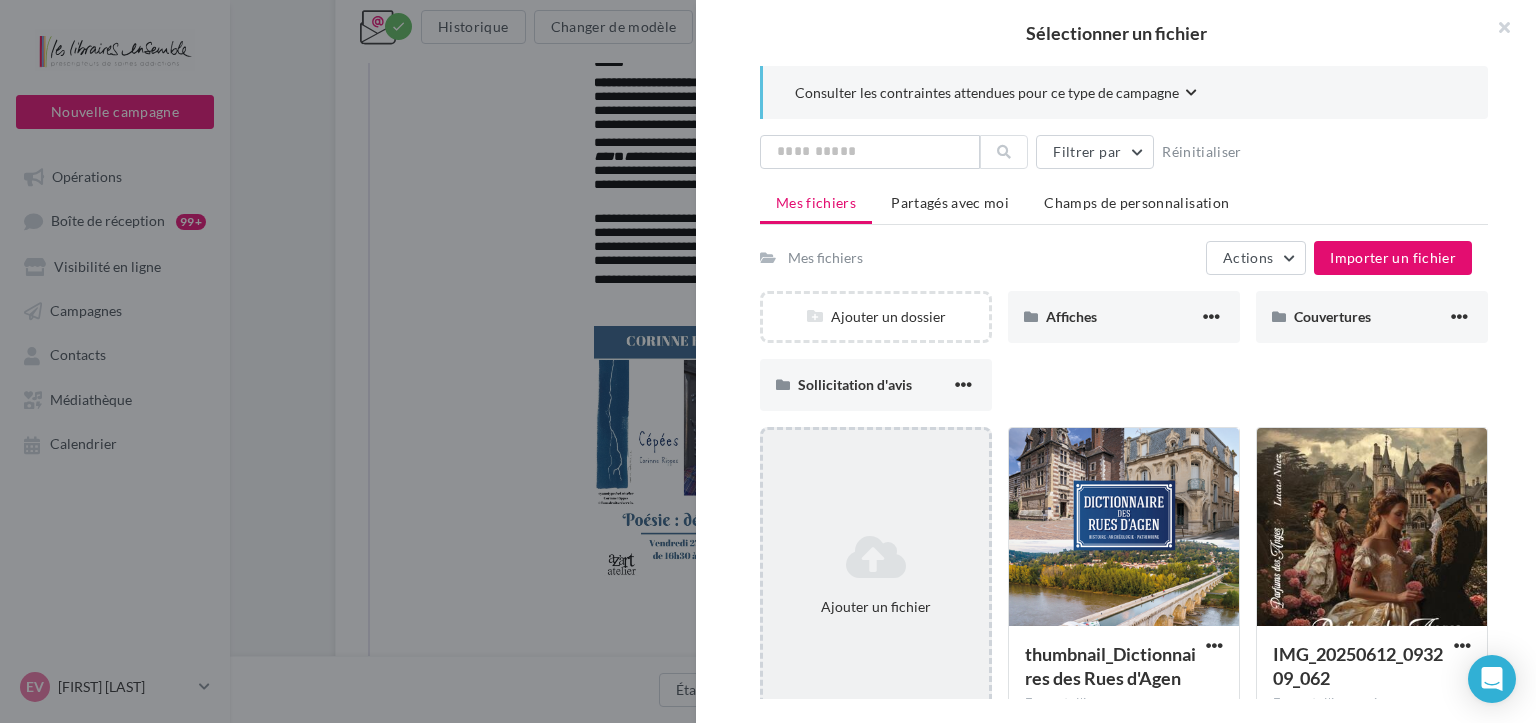 click at bounding box center (876, 557) 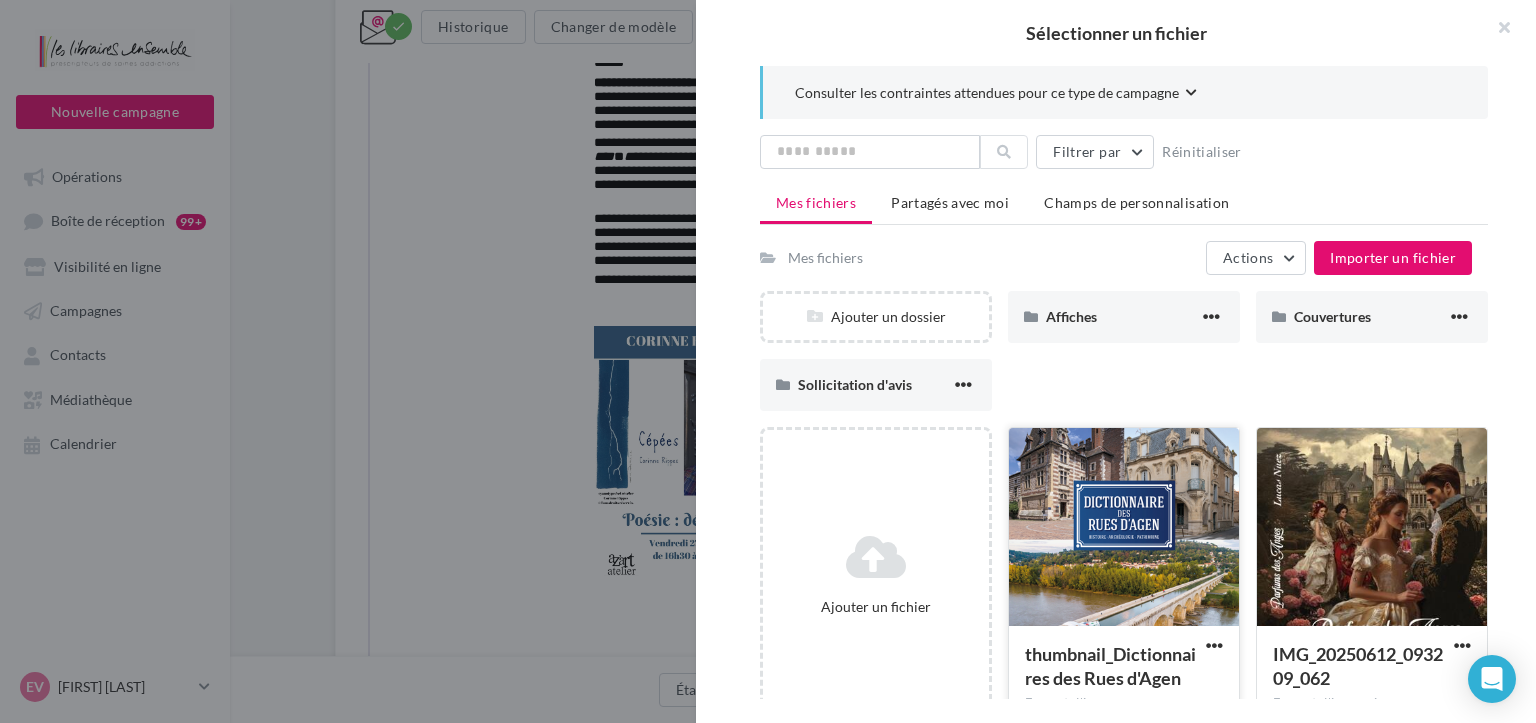click at bounding box center (1124, 528) 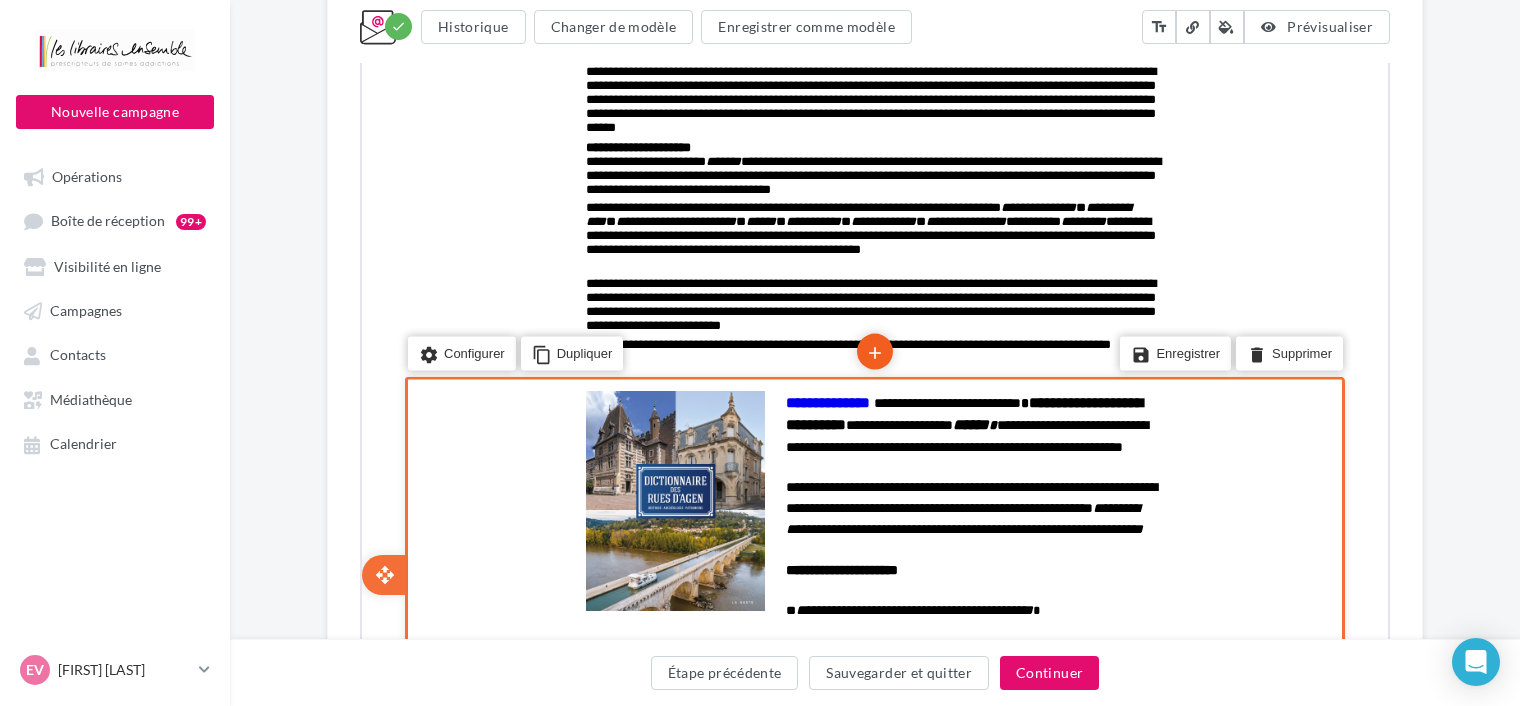 scroll, scrollTop: 1008, scrollLeft: 0, axis: vertical 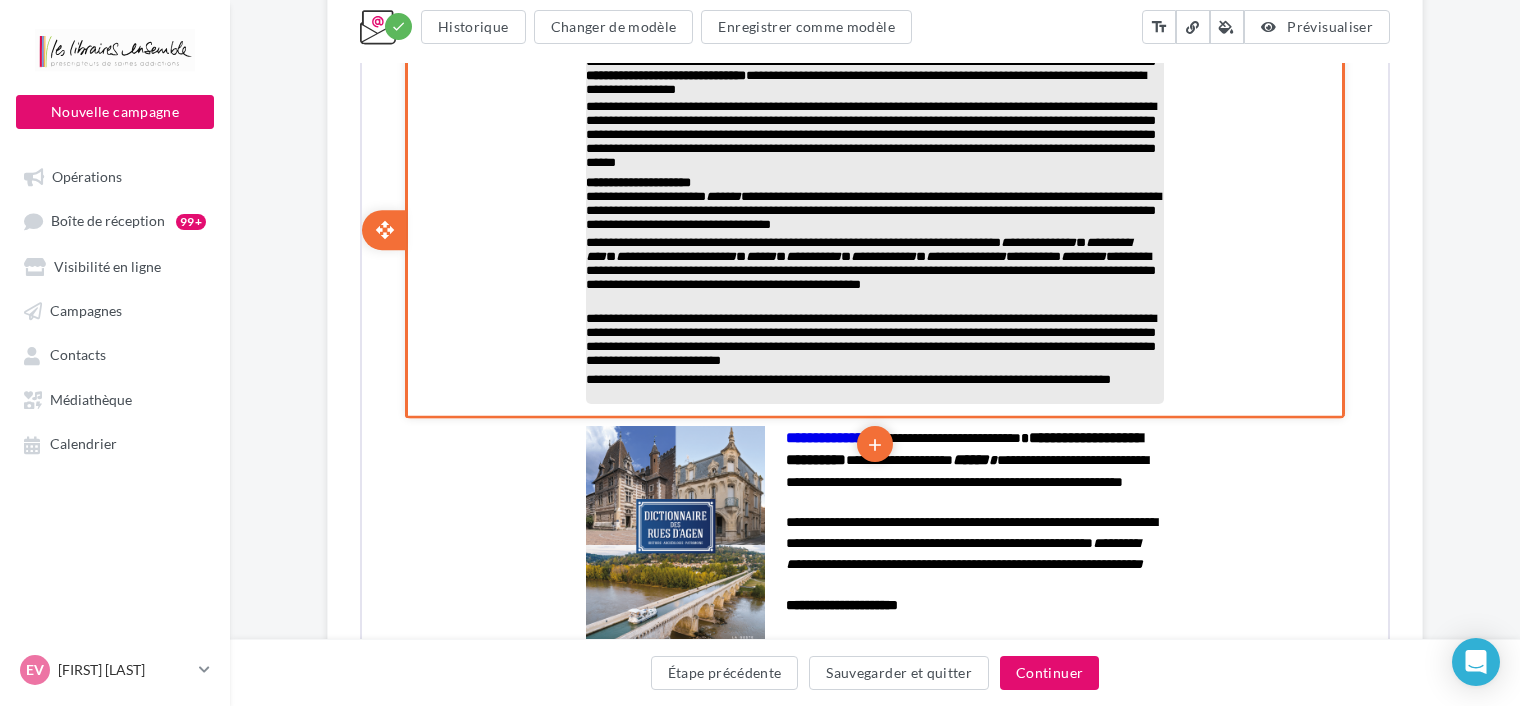 click on "**********" at bounding box center (674, 254) 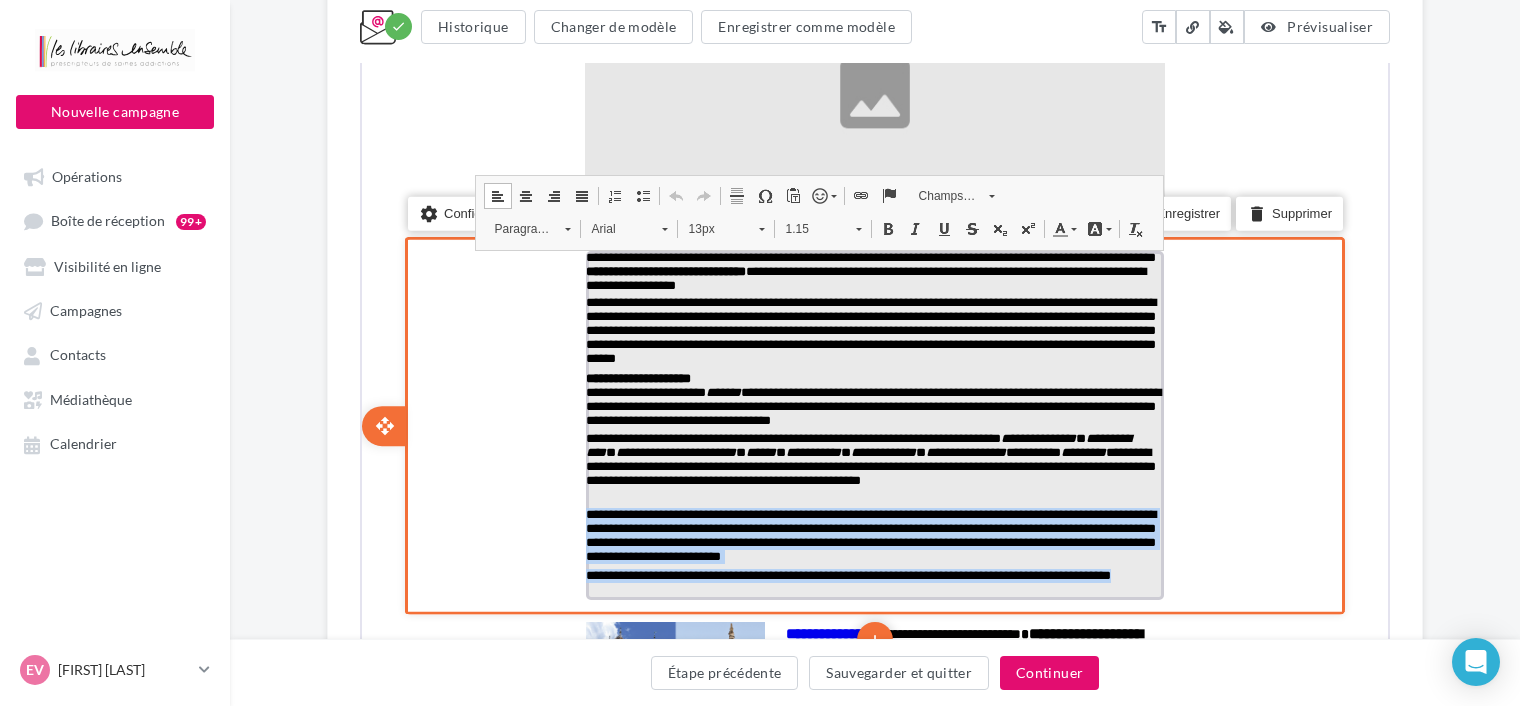 scroll, scrollTop: 808, scrollLeft: 0, axis: vertical 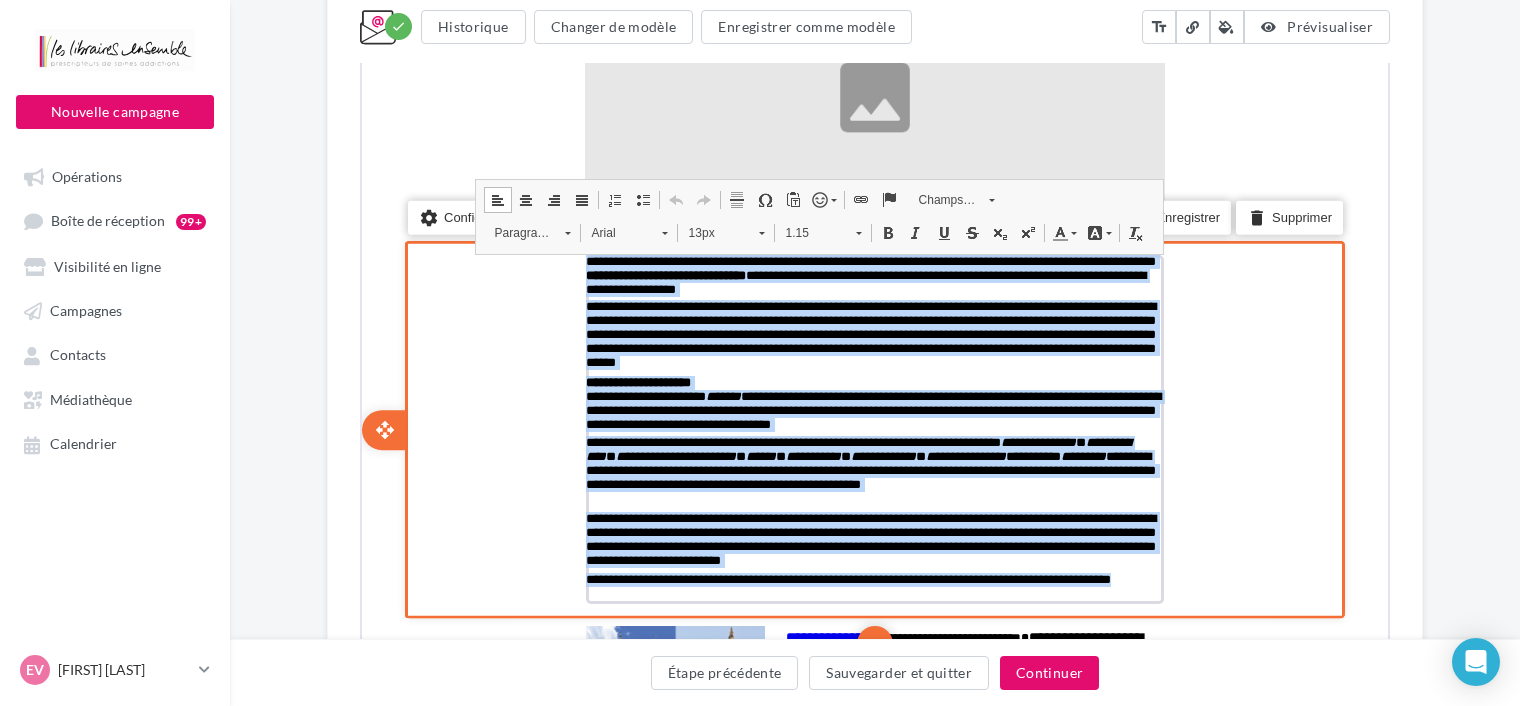 drag, startPoint x: 662, startPoint y: 595, endPoint x: 580, endPoint y: 259, distance: 345.86124 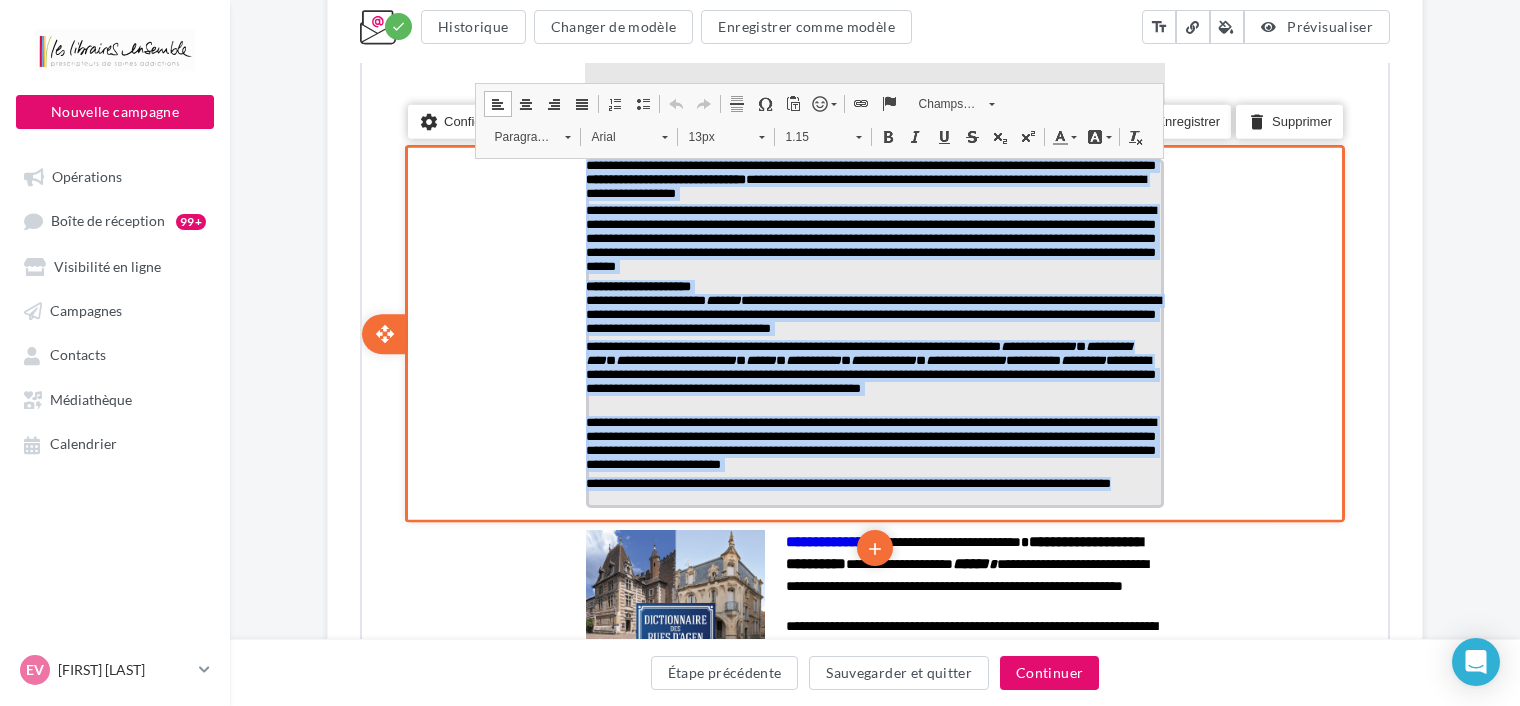 scroll, scrollTop: 1008, scrollLeft: 0, axis: vertical 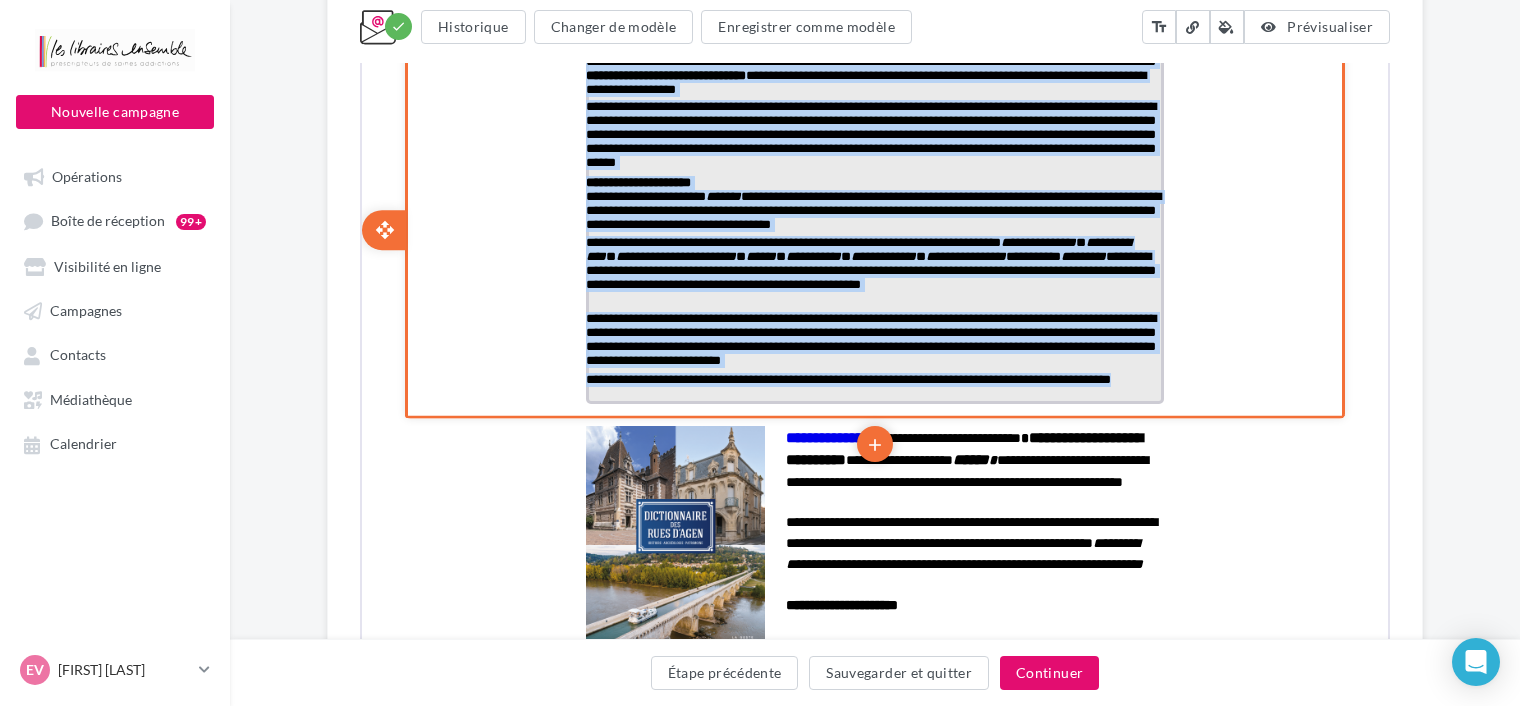 click on "**********" at bounding box center (873, 340) 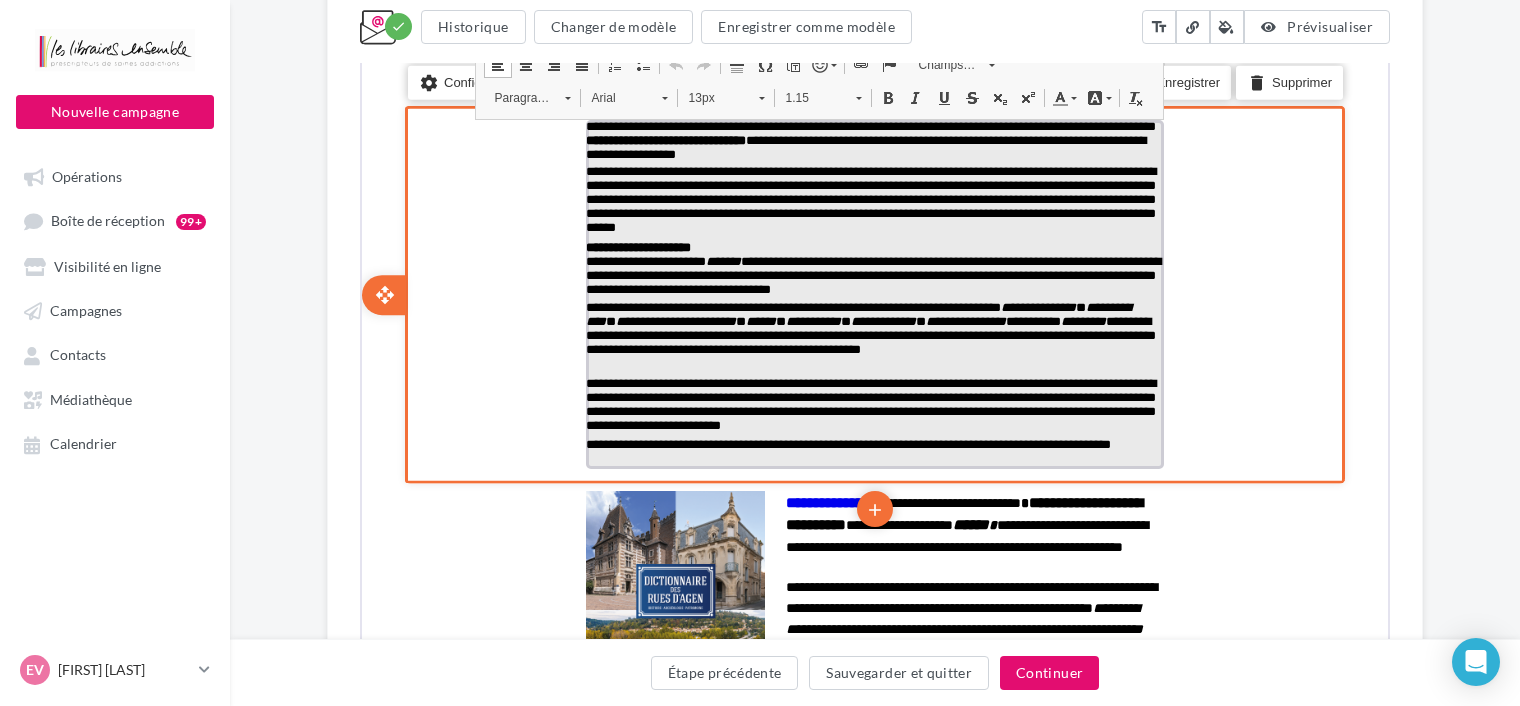 scroll, scrollTop: 908, scrollLeft: 0, axis: vertical 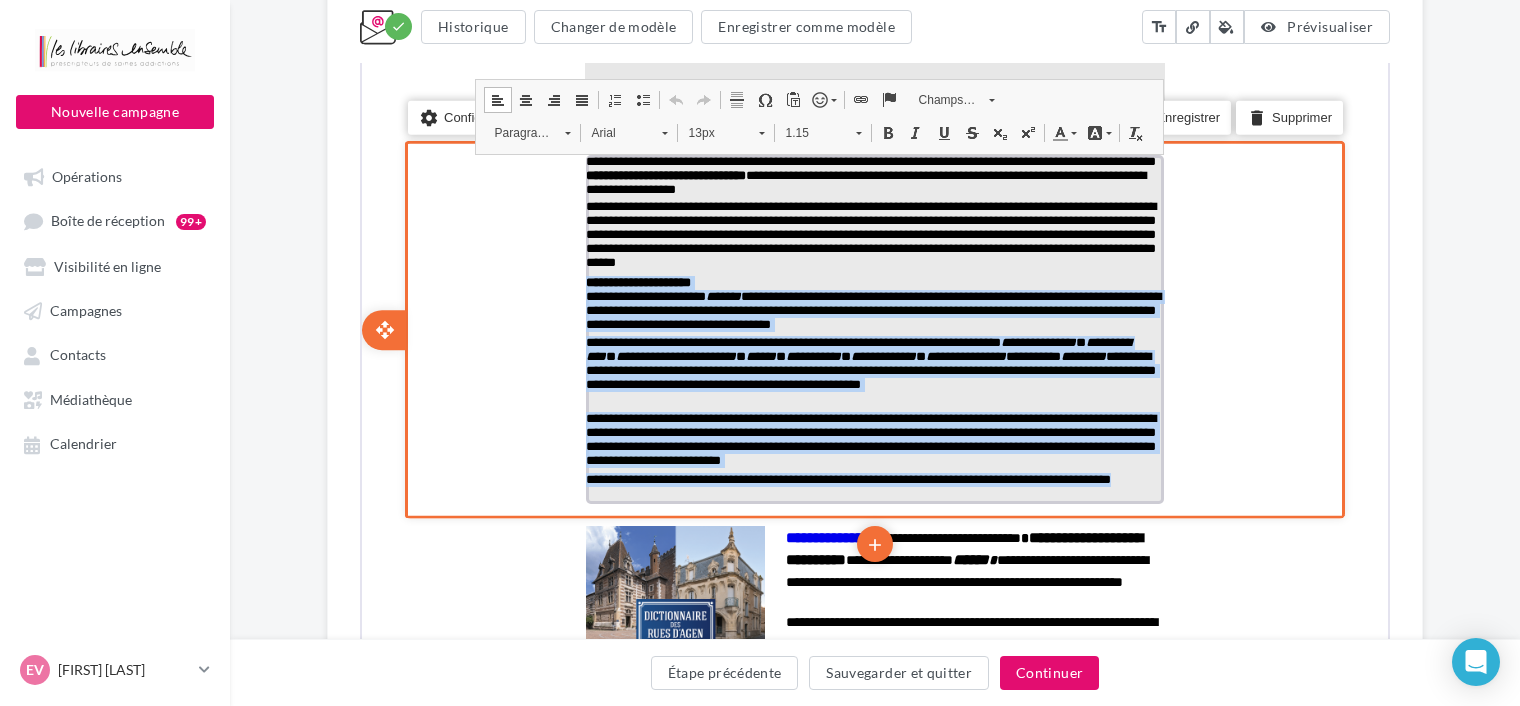 drag, startPoint x: 587, startPoint y: 277, endPoint x: 747, endPoint y: 494, distance: 269.60898 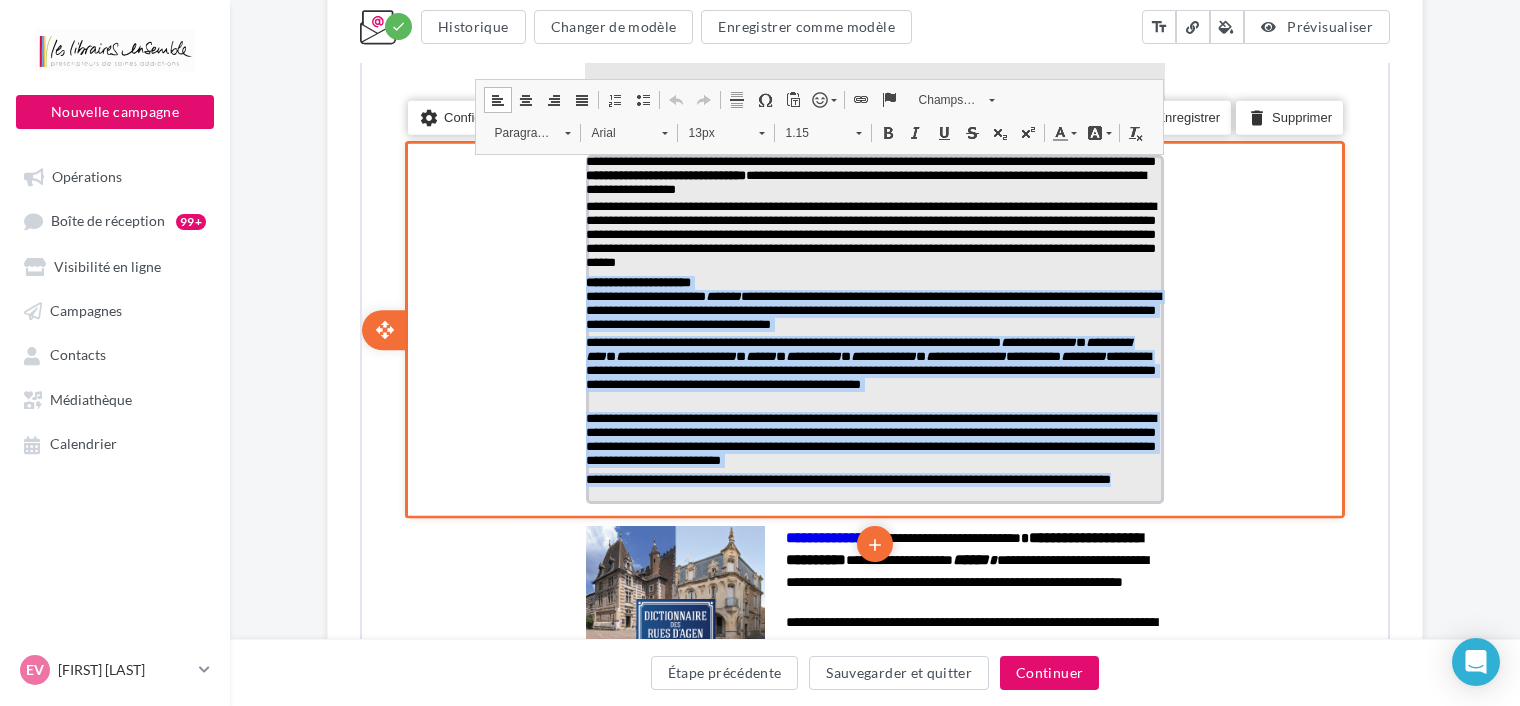 click on "**********" at bounding box center (873, 328) 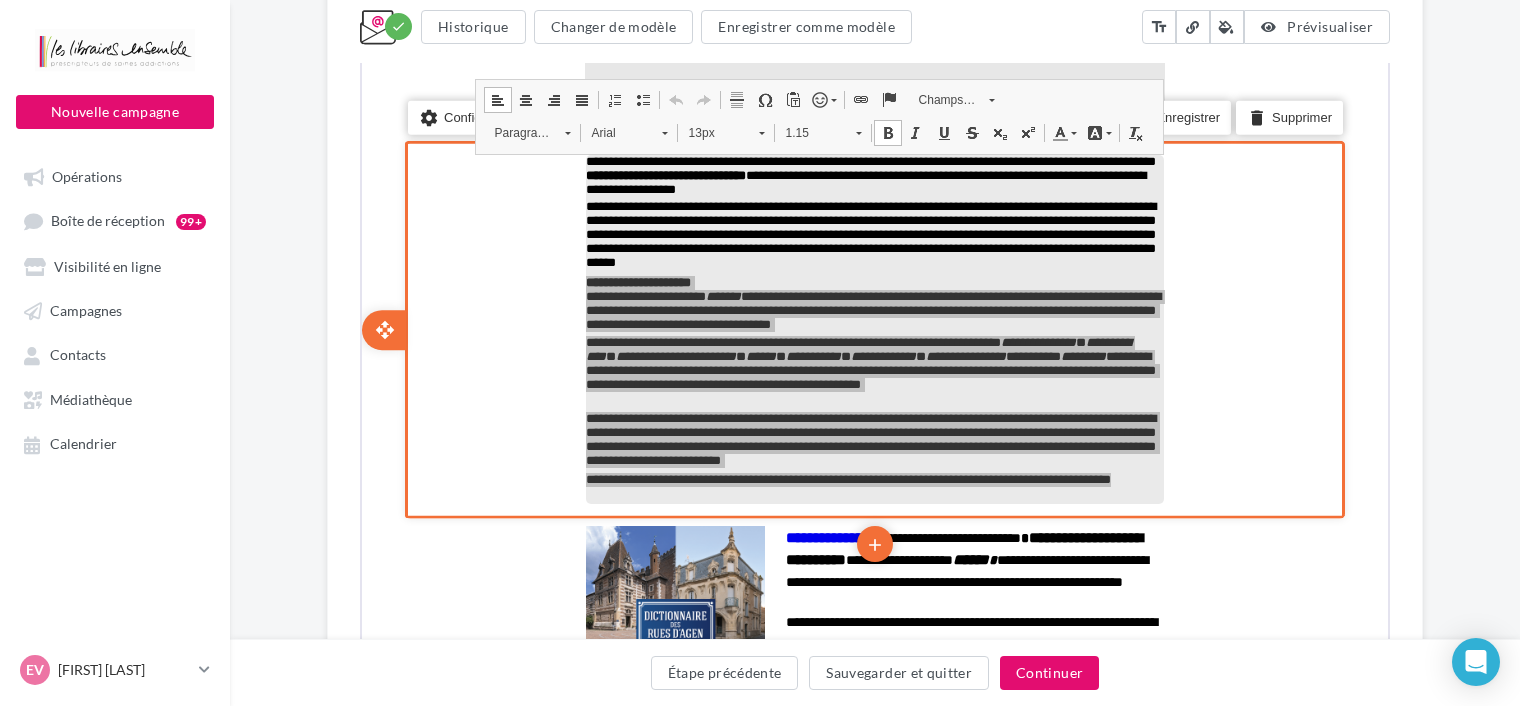 scroll, scrollTop: 0, scrollLeft: 0, axis: both 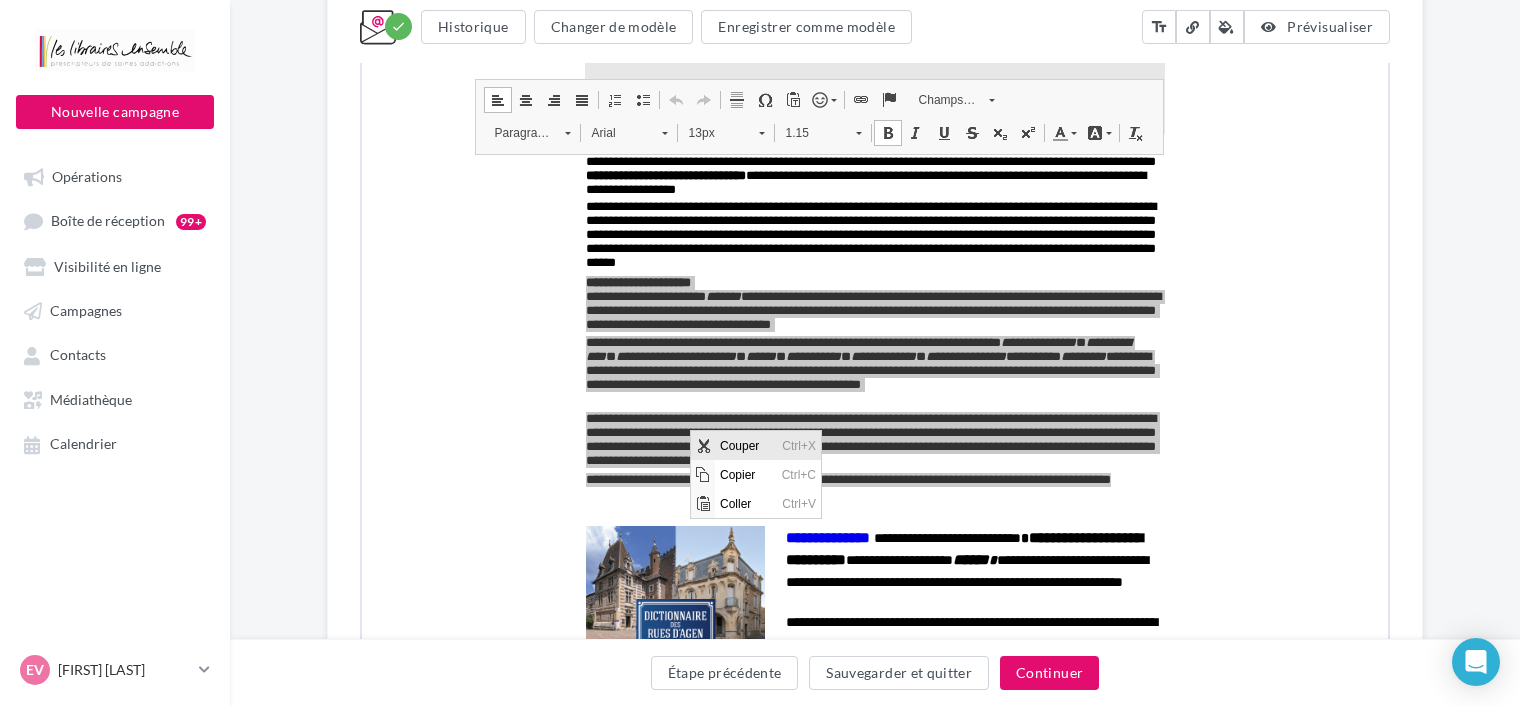 click on "Couper" at bounding box center [746, 444] 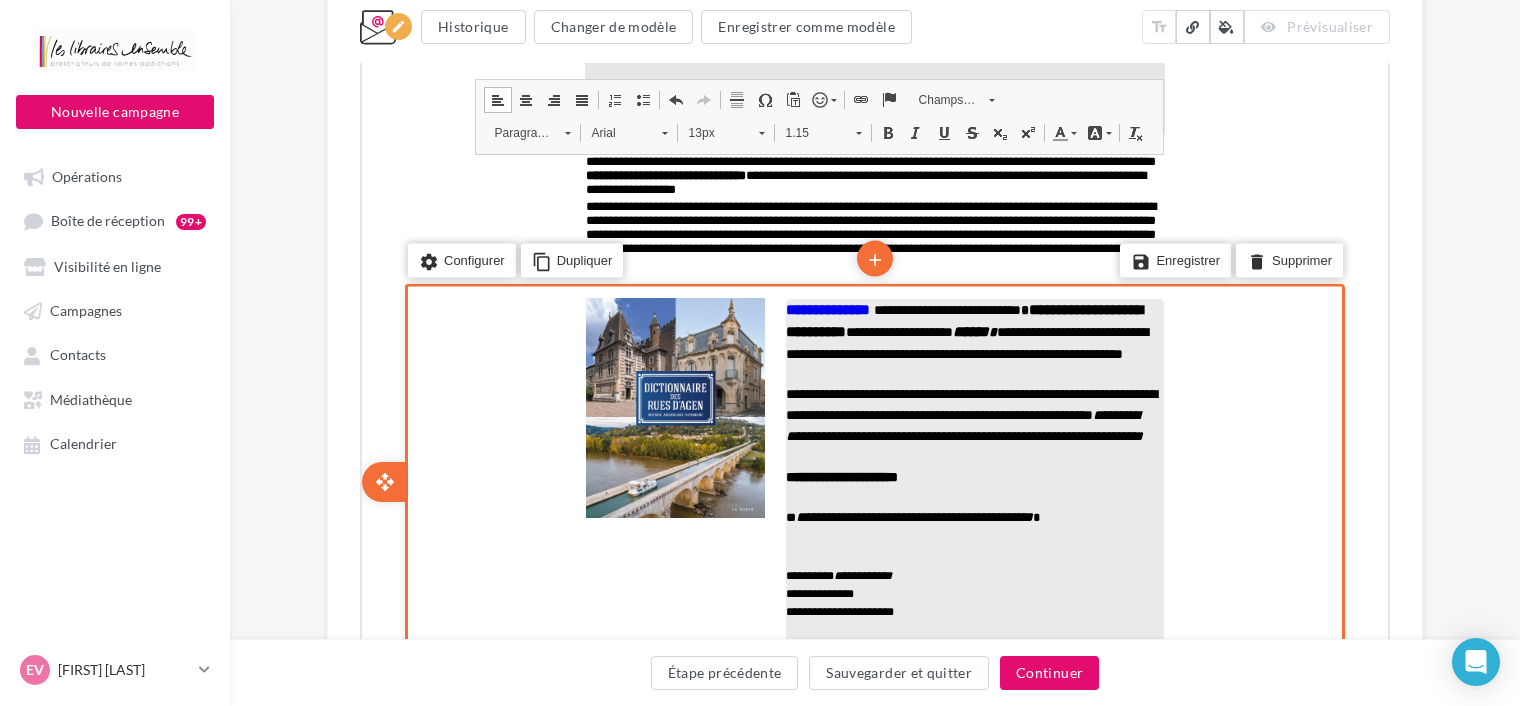 click on "**********" at bounding box center [973, 413] 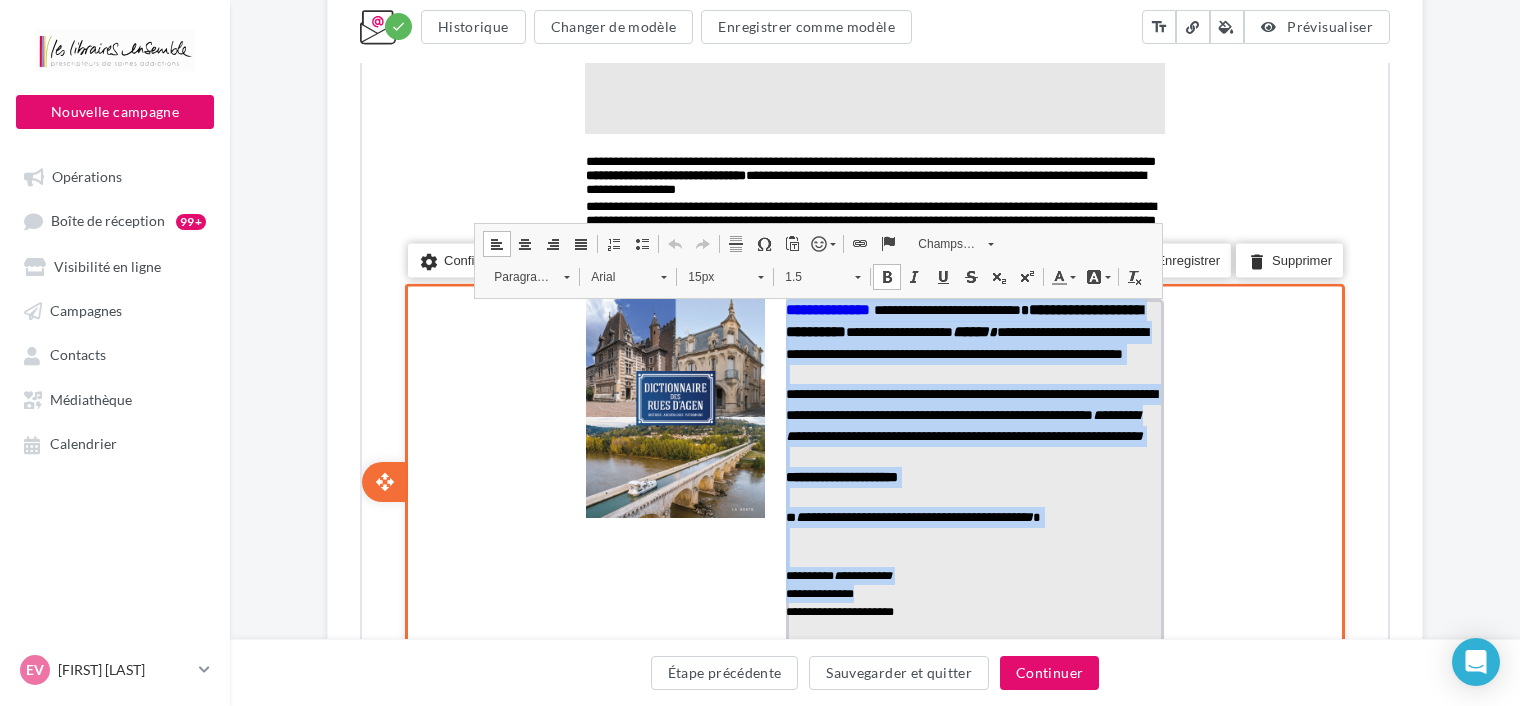 drag, startPoint x: 884, startPoint y: 634, endPoint x: 788, endPoint y: 311, distance: 336.9644 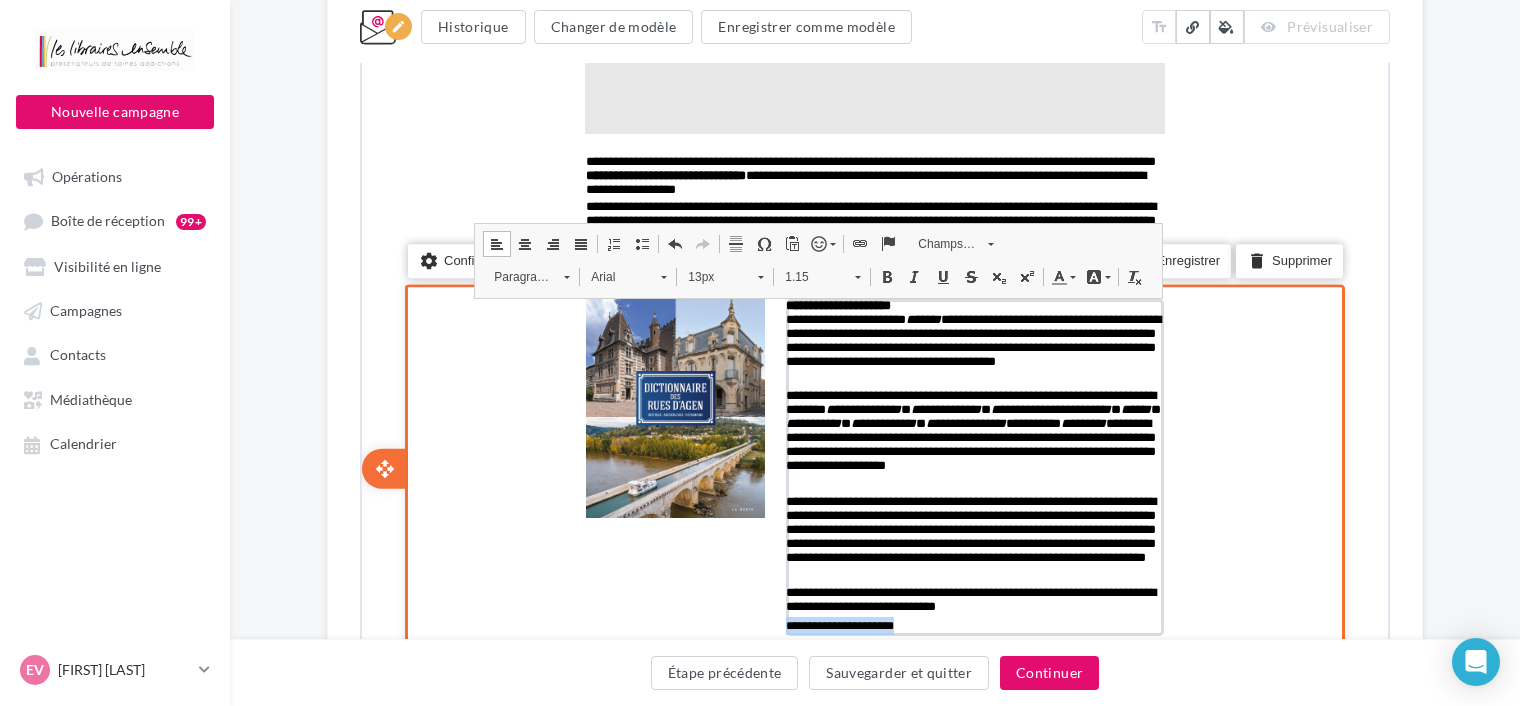drag, startPoint x: 908, startPoint y: 623, endPoint x: 764, endPoint y: 631, distance: 144.22205 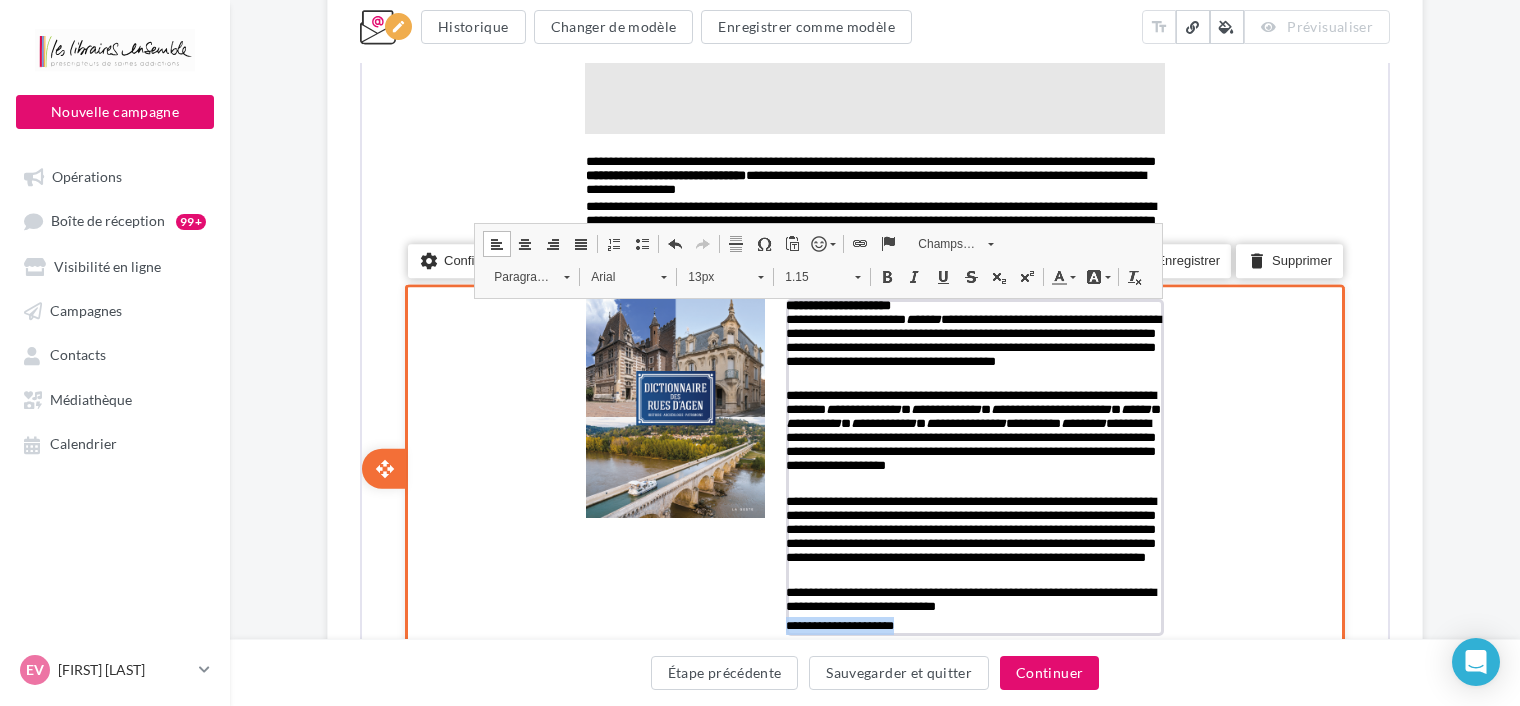 click on "**********" at bounding box center [873, 467] 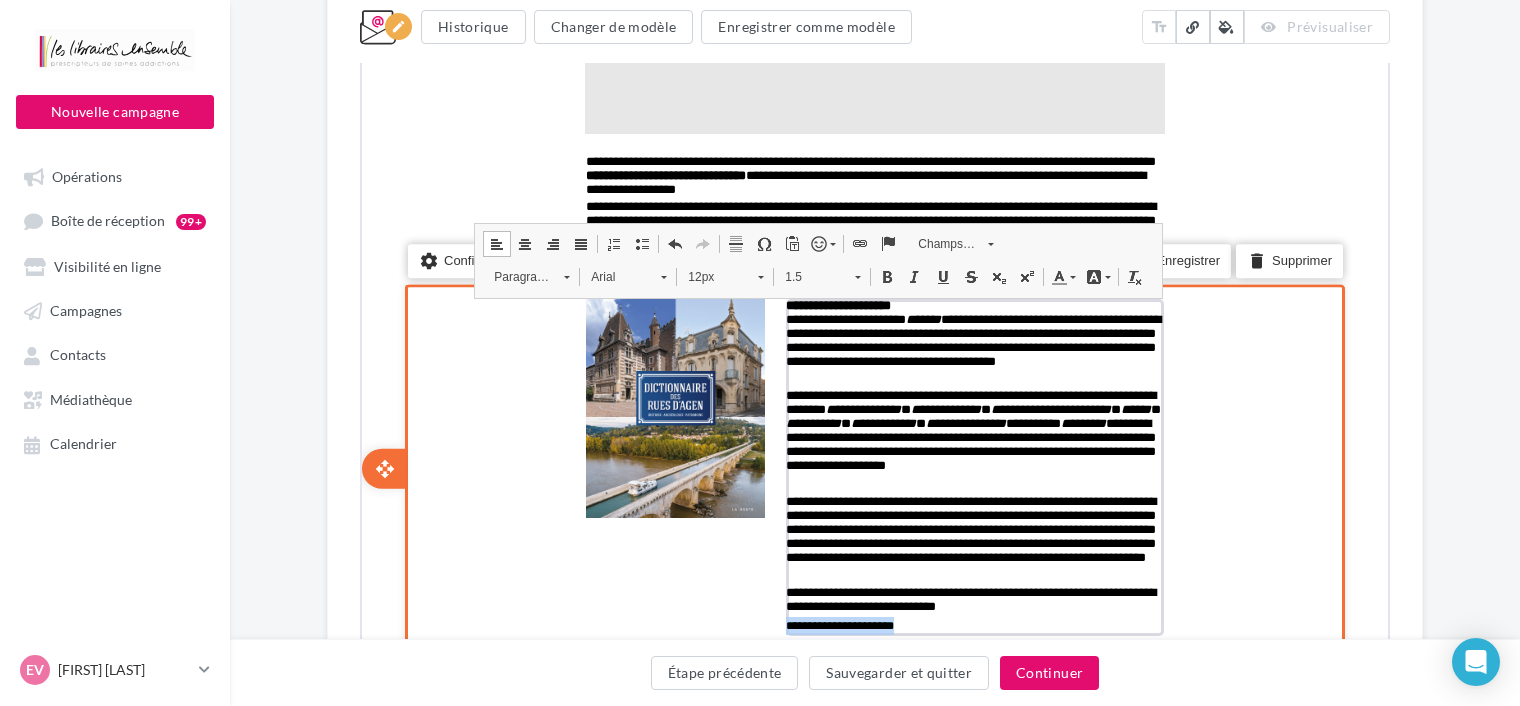 type 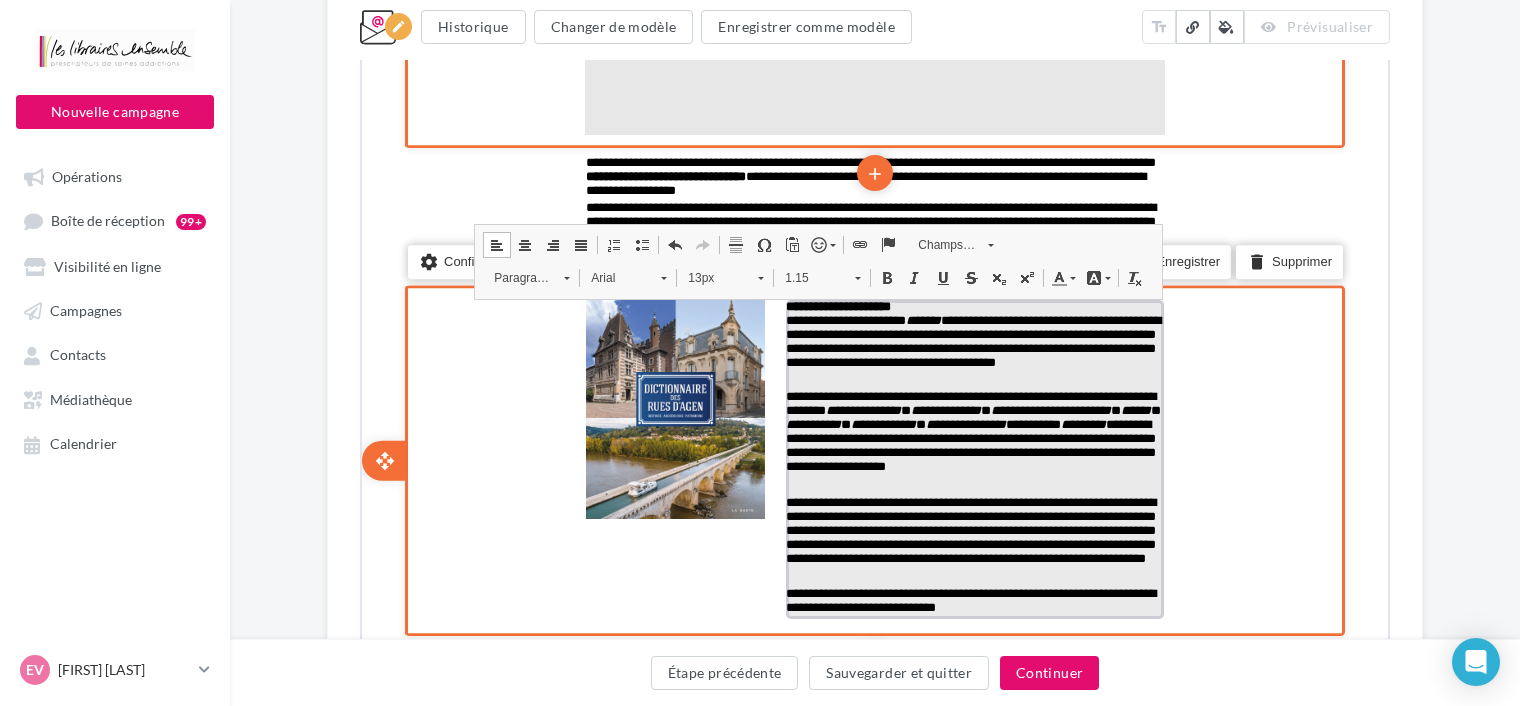 scroll, scrollTop: 908, scrollLeft: 0, axis: vertical 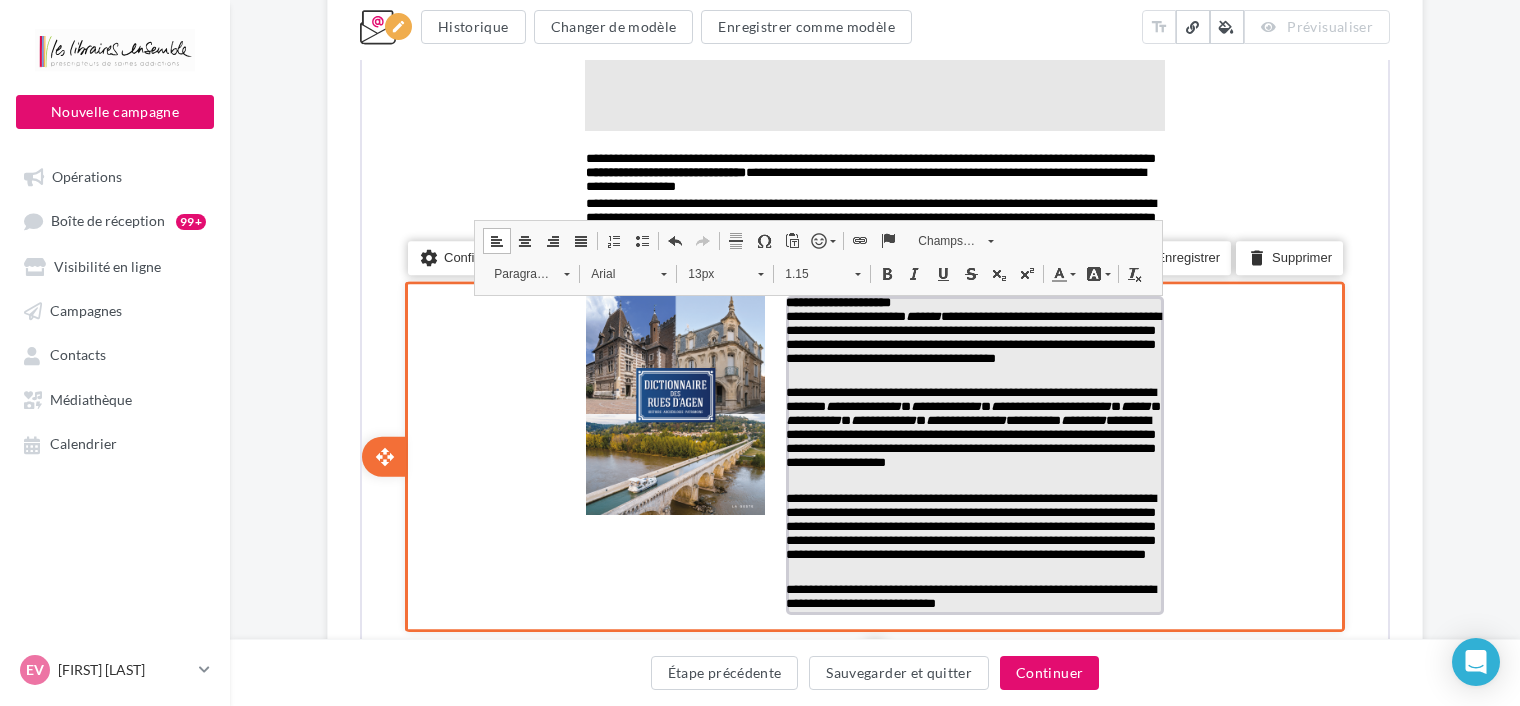click on "**********" at bounding box center (973, 437) 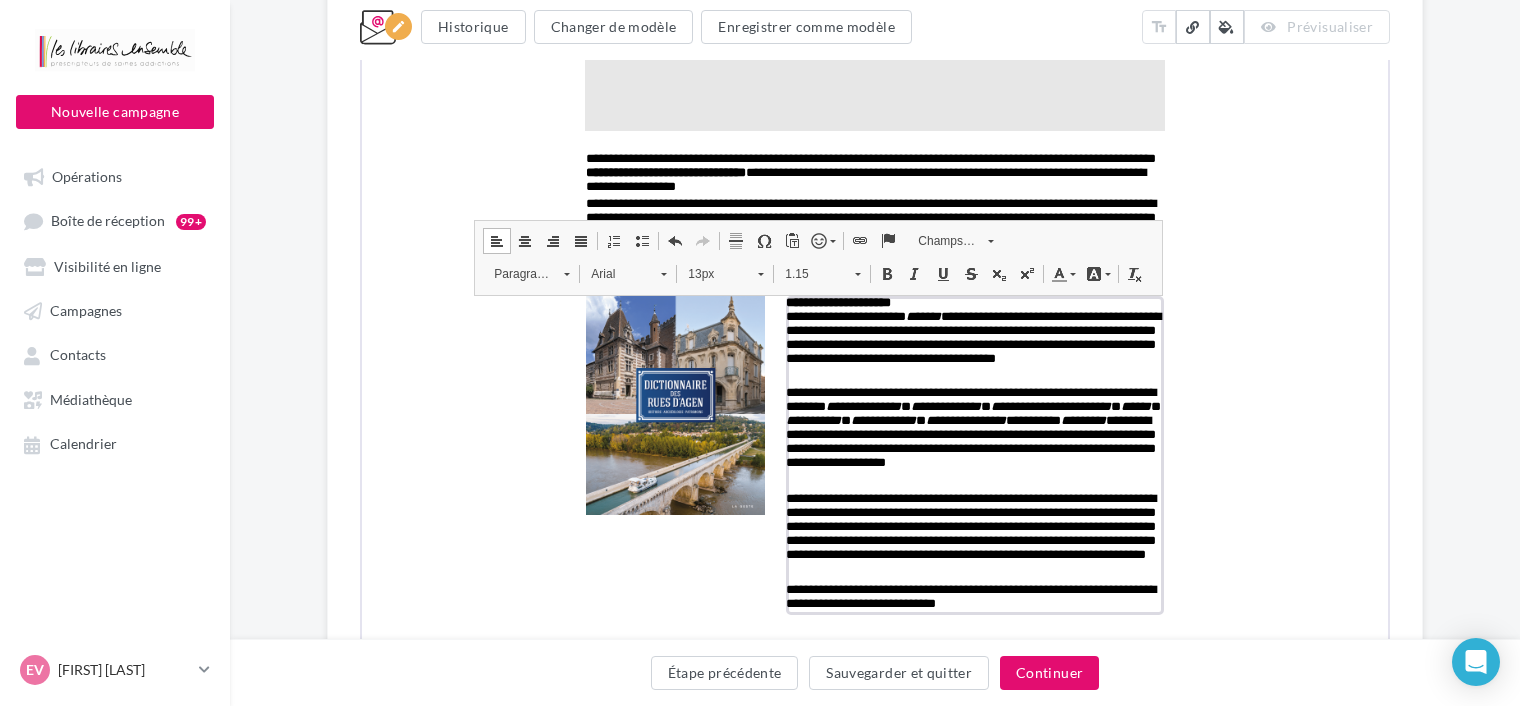 click on "1.15" at bounding box center [808, 272] 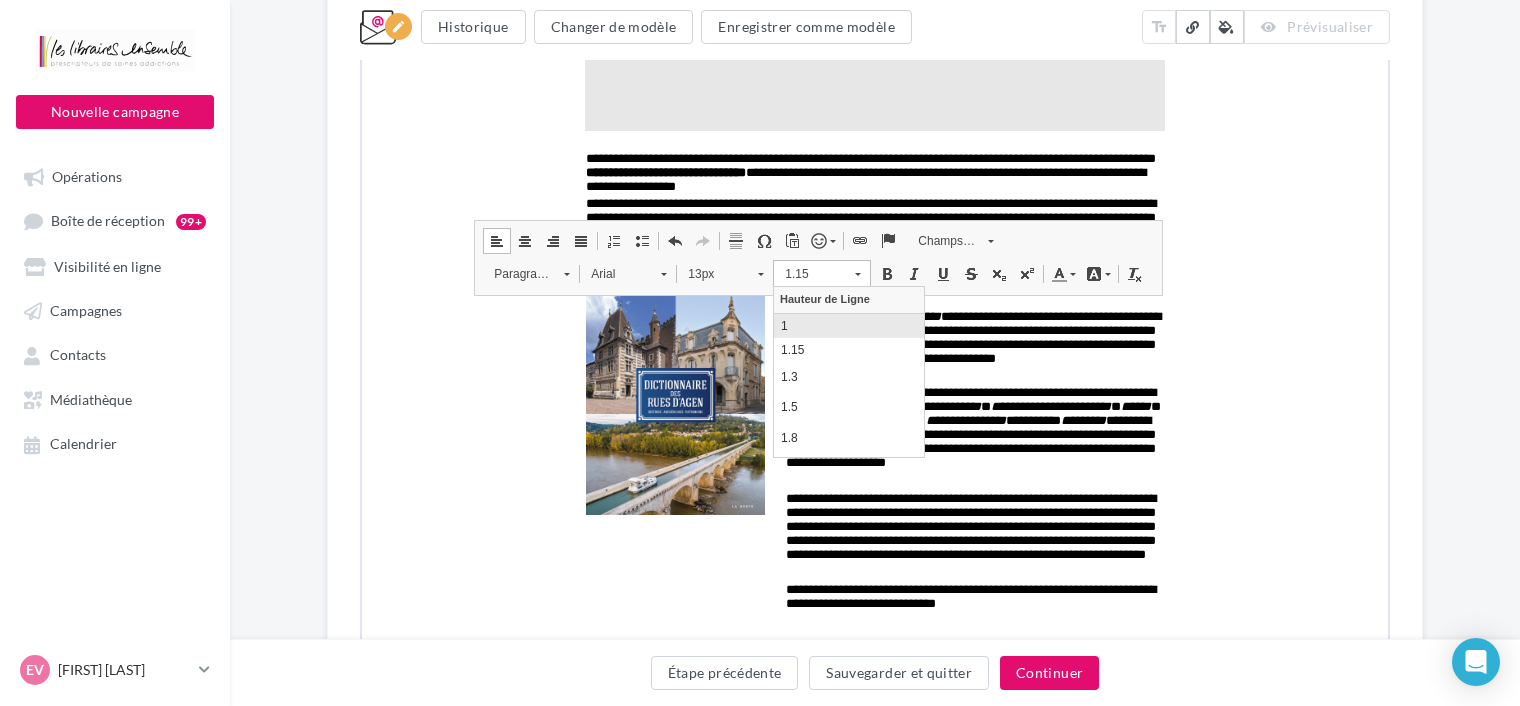 scroll, scrollTop: 0, scrollLeft: 0, axis: both 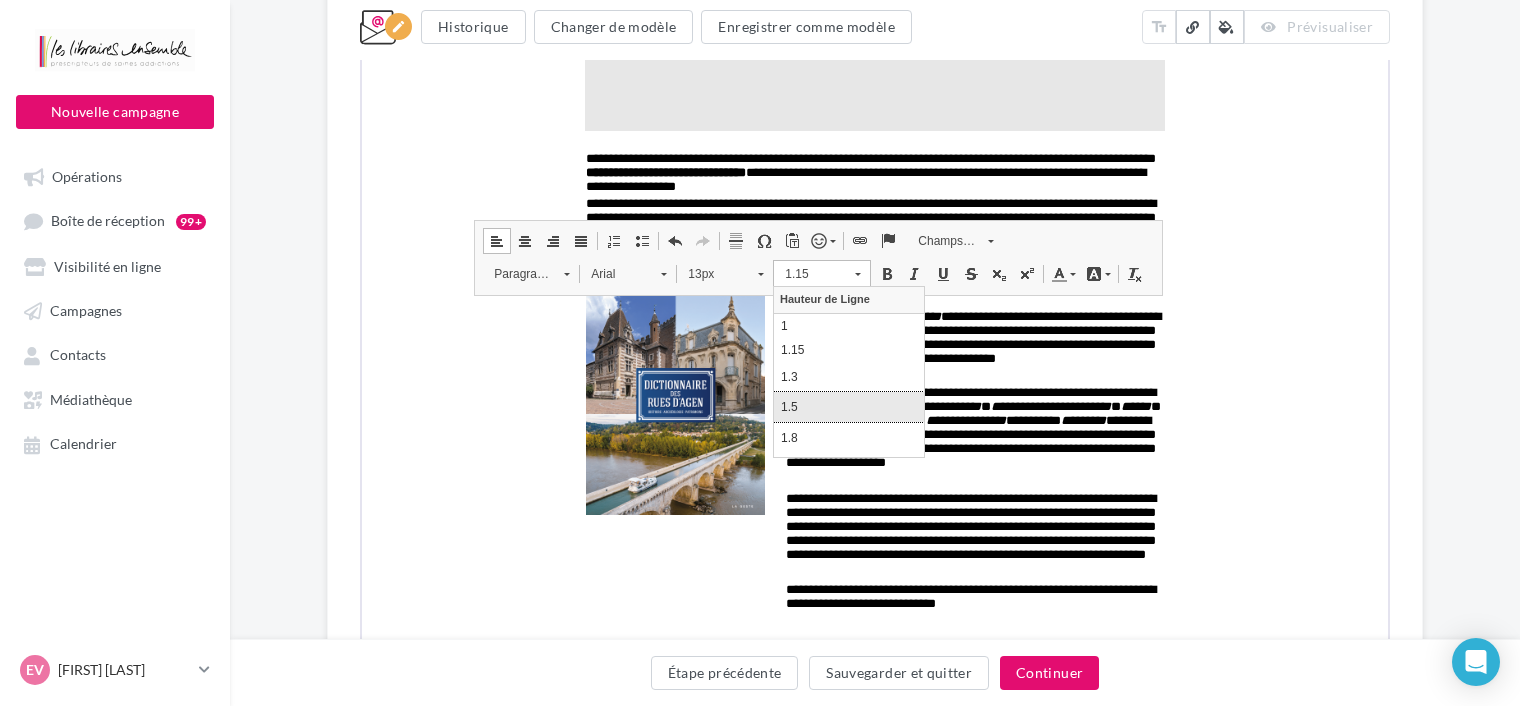 click on "1.5" at bounding box center [849, 407] 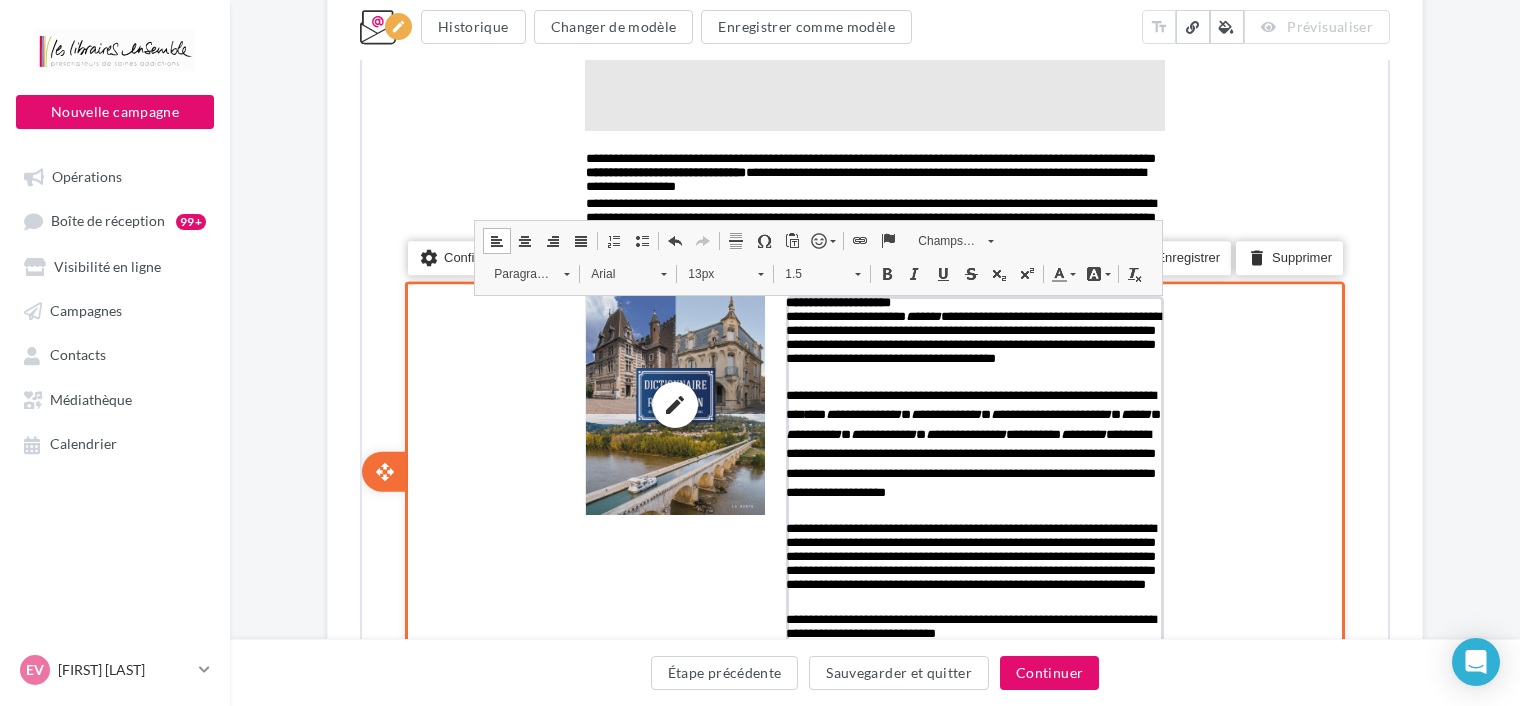 drag, startPoint x: 943, startPoint y: 379, endPoint x: 762, endPoint y: 339, distance: 185.3672 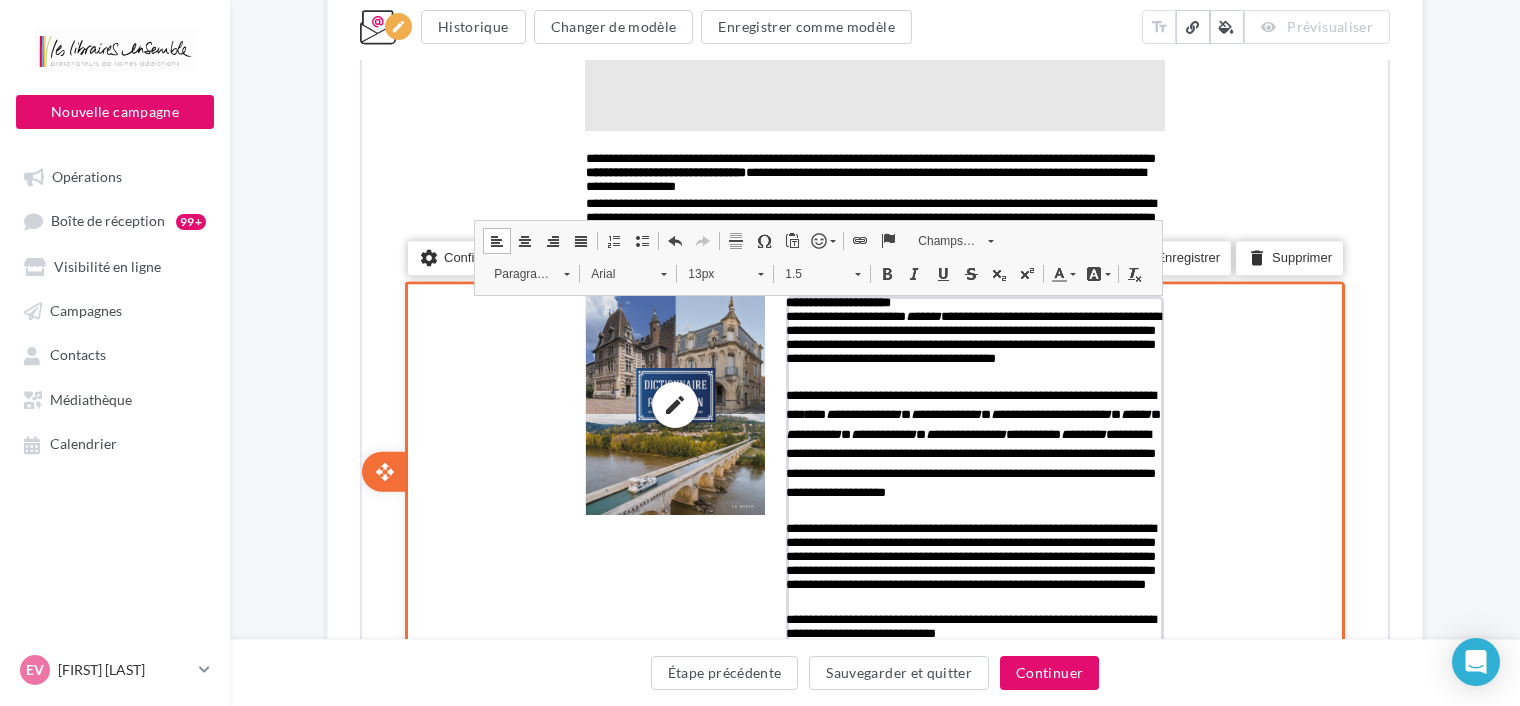 click on "**********" at bounding box center [973, 346] 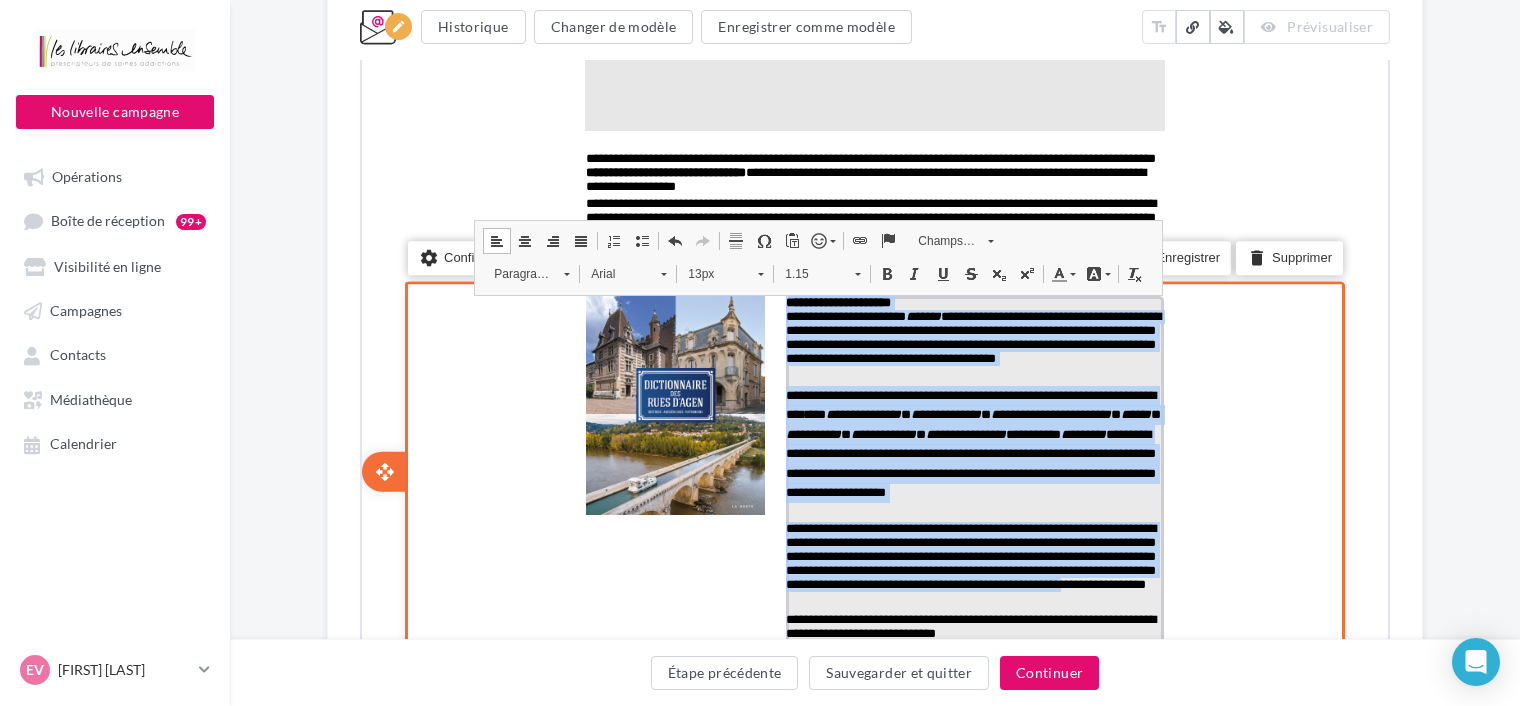 scroll, scrollTop: 1008, scrollLeft: 0, axis: vertical 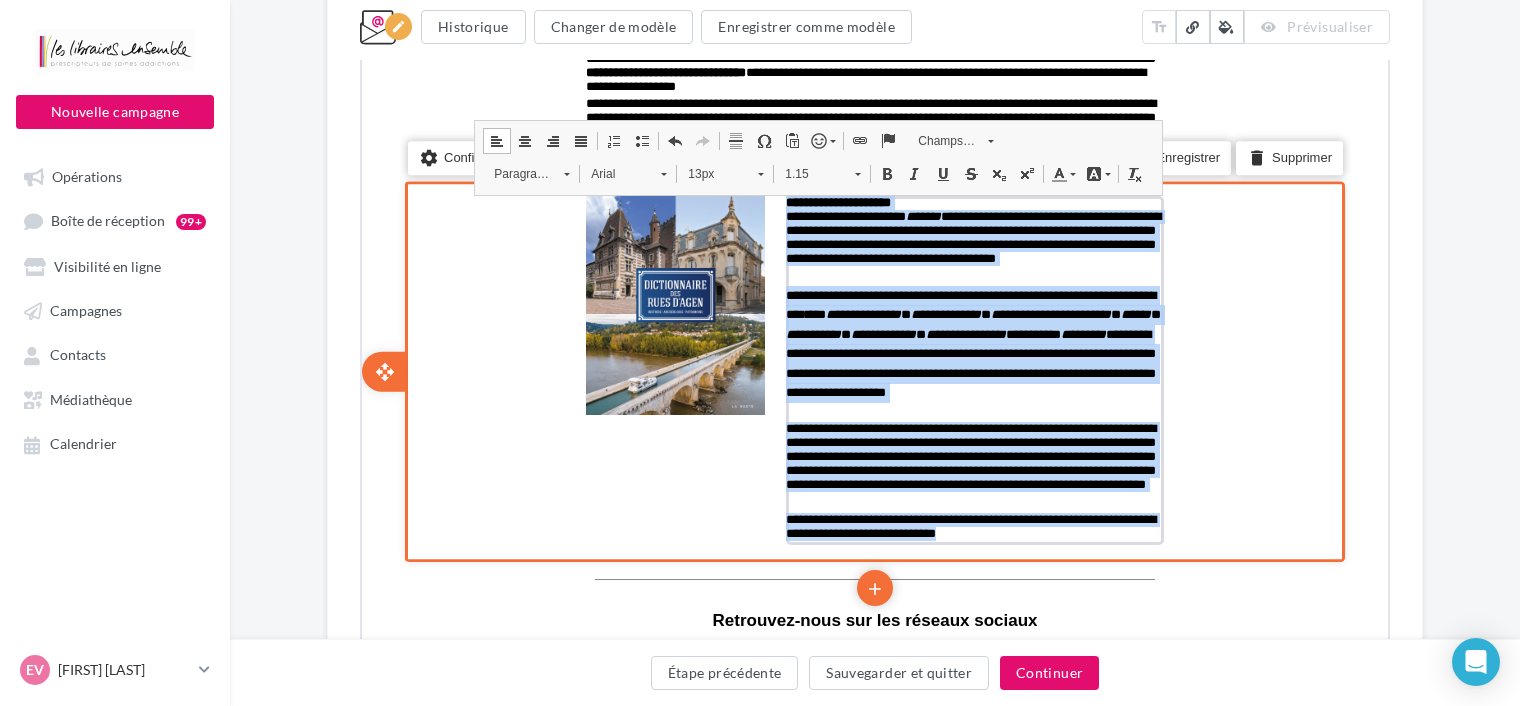 drag, startPoint x: 787, startPoint y: 204, endPoint x: 1064, endPoint y: 543, distance: 437.77847 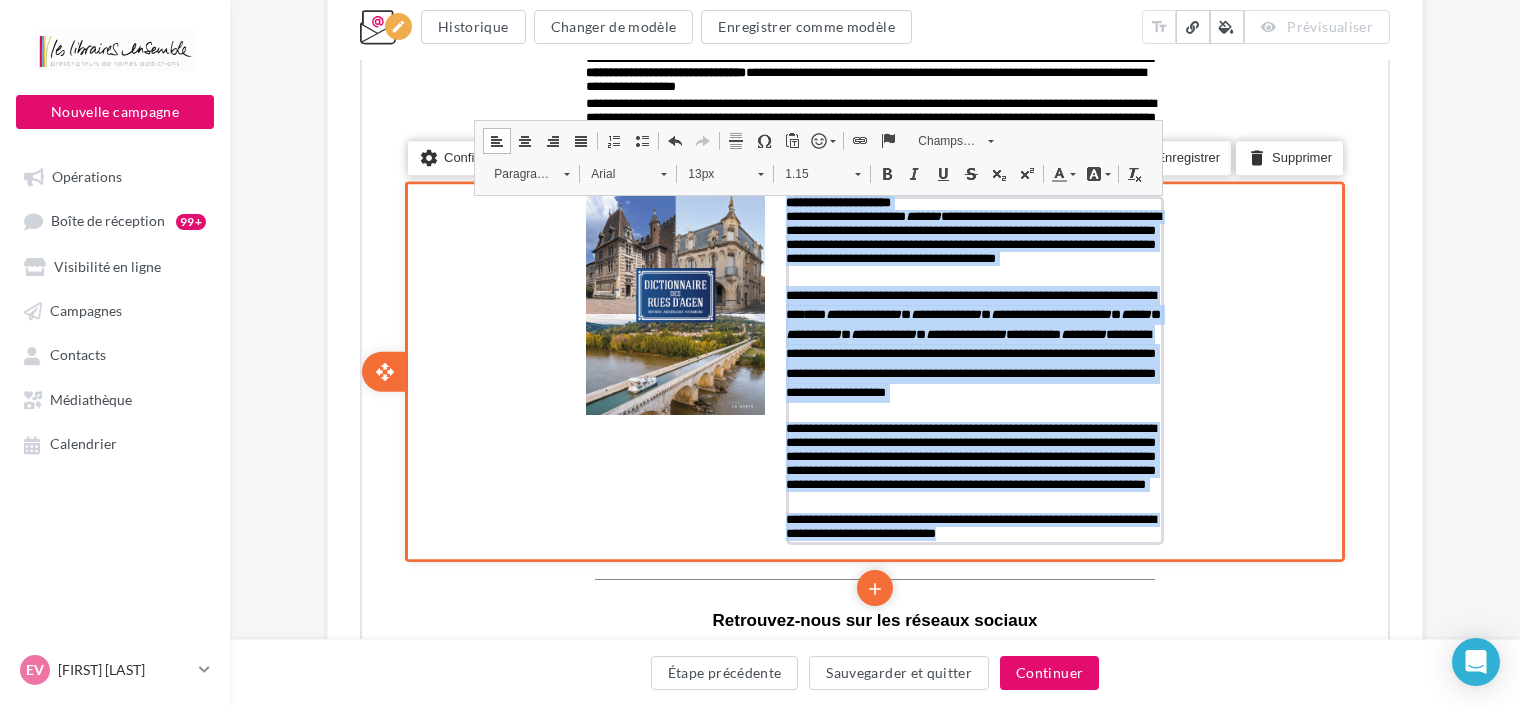 click on "**********" at bounding box center [973, 370] 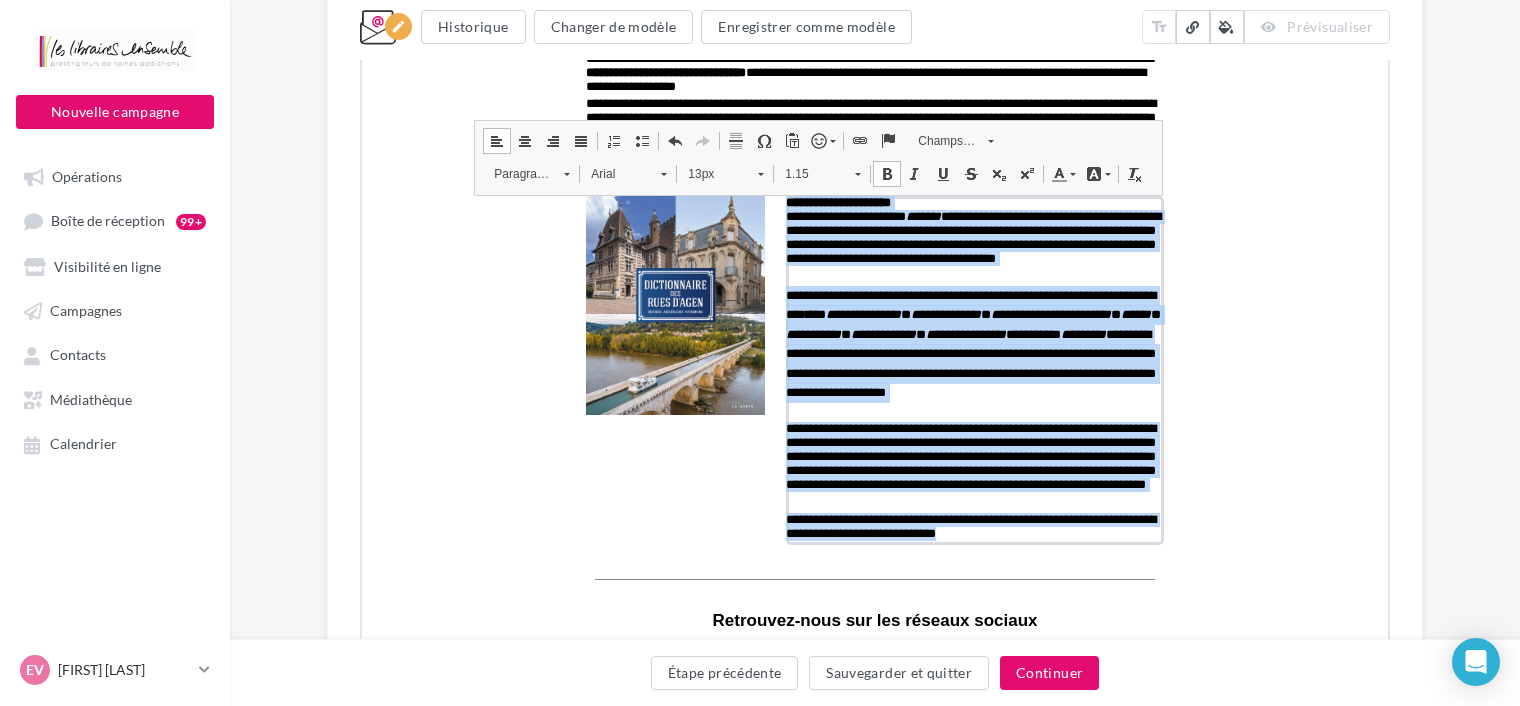 click on "1.15" at bounding box center (808, 172) 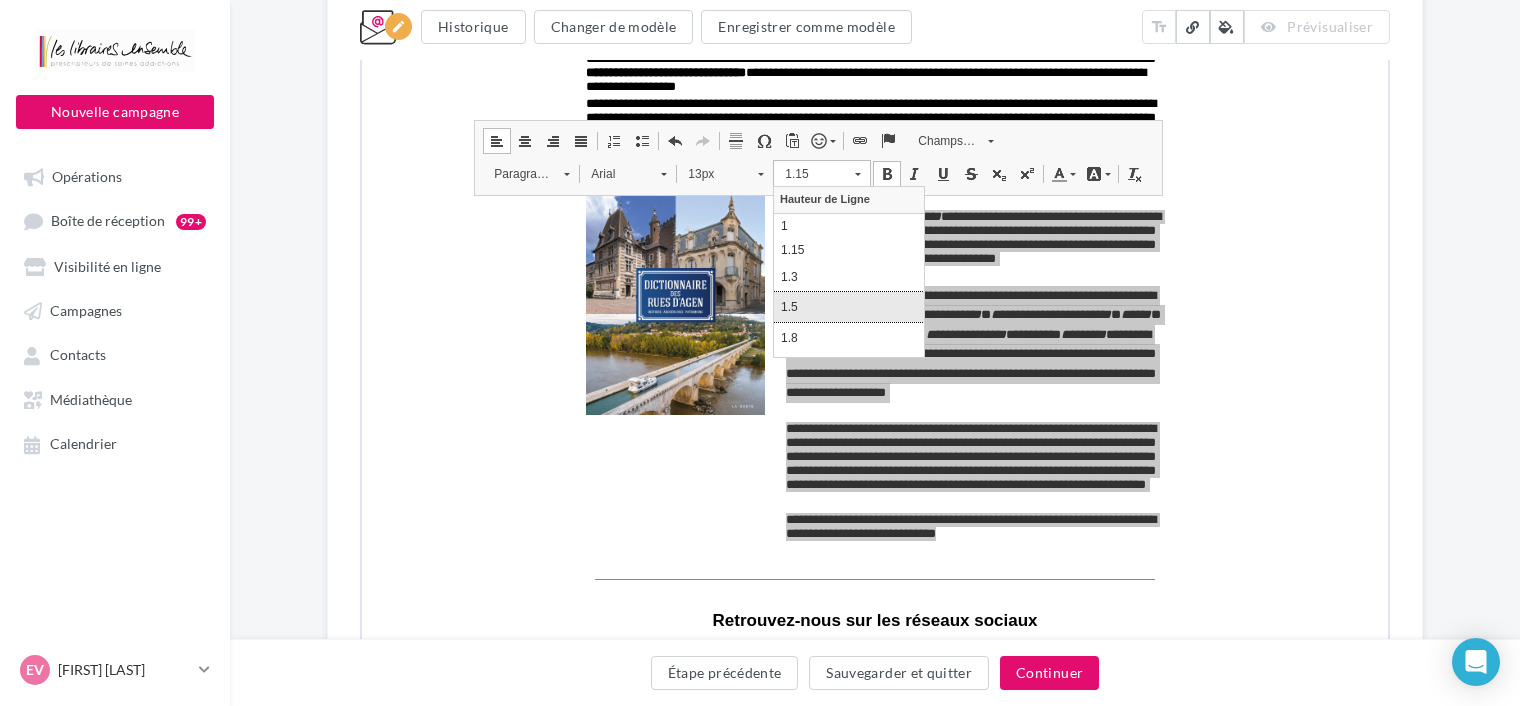 click on "1.5" at bounding box center (849, 307) 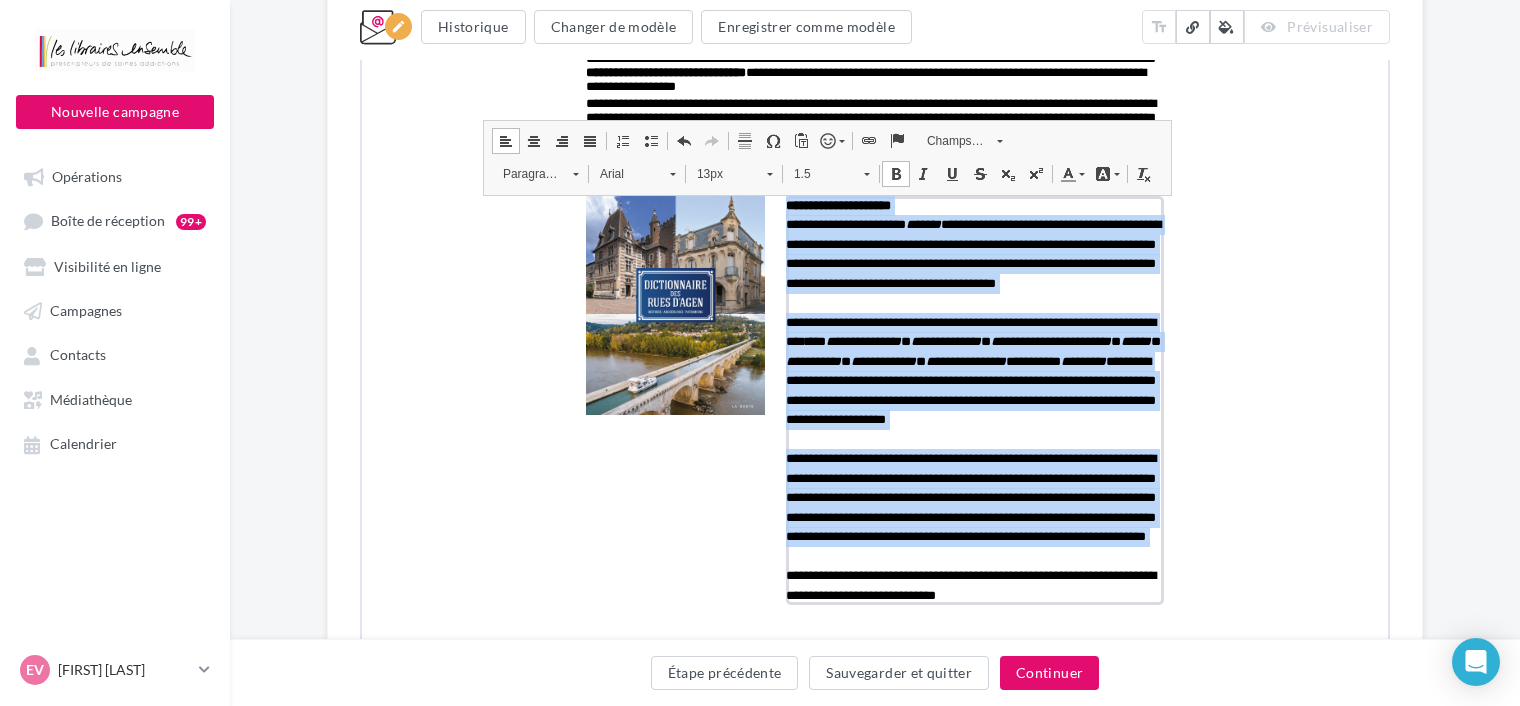 click on "13px" at bounding box center (720, 172) 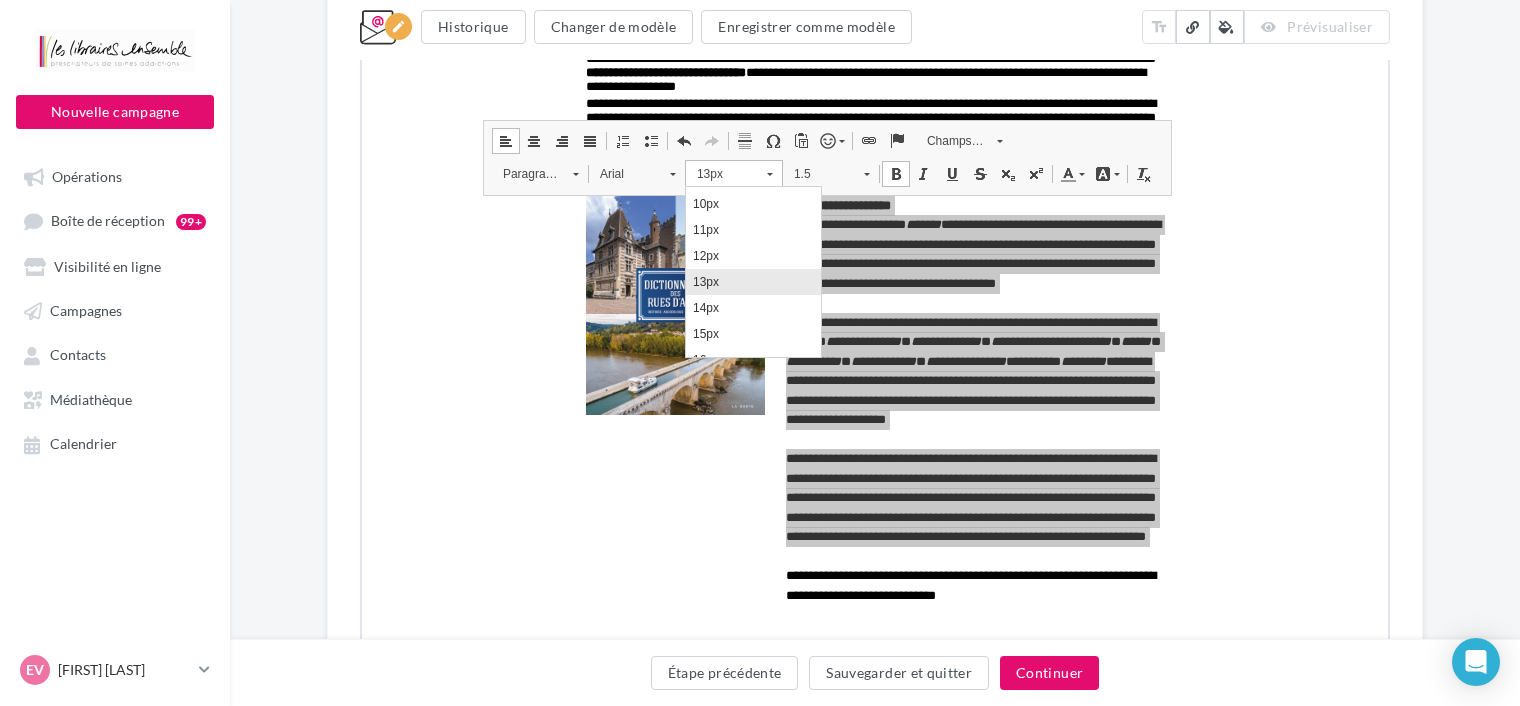 scroll, scrollTop: 108, scrollLeft: 0, axis: vertical 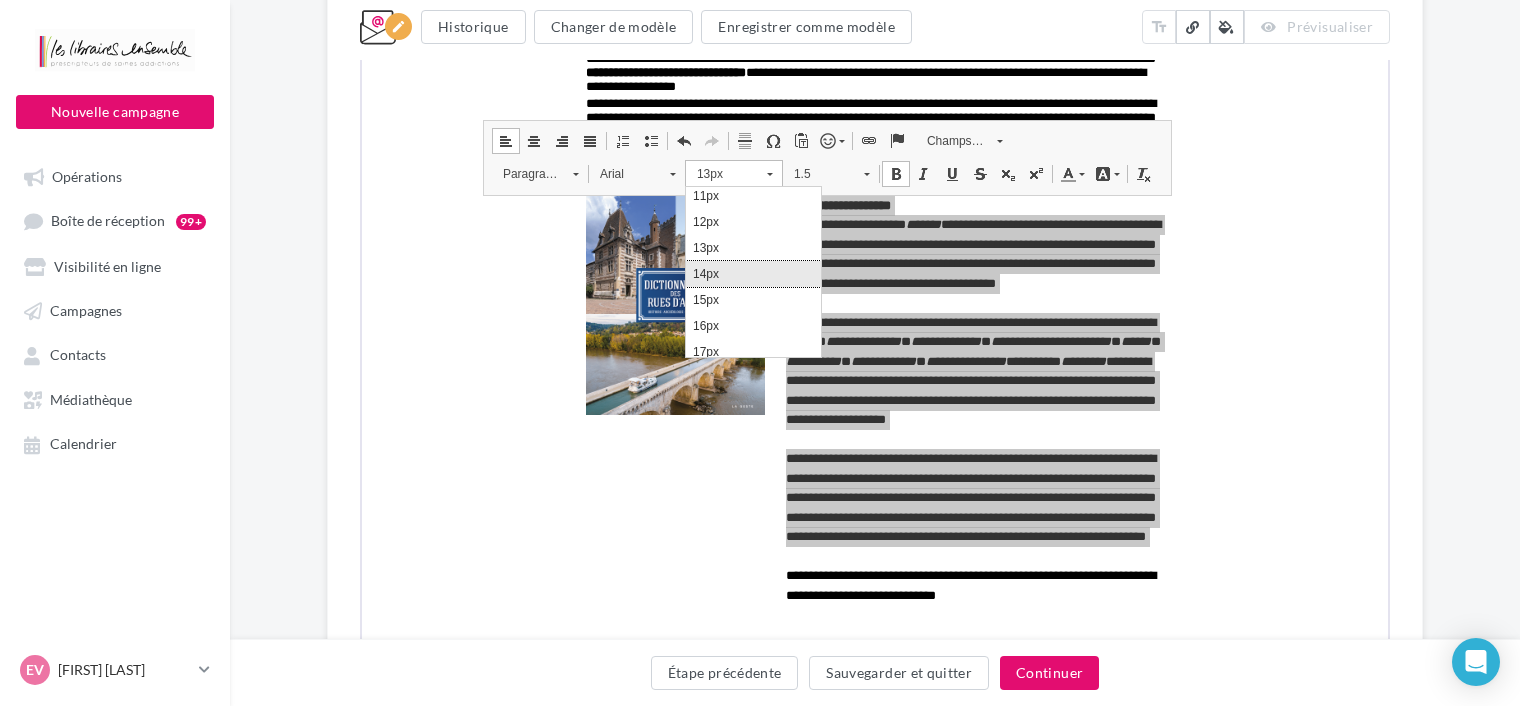 click on "14px" at bounding box center (752, 274) 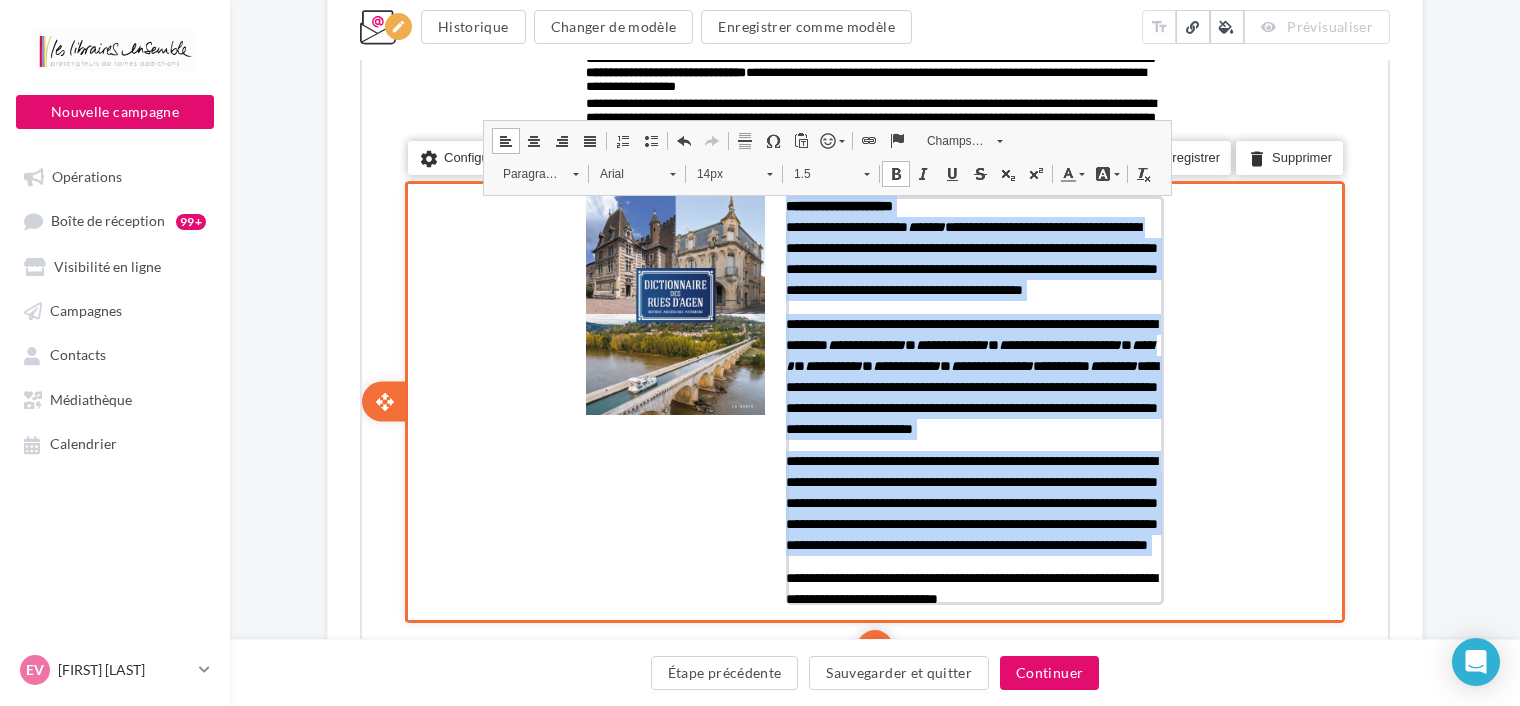 scroll, scrollTop: 0, scrollLeft: 0, axis: both 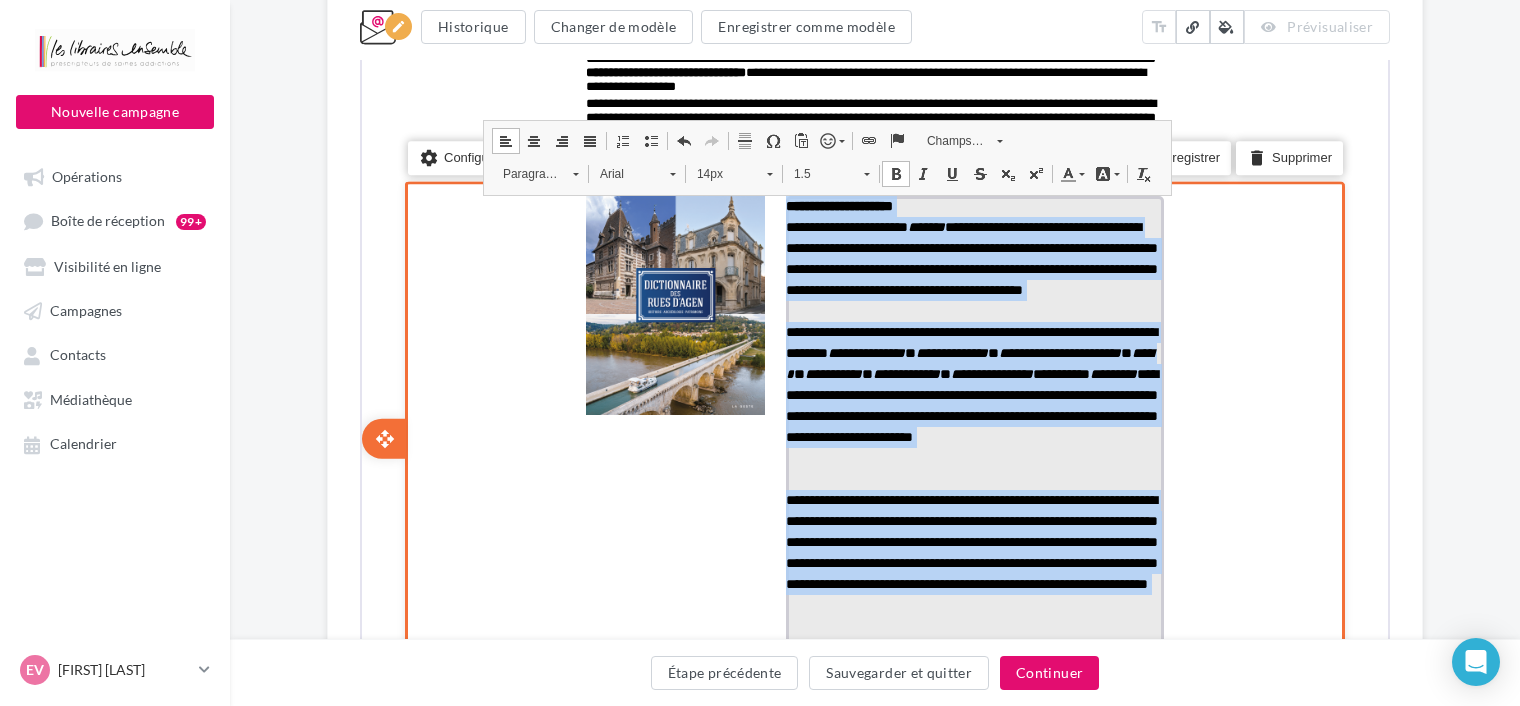 click on "**********" at bounding box center [970, 382] 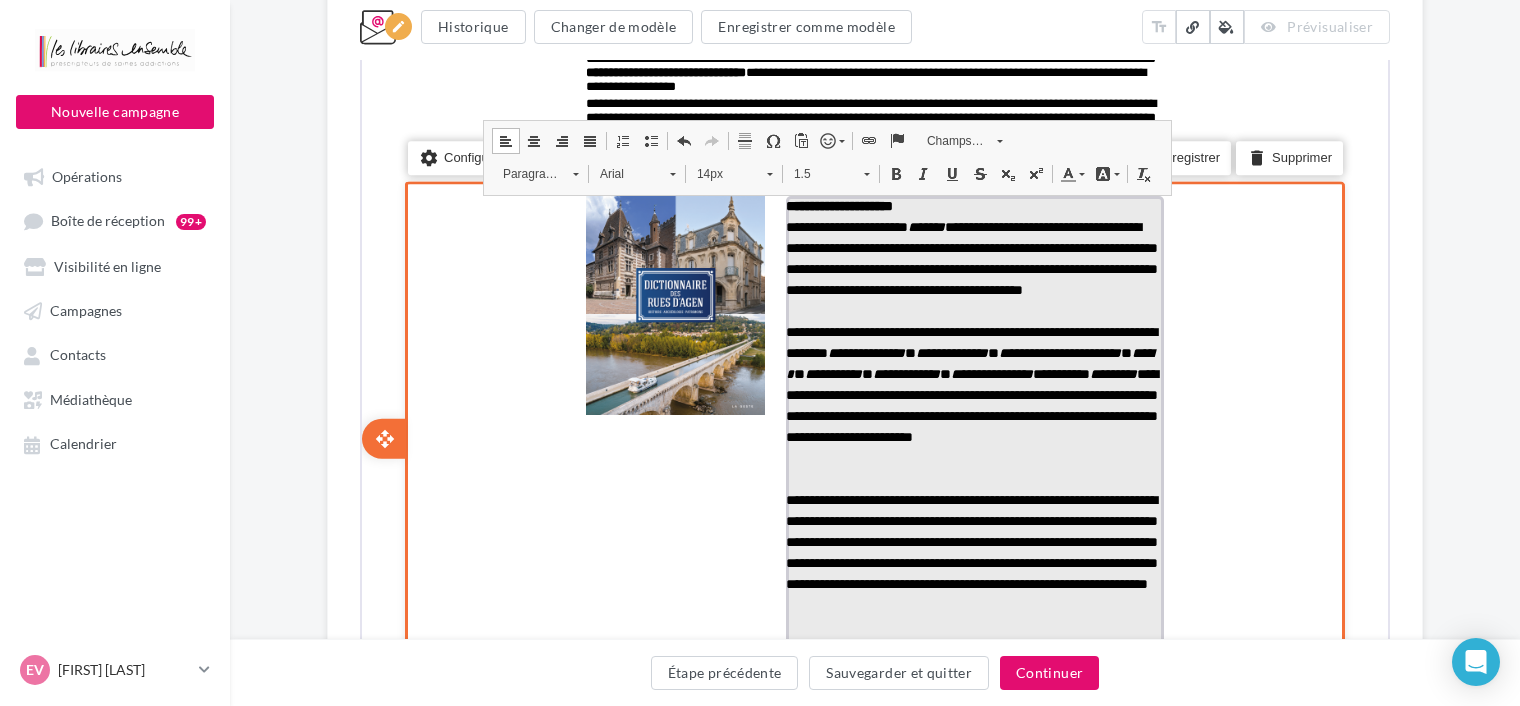 click on "**********" at bounding box center [973, 267] 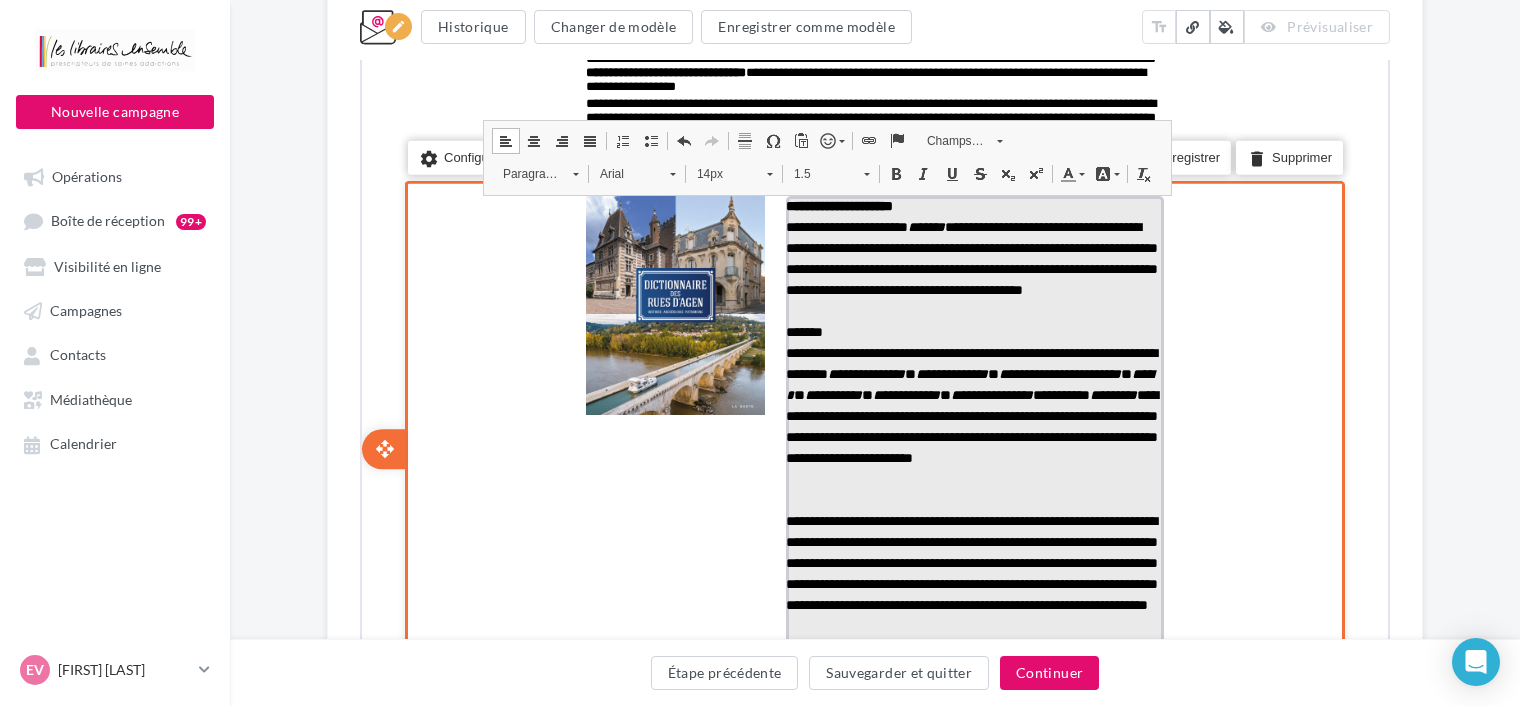 click on "**********" at bounding box center [973, 204] 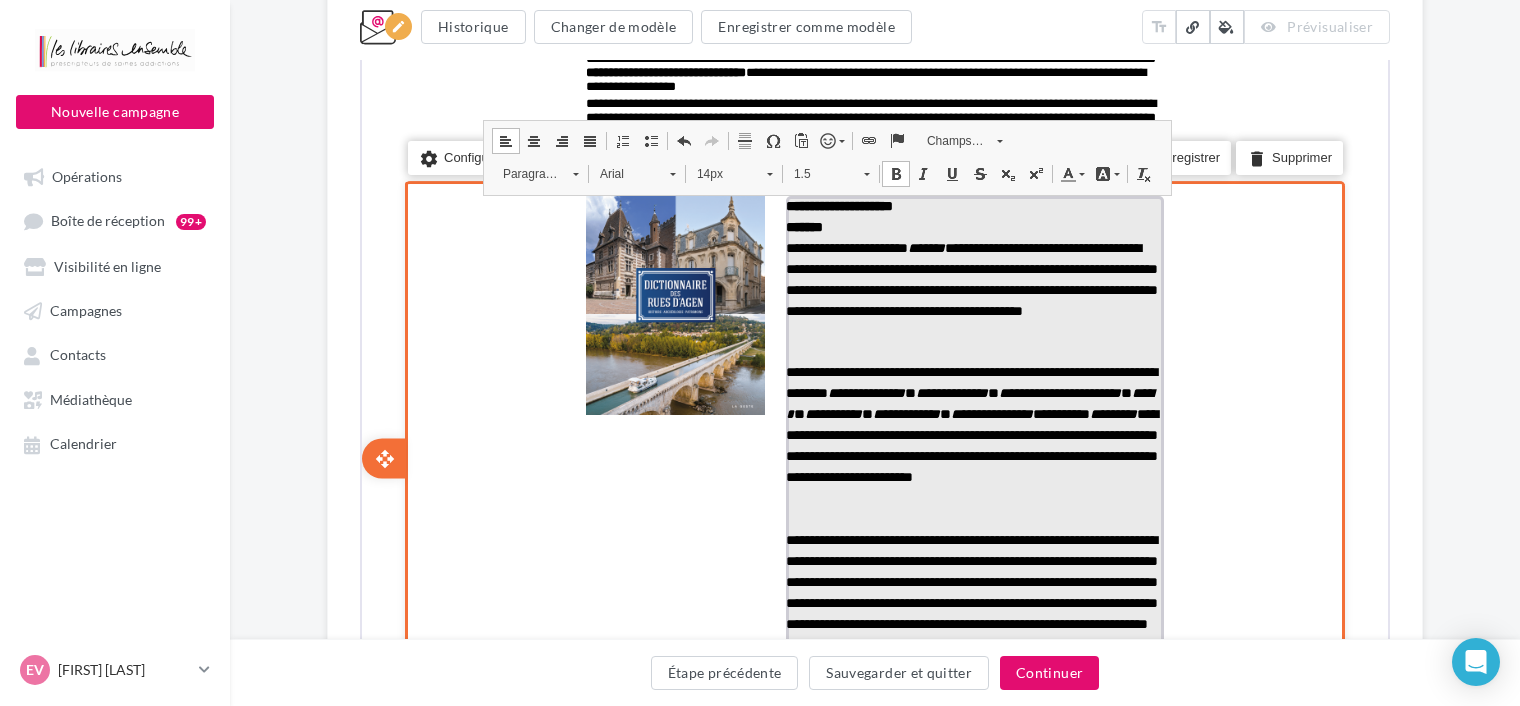 click on "**********" at bounding box center (973, 444) 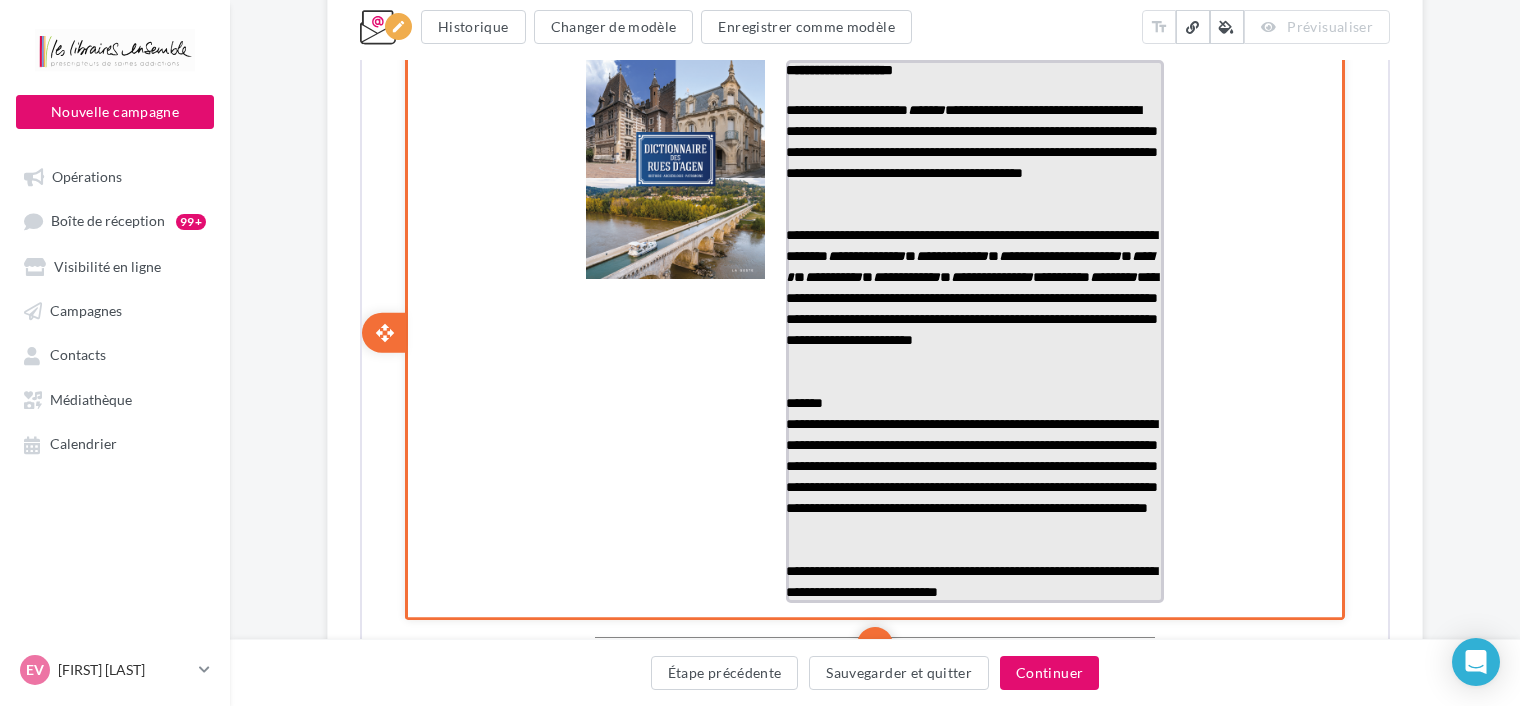 click on "**********" at bounding box center [973, 485] 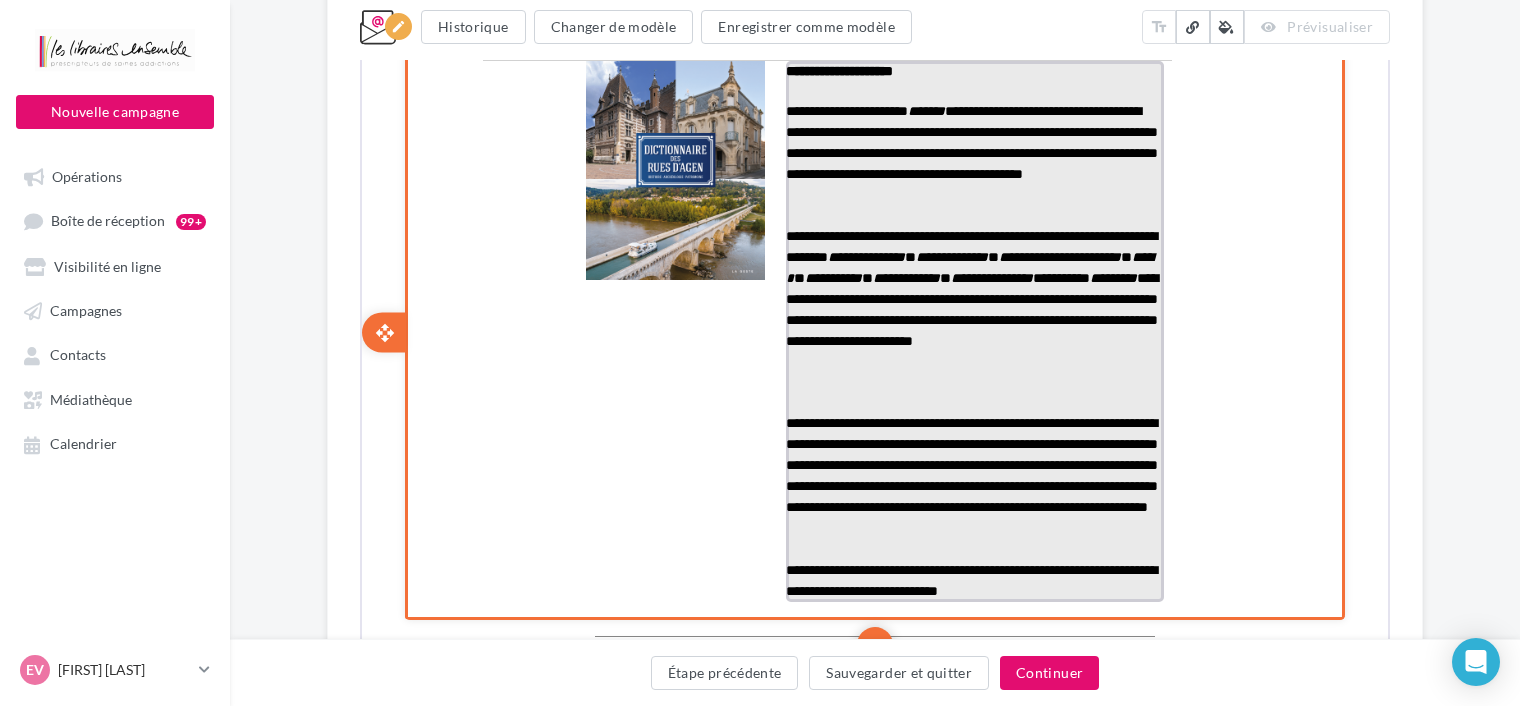 scroll, scrollTop: 136, scrollLeft: 0, axis: vertical 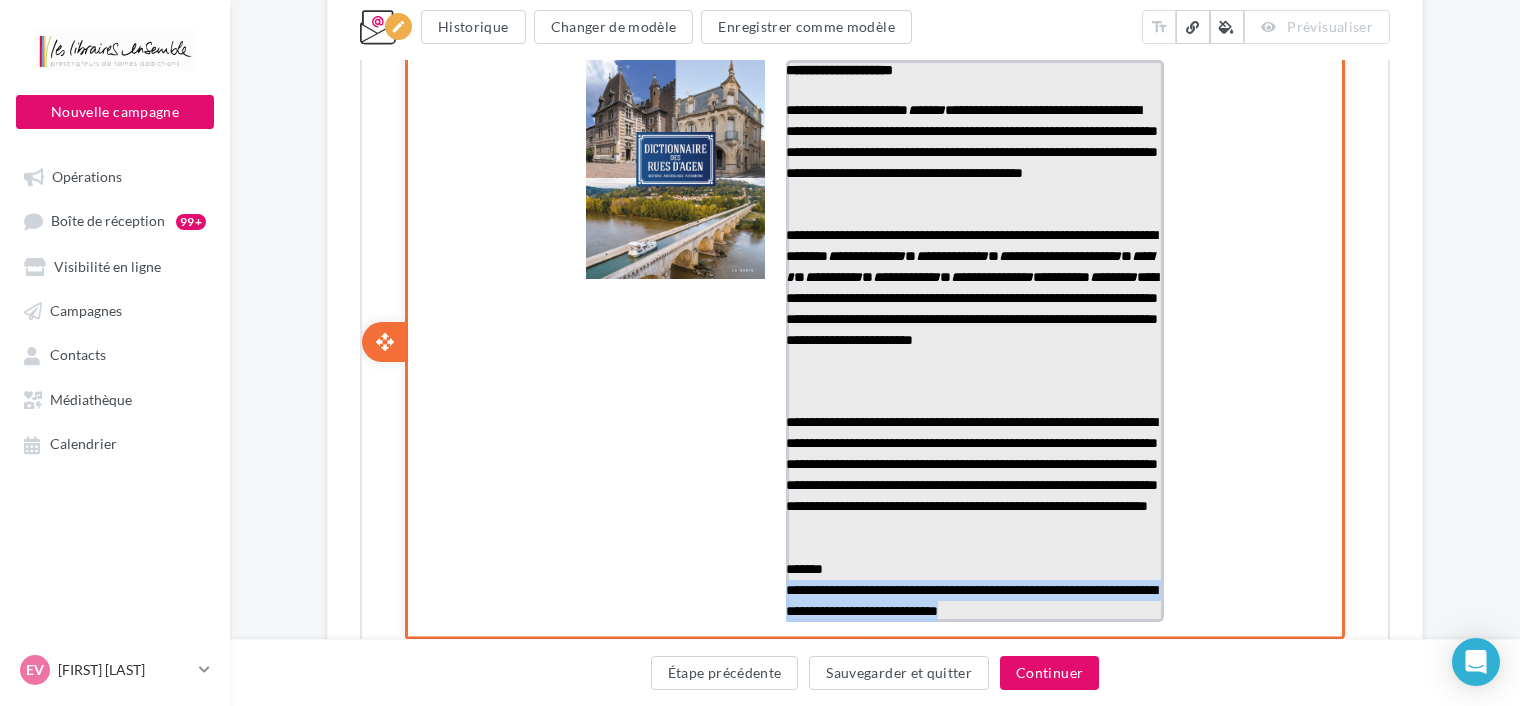 drag, startPoint x: 1081, startPoint y: 606, endPoint x: 778, endPoint y: 591, distance: 303.37106 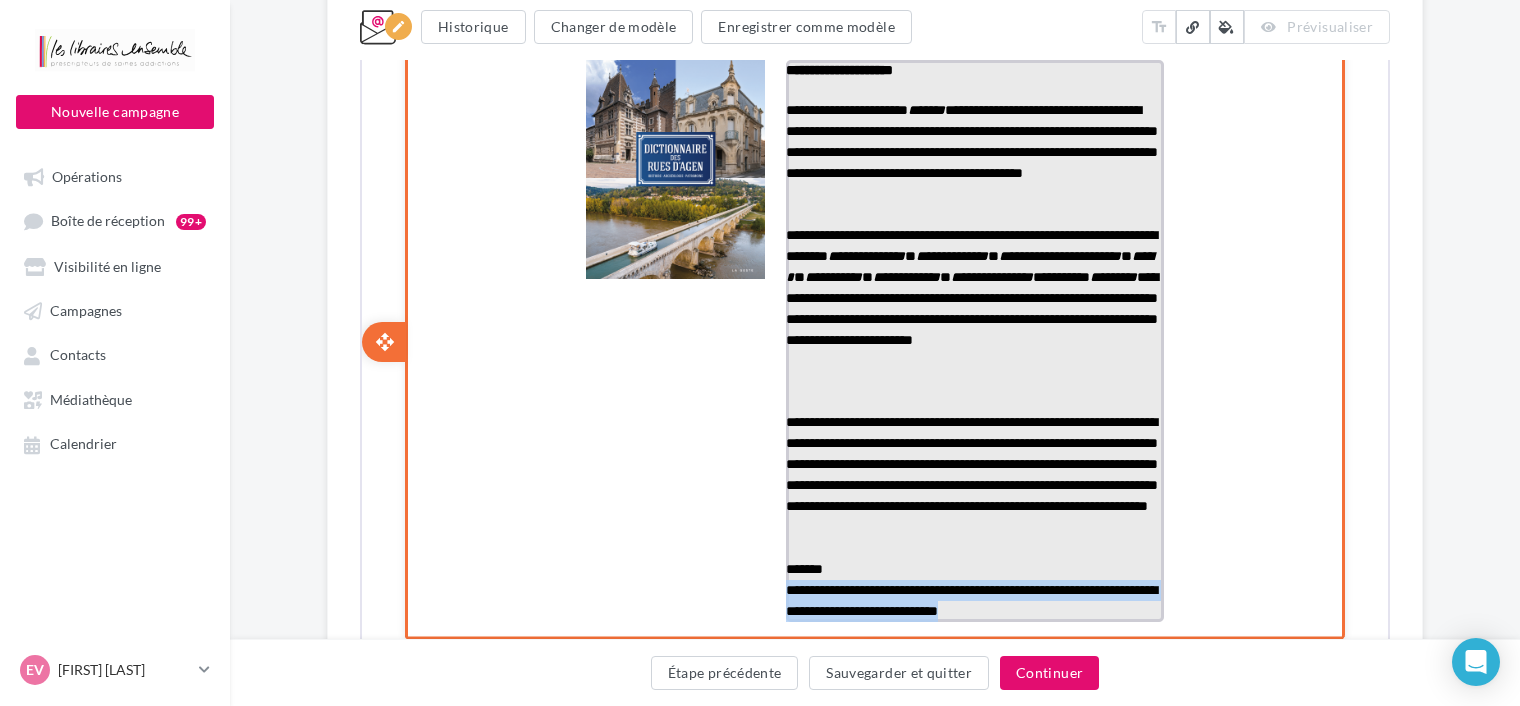 click on "**********" at bounding box center (973, 599) 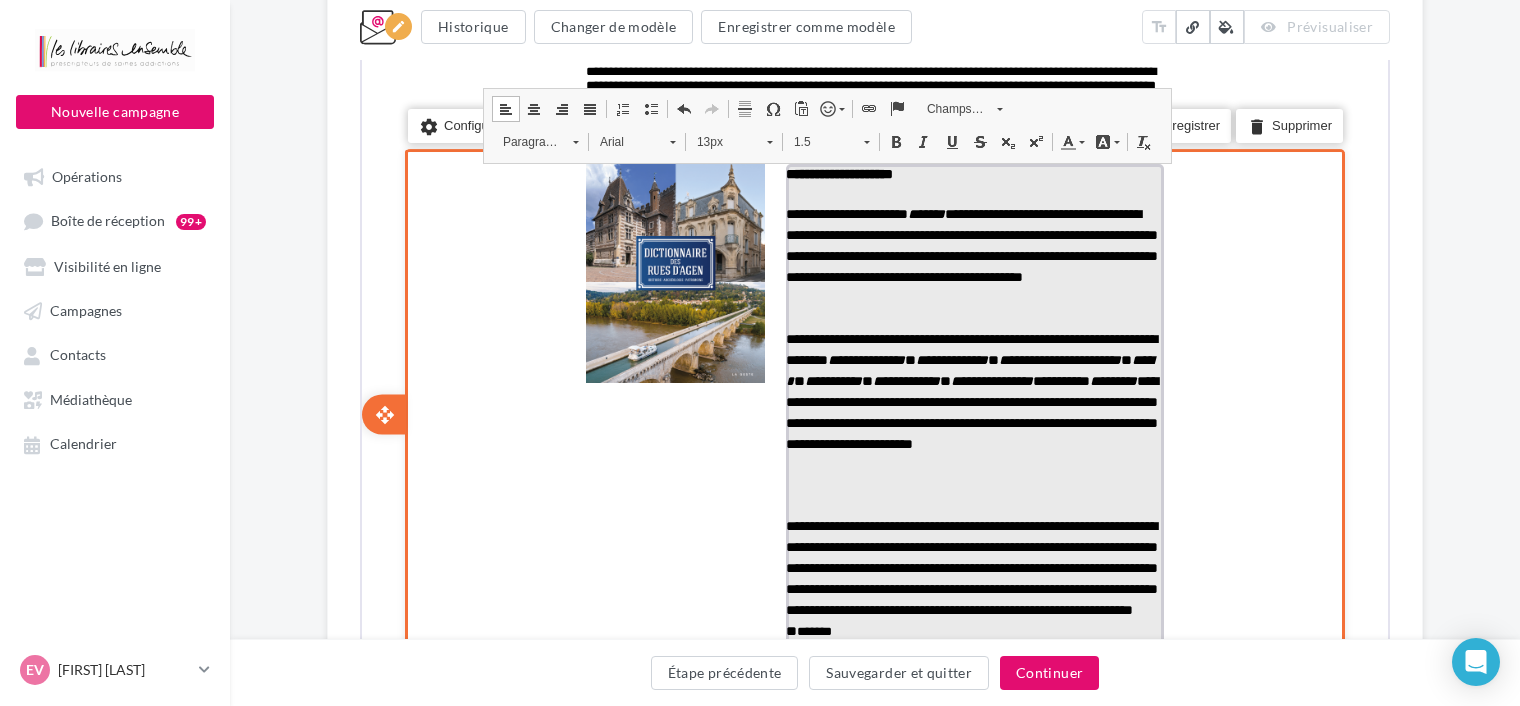 scroll, scrollTop: 0, scrollLeft: 0, axis: both 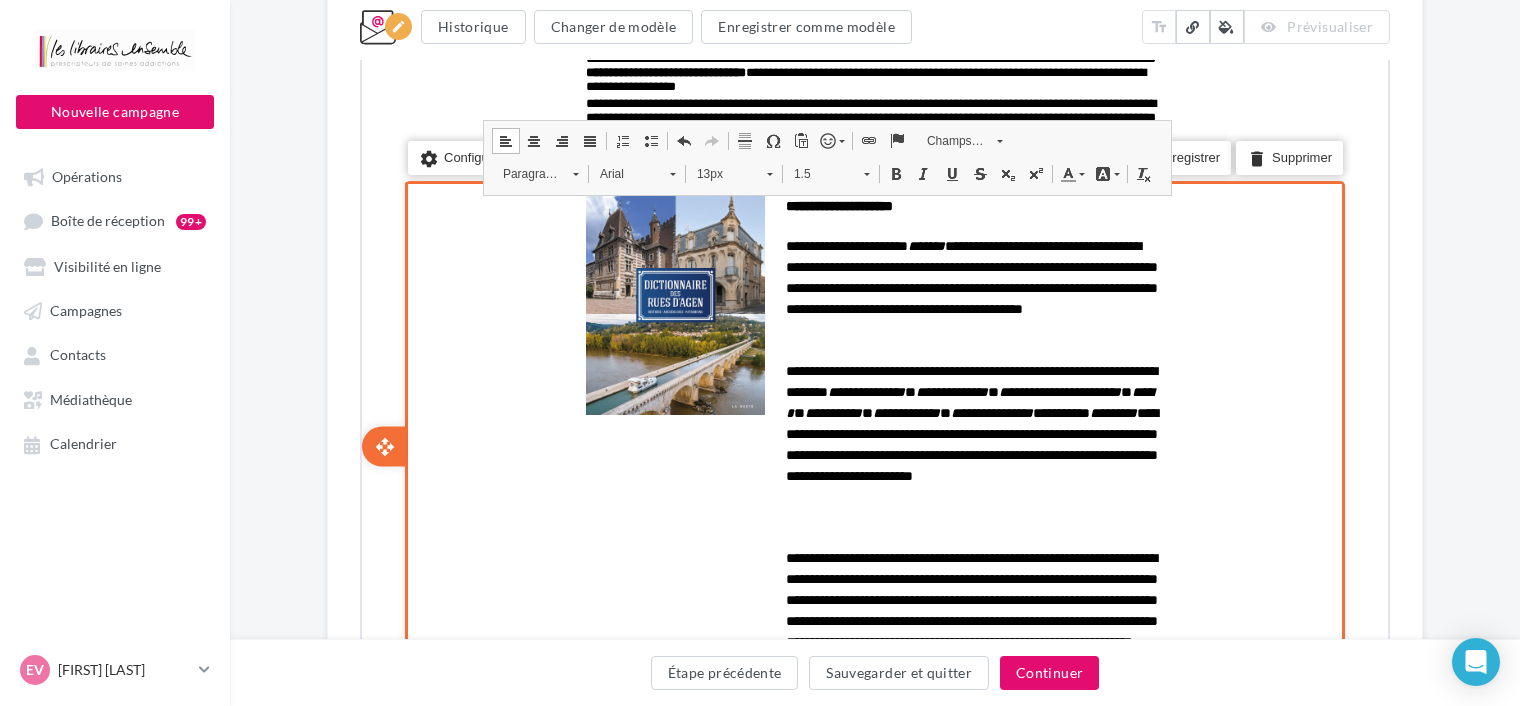 click on "settings Configurer content_copy Dupliquer add add save Enregistrer delete Supprimer" at bounding box center [873, 445] 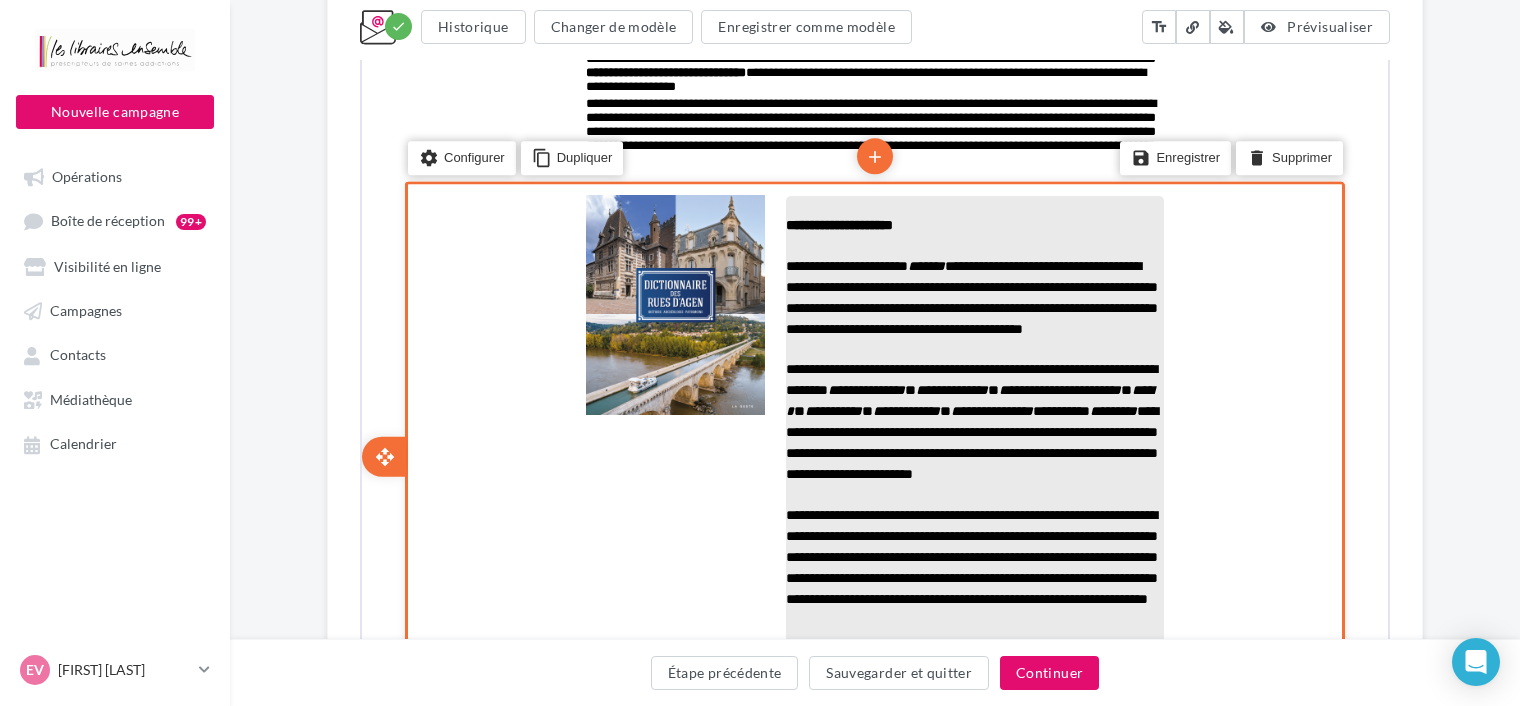 click at bounding box center (973, 204) 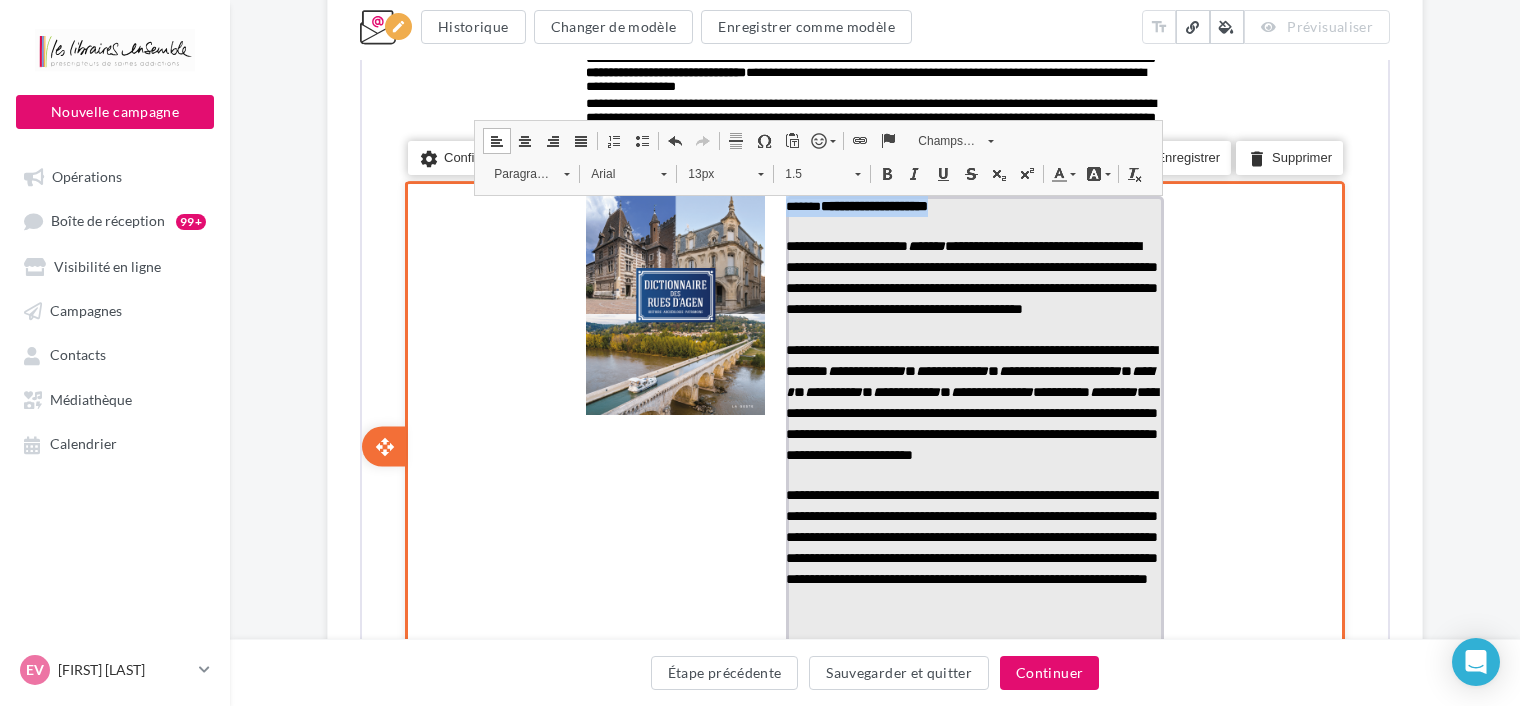 drag, startPoint x: 960, startPoint y: 207, endPoint x: 782, endPoint y: 210, distance: 178.02528 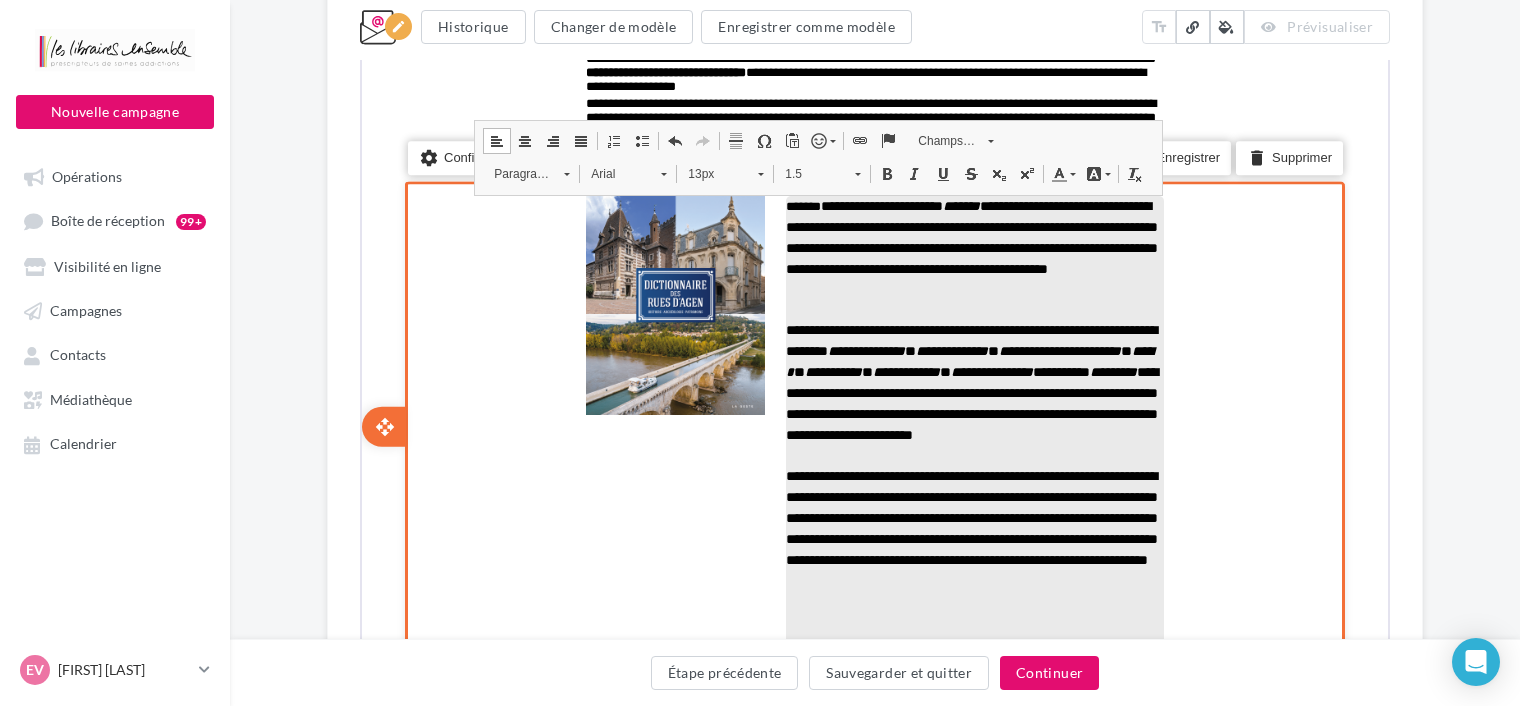 click on "settings Configurer content_copy Dupliquer add add save Enregistrer delete Supprimer" at bounding box center (873, 424) 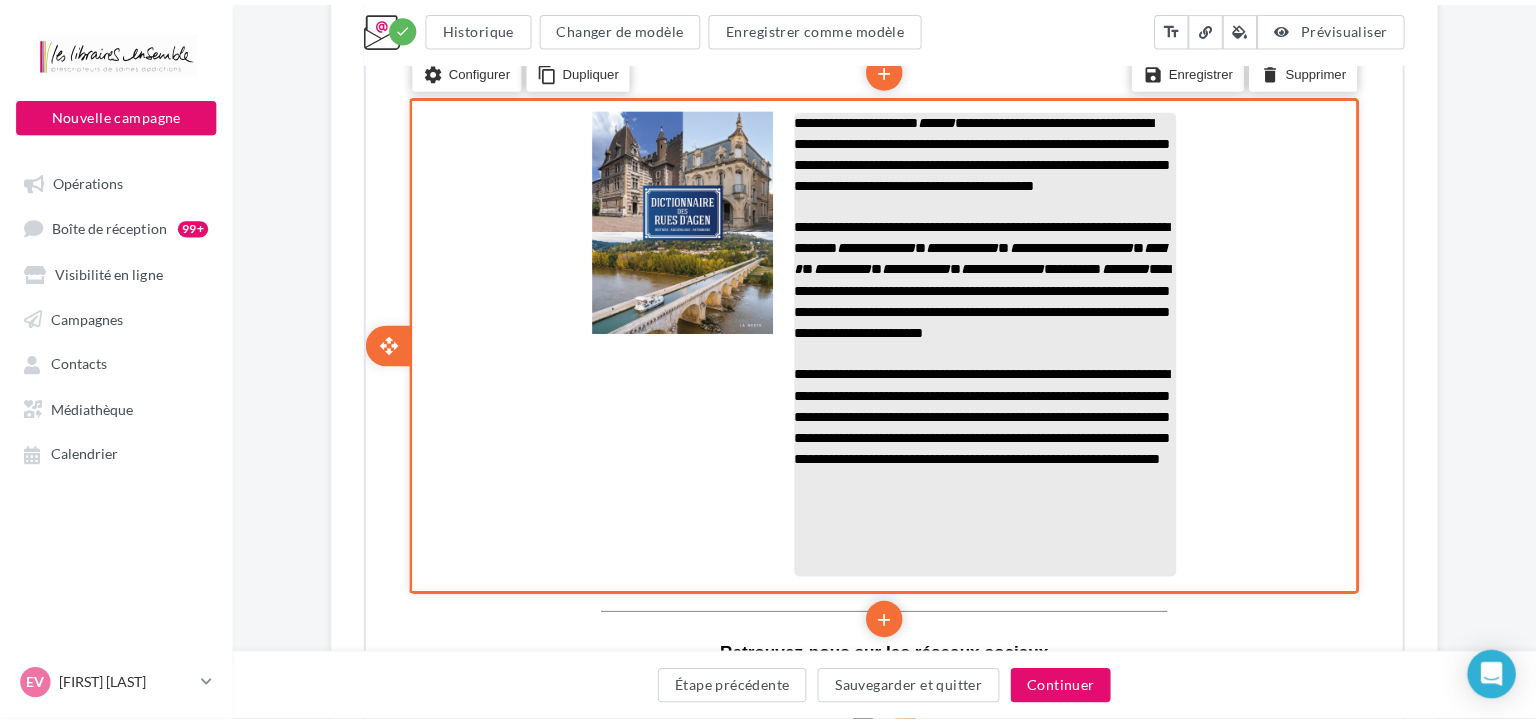 scroll, scrollTop: 1208, scrollLeft: 0, axis: vertical 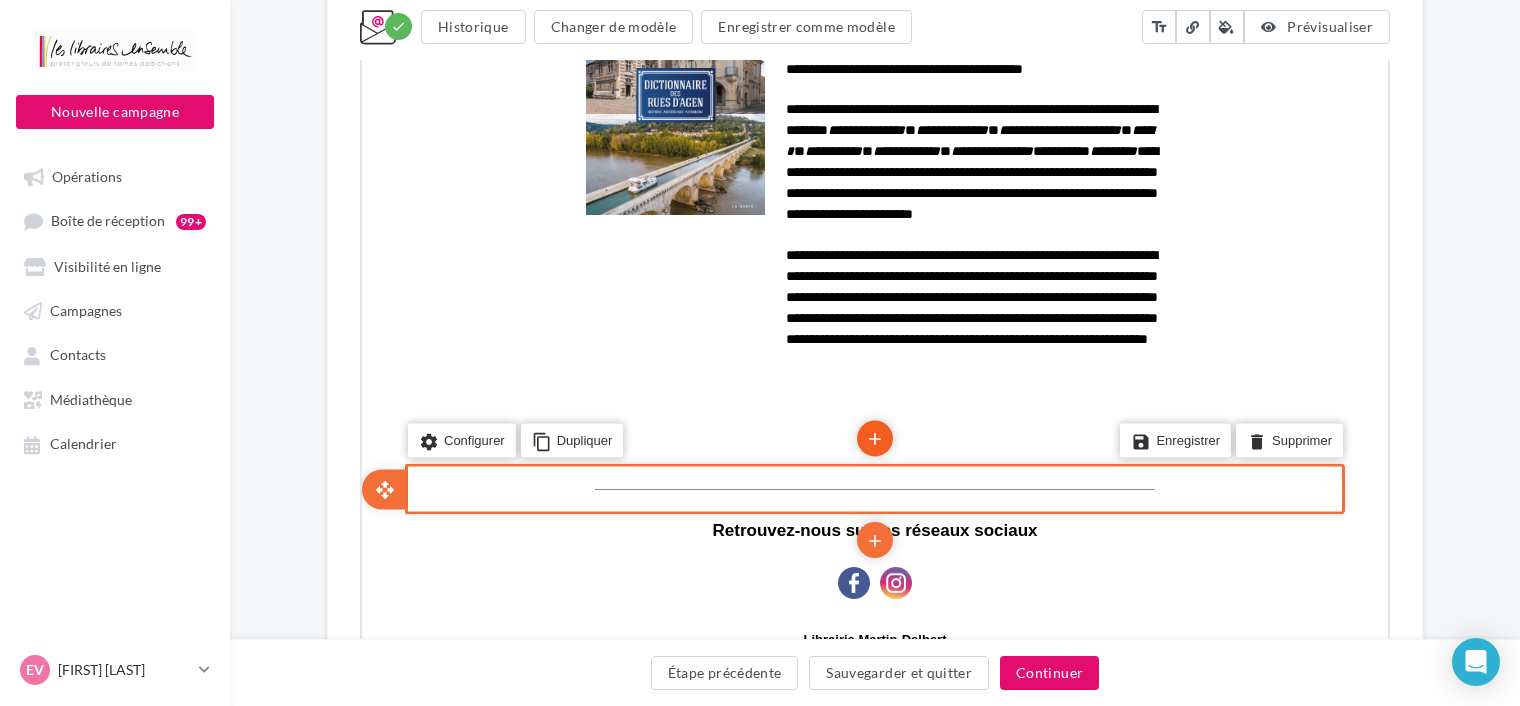 click on "add" at bounding box center (873, 438) 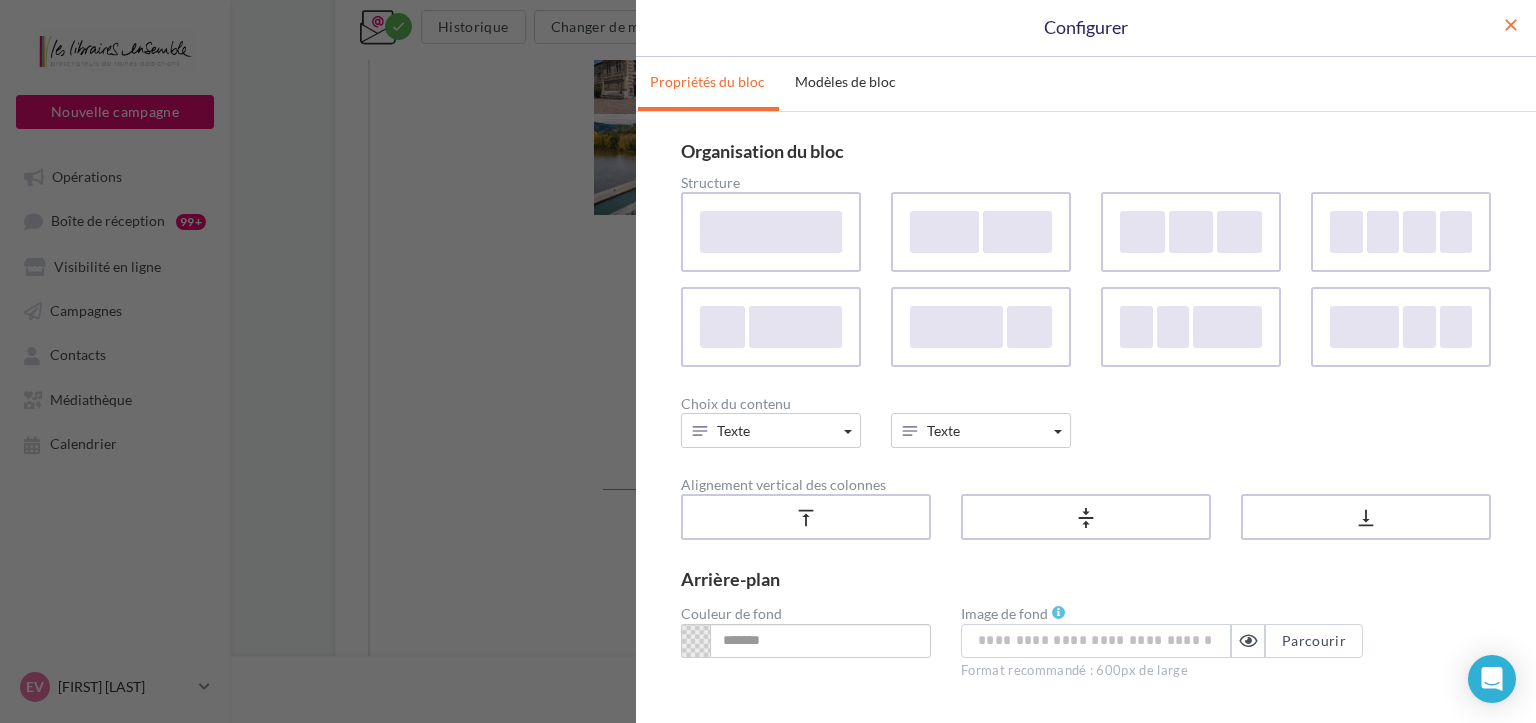 click on "close" at bounding box center [1511, 25] 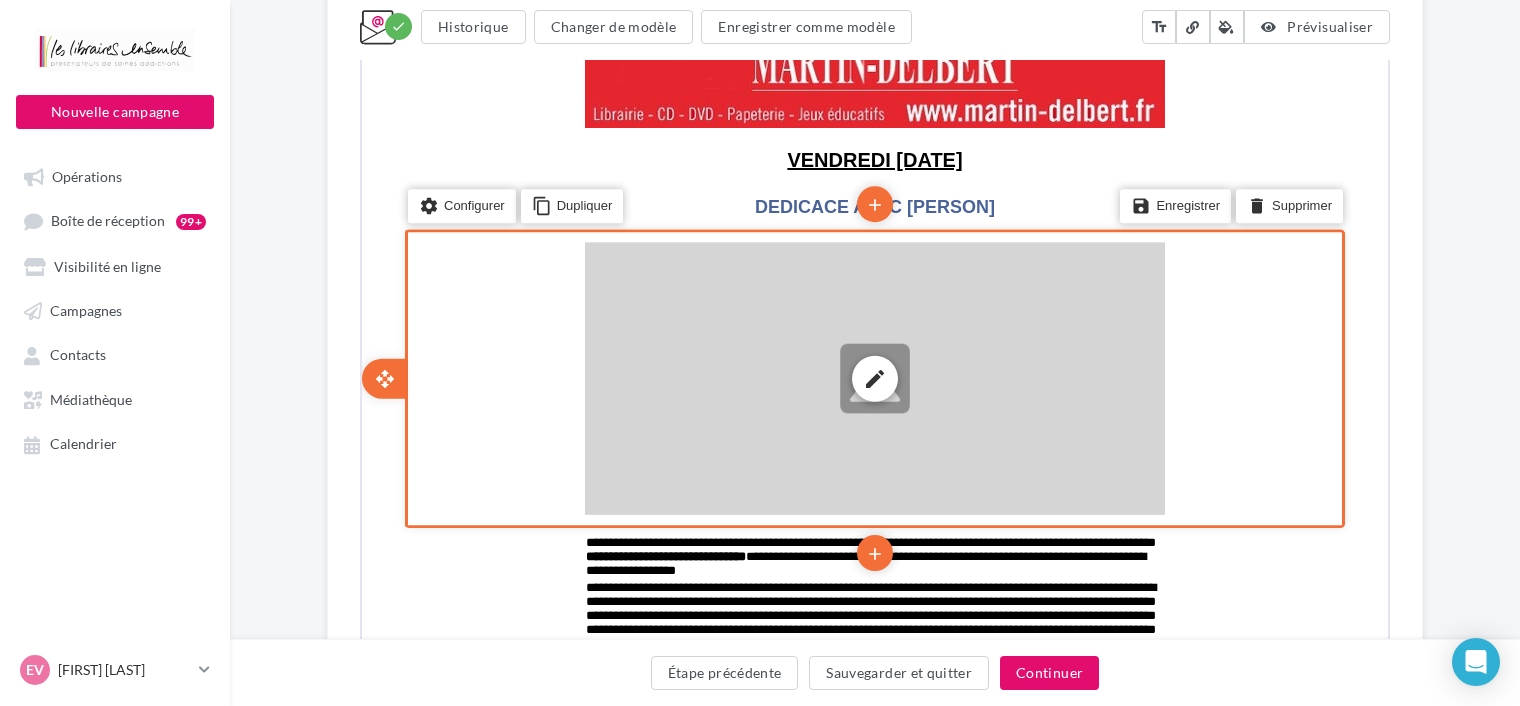 scroll, scrollTop: 308, scrollLeft: 0, axis: vertical 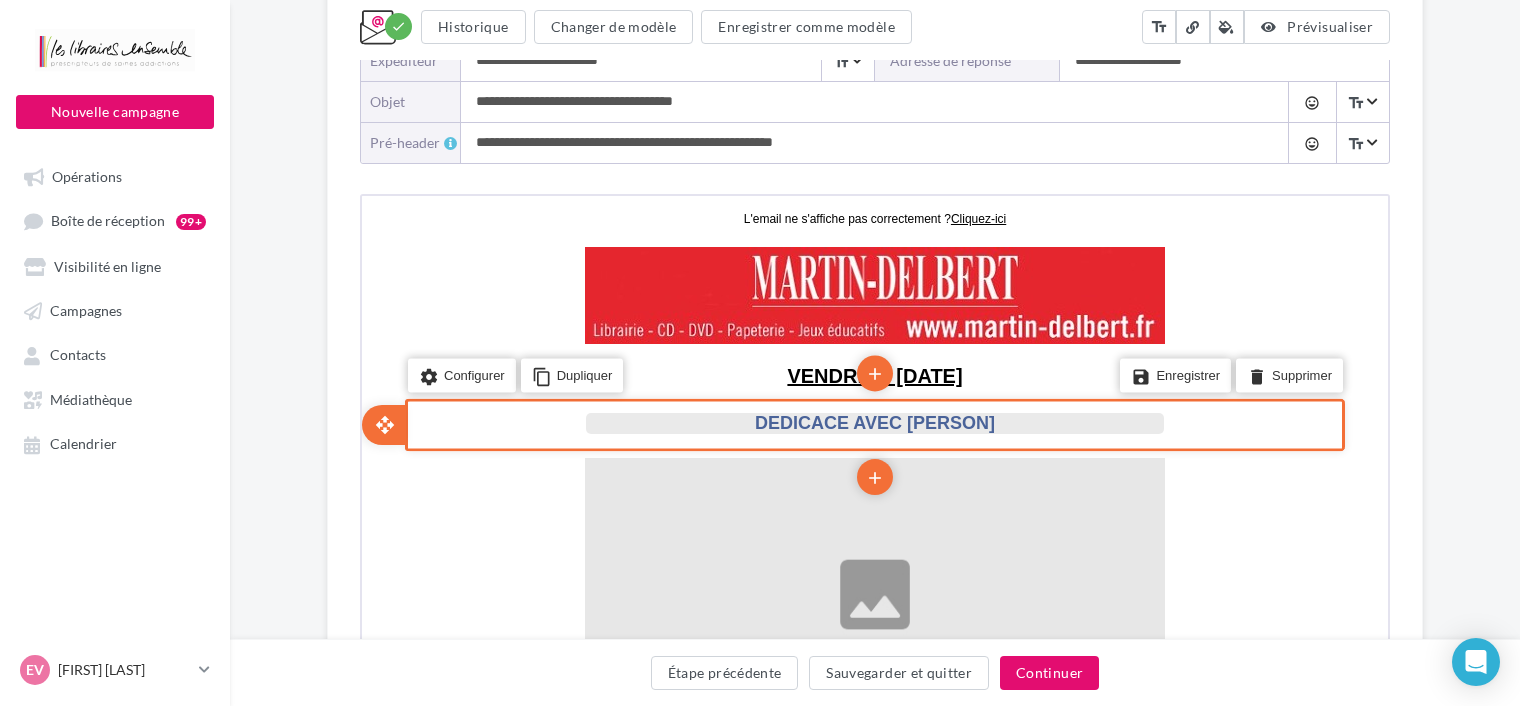 click on "DEDICACE AVEC CORINNE RIPPES" at bounding box center (873, 420) 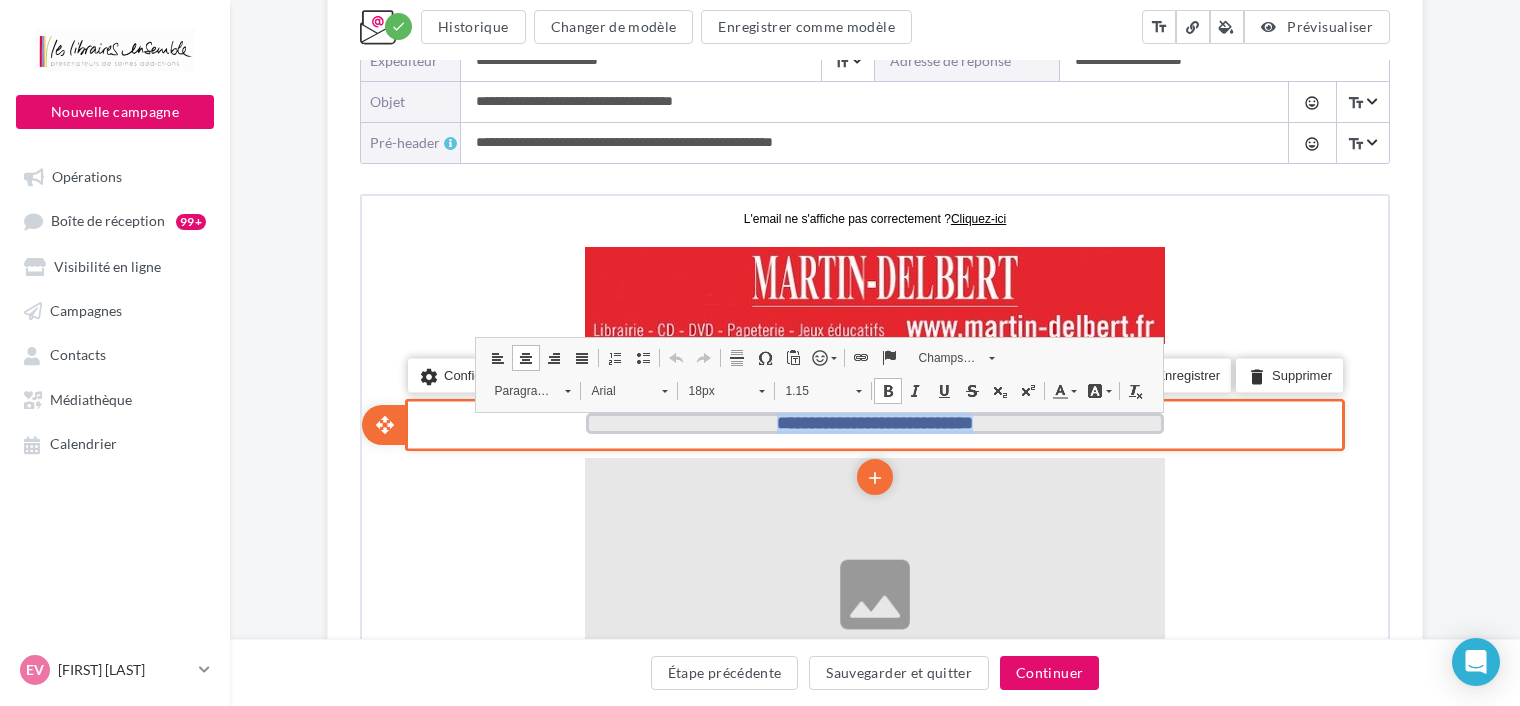 drag, startPoint x: 720, startPoint y: 418, endPoint x: 1053, endPoint y: 422, distance: 333.02402 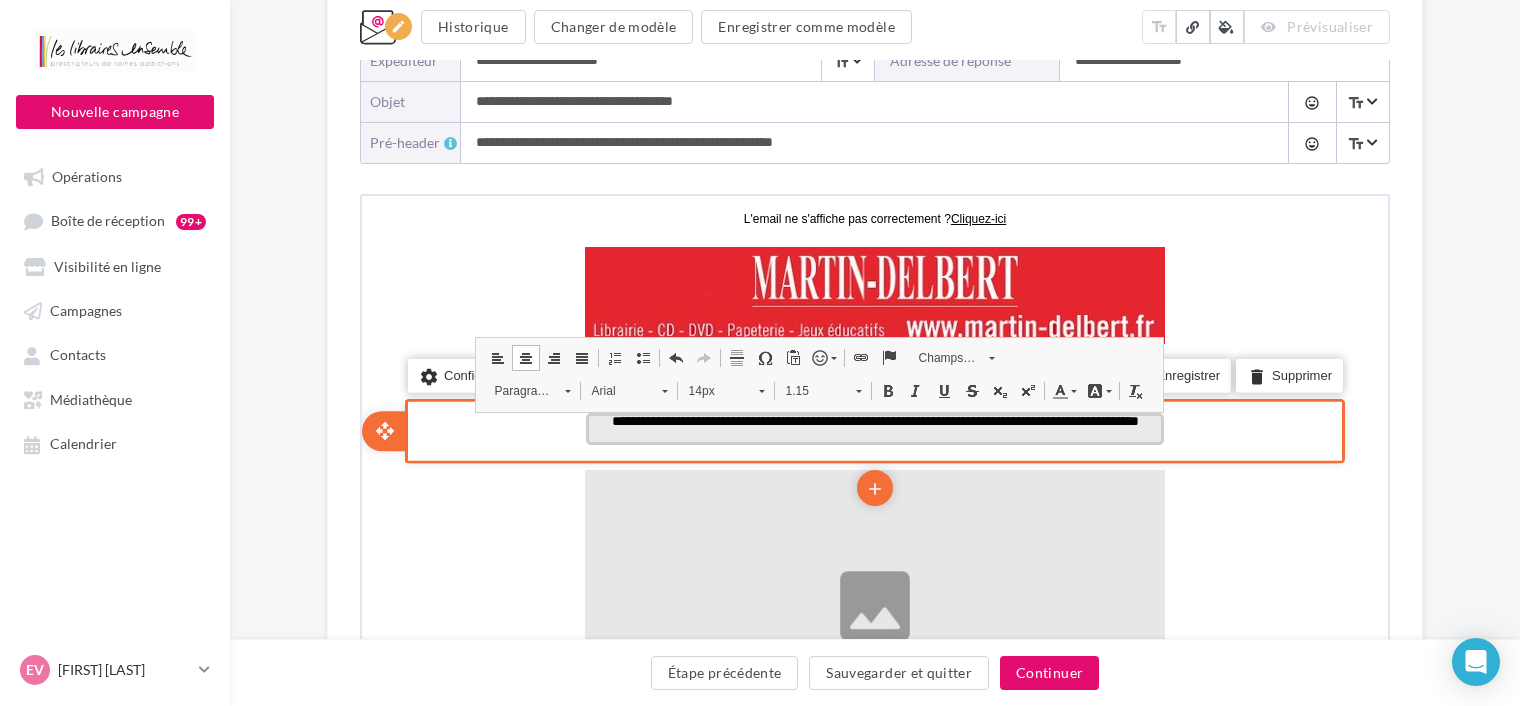 click on "**********" at bounding box center [873, 418] 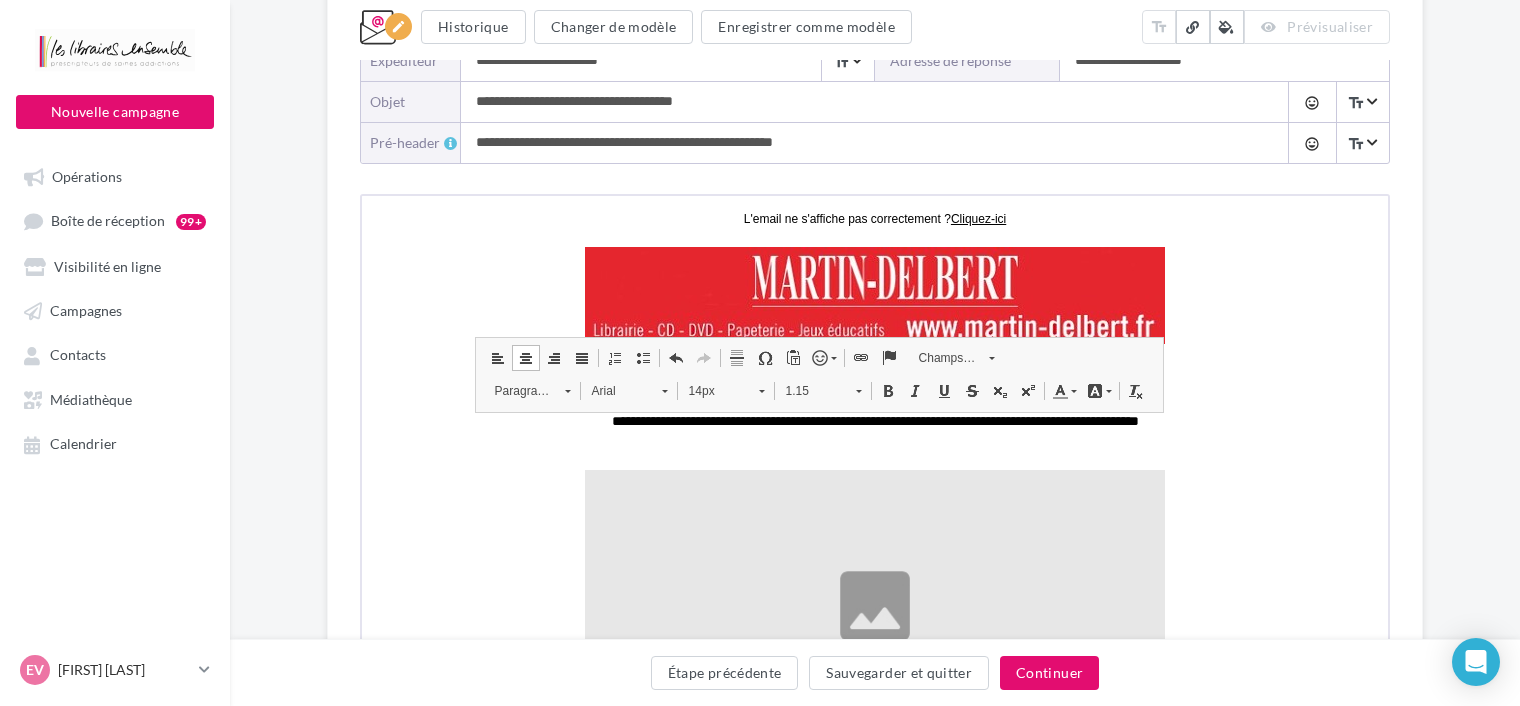 click on "**********" at bounding box center [875, 834] 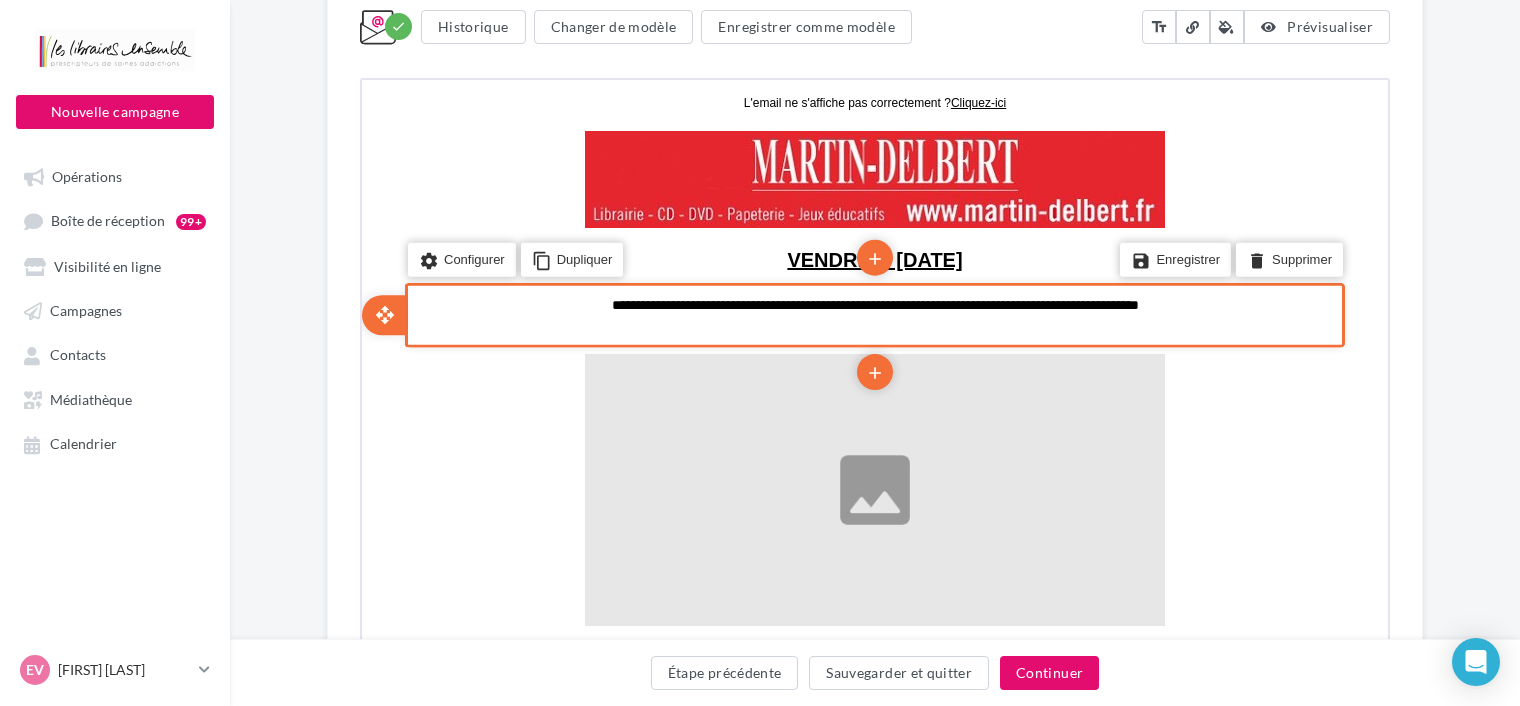 scroll, scrollTop: 608, scrollLeft: 0, axis: vertical 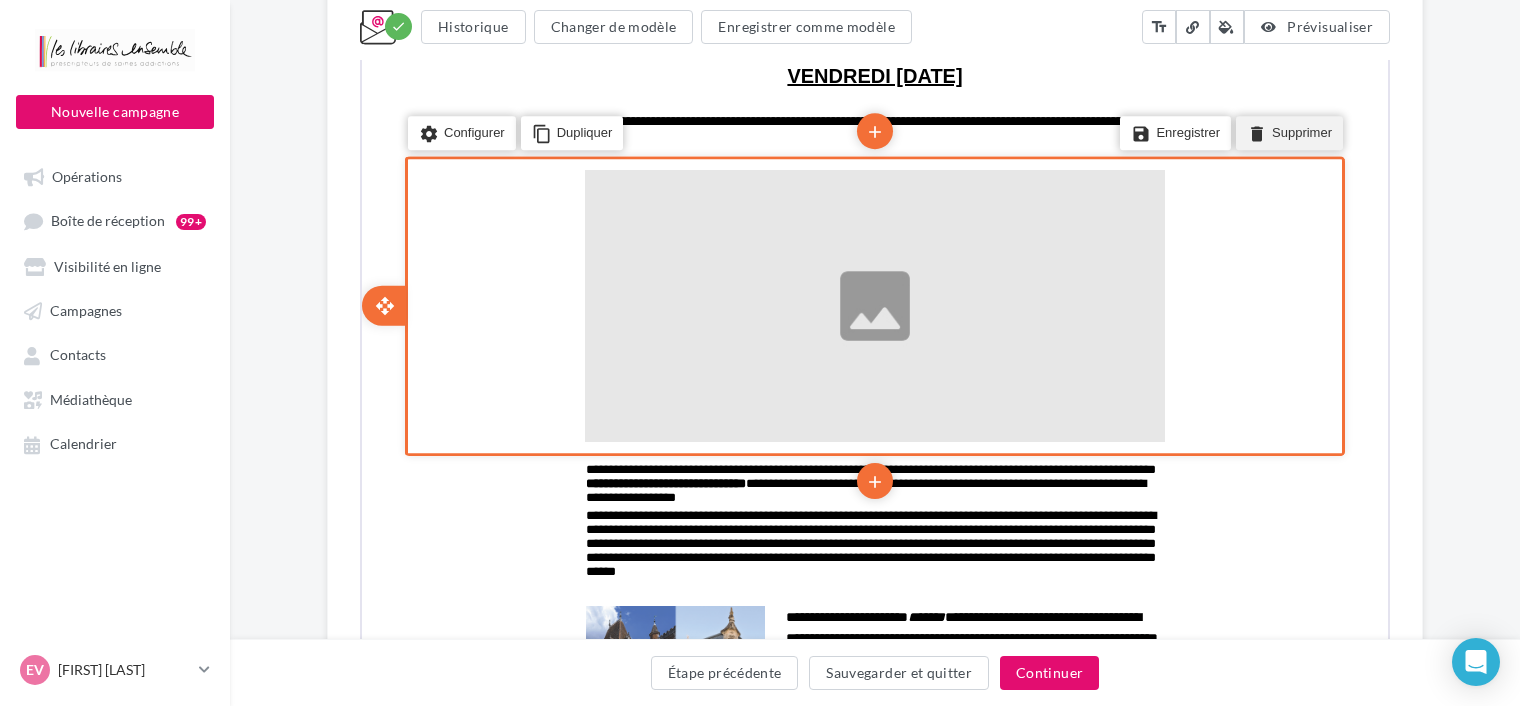 click on "delete Supprimer" at bounding box center [1287, 131] 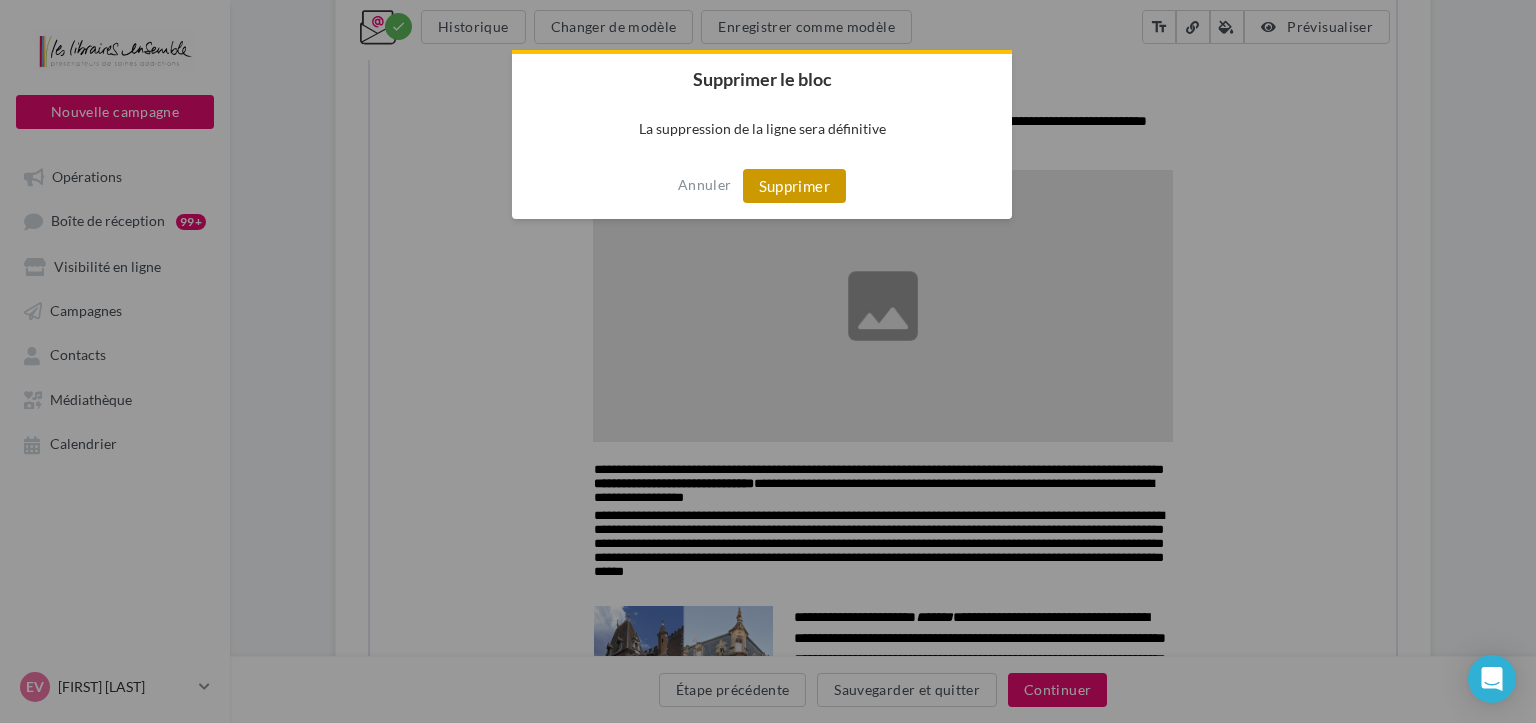 click on "Supprimer" at bounding box center [794, 186] 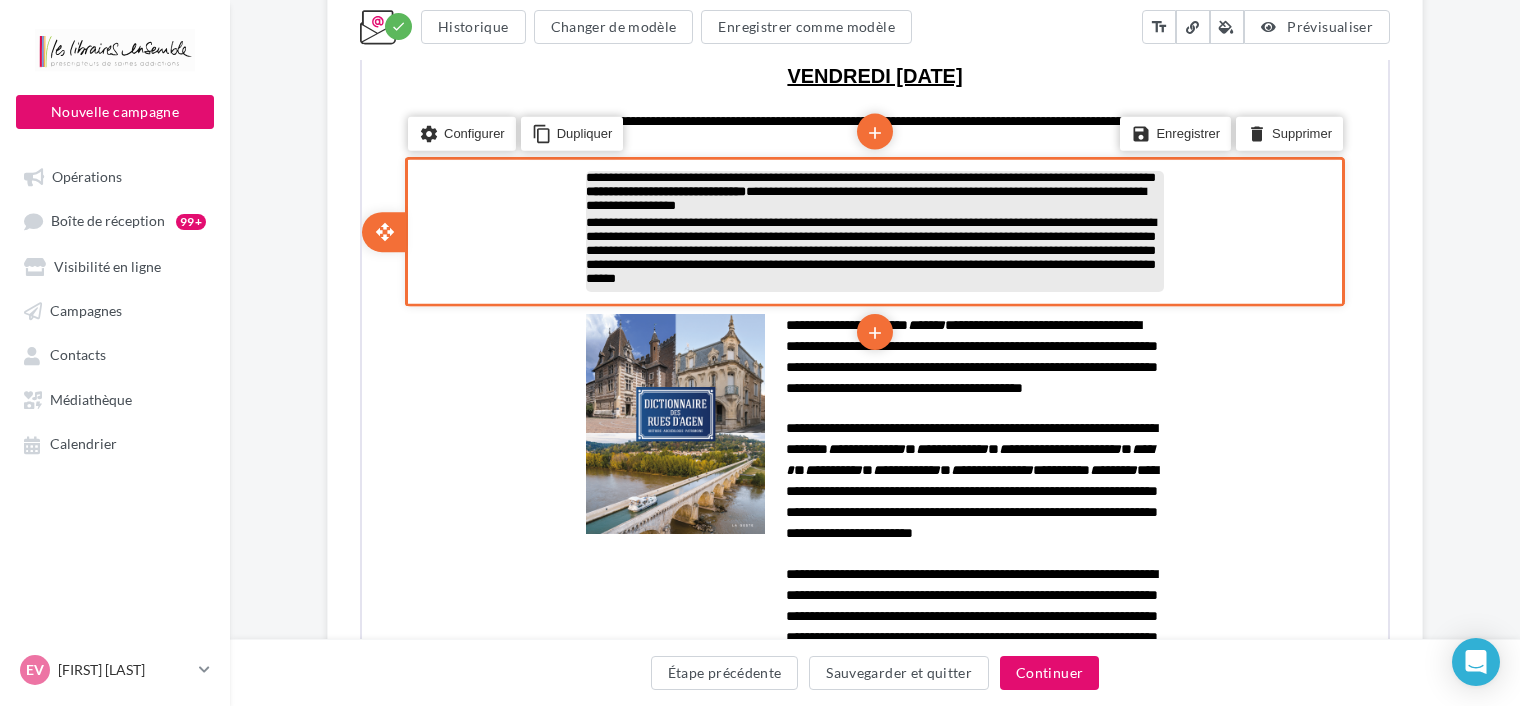 click on "**********" at bounding box center [873, 252] 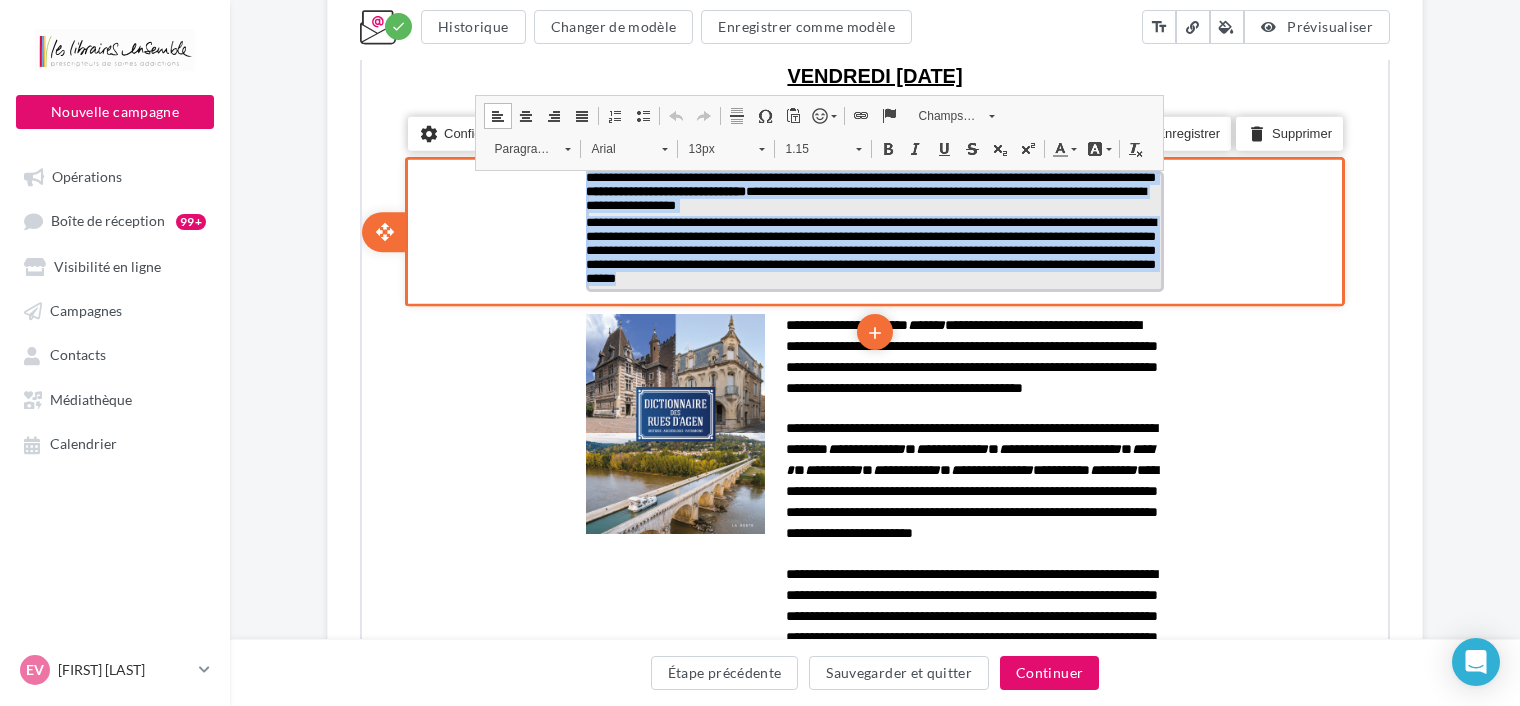 drag, startPoint x: 1013, startPoint y: 279, endPoint x: 586, endPoint y: 178, distance: 438.7824 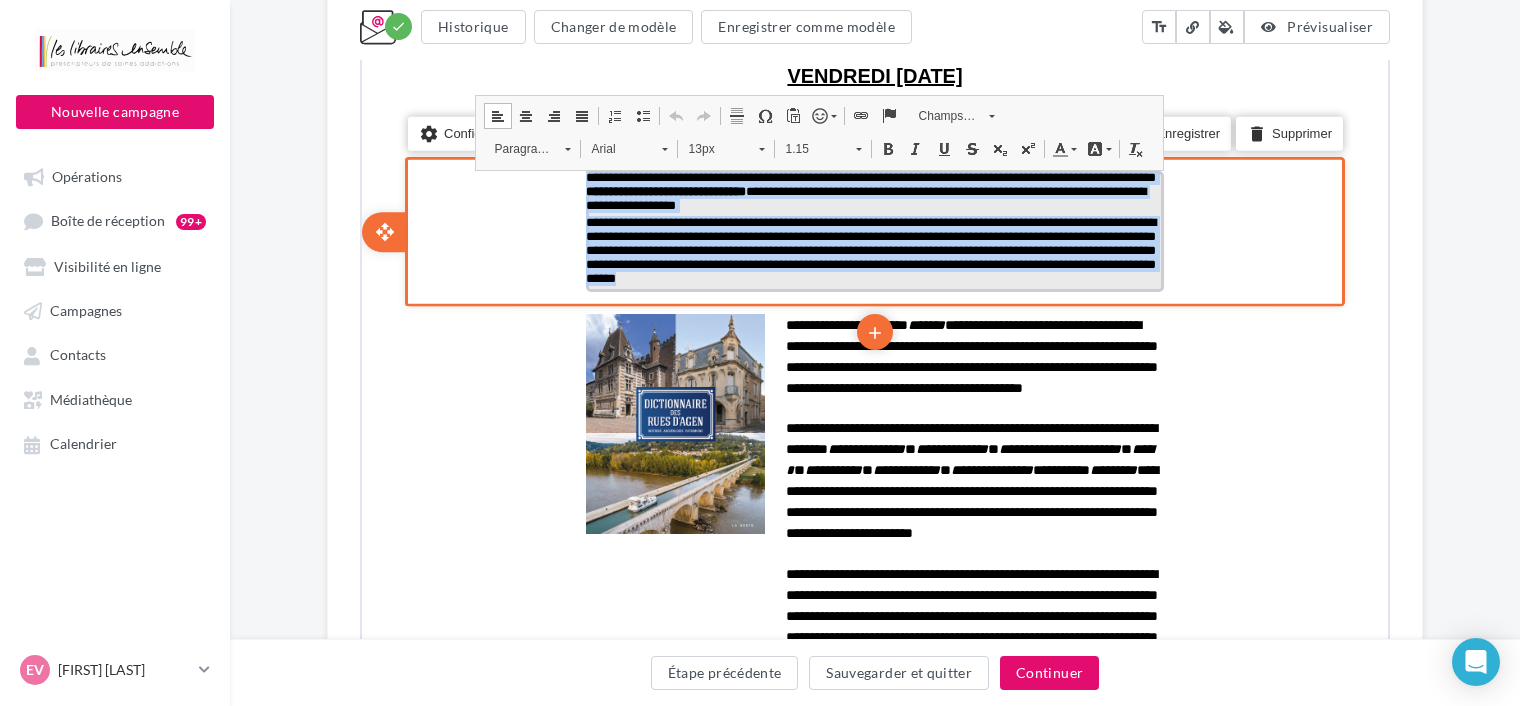 click on "**********" at bounding box center (873, 230) 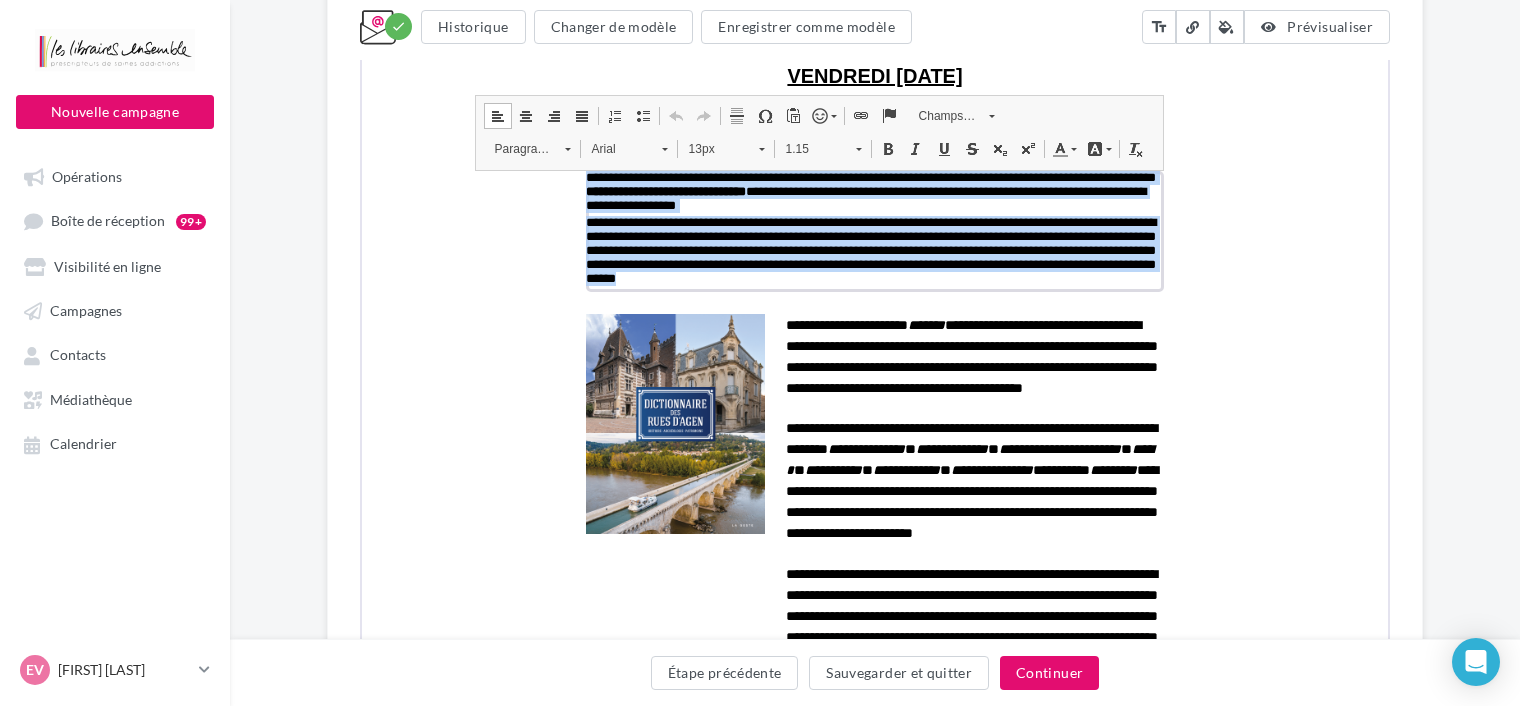 click on "1.15" at bounding box center [809, 147] 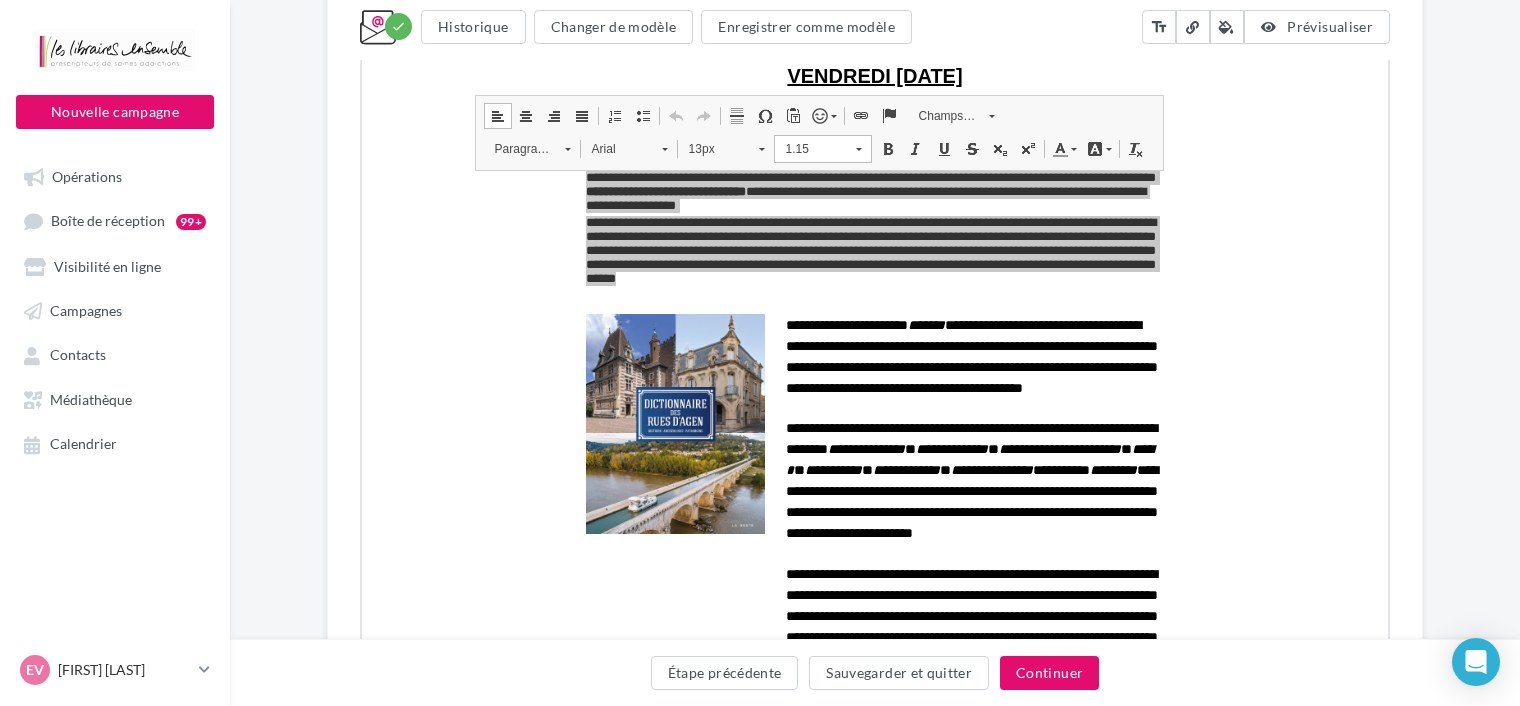 scroll, scrollTop: 0, scrollLeft: 0, axis: both 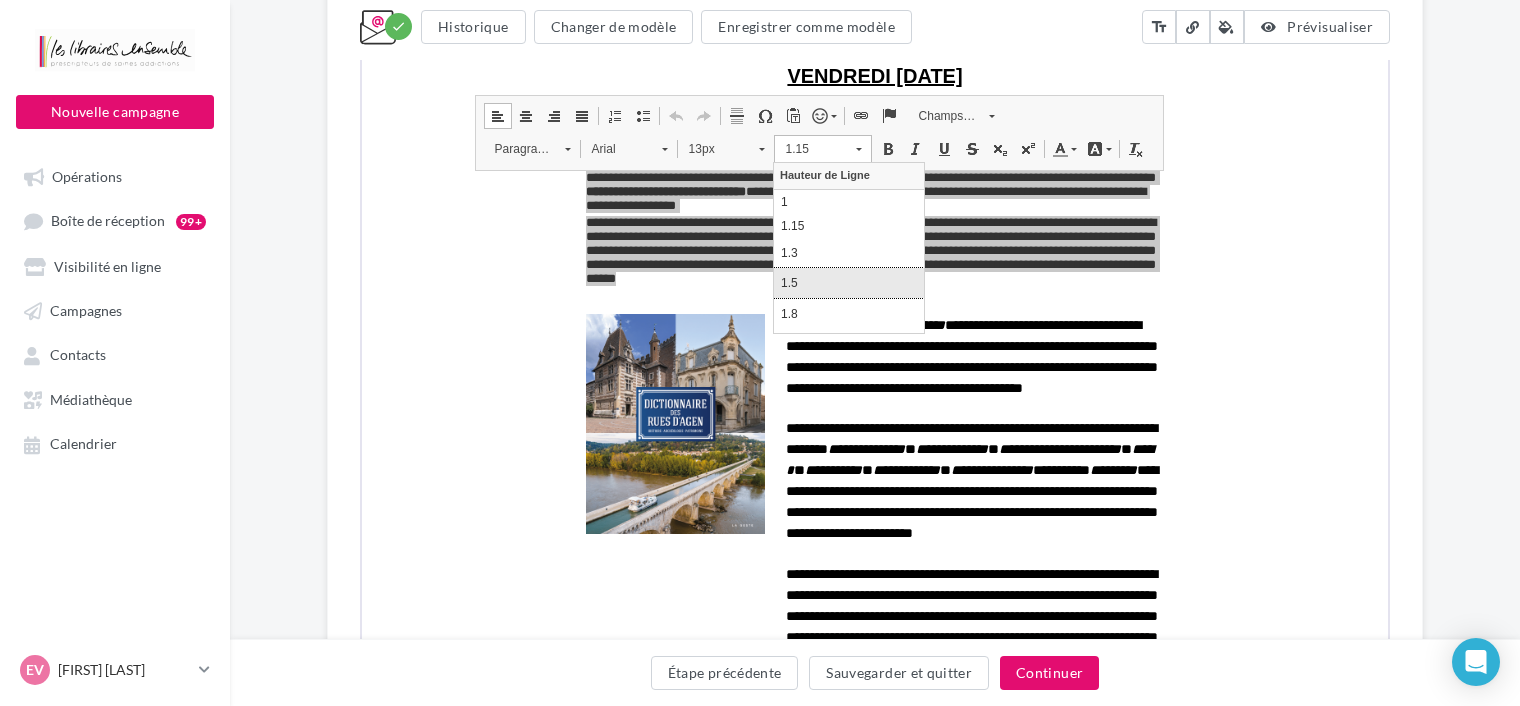 click on "1.5" at bounding box center (849, 282) 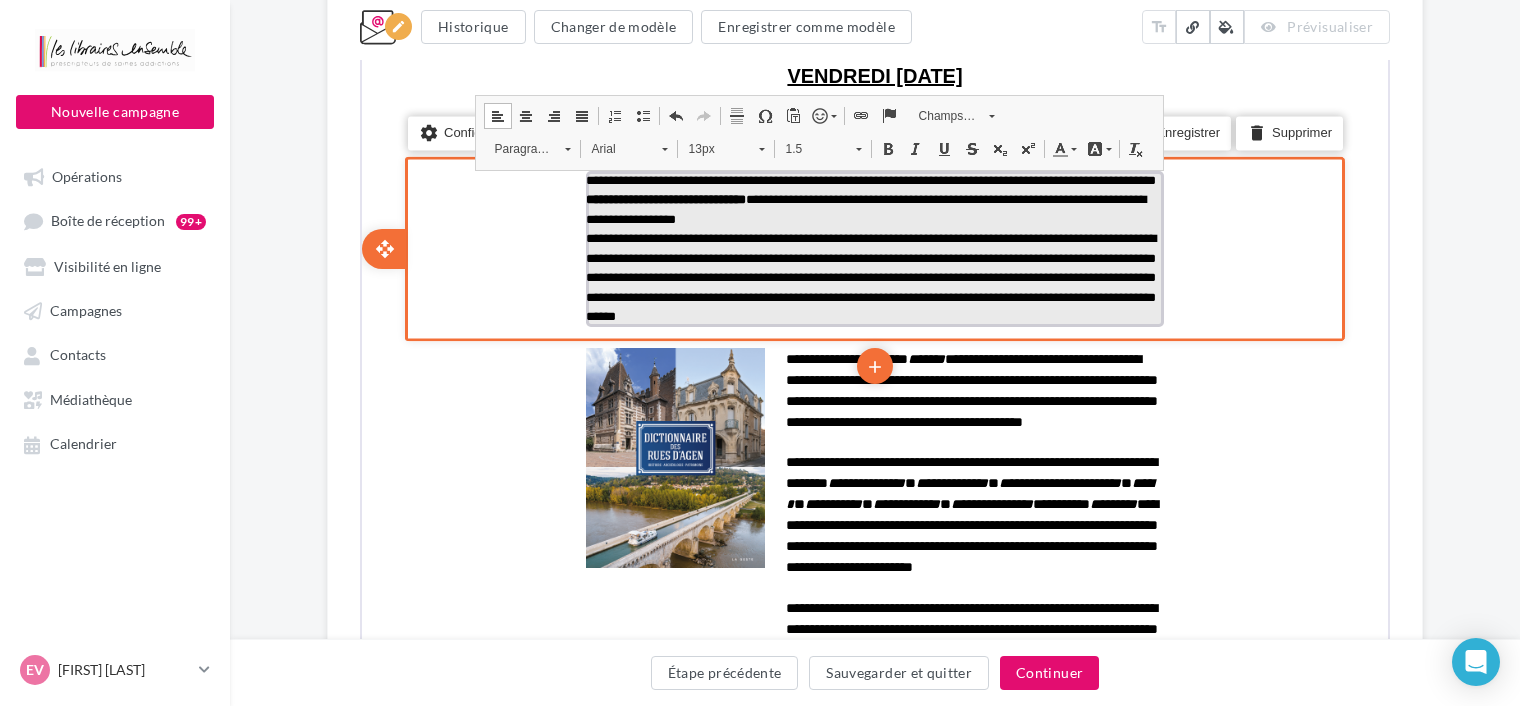 click on "**********" at bounding box center (873, 276) 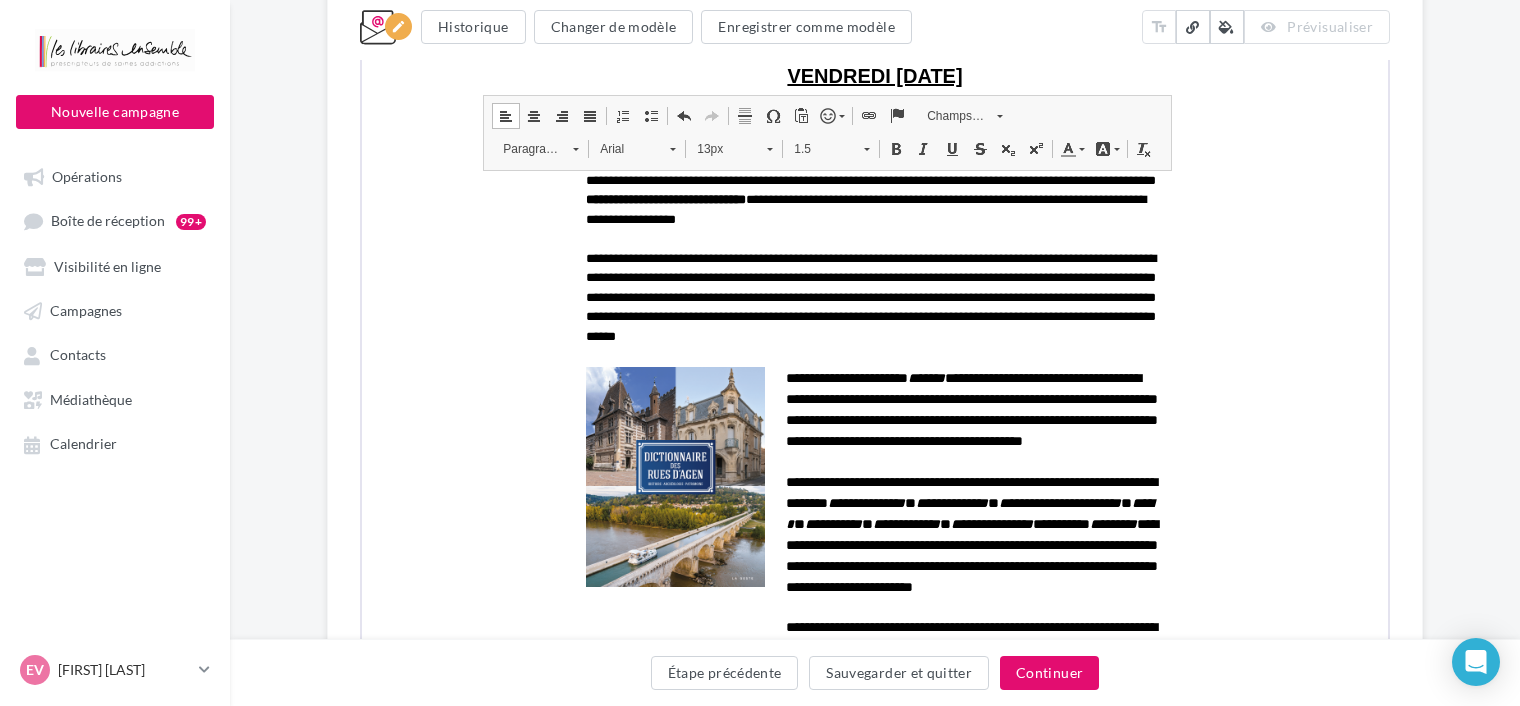 click on "**********" at bounding box center (875, 426) 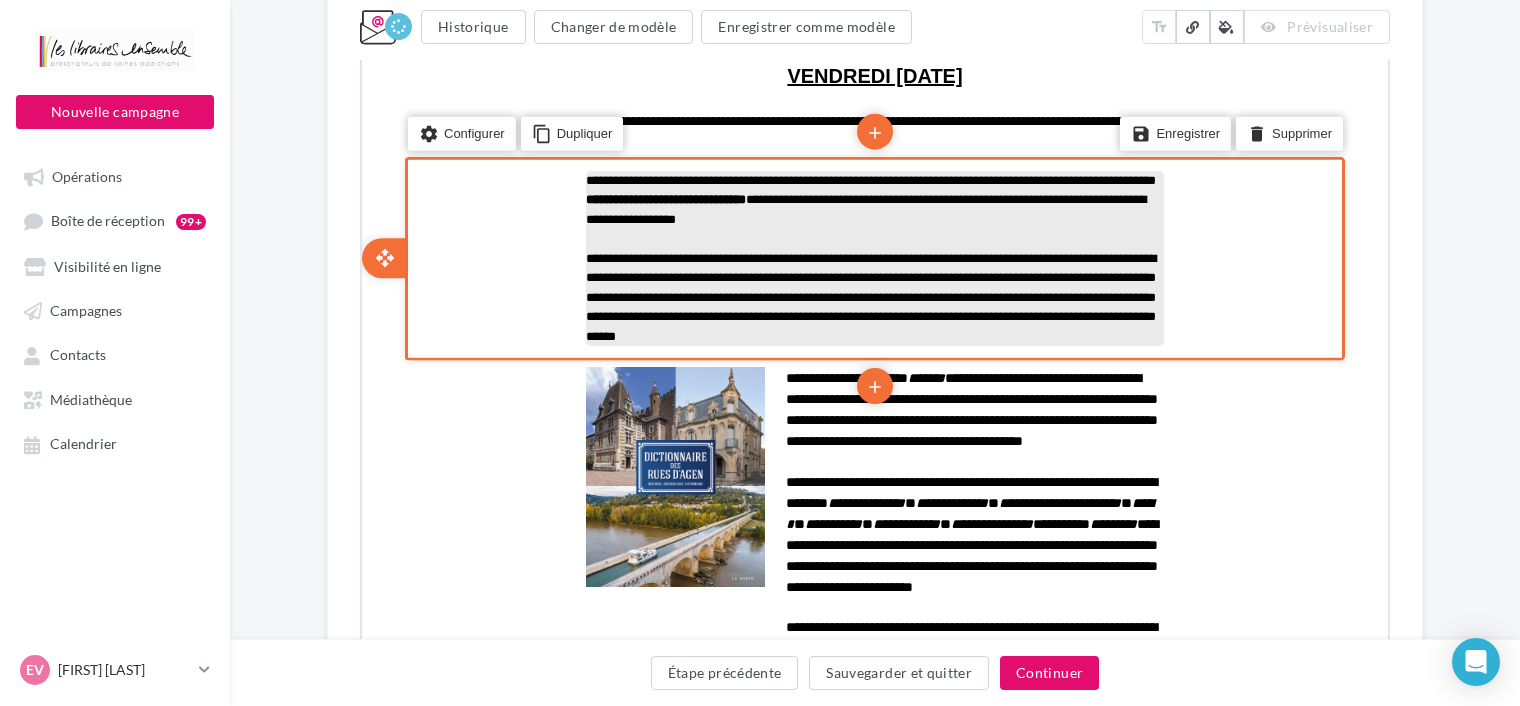 click on "**********" at bounding box center [873, 296] 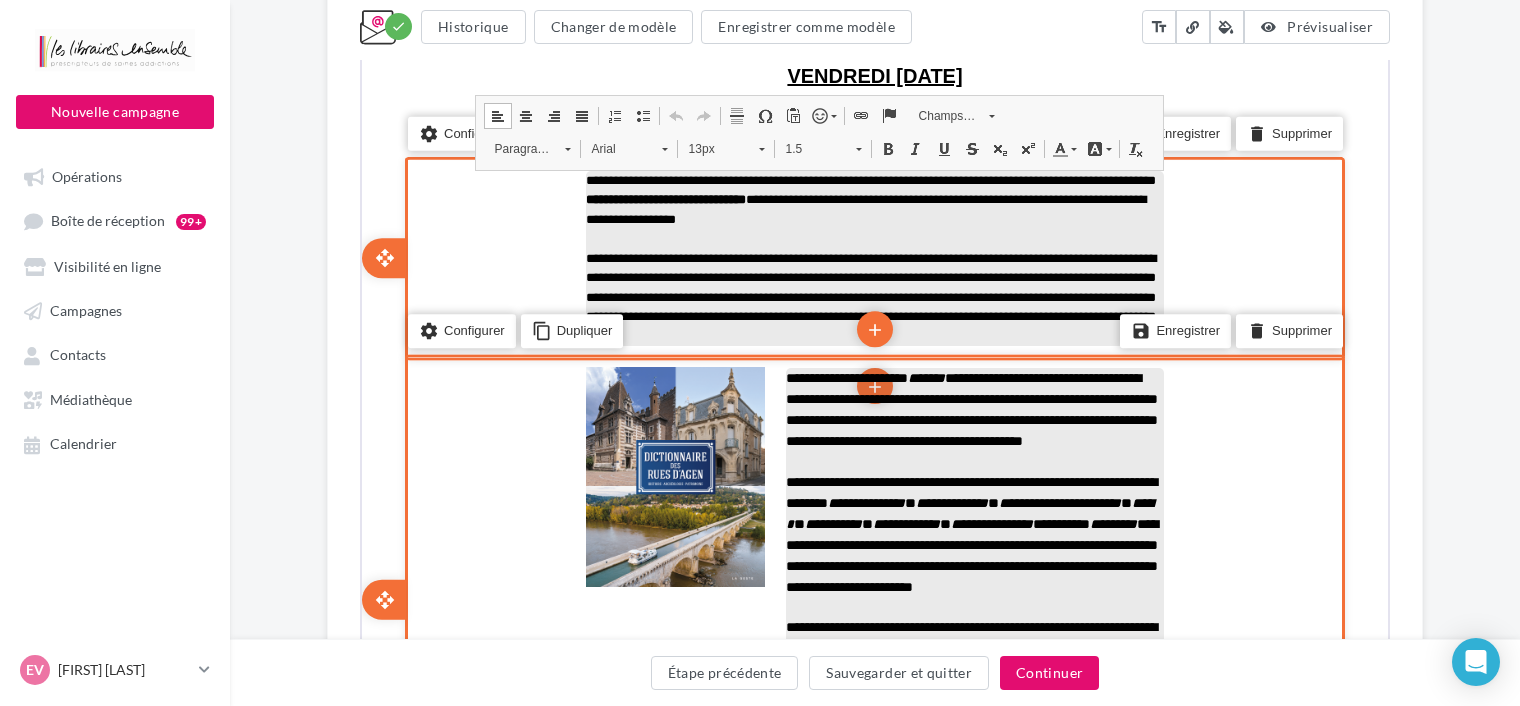 click on "**********" at bounding box center (970, 407) 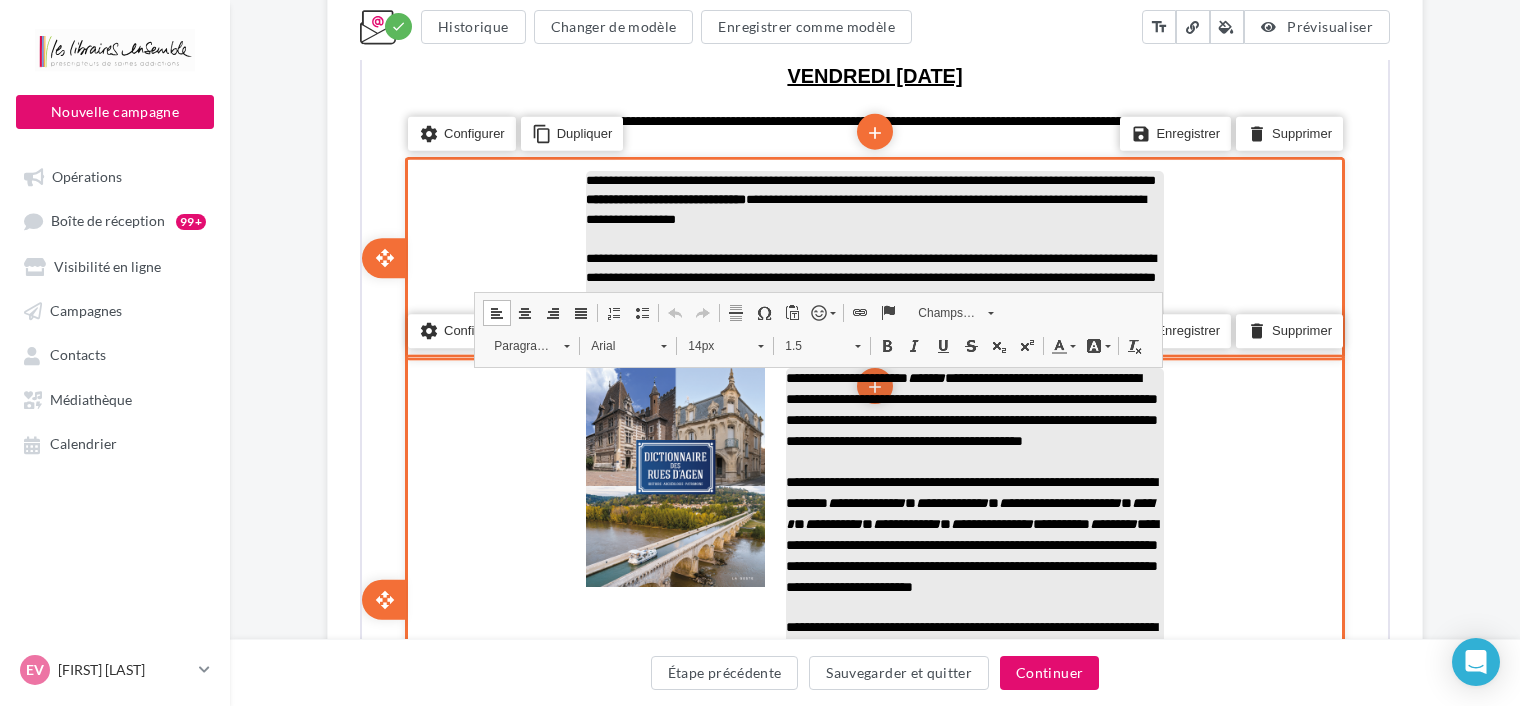 click on "**********" at bounding box center [873, 296] 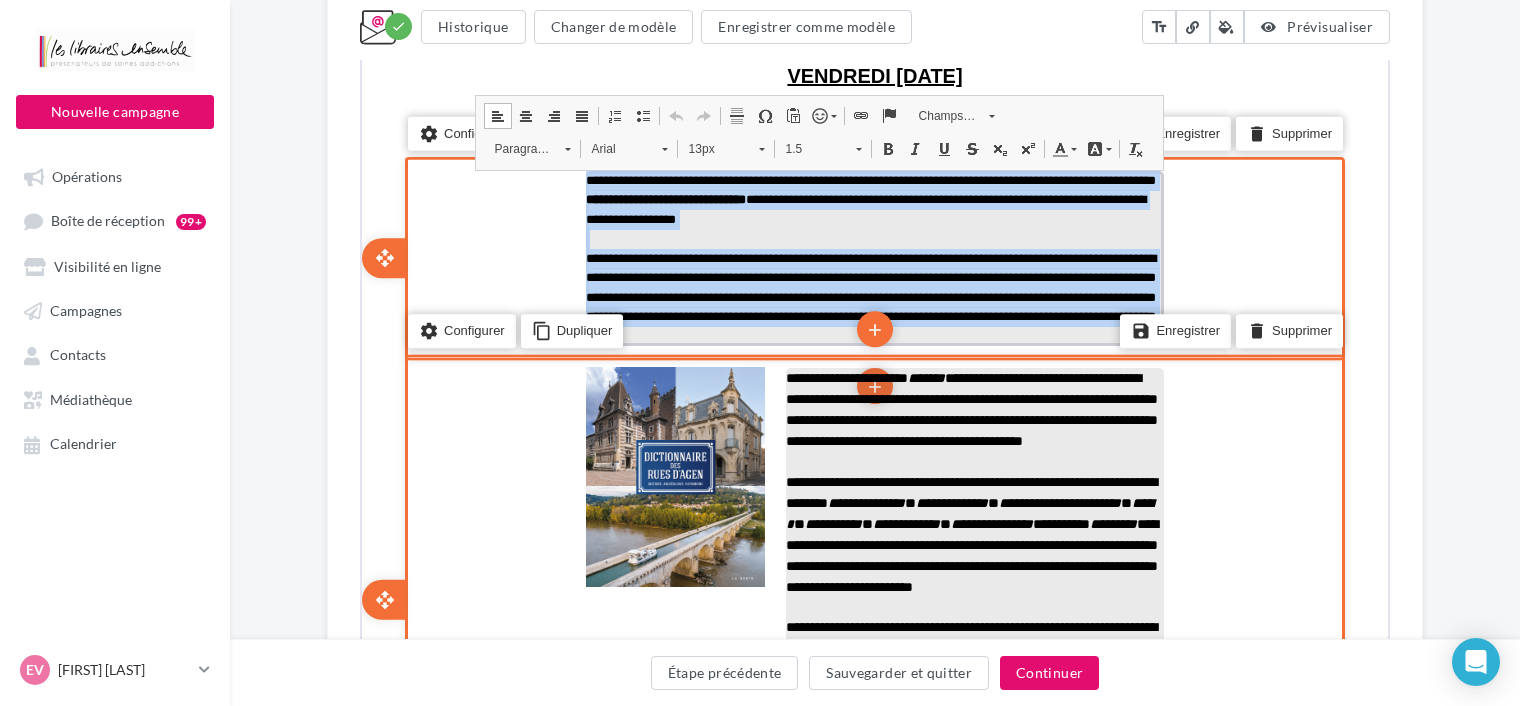 drag, startPoint x: 1103, startPoint y: 335, endPoint x: 586, endPoint y: 176, distance: 540.8974 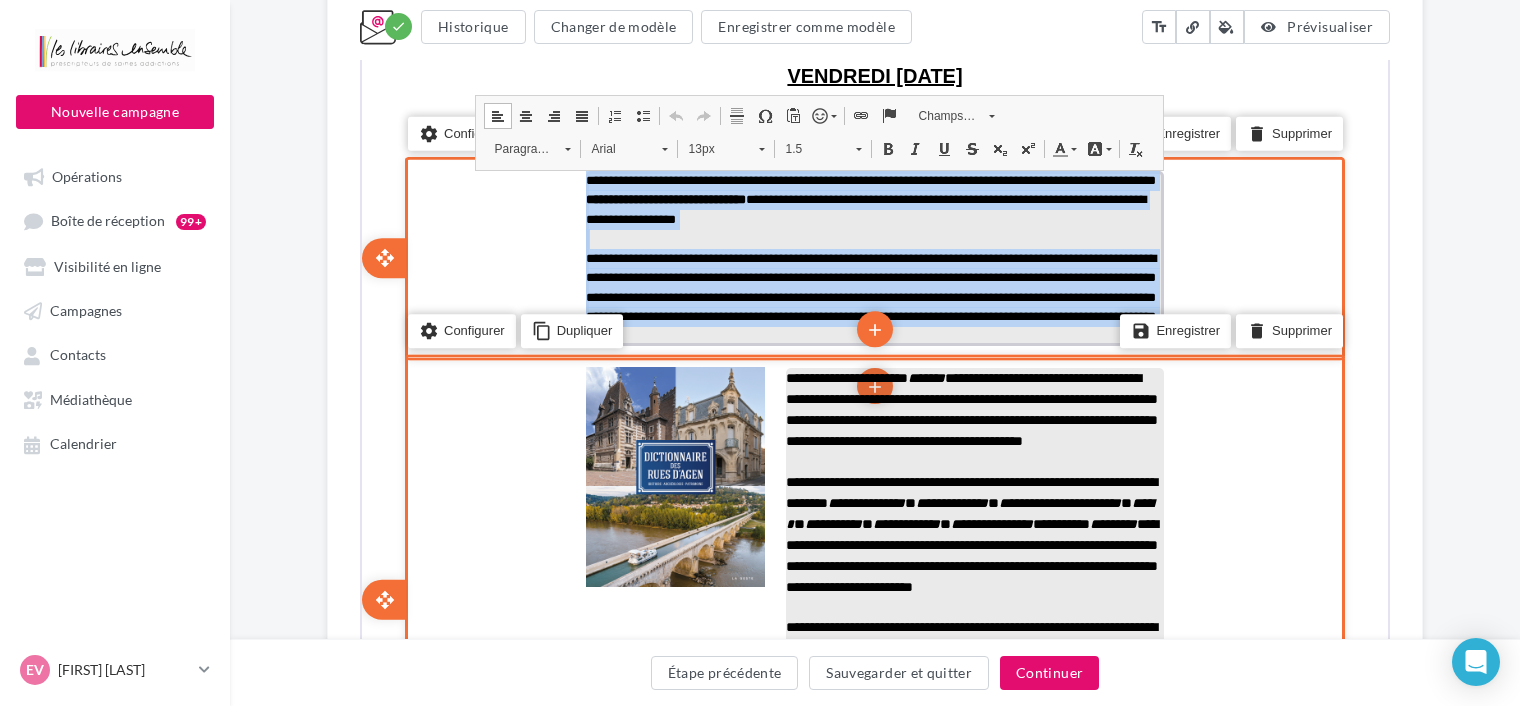 click on "**********" at bounding box center (873, 257) 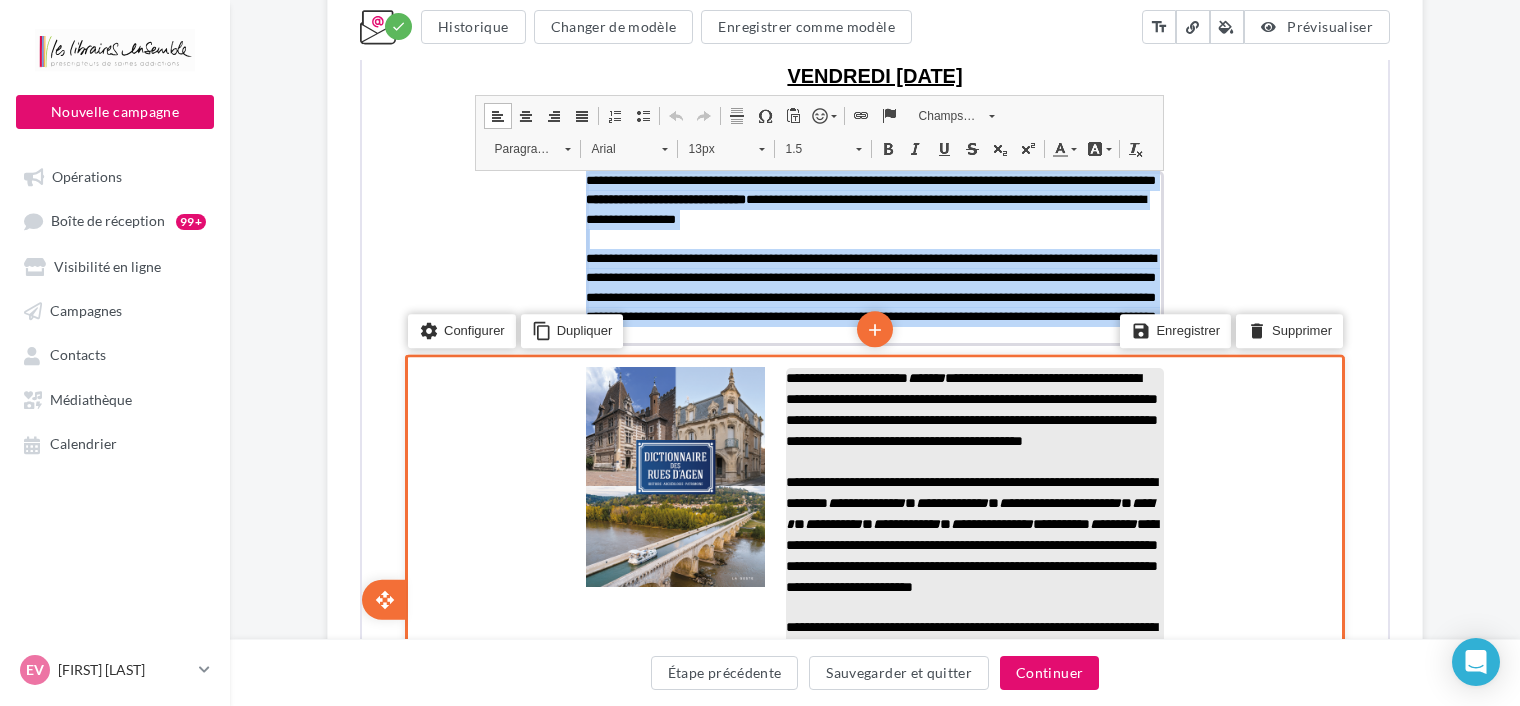 click on "13px" at bounding box center (712, 147) 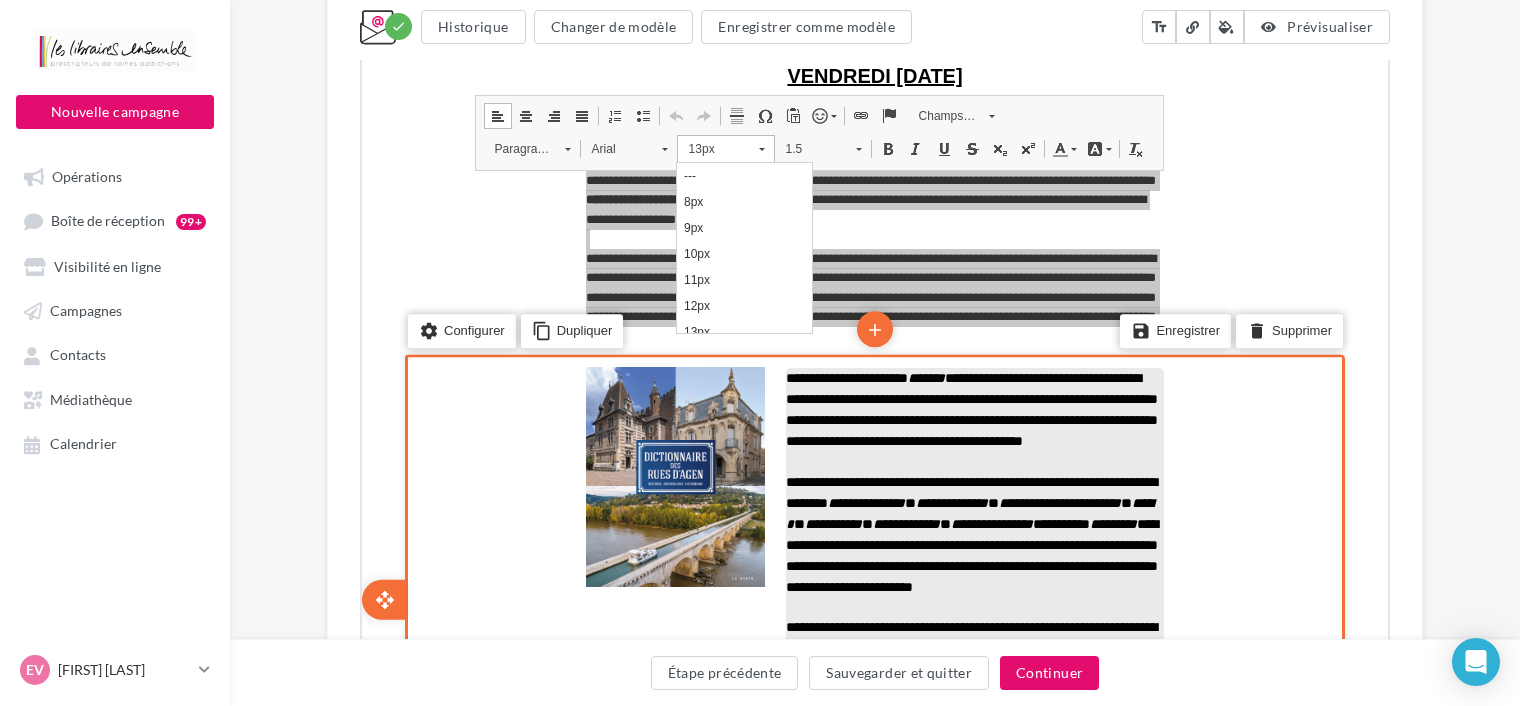scroll, scrollTop: 98, scrollLeft: 0, axis: vertical 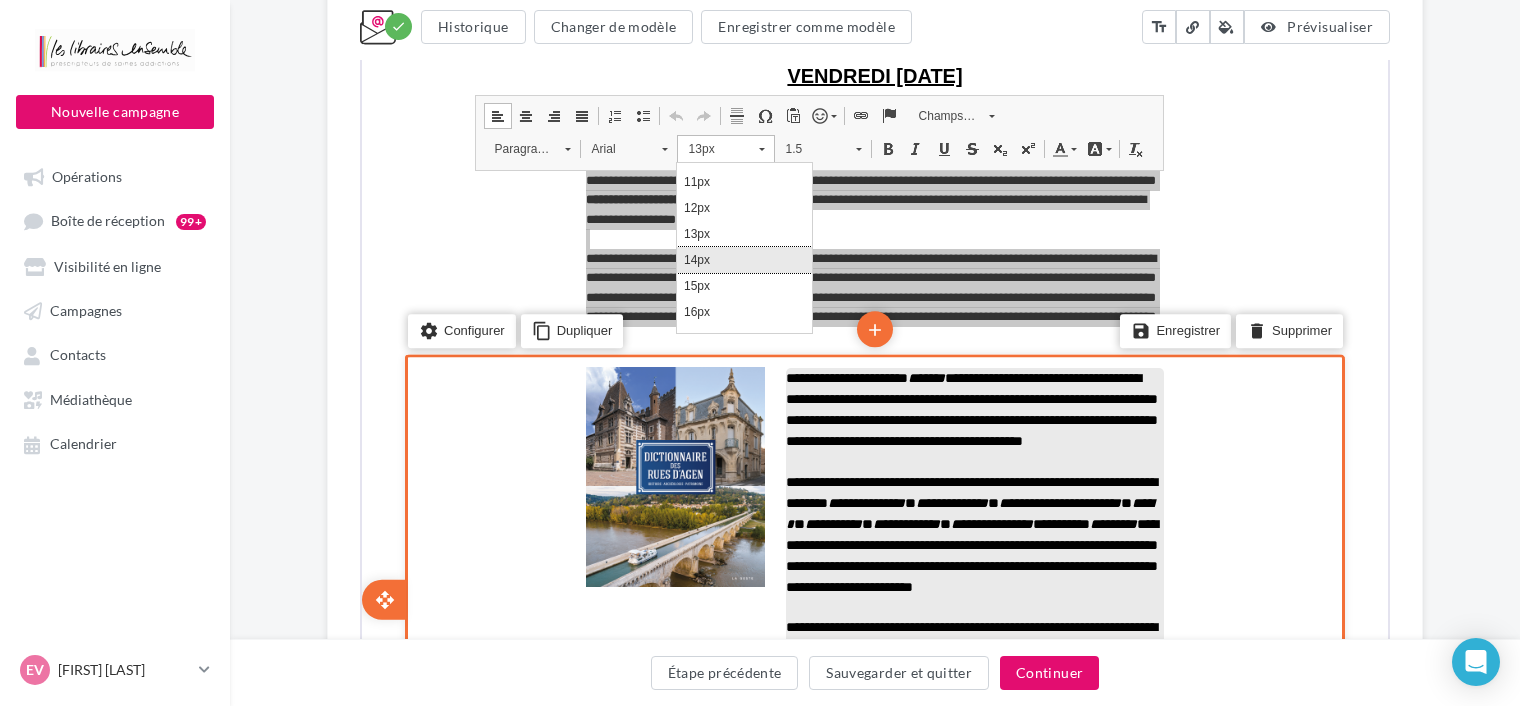 click on "14px" at bounding box center (744, 259) 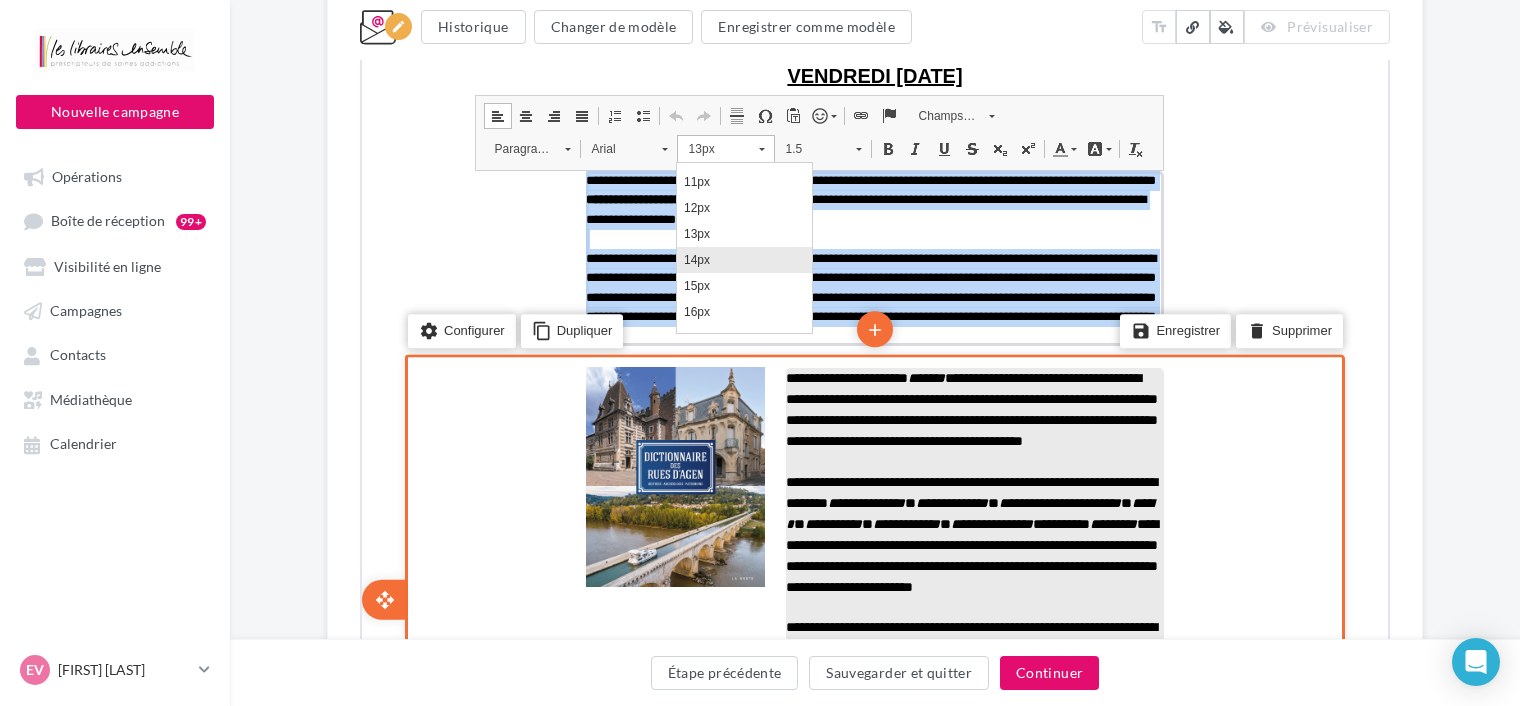 scroll, scrollTop: 0, scrollLeft: 0, axis: both 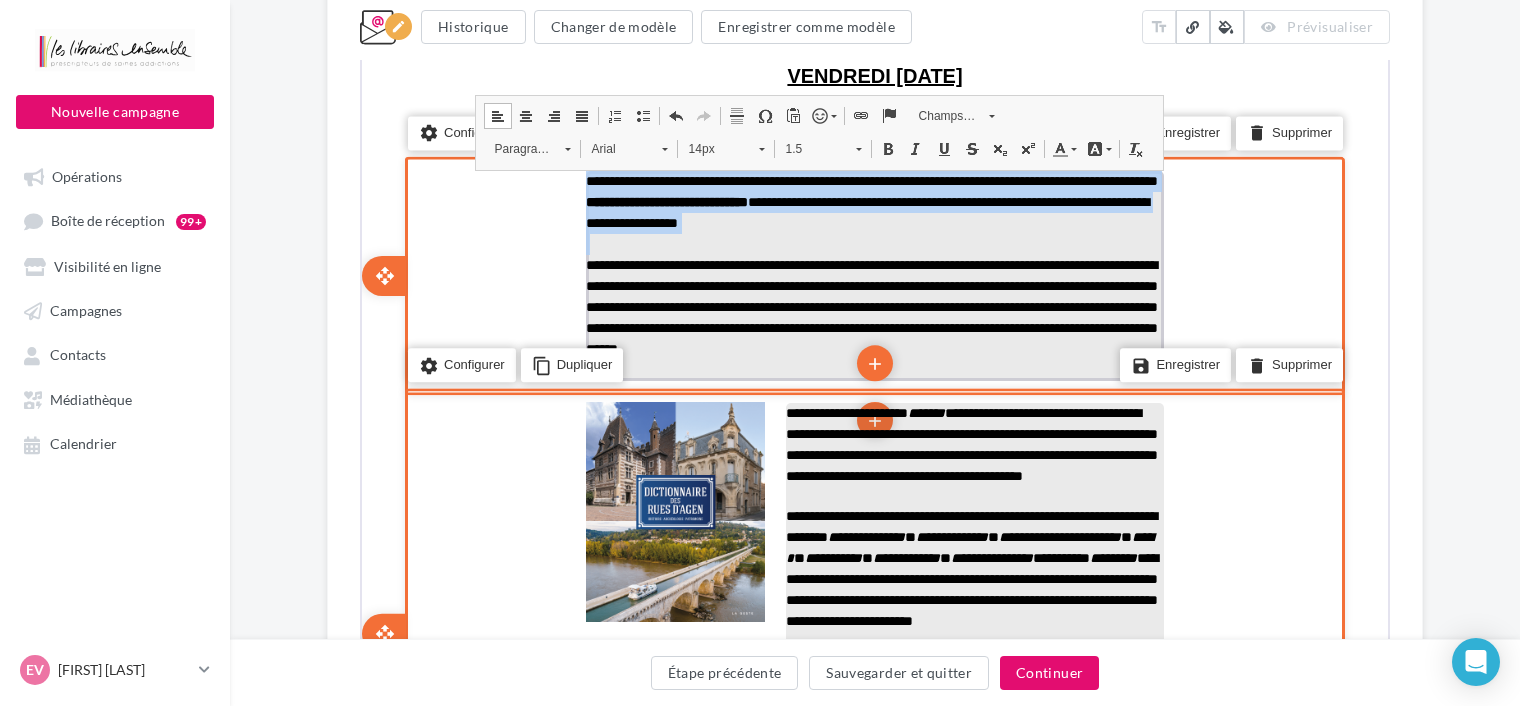 click at bounding box center [873, 242] 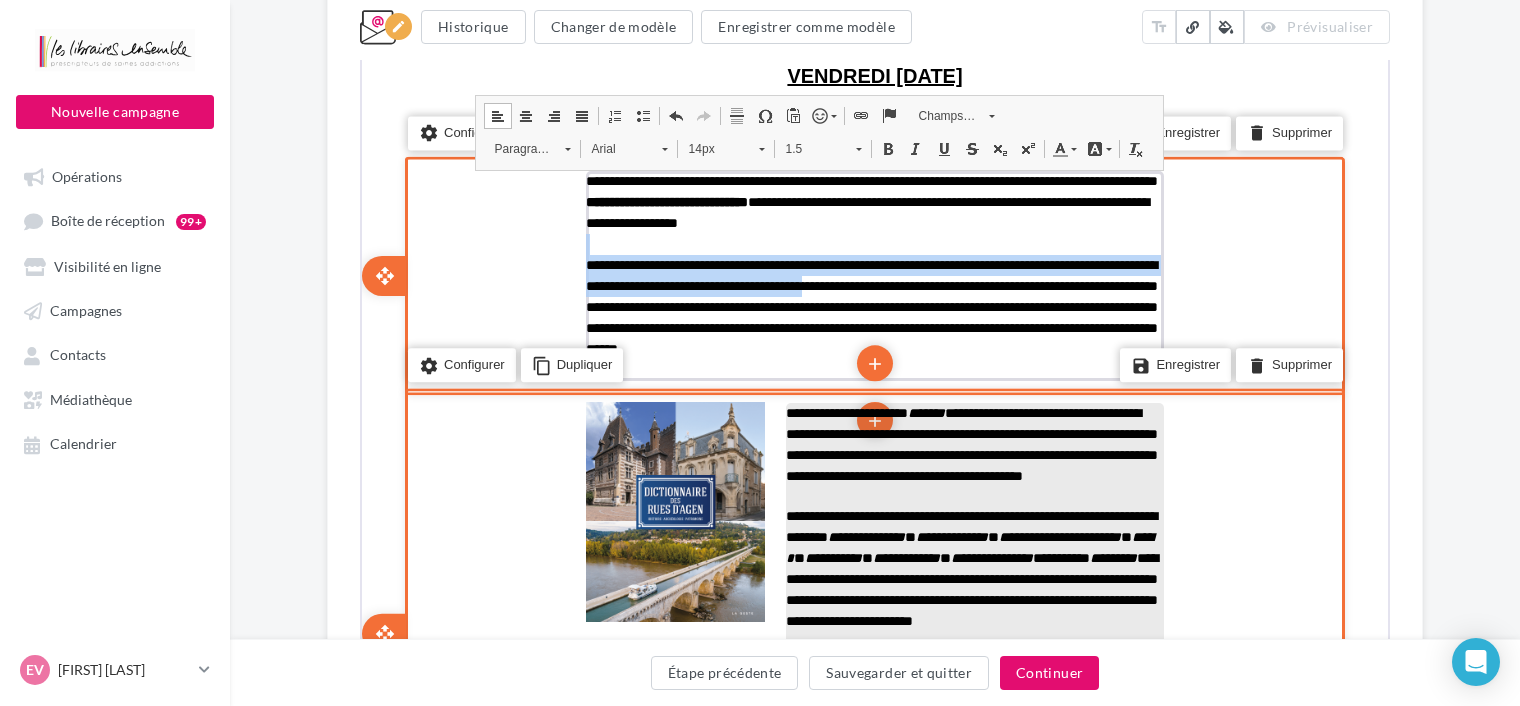 drag, startPoint x: 969, startPoint y: 223, endPoint x: 560, endPoint y: 172, distance: 412.16745 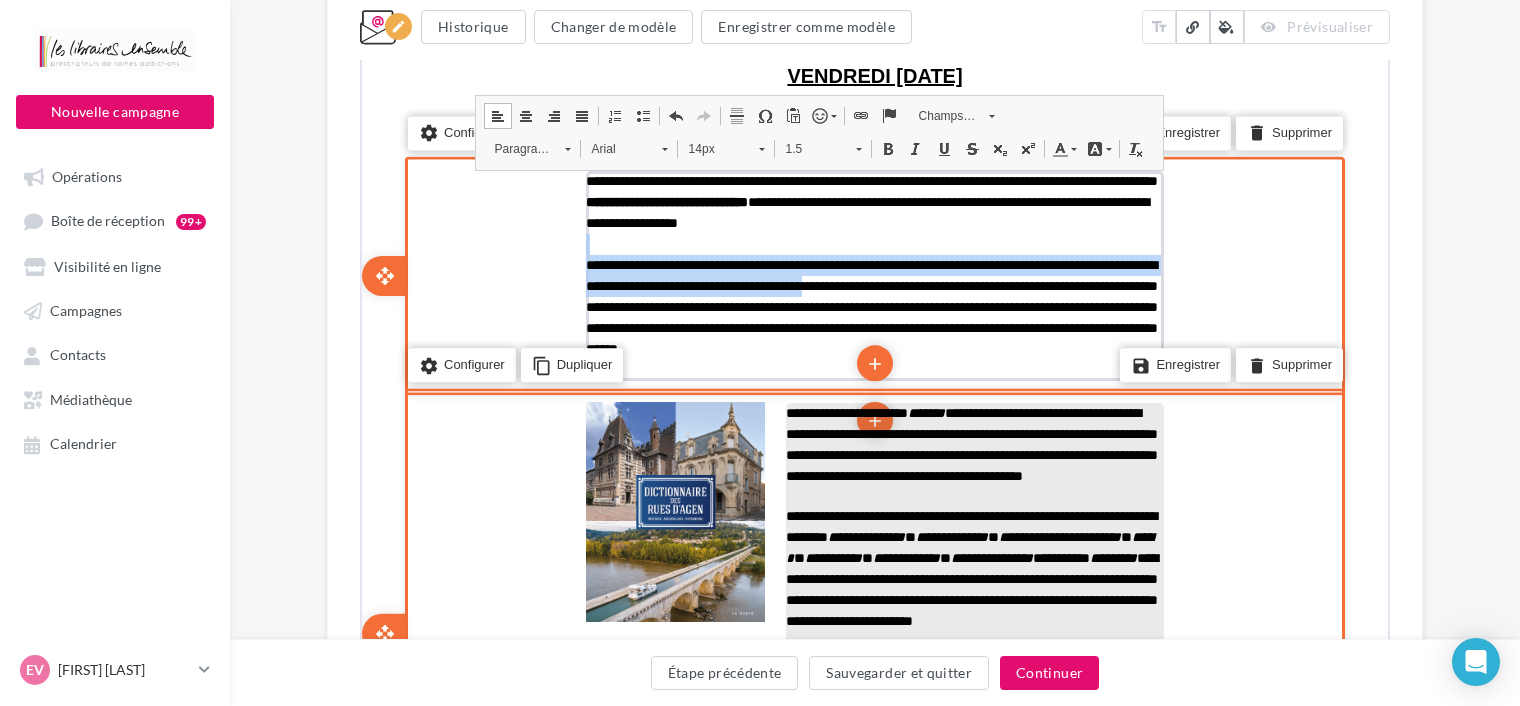 click on "**********" at bounding box center (873, 274) 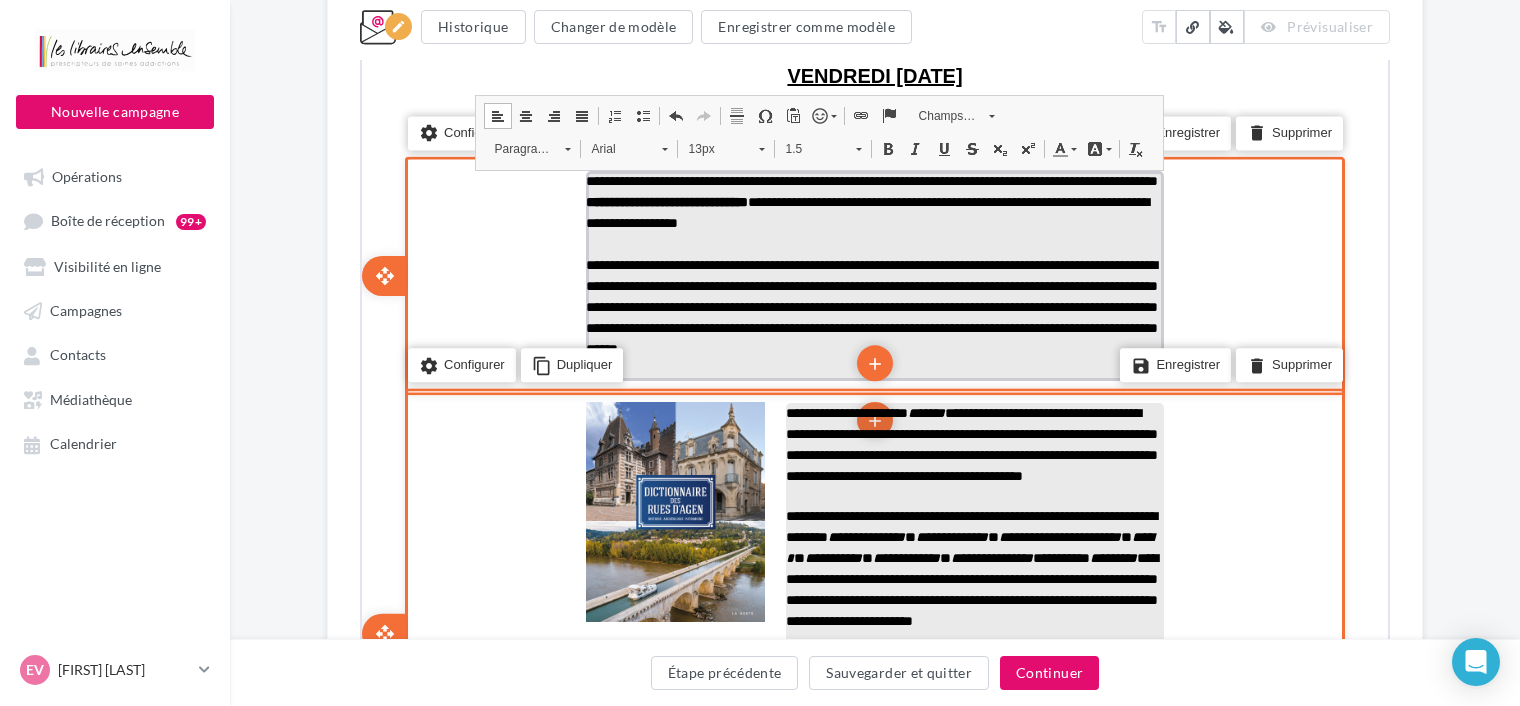 click on "**********" at bounding box center (665, 200) 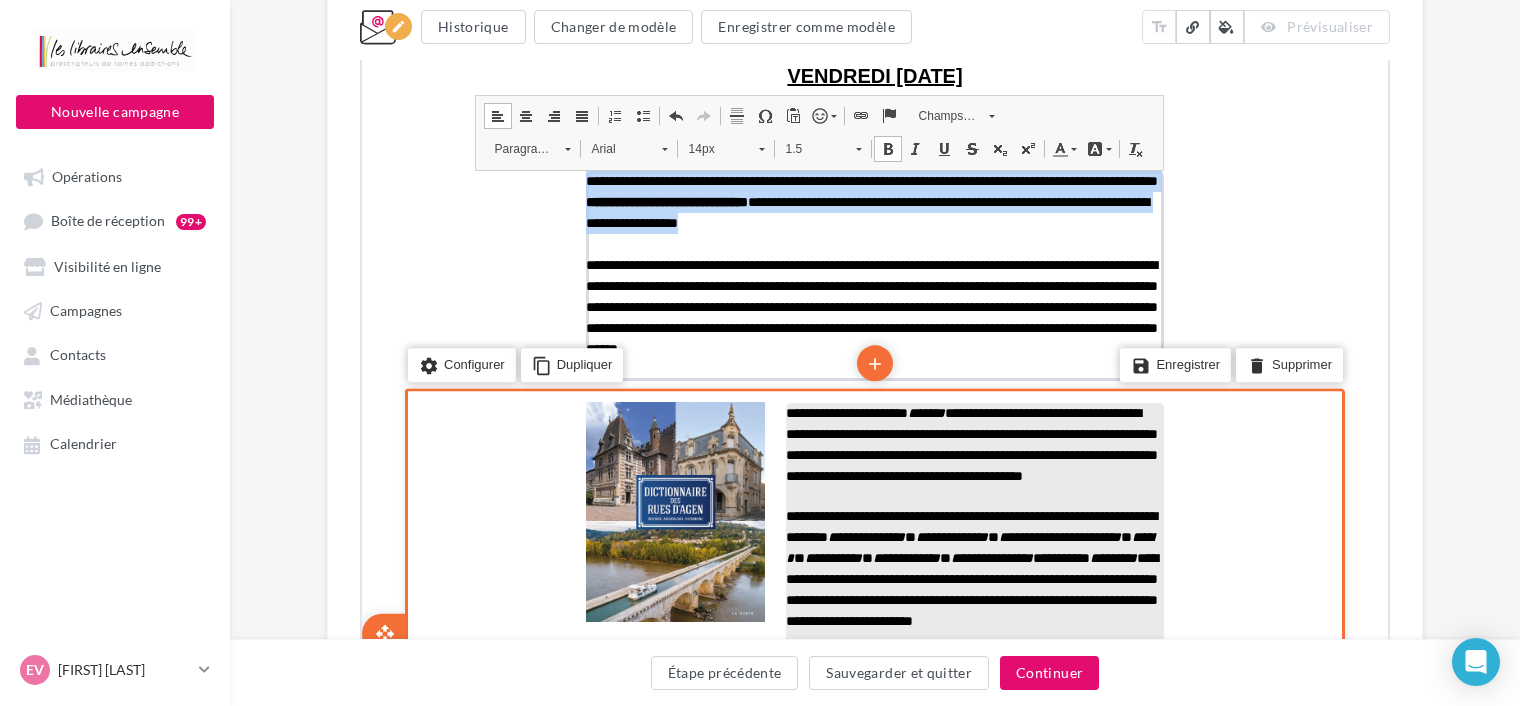 drag, startPoint x: 924, startPoint y: 216, endPoint x: 587, endPoint y: 167, distance: 340.54367 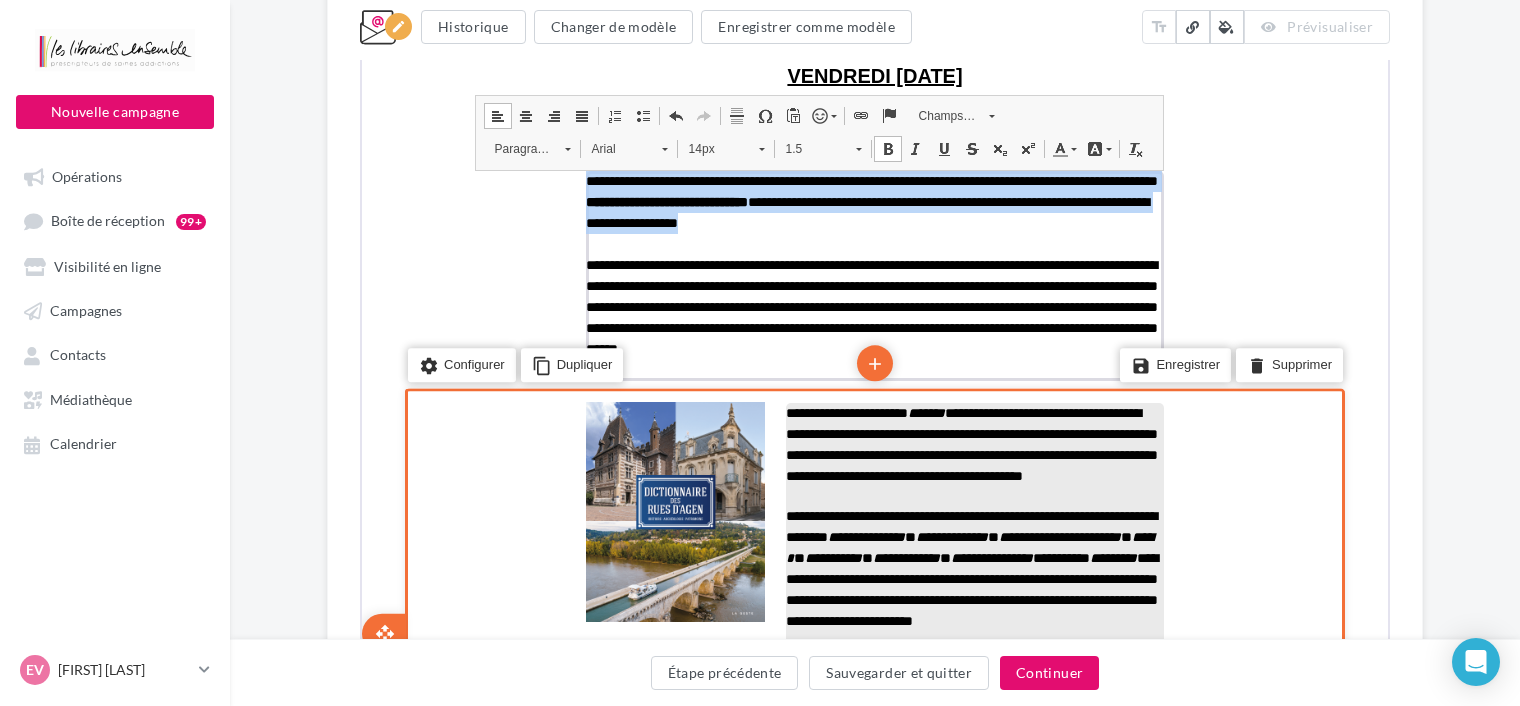 click on "**********" at bounding box center (873, 536) 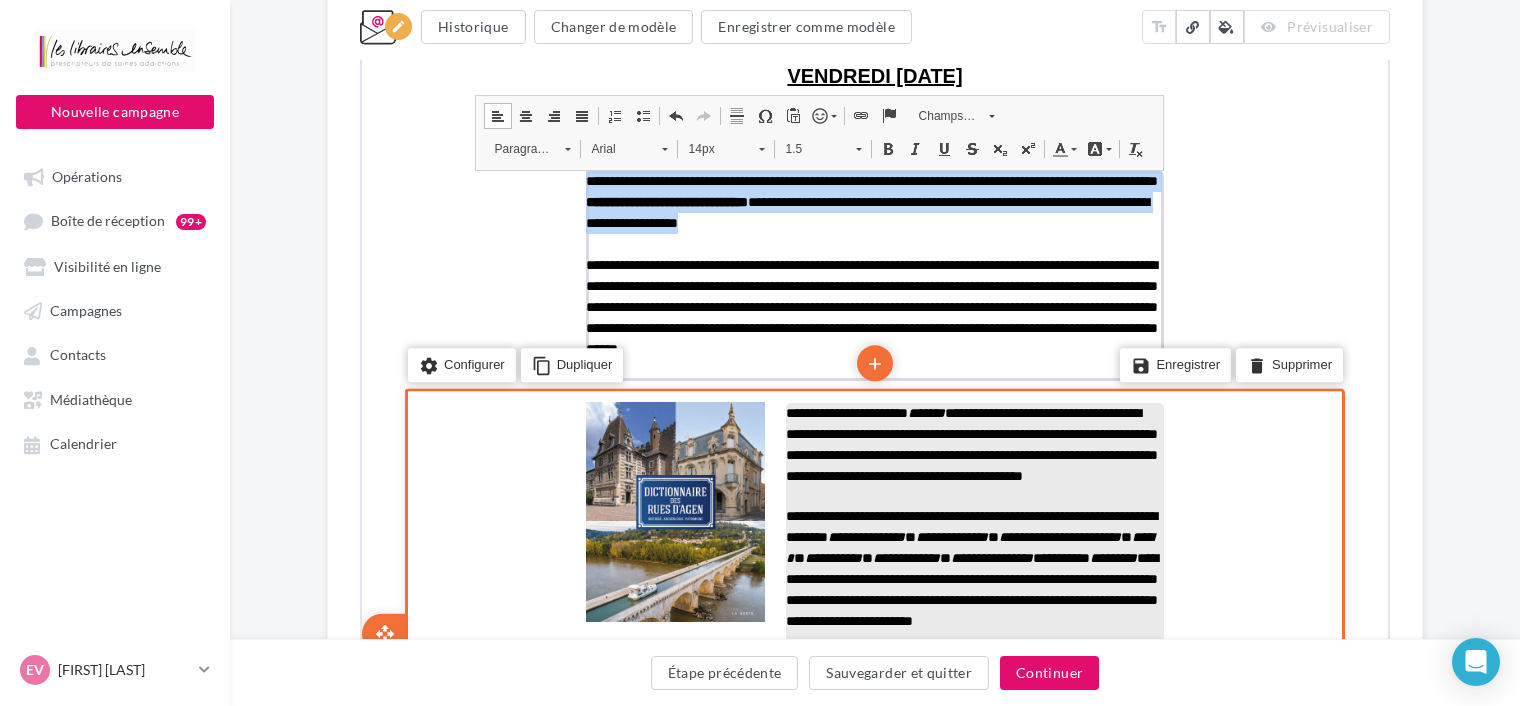 click on "14px" at bounding box center [712, 147] 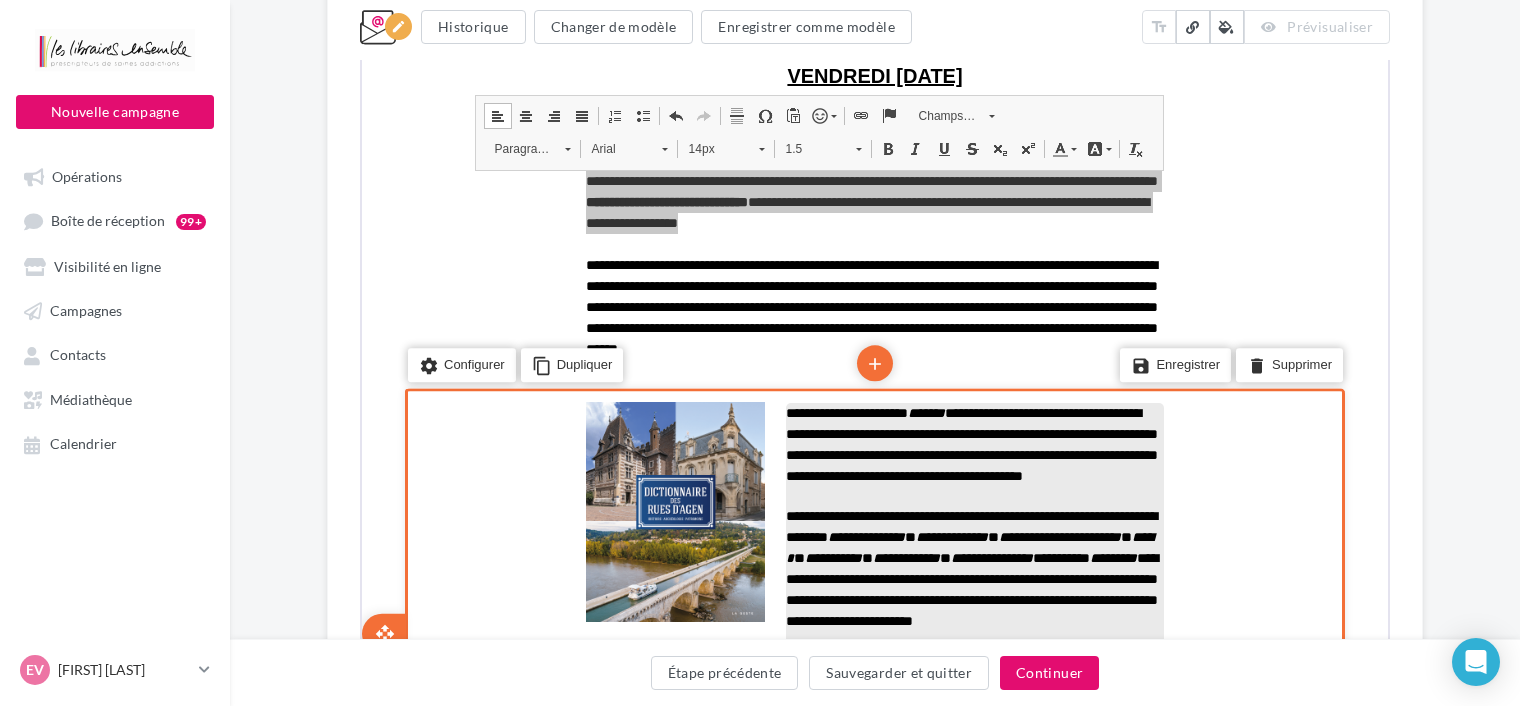 scroll, scrollTop: 107, scrollLeft: 0, axis: vertical 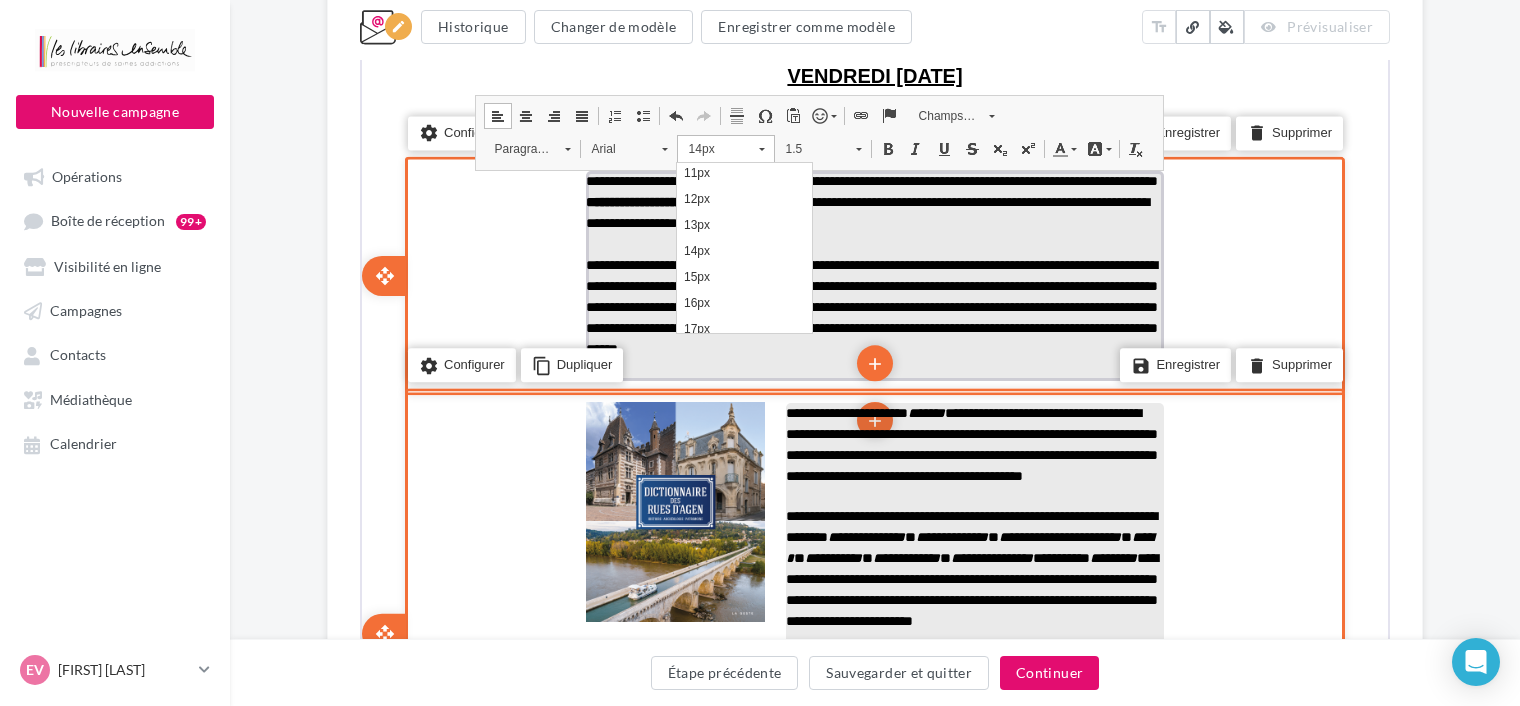 click at bounding box center [873, 242] 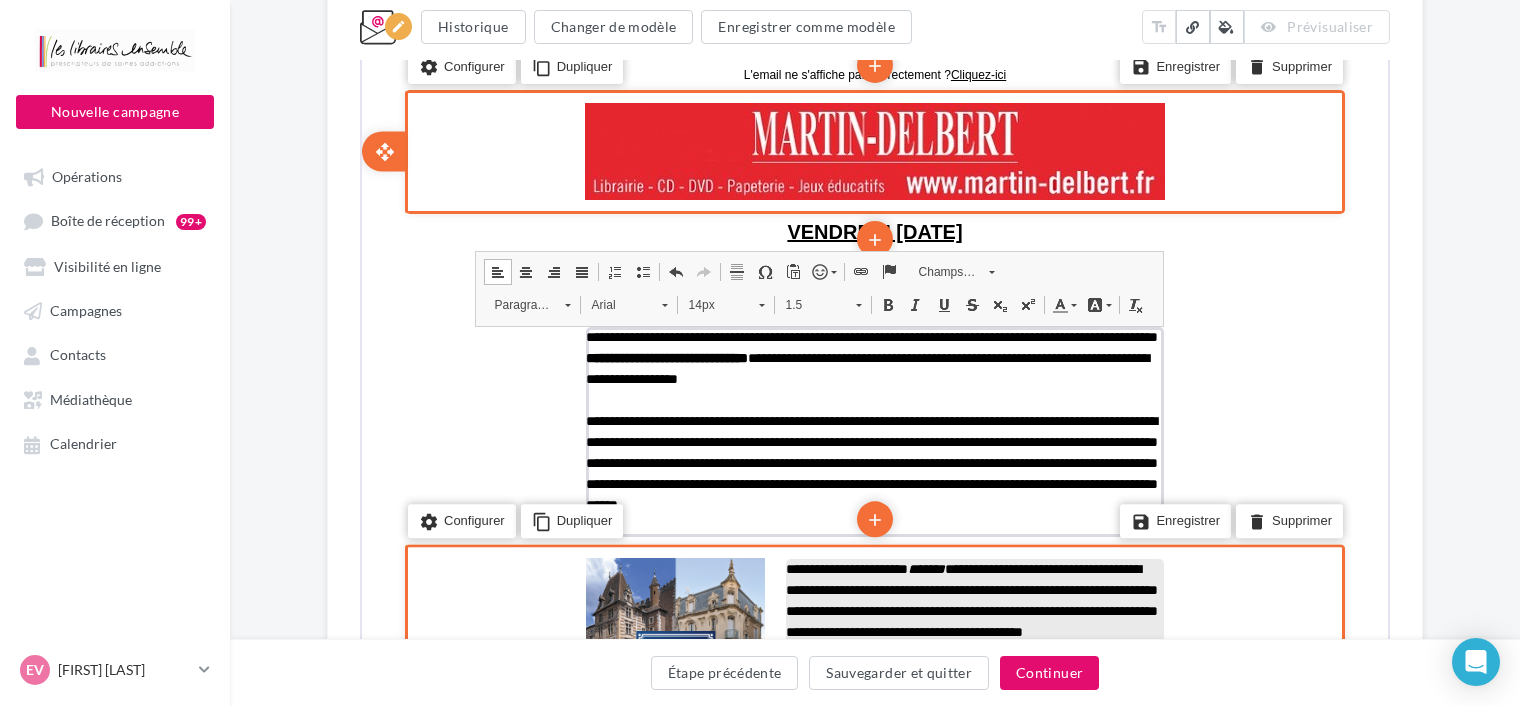 scroll, scrollTop: 508, scrollLeft: 0, axis: vertical 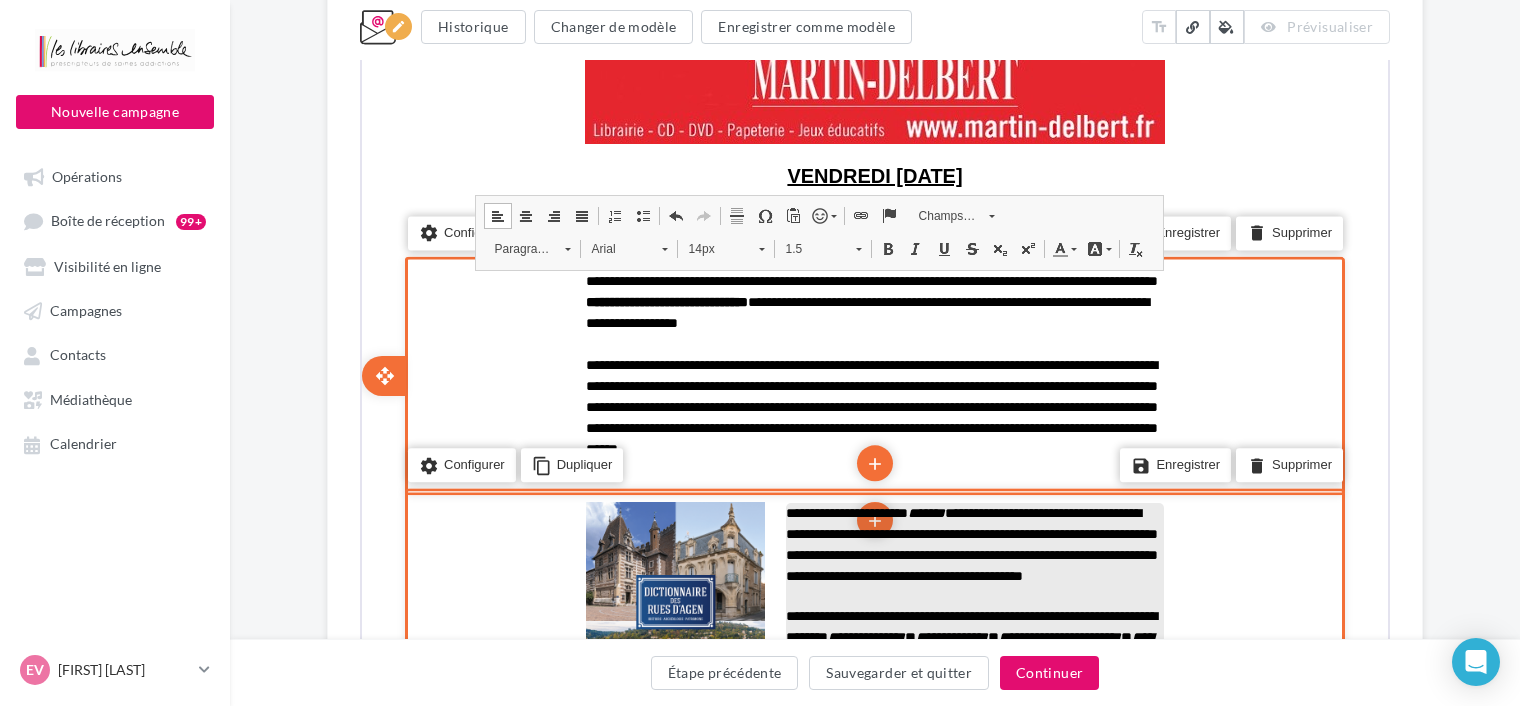 click on "**********" at bounding box center (873, 374) 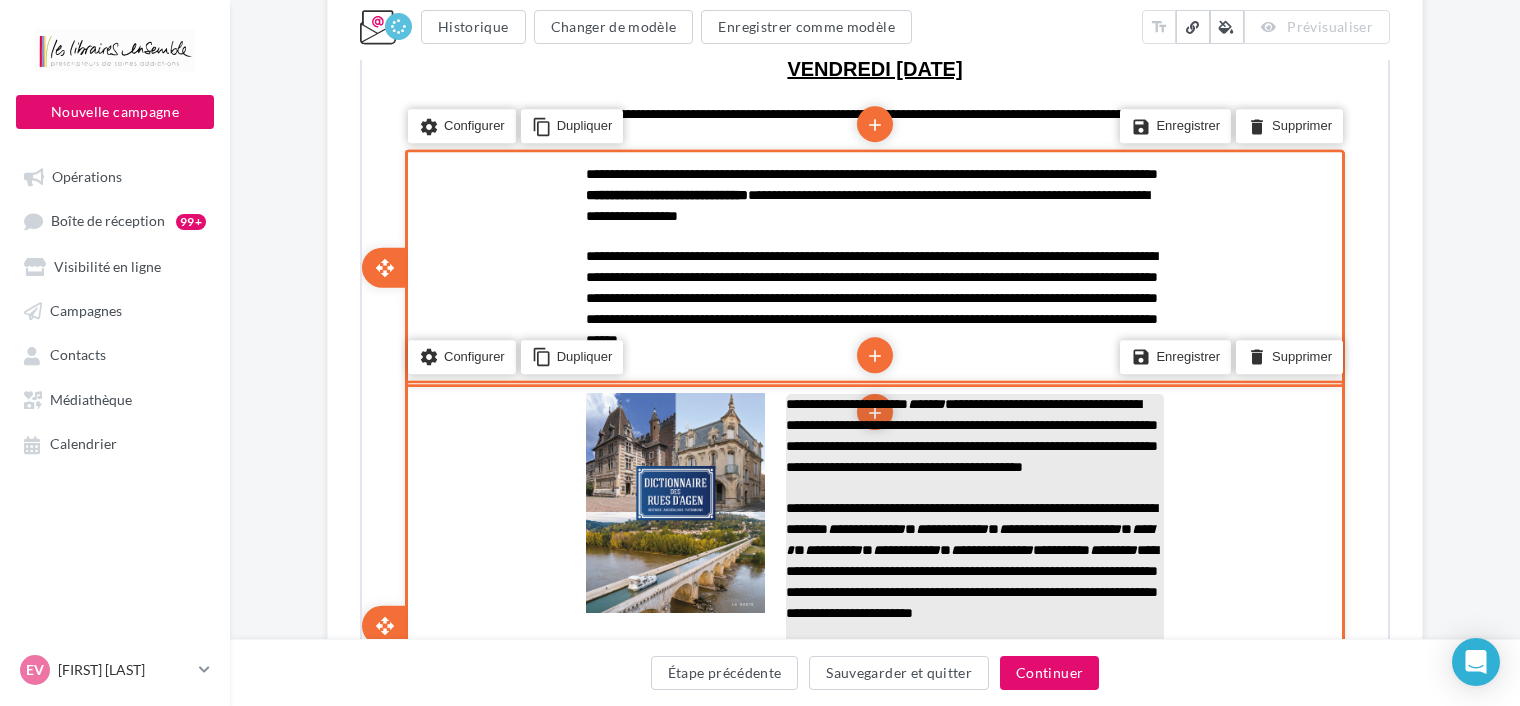 scroll, scrollTop: 808, scrollLeft: 0, axis: vertical 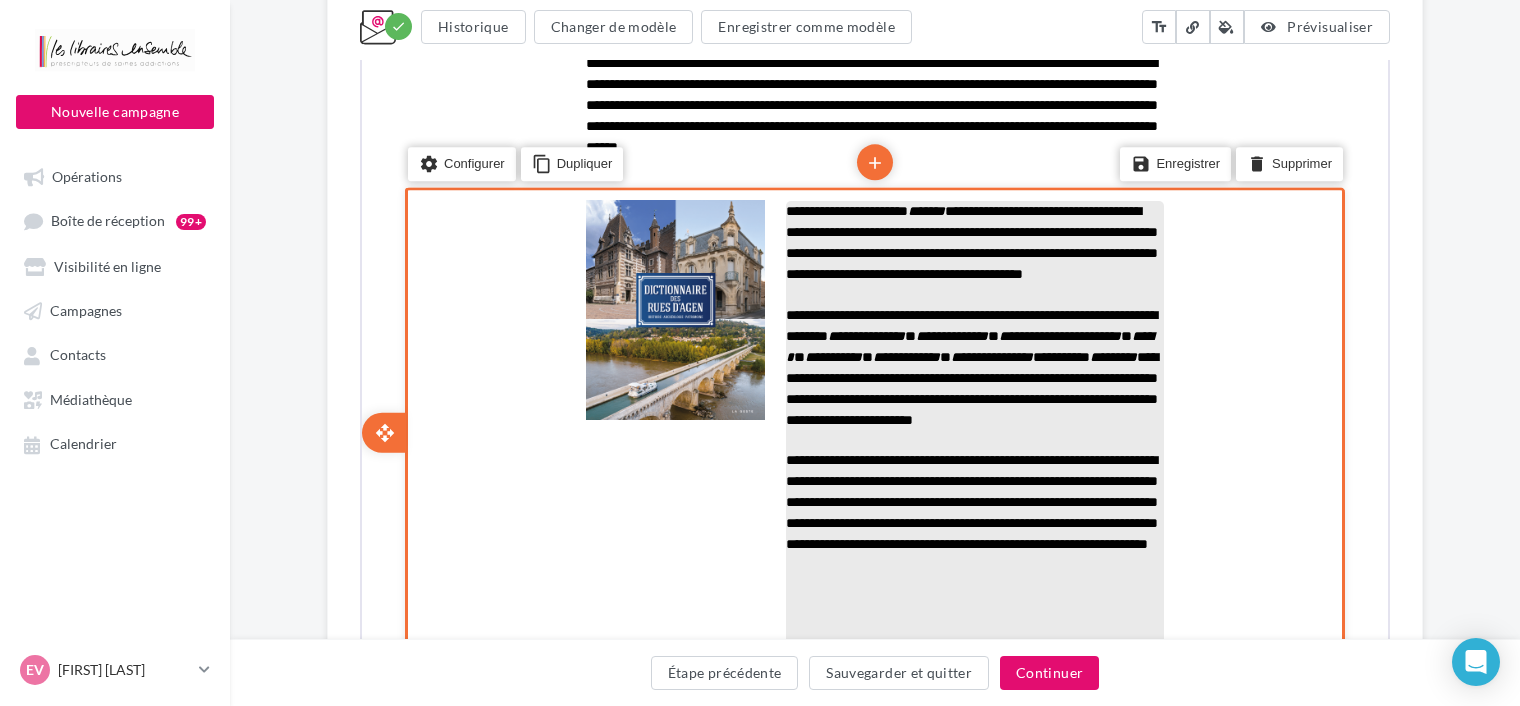 click on "**********" at bounding box center (873, 430) 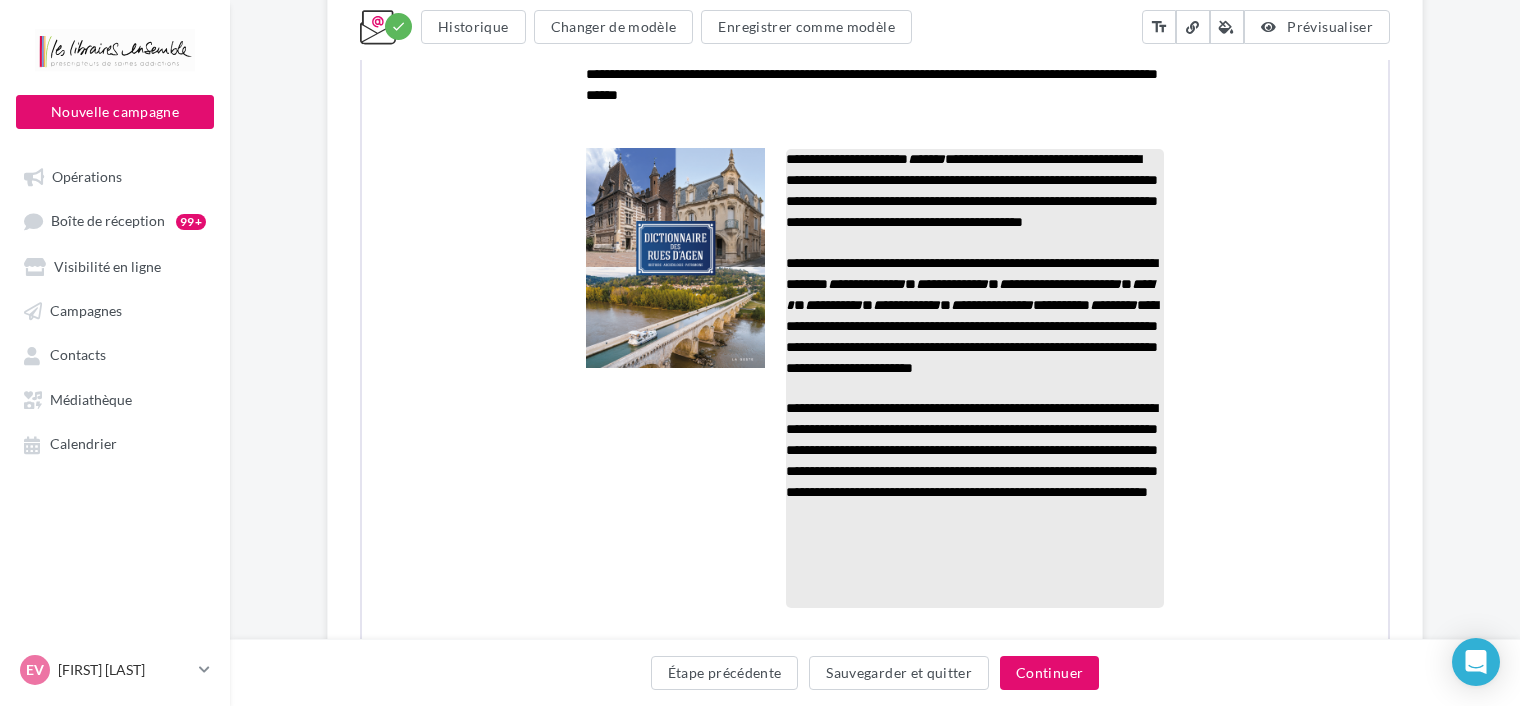 scroll, scrollTop: 908, scrollLeft: 0, axis: vertical 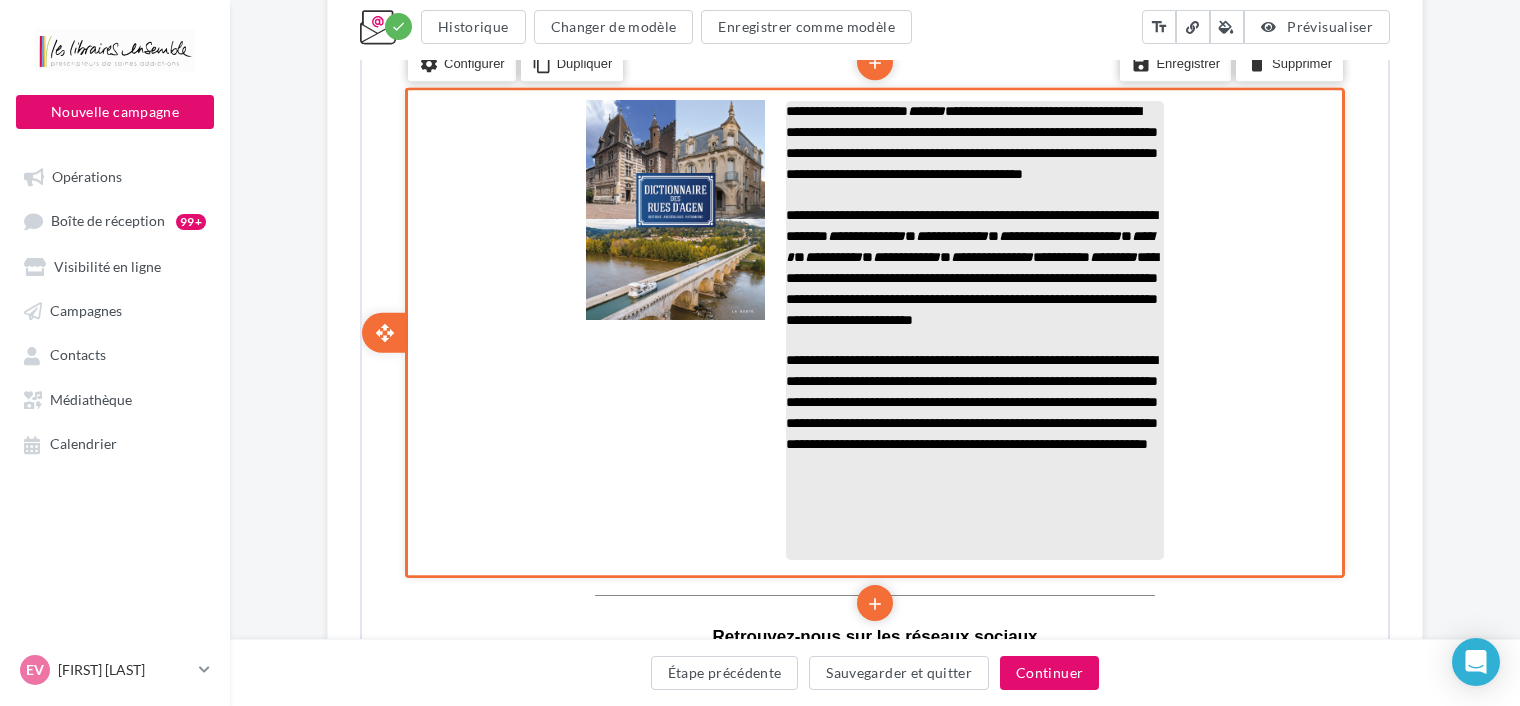 click on "**********" at bounding box center (973, 400) 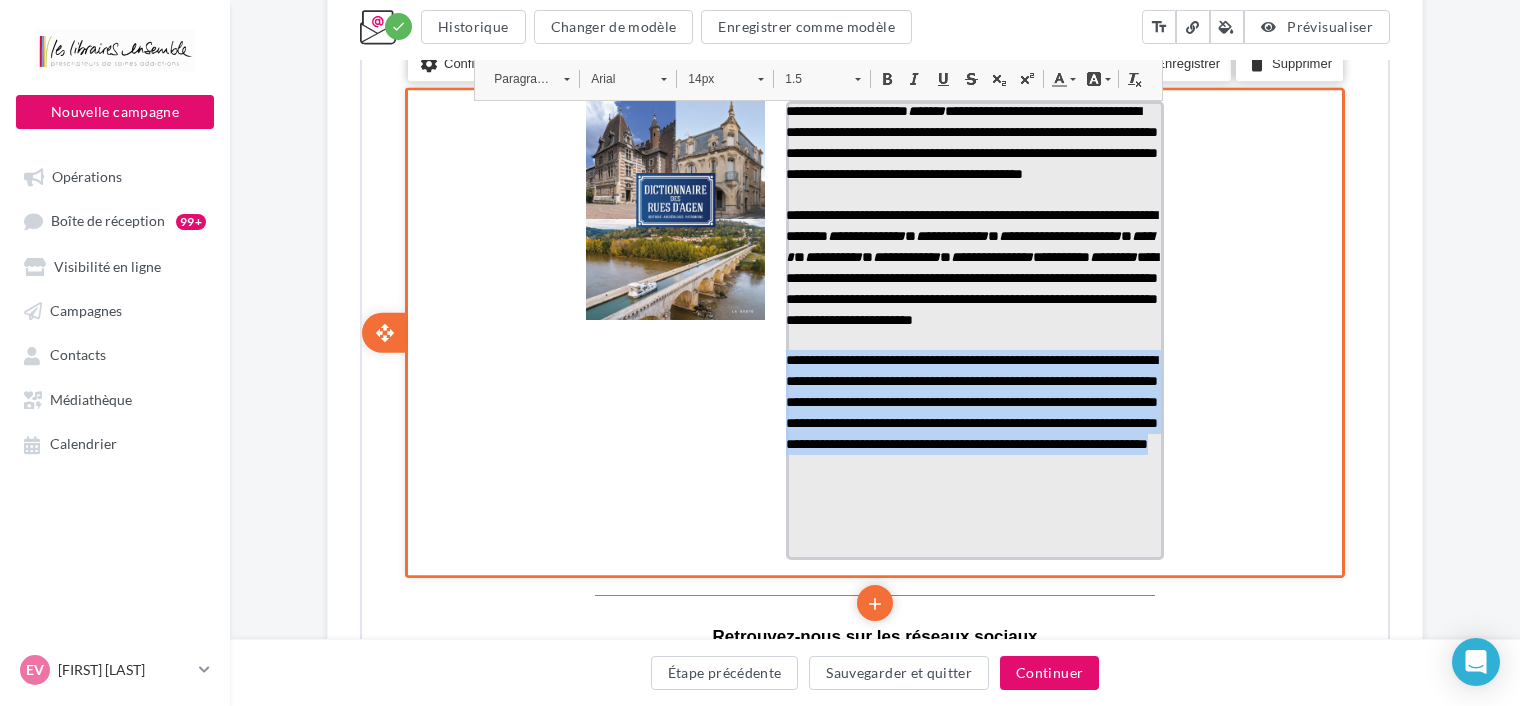 drag, startPoint x: 931, startPoint y: 546, endPoint x: 771, endPoint y: 419, distance: 204.27678 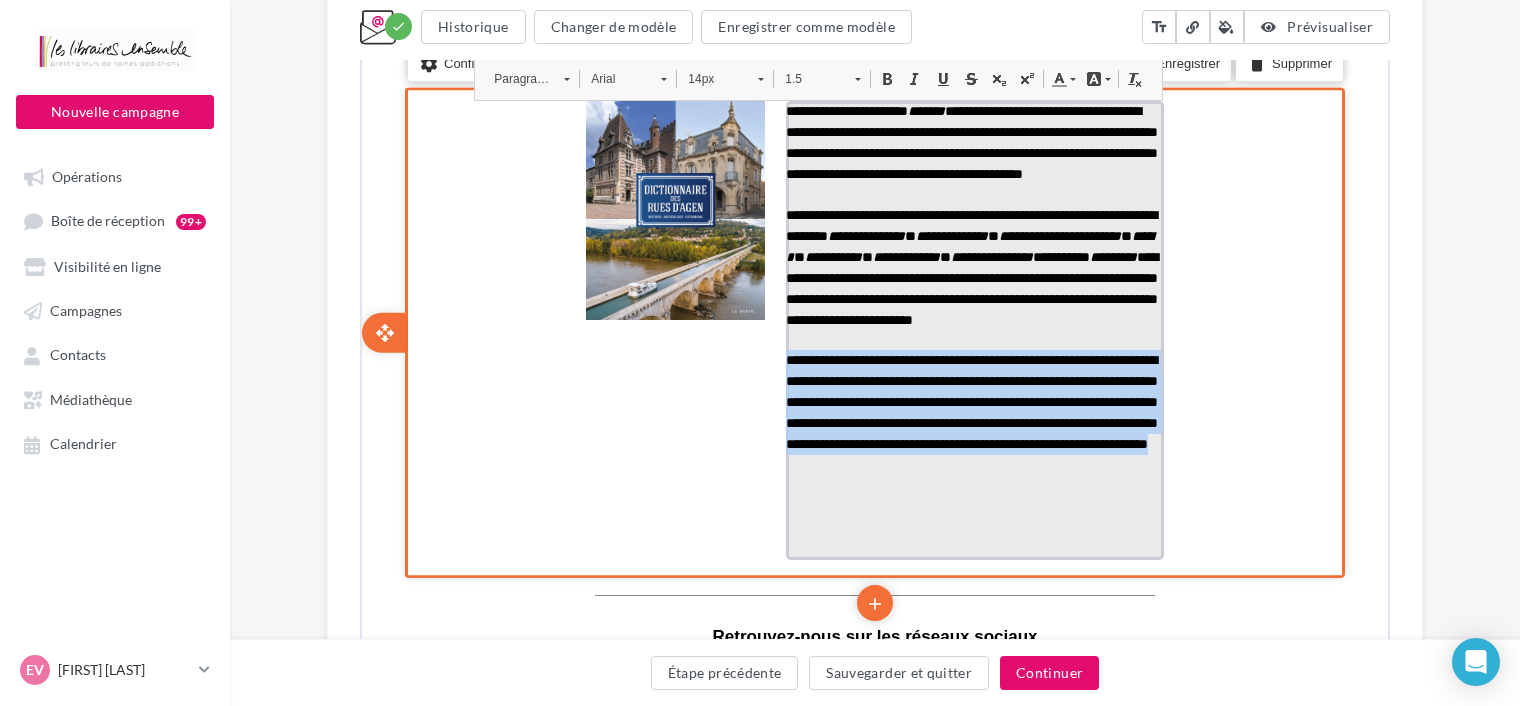 click on "**********" at bounding box center [873, 330] 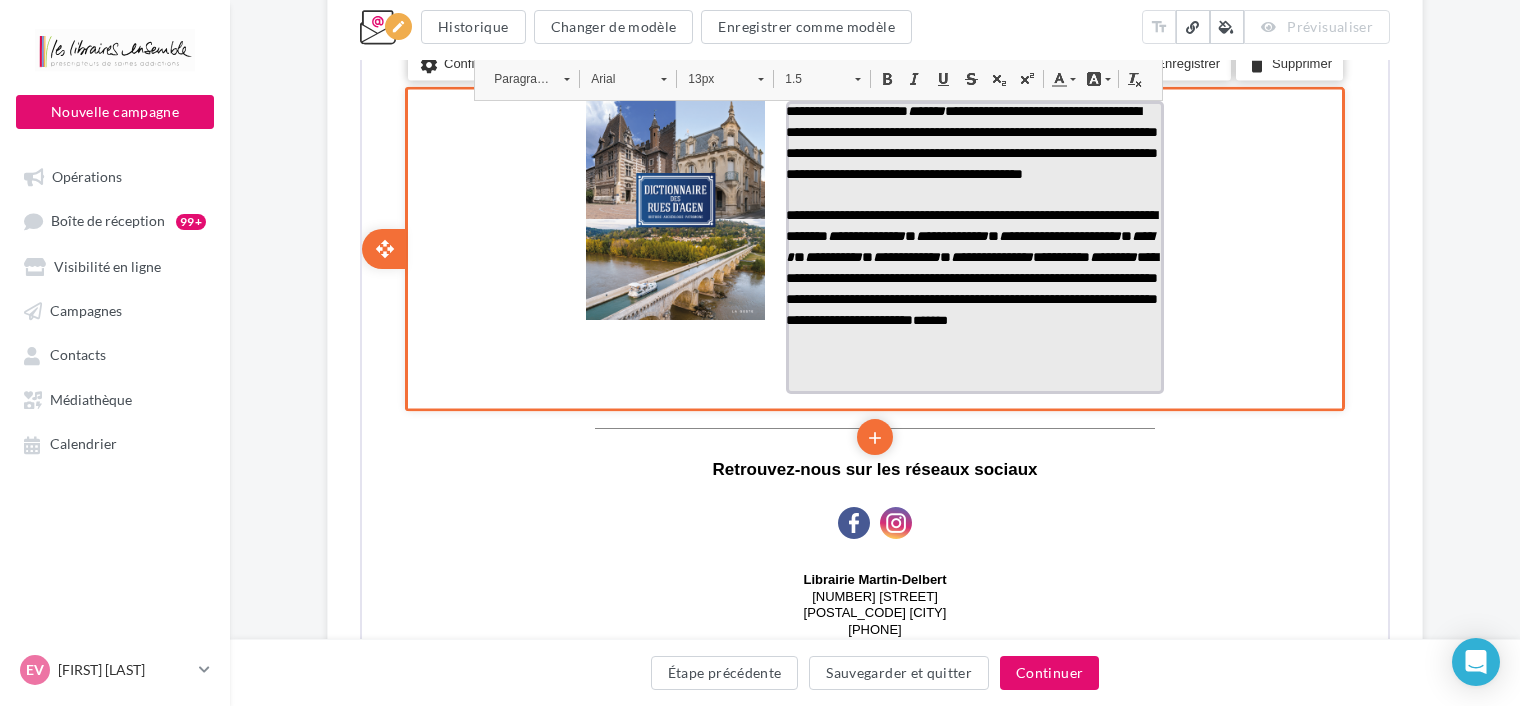 scroll, scrollTop: 708, scrollLeft: 0, axis: vertical 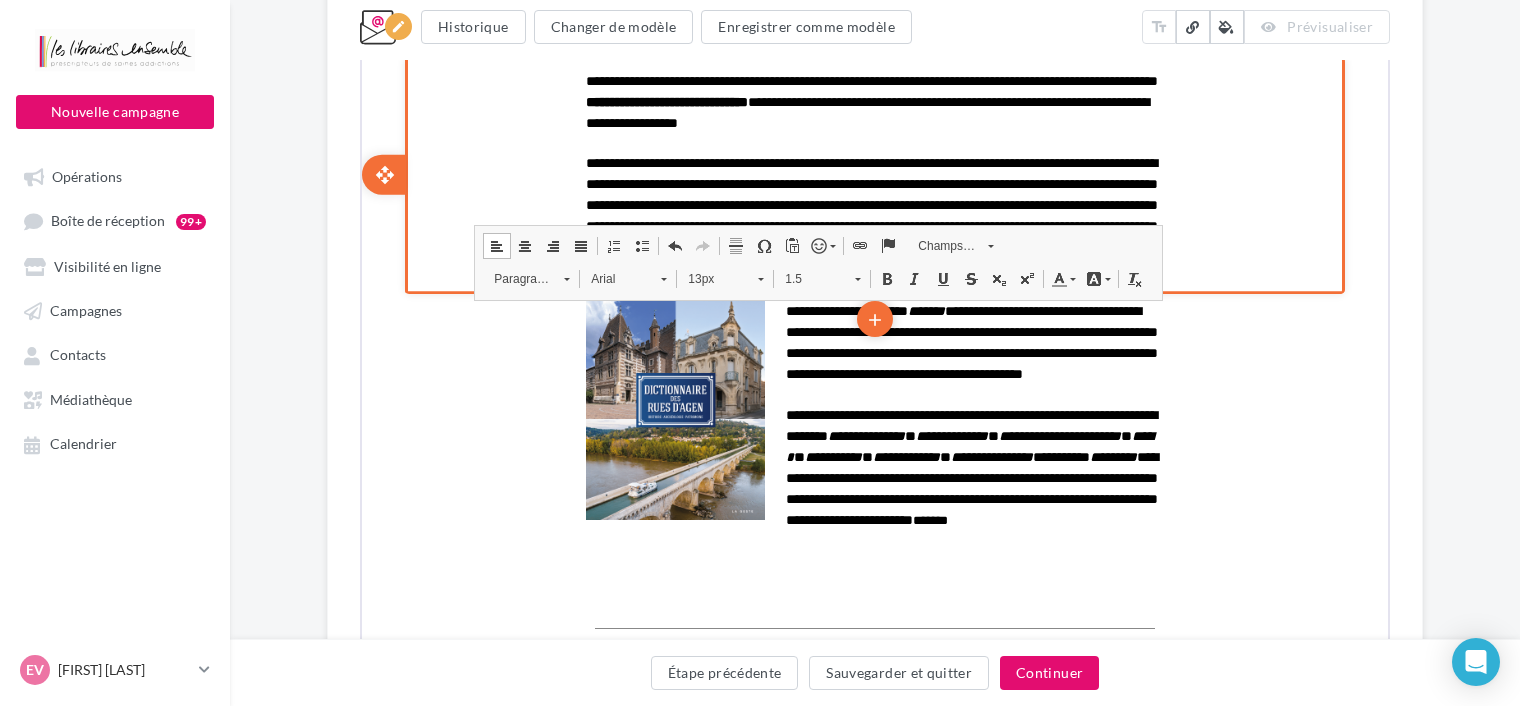 click on "**********" at bounding box center (873, 173) 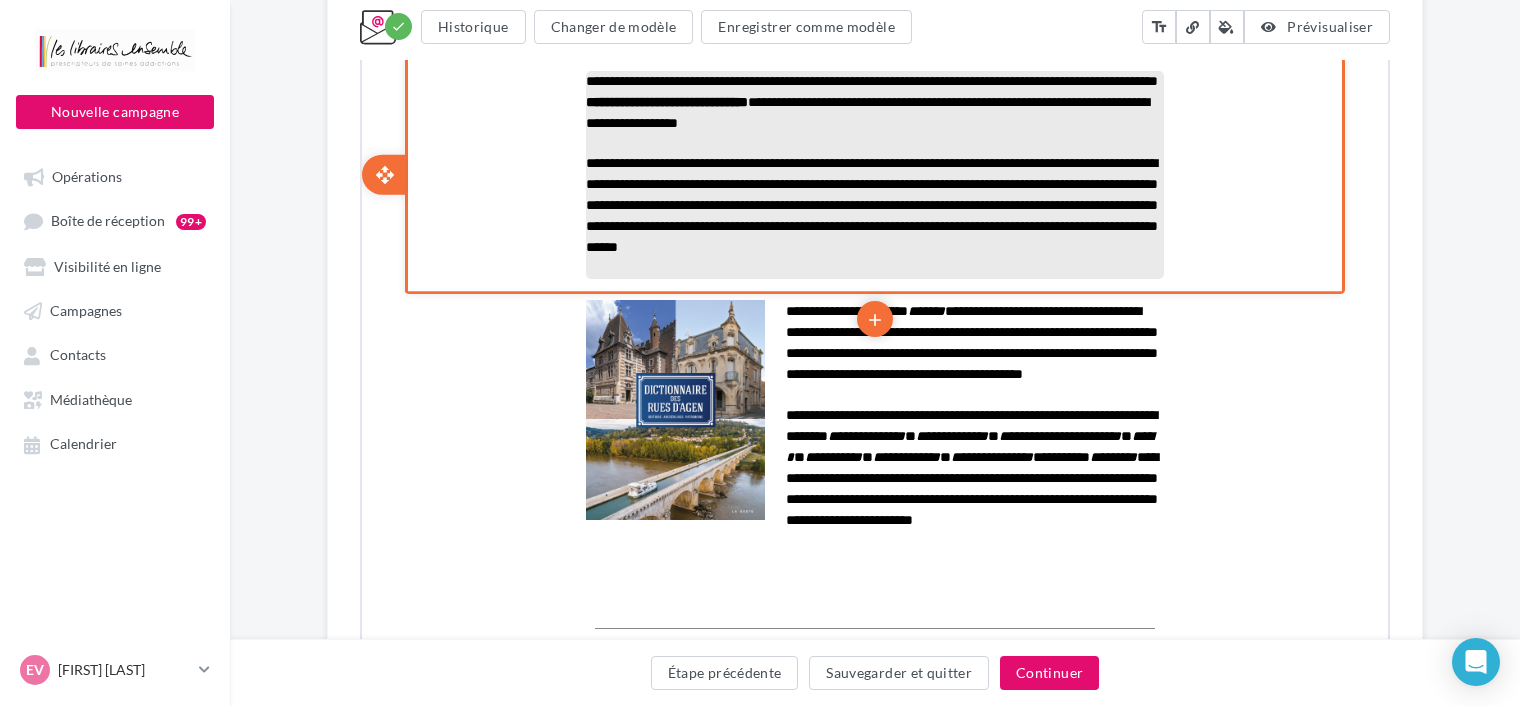 scroll, scrollTop: 608, scrollLeft: 0, axis: vertical 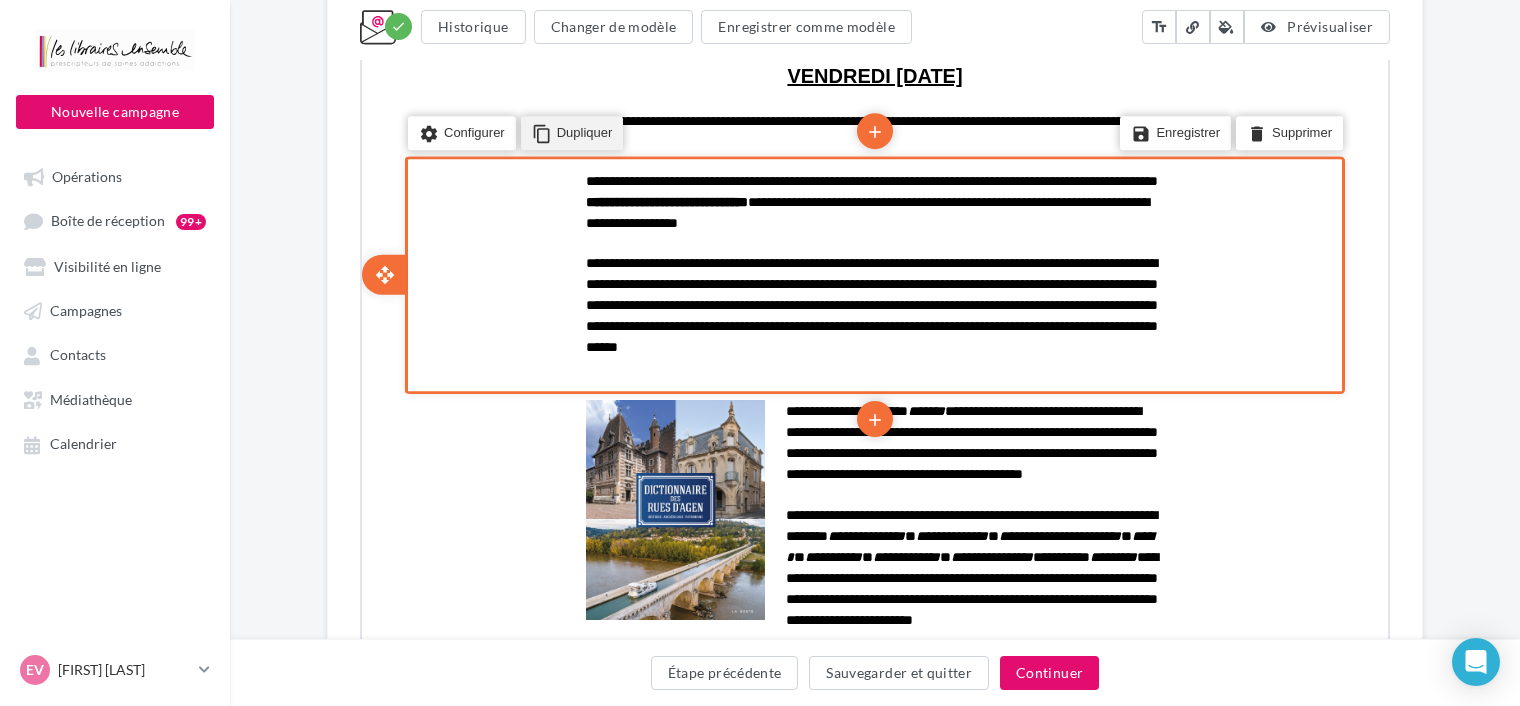 click on "content_copy Dupliquer" at bounding box center [570, 131] 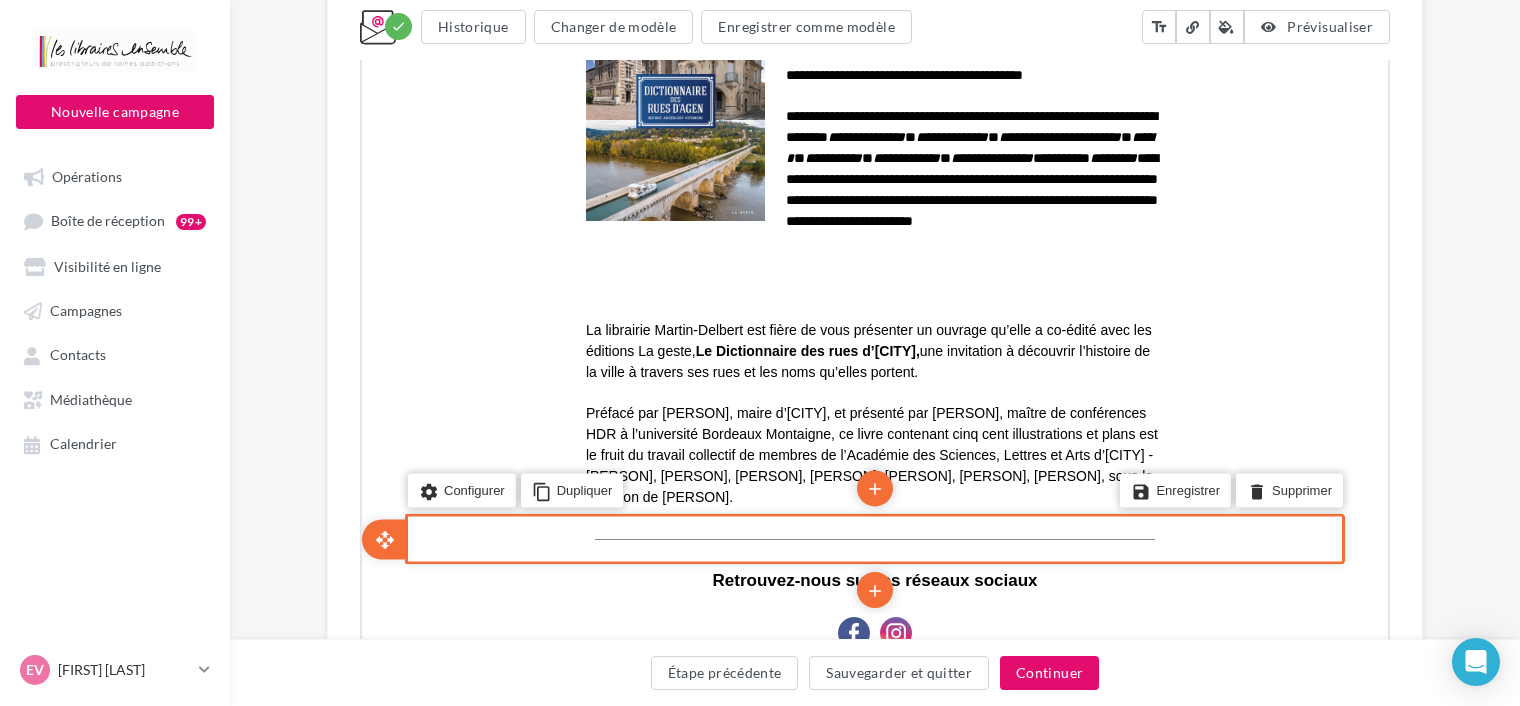 scroll, scrollTop: 1004, scrollLeft: 0, axis: vertical 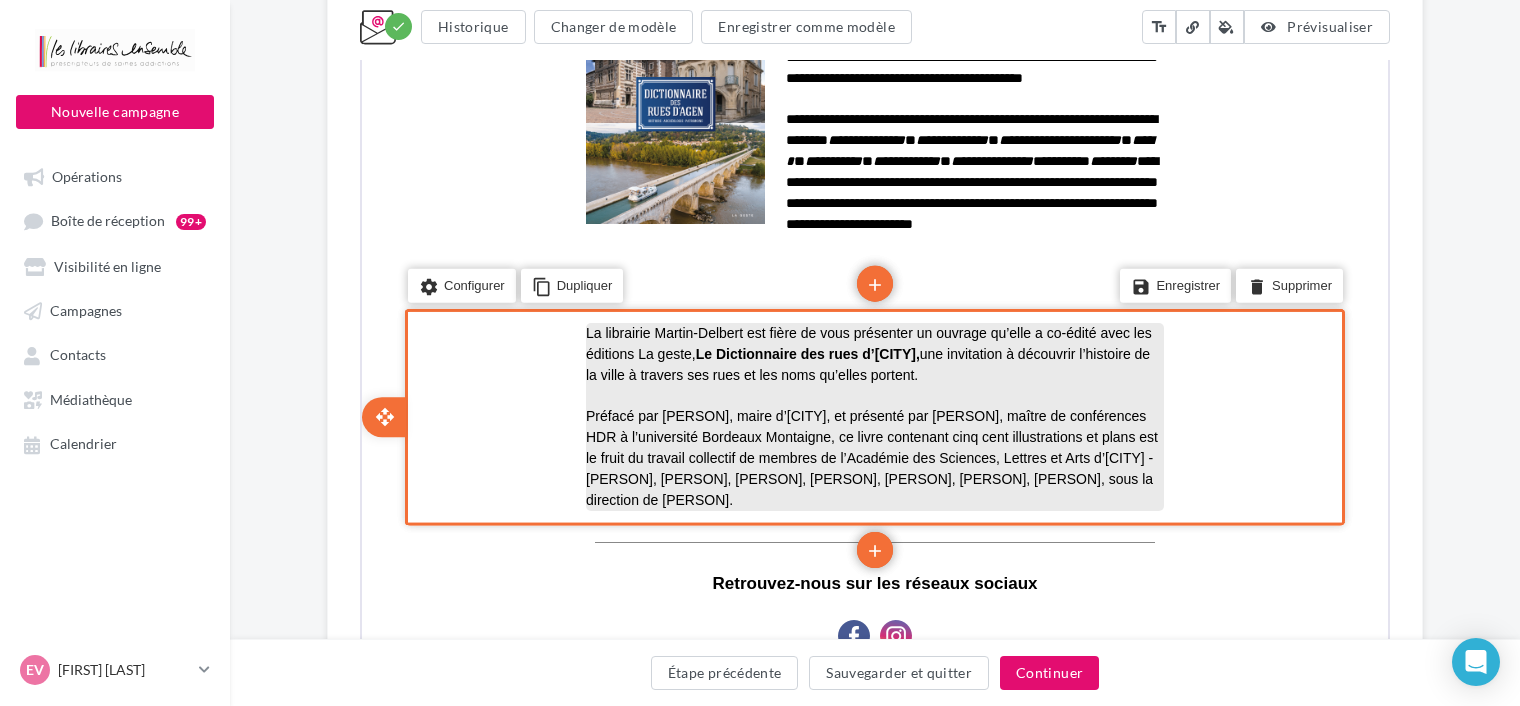 click on "Préfacé par Jean Dionis du Séjour, maire d’Agen, et présenté par Sandrine Lavaud, maître de conférences HDR à l’université Bordeaux Montaigne, ce livre contenant cinq cent illustrations et plans est le fruit du travail collectif de membres de l’Académie des Sciences, Lettres et Arts d’Agen - Hervé Bouillac, Robert de Flaujac, Jean-Luc Moreno, Françoise Paul, Alain Serventi, Agnès Trézéguet-Luxembourg, Jean-Louis Trézéguet, sous la direction de Francis Stephanus." at bounding box center (870, 456) 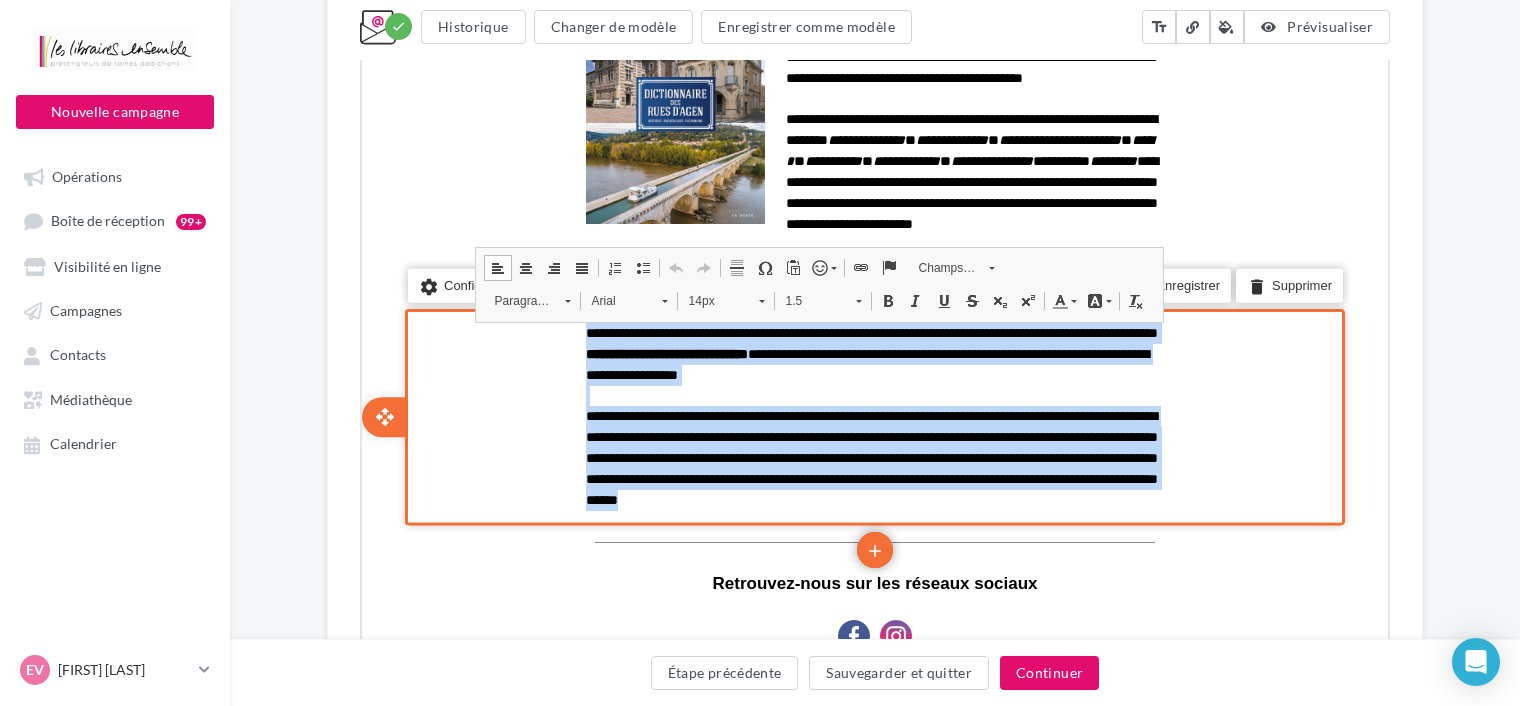drag, startPoint x: 707, startPoint y: 516, endPoint x: 555, endPoint y: 306, distance: 259.23734 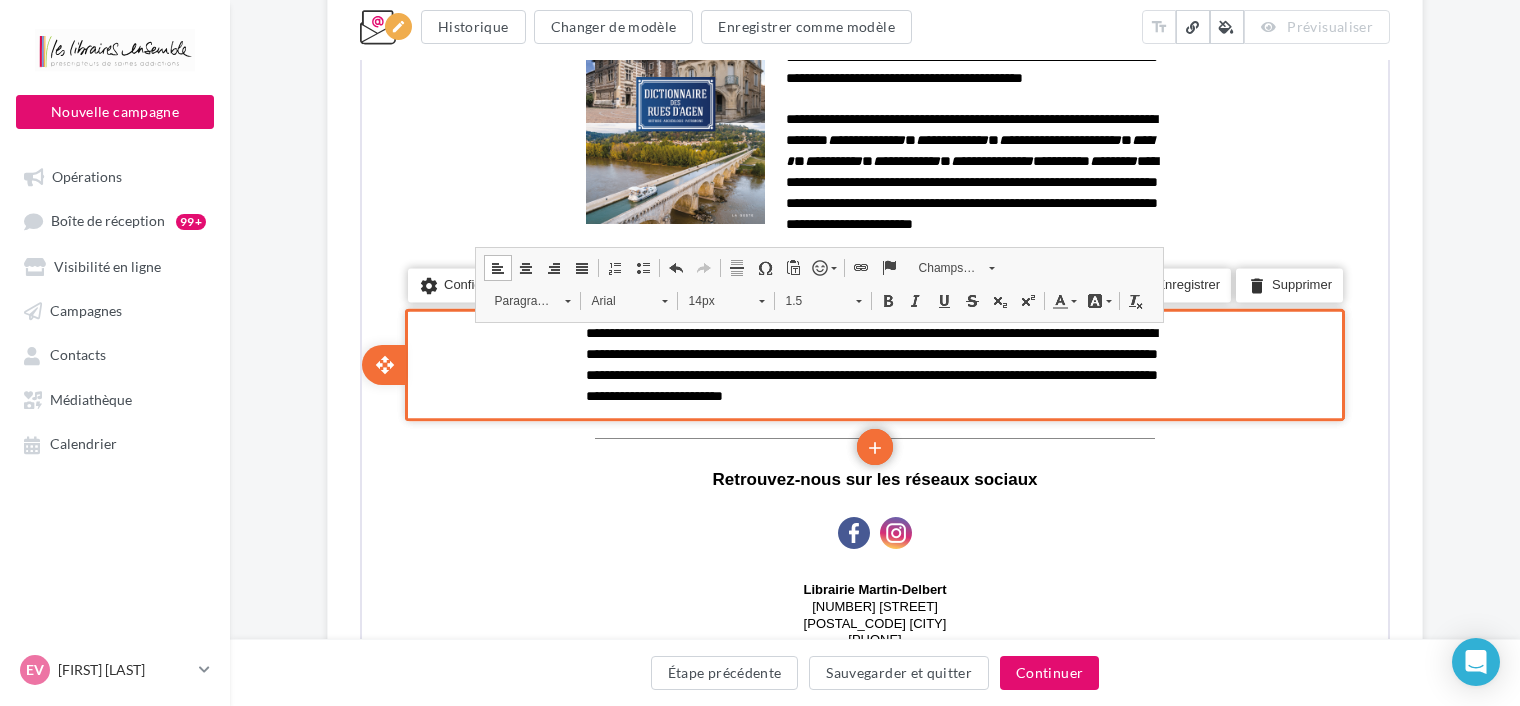 click on "**********" at bounding box center [875, 105] 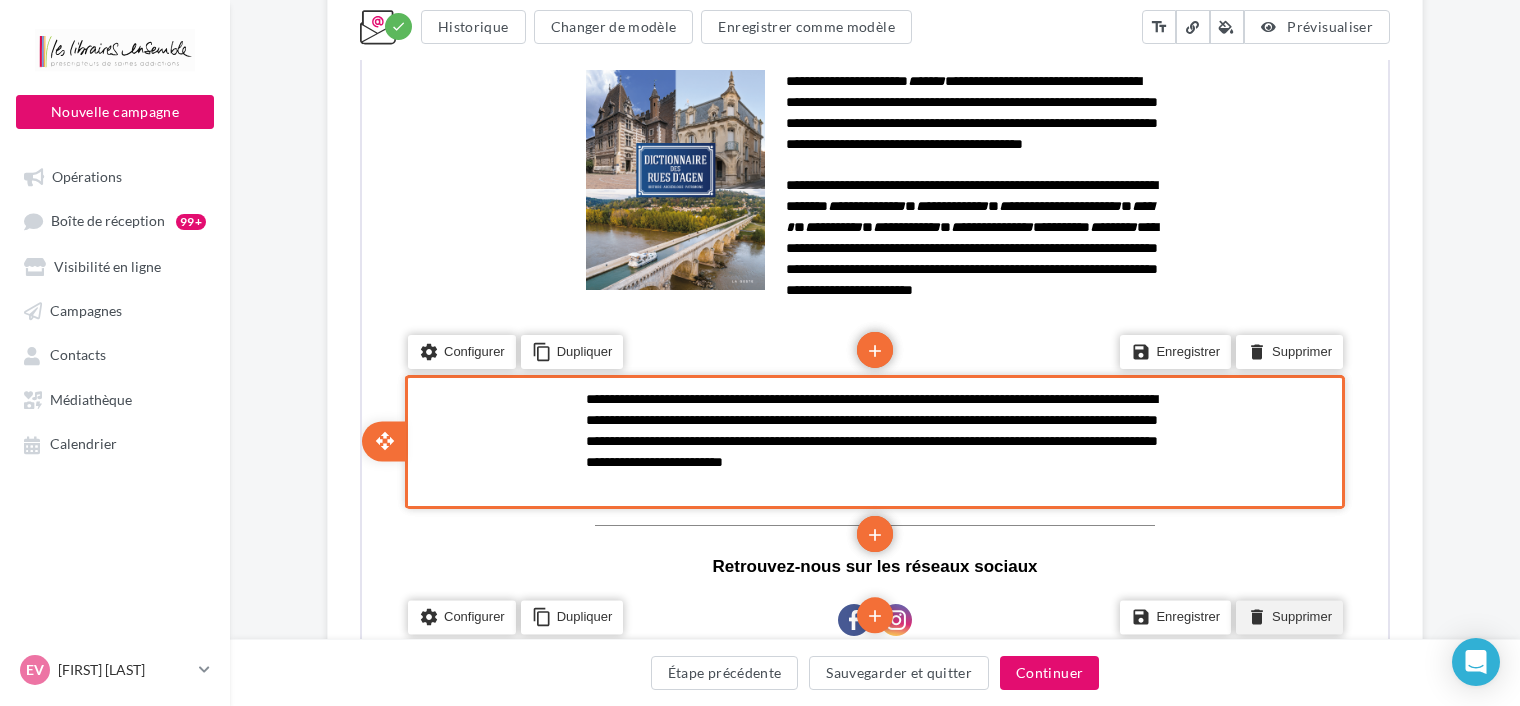scroll, scrollTop: 904, scrollLeft: 0, axis: vertical 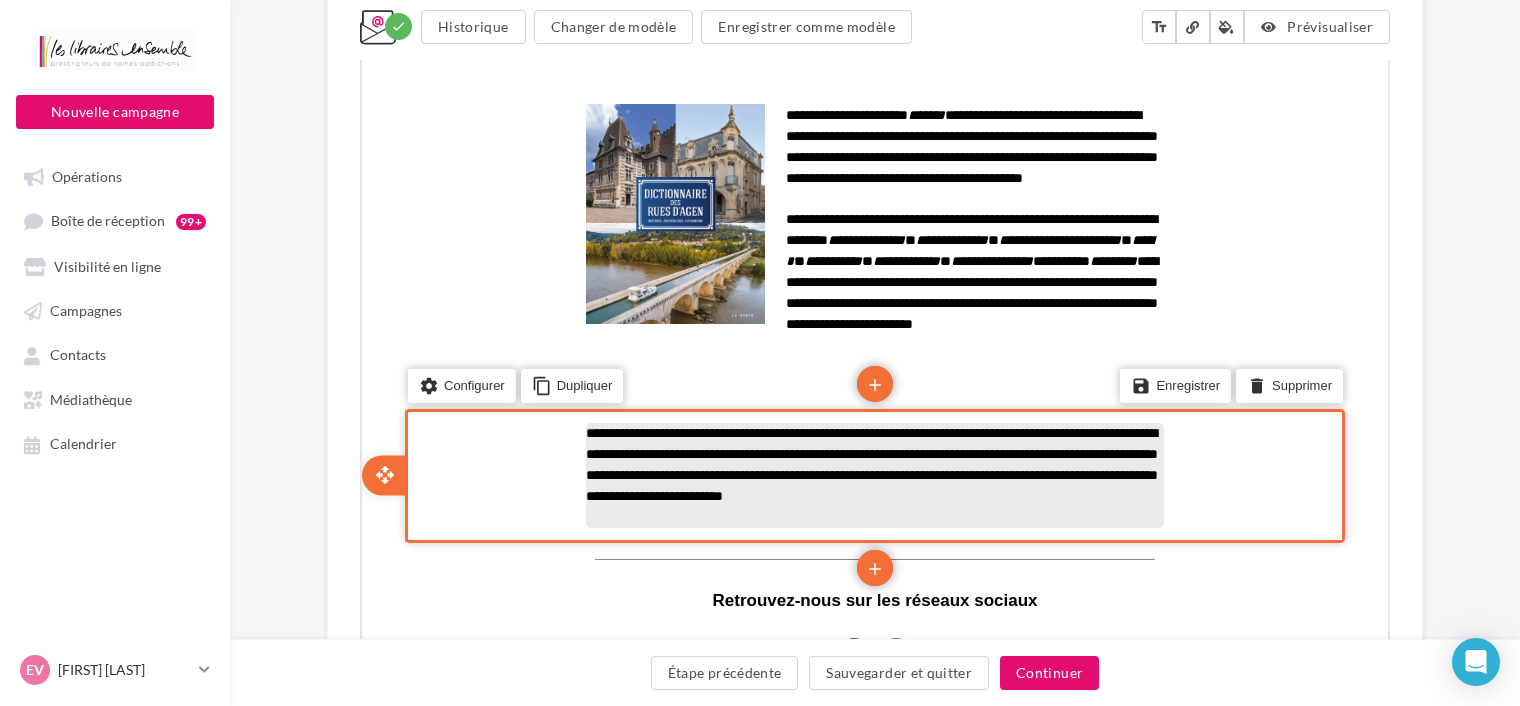 click on "**********" at bounding box center [870, 462] 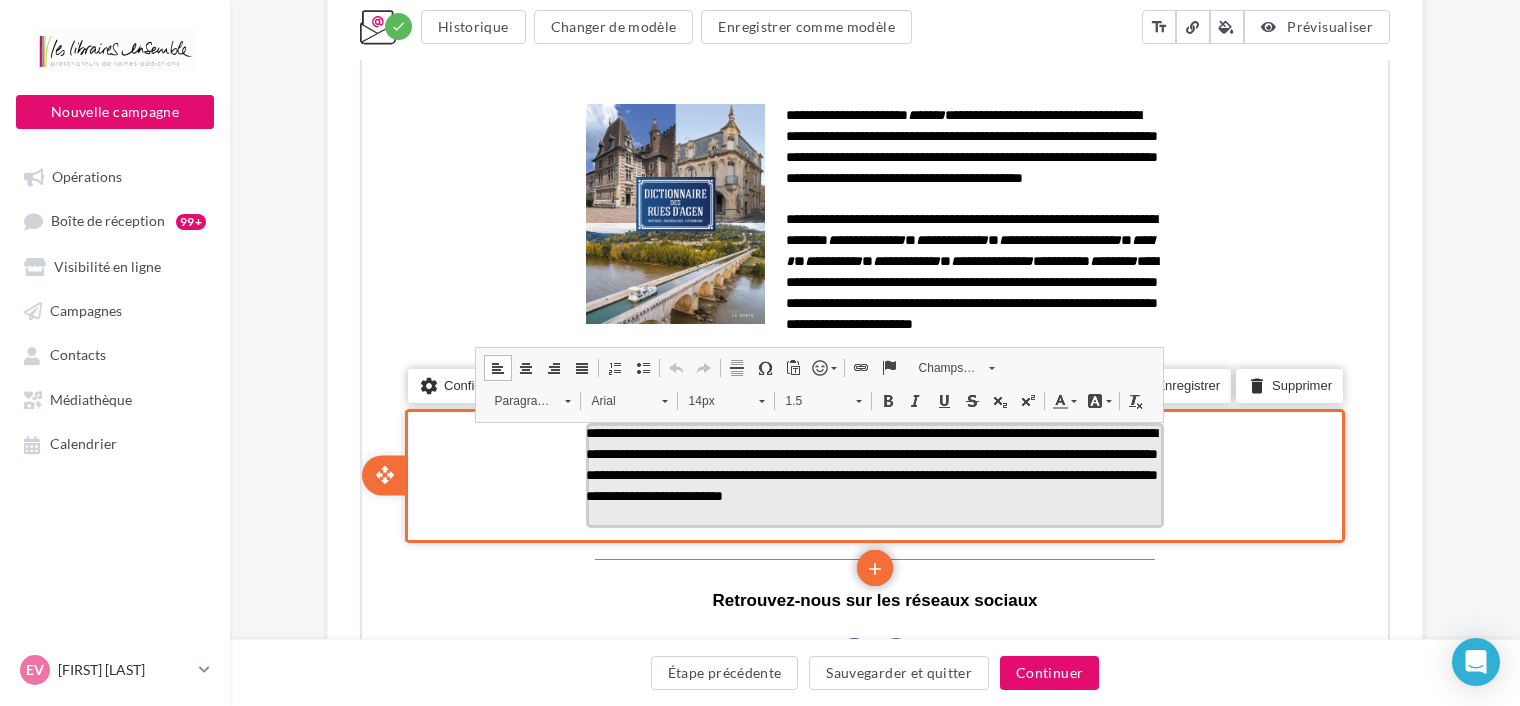 click on "**********" at bounding box center [873, 463] 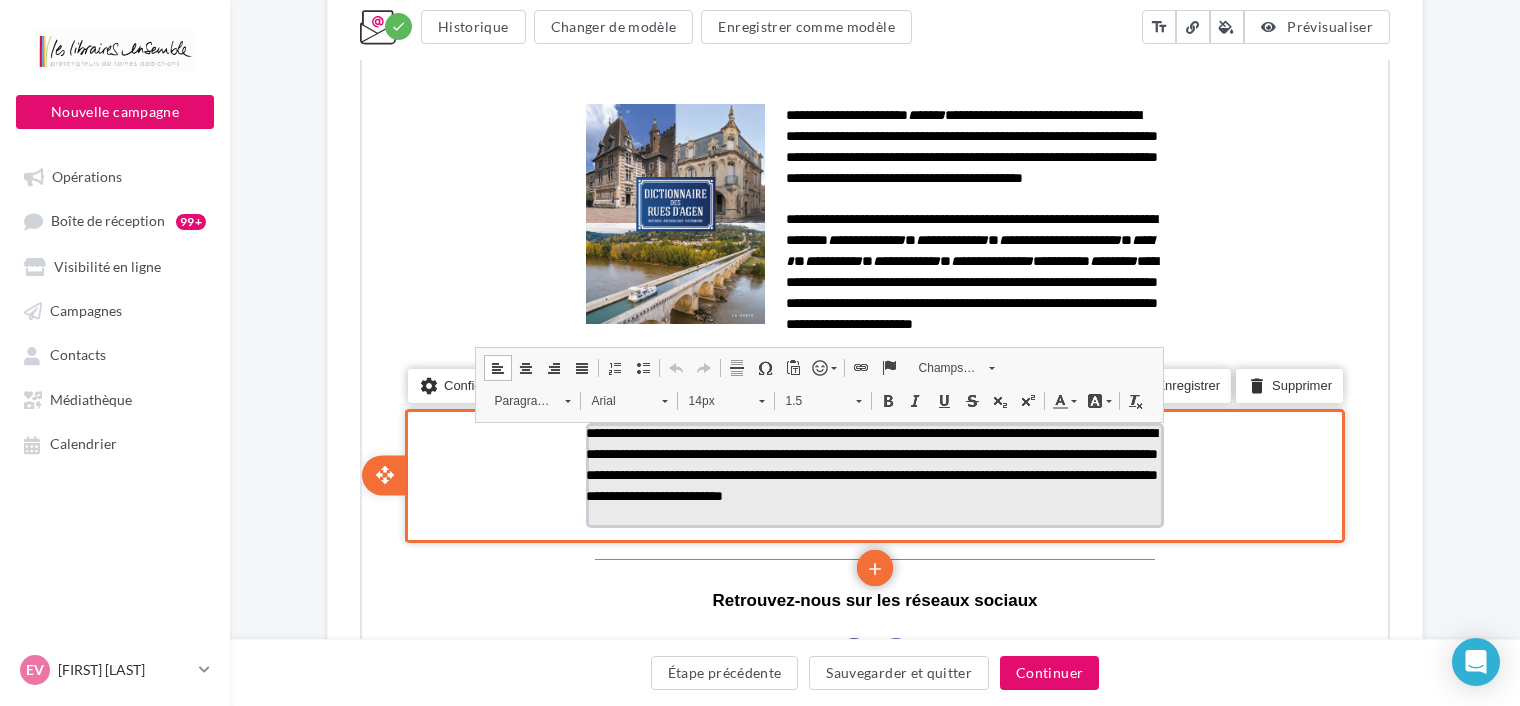 type 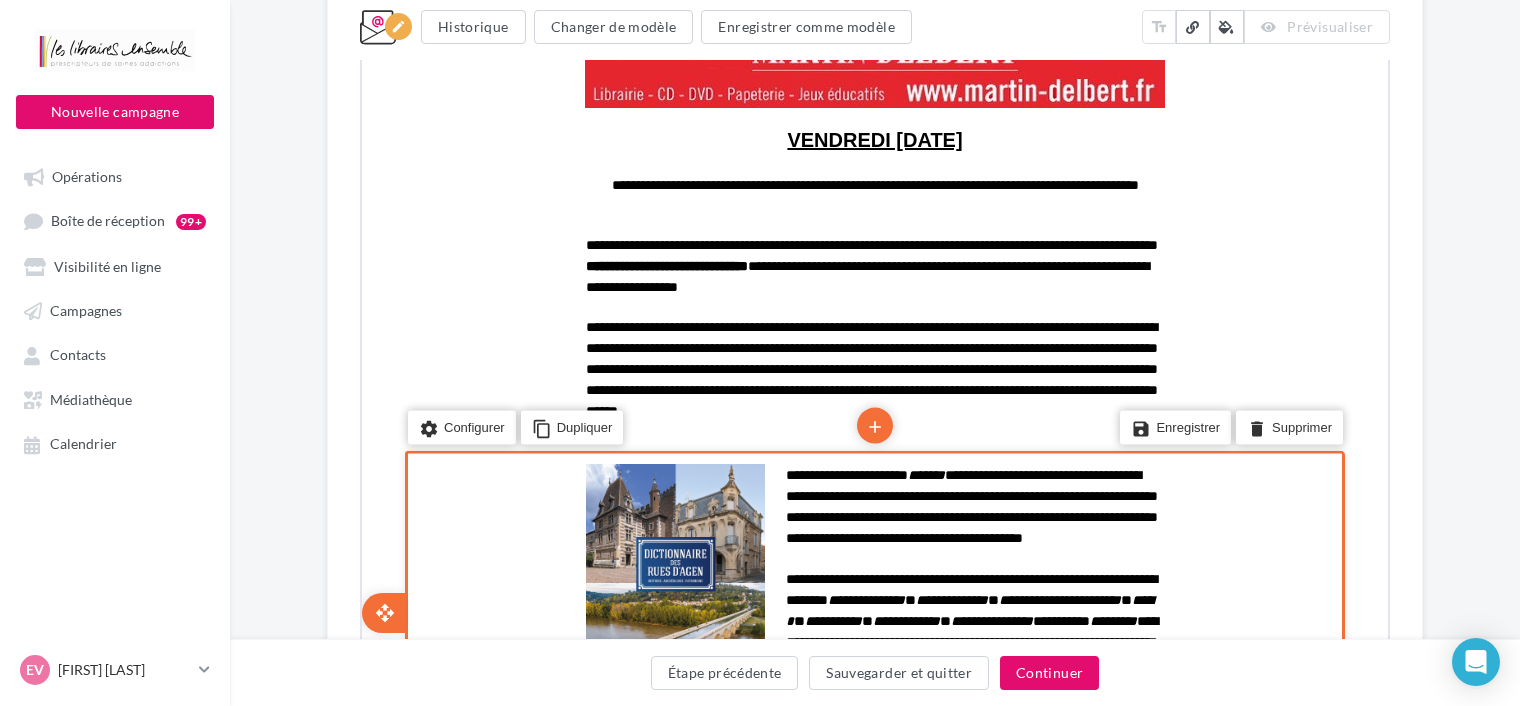 scroll, scrollTop: 504, scrollLeft: 0, axis: vertical 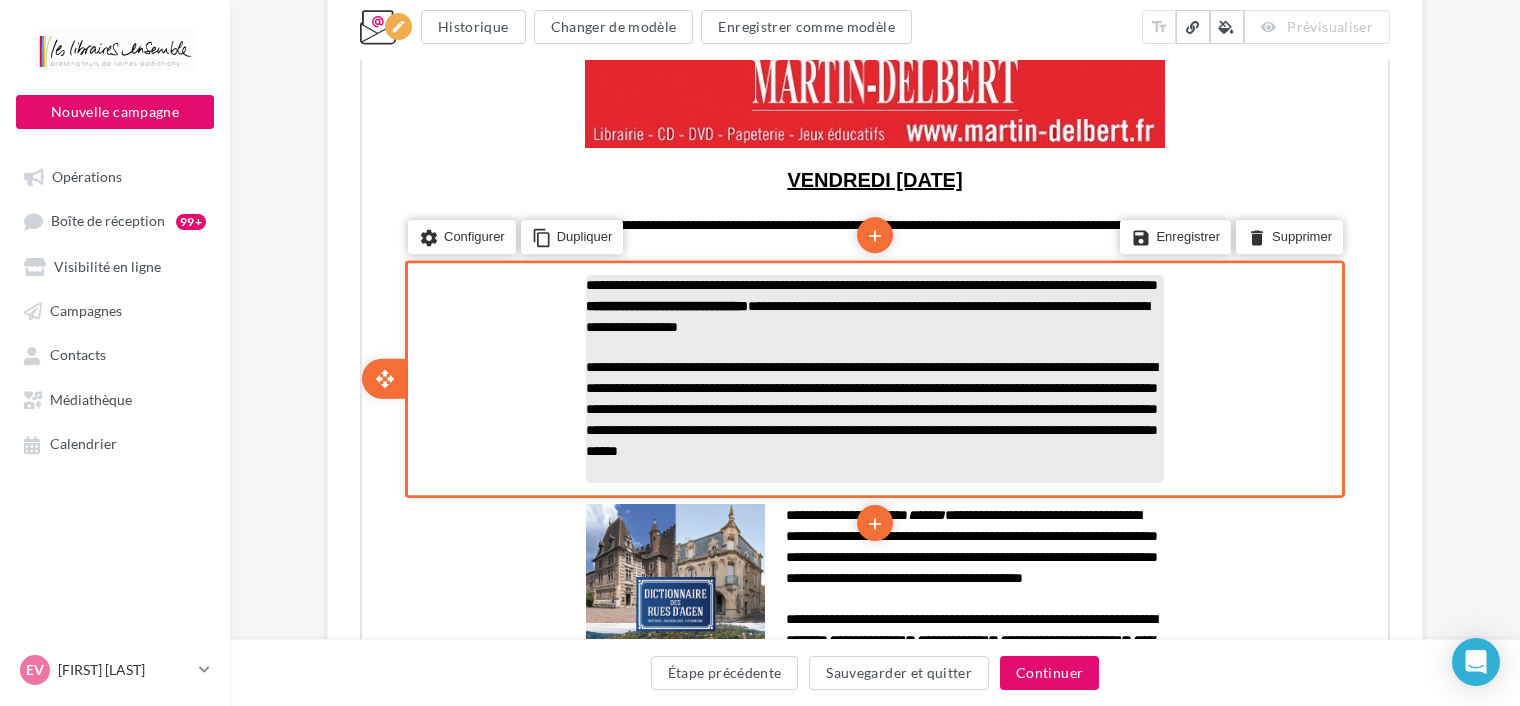 click on "**********" at bounding box center [870, 304] 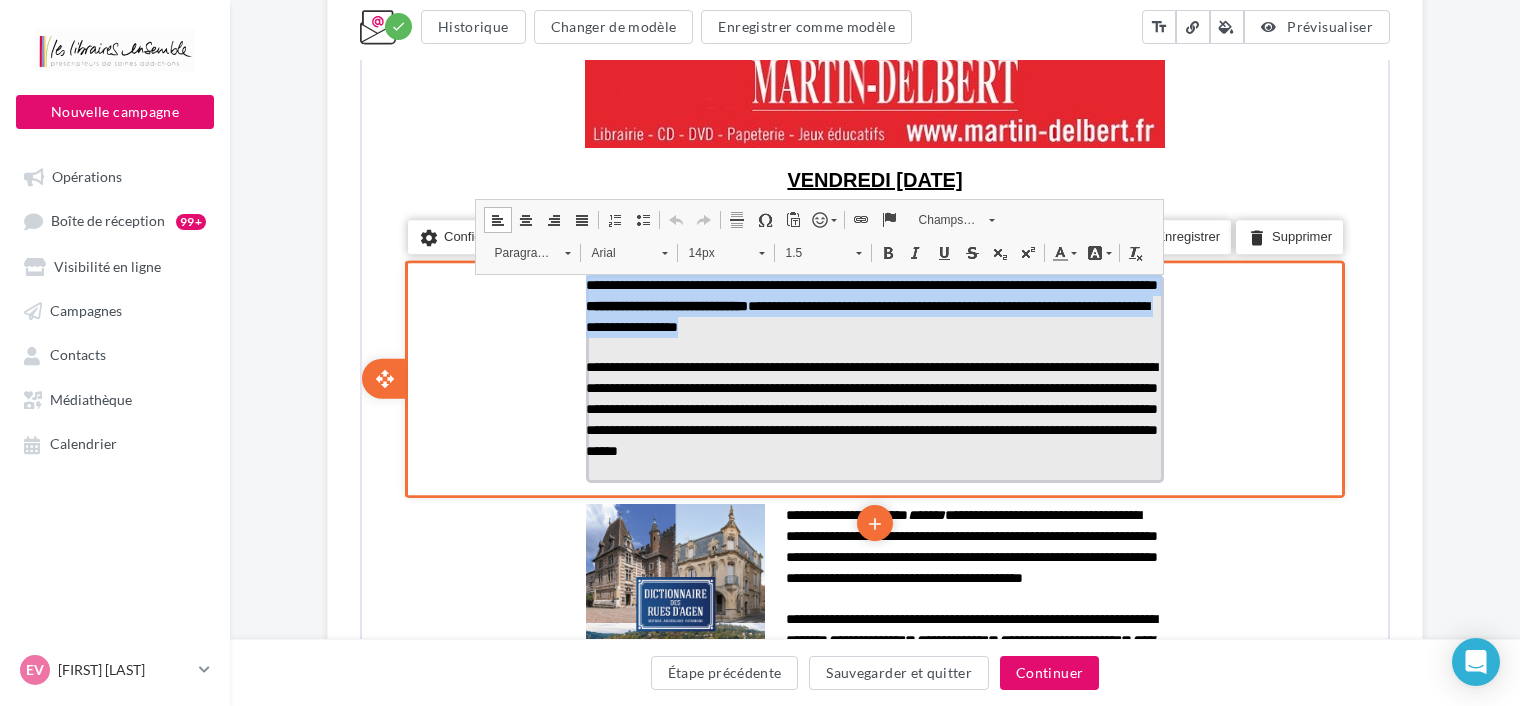 drag, startPoint x: 934, startPoint y: 330, endPoint x: 587, endPoint y: 292, distance: 349.0745 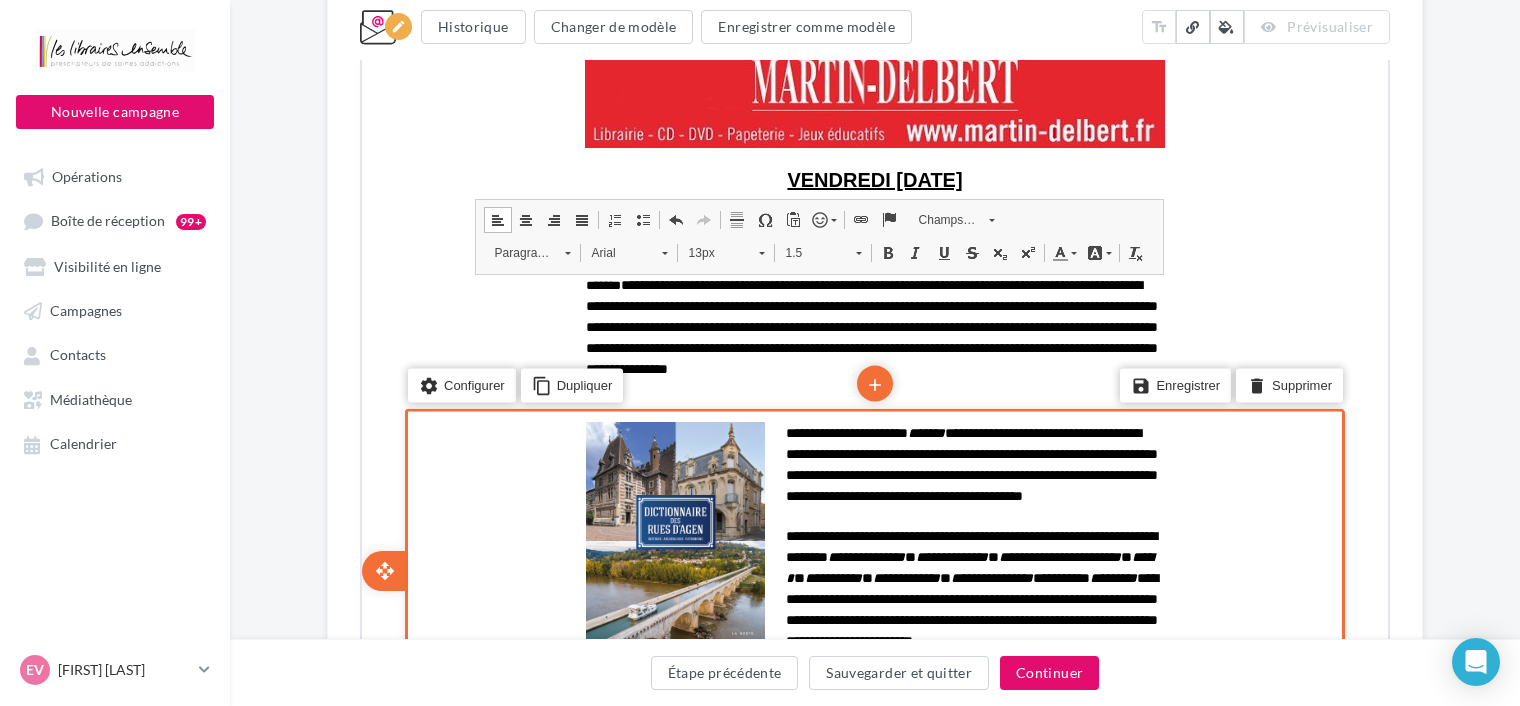 click on "**********" at bounding box center [873, 569] 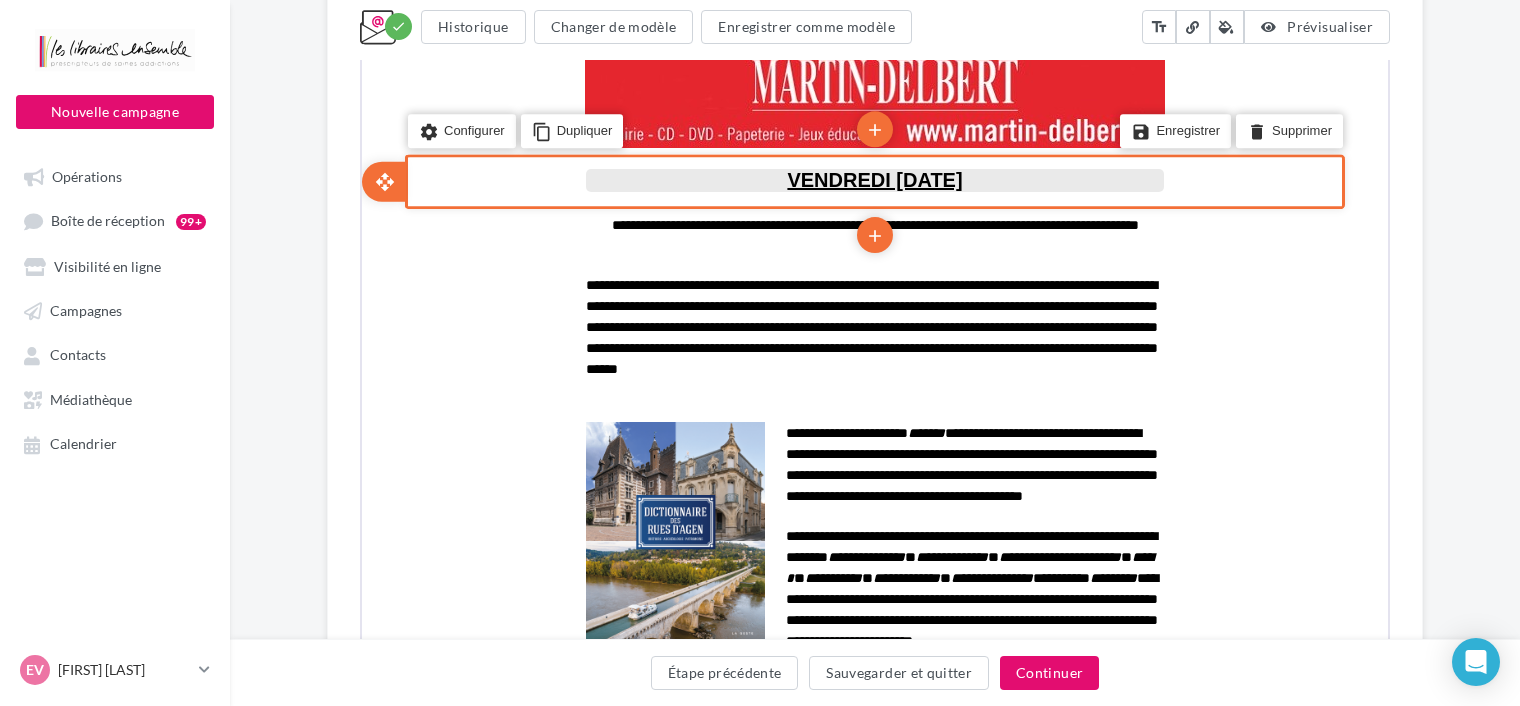 click on "VENDREDI 27 JUIN" at bounding box center (872, 178) 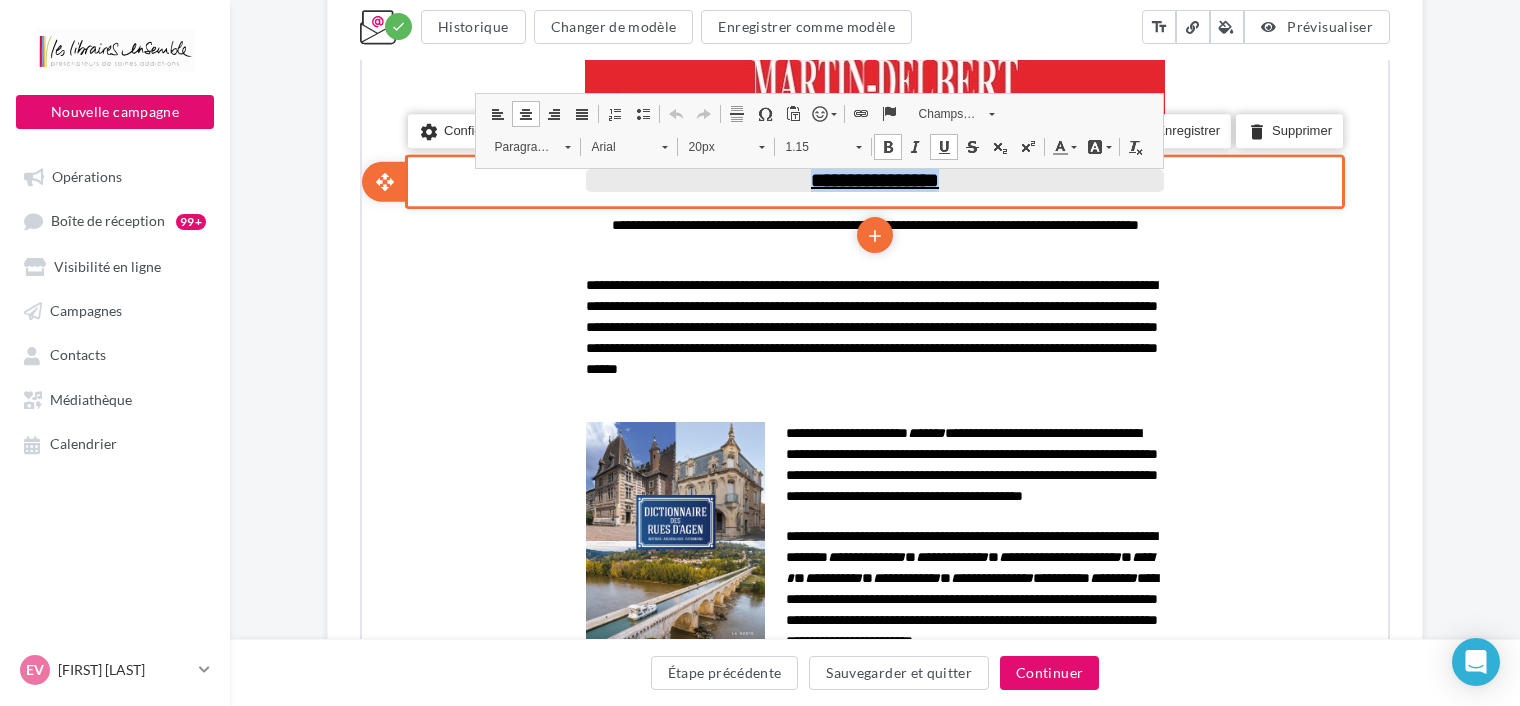 drag, startPoint x: 981, startPoint y: 179, endPoint x: 720, endPoint y: 179, distance: 261 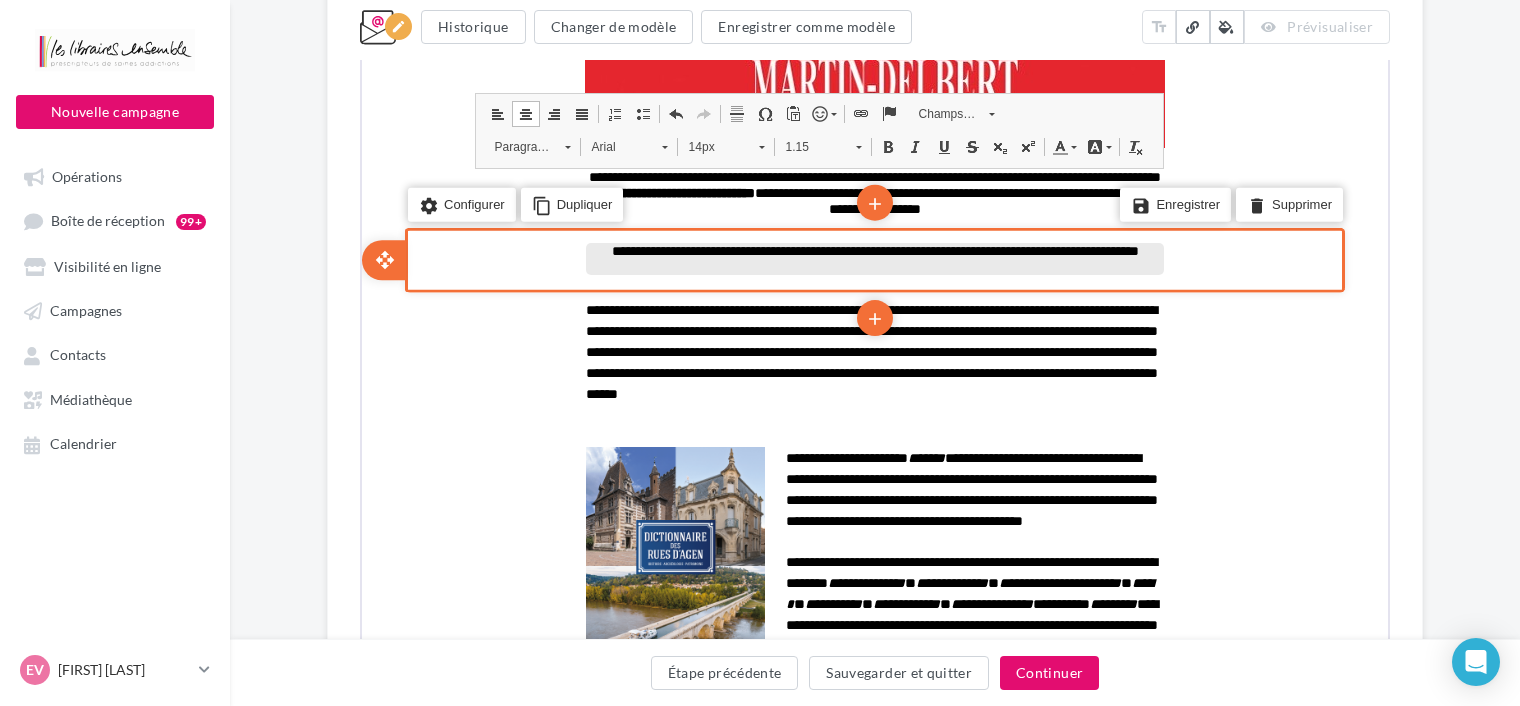 click on "**********" at bounding box center [873, 249] 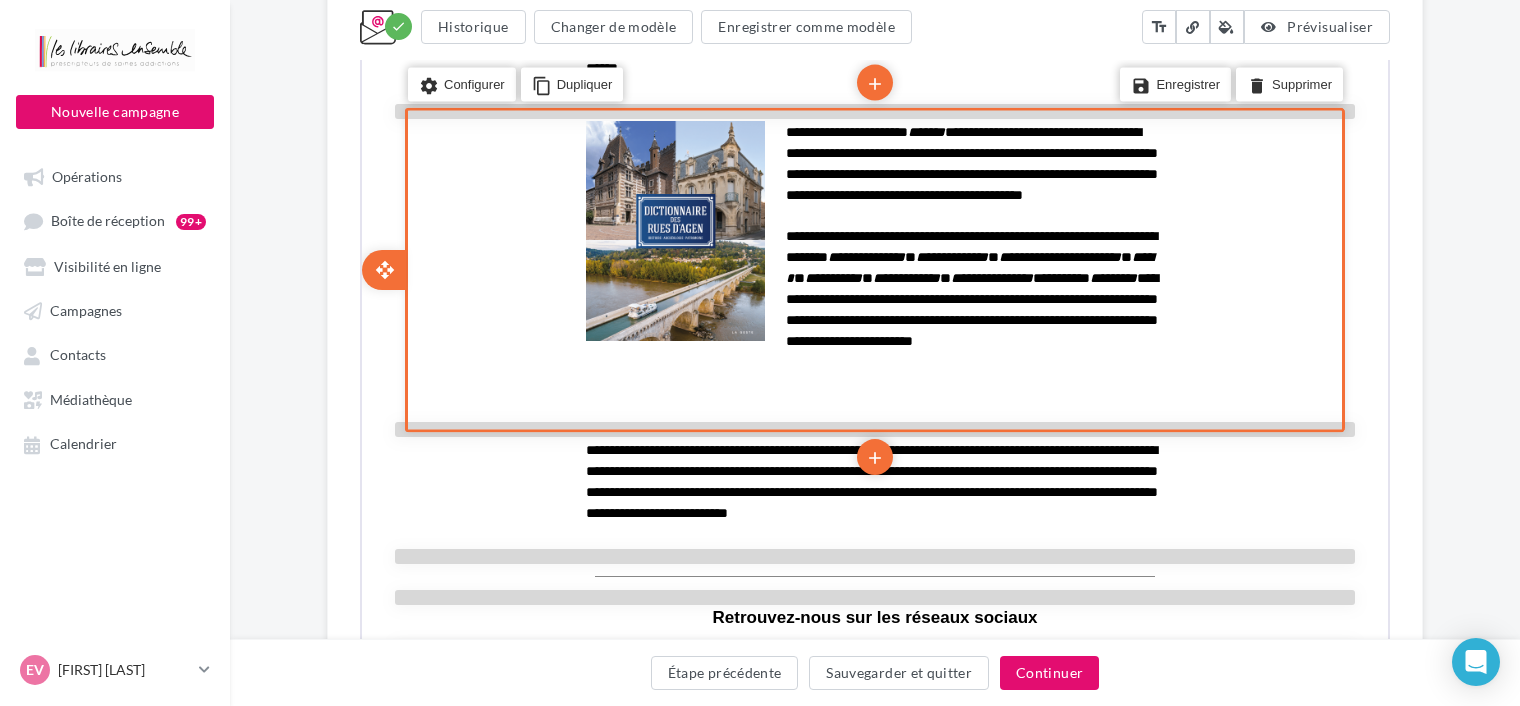 scroll, scrollTop: 955, scrollLeft: 0, axis: vertical 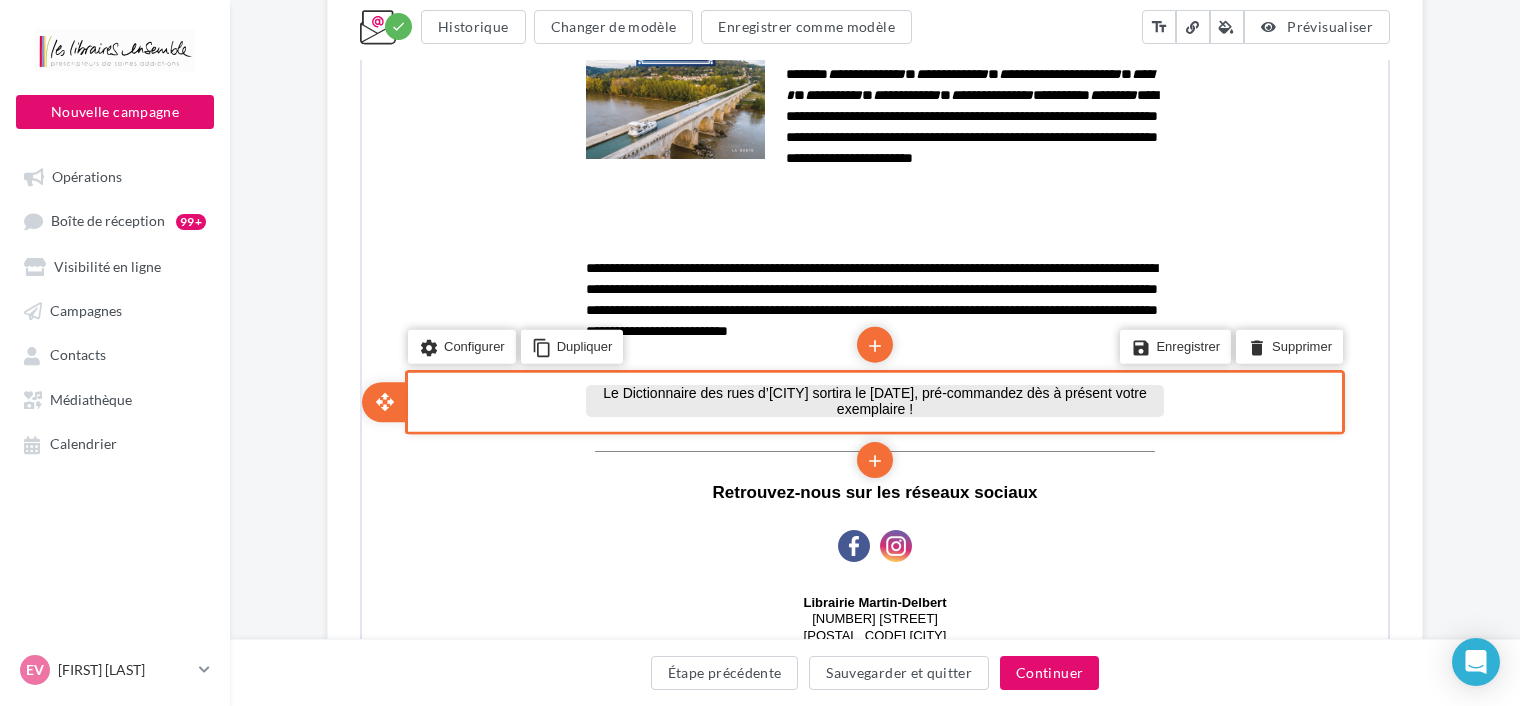click on "Le Dictionnaire des rues d’Agen sortira le 25 novembre 25, pré-commandez dès à présent votre exemplaire !" at bounding box center [873, 399] 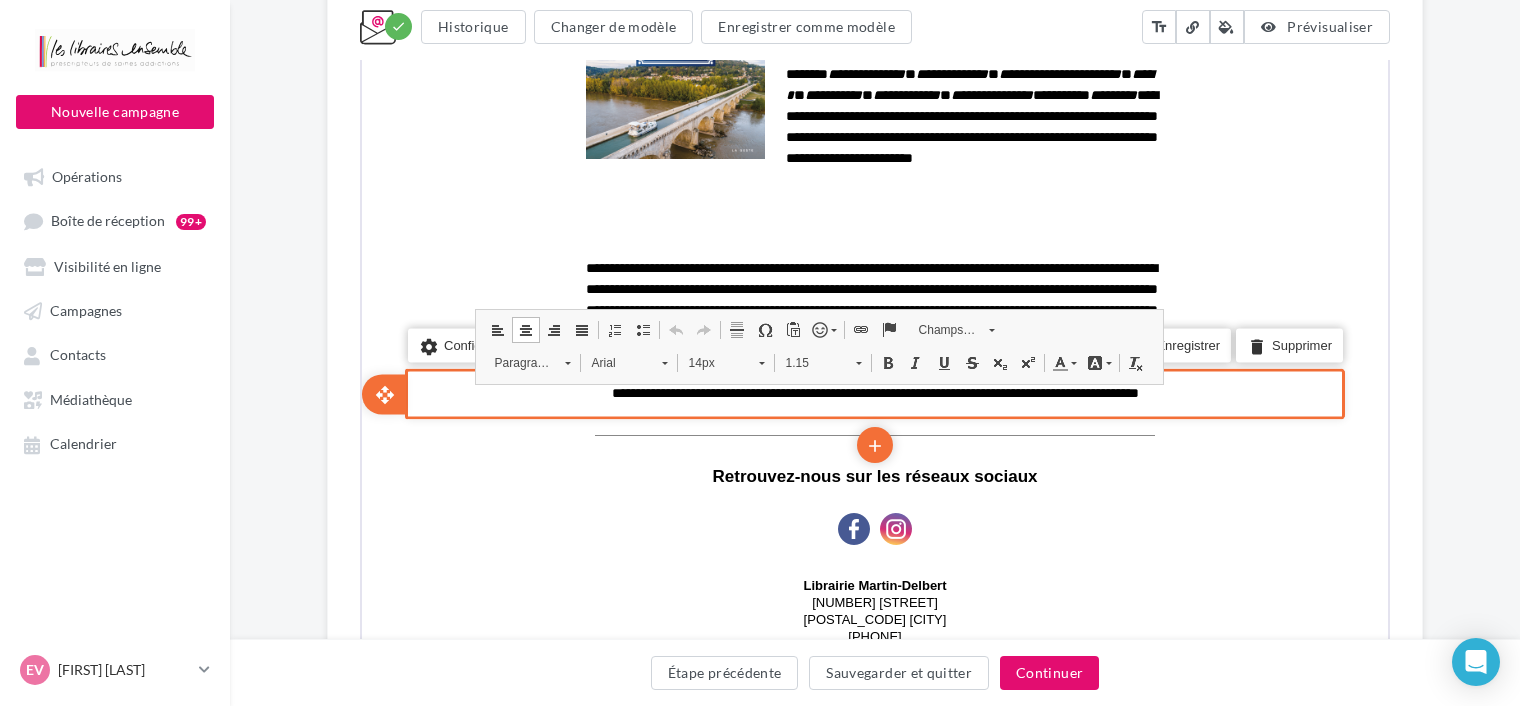 click on "**********" at bounding box center [873, 391] 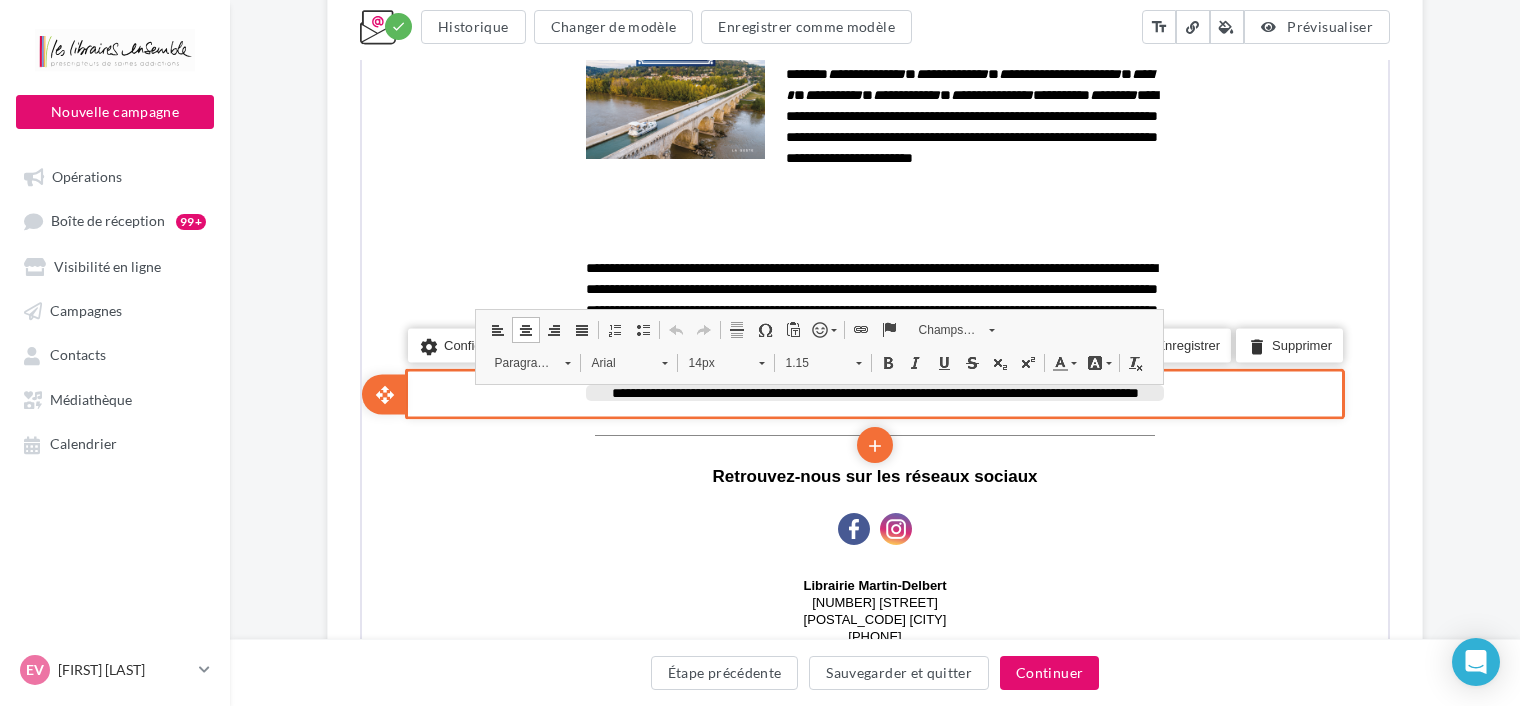 click on "**********" at bounding box center (873, 391) 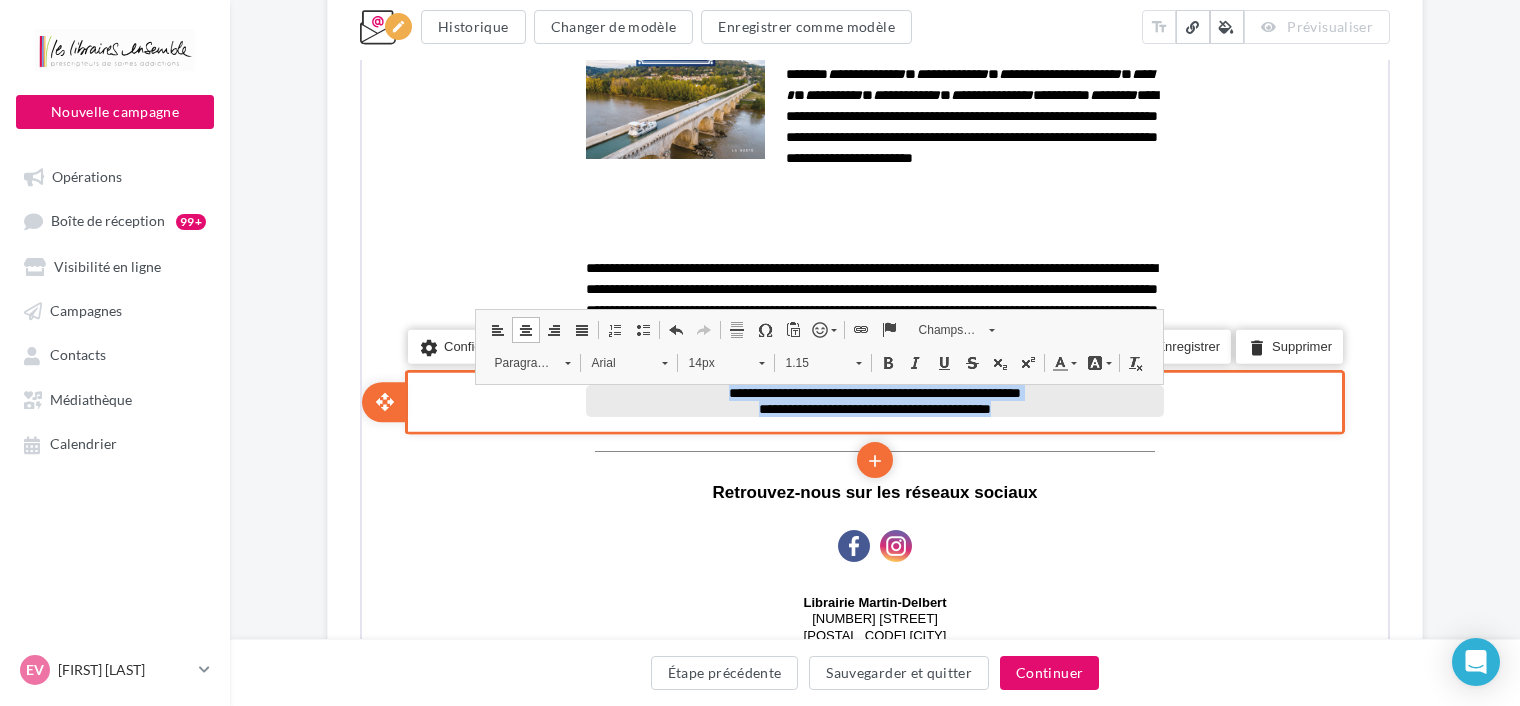 drag, startPoint x: 1041, startPoint y: 407, endPoint x: 691, endPoint y: 386, distance: 350.62943 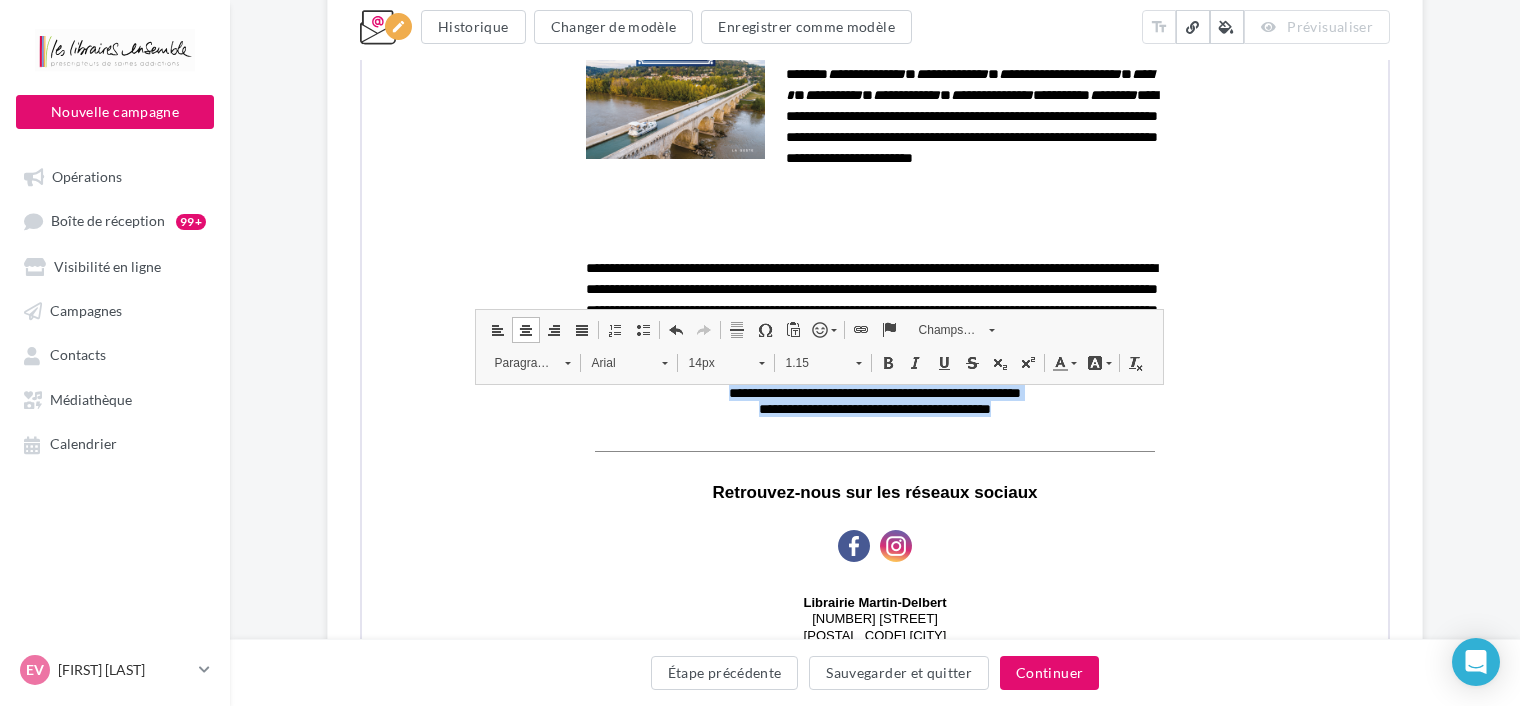 drag, startPoint x: 798, startPoint y: 354, endPoint x: 811, endPoint y: 372, distance: 22.203604 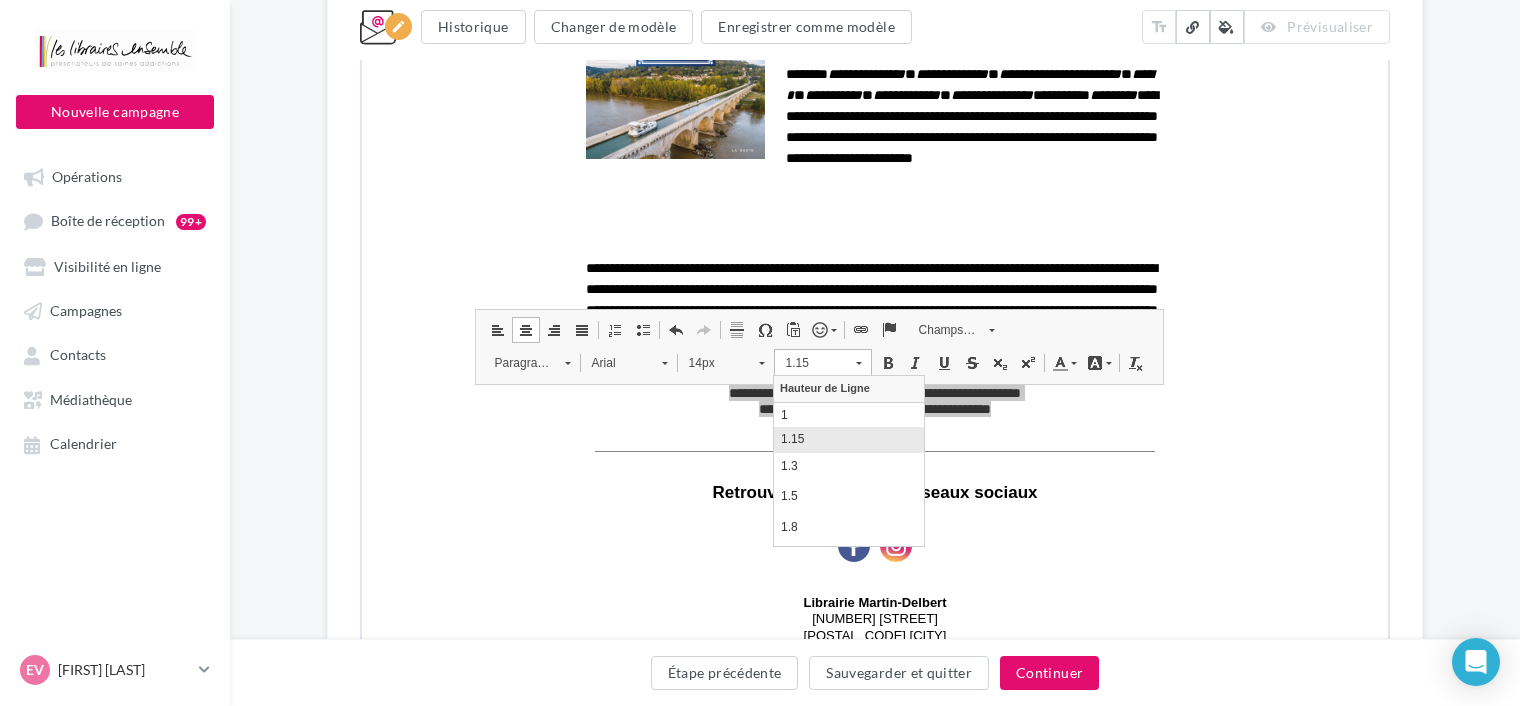 scroll, scrollTop: 0, scrollLeft: 0, axis: both 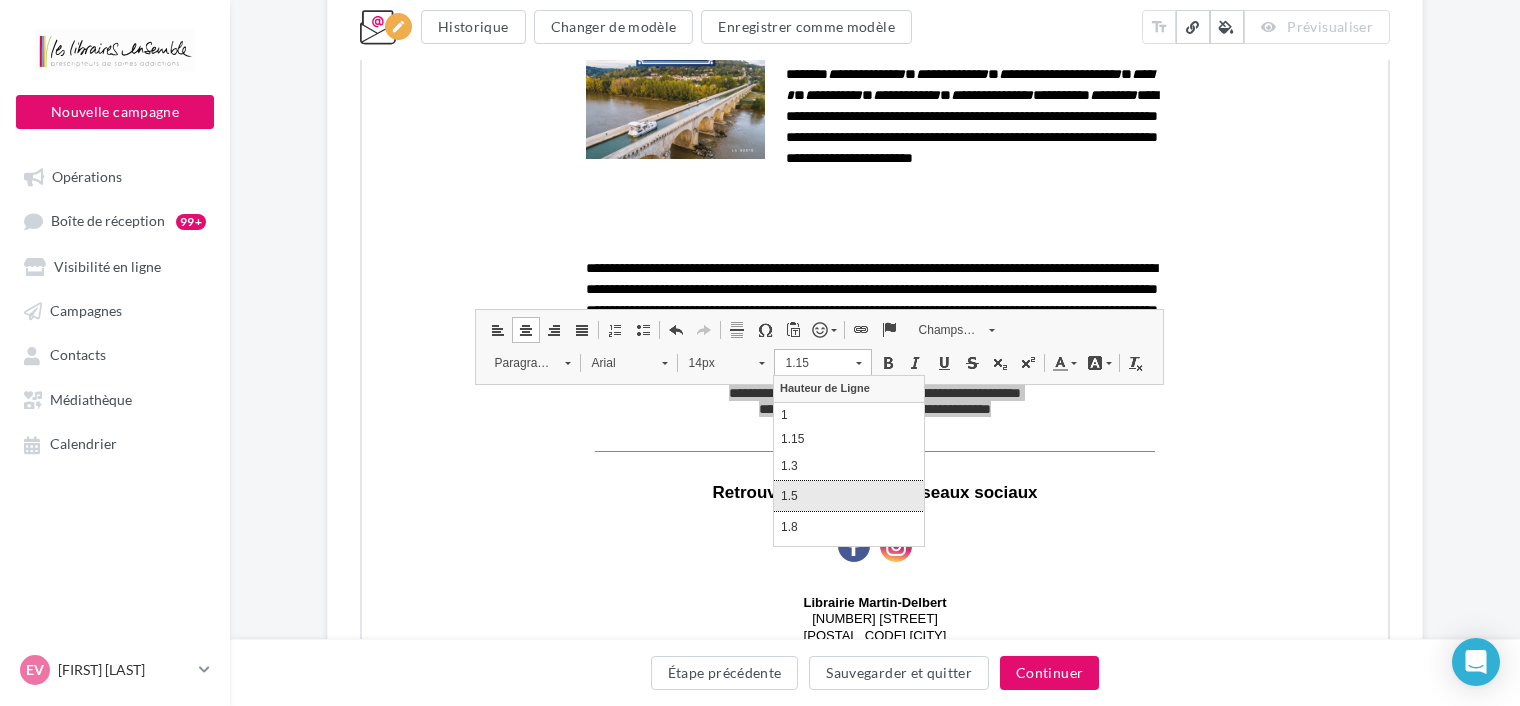 drag, startPoint x: 820, startPoint y: 483, endPoint x: 1237, endPoint y: 1314, distance: 929.75806 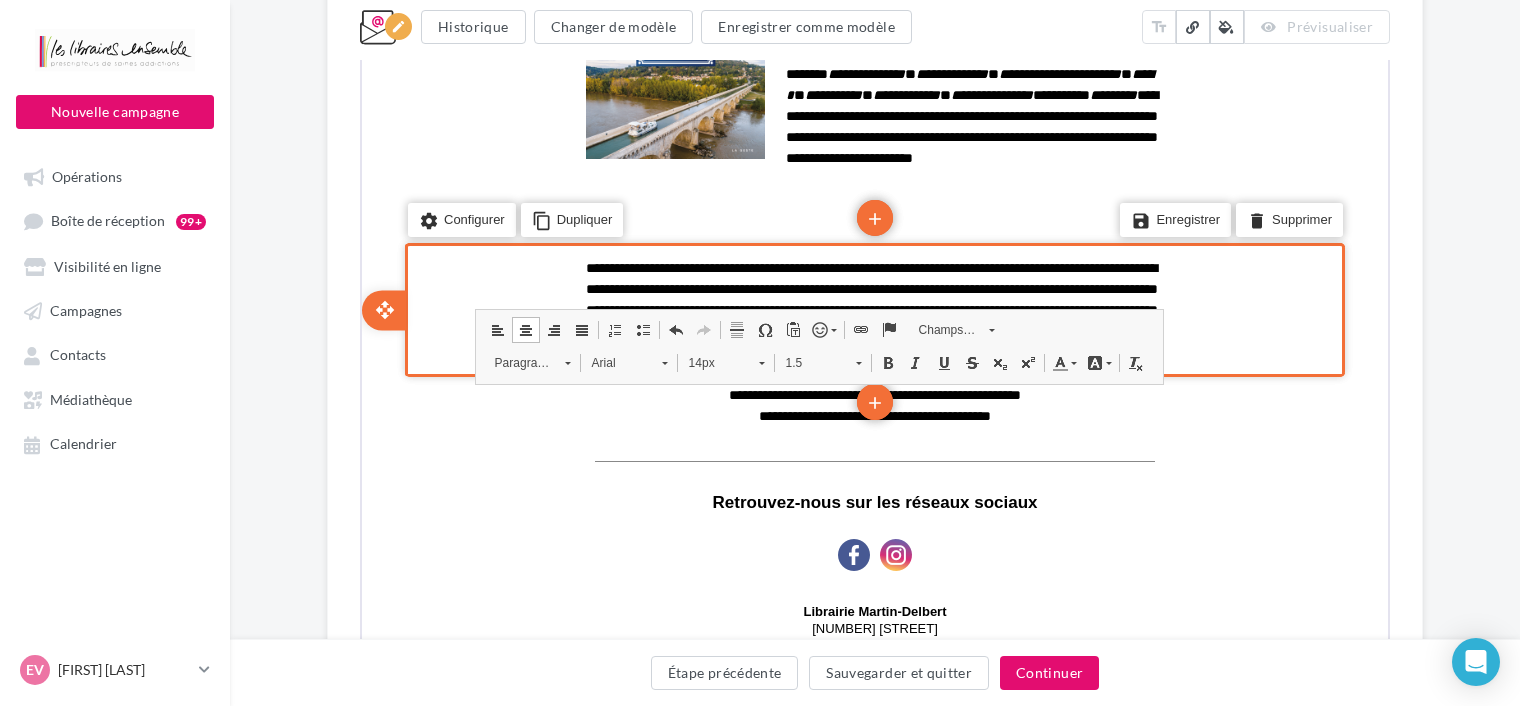 click on "settings Configurer content_copy Dupliquer add add save Enregistrer delete Supprimer" at bounding box center (873, 308) 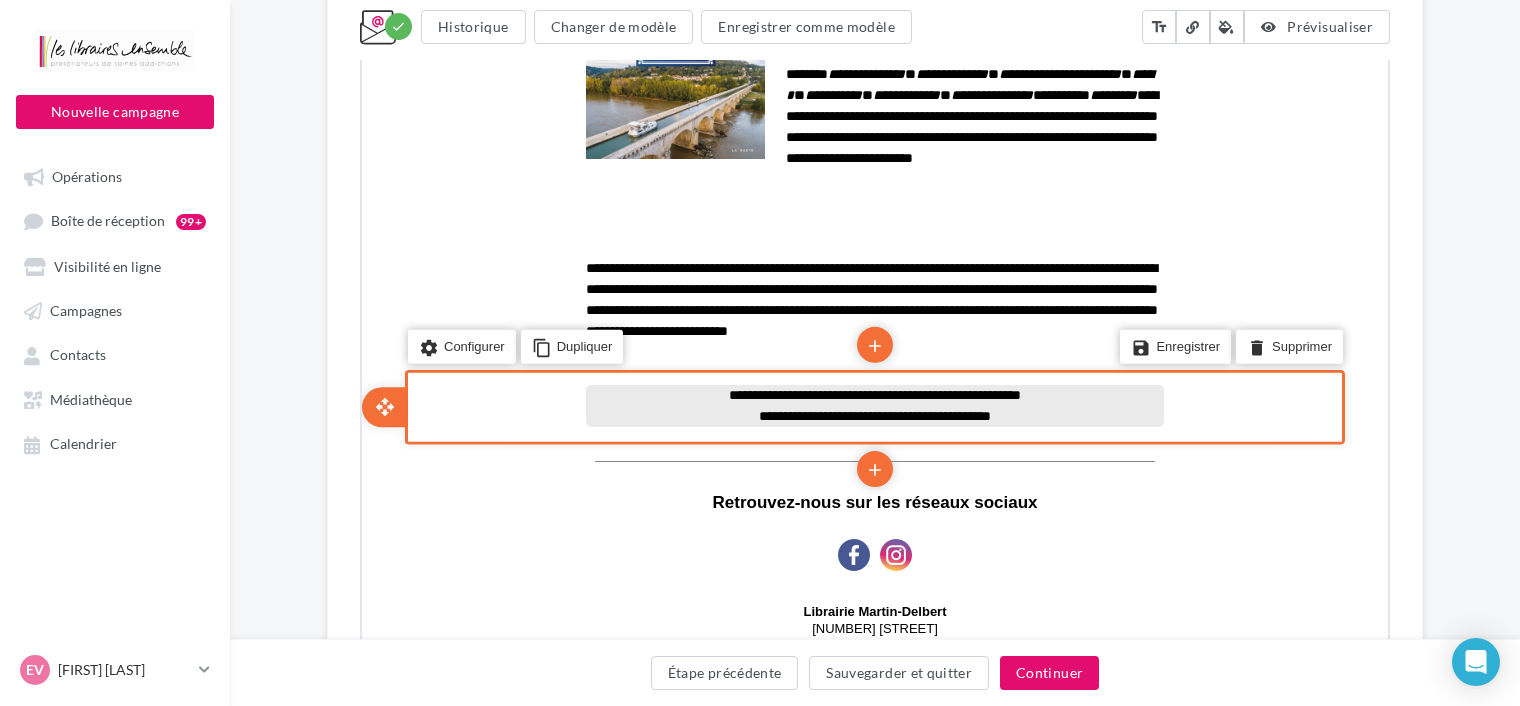 click on "**********" at bounding box center (873, 414) 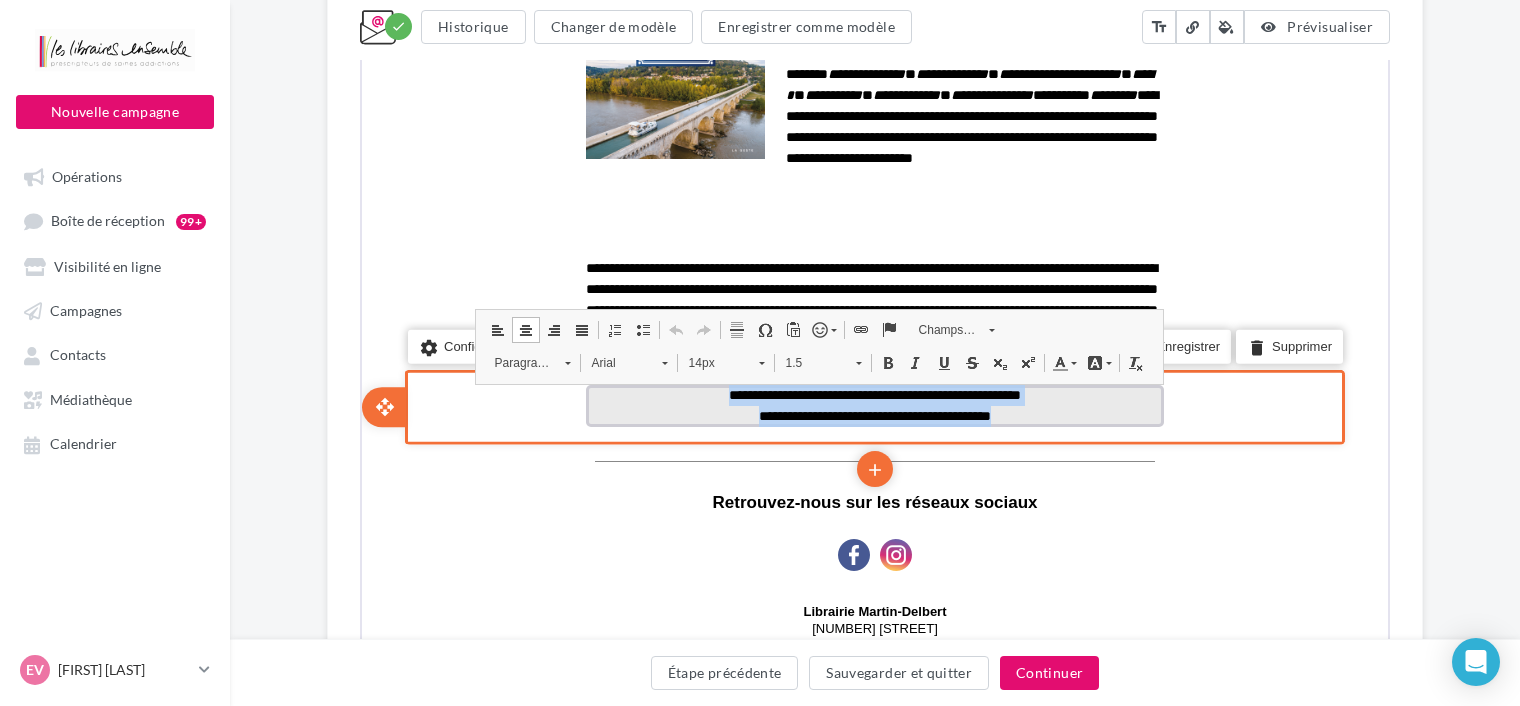 drag, startPoint x: 1053, startPoint y: 409, endPoint x: 690, endPoint y: 400, distance: 363.11154 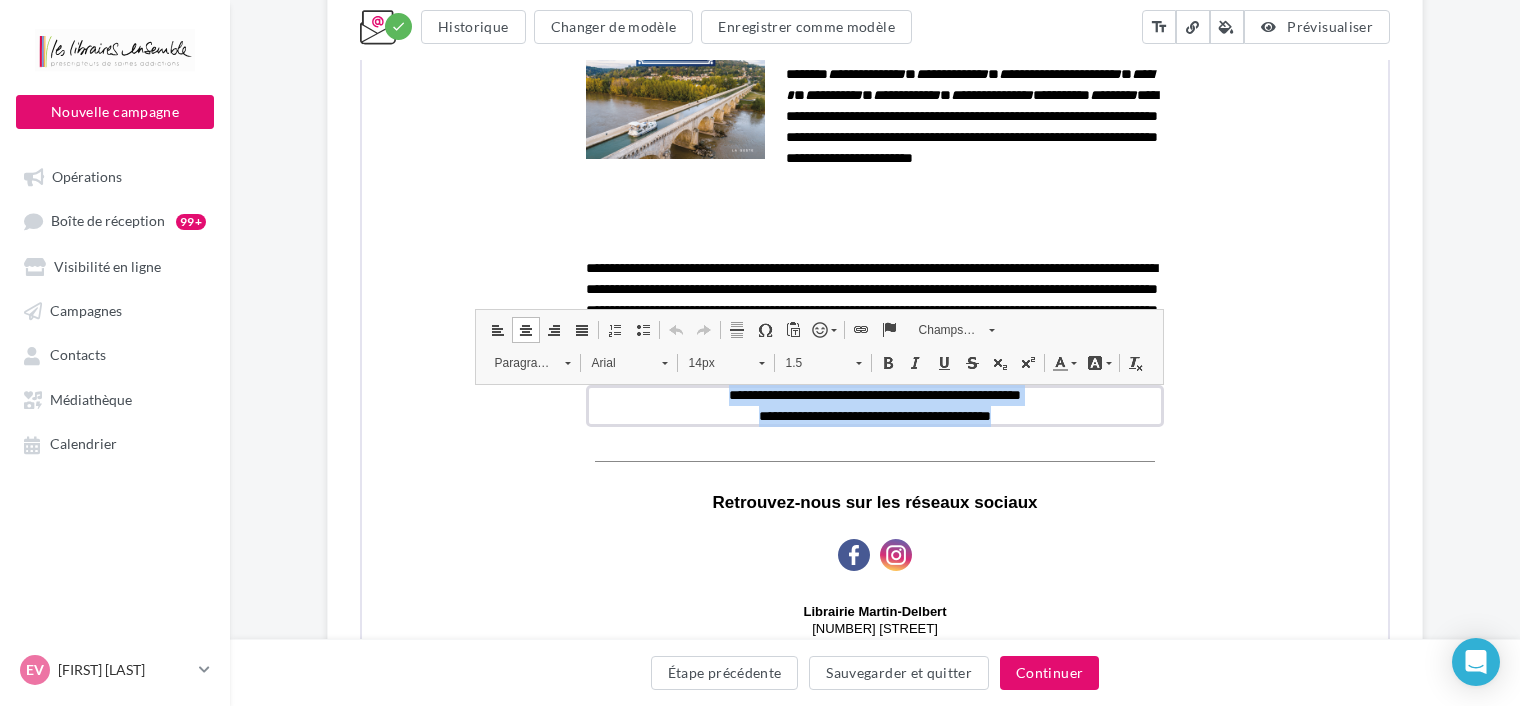 click on "14px" at bounding box center (712, 361) 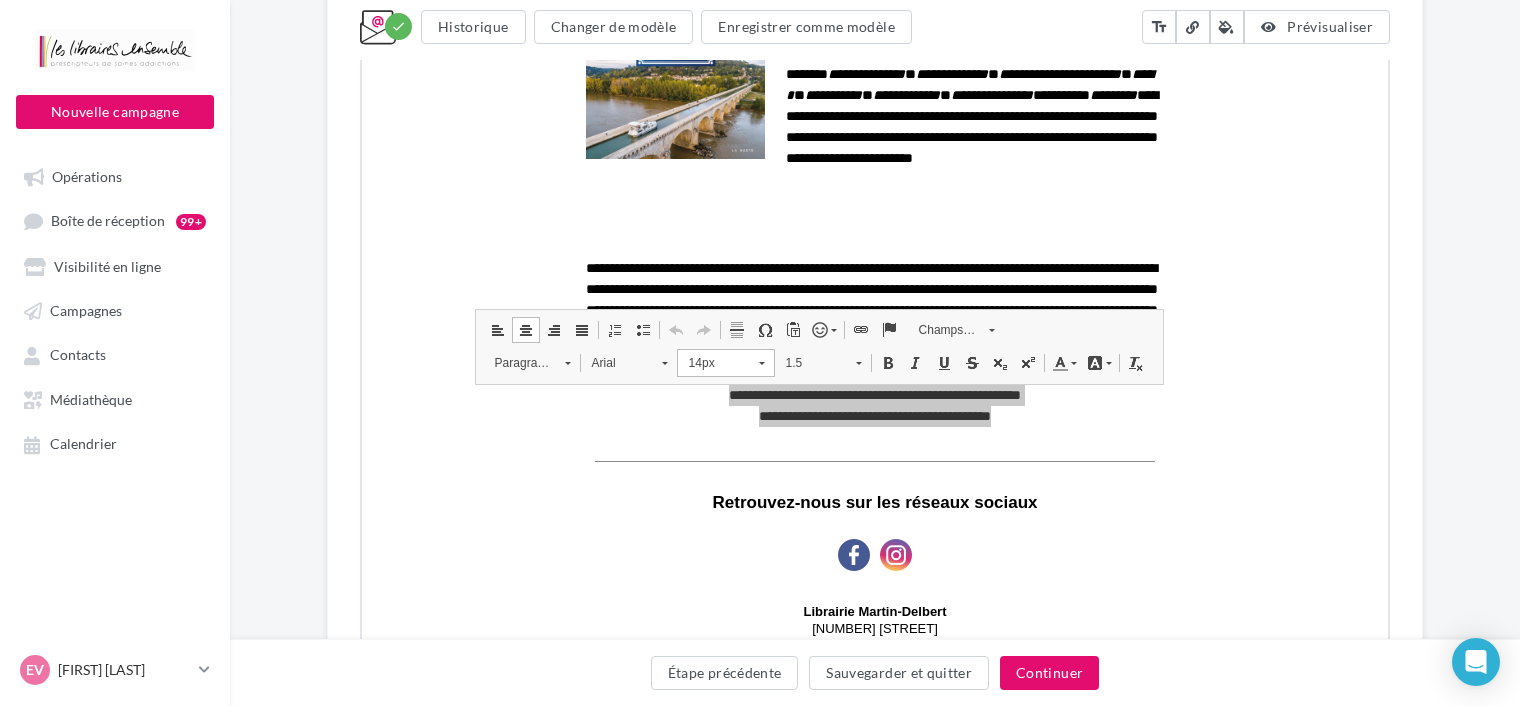 scroll, scrollTop: 124, scrollLeft: 0, axis: vertical 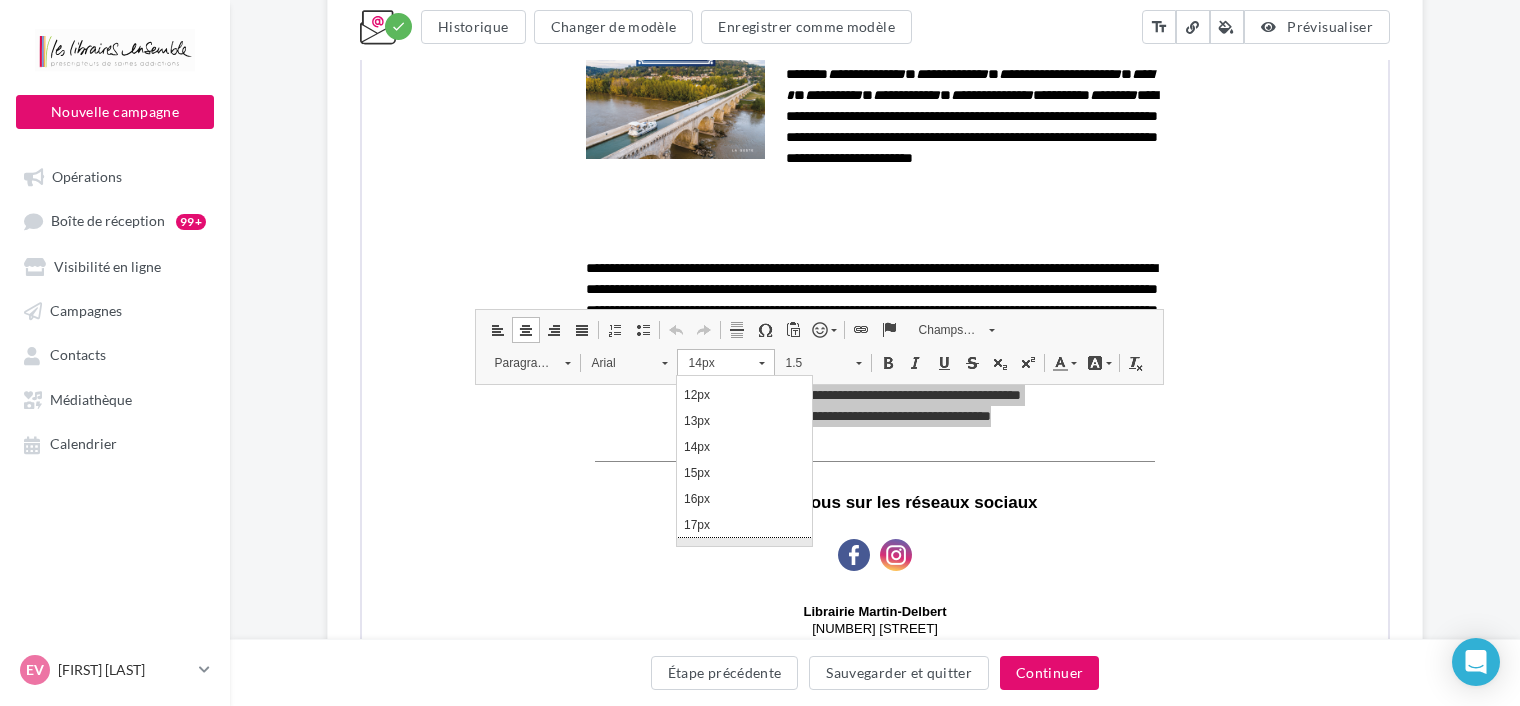 click on "18px" at bounding box center [744, 551] 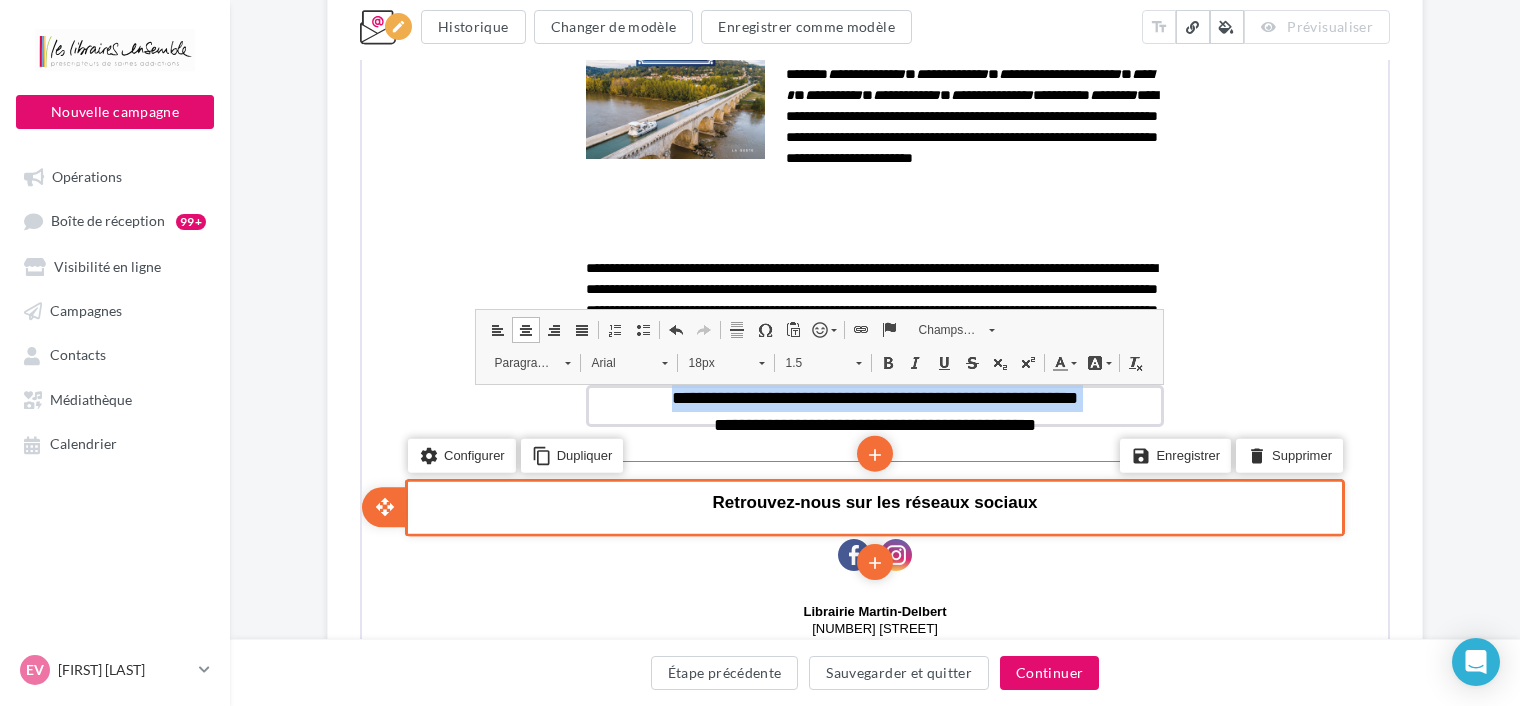 scroll, scrollTop: 0, scrollLeft: 0, axis: both 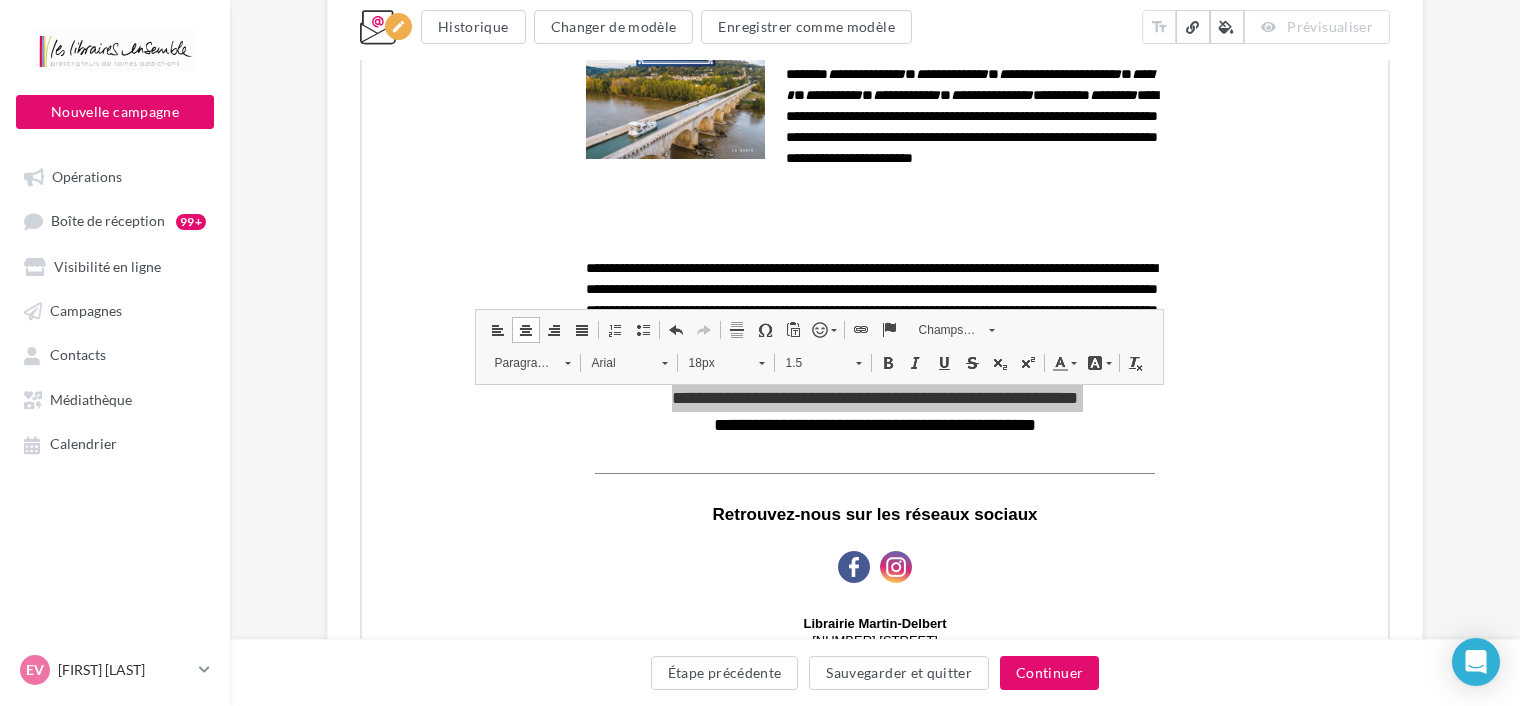 click on "**********" at bounding box center [875, 79] 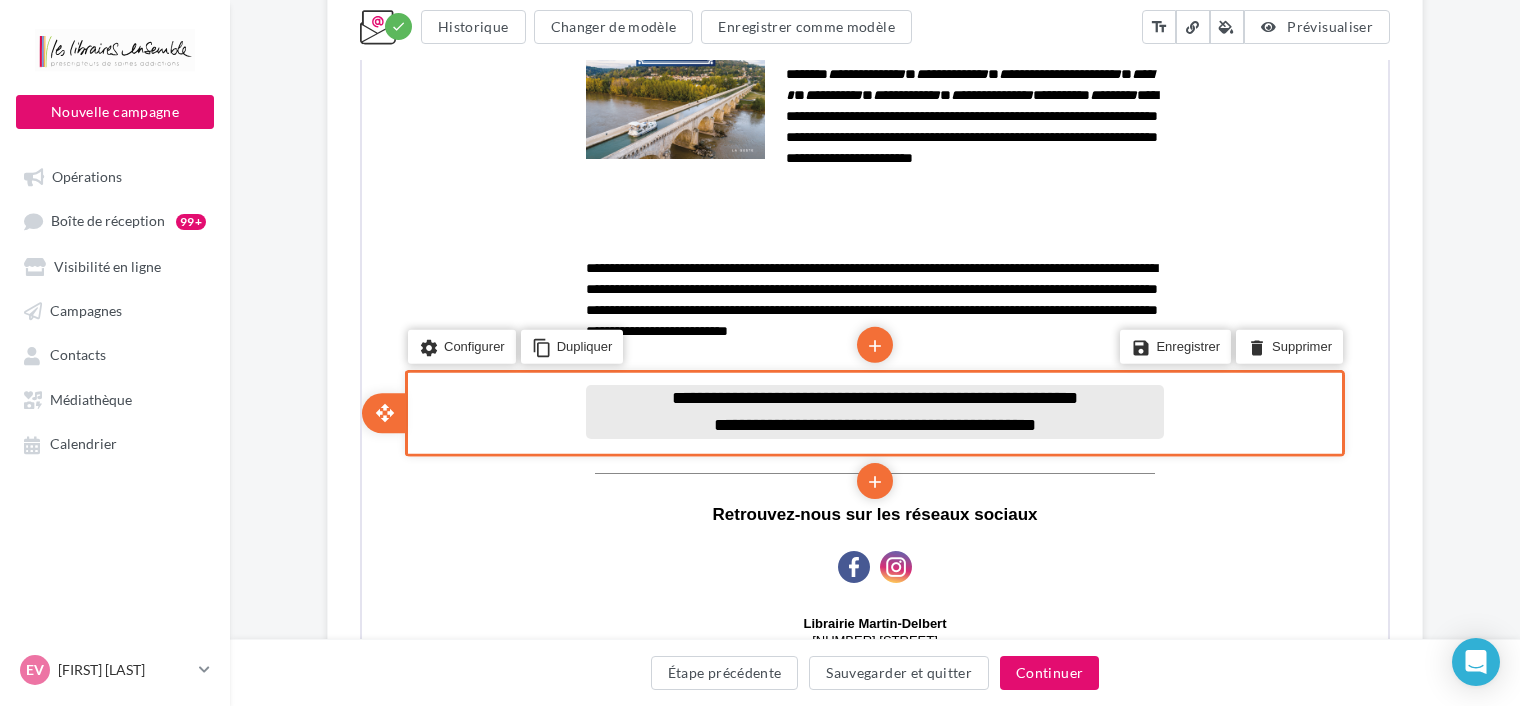 click on "**********" at bounding box center [873, 423] 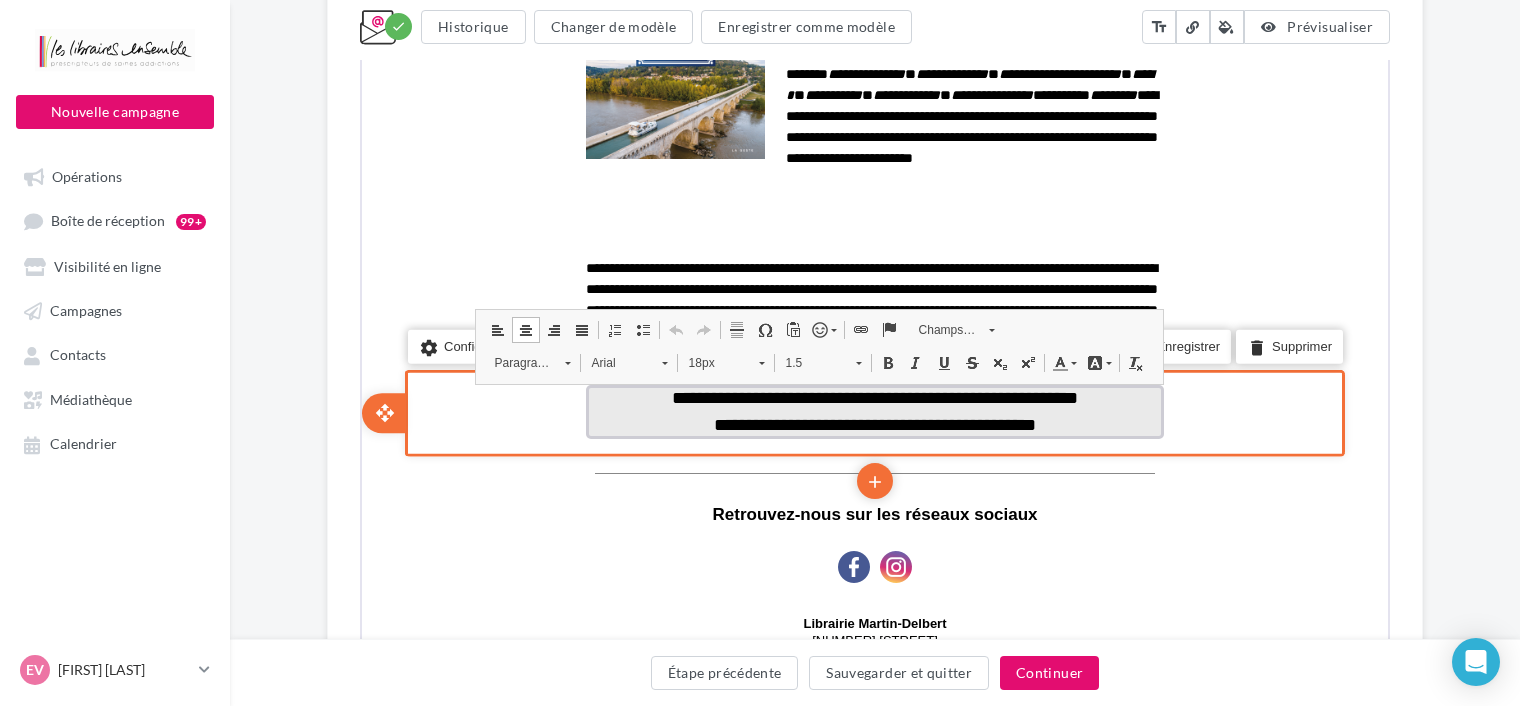 click on "**********" at bounding box center [873, 423] 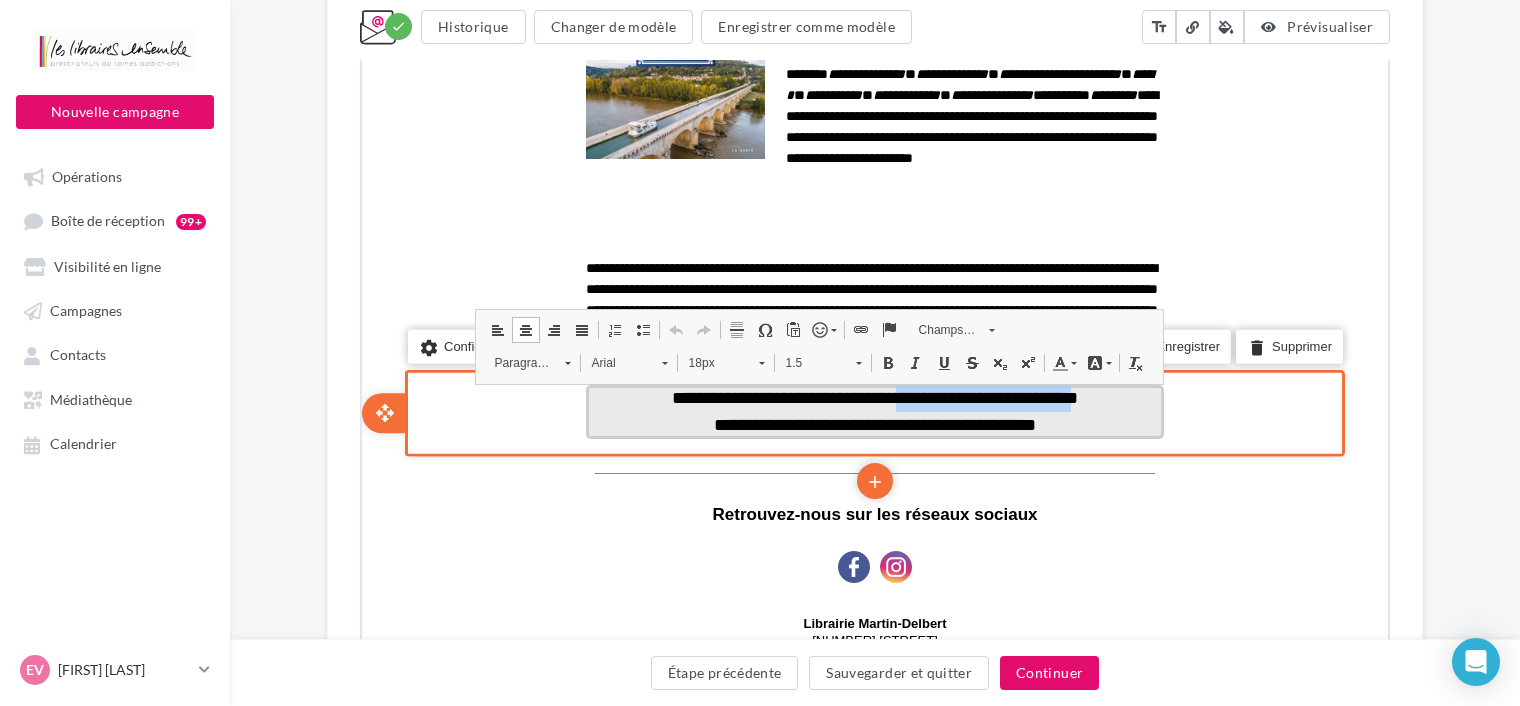 drag, startPoint x: 901, startPoint y: 392, endPoint x: 1100, endPoint y: 392, distance: 199 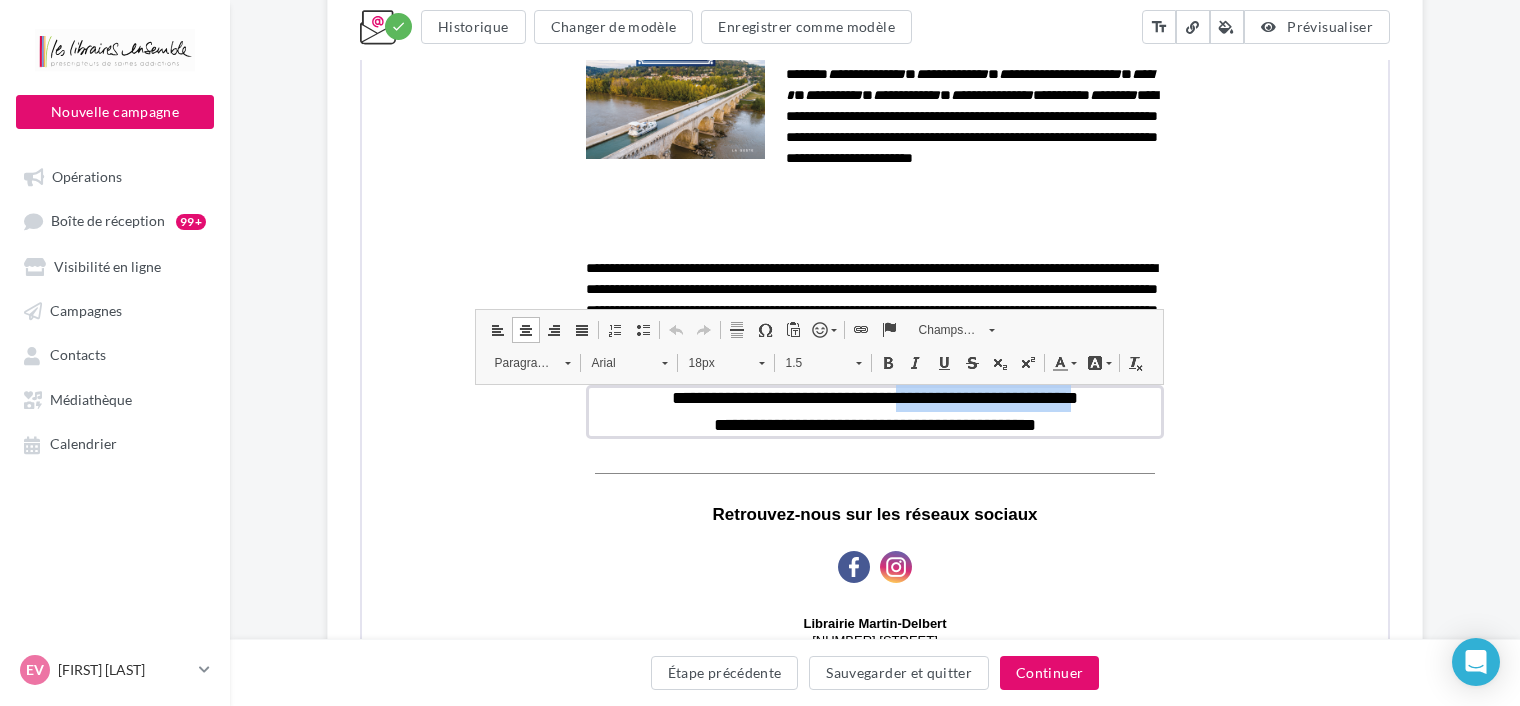 click at bounding box center [886, 361] 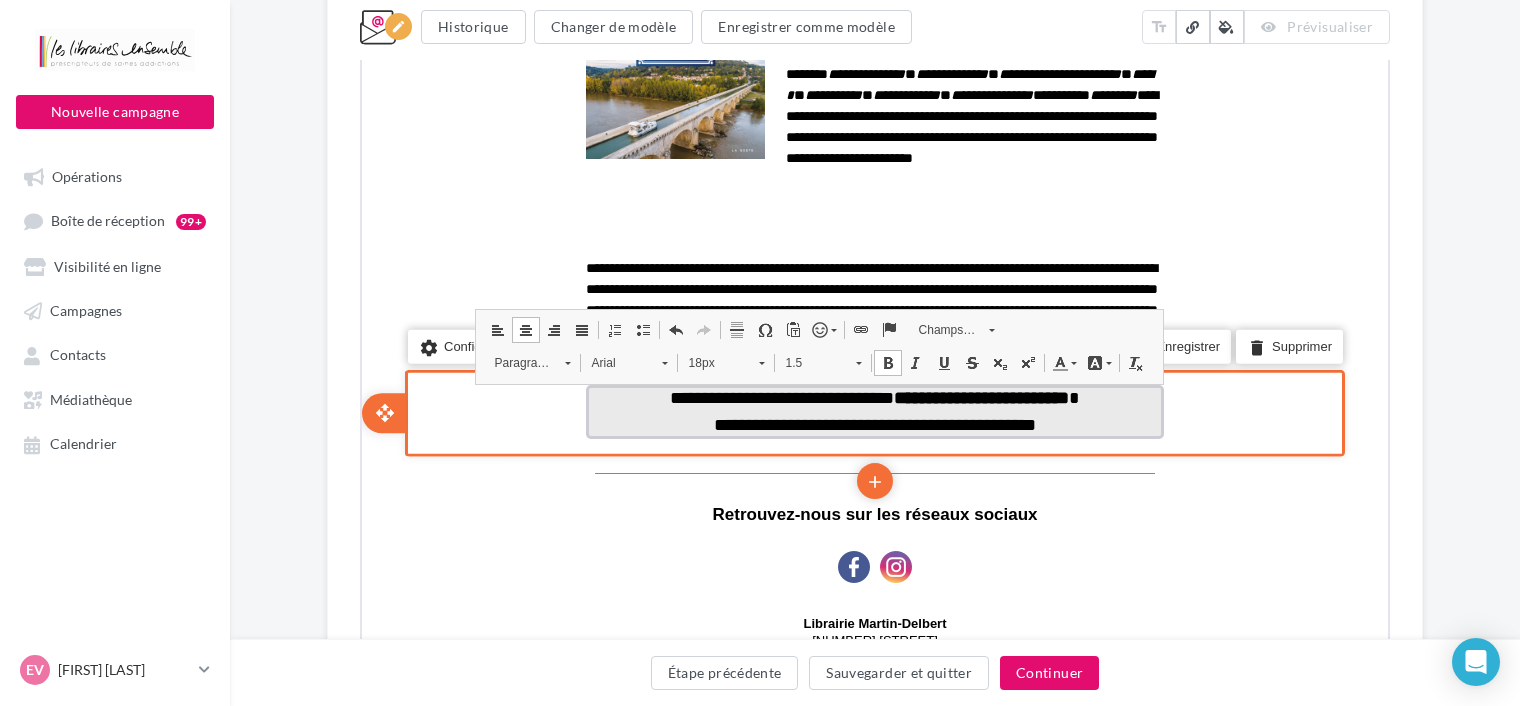 click on "**********" at bounding box center [873, 423] 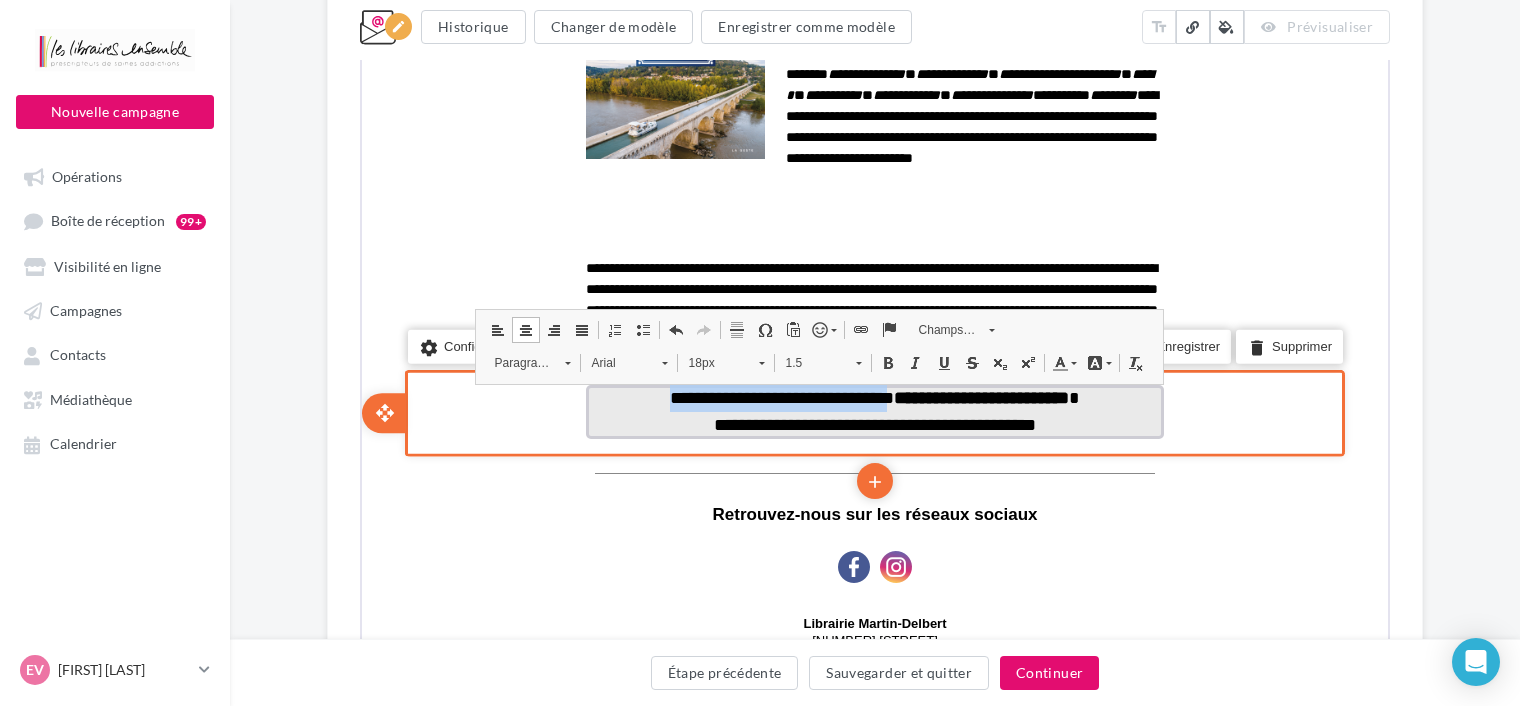 drag, startPoint x: 889, startPoint y: 393, endPoint x: 634, endPoint y: 388, distance: 255.04901 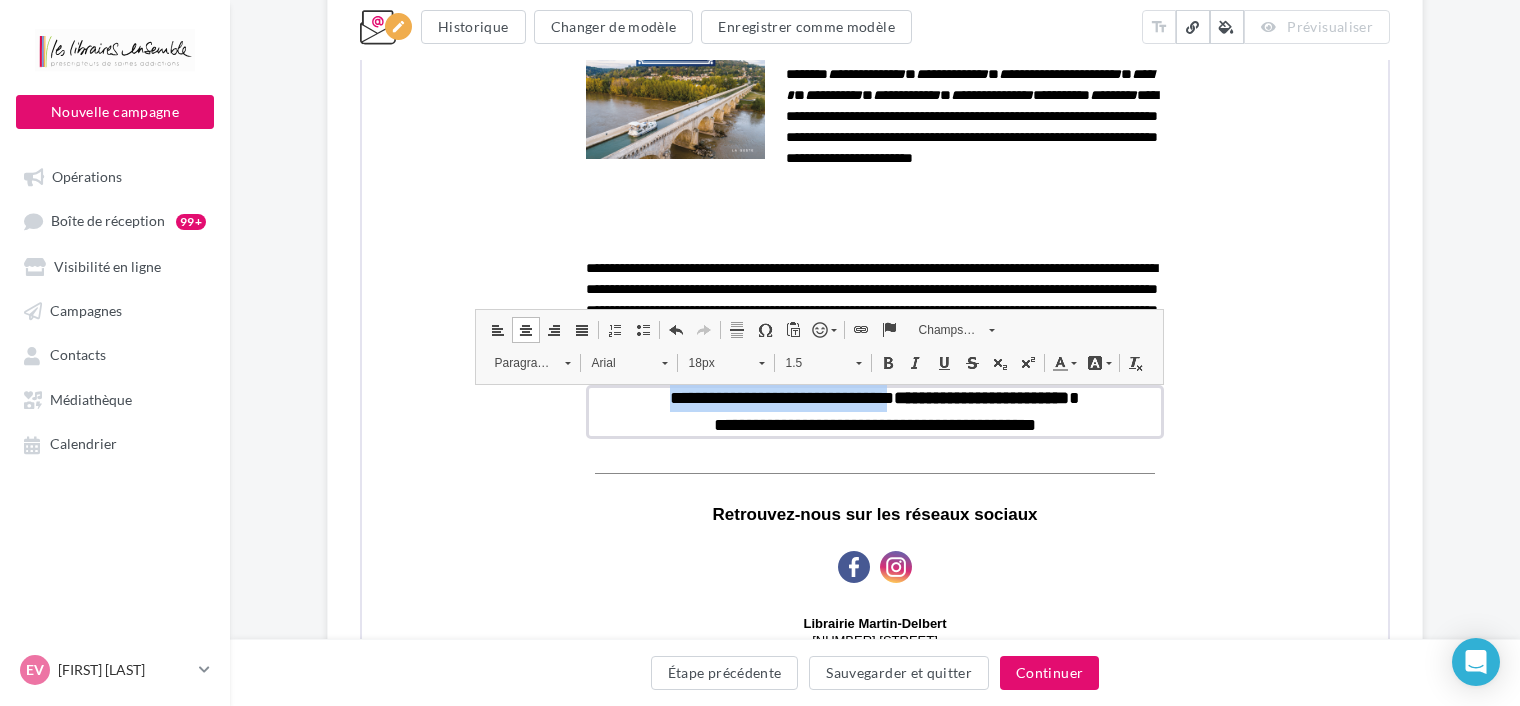 click at bounding box center (914, 361) 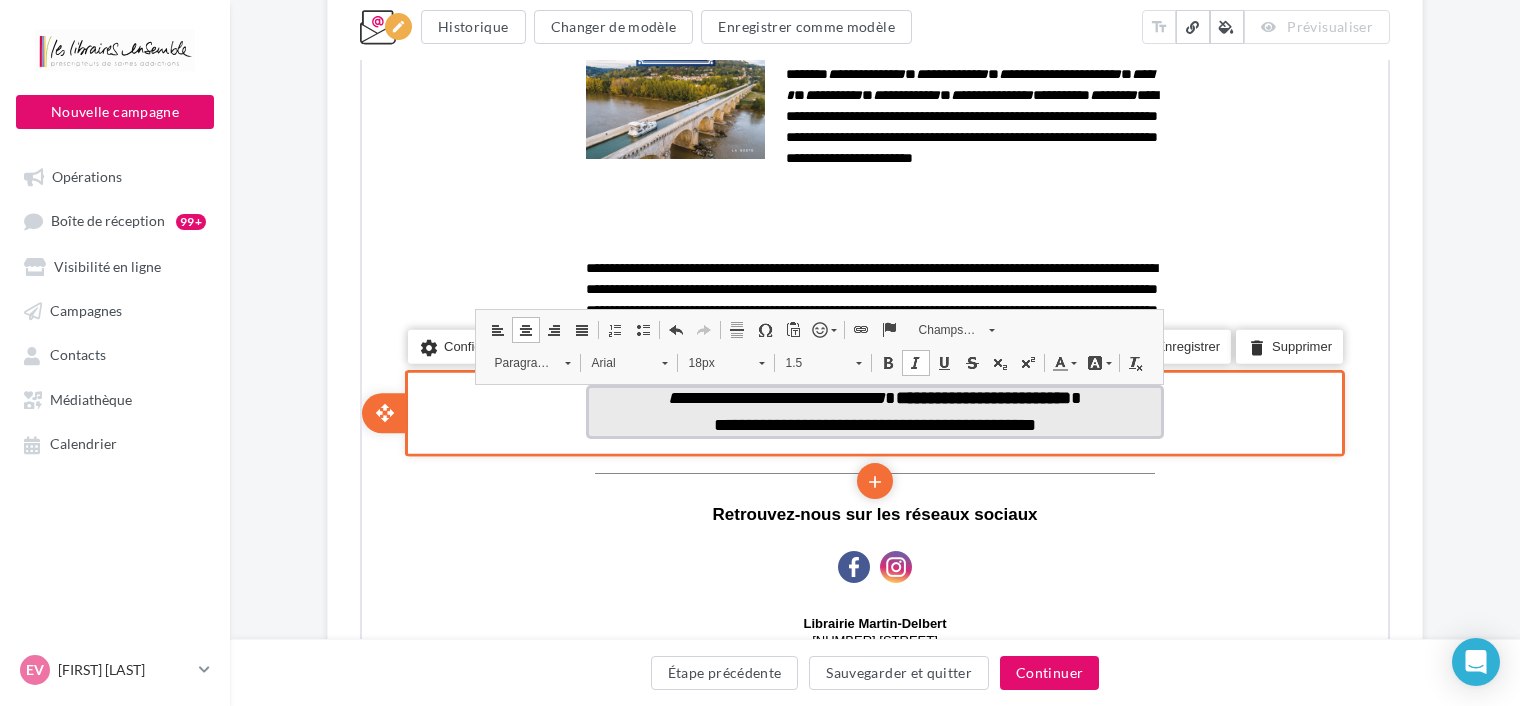 click on "**********" at bounding box center (873, 423) 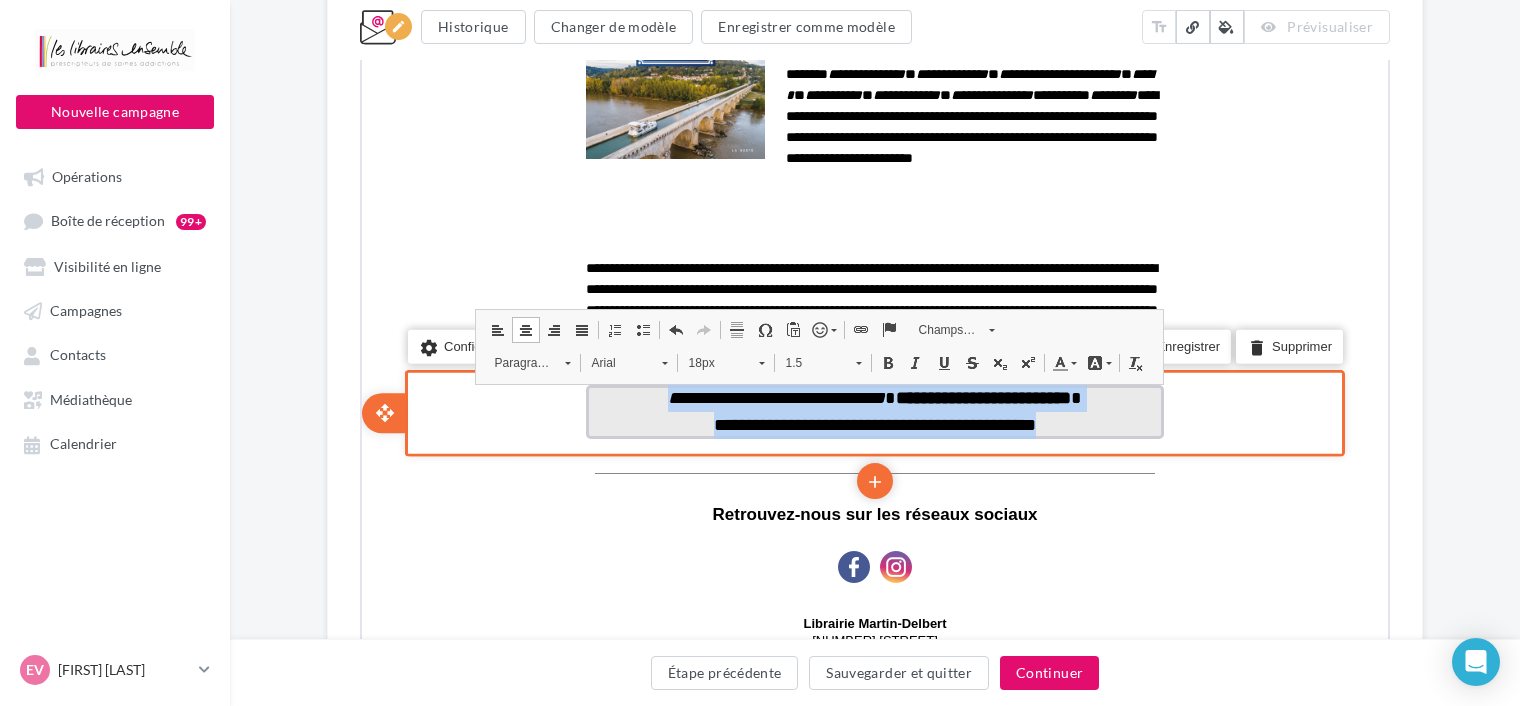 drag, startPoint x: 1088, startPoint y: 424, endPoint x: 592, endPoint y: 389, distance: 497.23334 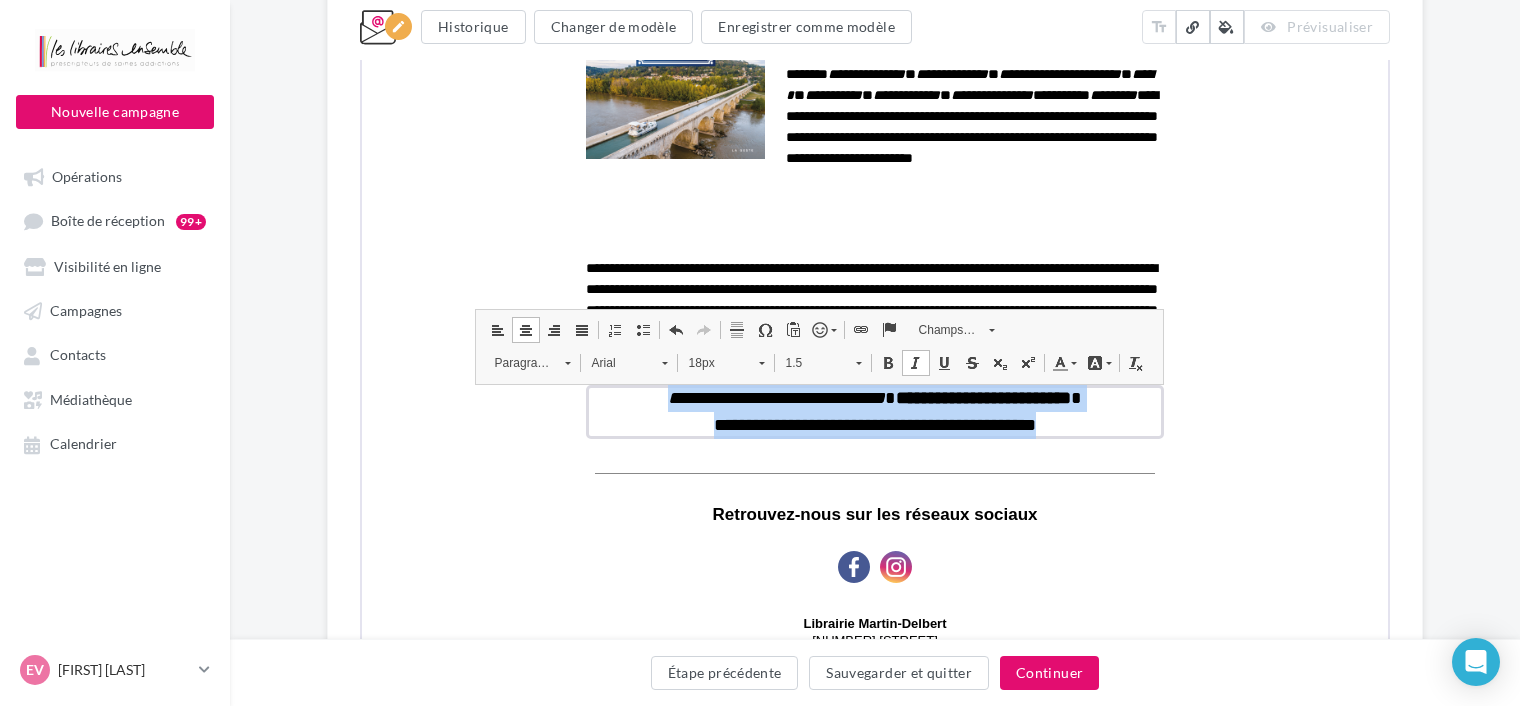 click at bounding box center [1072, 361] 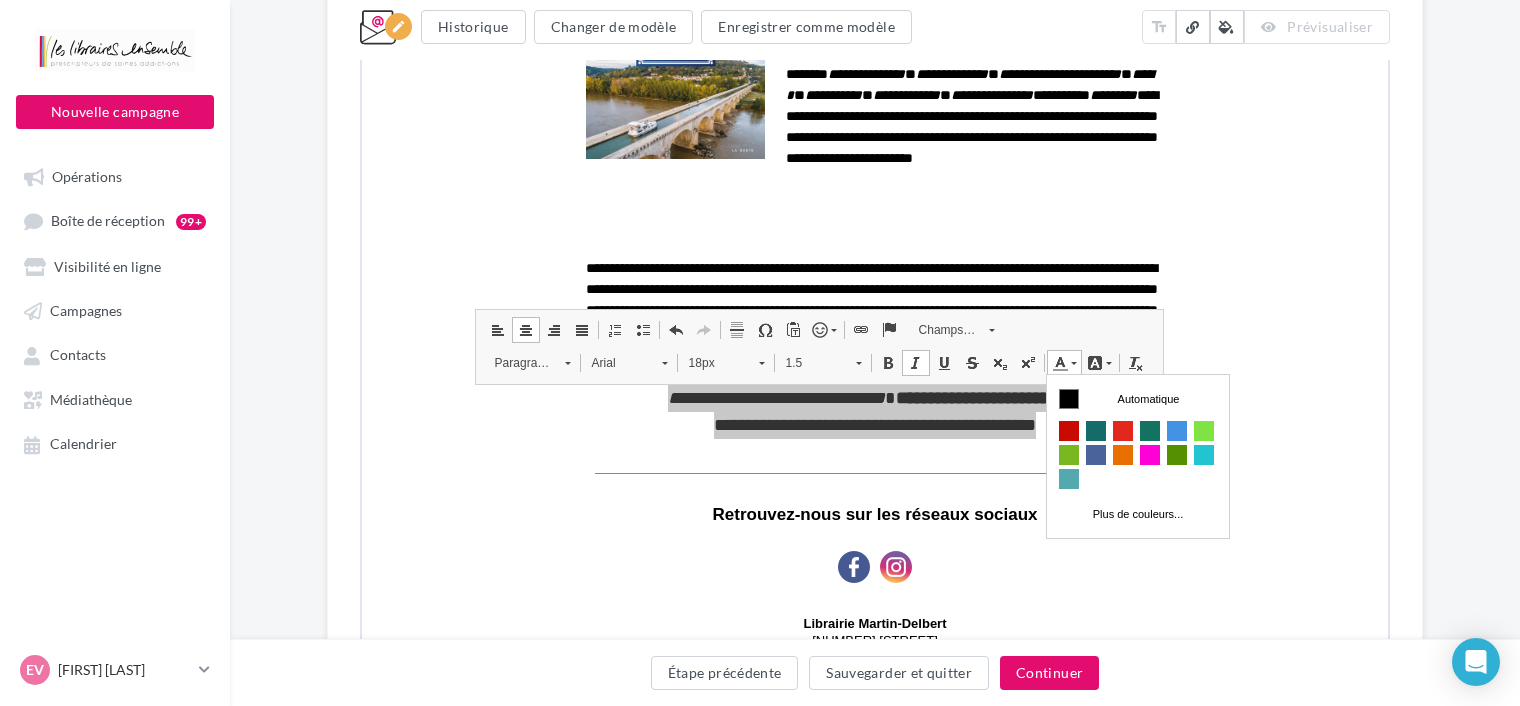 scroll, scrollTop: 0, scrollLeft: 0, axis: both 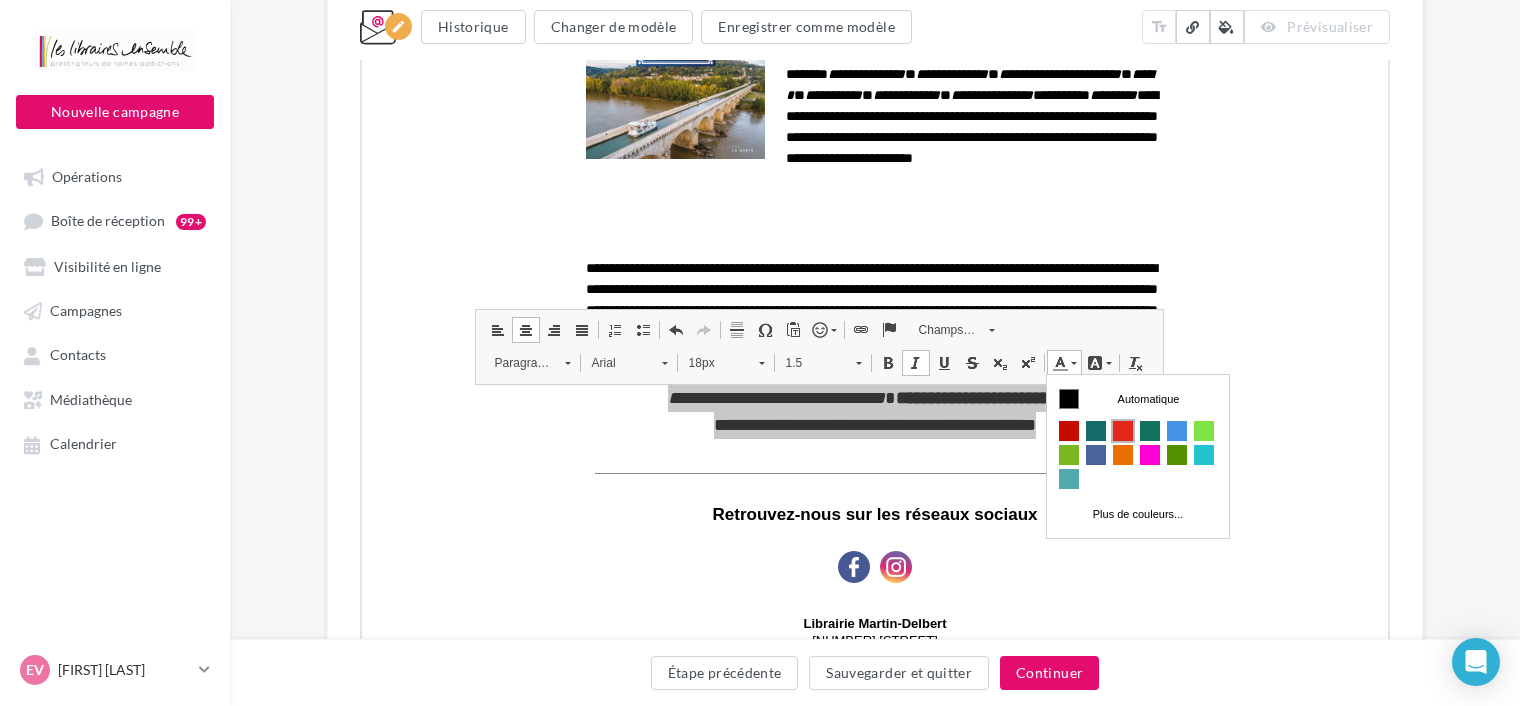 drag, startPoint x: 1117, startPoint y: 427, endPoint x: 1958, endPoint y: 1209, distance: 1148.3923 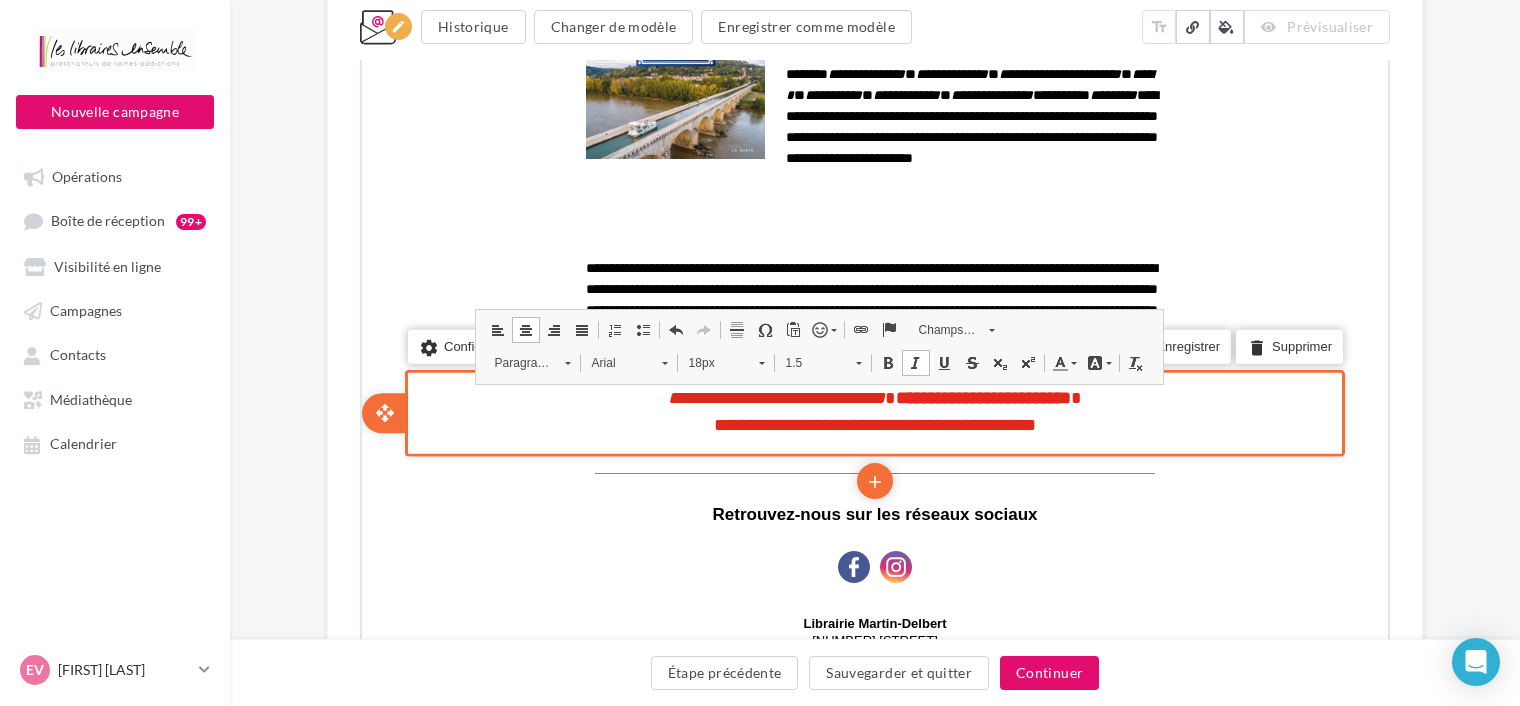 click on "save Enregistrer delete Supprimer" at bounding box center (1232, 359) 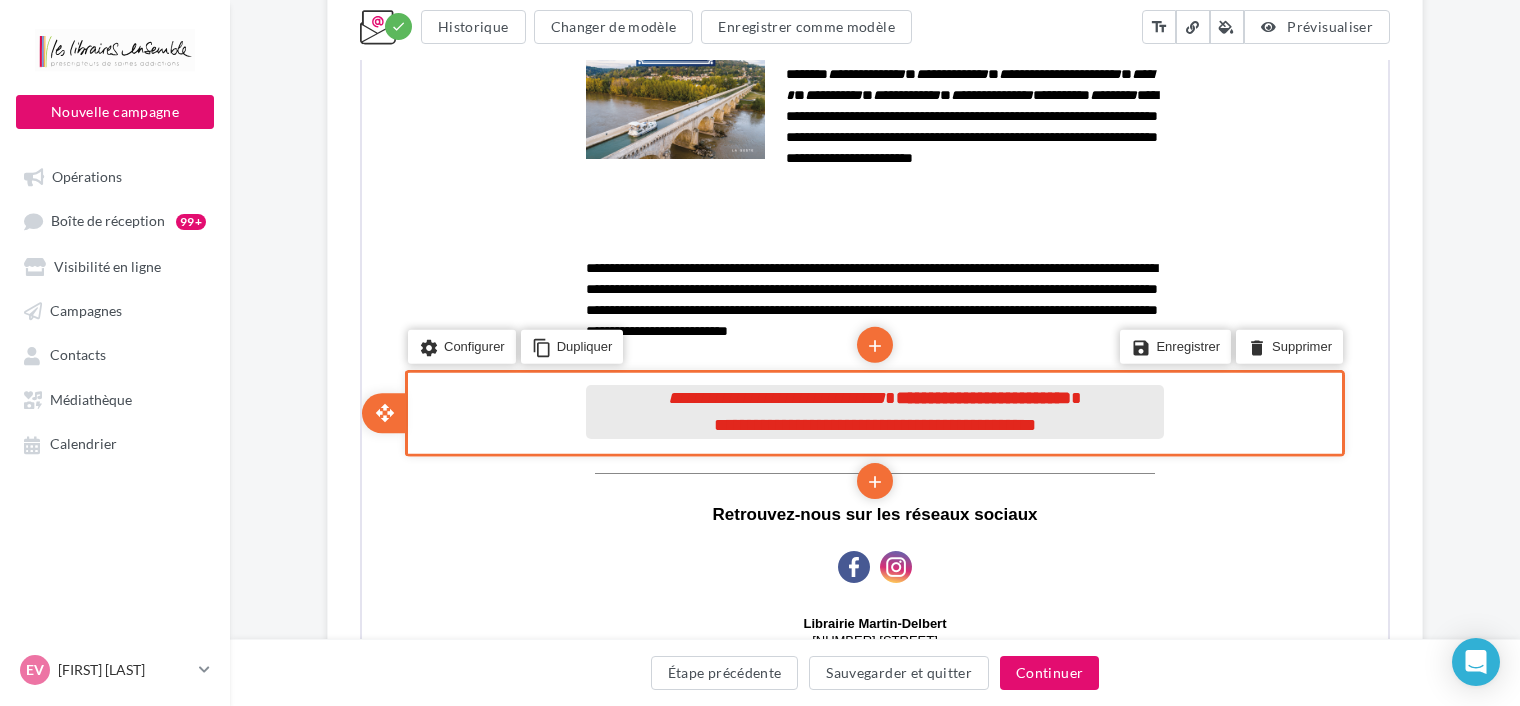 click on "**********" at bounding box center [873, 423] 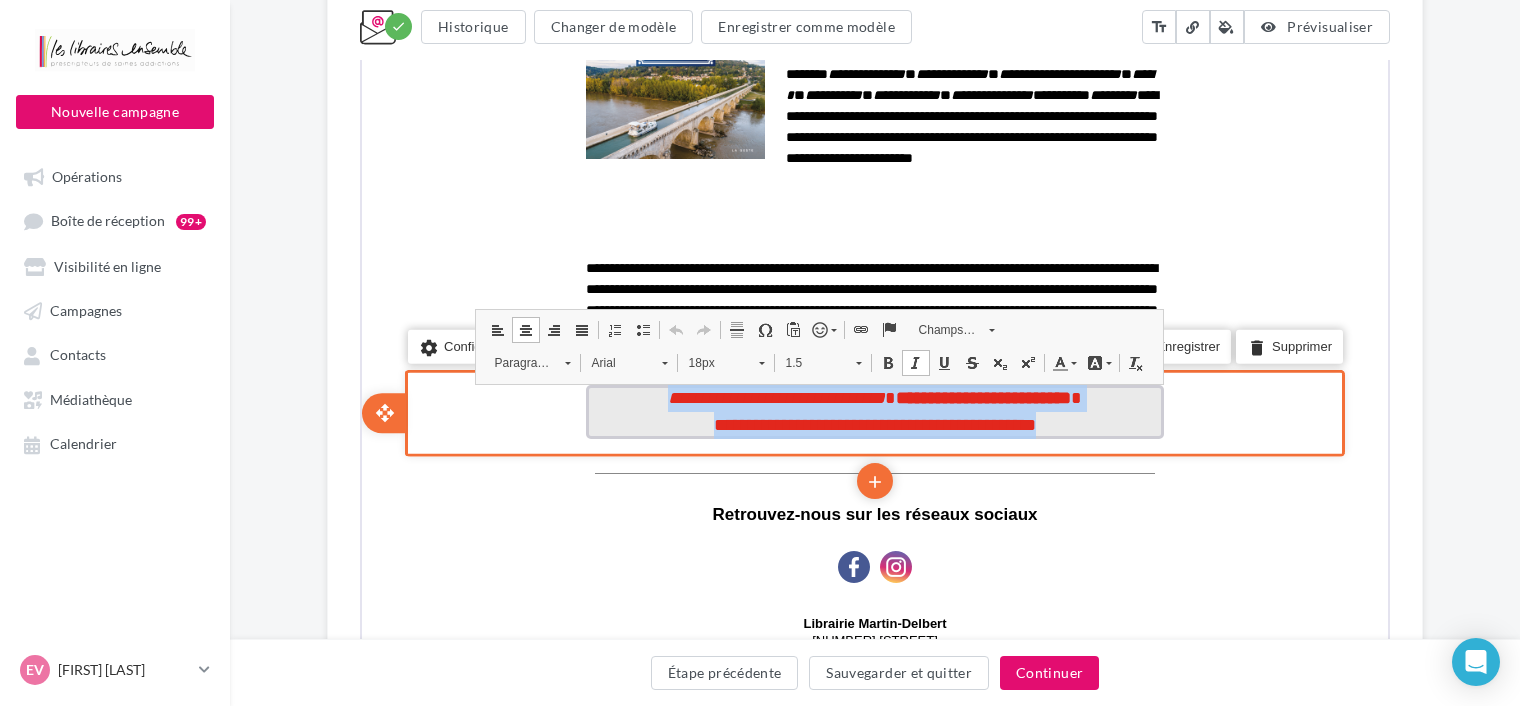 drag, startPoint x: 1072, startPoint y: 418, endPoint x: 612, endPoint y: 363, distance: 463.27637 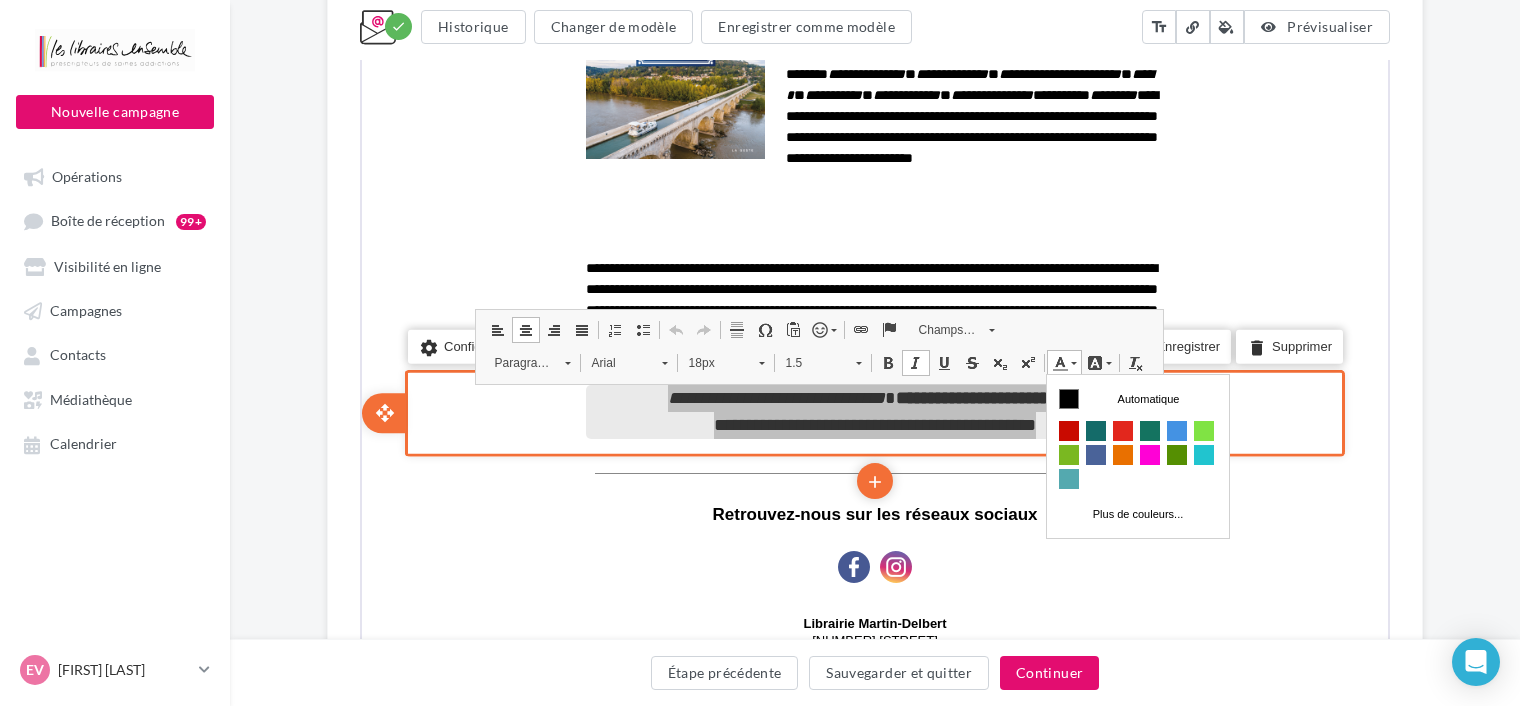 scroll, scrollTop: 0, scrollLeft: 0, axis: both 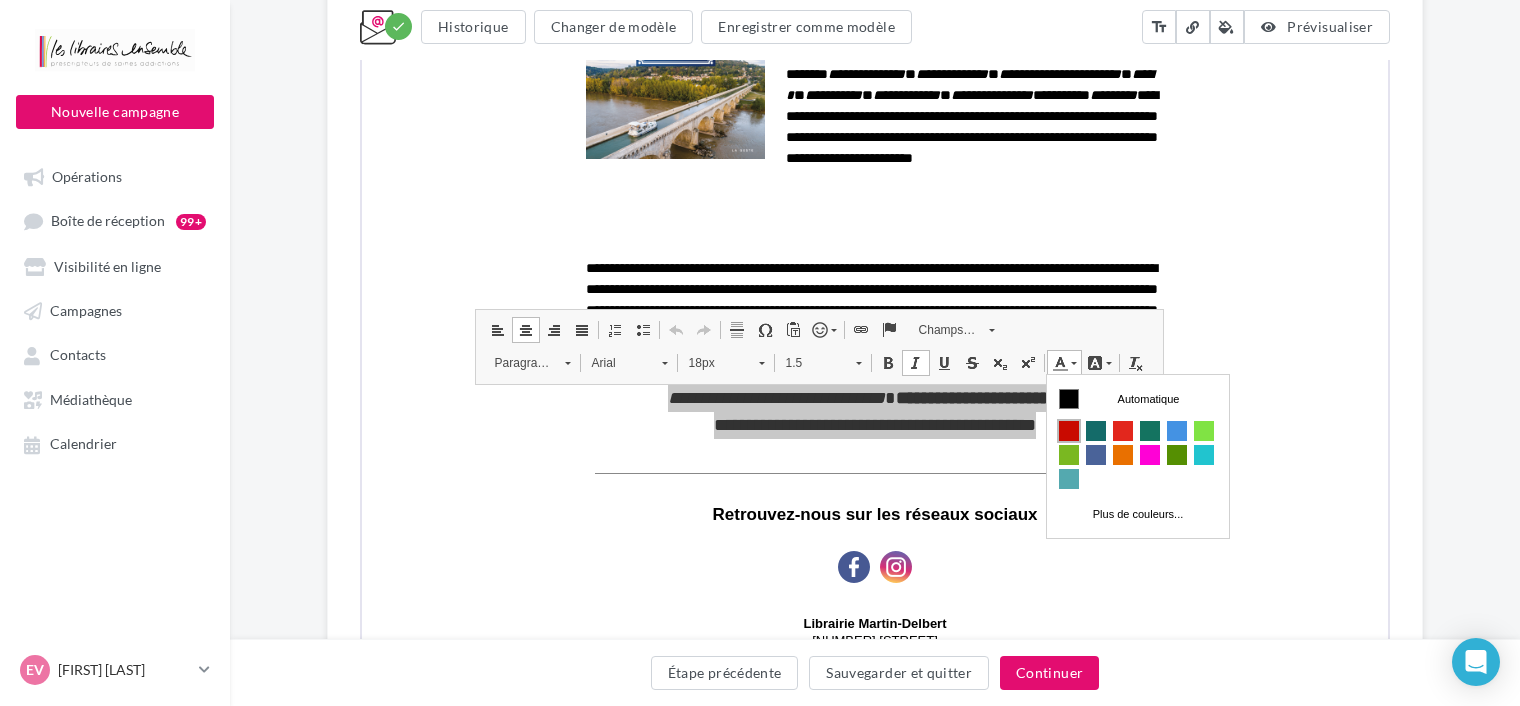 drag, startPoint x: 1069, startPoint y: 425, endPoint x: 1775, endPoint y: 1248, distance: 1084.327 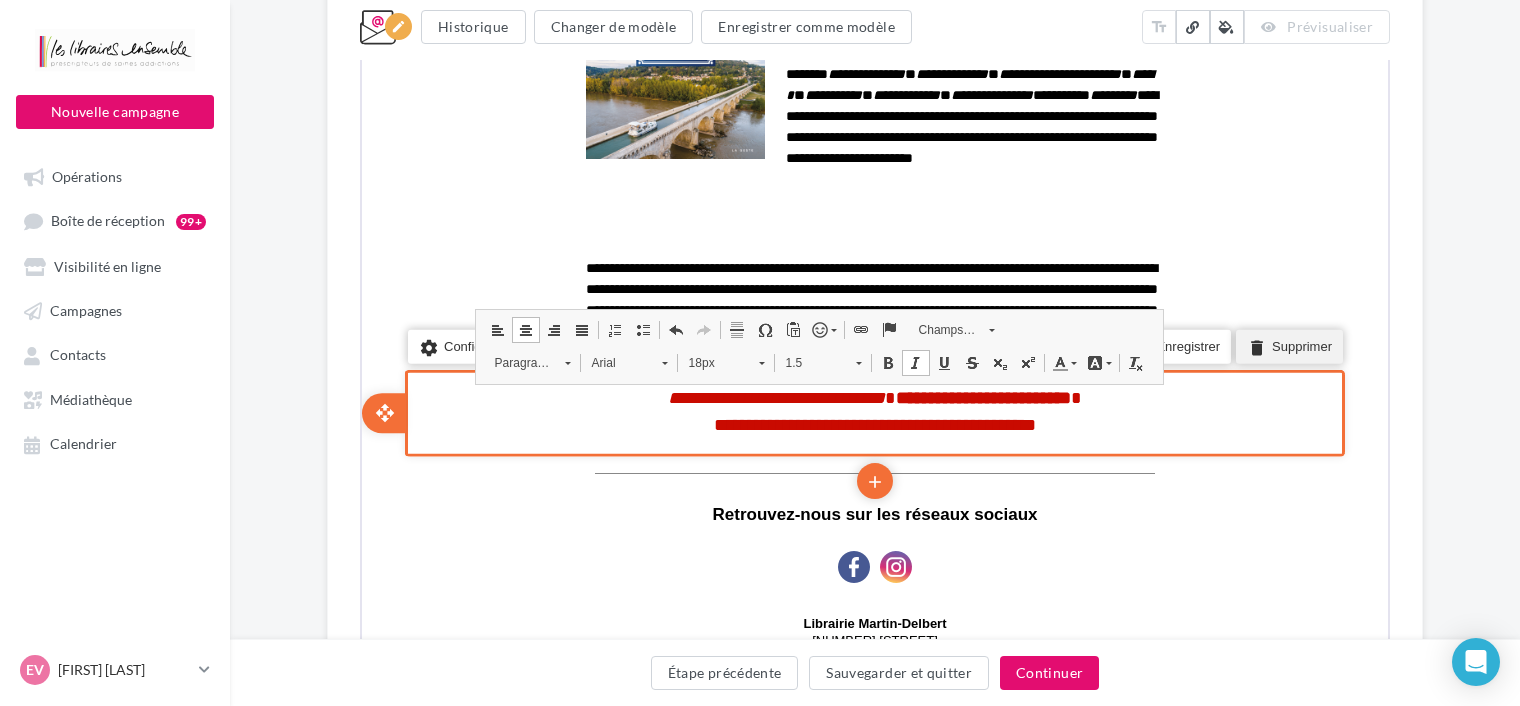 click on "delete Supprimer" at bounding box center [1287, 345] 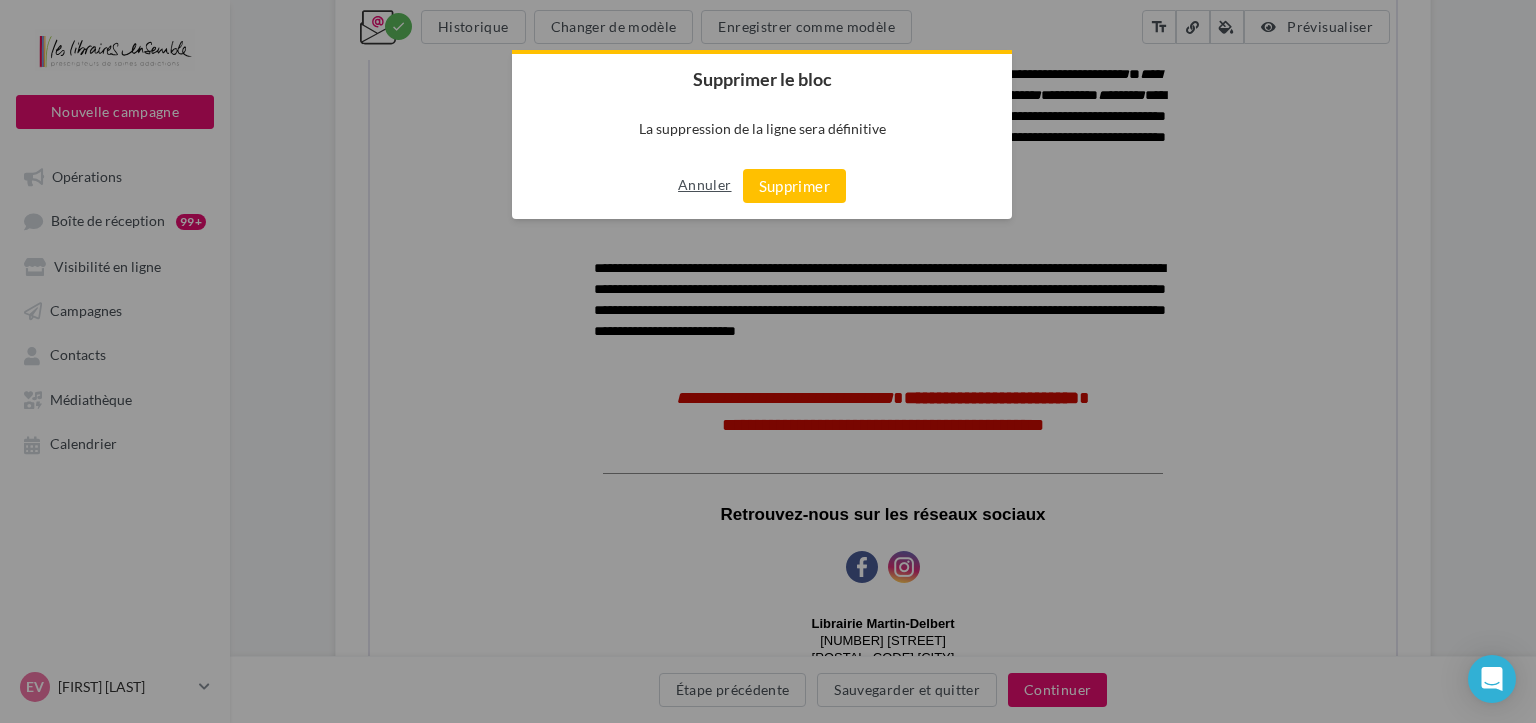 click on "Annuler" at bounding box center (704, 185) 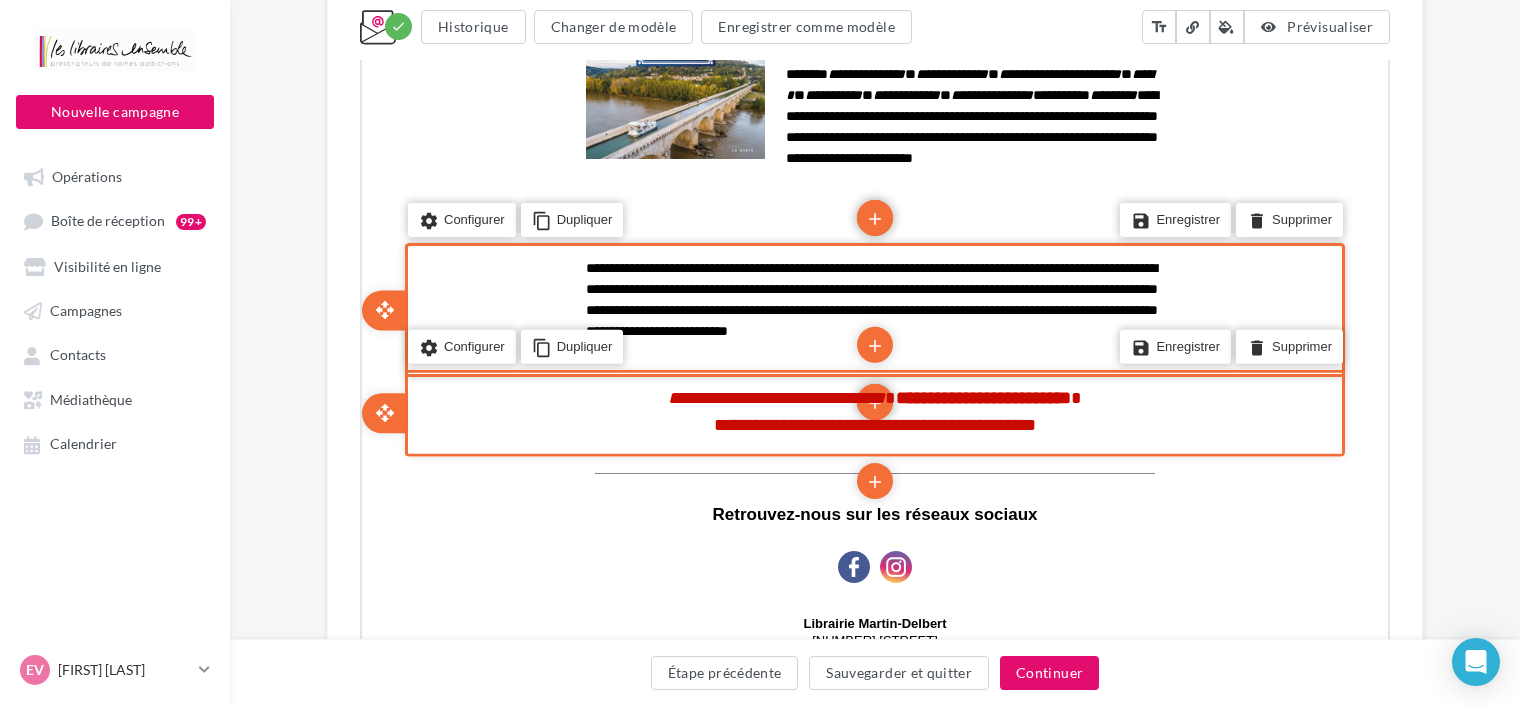 click on "**********" at bounding box center (873, 411) 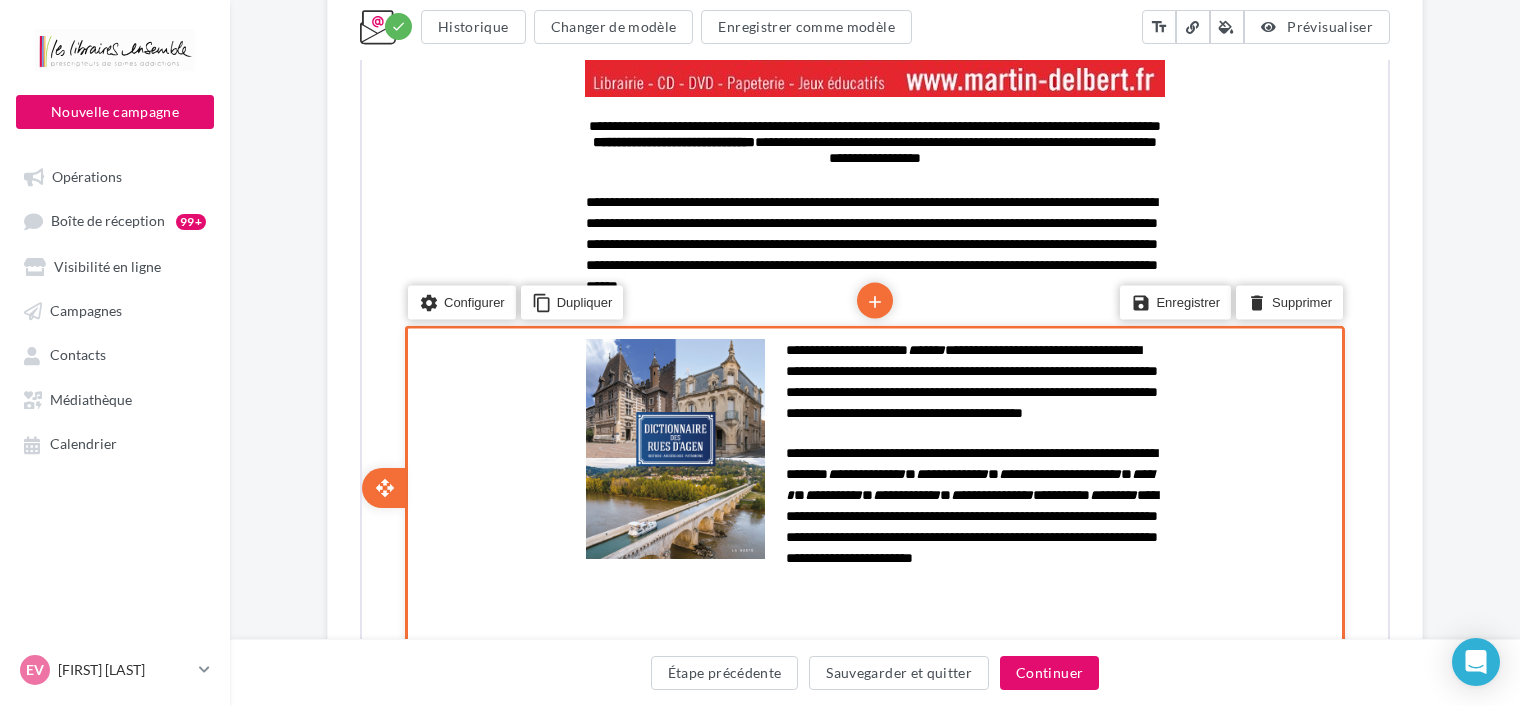 scroll, scrollTop: 455, scrollLeft: 0, axis: vertical 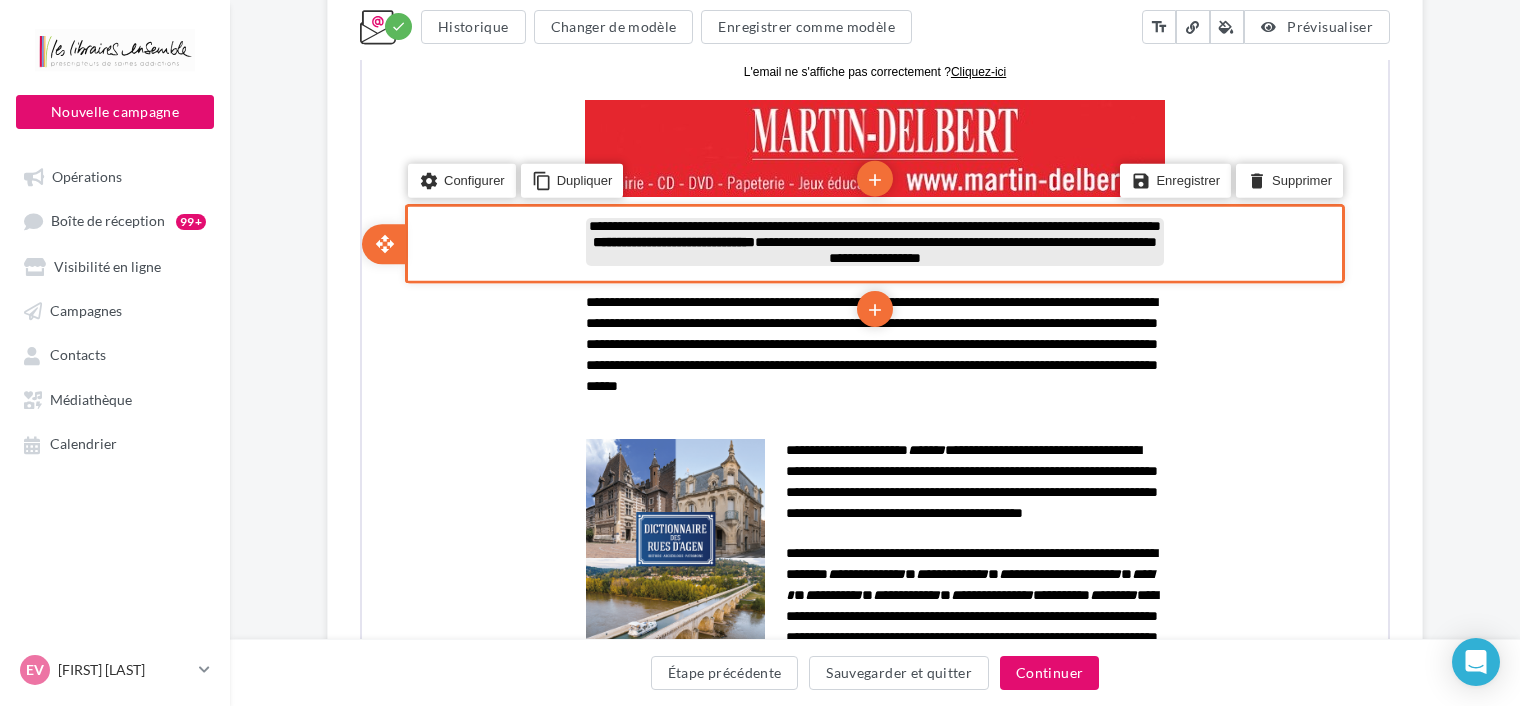click on "**********" at bounding box center (672, 239) 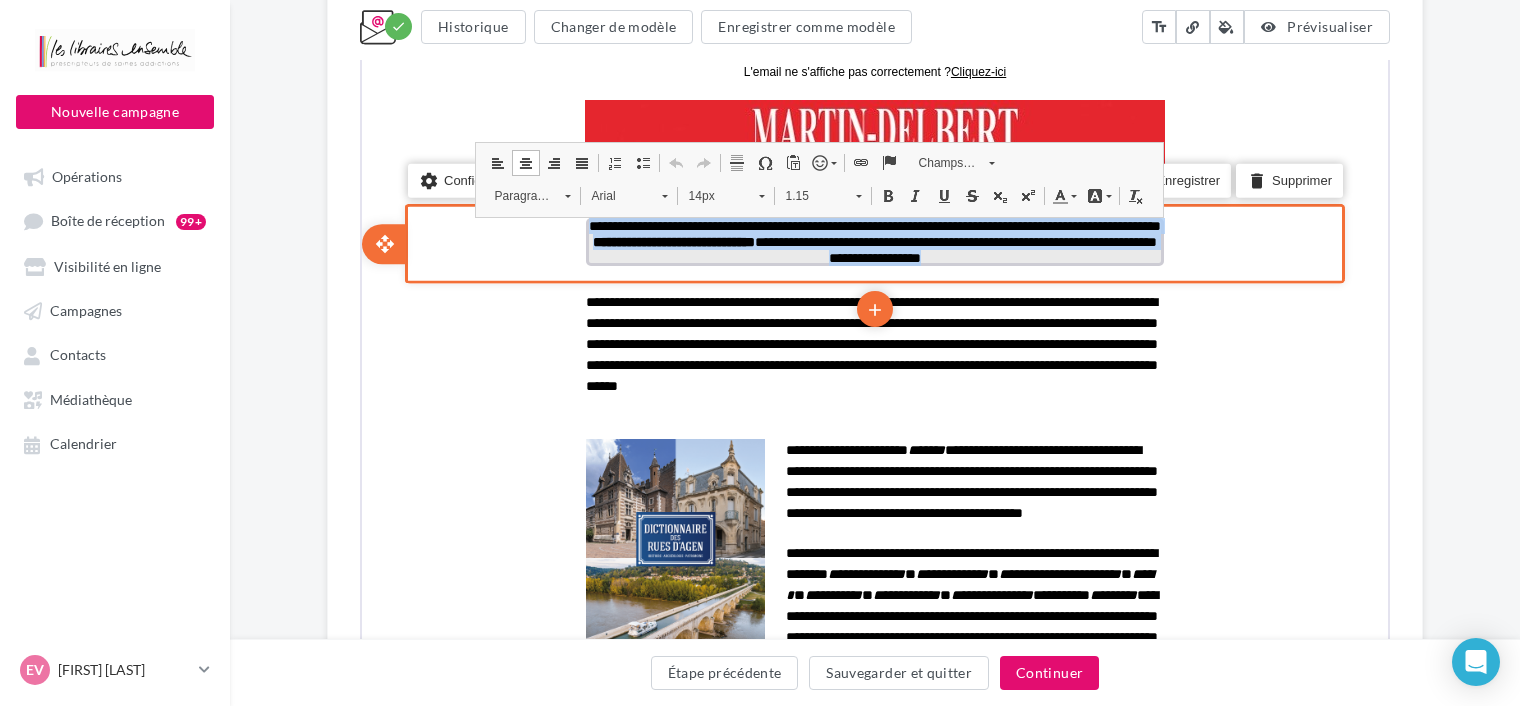 drag, startPoint x: 1051, startPoint y: 252, endPoint x: 575, endPoint y: 211, distance: 477.76248 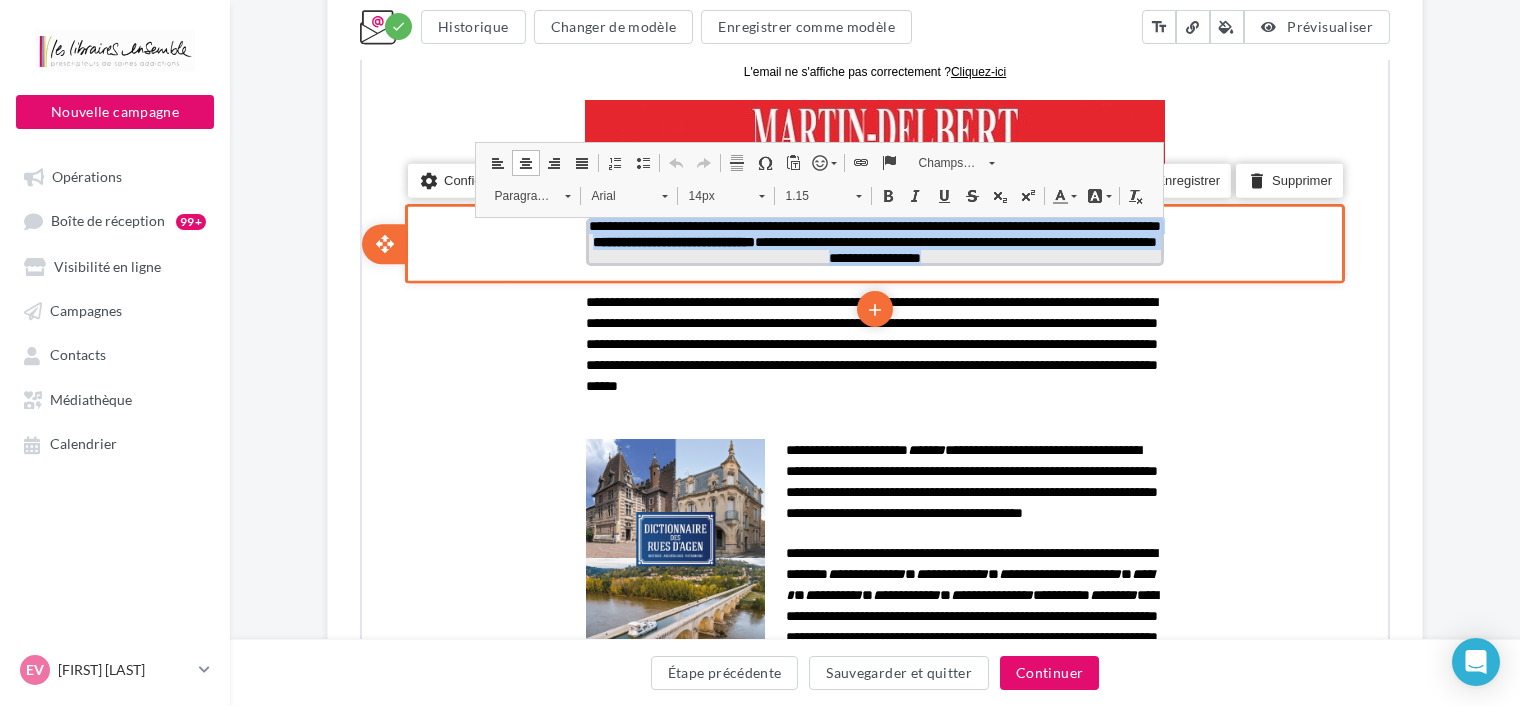click on "**********" at bounding box center (873, 650) 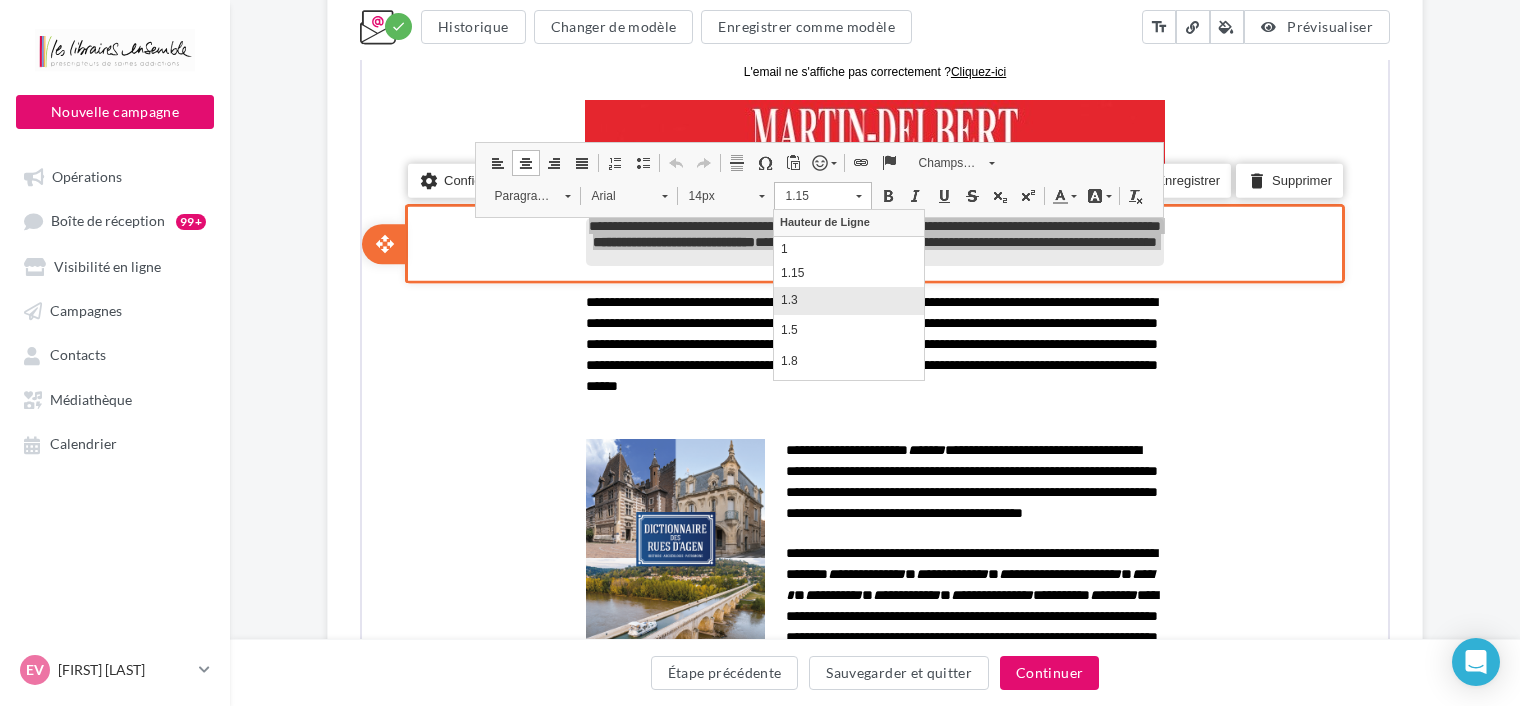 scroll, scrollTop: 0, scrollLeft: 0, axis: both 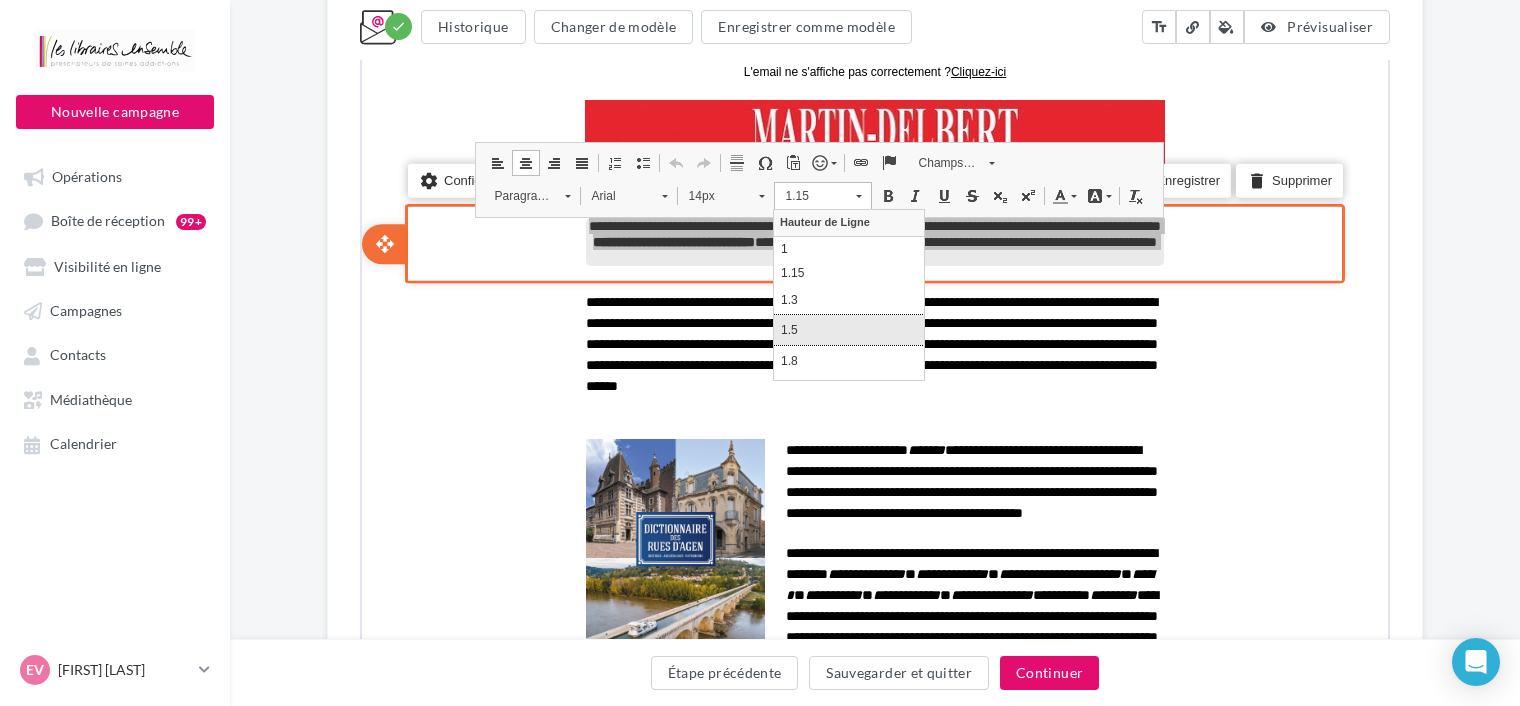 drag, startPoint x: 806, startPoint y: 326, endPoint x: 1222, endPoint y: 487, distance: 446.0684 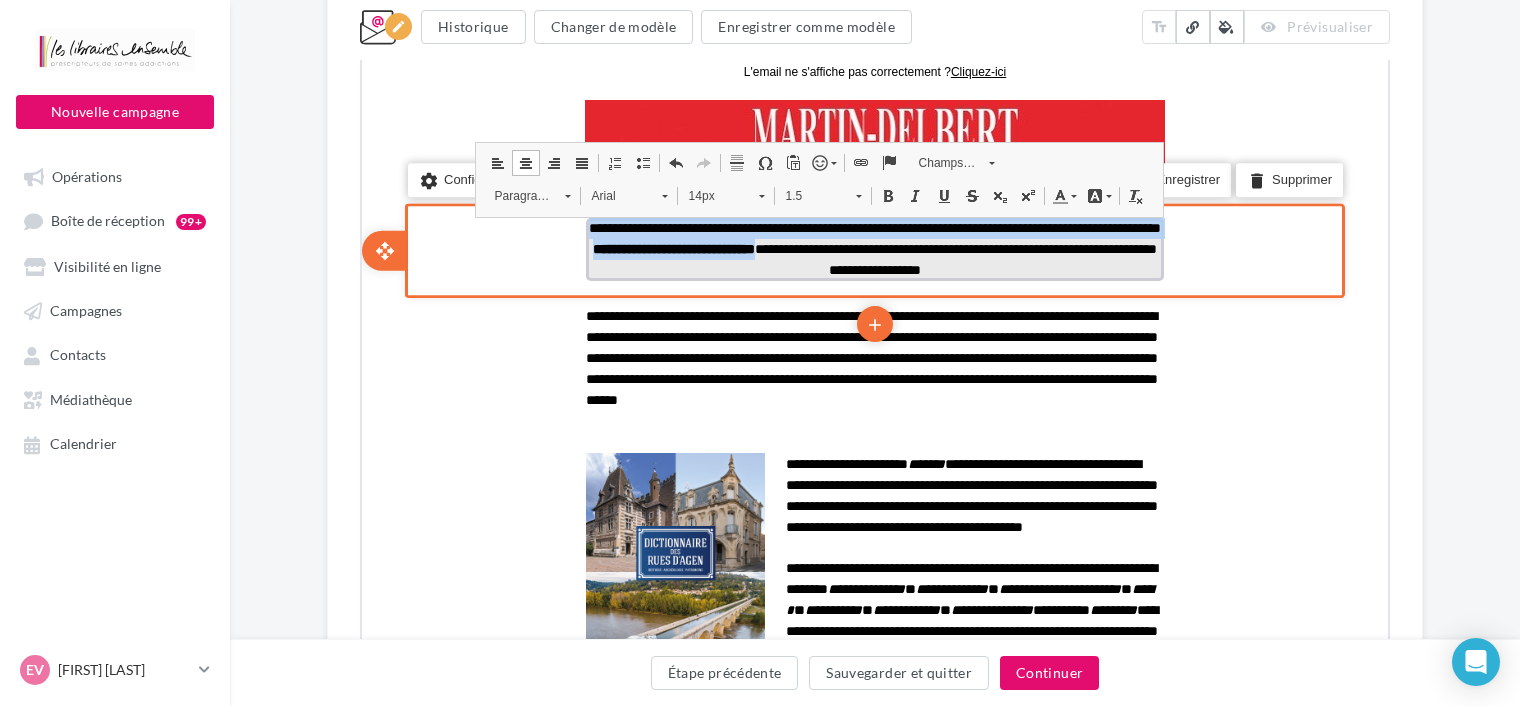 click on "14px" at bounding box center [712, 193] 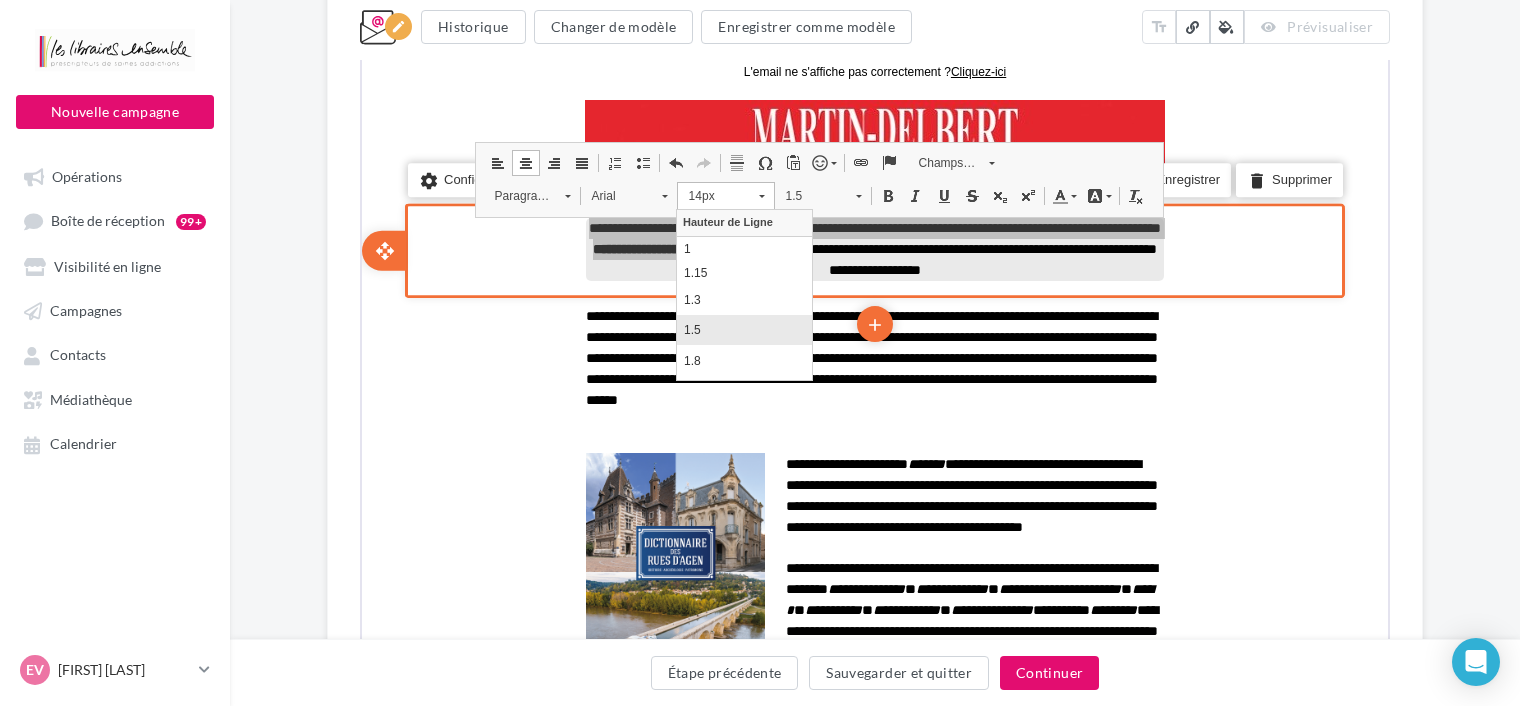 scroll, scrollTop: 107, scrollLeft: 0, axis: vertical 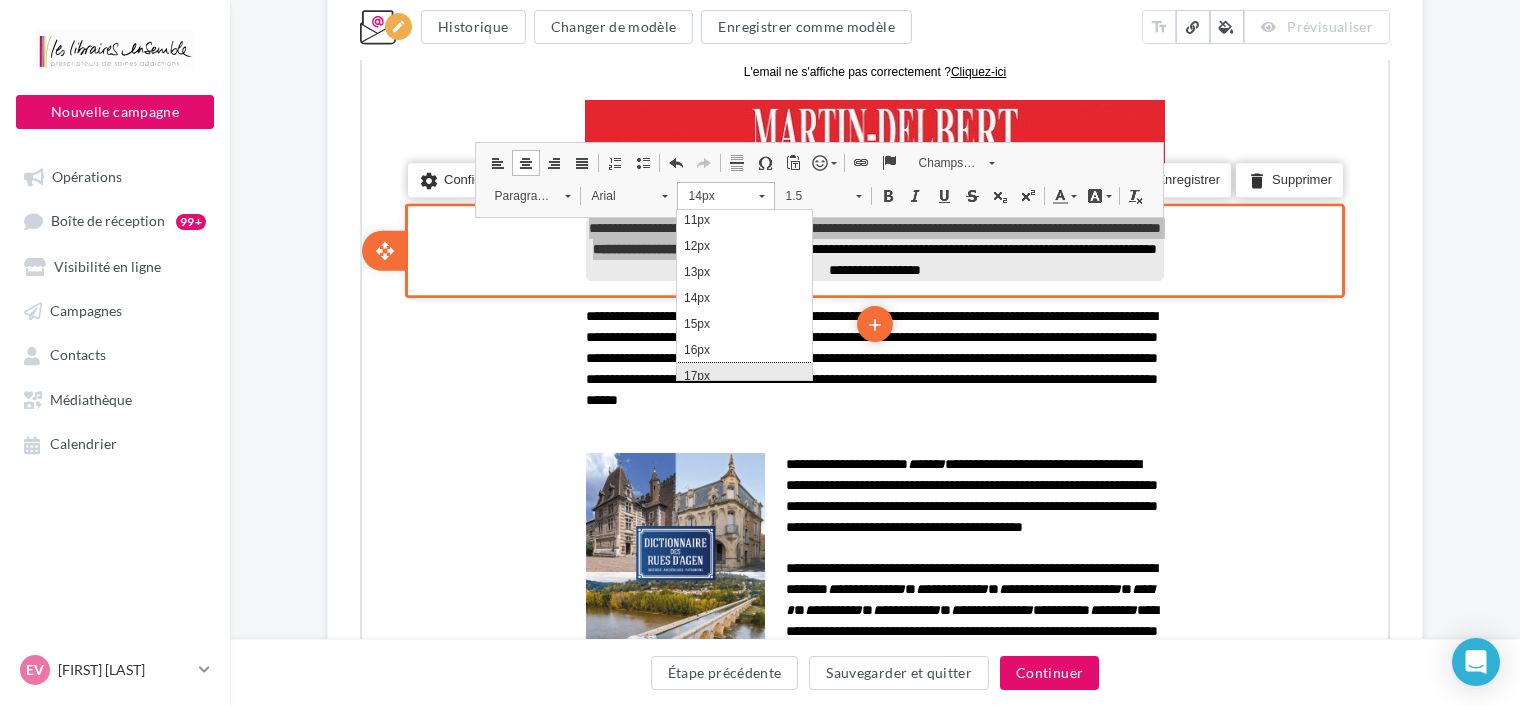 click on "17px" at bounding box center (744, 375) 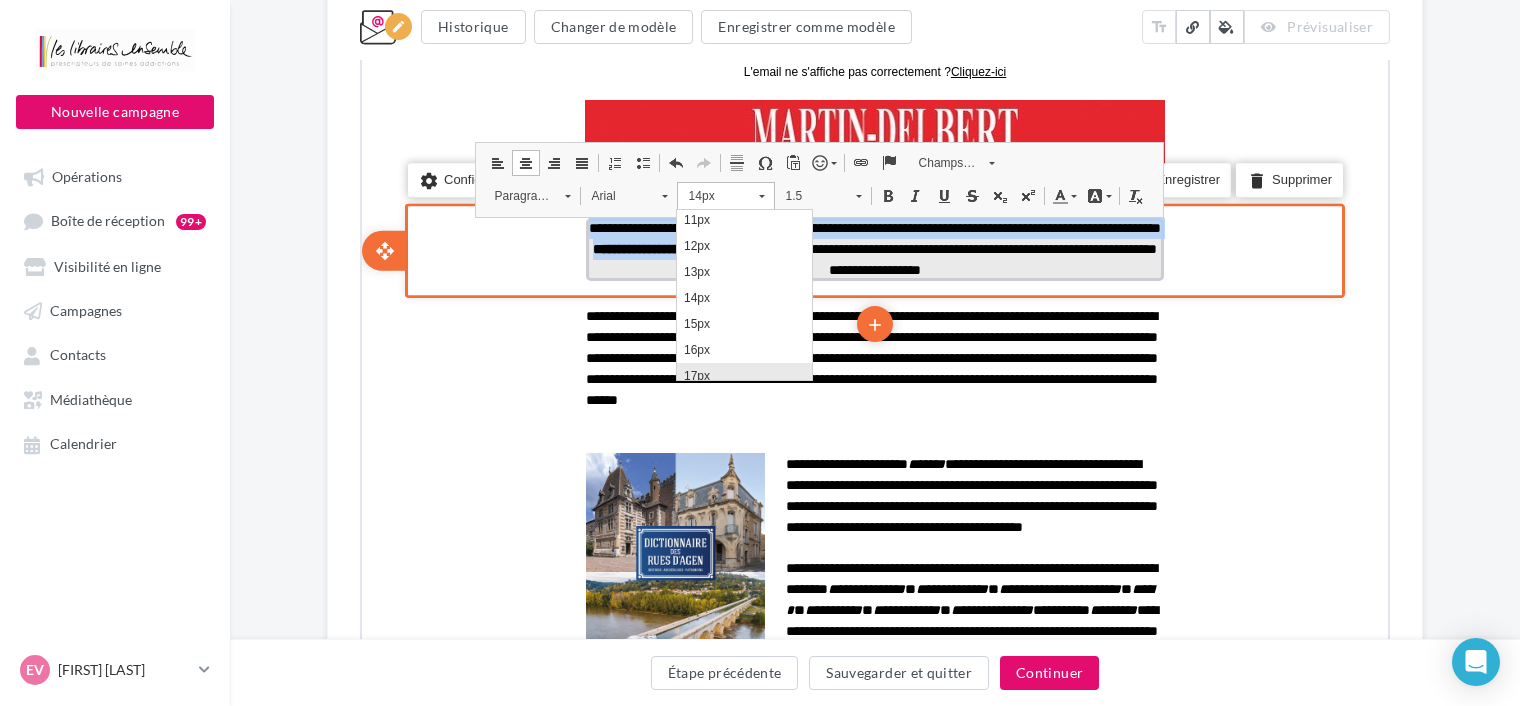 scroll, scrollTop: 0, scrollLeft: 0, axis: both 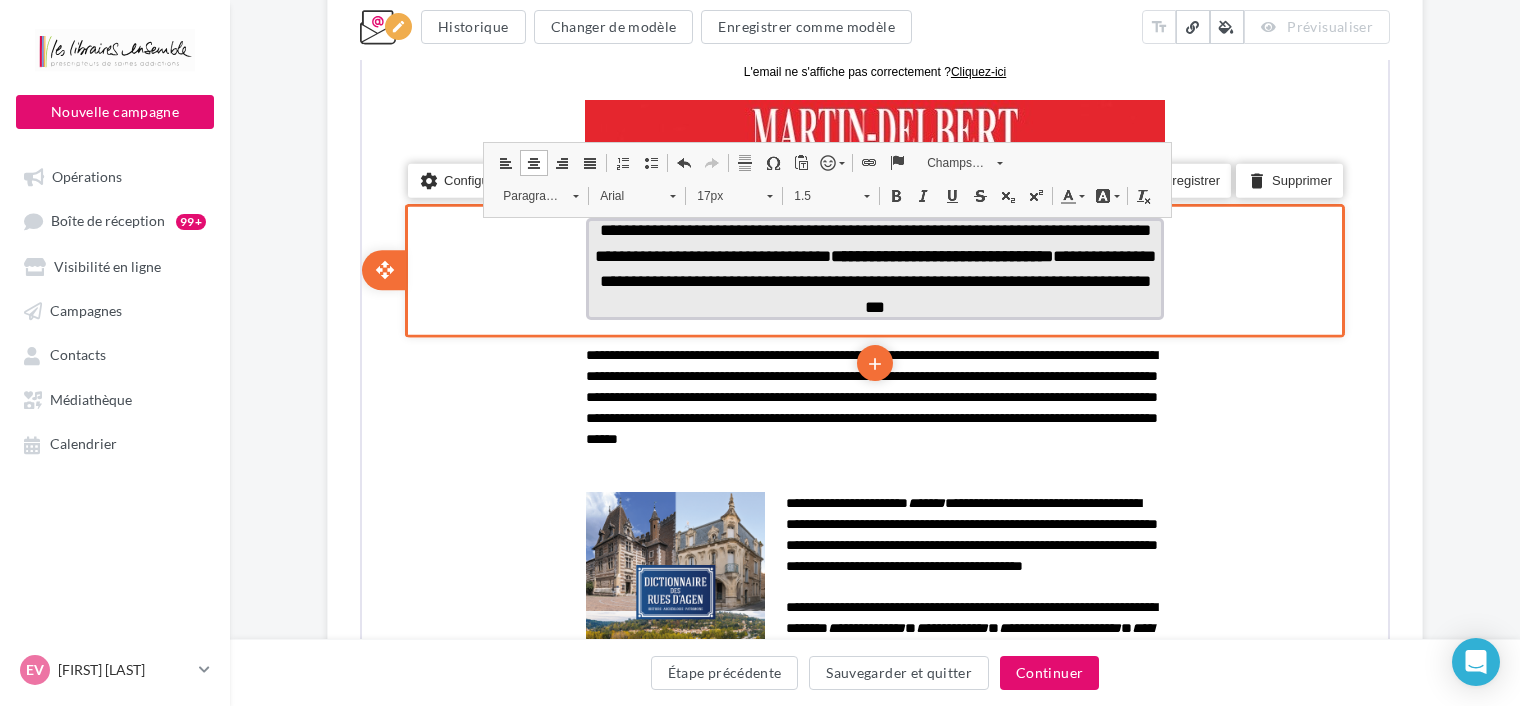 click on "**********" at bounding box center (940, 253) 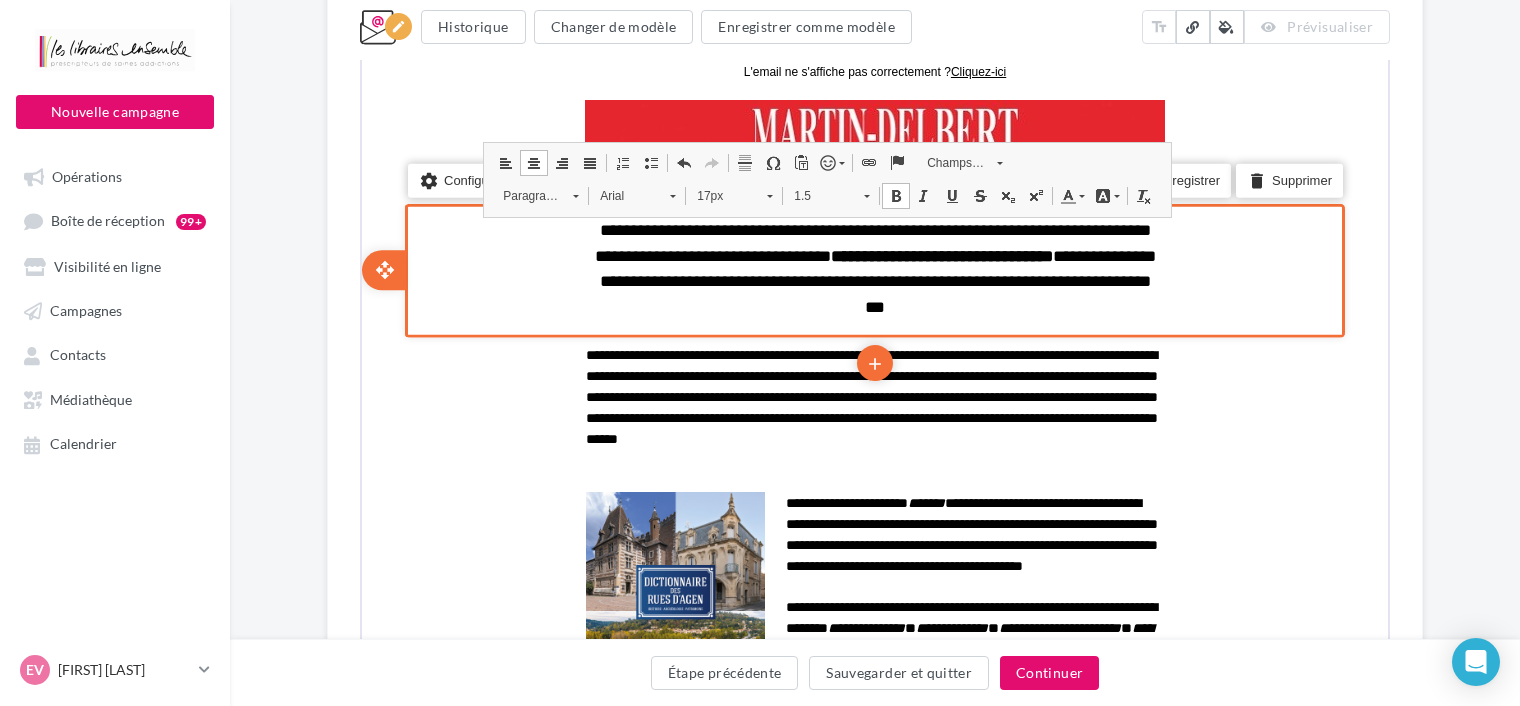 click on "settings Configurer content_copy Dupliquer add add save Enregistrer delete Supprimer" at bounding box center [873, 267] 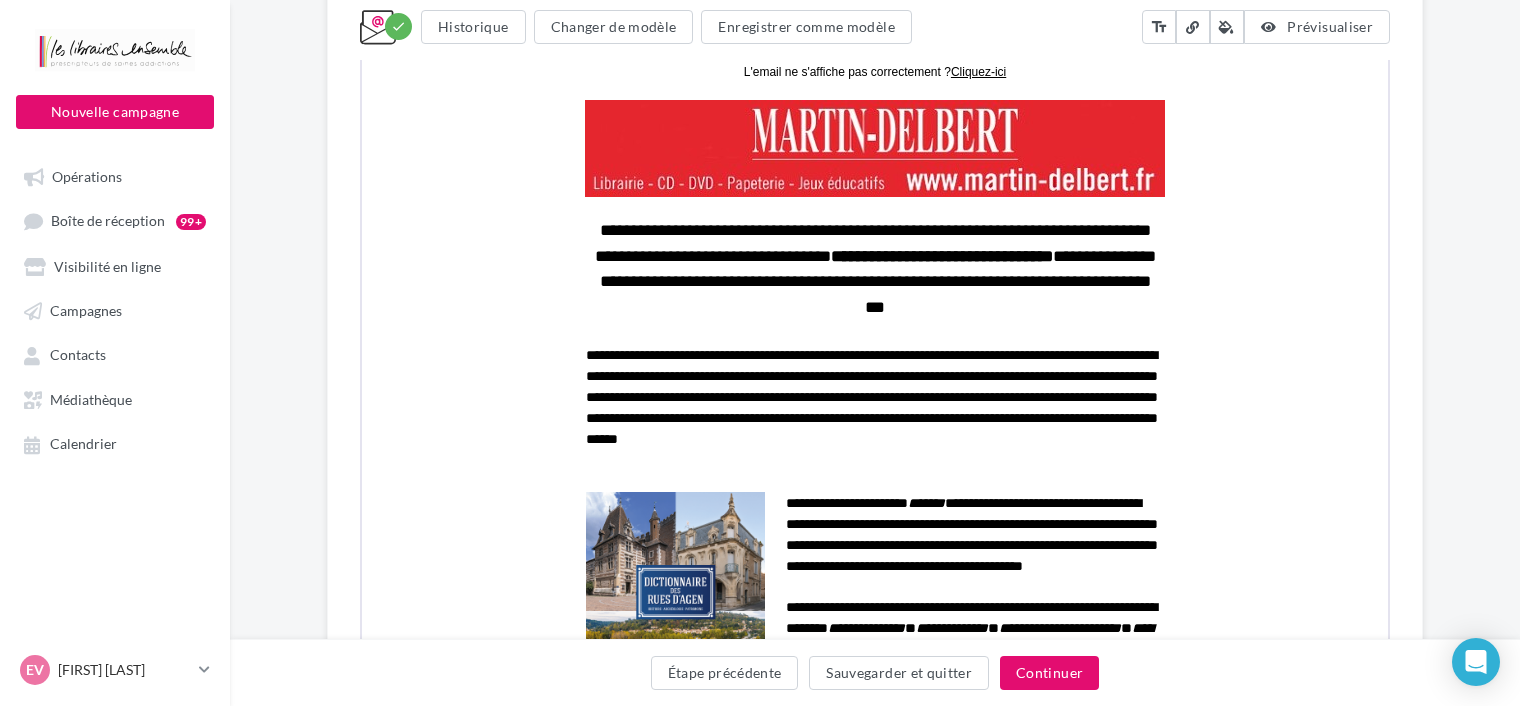 click on "**********" at bounding box center [875, 580] 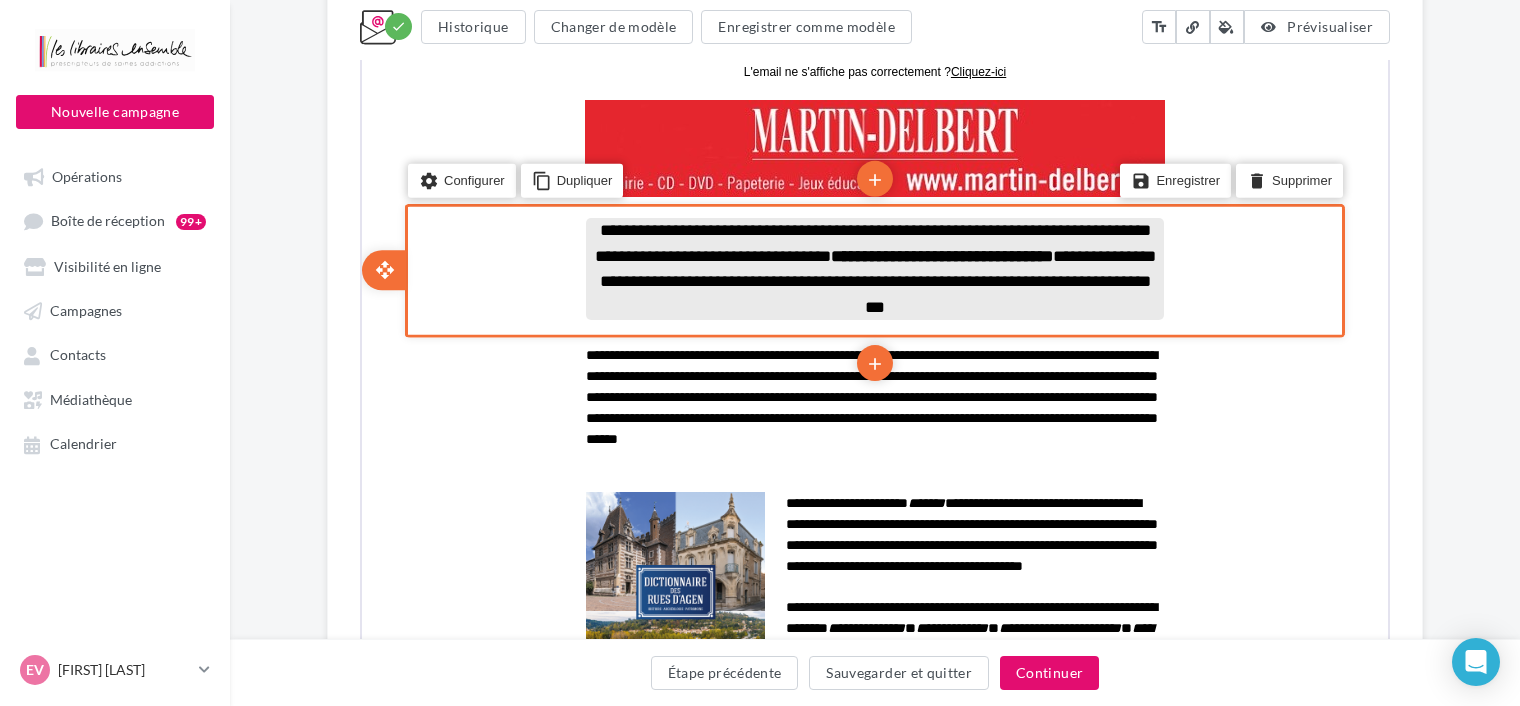 click on "**********" at bounding box center (873, 266) 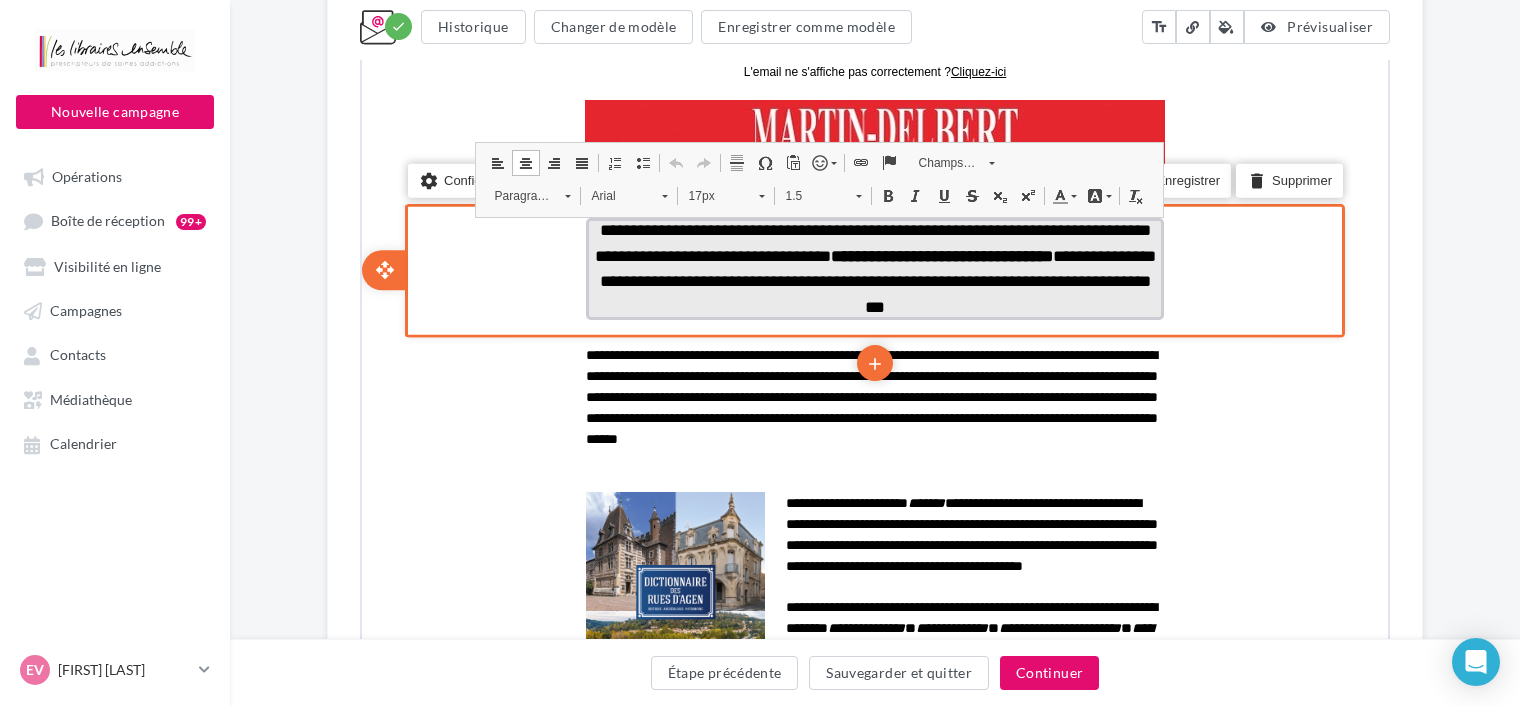 click at bounding box center (580, 160) 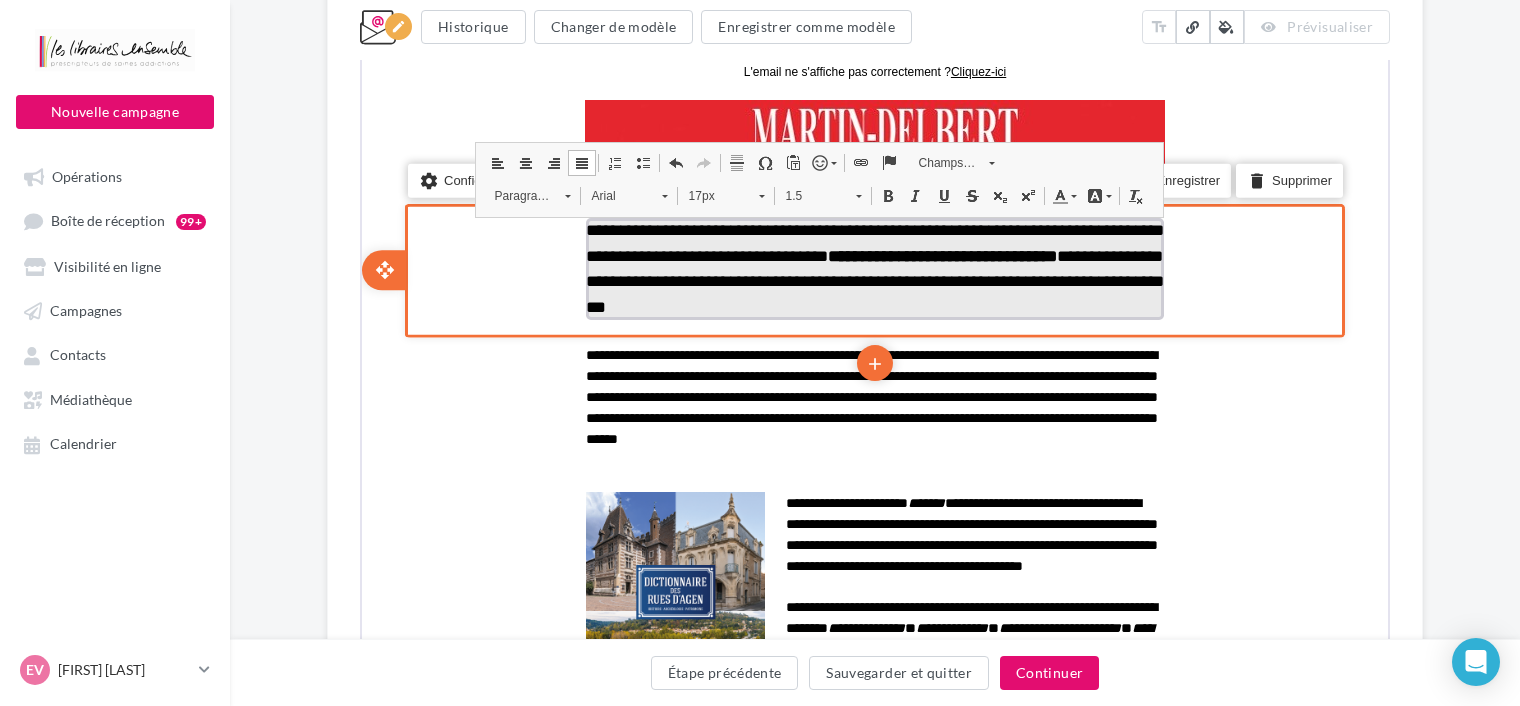 click on "**********" at bounding box center (873, 266) 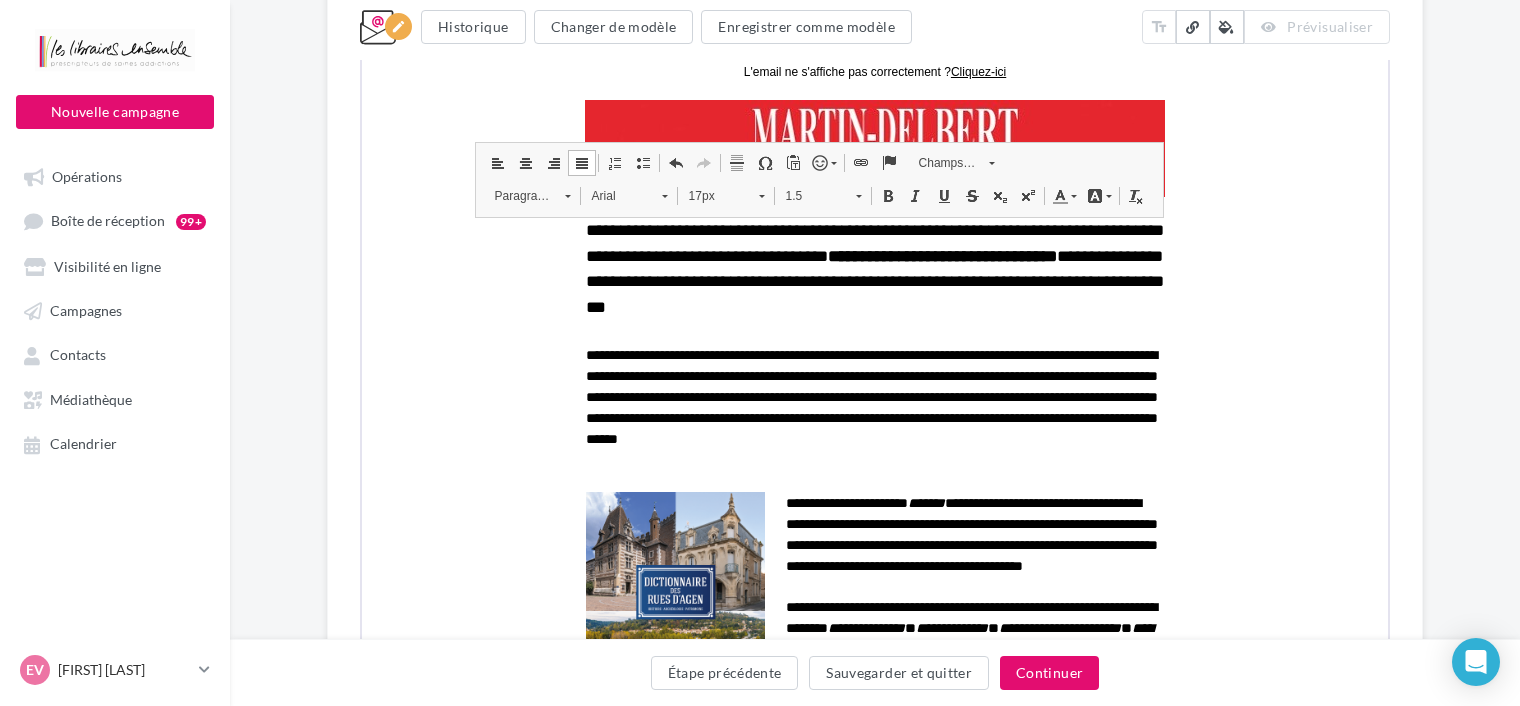 click on "**********" at bounding box center (875, 612) 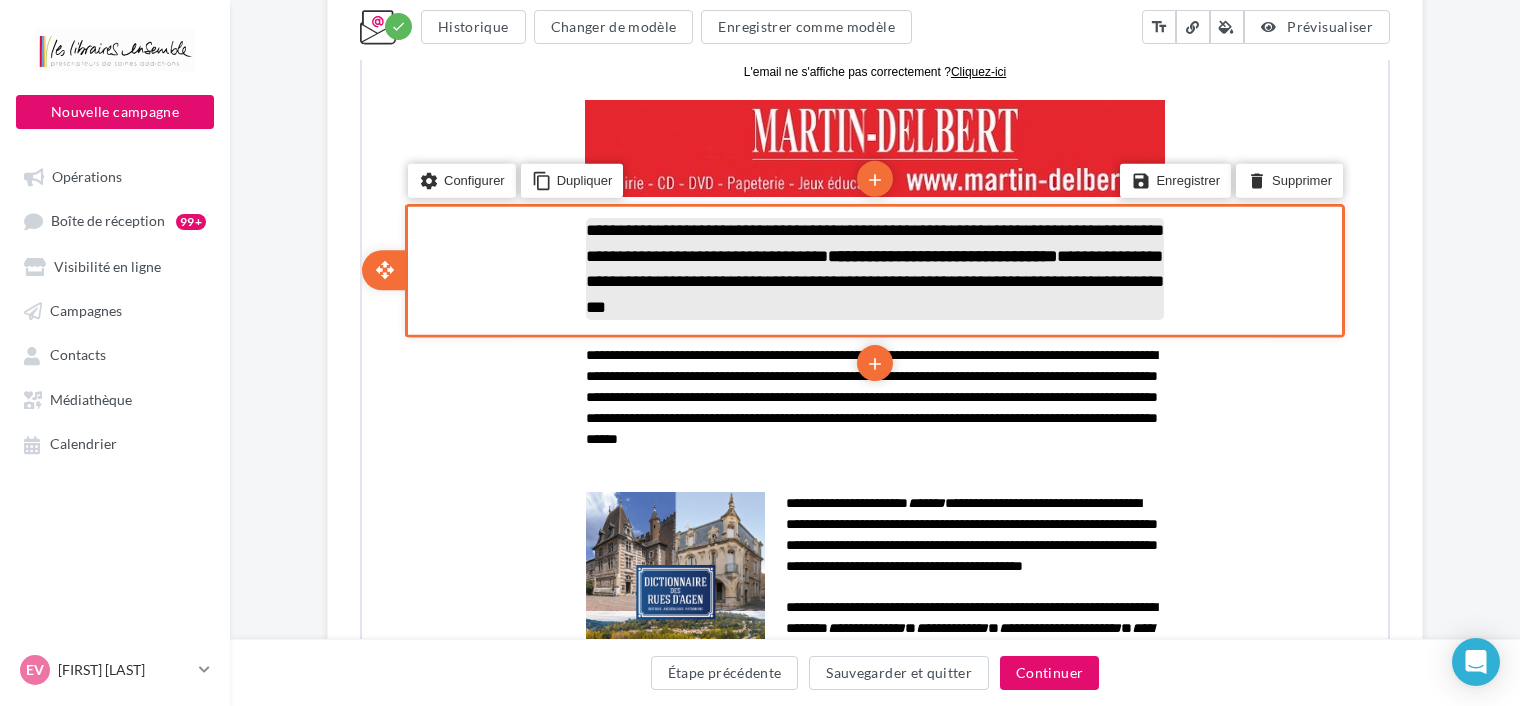 click on "**********" at bounding box center (873, 266) 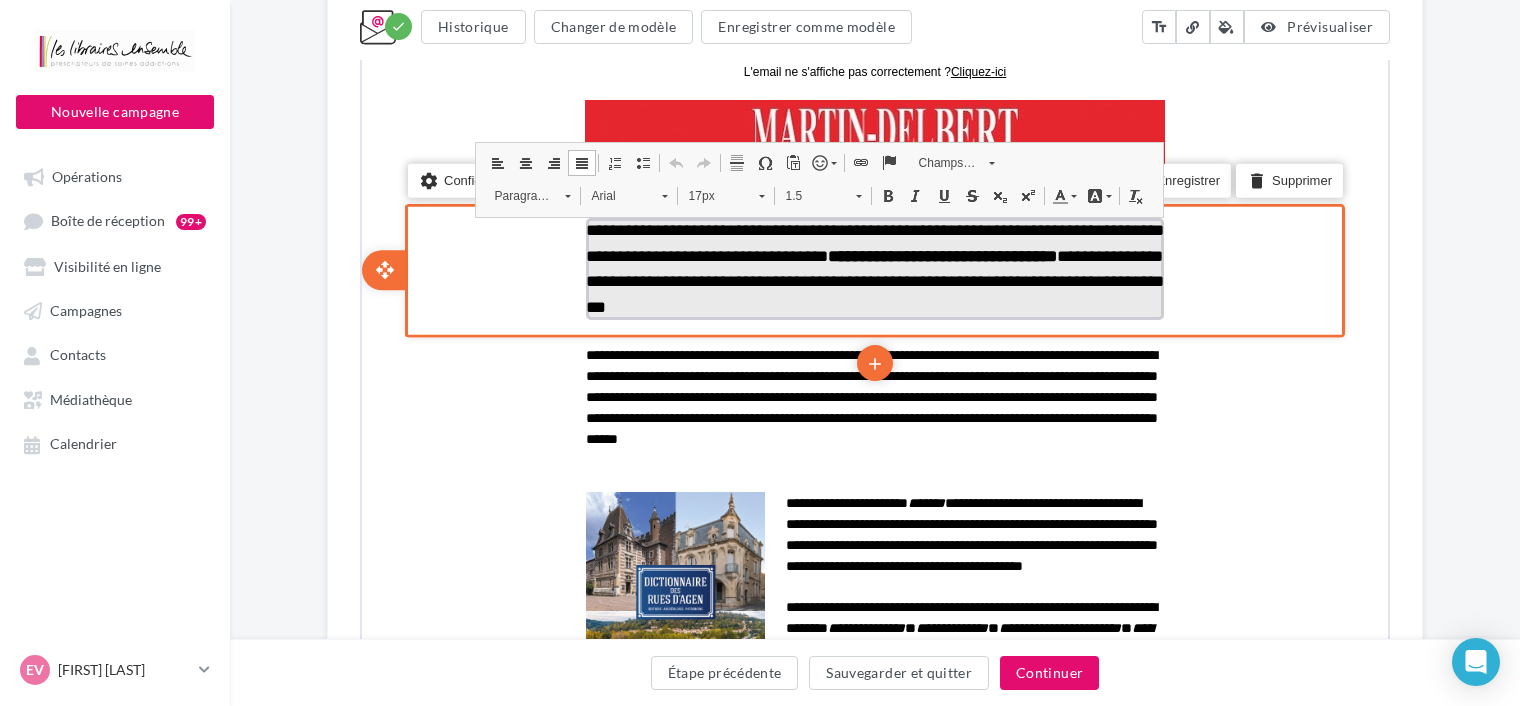 click on "**********" at bounding box center [873, 266] 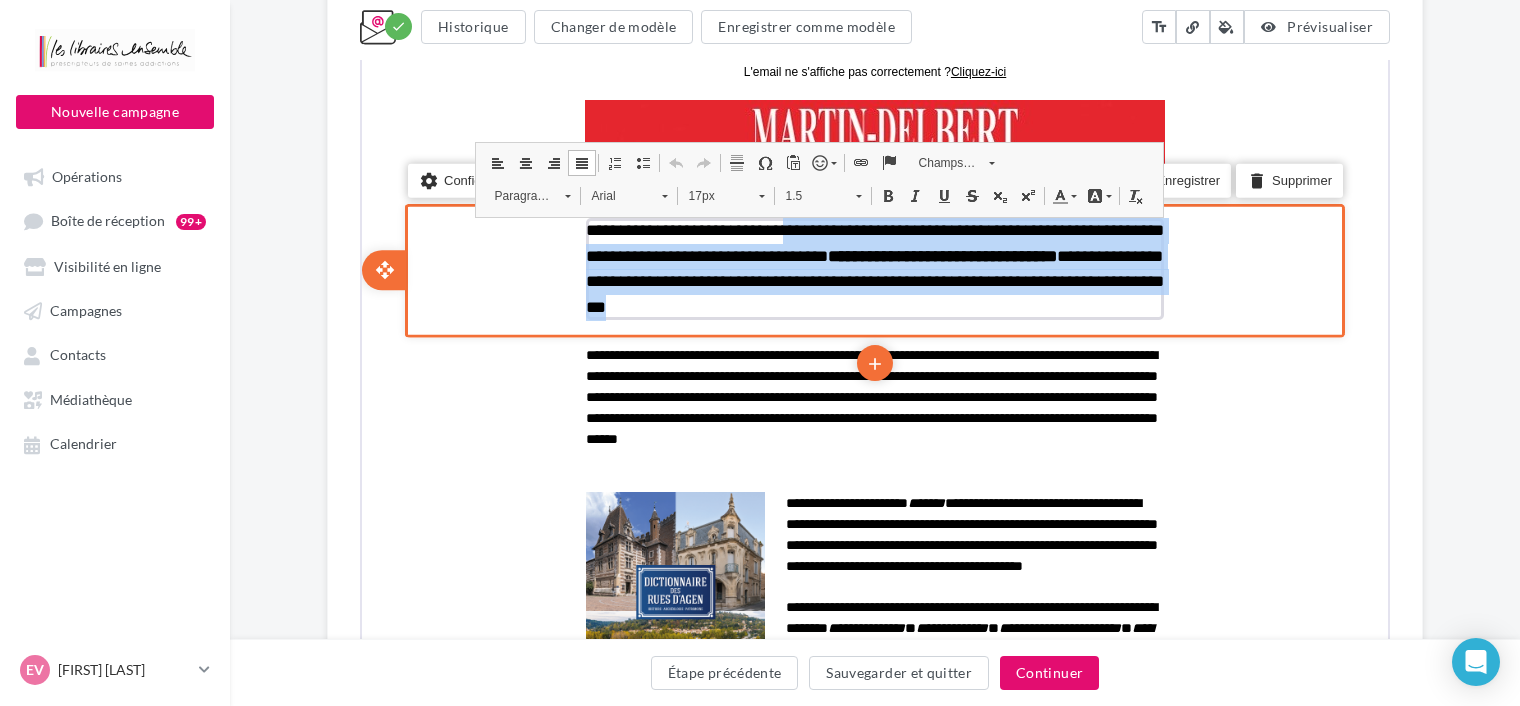 drag, startPoint x: 780, startPoint y: 226, endPoint x: 562, endPoint y: 230, distance: 218.0367 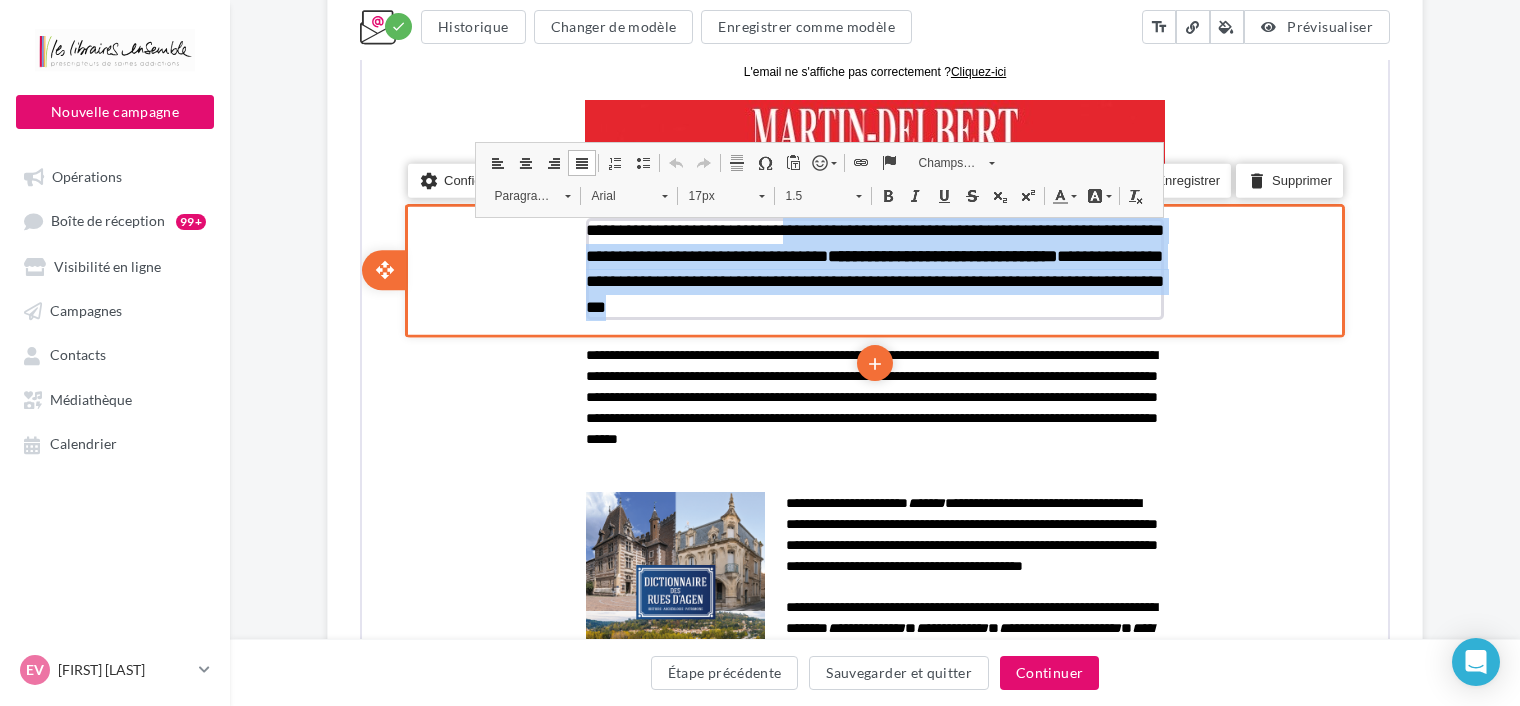 click on "**********" at bounding box center (873, 267) 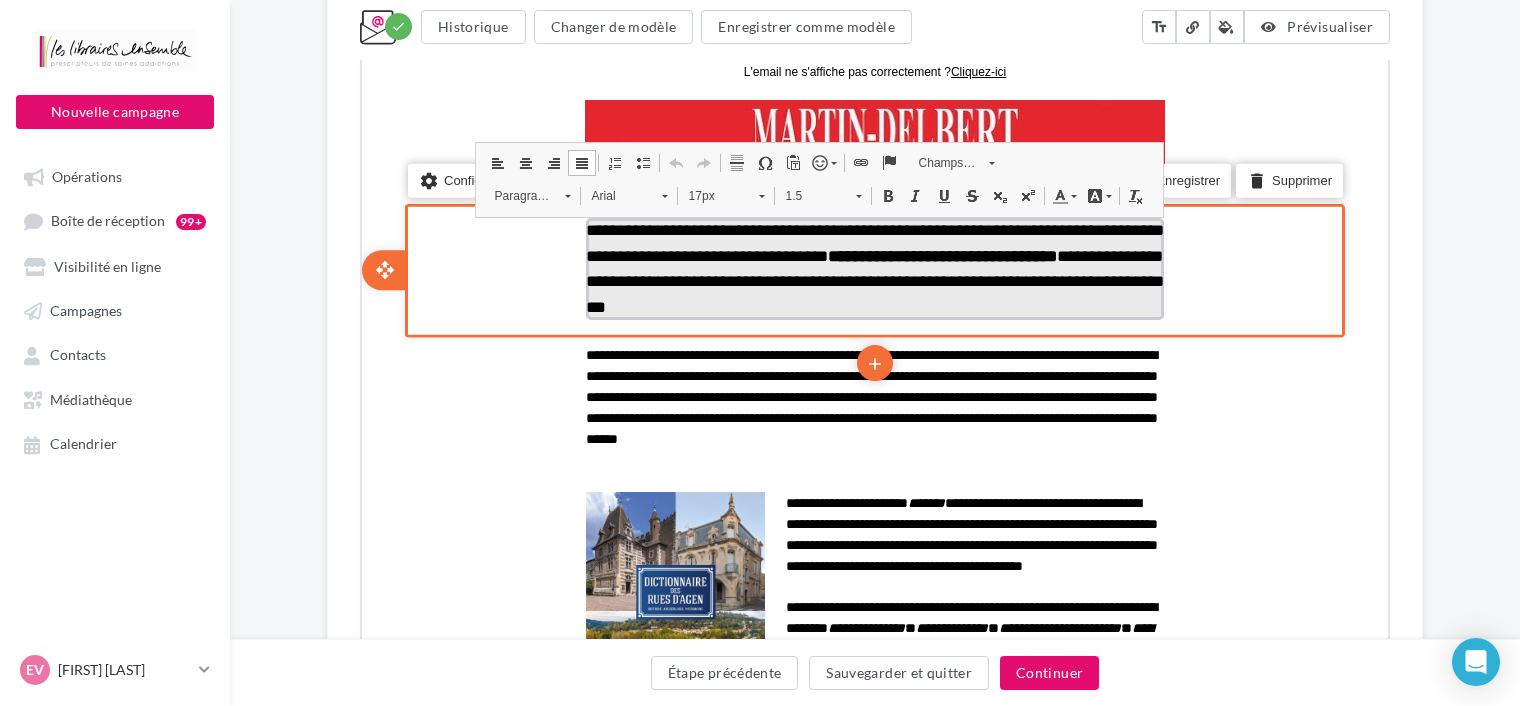 drag, startPoint x: 650, startPoint y: 231, endPoint x: 682, endPoint y: 226, distance: 32.38827 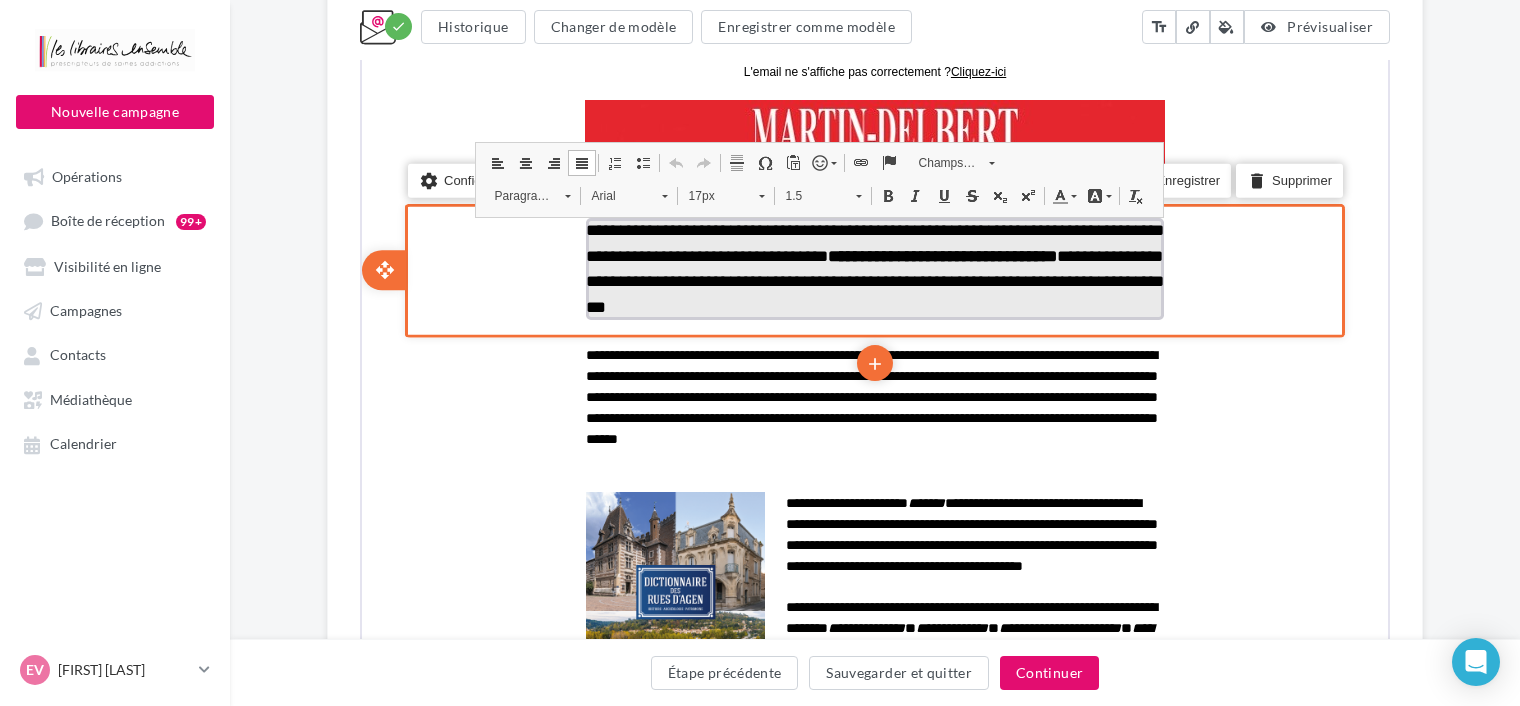 click on "**********" at bounding box center (873, 266) 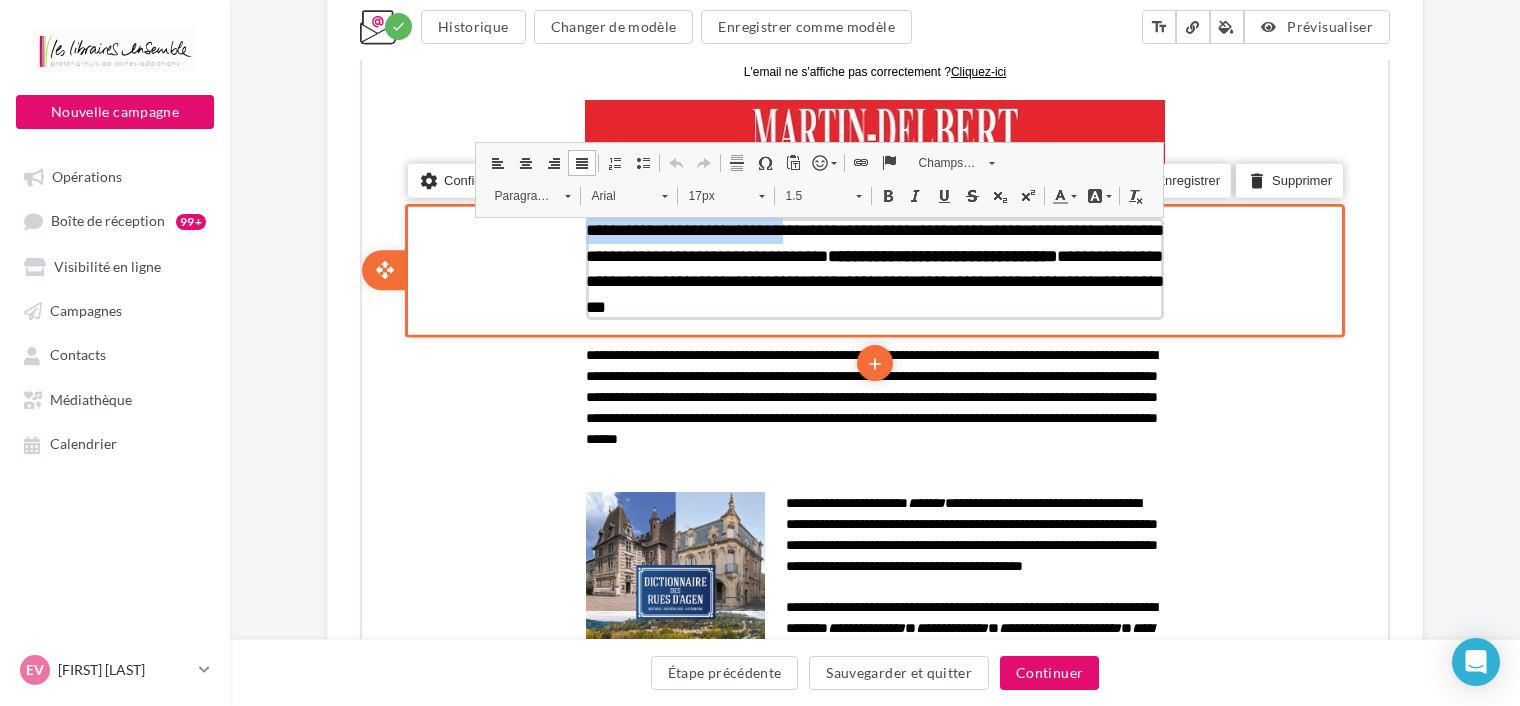 drag, startPoint x: 778, startPoint y: 222, endPoint x: 574, endPoint y: 225, distance: 204.02206 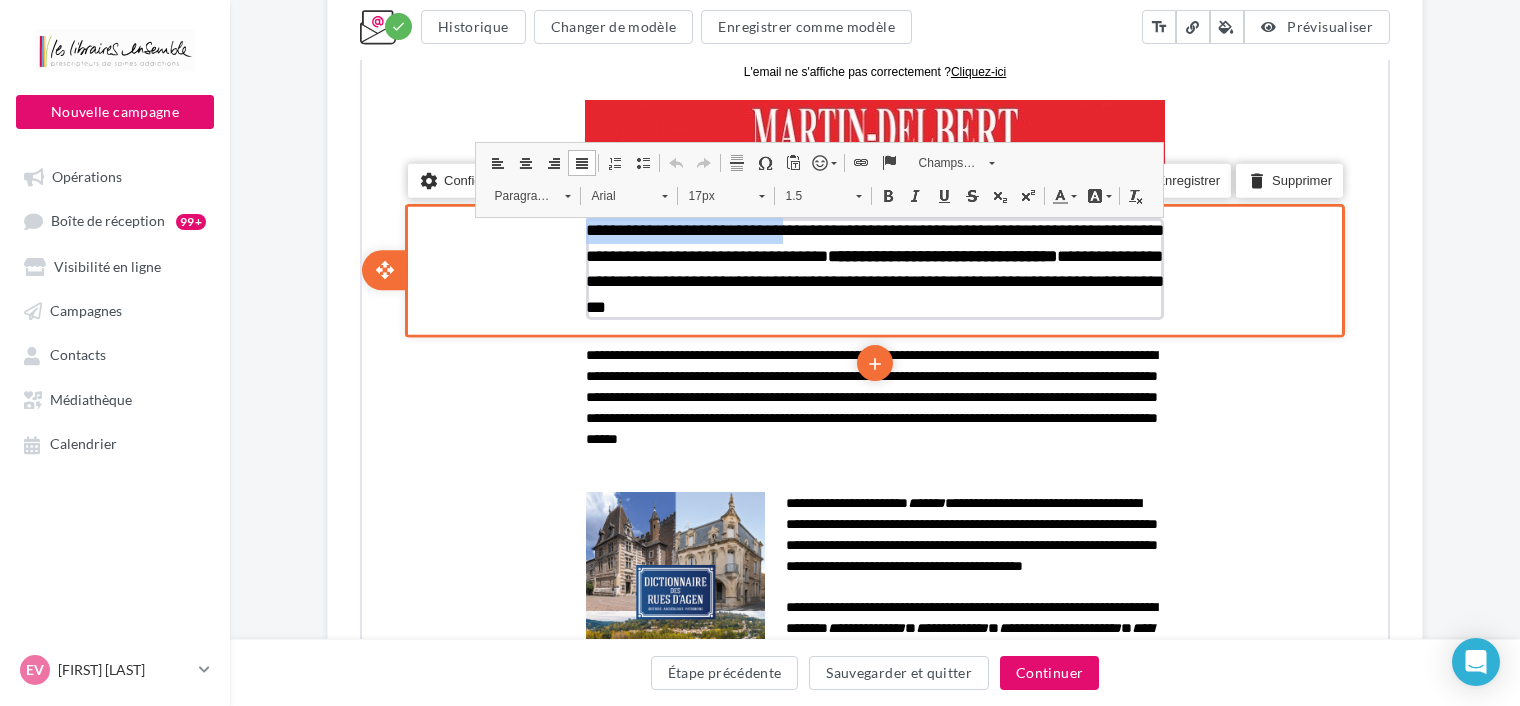 click on "**********" at bounding box center [873, 267] 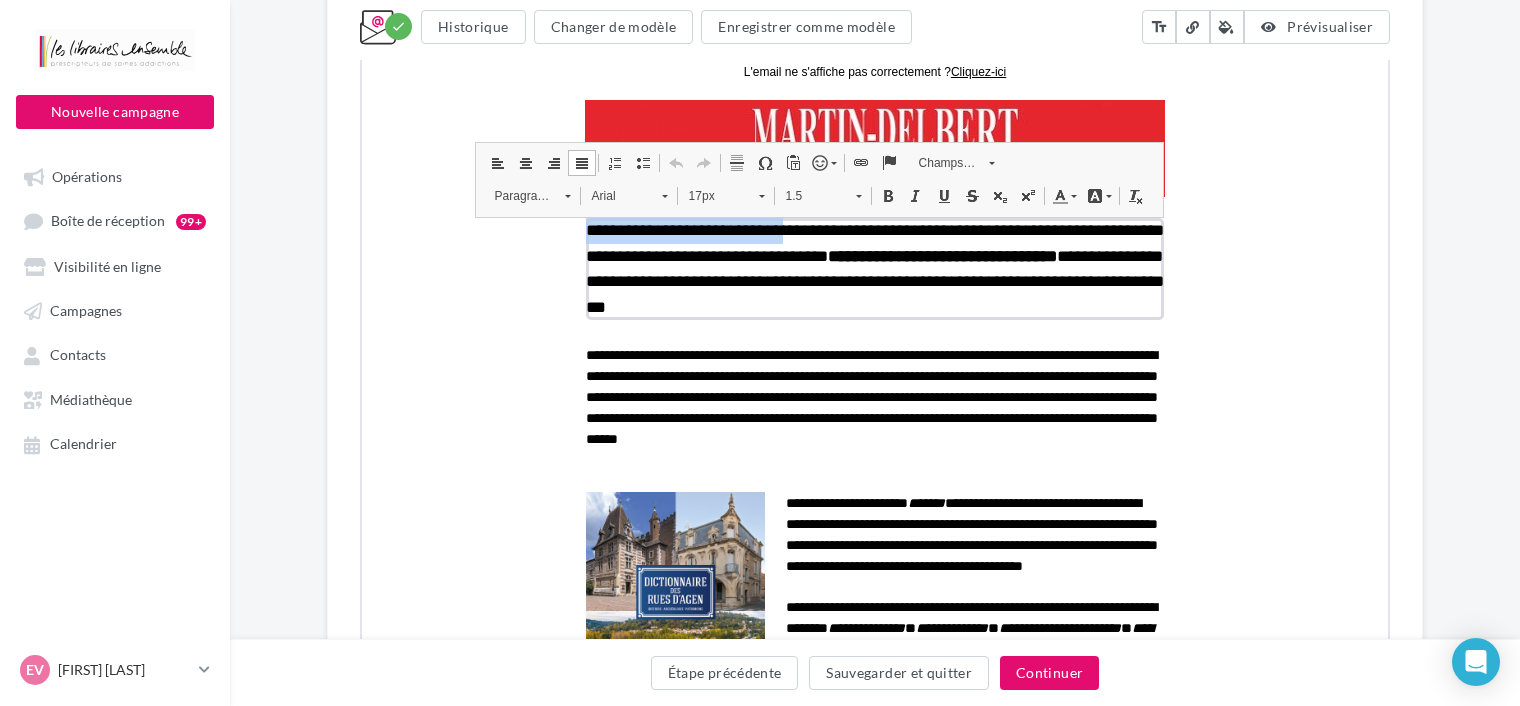 click at bounding box center (886, 193) 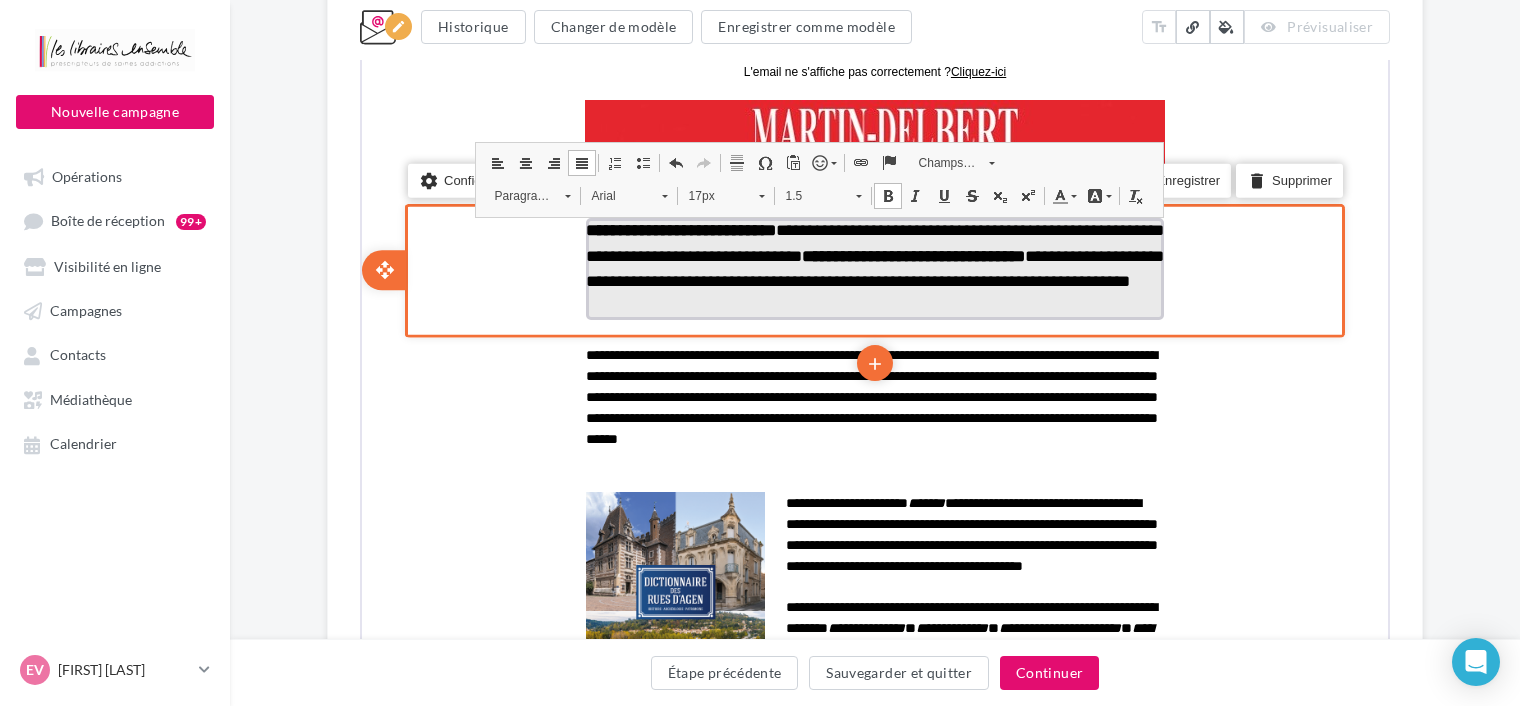 click on "**********" at bounding box center [873, 253] 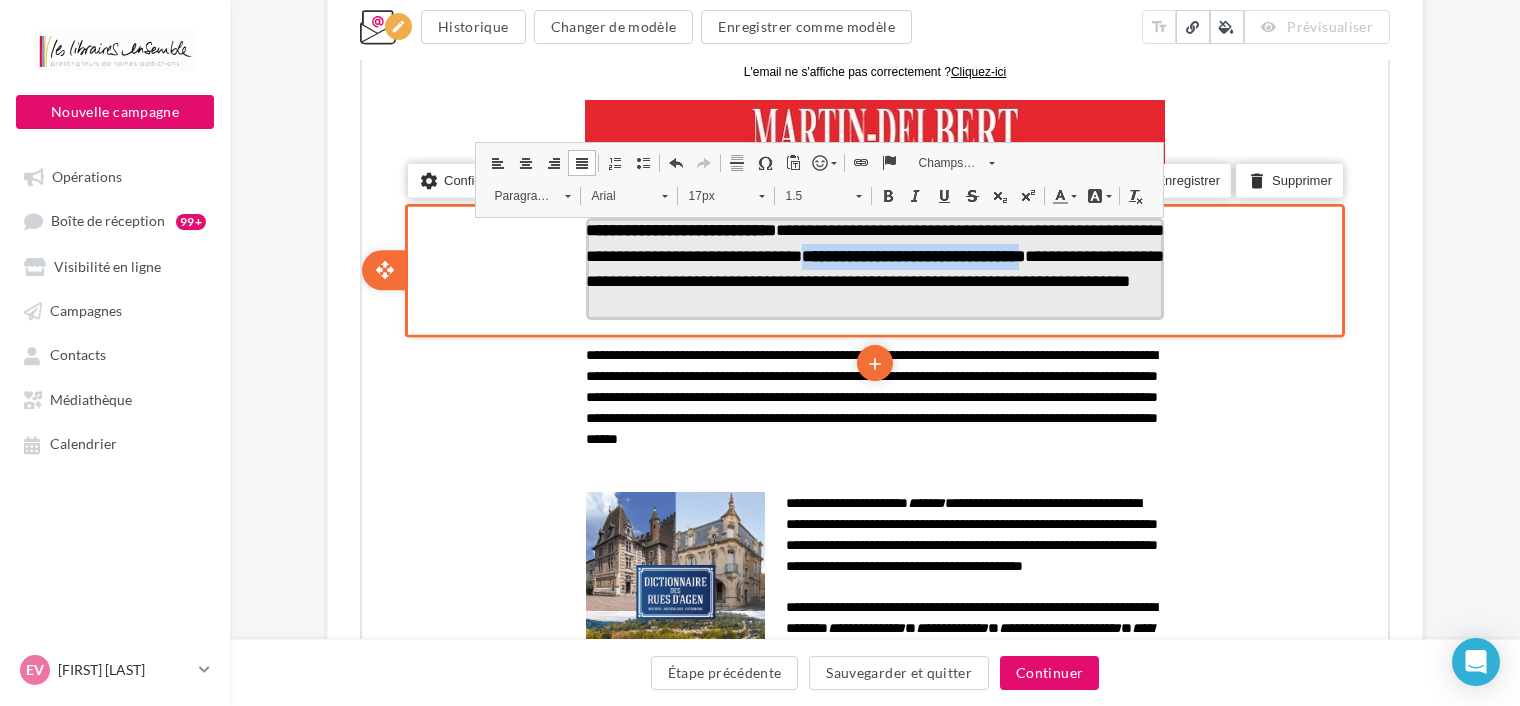 drag, startPoint x: 861, startPoint y: 254, endPoint x: 1123, endPoint y: 257, distance: 262.01718 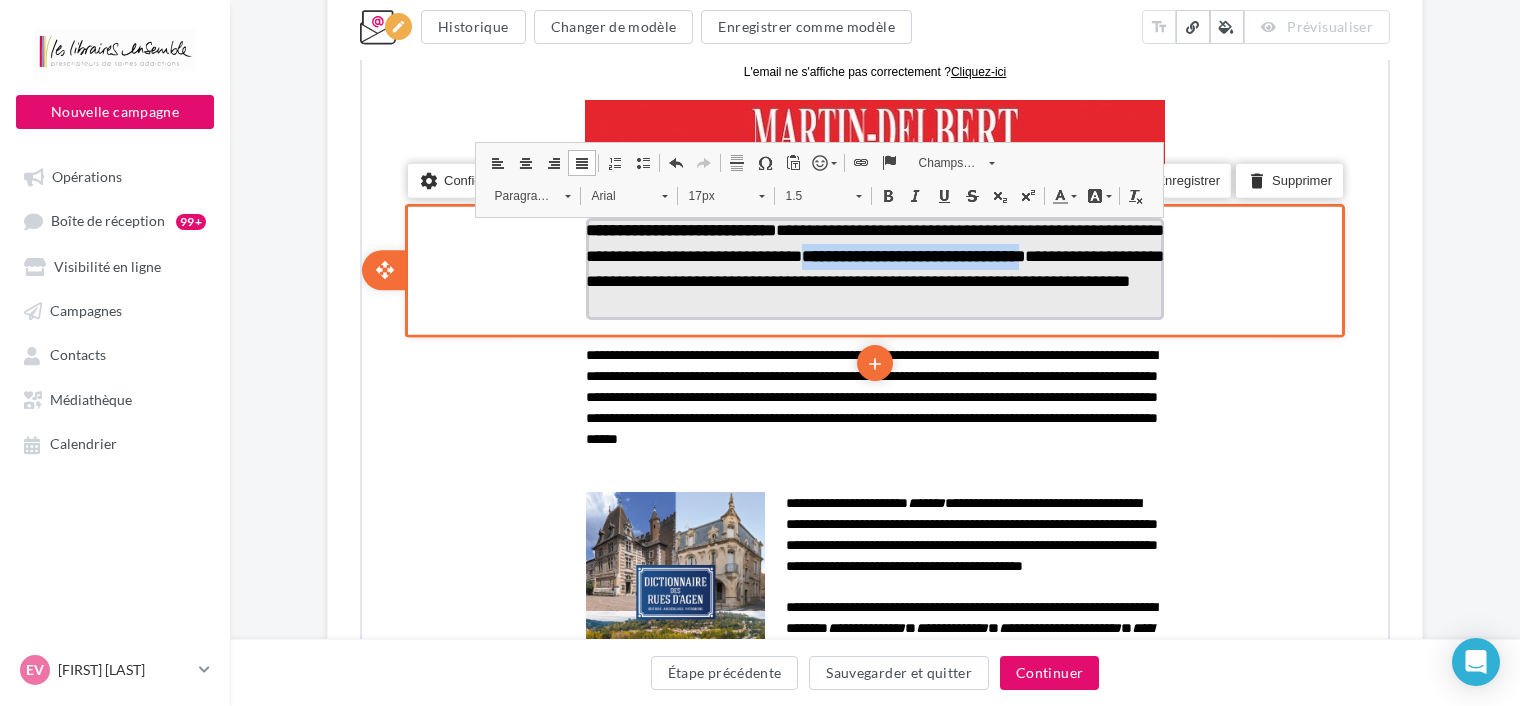 click on "**********" at bounding box center (911, 253) 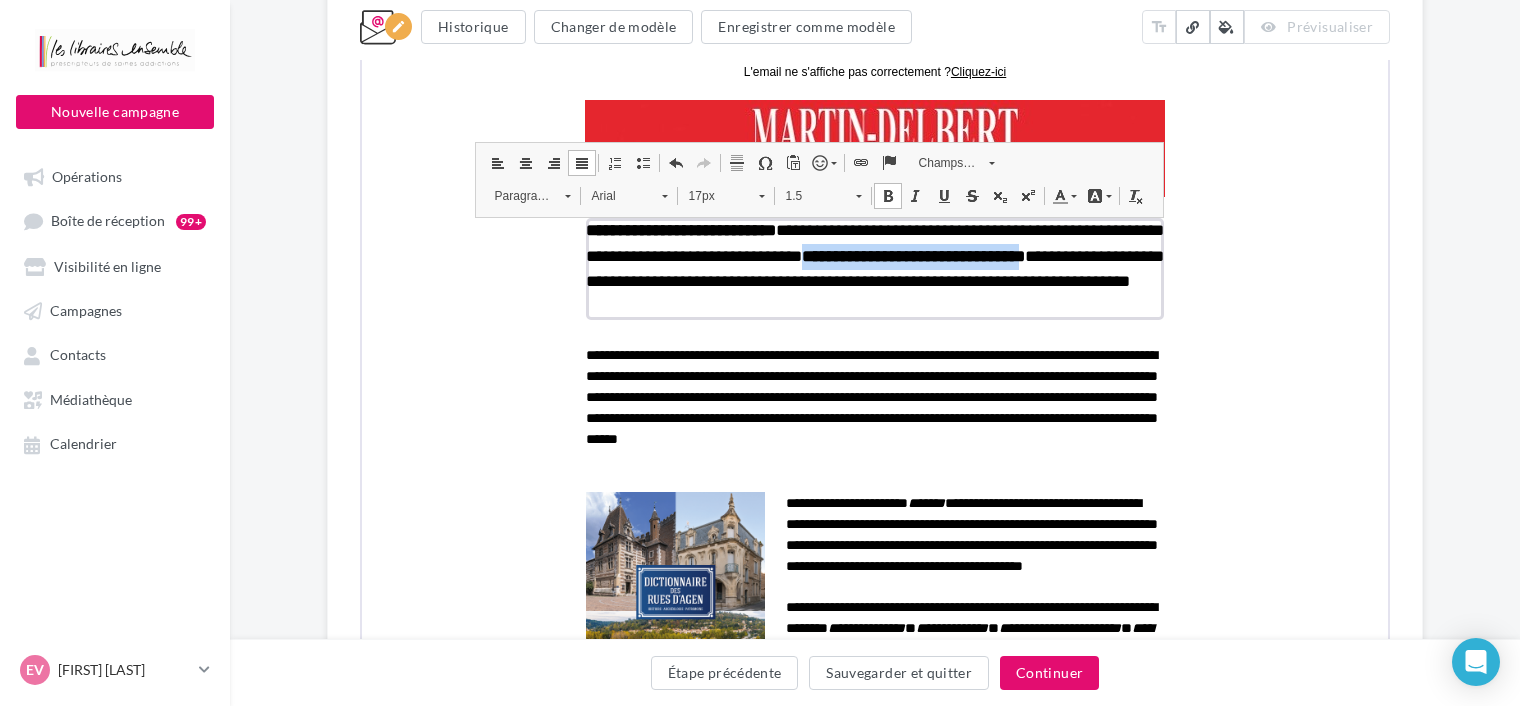 click at bounding box center [914, 193] 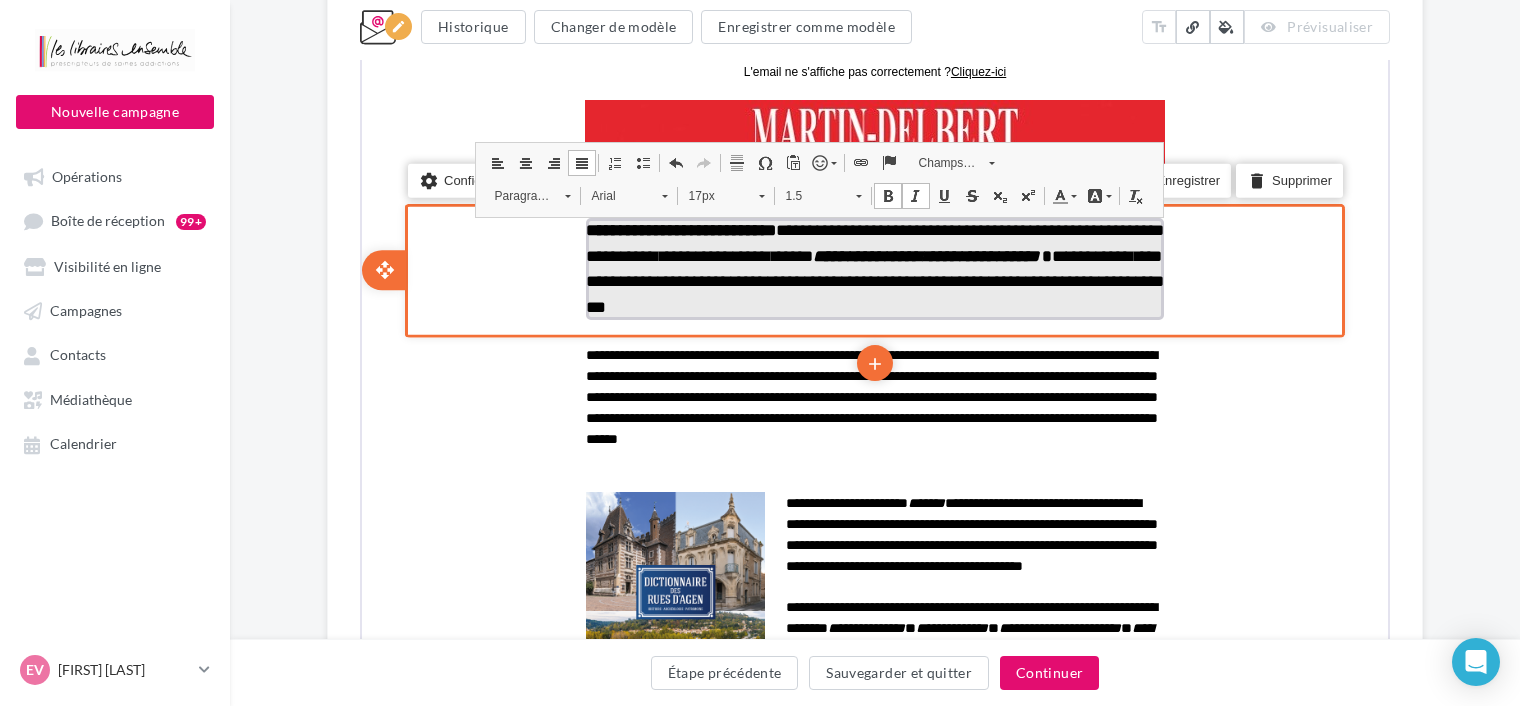 click on "**********" at bounding box center [873, 266] 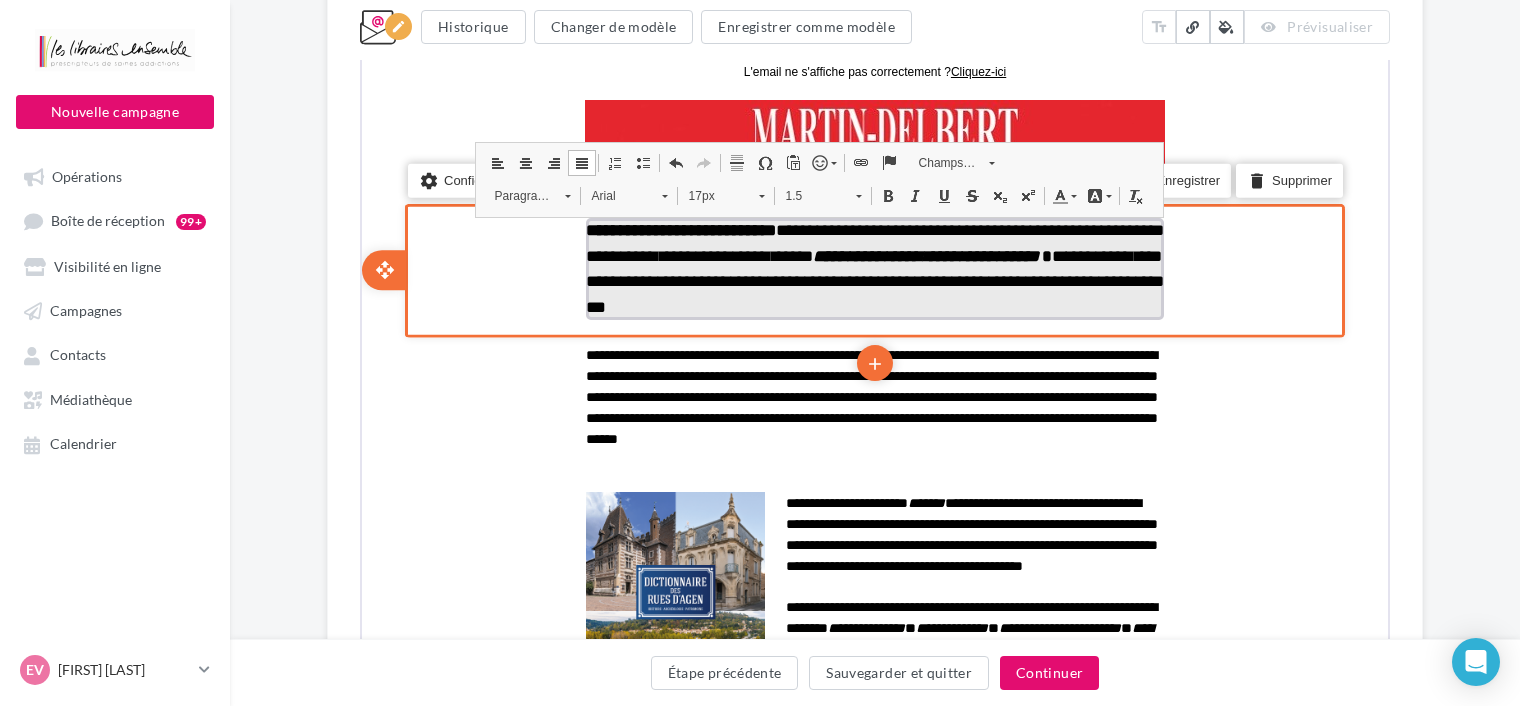 click on "**********" at bounding box center (873, 266) 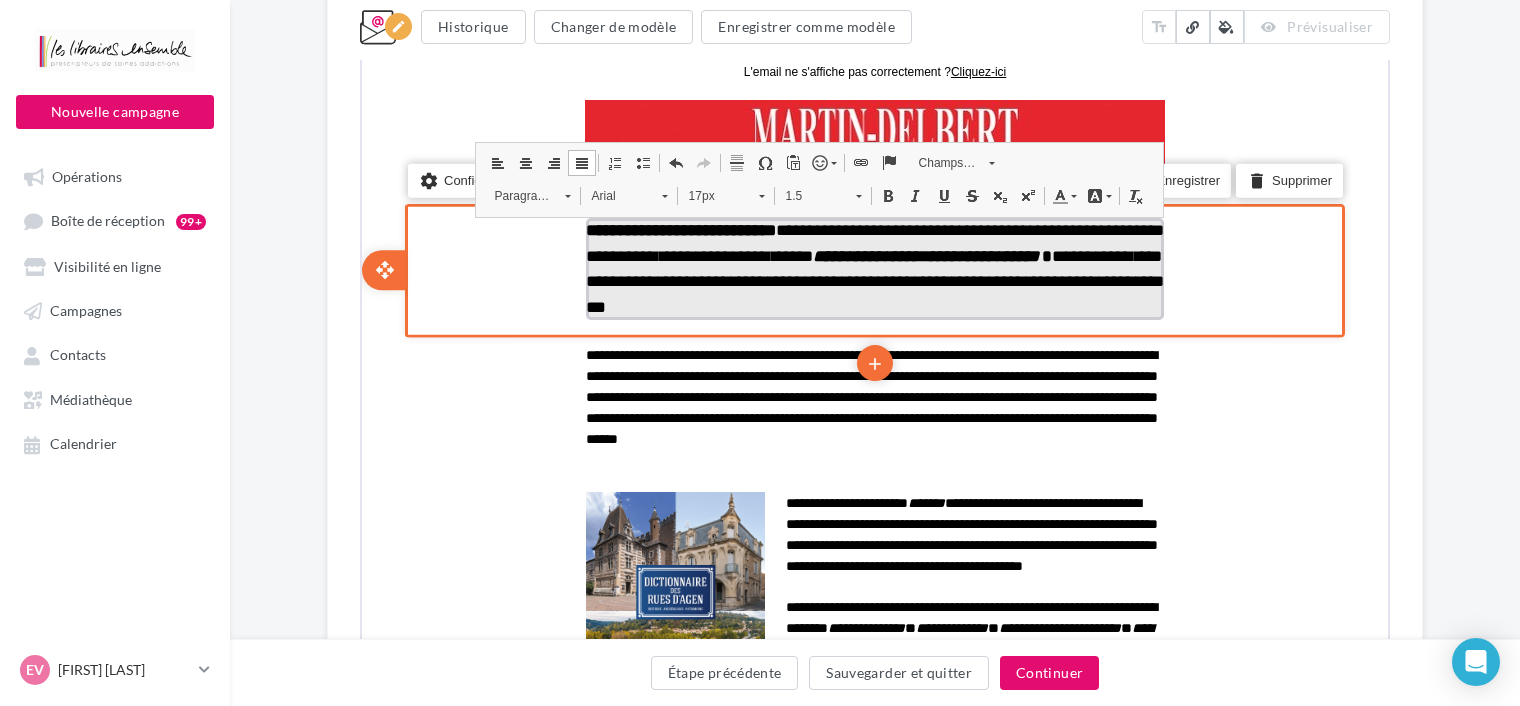 type 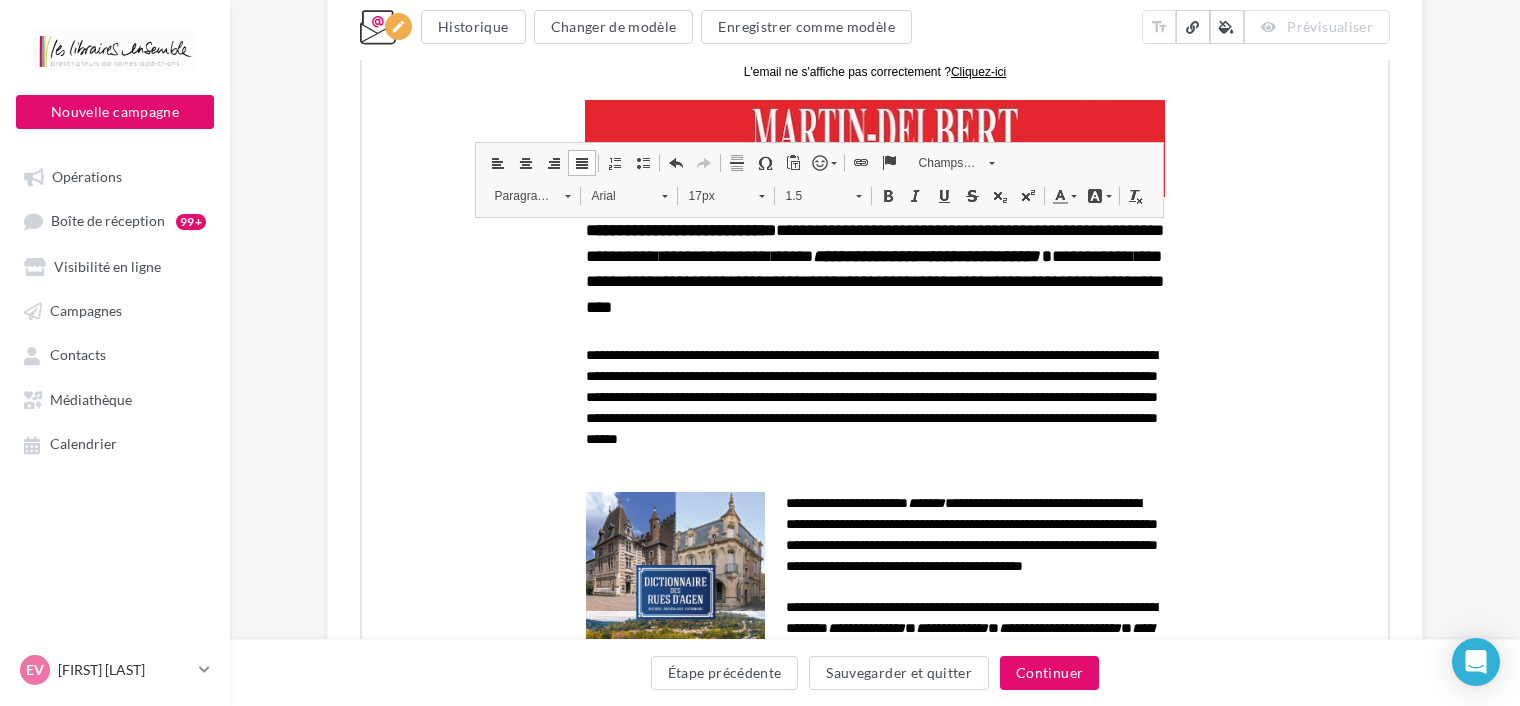 click on "**********" at bounding box center (875, 612) 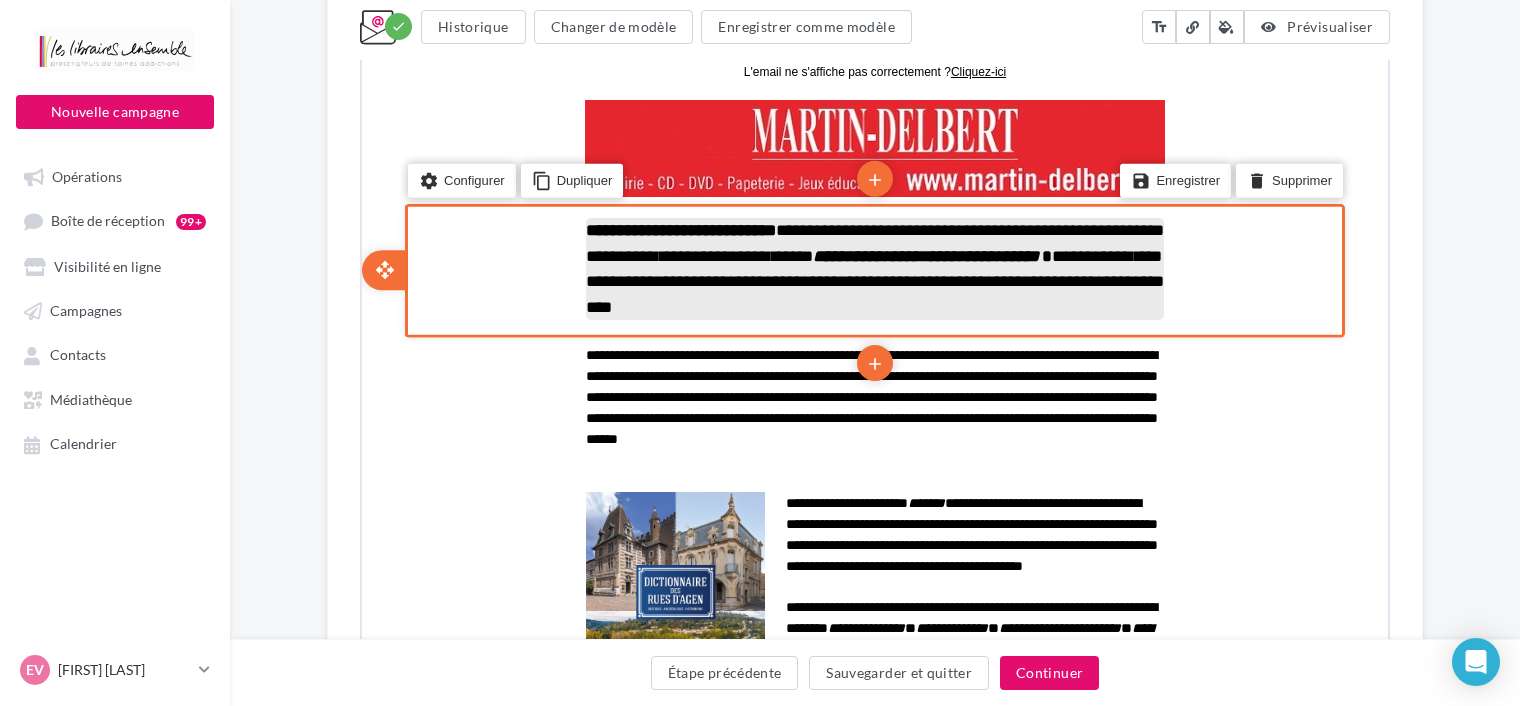 click on "**********" at bounding box center [873, 266] 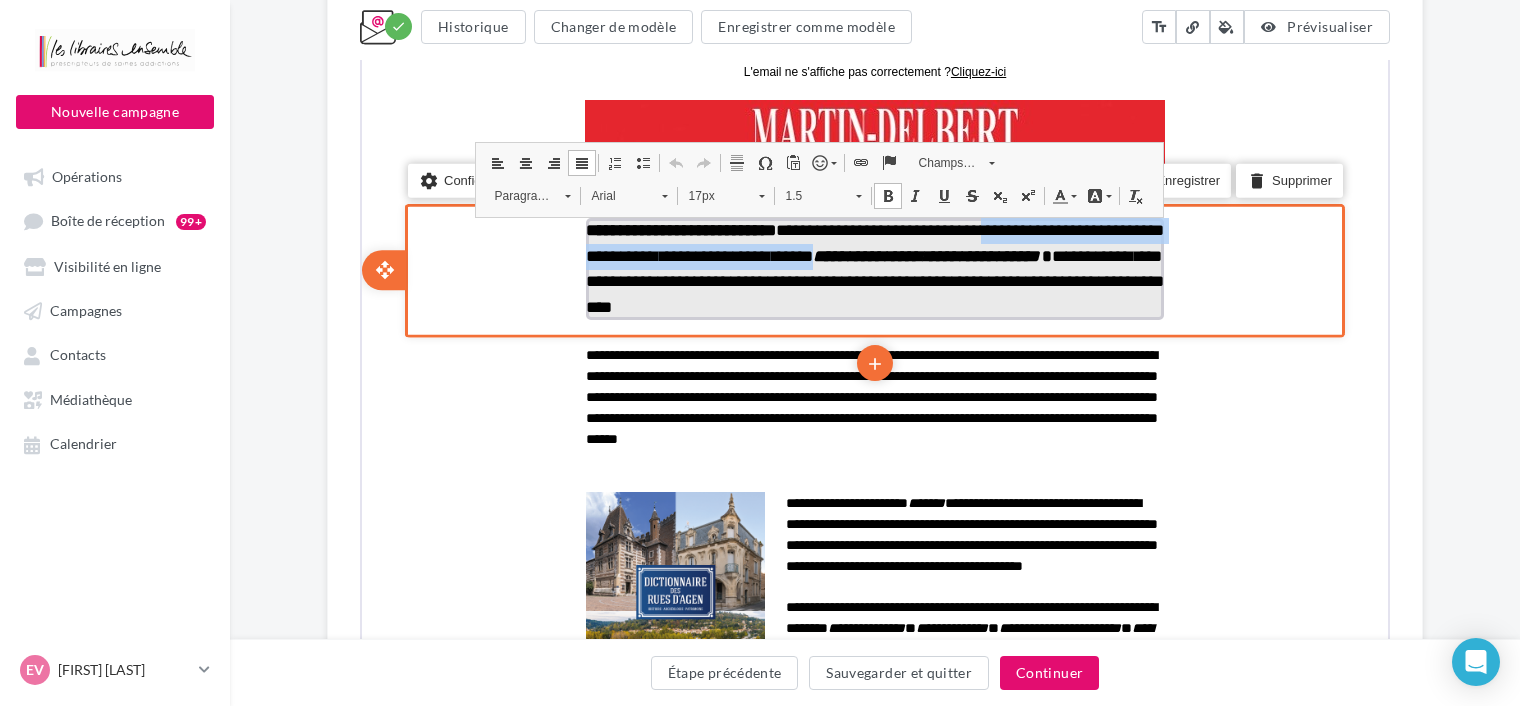 drag, startPoint x: 1008, startPoint y: 227, endPoint x: 860, endPoint y: 245, distance: 149.09058 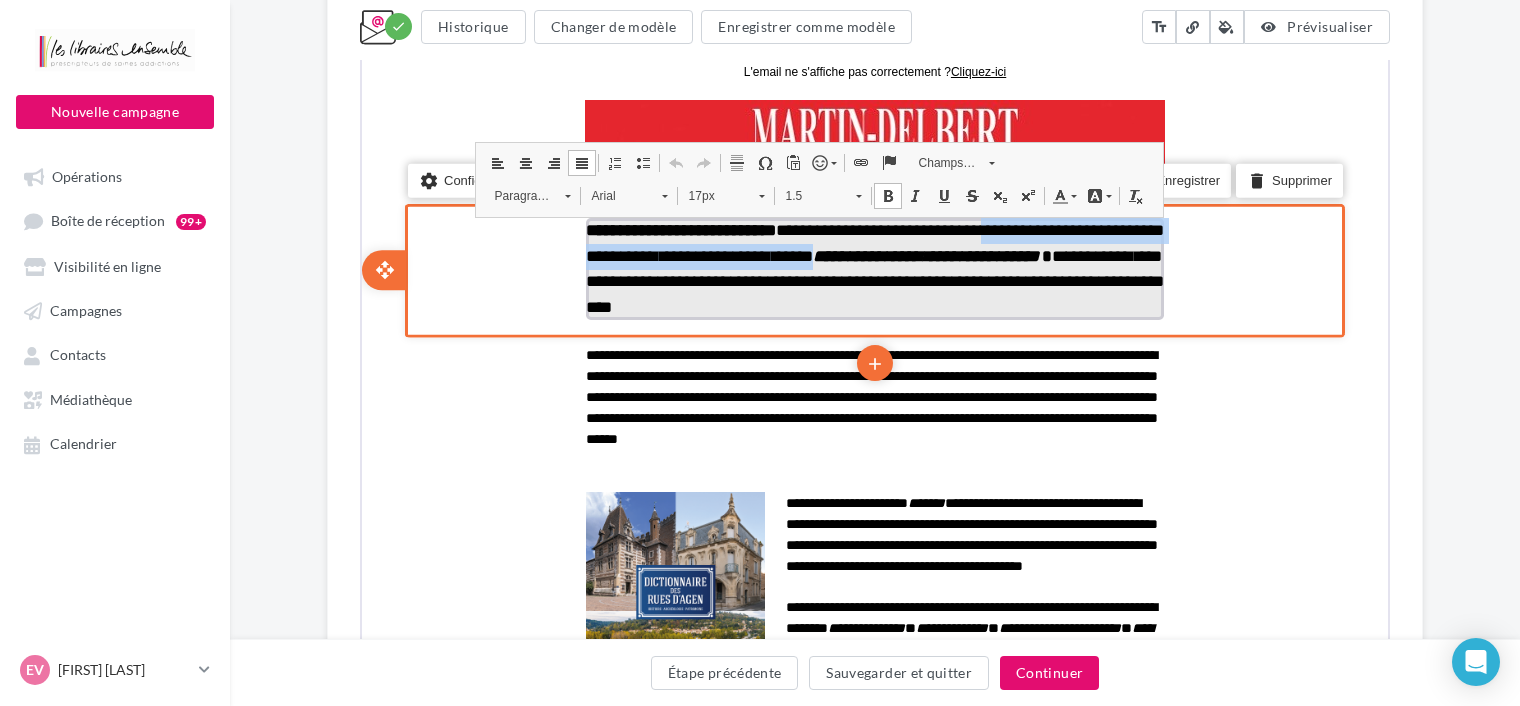 click on "**********" at bounding box center [873, 266] 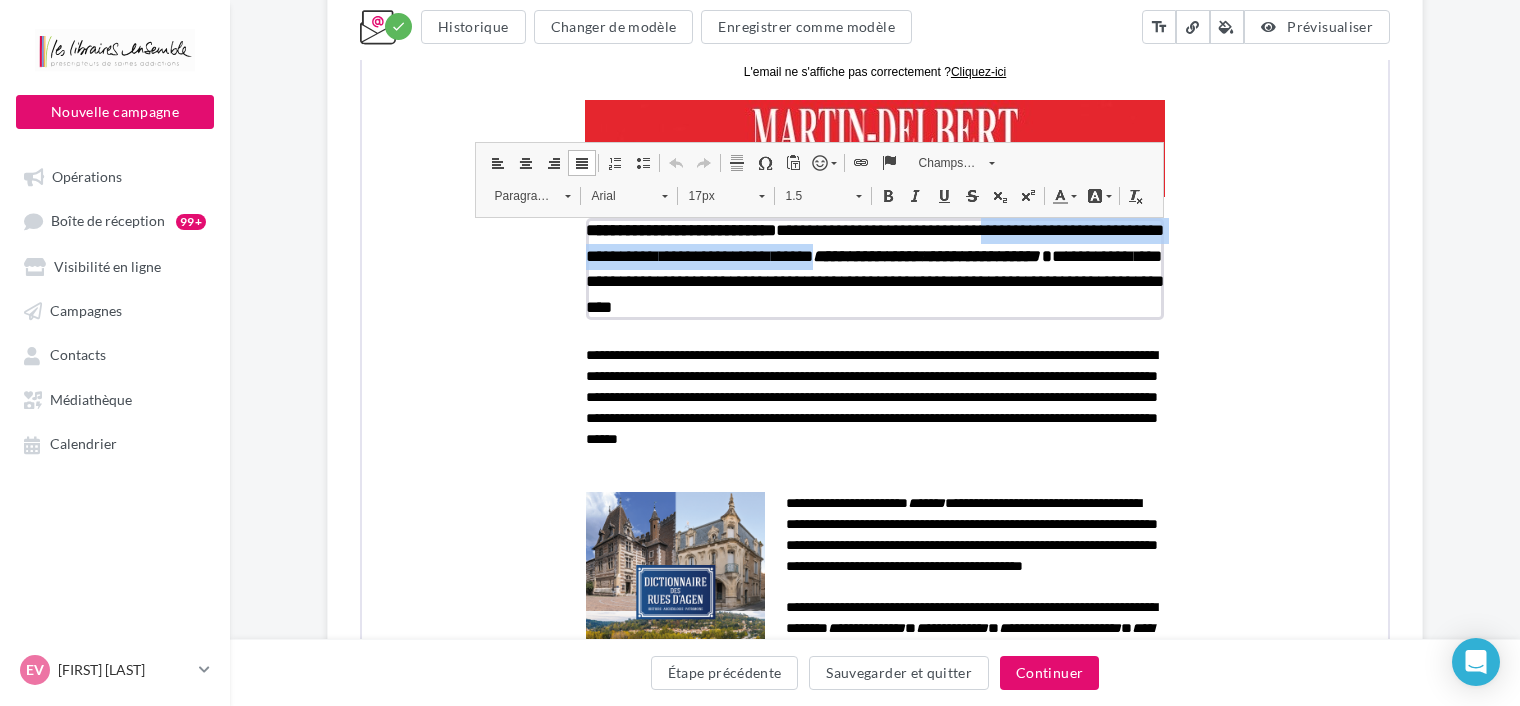click at bounding box center (886, 193) 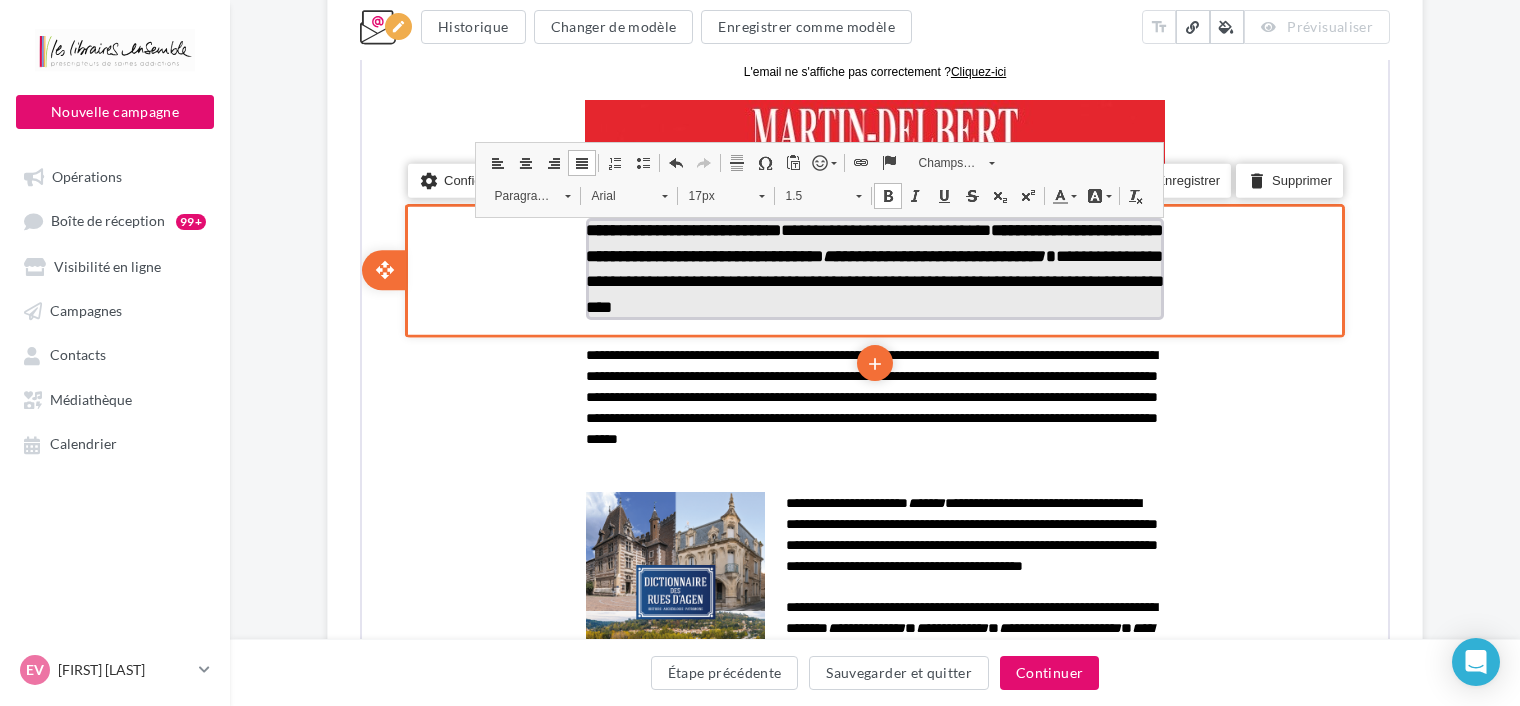 click on "**********" at bounding box center [873, 266] 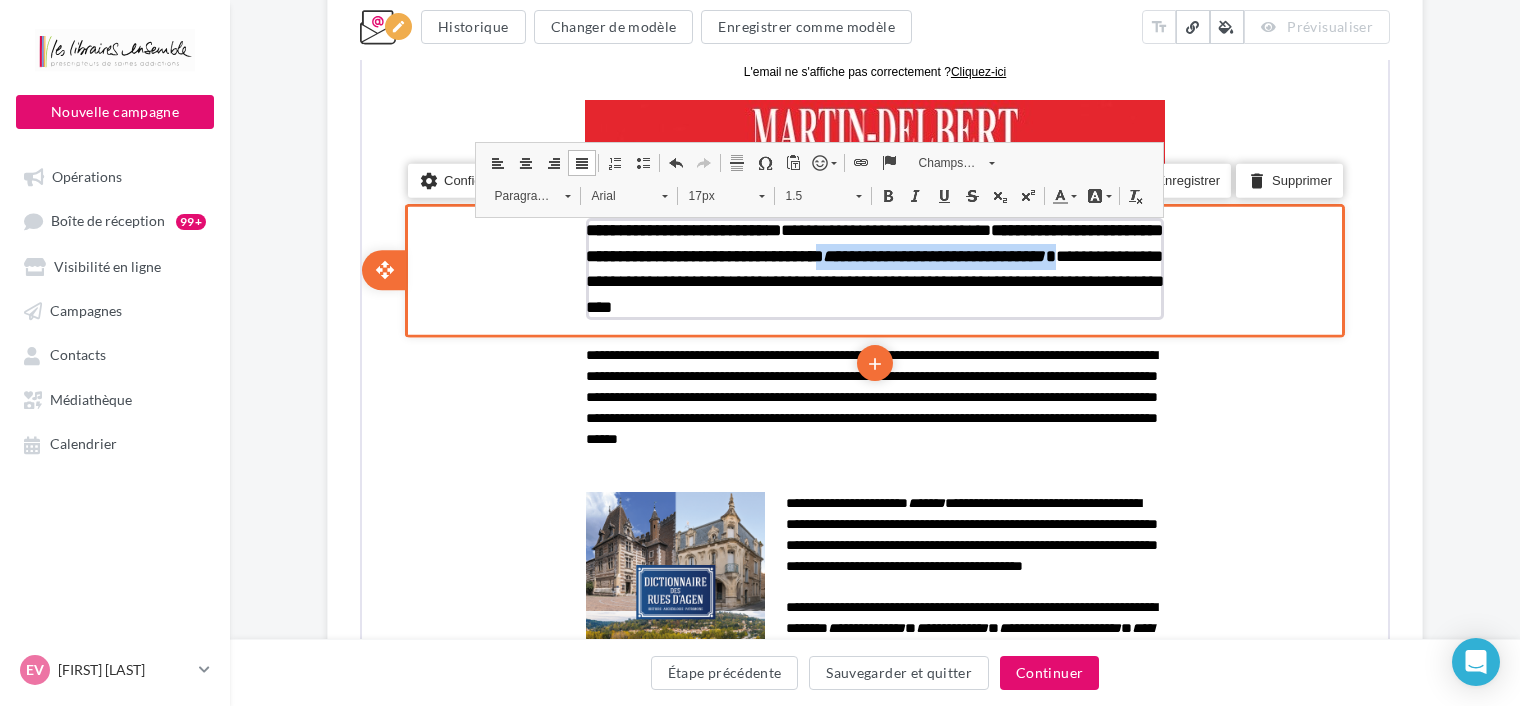 drag, startPoint x: 890, startPoint y: 247, endPoint x: 1168, endPoint y: 248, distance: 278.0018 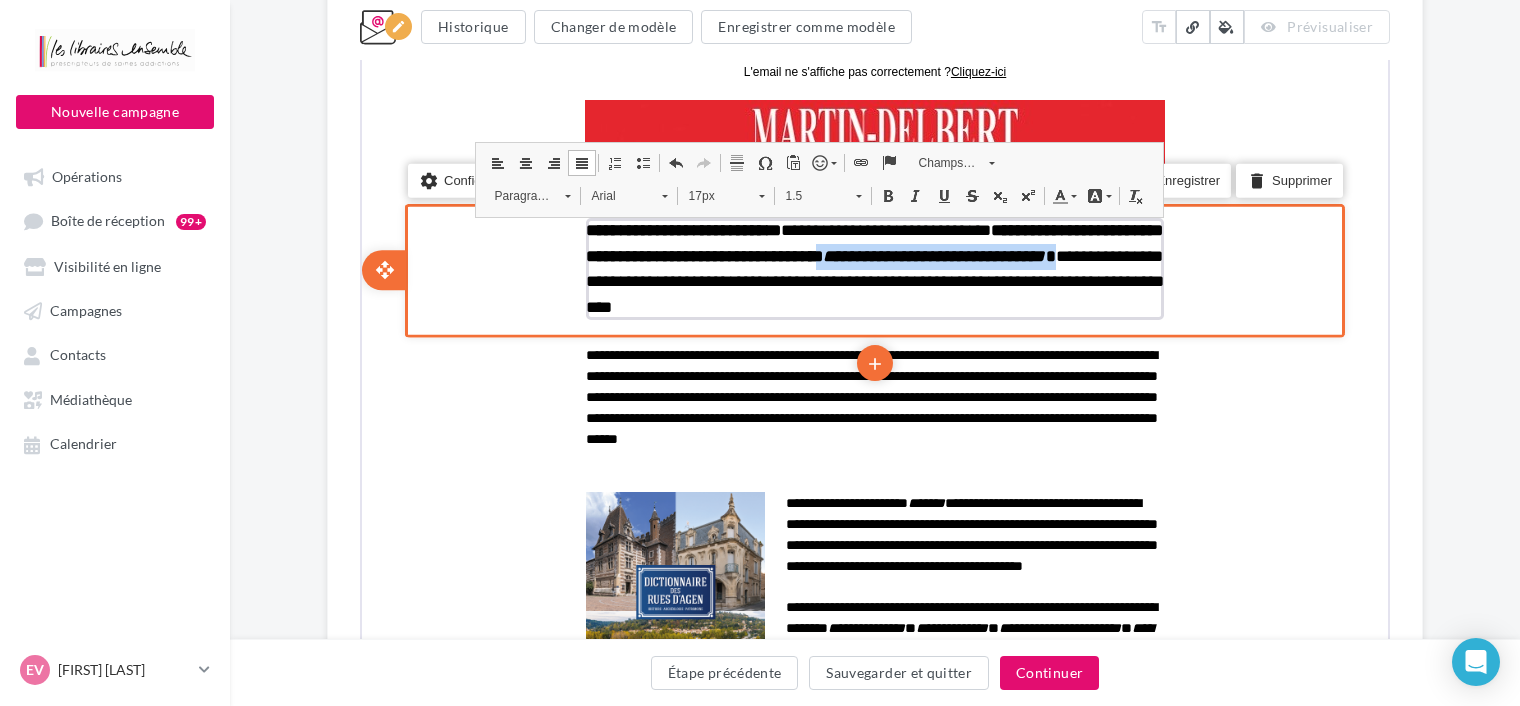 click on "**********" at bounding box center (873, 267) 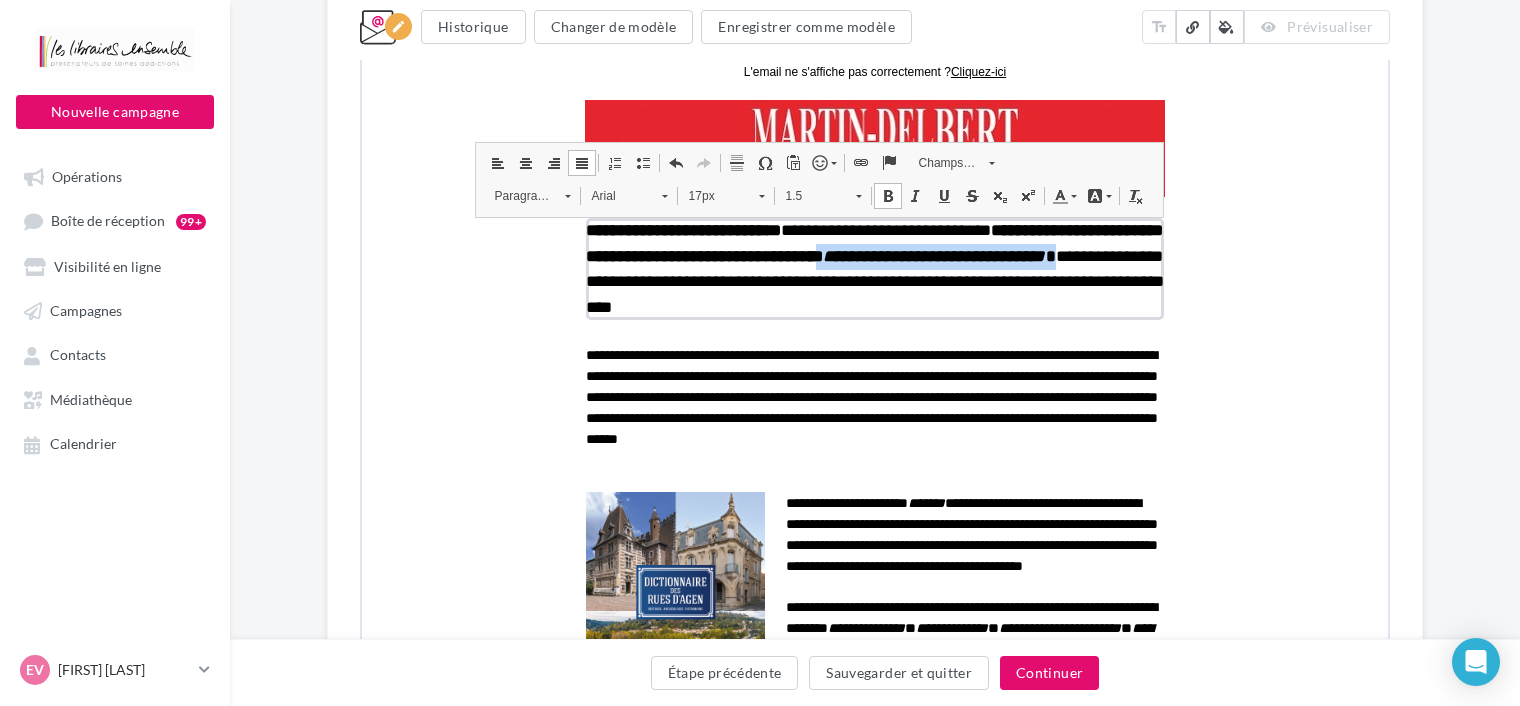 click at bounding box center [886, 193] 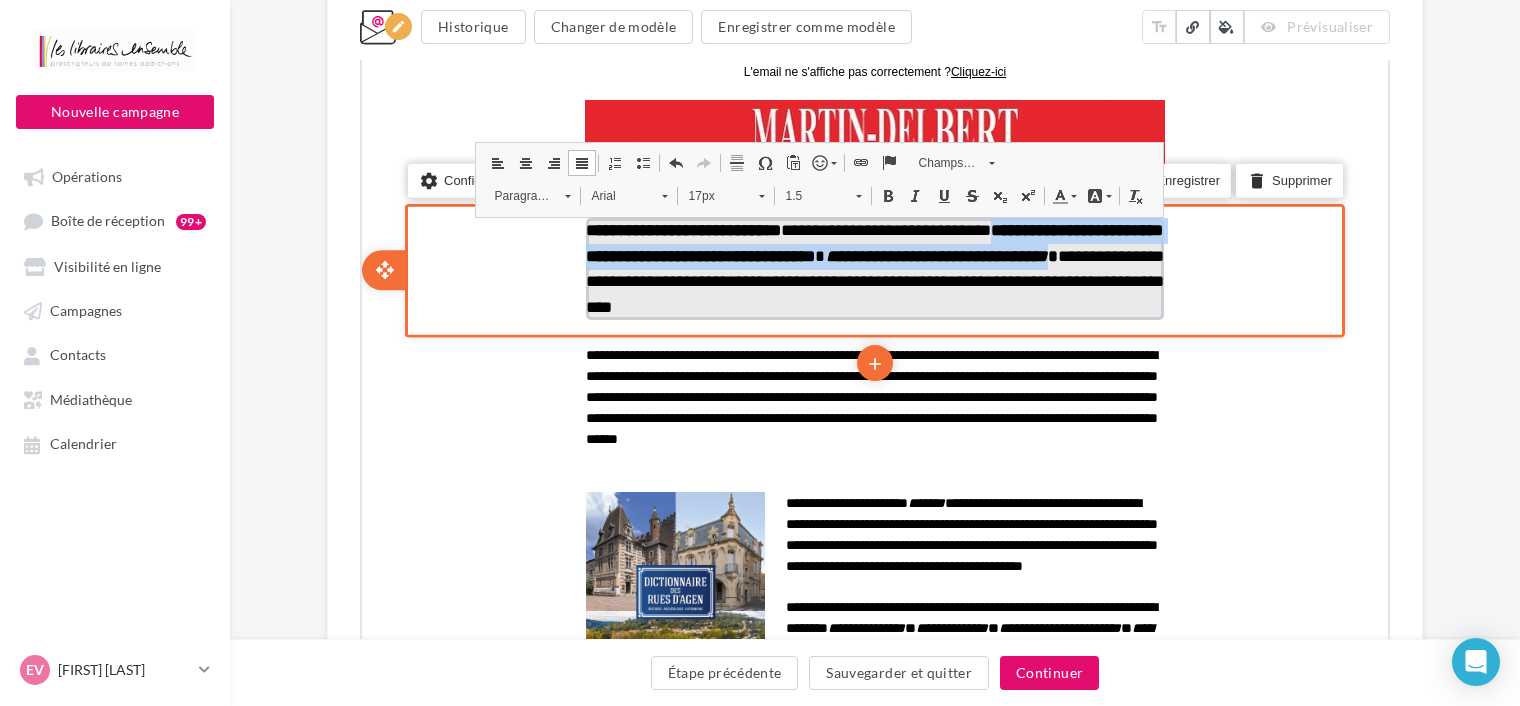 click on "**********" at bounding box center (935, 253) 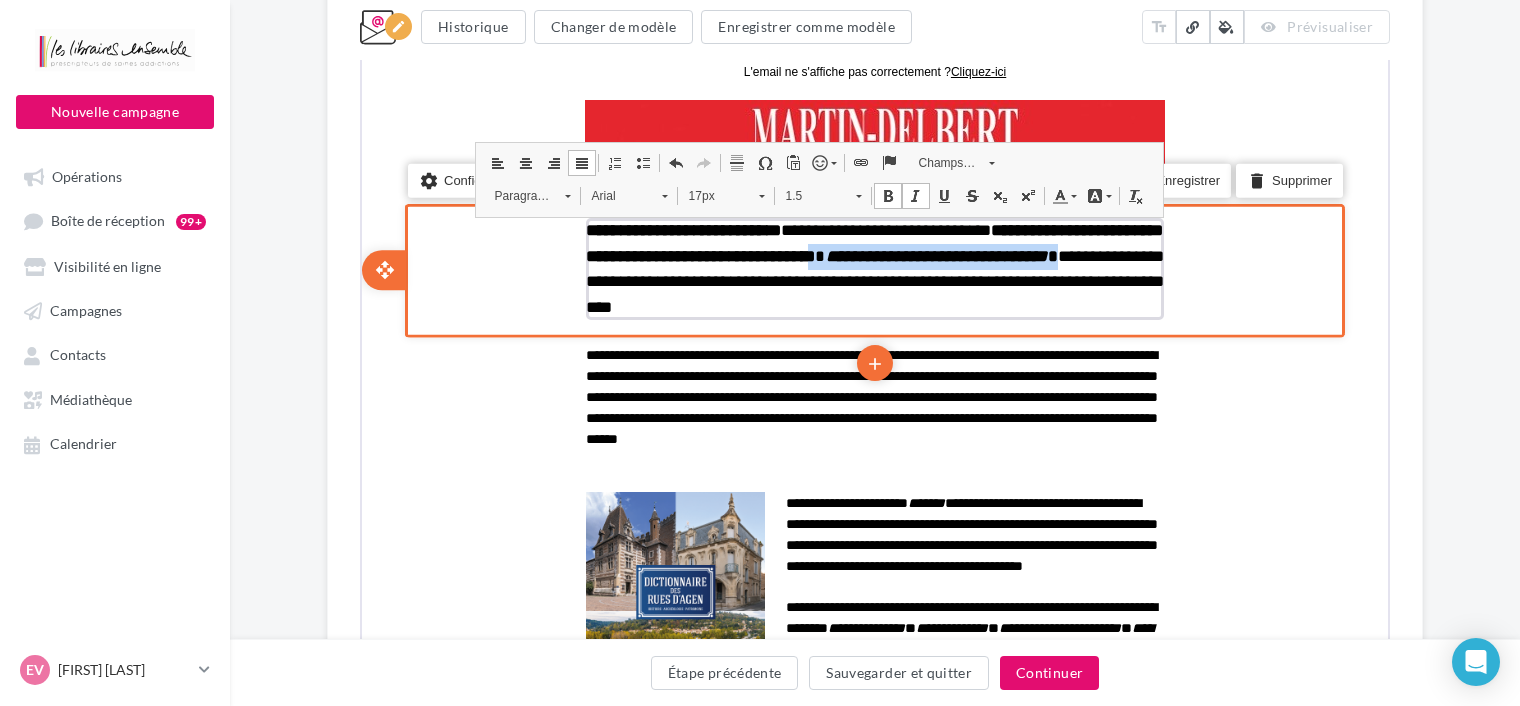 drag, startPoint x: 883, startPoint y: 254, endPoint x: 1168, endPoint y: 252, distance: 285.00702 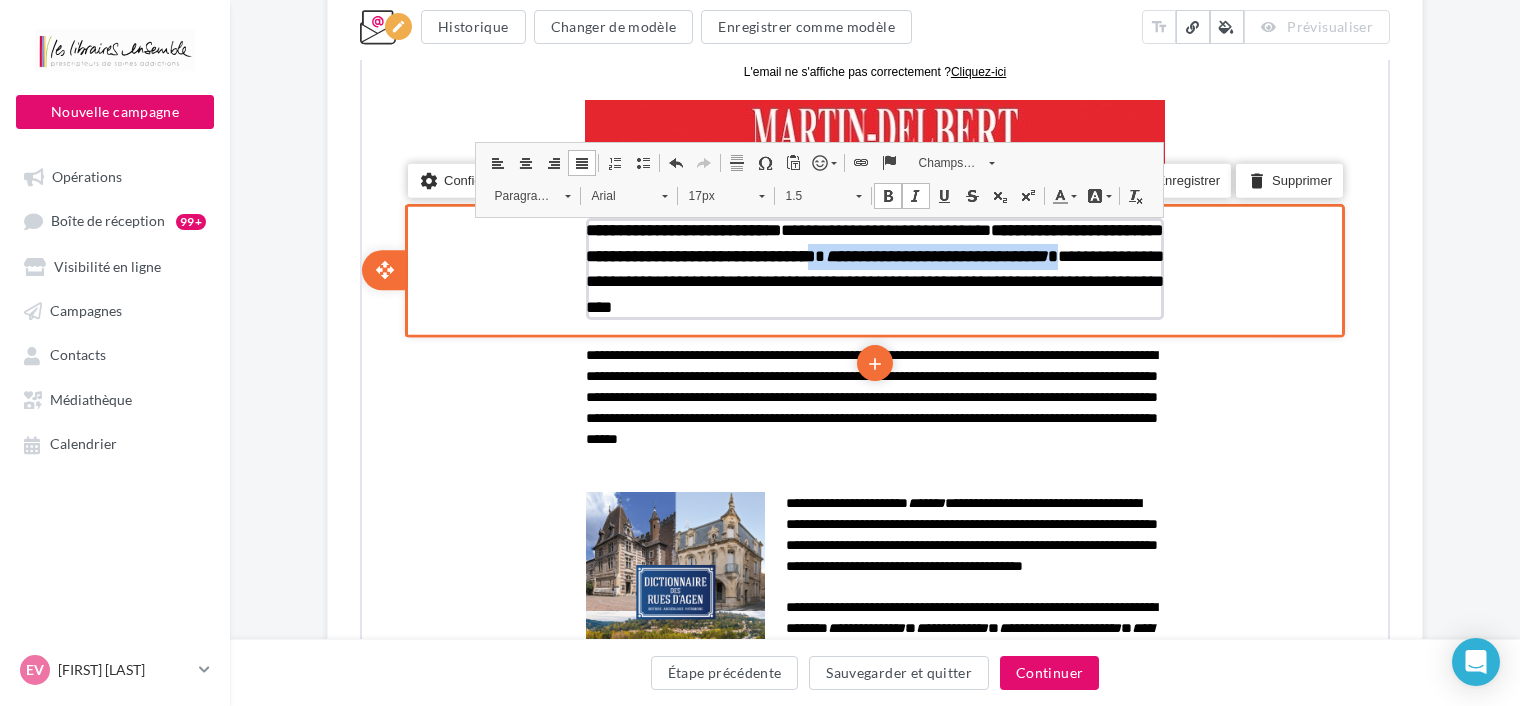 click on "**********" at bounding box center [873, 267] 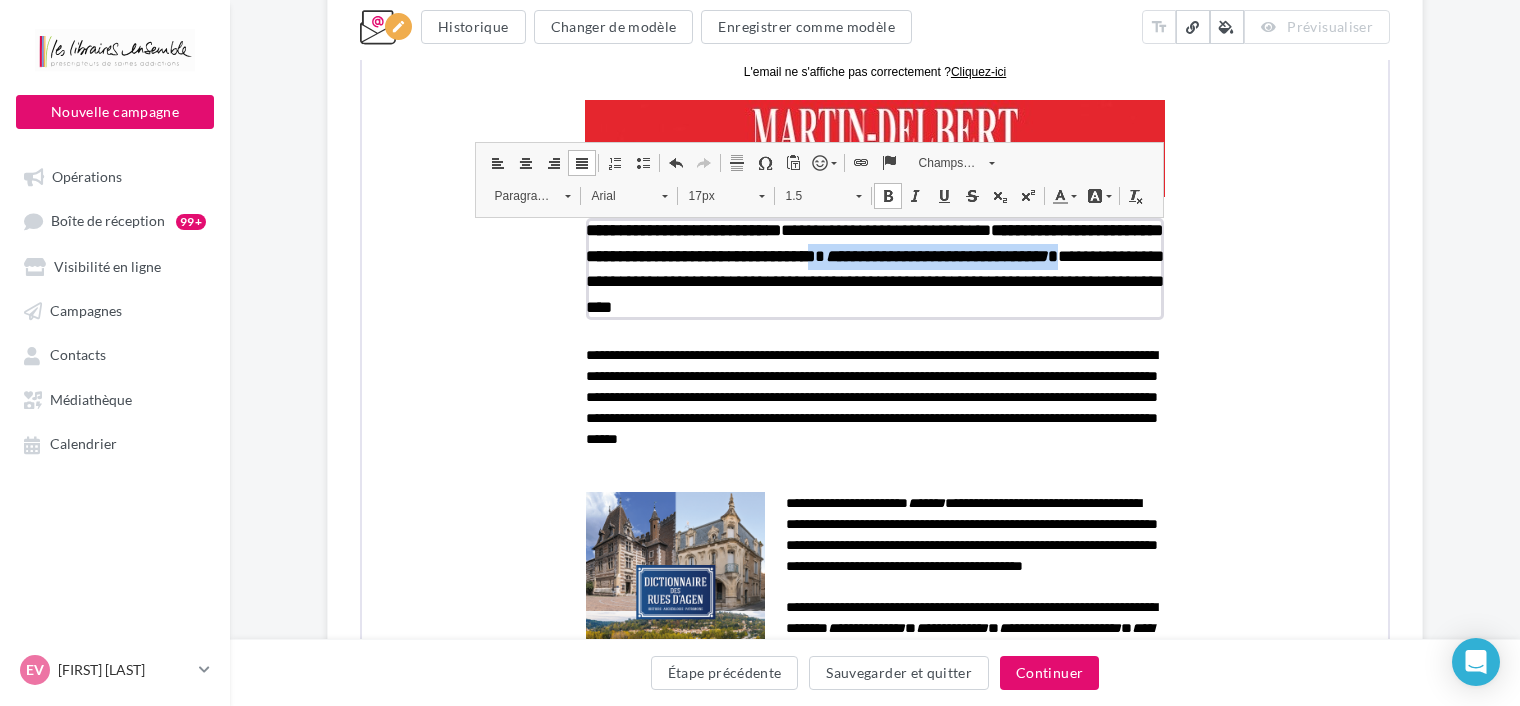 click on "Gras  Raccourci clavier Ctrl+B" at bounding box center [886, 193] 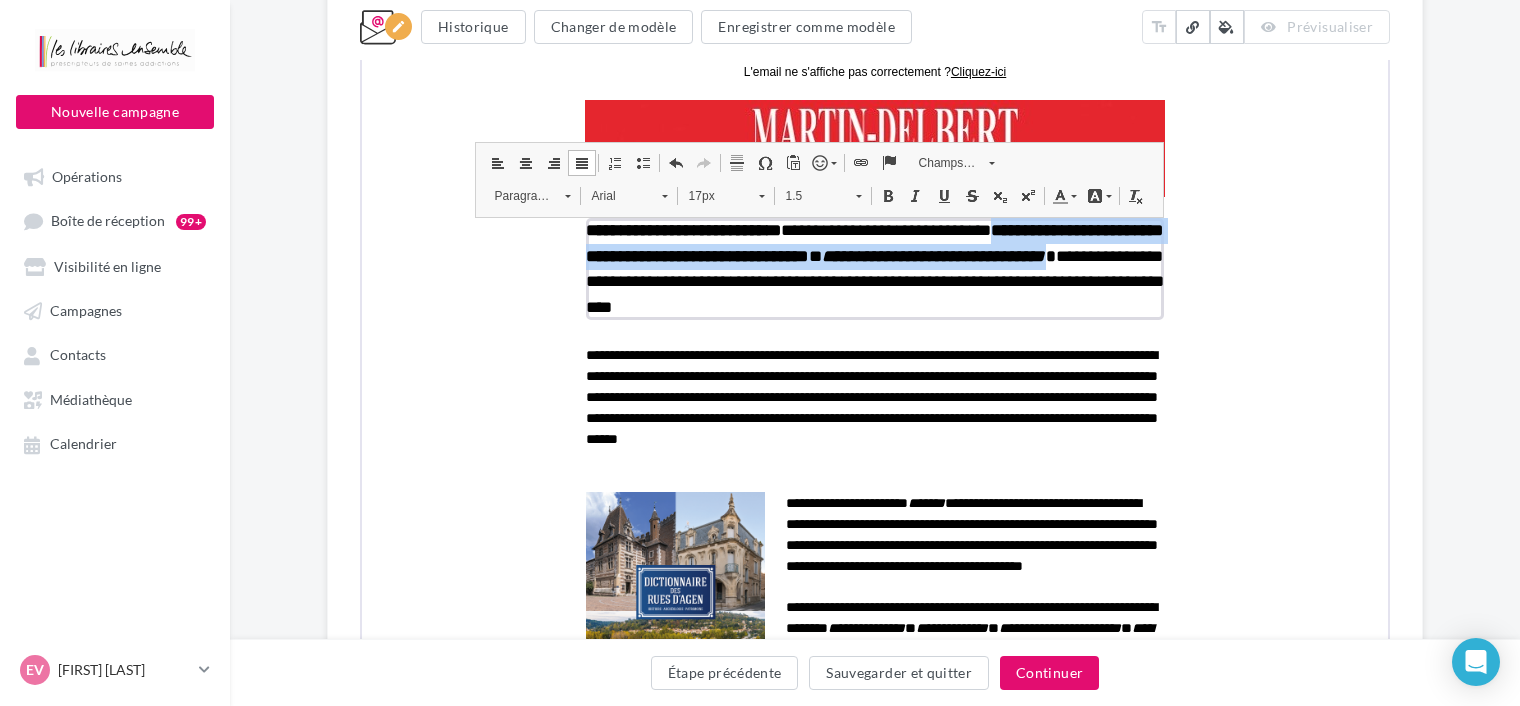 click at bounding box center (886, 193) 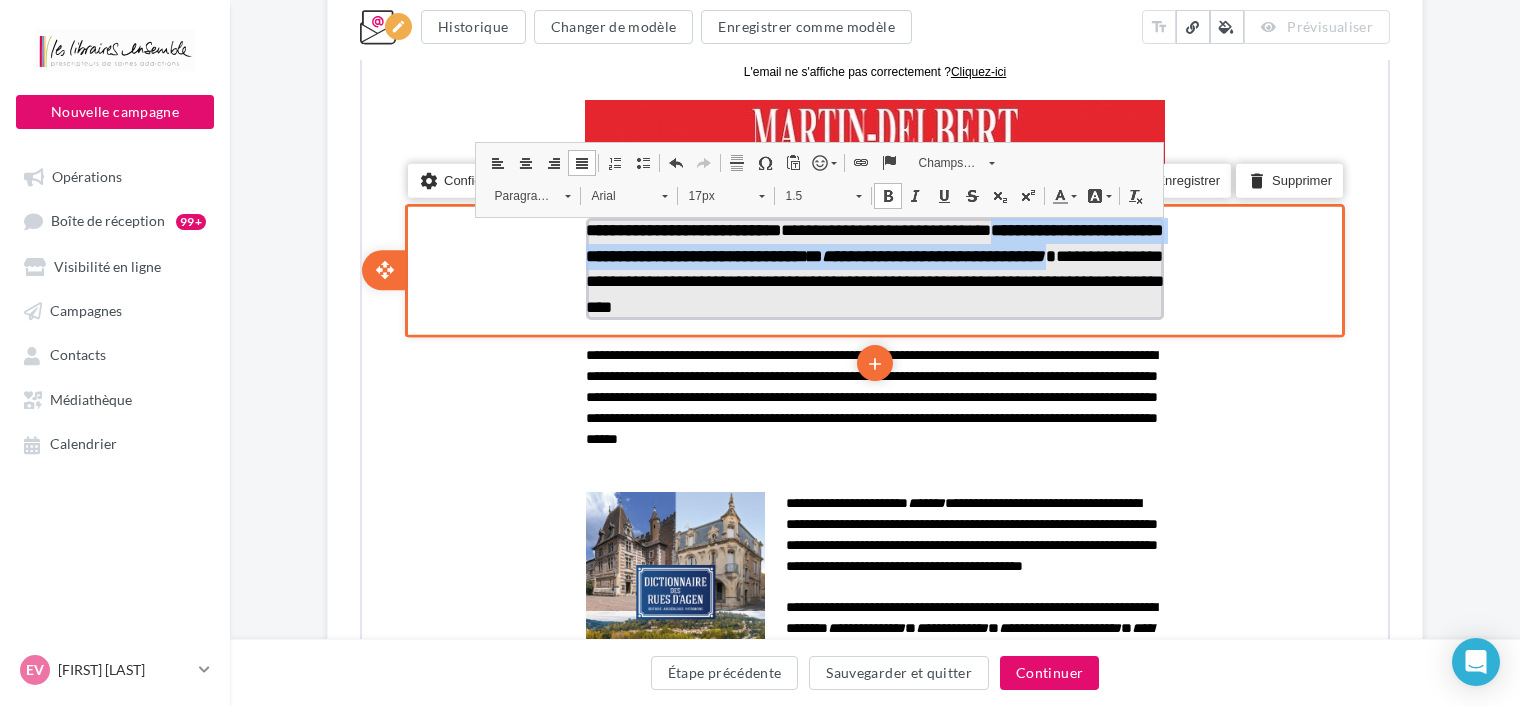 click on "**********" at bounding box center (873, 266) 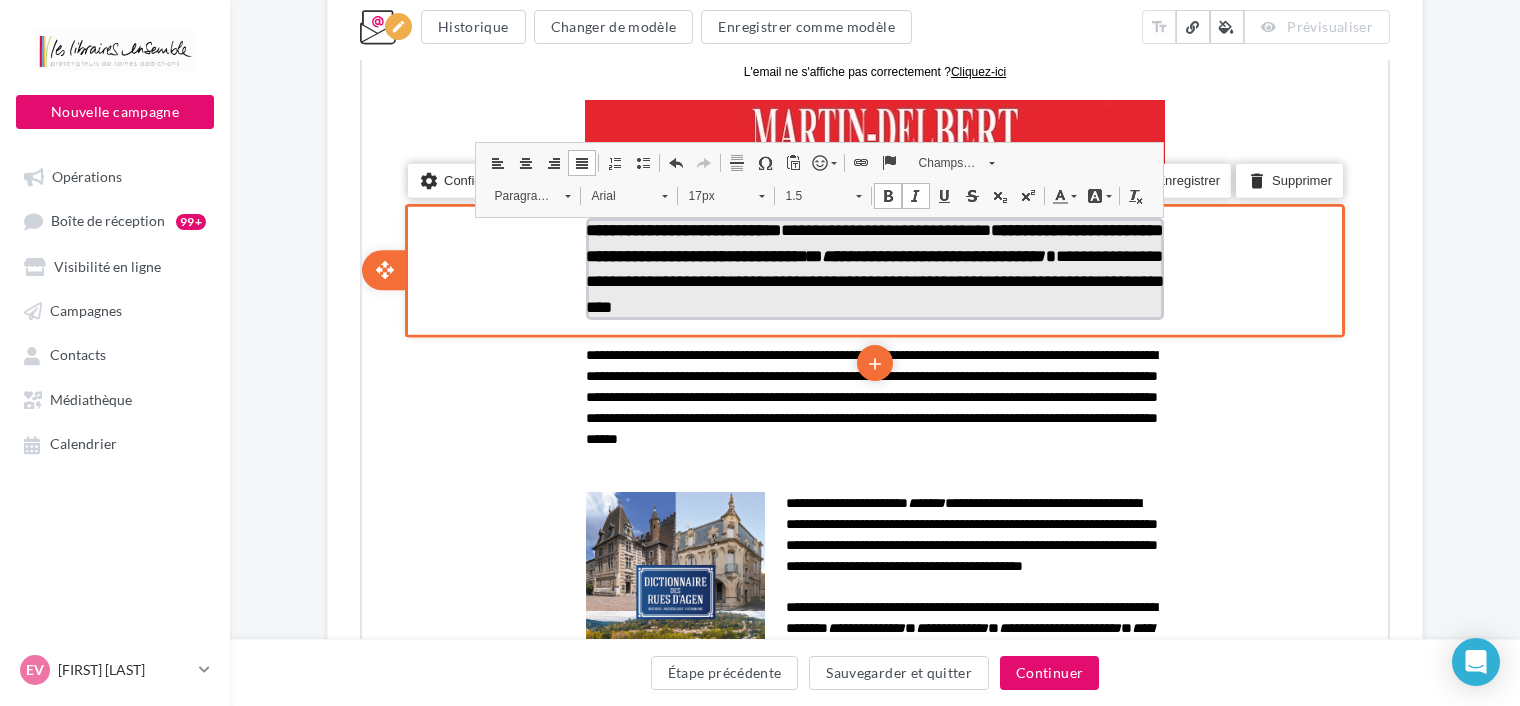 click on "**********" at bounding box center (872, 240) 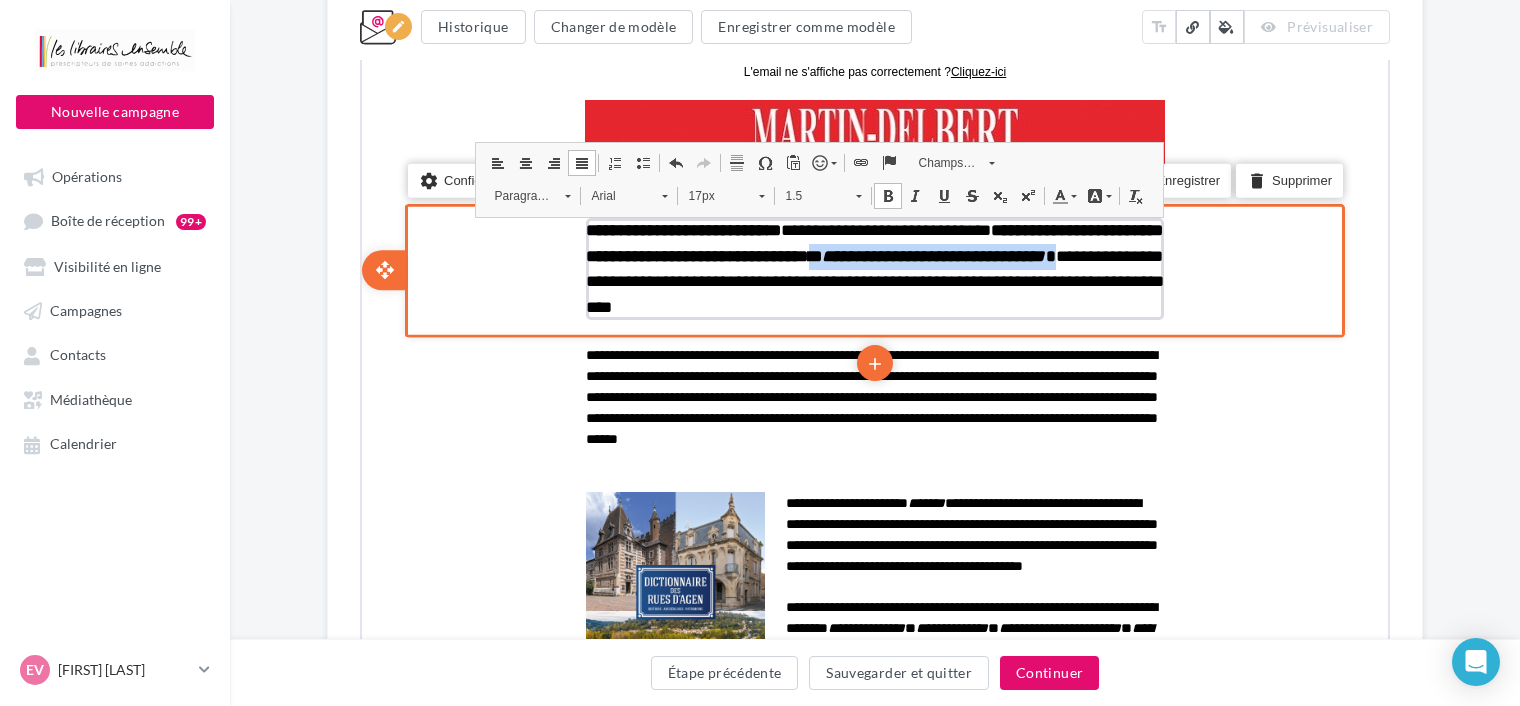 drag, startPoint x: 883, startPoint y: 256, endPoint x: 1171, endPoint y: 259, distance: 288.01562 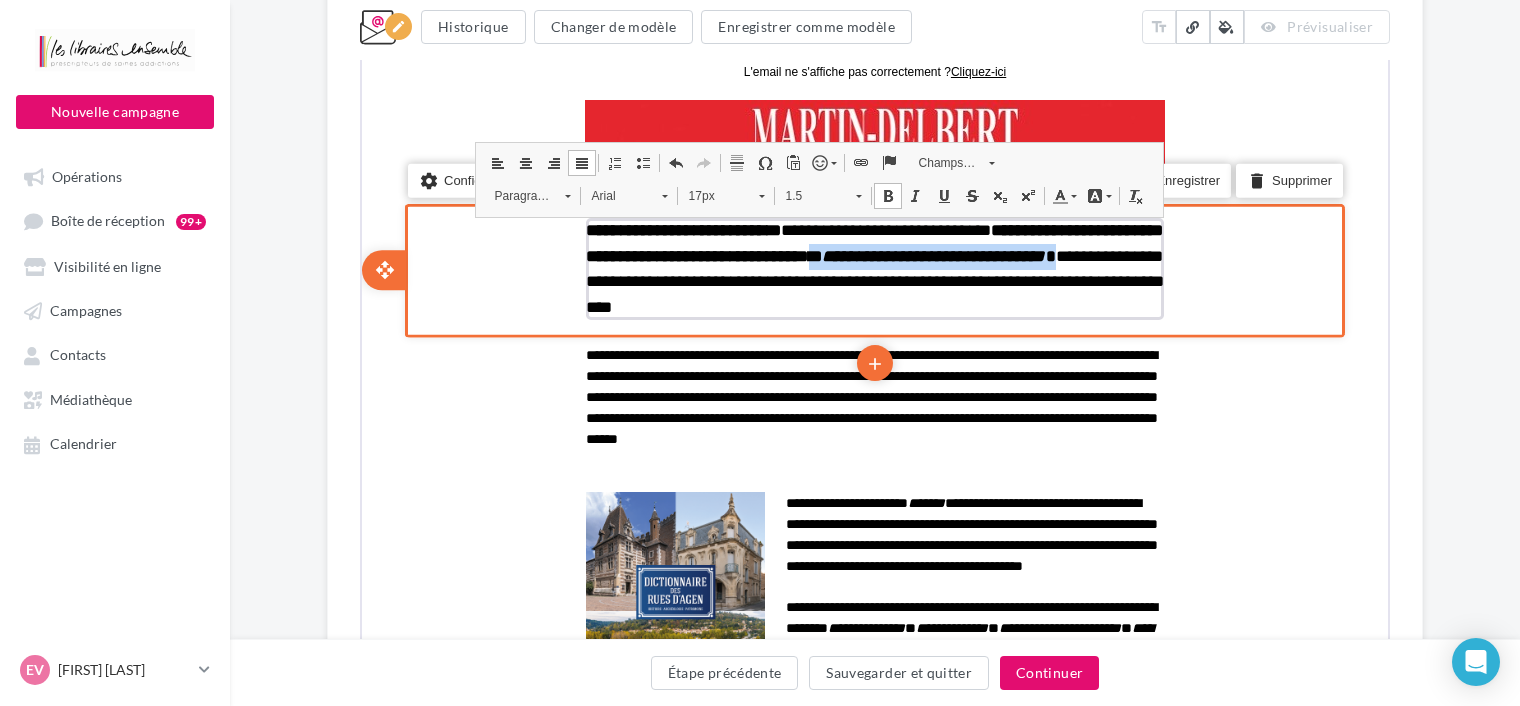 click on "**********" at bounding box center (873, 267) 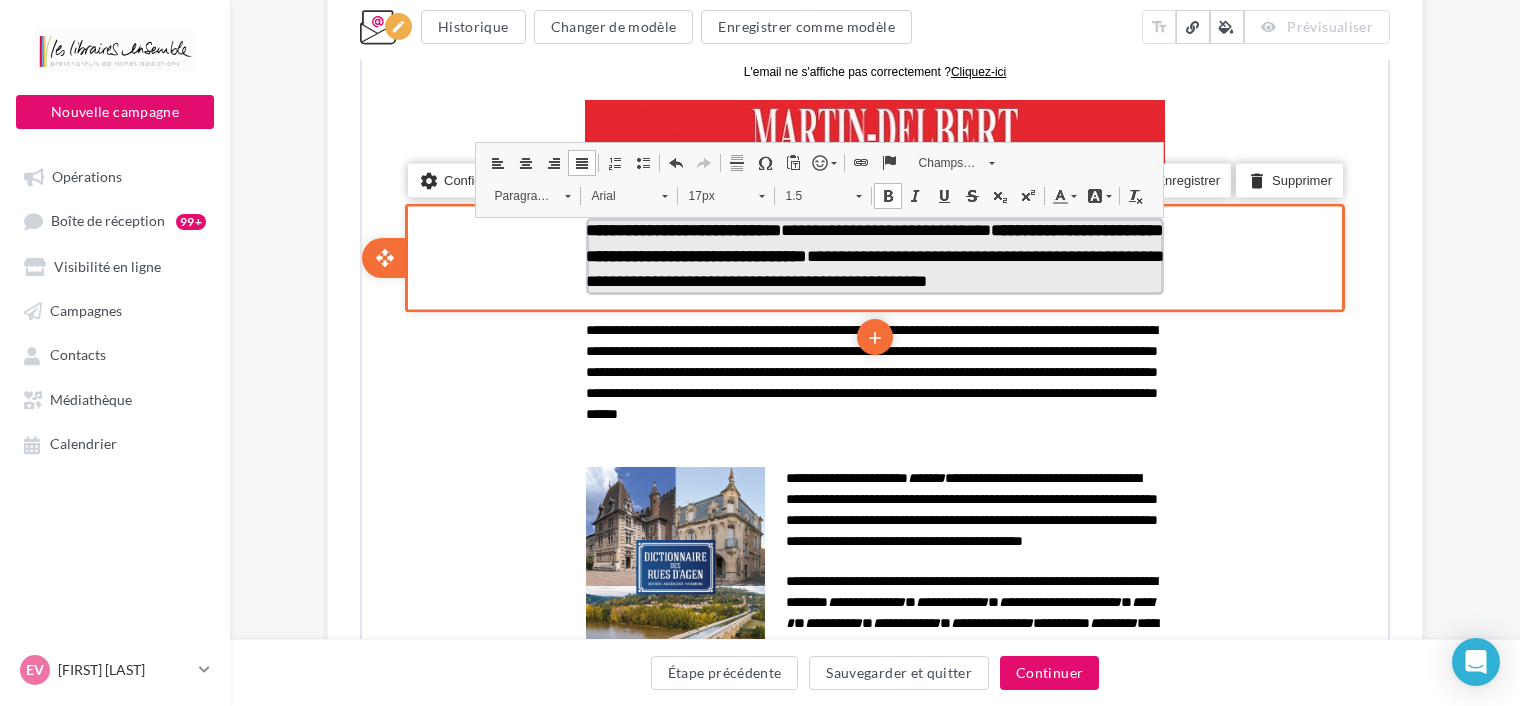 click on "**********" at bounding box center [873, 253] 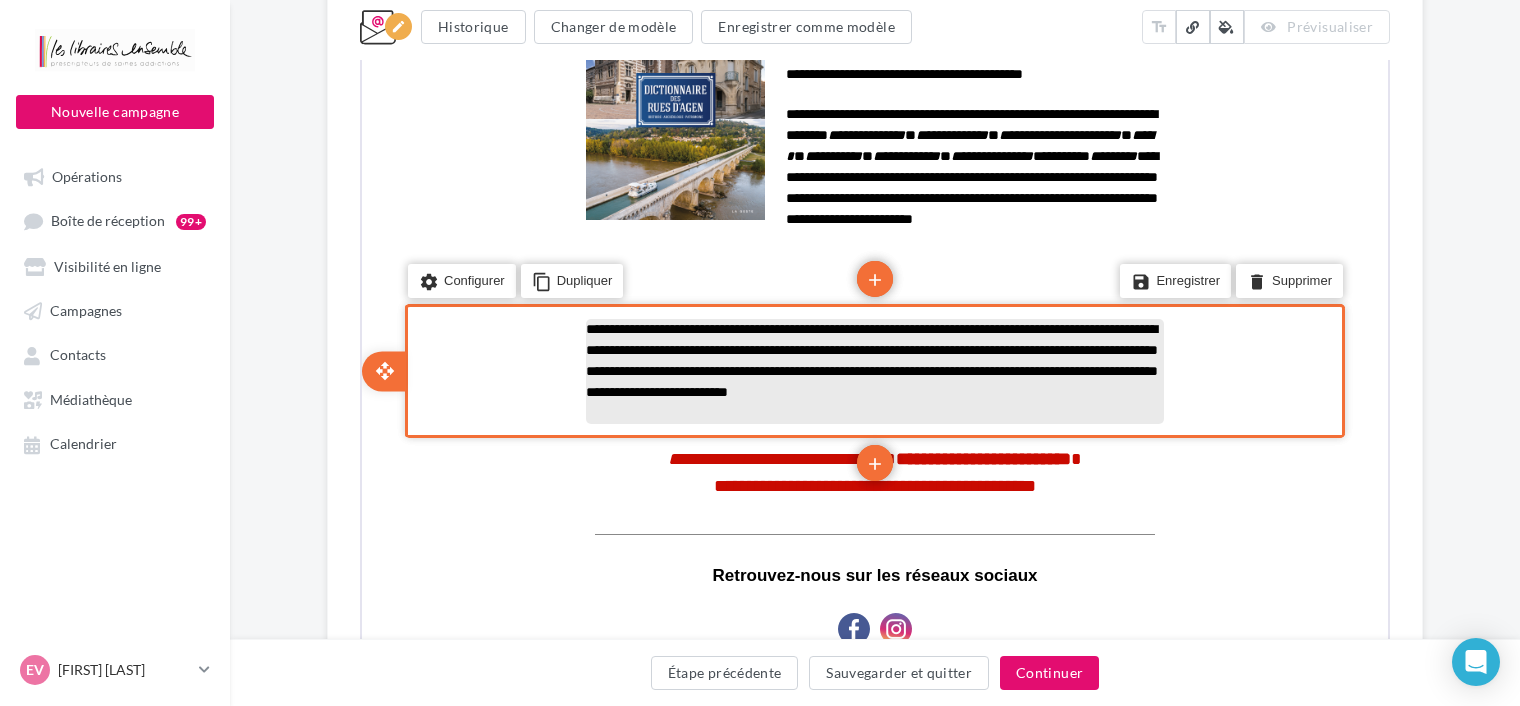scroll, scrollTop: 955, scrollLeft: 0, axis: vertical 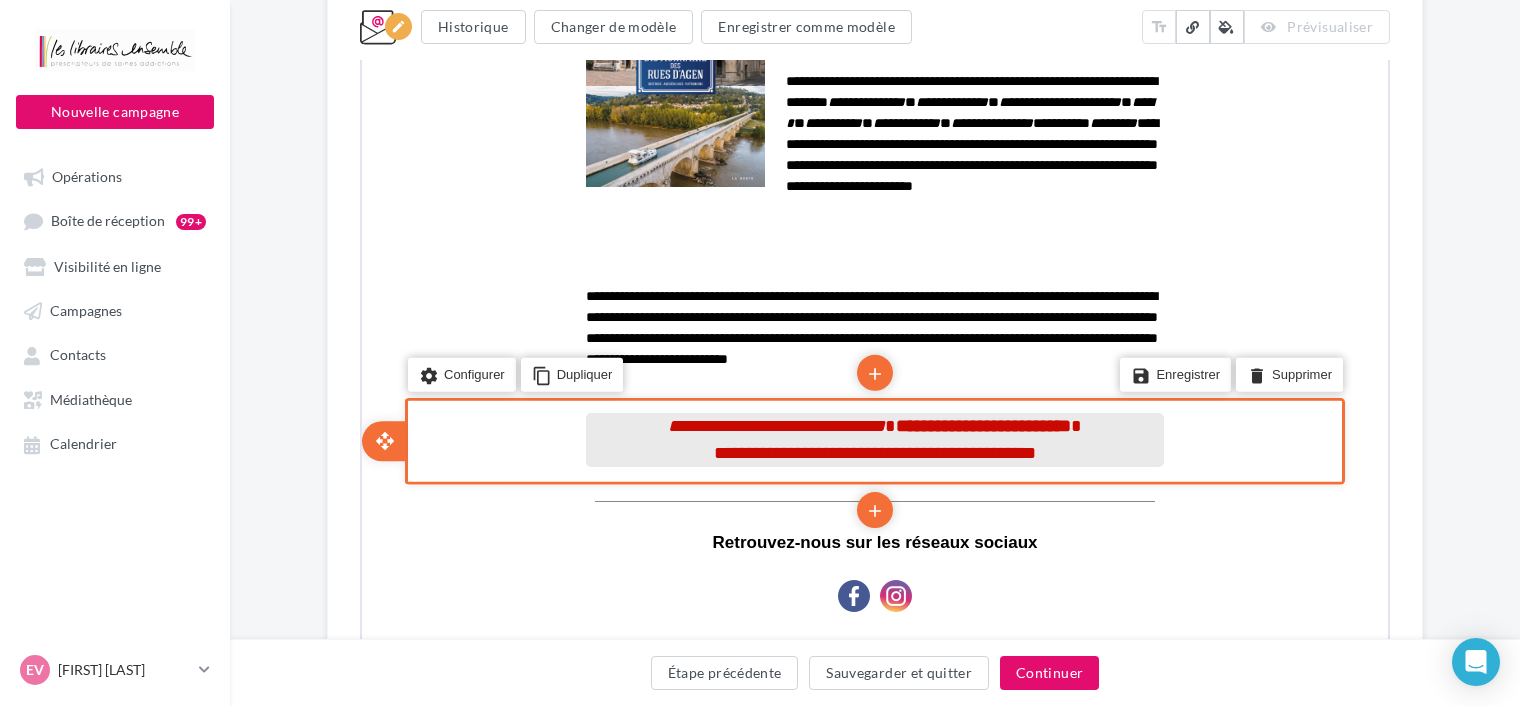 click on "**********" at bounding box center [774, 424] 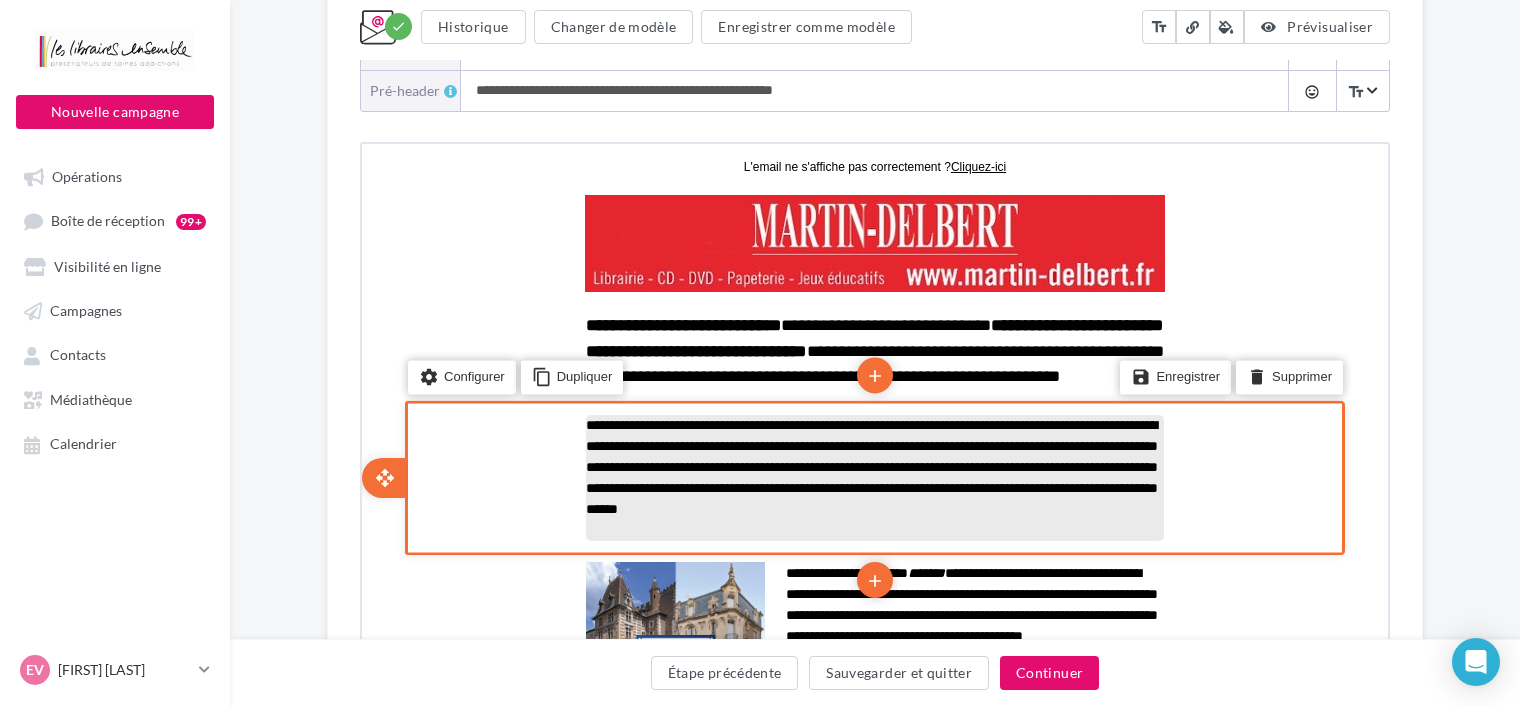 scroll, scrollTop: 455, scrollLeft: 0, axis: vertical 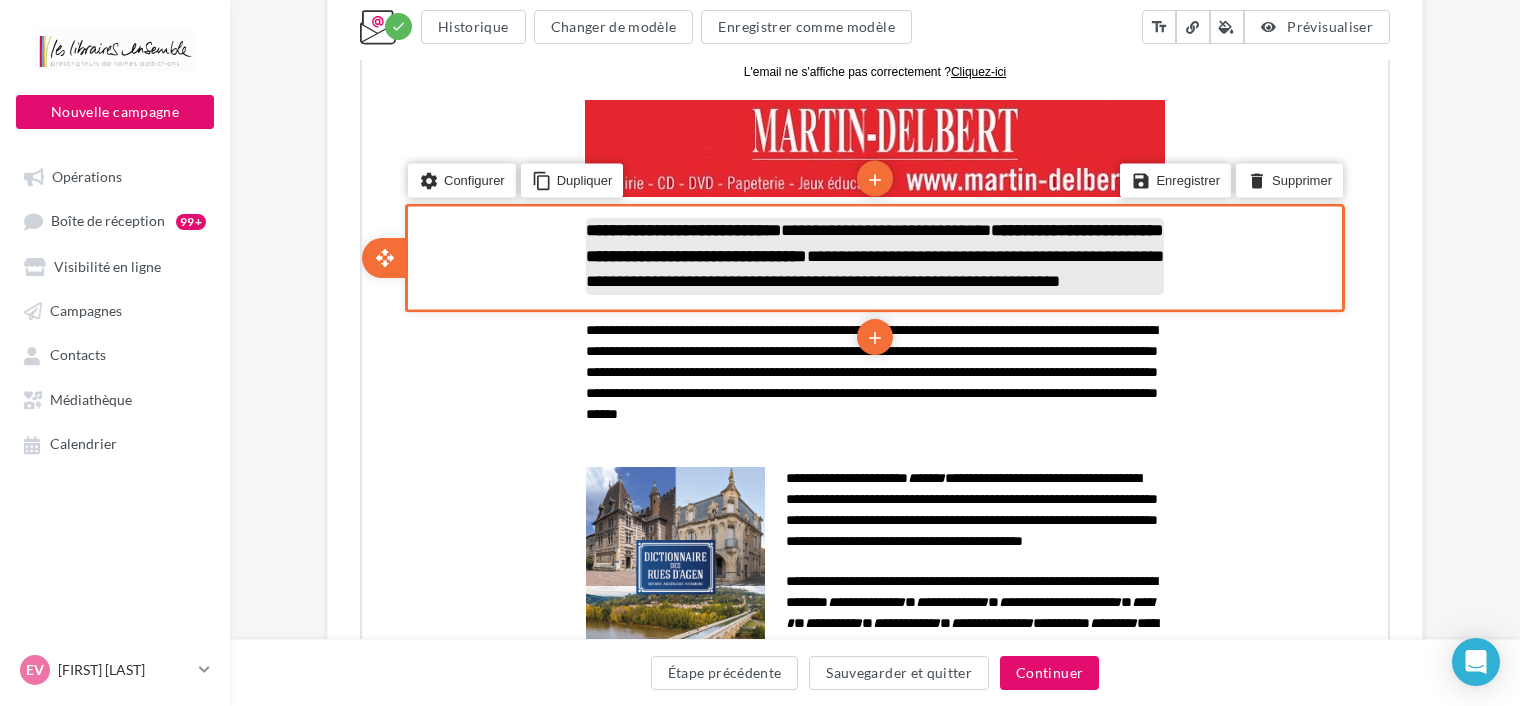 click on "**********" at bounding box center [873, 253] 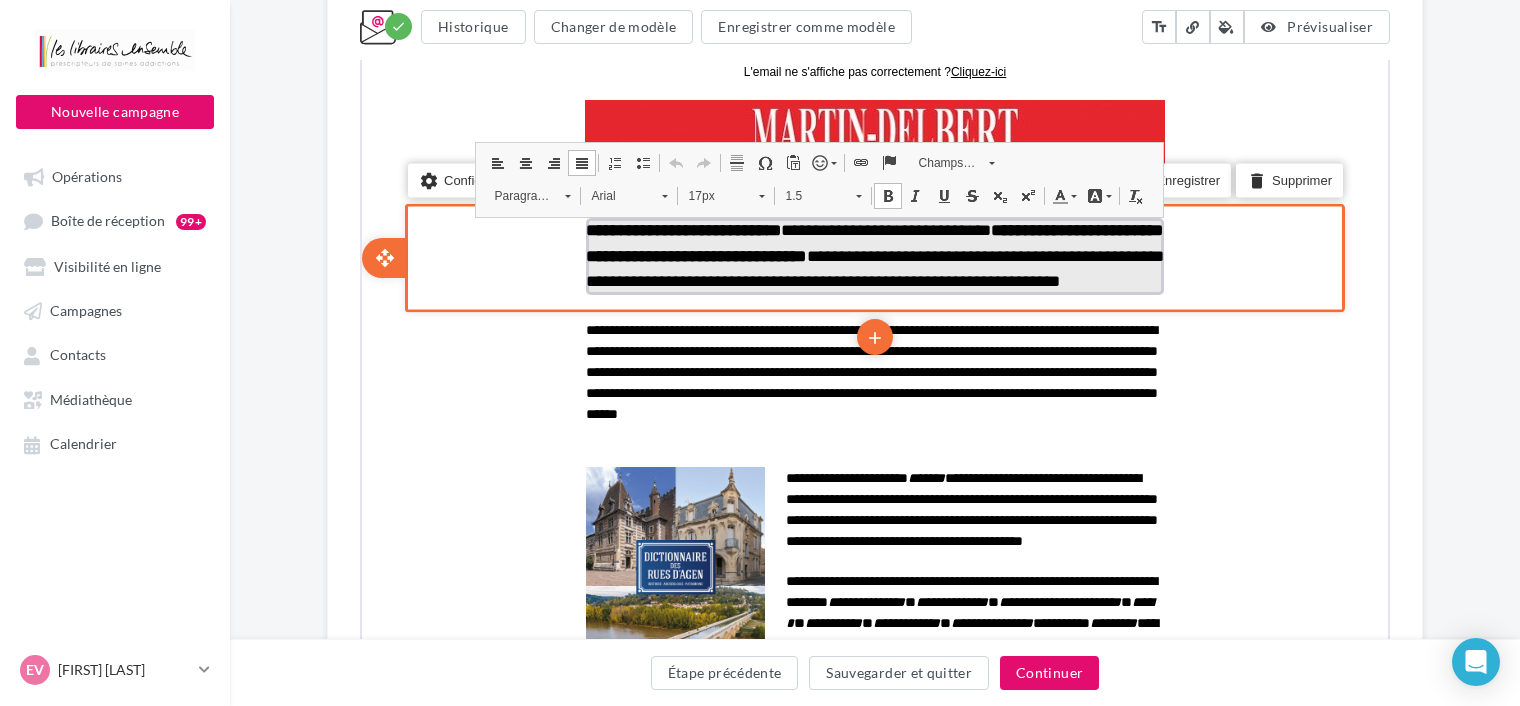 click on "**********" at bounding box center [873, 253] 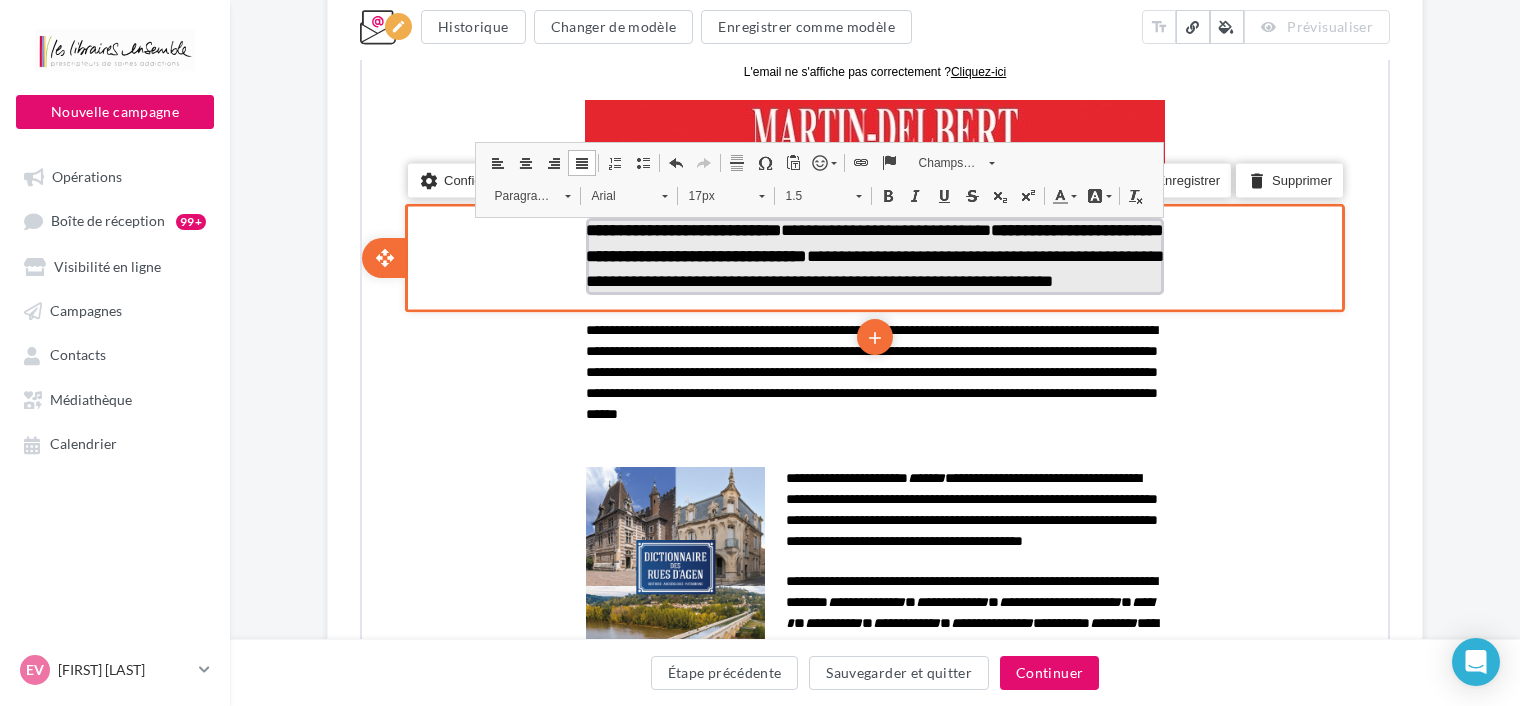 click on "**********" at bounding box center (873, 253) 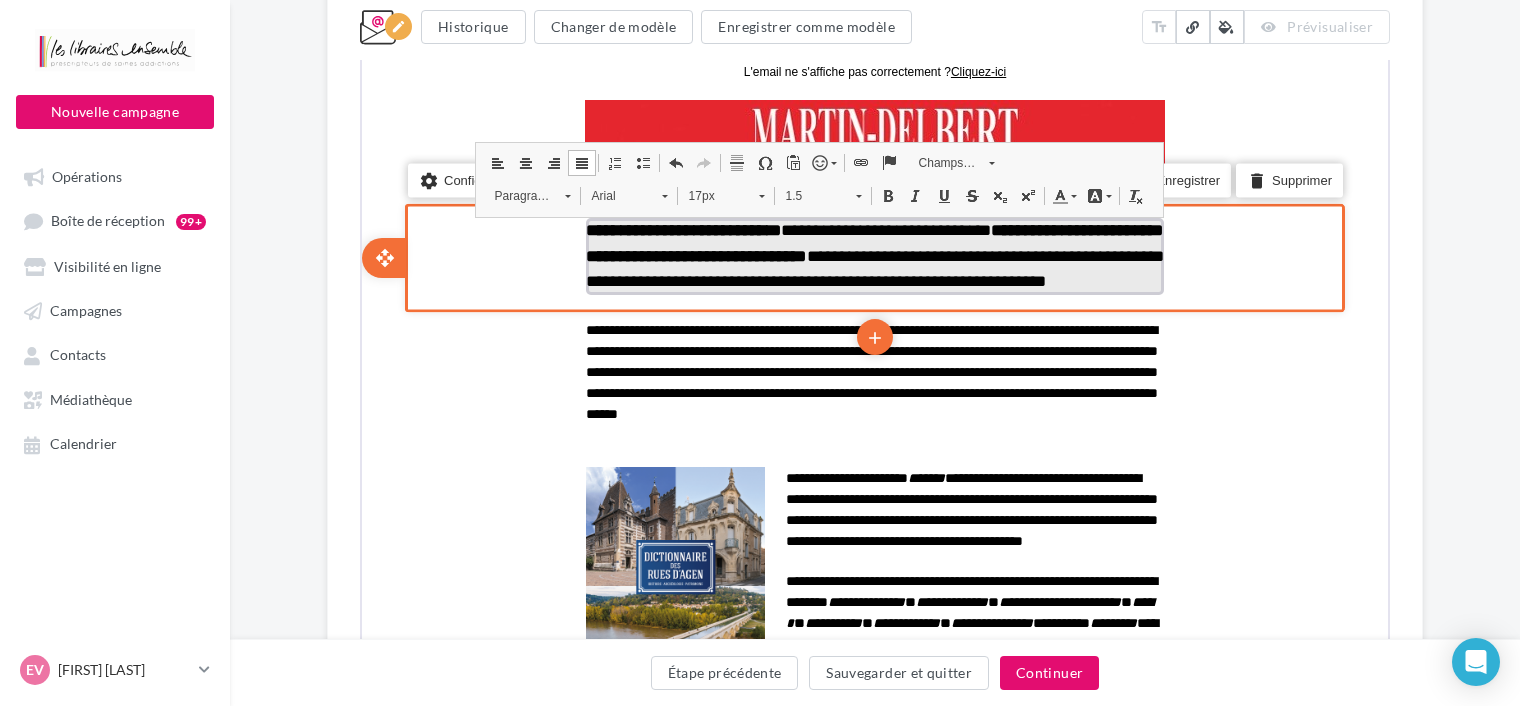 click on "**********" at bounding box center (873, 253) 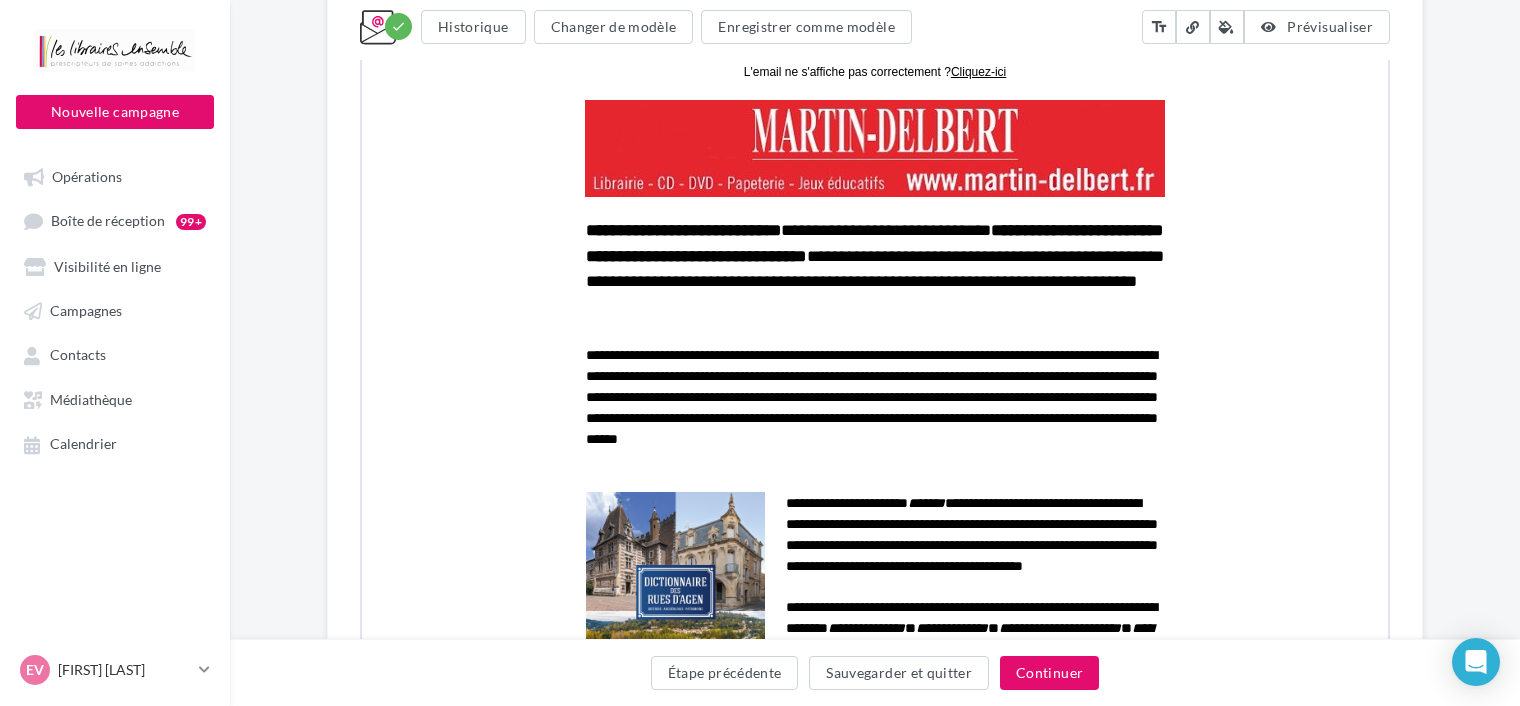 click on "**********" at bounding box center [875, 580] 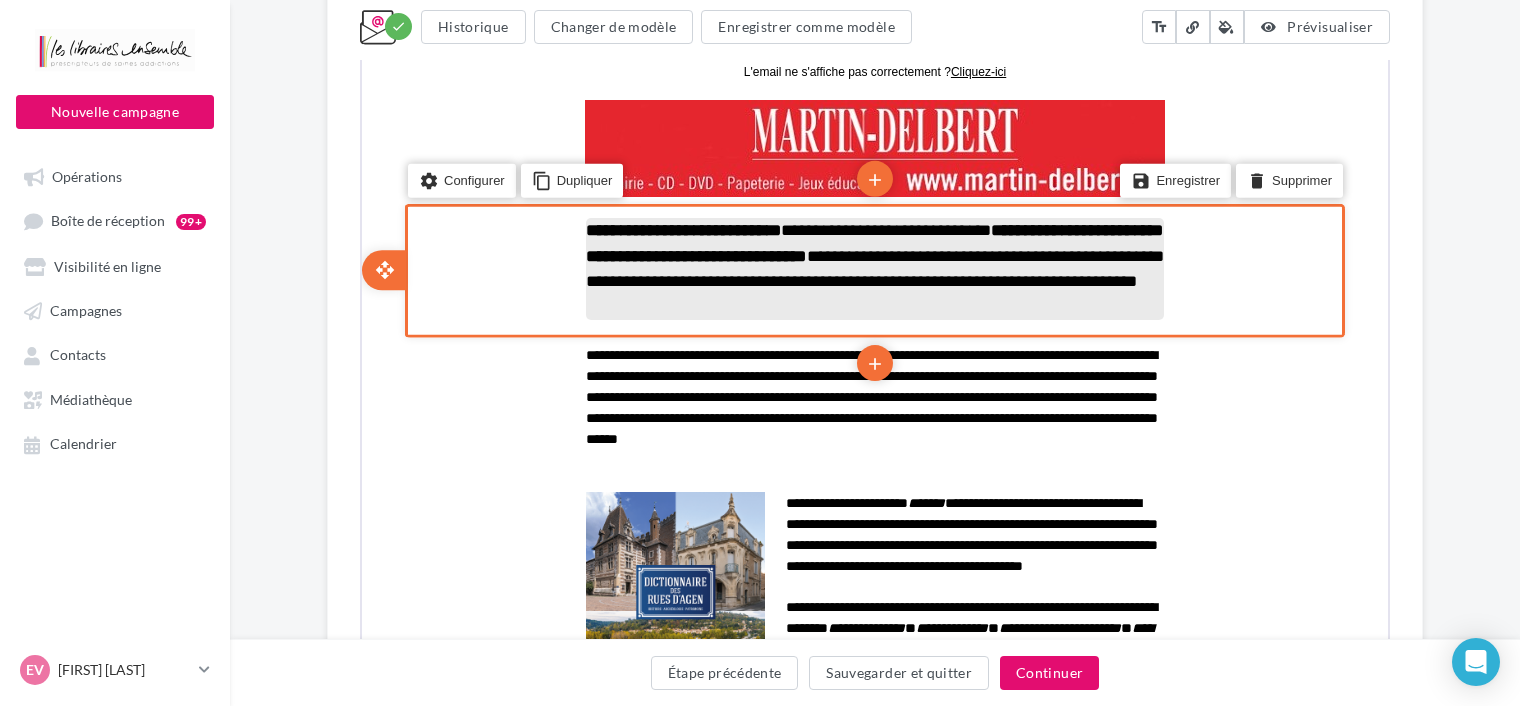 click on "**********" at bounding box center (873, 253) 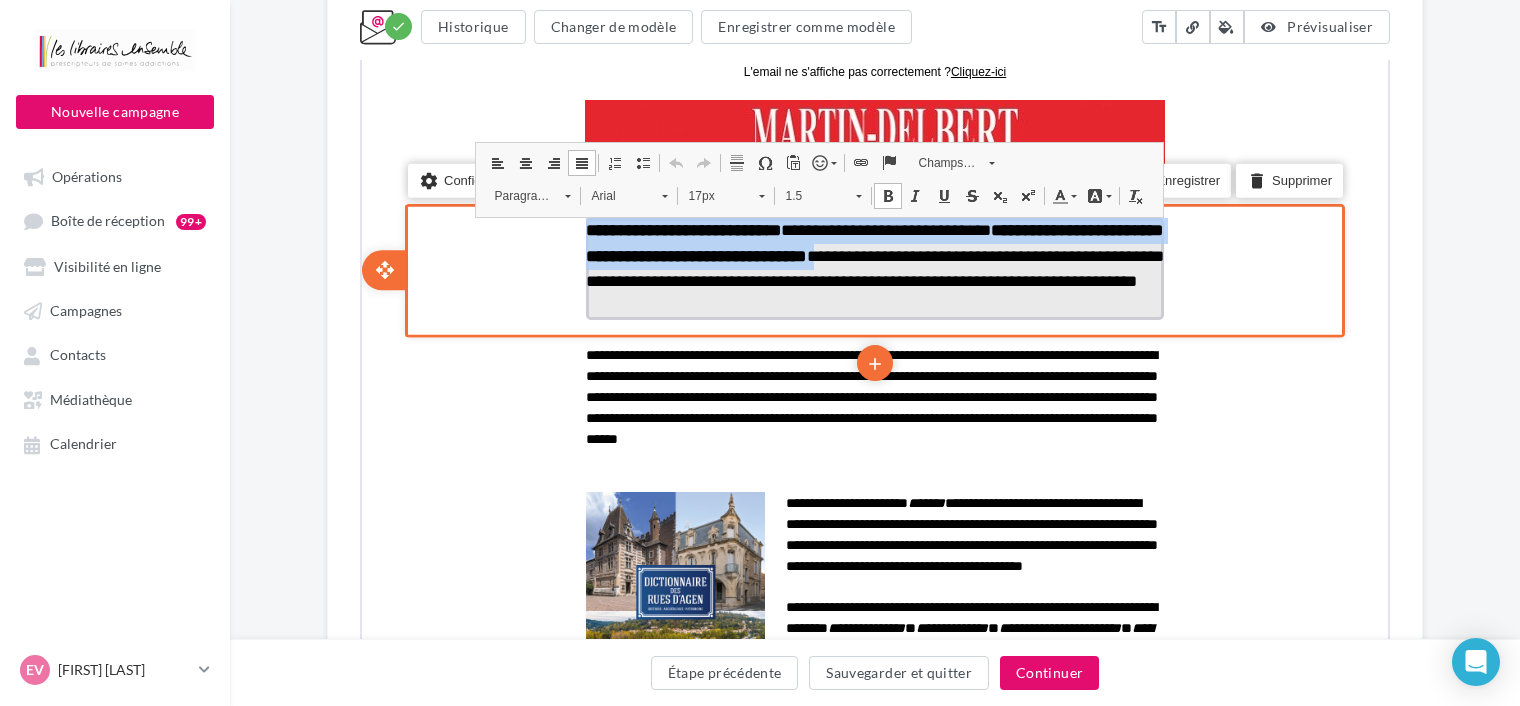 drag, startPoint x: 899, startPoint y: 255, endPoint x: 586, endPoint y: 232, distance: 313.8439 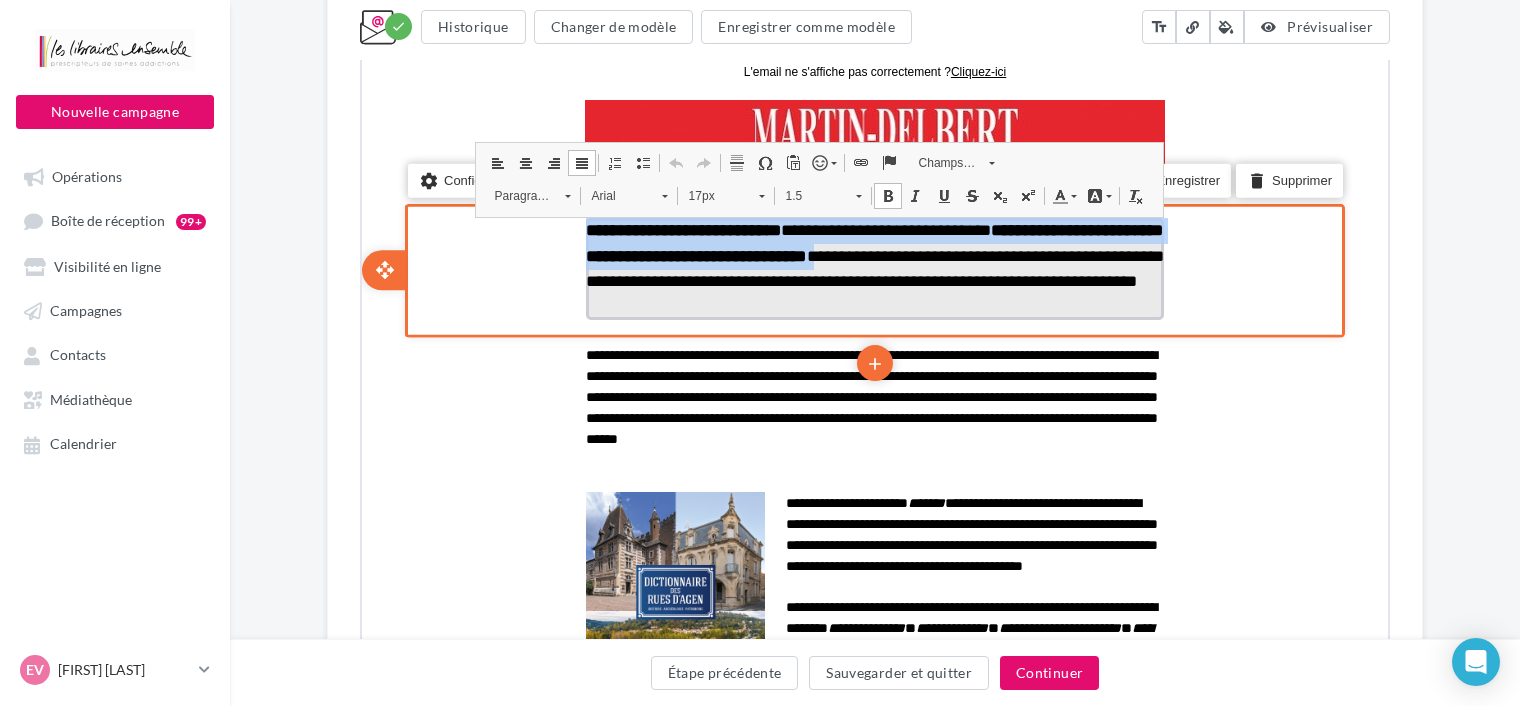 click on "**********" at bounding box center [873, 253] 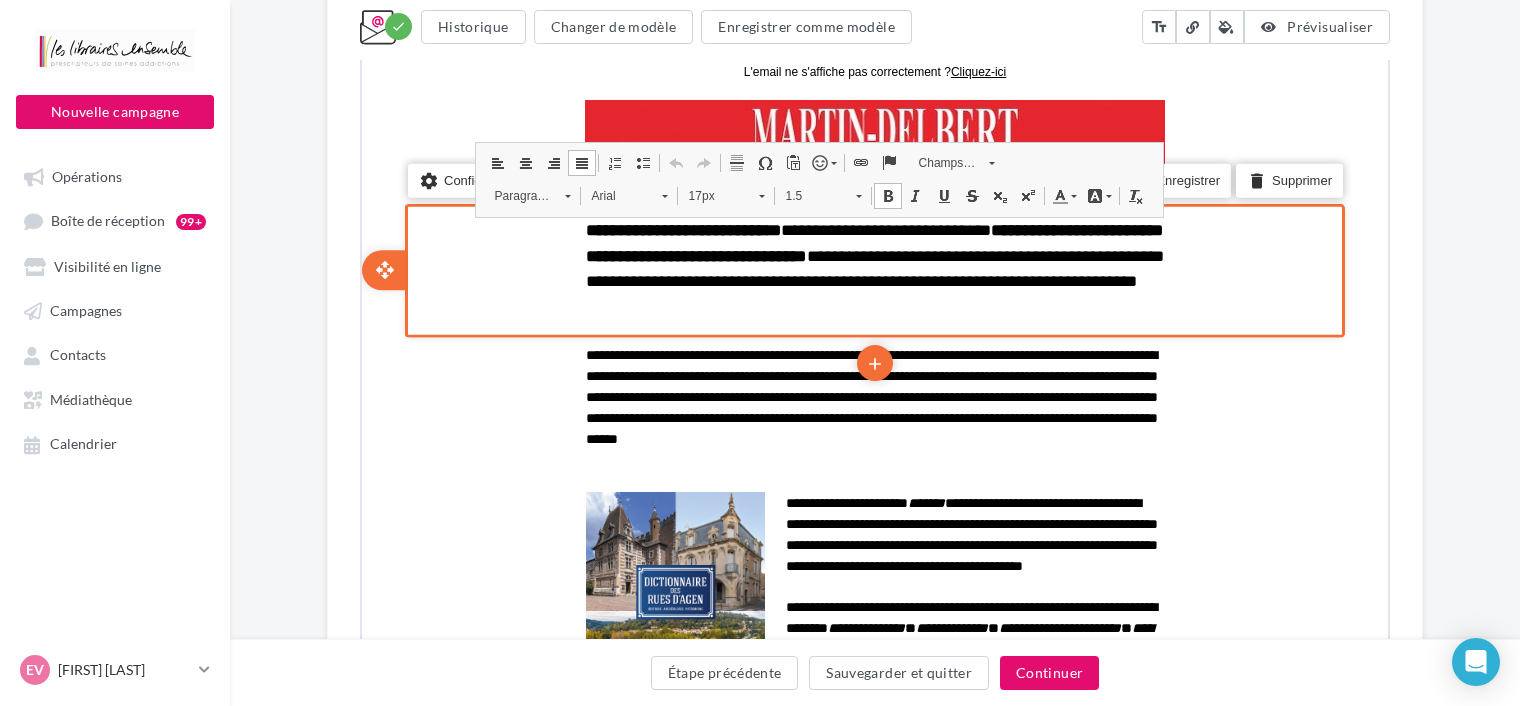 click on "settings Configurer content_copy Dupliquer add add save Enregistrer delete Supprimer" at bounding box center (873, 267) 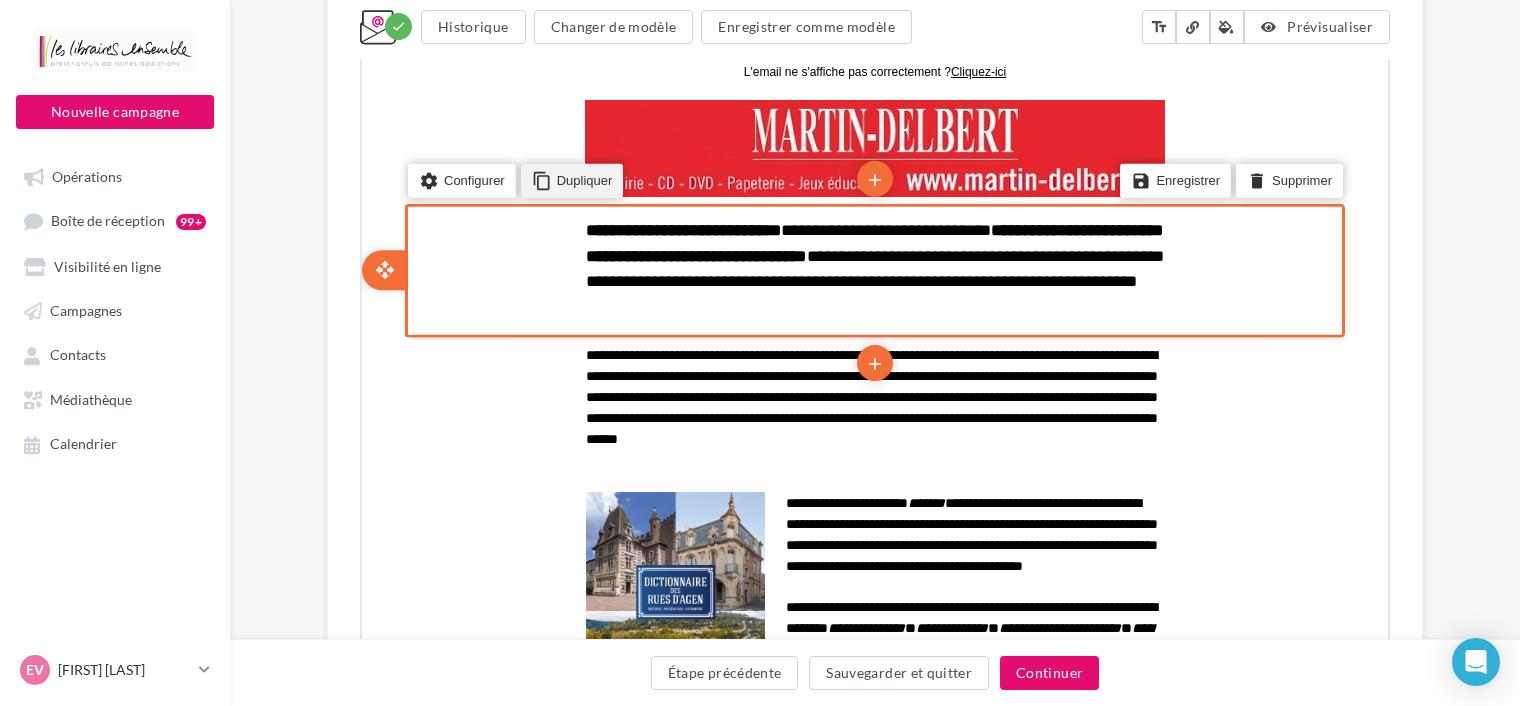 click on "content_copy" at bounding box center [540, 178] 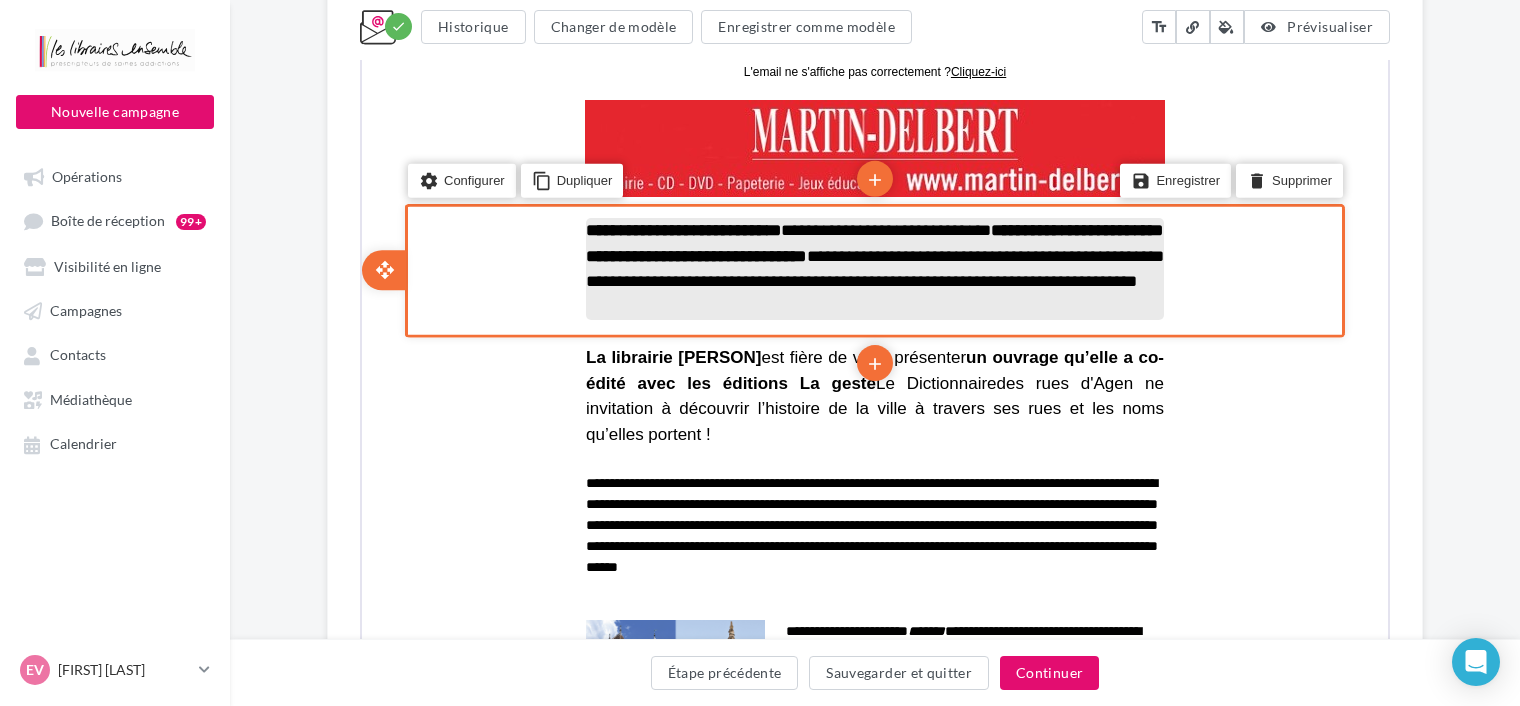 click on "**********" at bounding box center (872, 240) 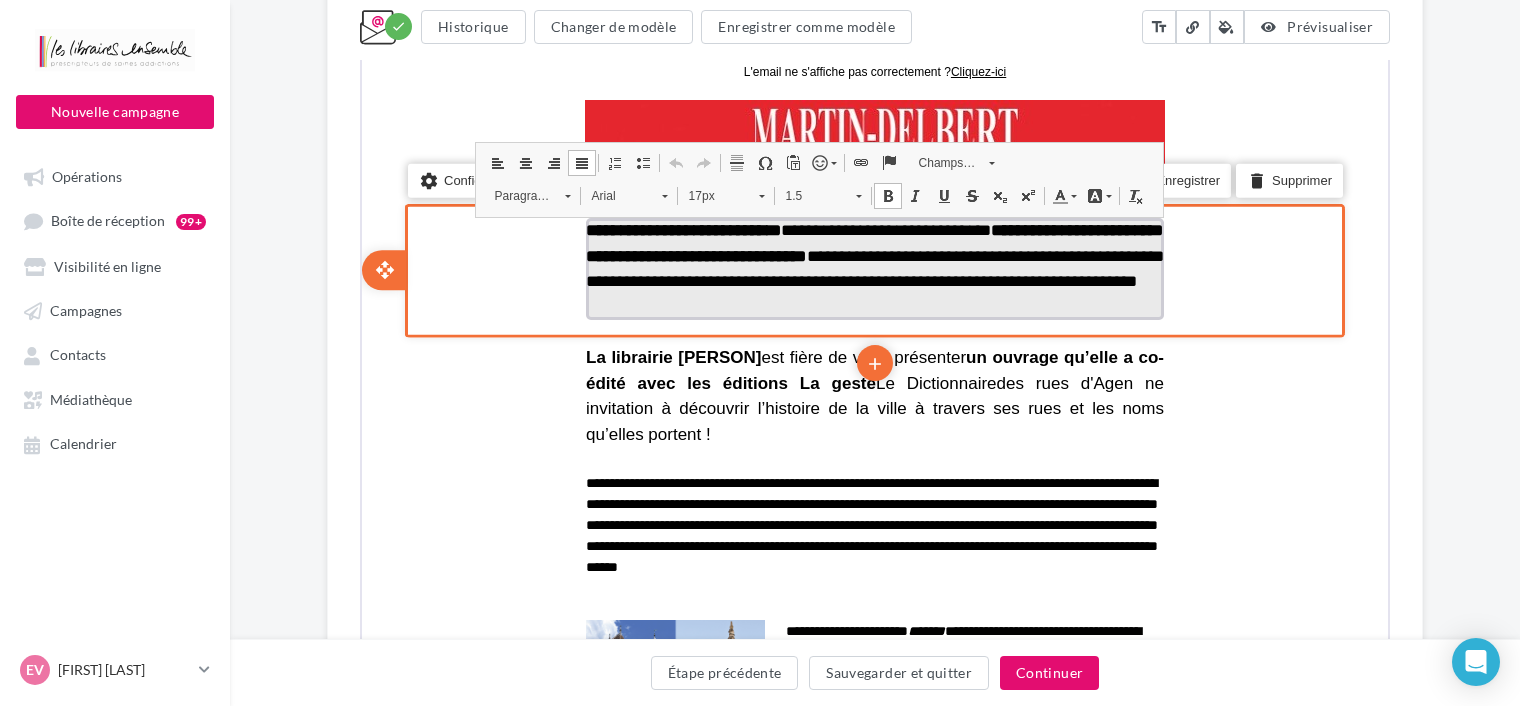click on "**********" at bounding box center [873, 253] 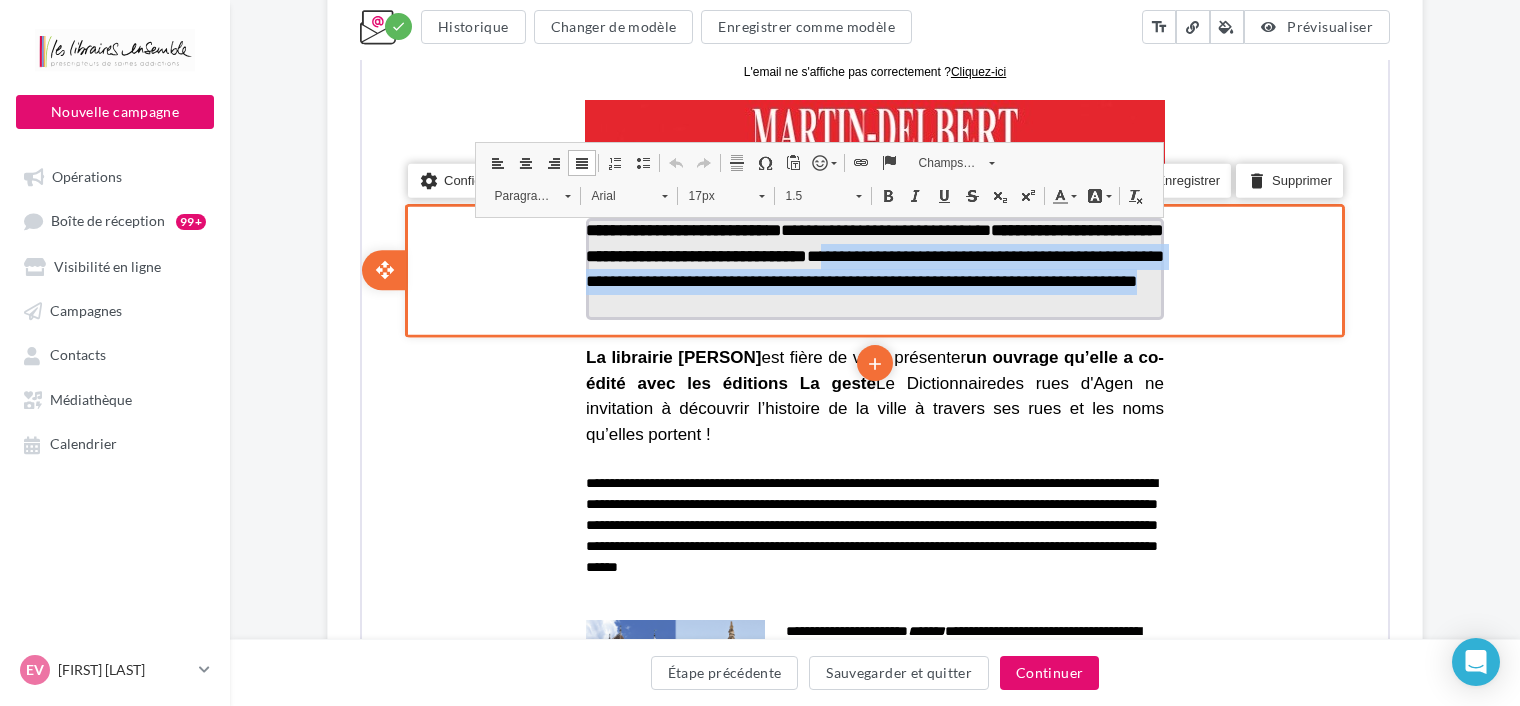 drag, startPoint x: 903, startPoint y: 250, endPoint x: 900, endPoint y: 299, distance: 49.09175 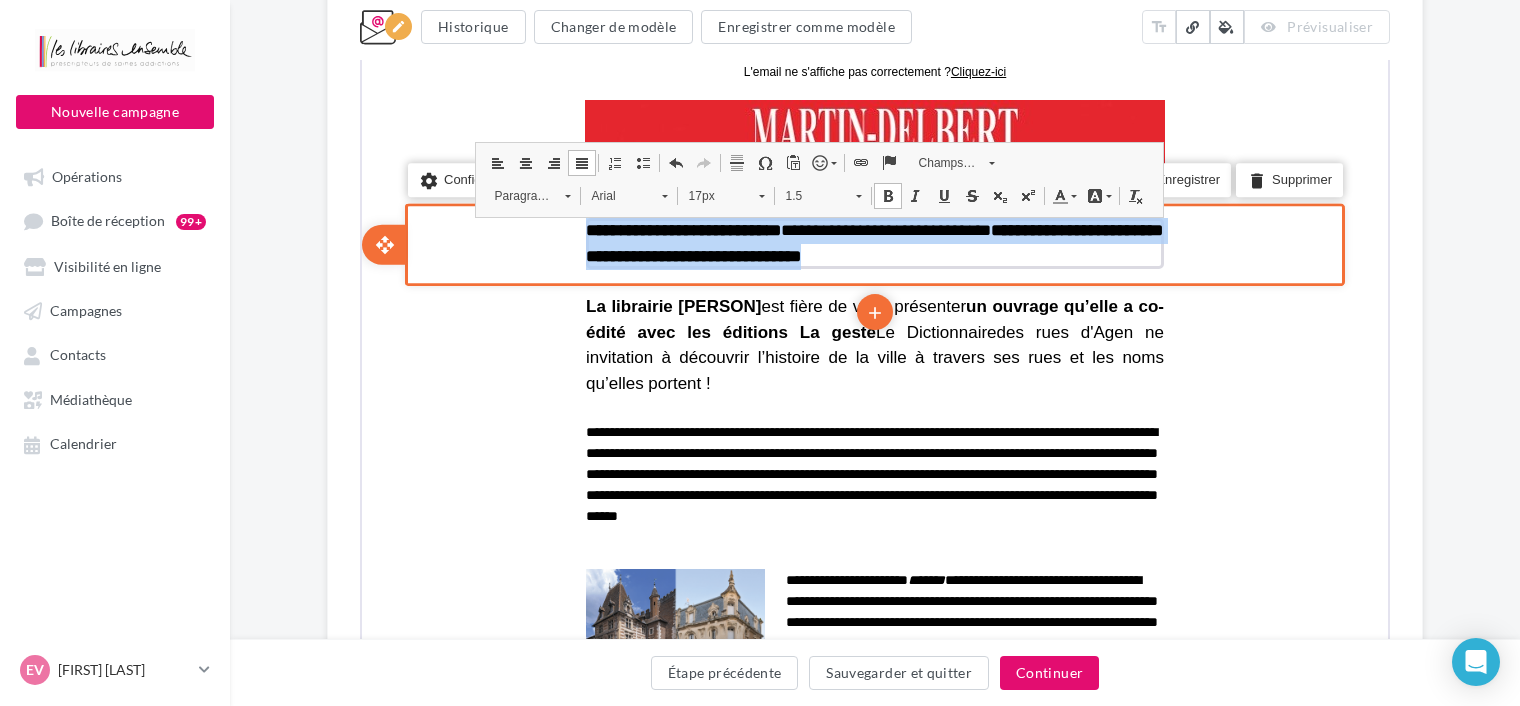 drag, startPoint x: 921, startPoint y: 262, endPoint x: 576, endPoint y: 219, distance: 347.66937 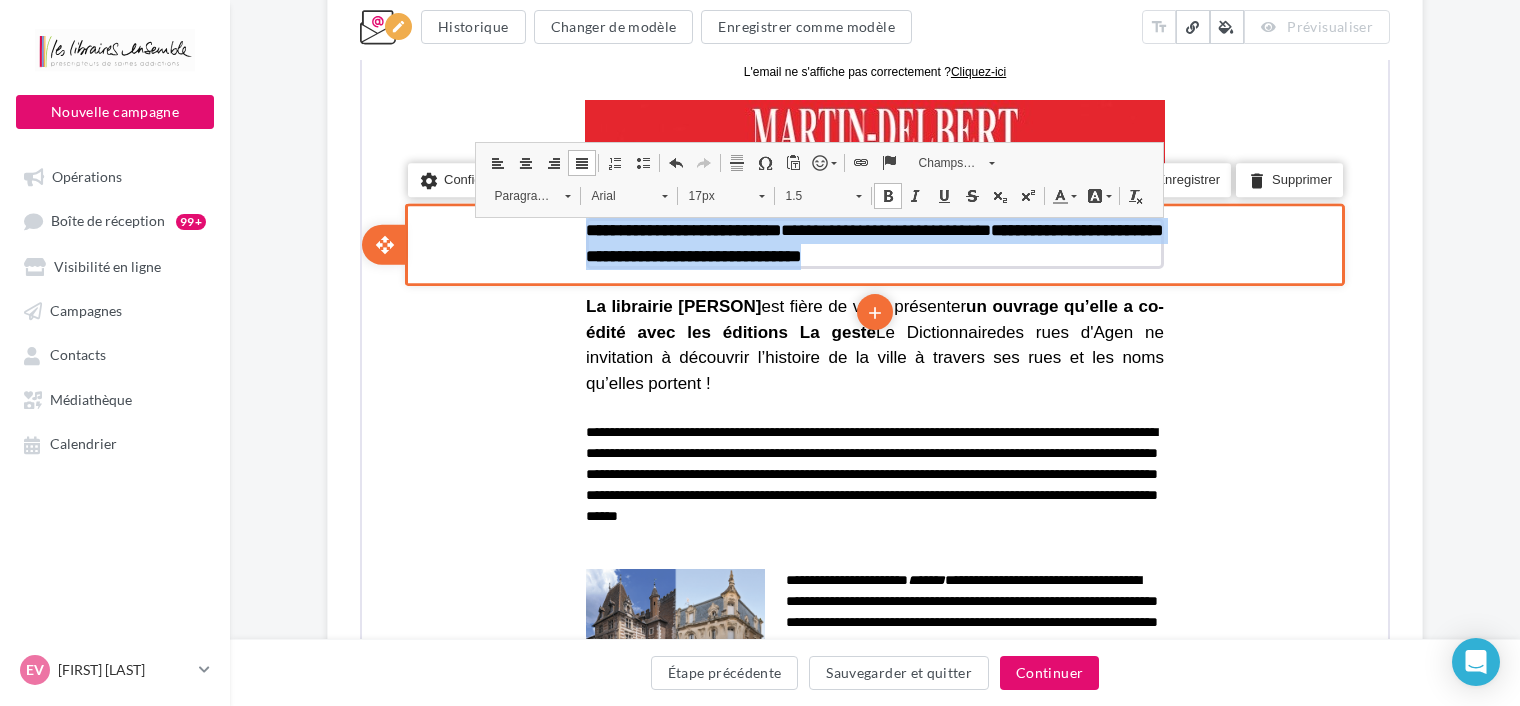 click on "**********" at bounding box center [873, 242] 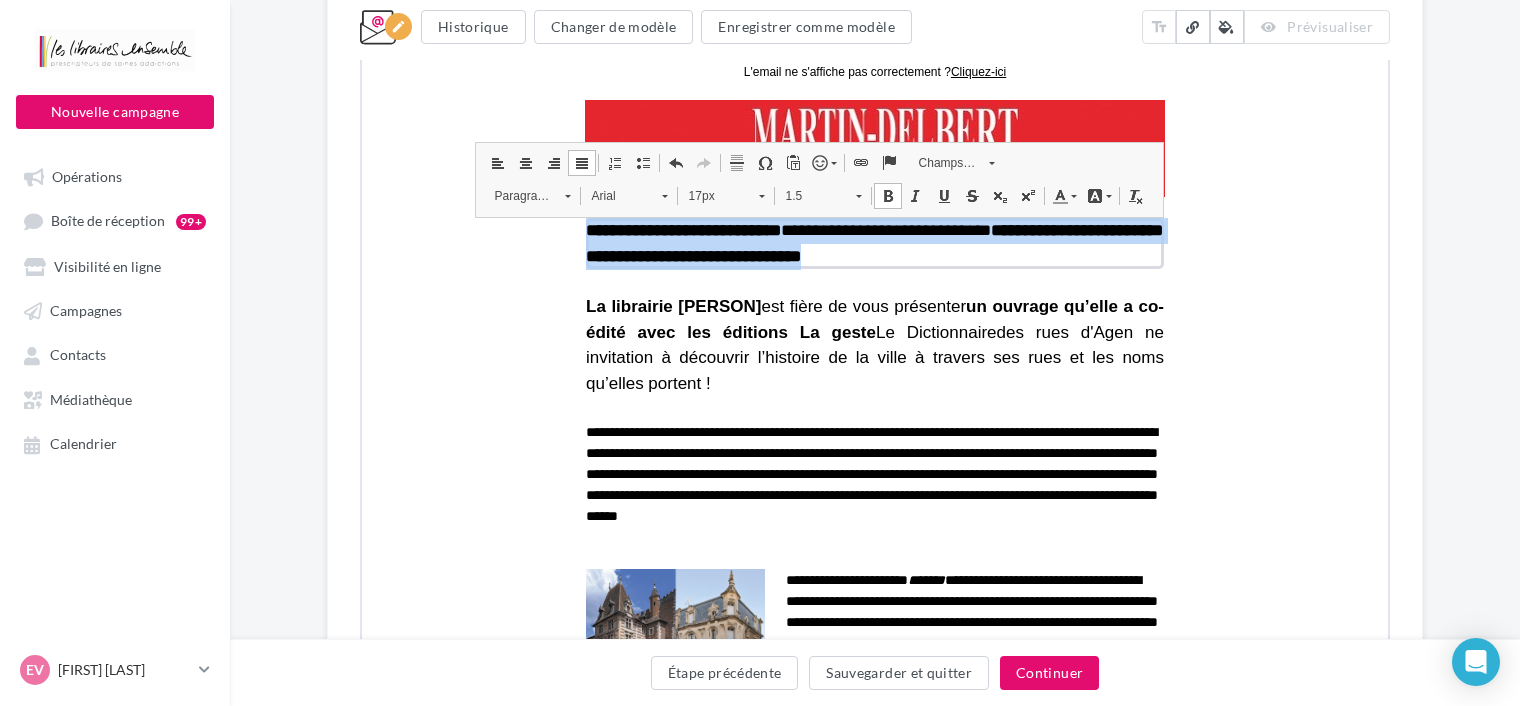 click on "Centrer" at bounding box center [524, 160] 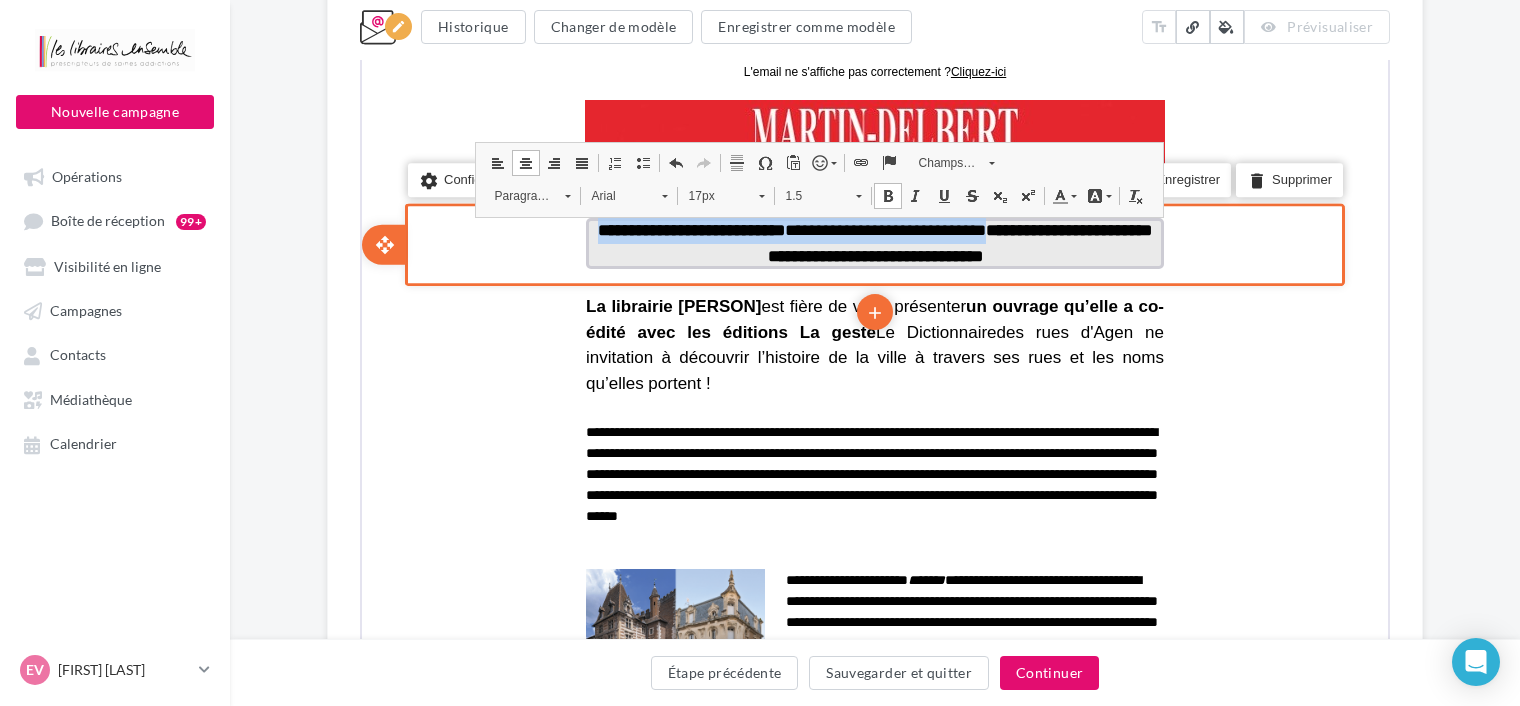 click on "**********" at bounding box center (873, 240) 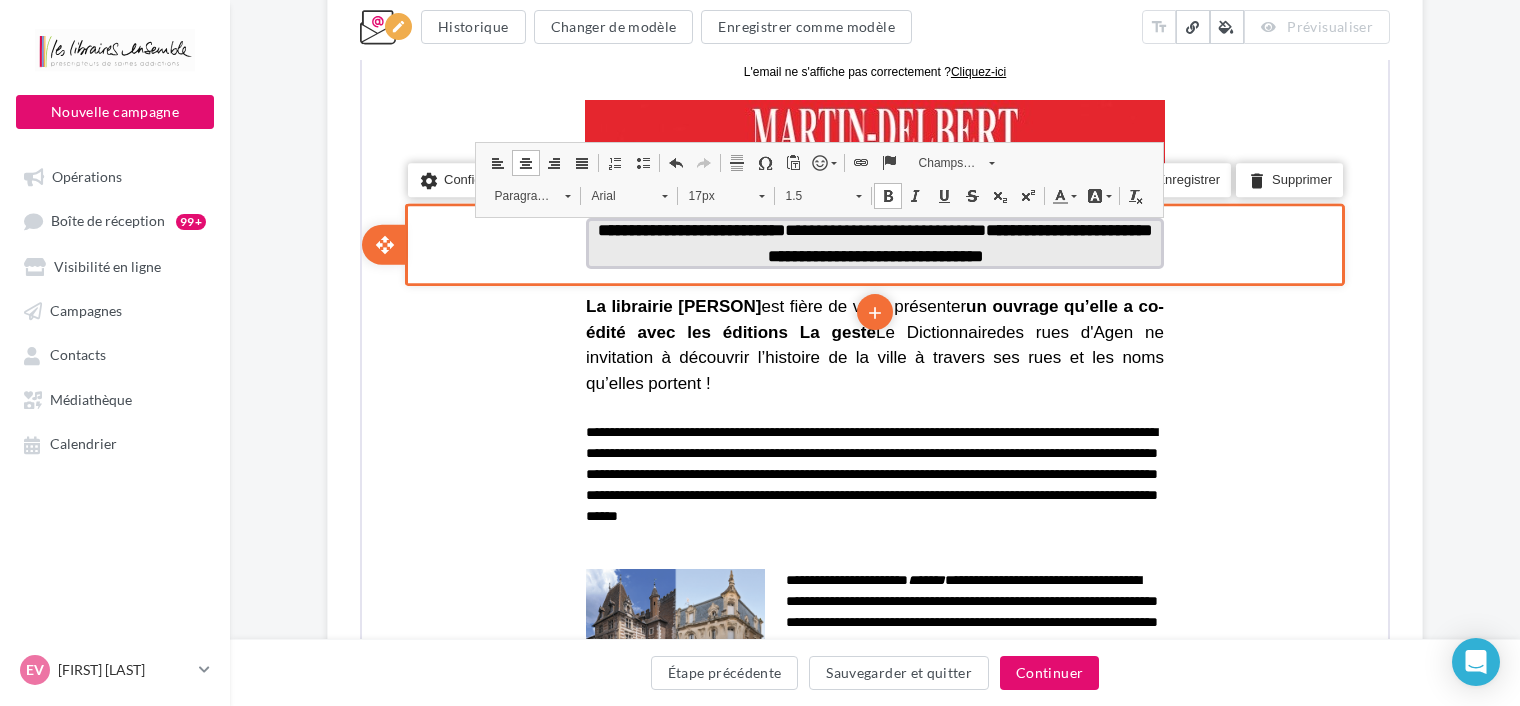 click on "**********" at bounding box center (958, 240) 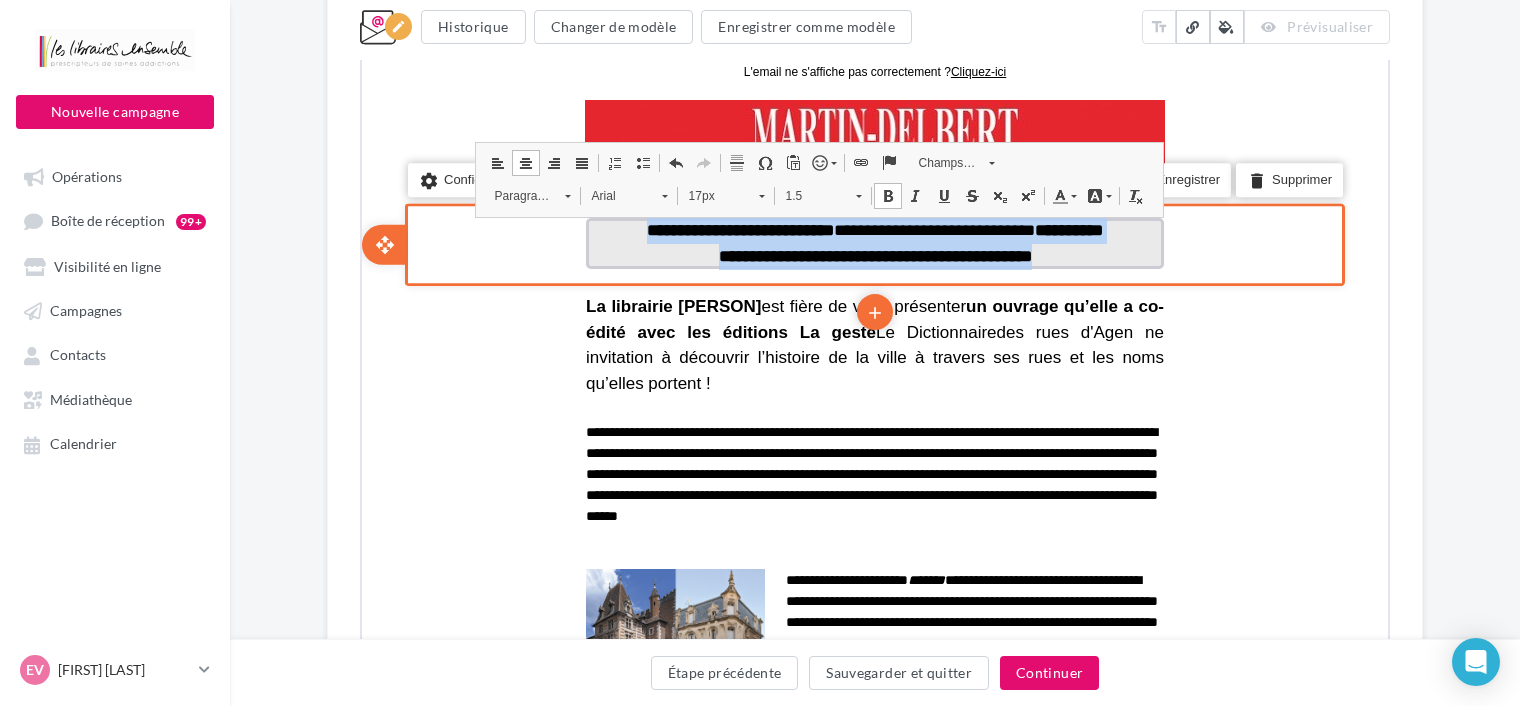 drag, startPoint x: 1069, startPoint y: 251, endPoint x: 615, endPoint y: 230, distance: 454.4854 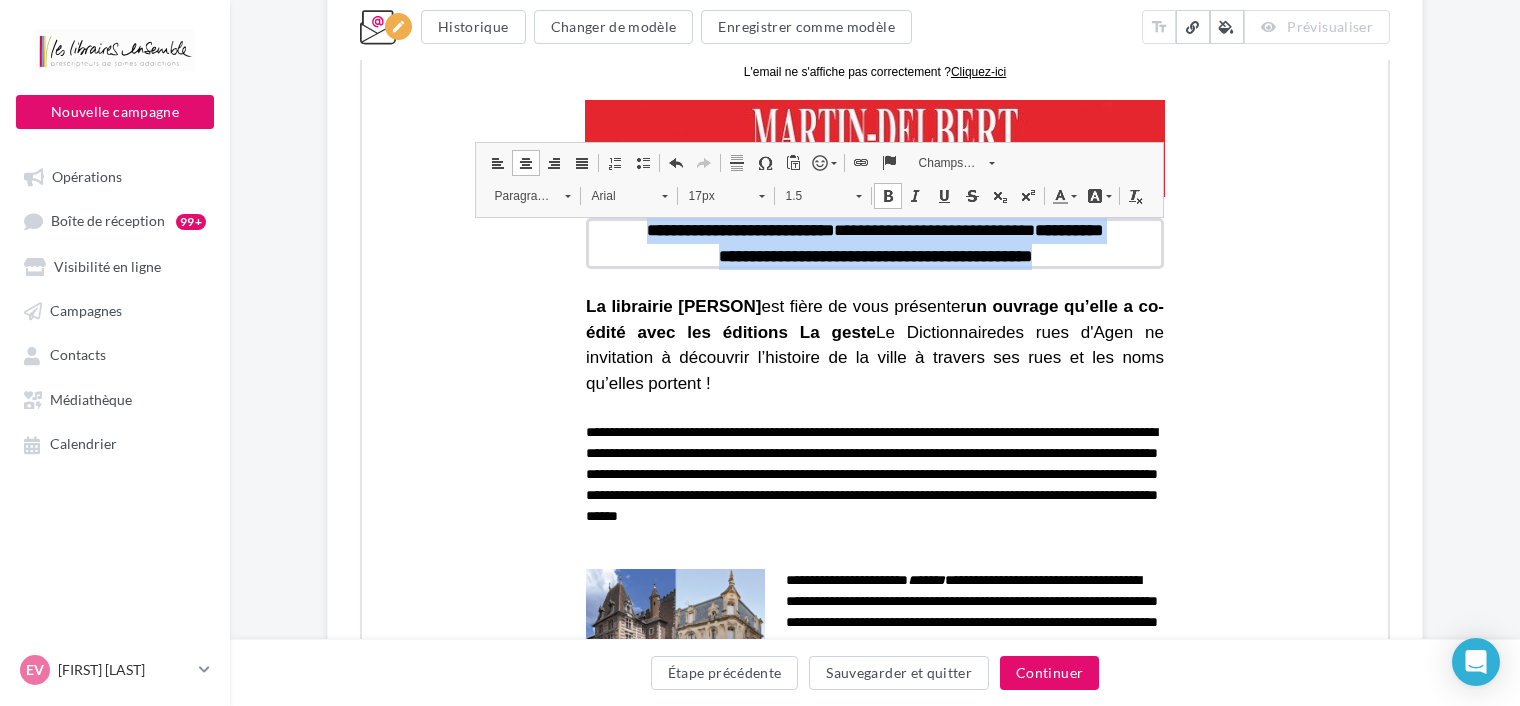 click on "17px" at bounding box center (712, 193) 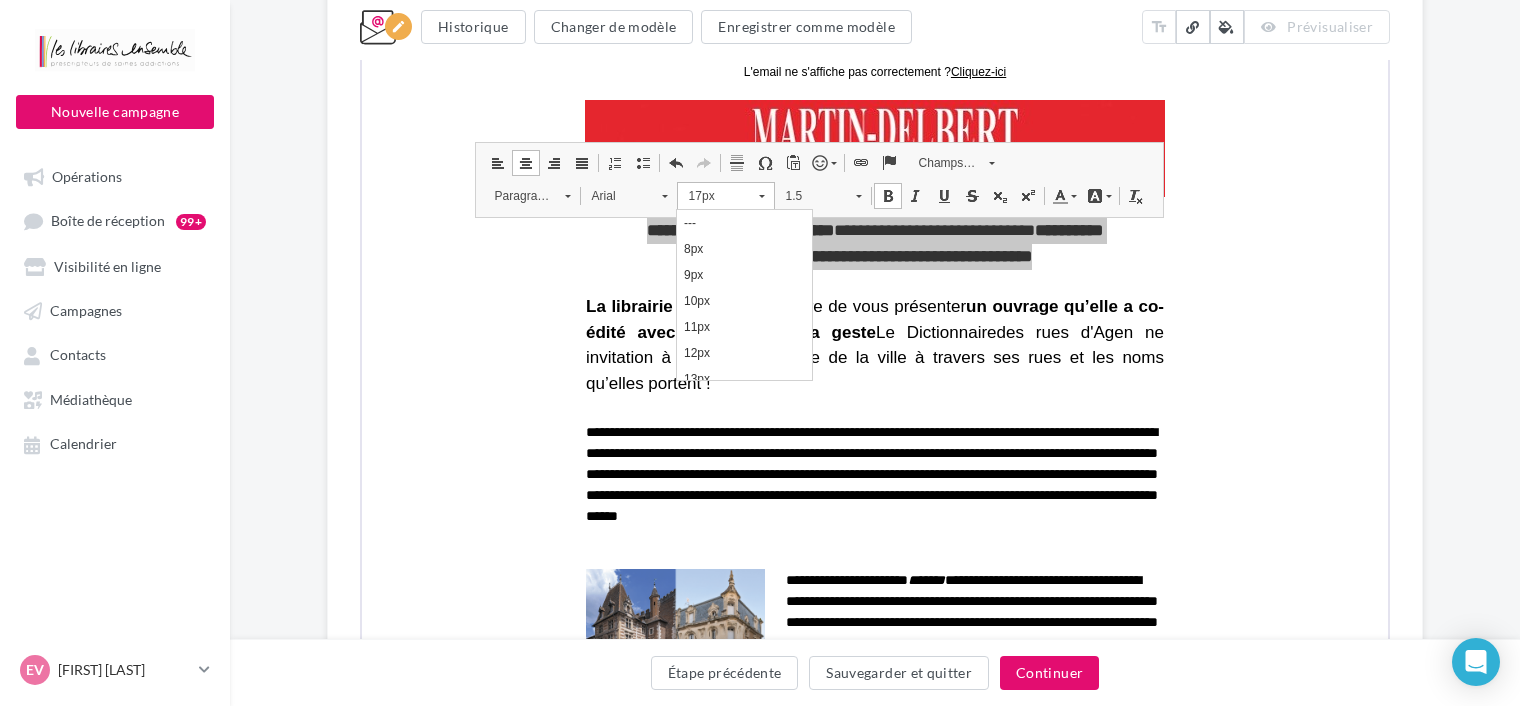 scroll, scrollTop: 200, scrollLeft: 0, axis: vertical 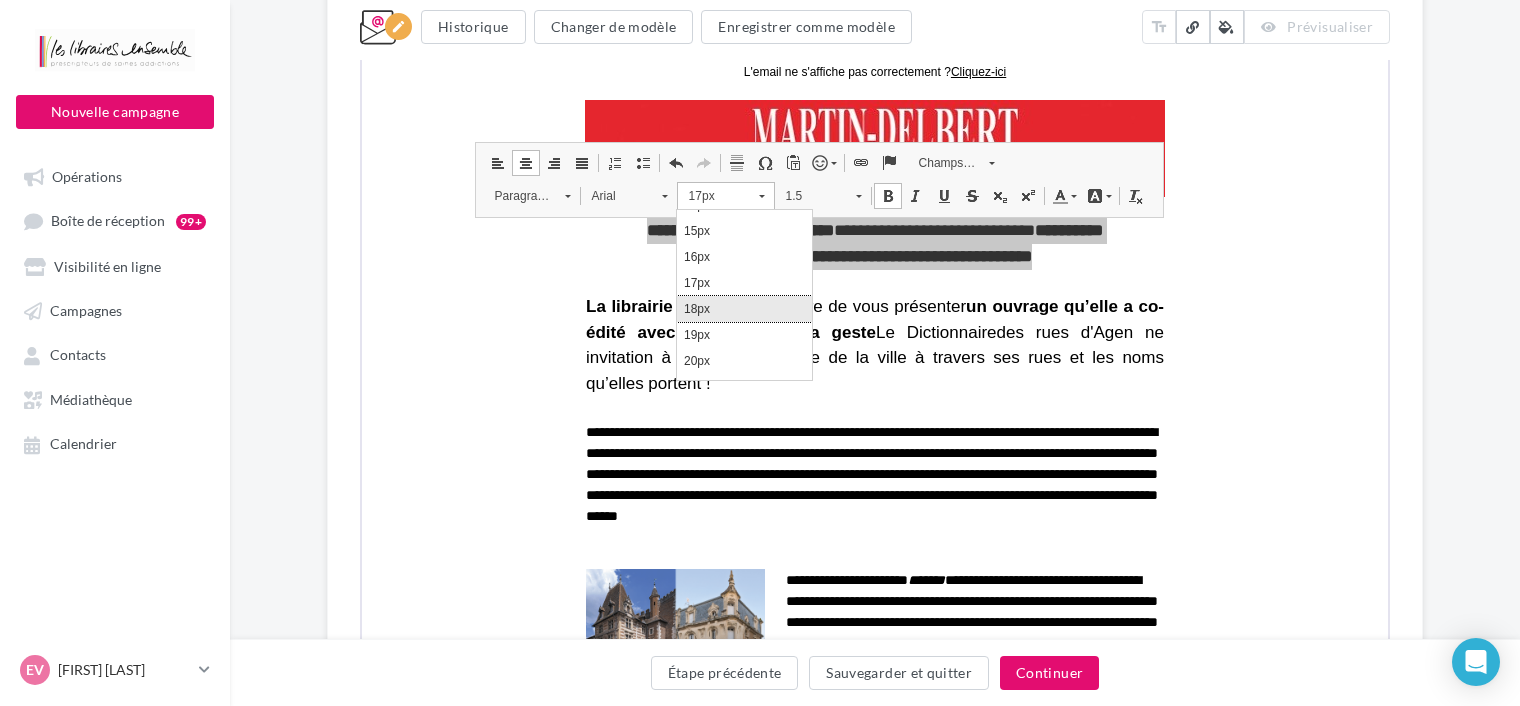 click on "18px" at bounding box center (744, 308) 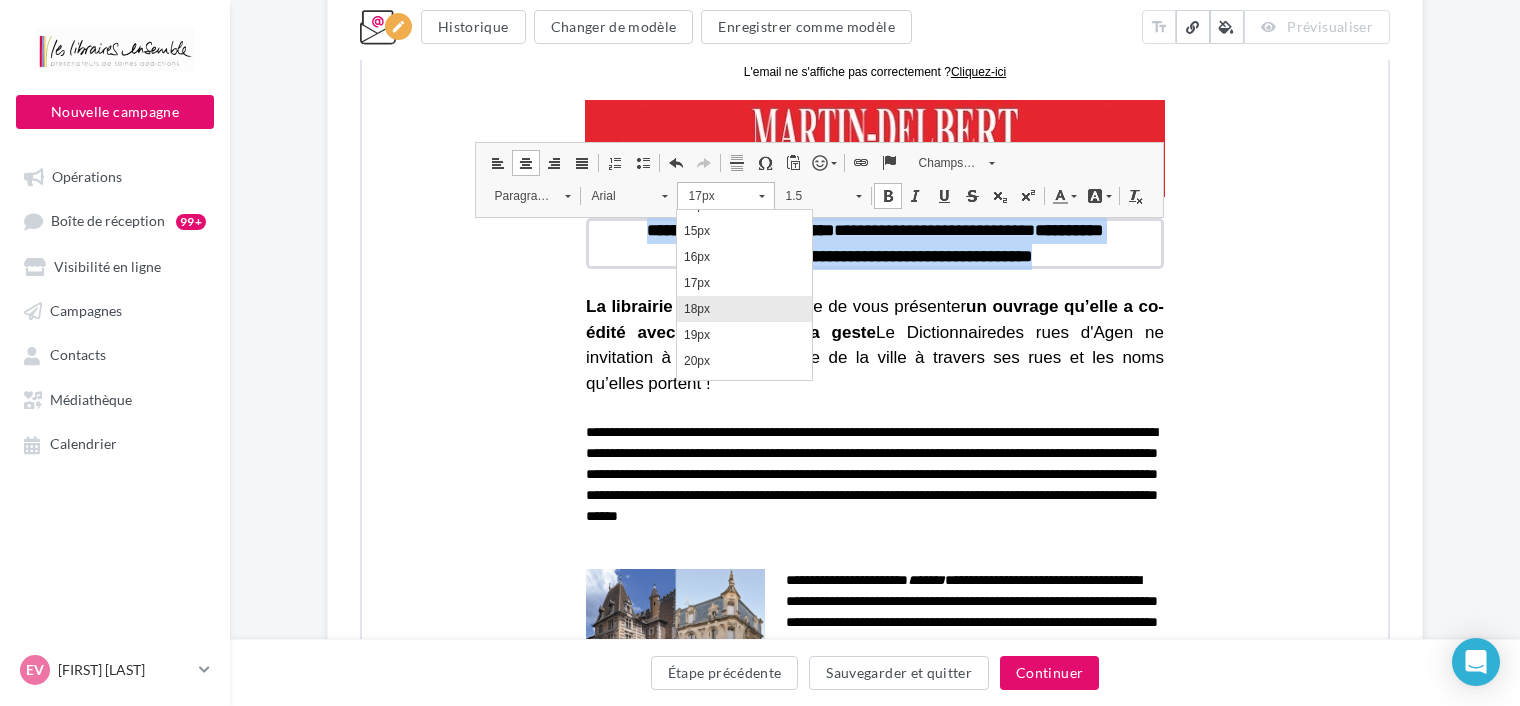 scroll, scrollTop: 0, scrollLeft: 0, axis: both 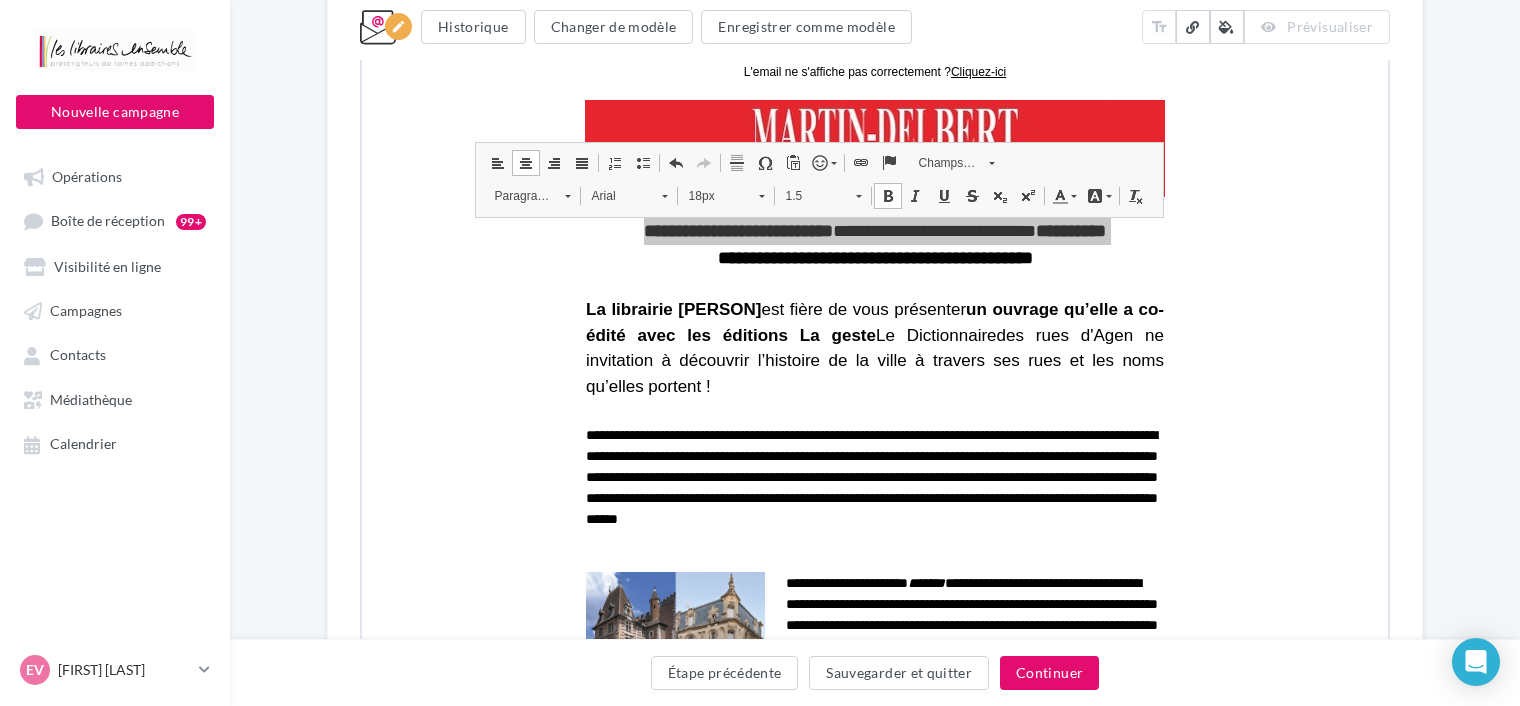 click on "**********" at bounding box center (875, 675) 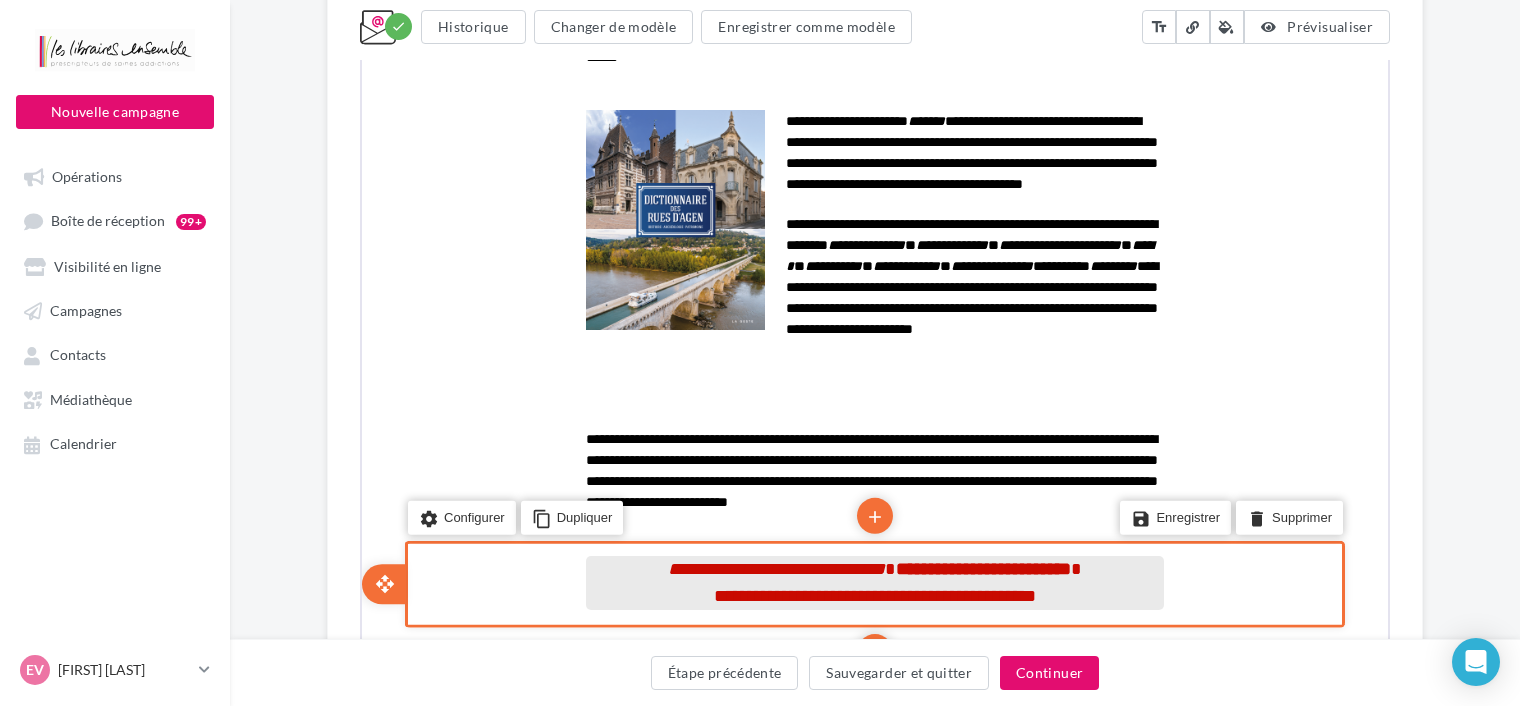 scroll, scrollTop: 1055, scrollLeft: 0, axis: vertical 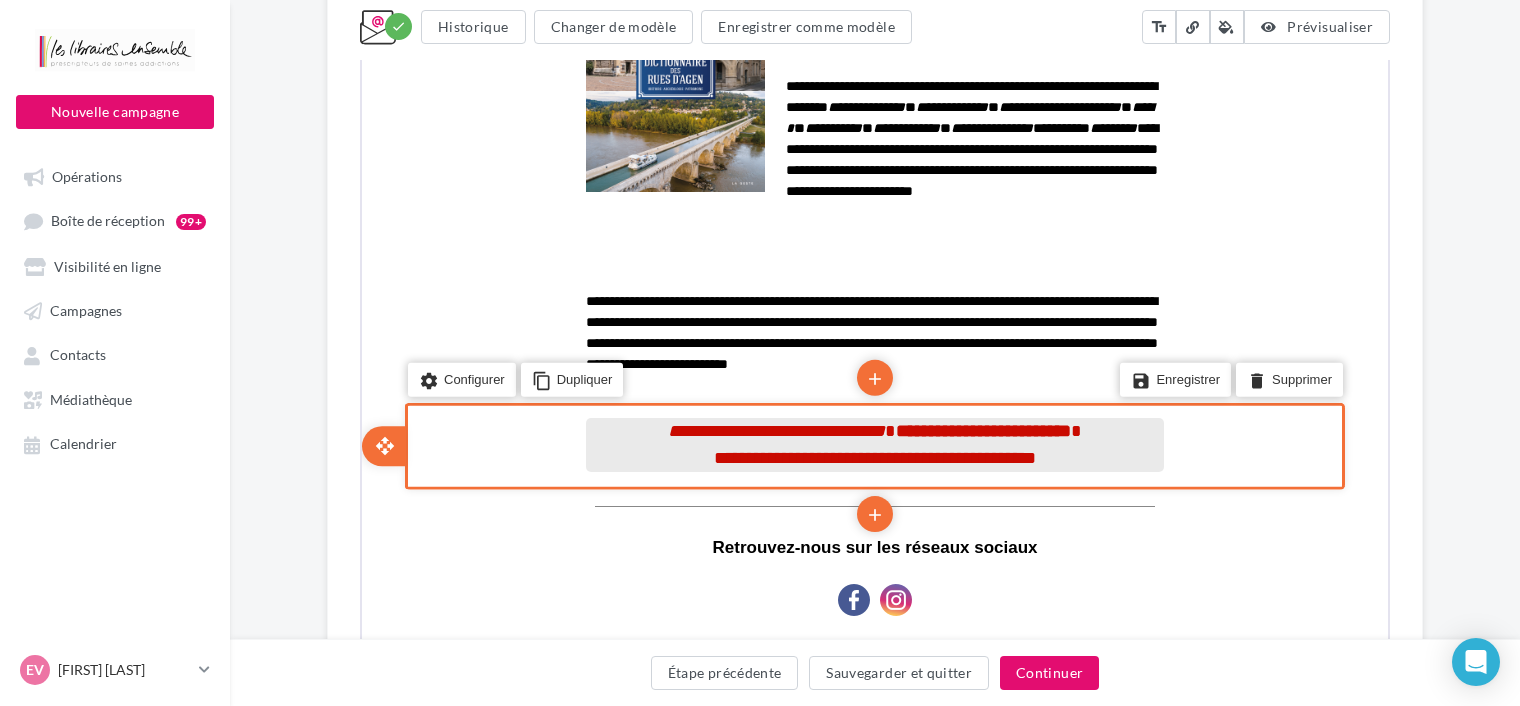 click on "**********" at bounding box center [873, 429] 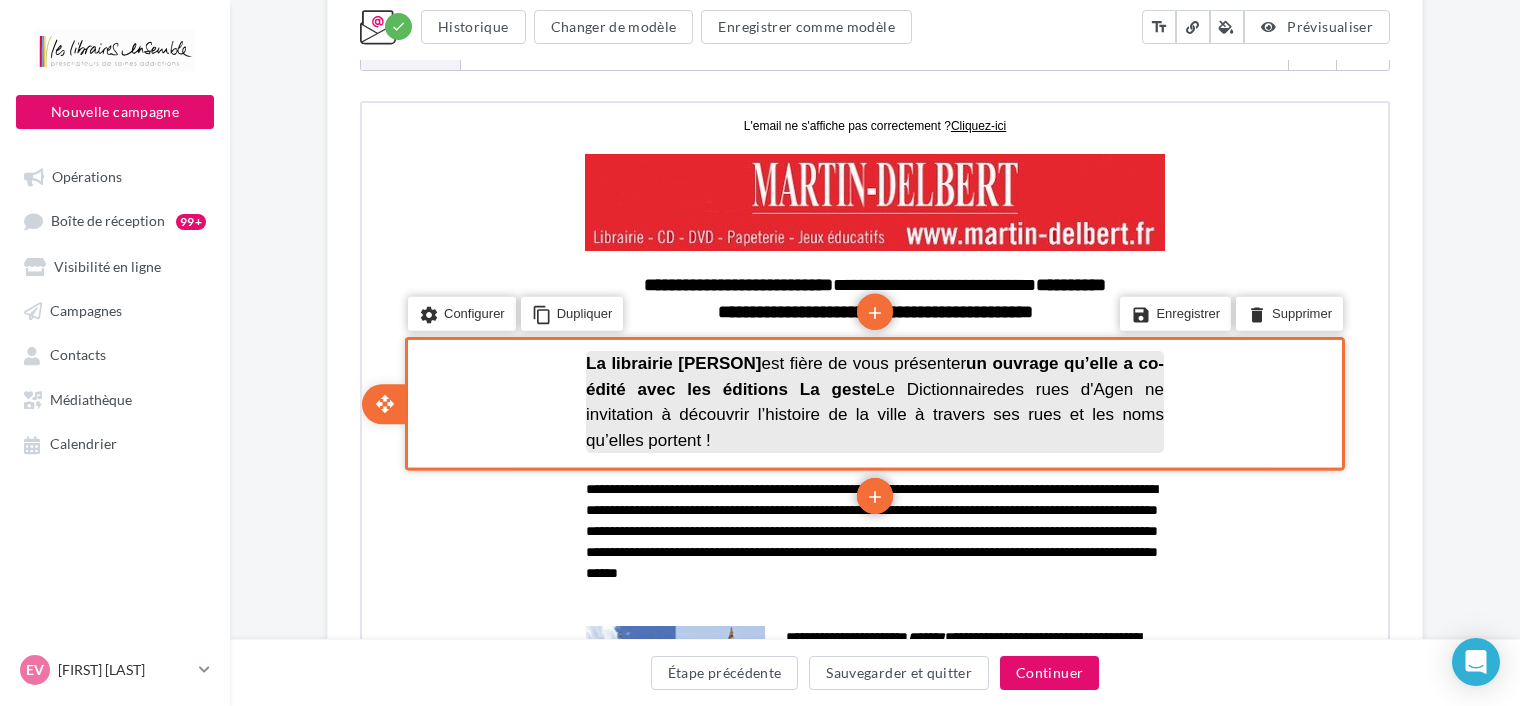 scroll, scrollTop: 455, scrollLeft: 0, axis: vertical 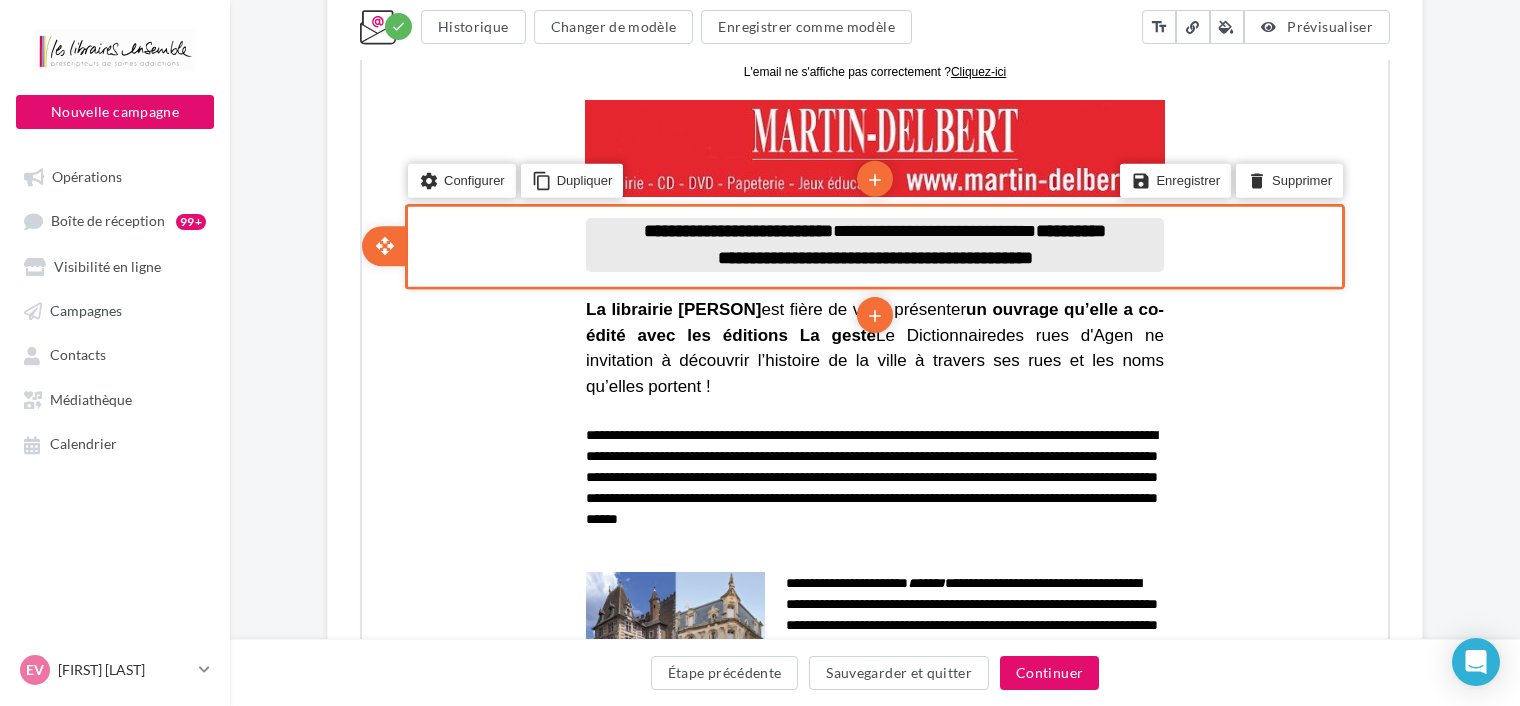 click on "**********" at bounding box center (873, 255) 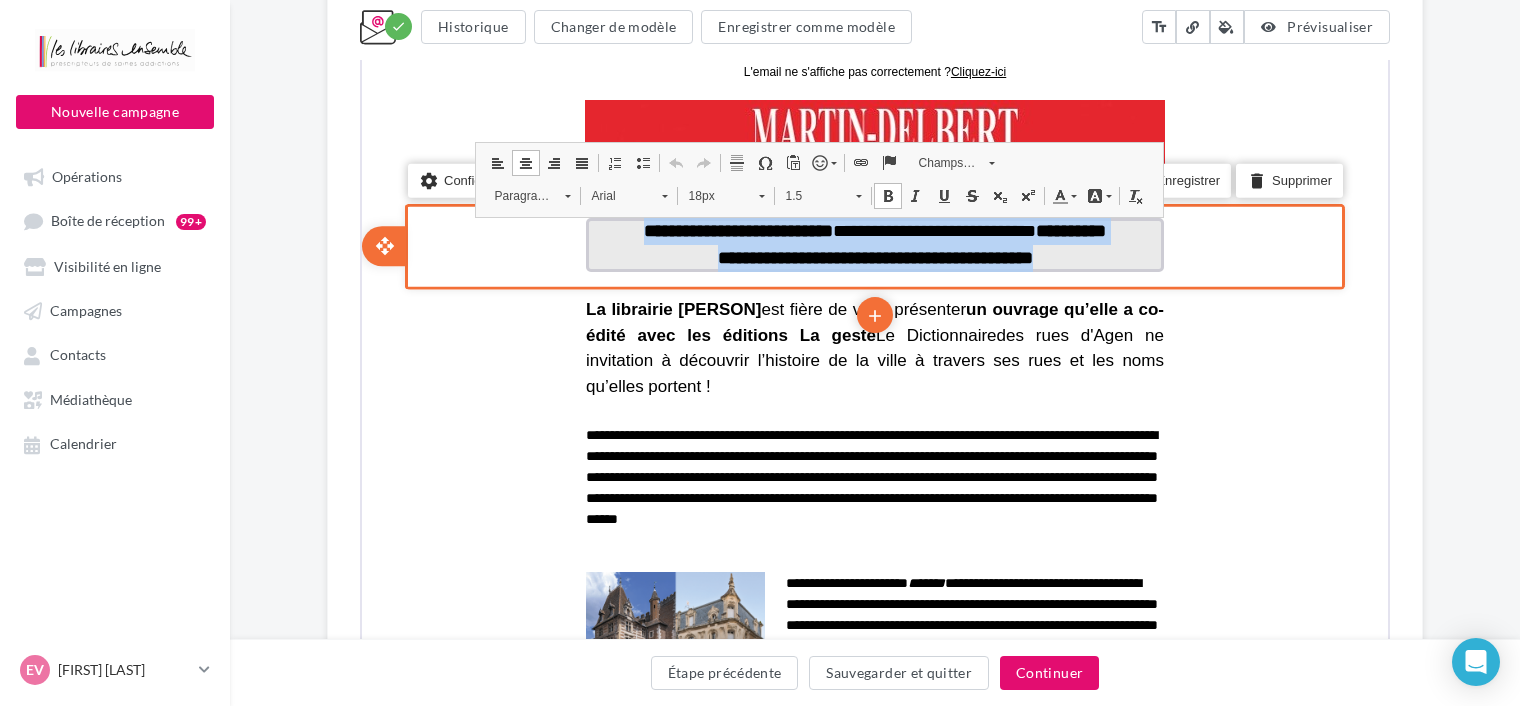 drag, startPoint x: 1069, startPoint y: 254, endPoint x: 583, endPoint y: 213, distance: 487.72635 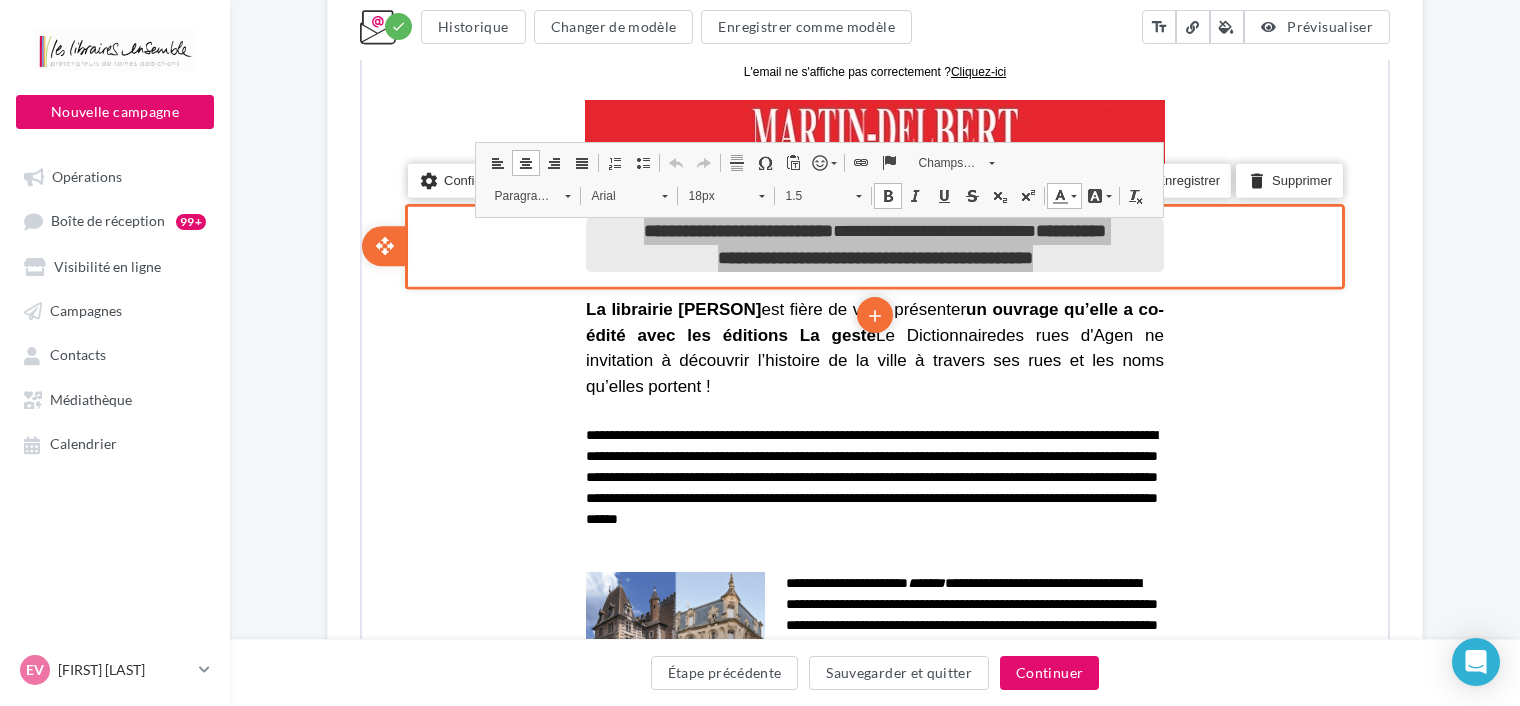 scroll, scrollTop: 0, scrollLeft: 0, axis: both 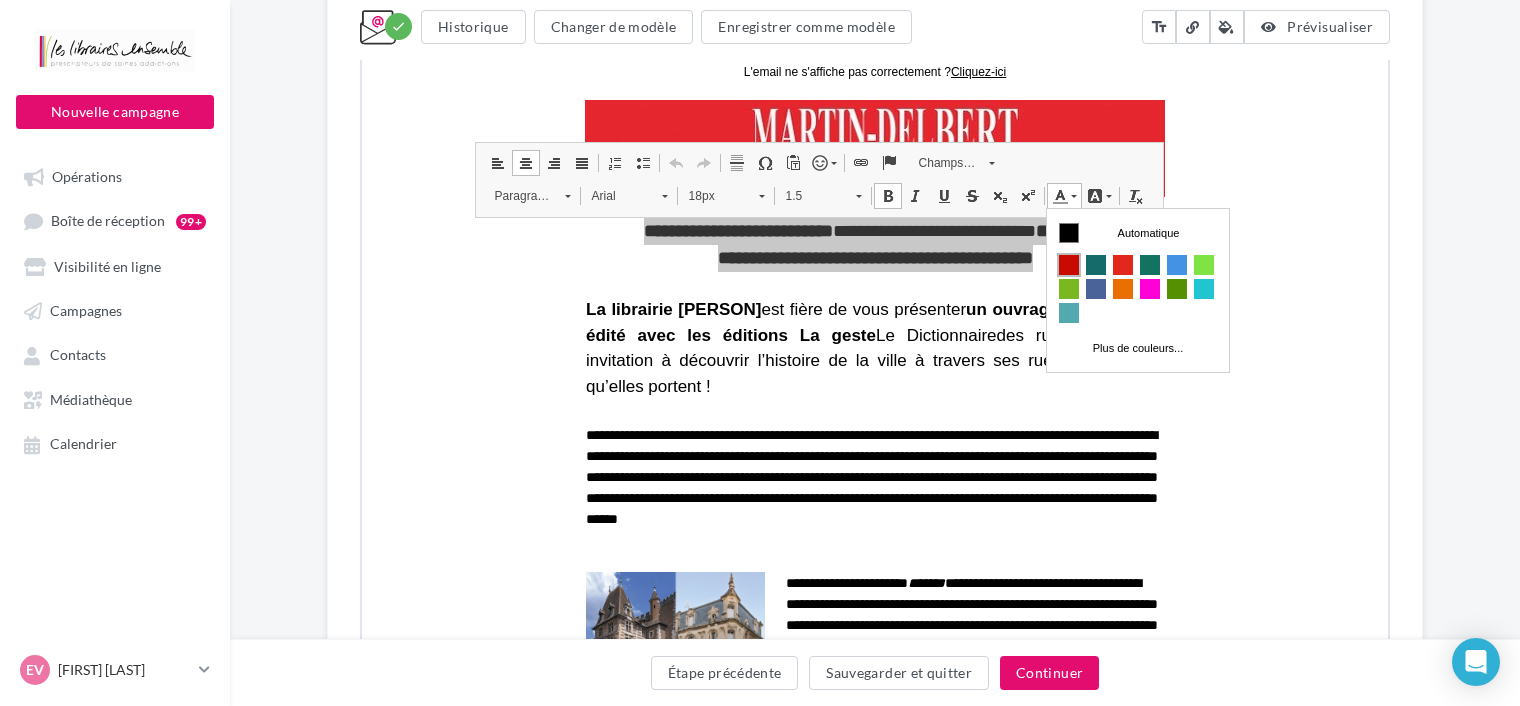 click at bounding box center [1069, 264] 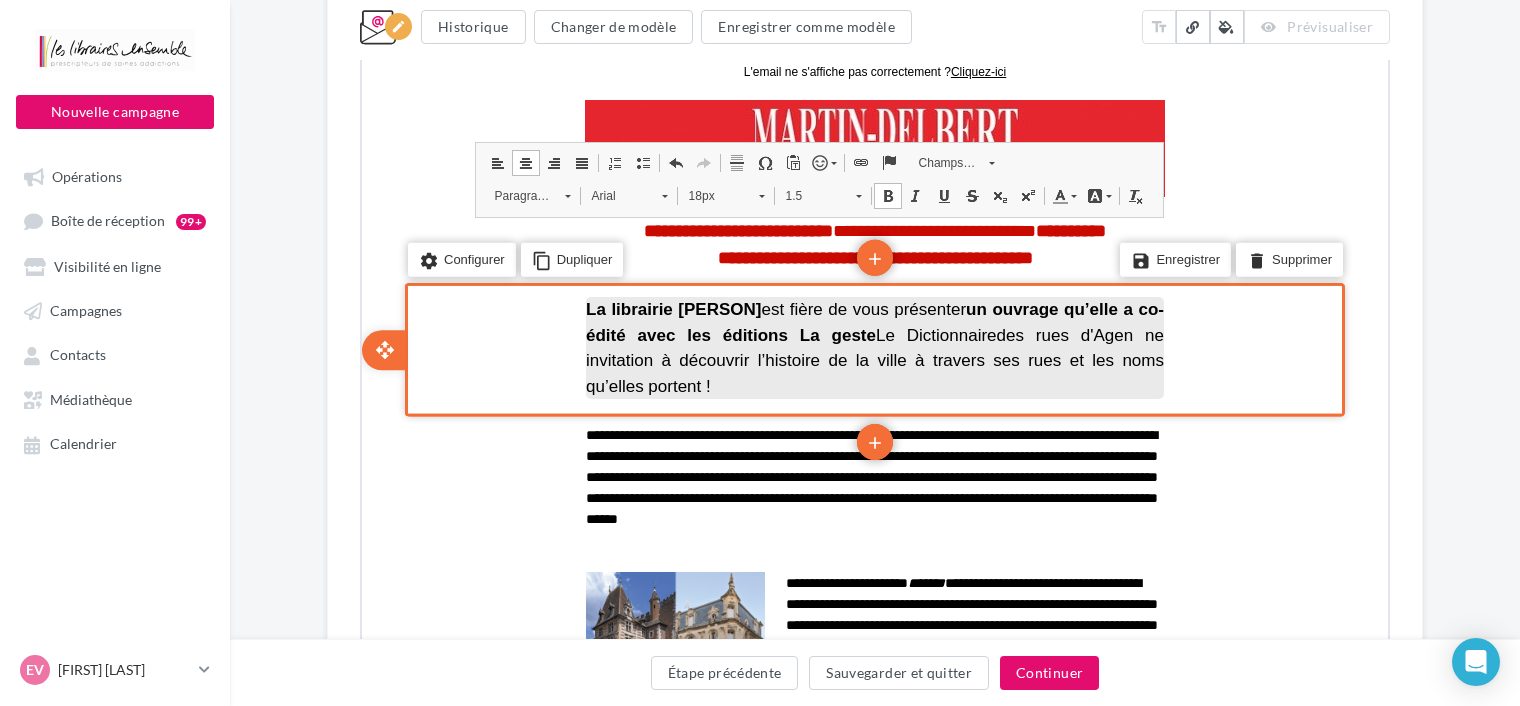 click on "La librairie Martin-Delbert  est fière de vous présenter  un ouvrage qu’elle a co-édité avec les éditions La geste  Le Dictionnairedes rues d'Agen ne invitation à découvrir l’histoire de la ville à travers ses rues et les noms qu’elles portent !" at bounding box center (873, 345) 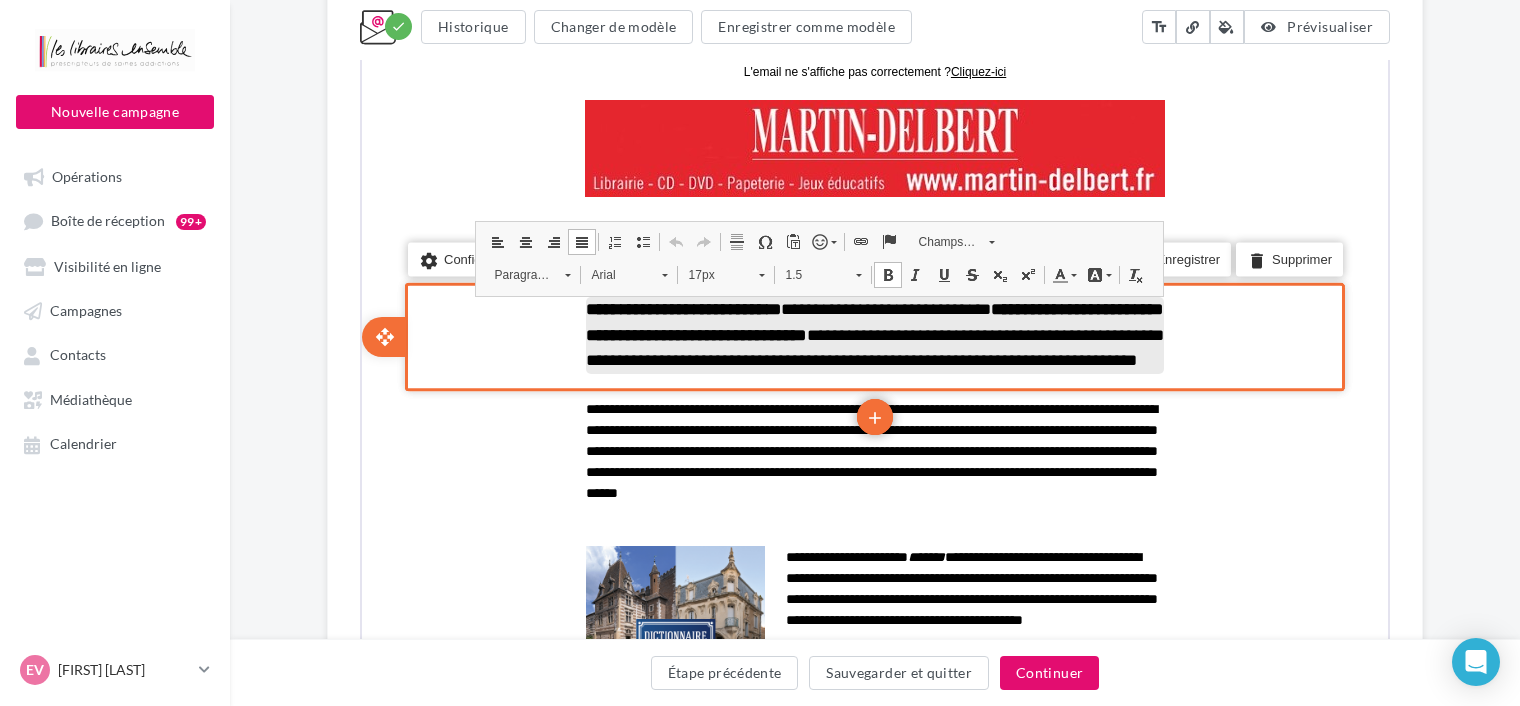 click on "**********" at bounding box center [873, 332] 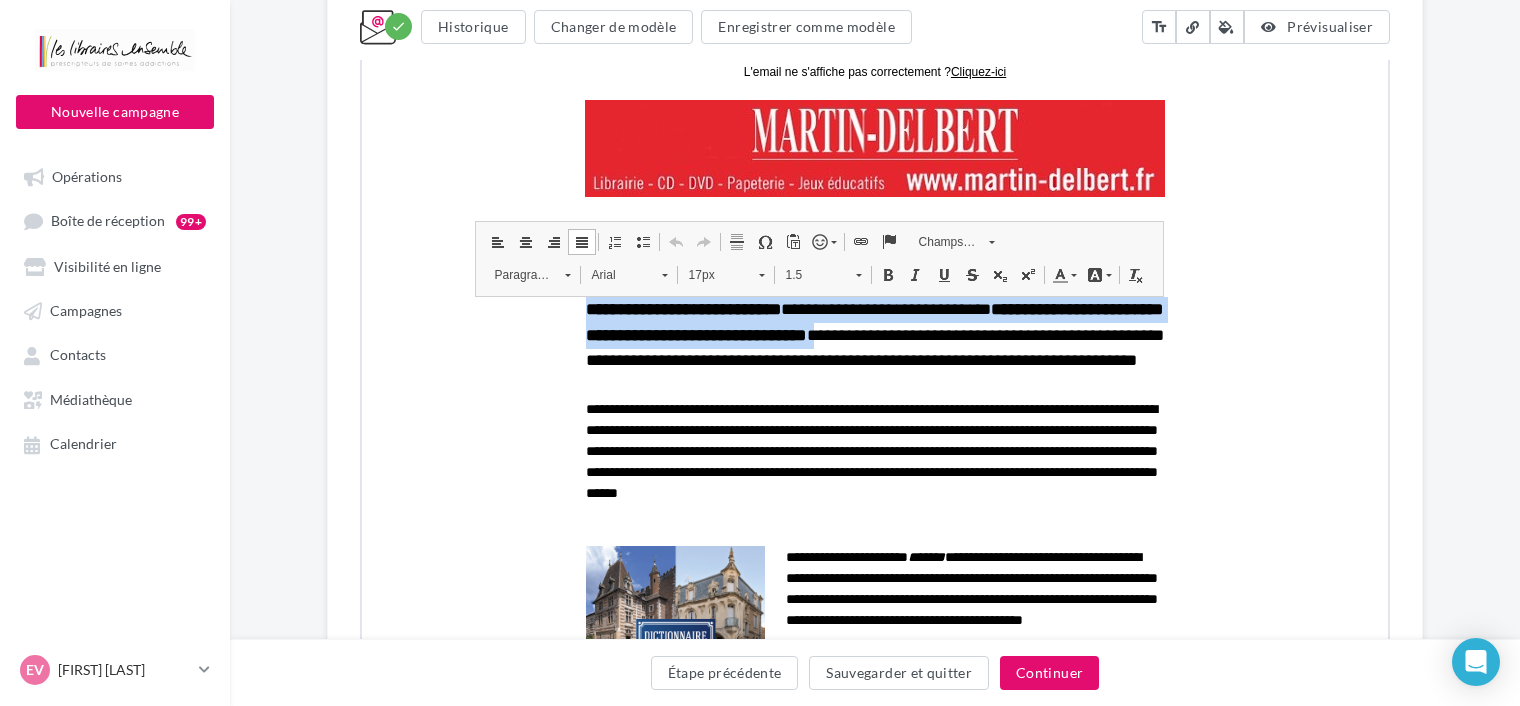 drag, startPoint x: 893, startPoint y: 327, endPoint x: 582, endPoint y: 287, distance: 313.5618 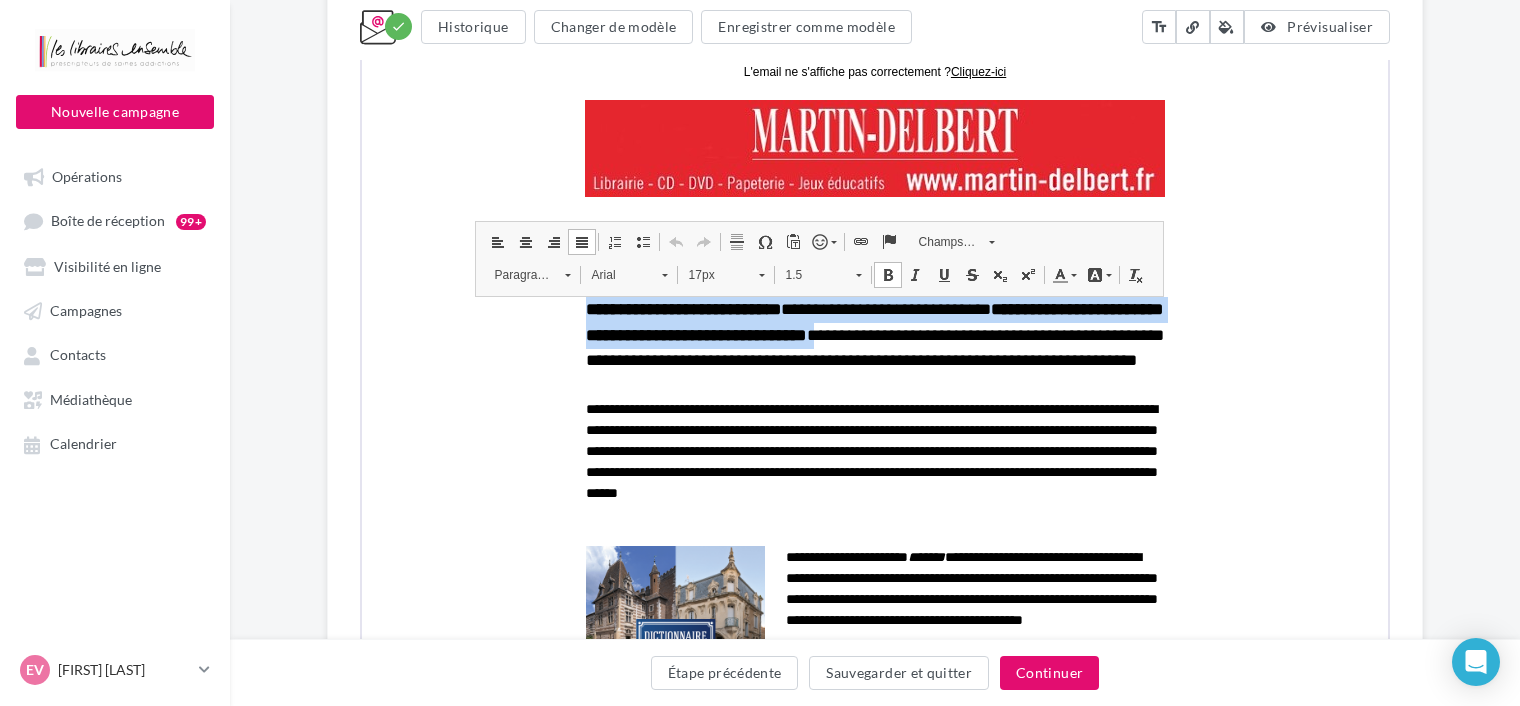 type 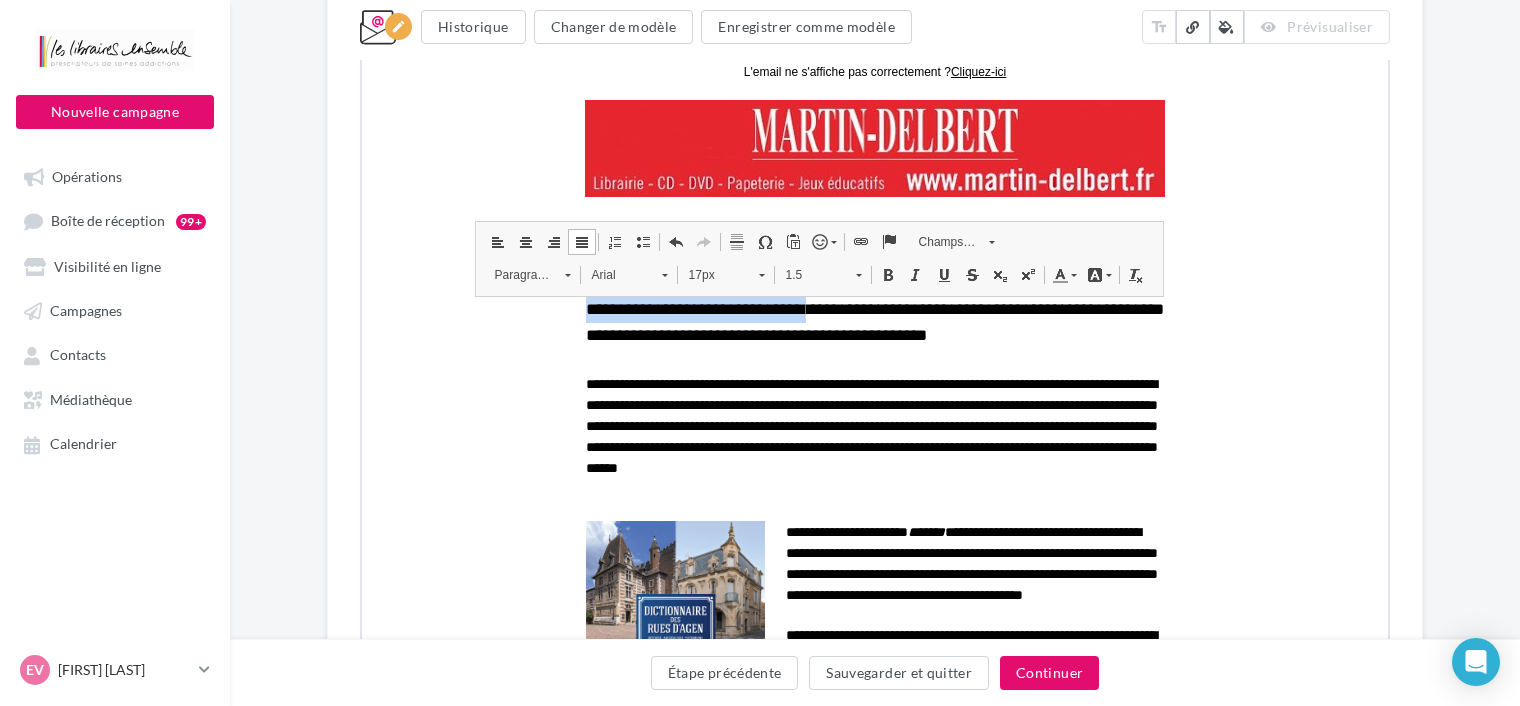 drag, startPoint x: 823, startPoint y: 301, endPoint x: 560, endPoint y: 291, distance: 263.19003 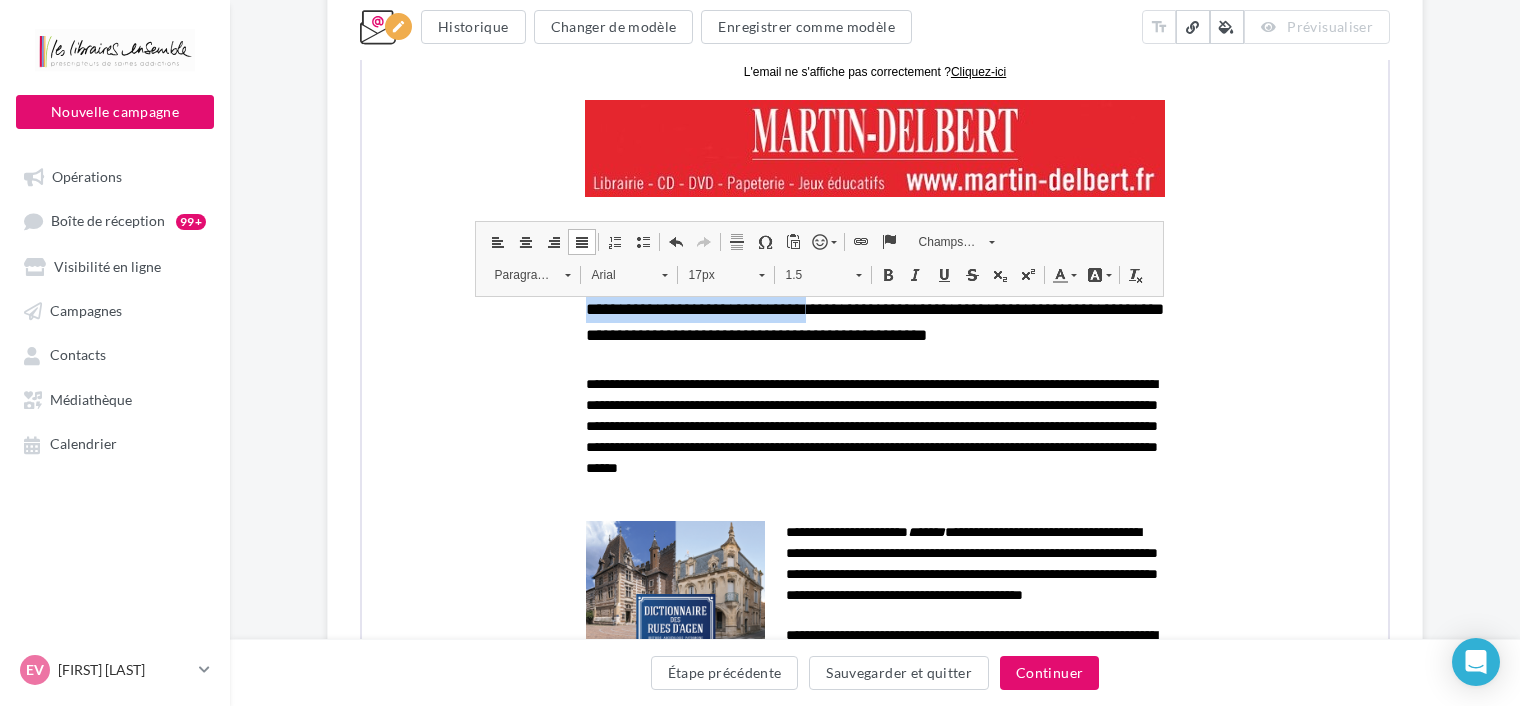 click at bounding box center (914, 272) 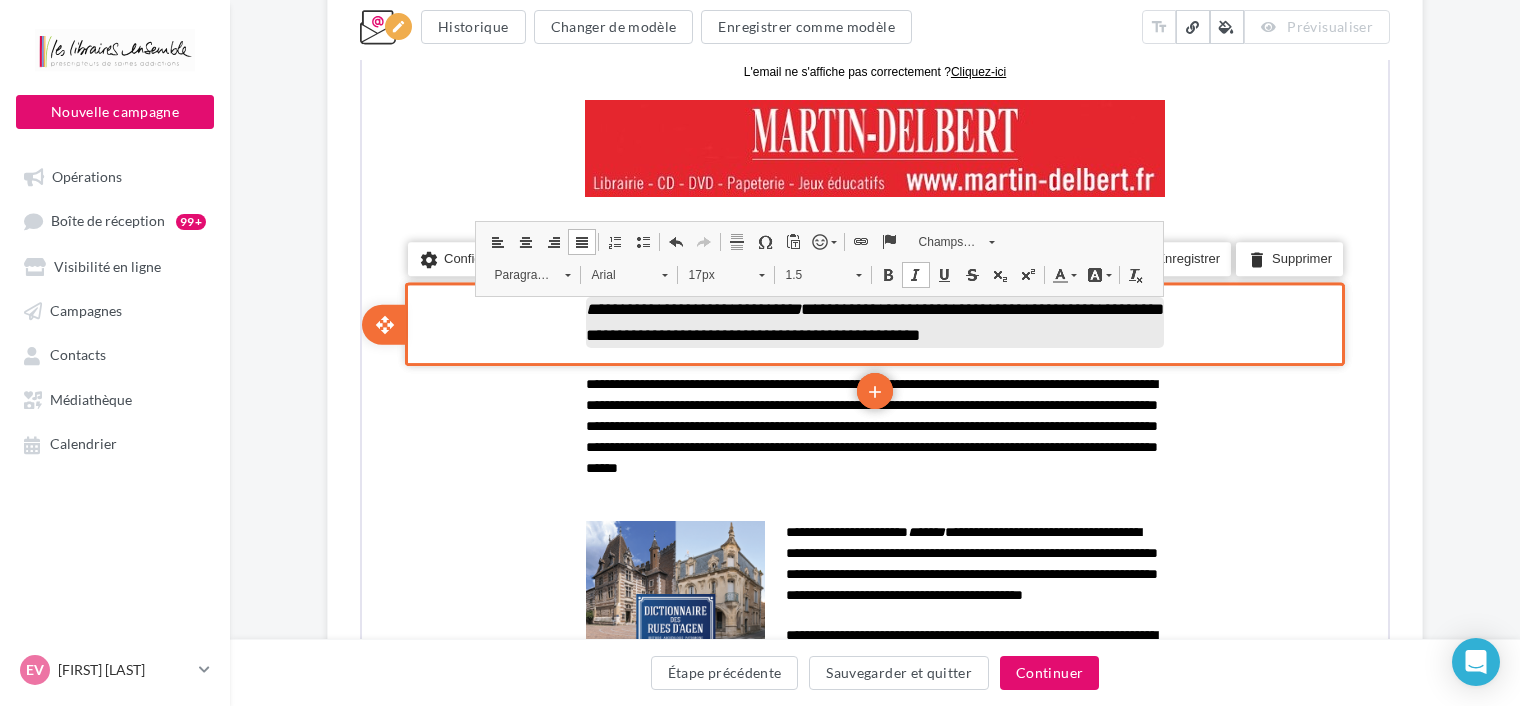 click on "**********" at bounding box center [873, 319] 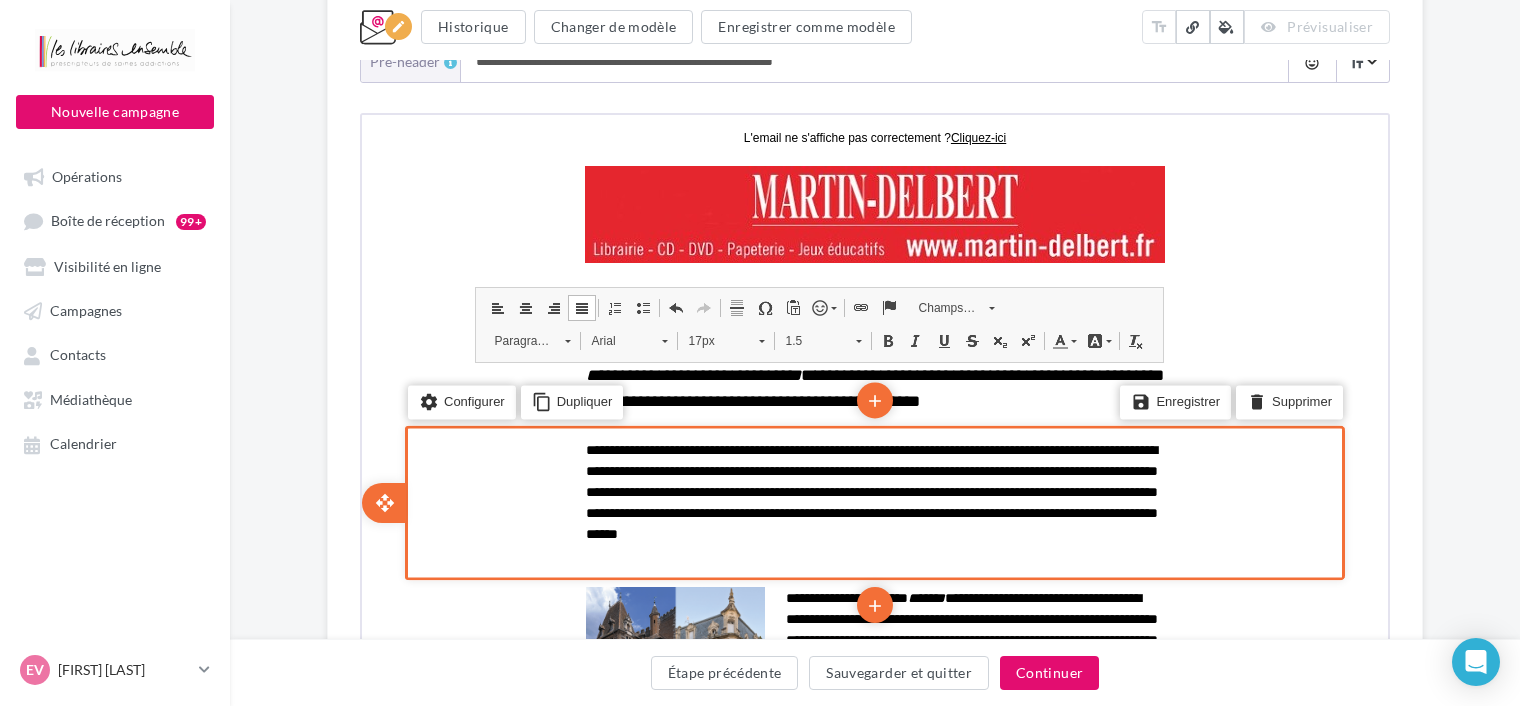 scroll, scrollTop: 355, scrollLeft: 0, axis: vertical 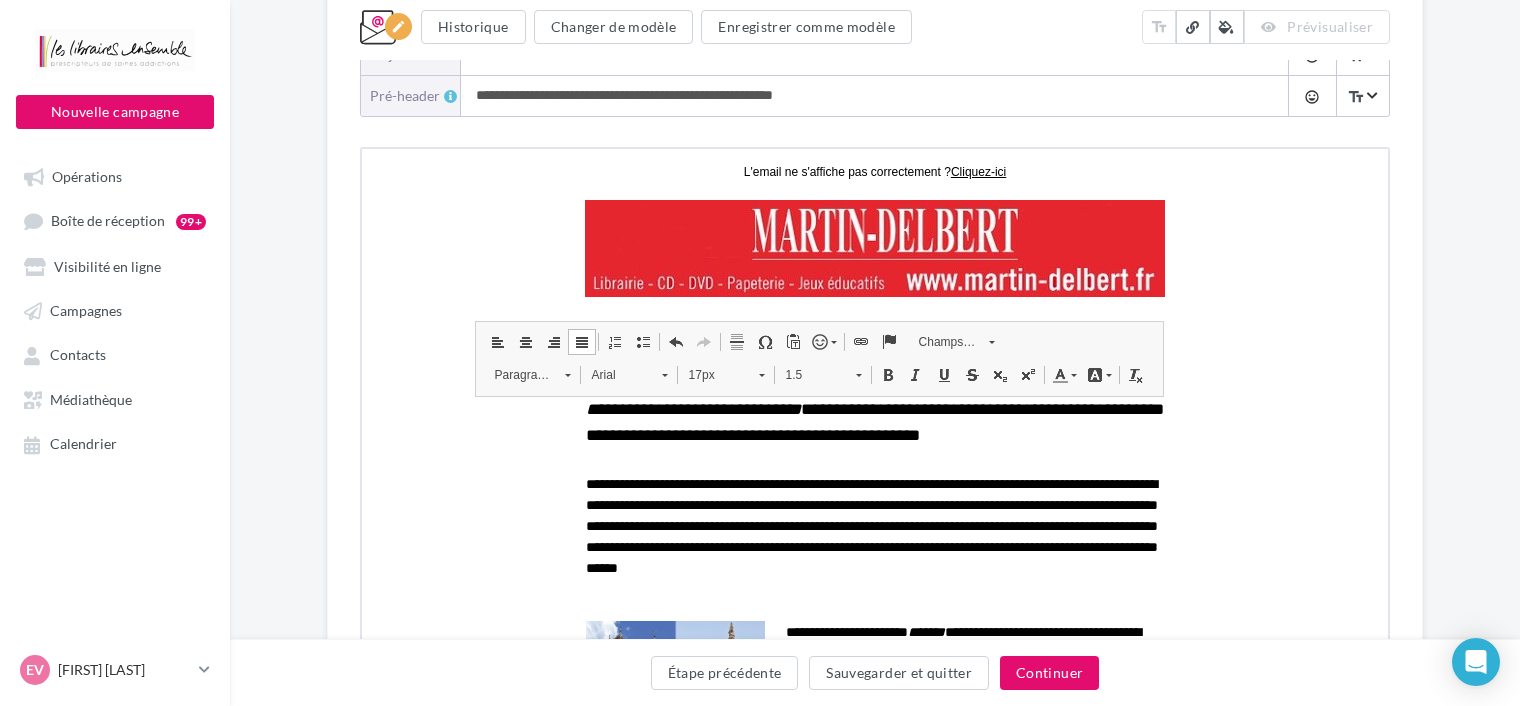 click on "**********" at bounding box center [875, 751] 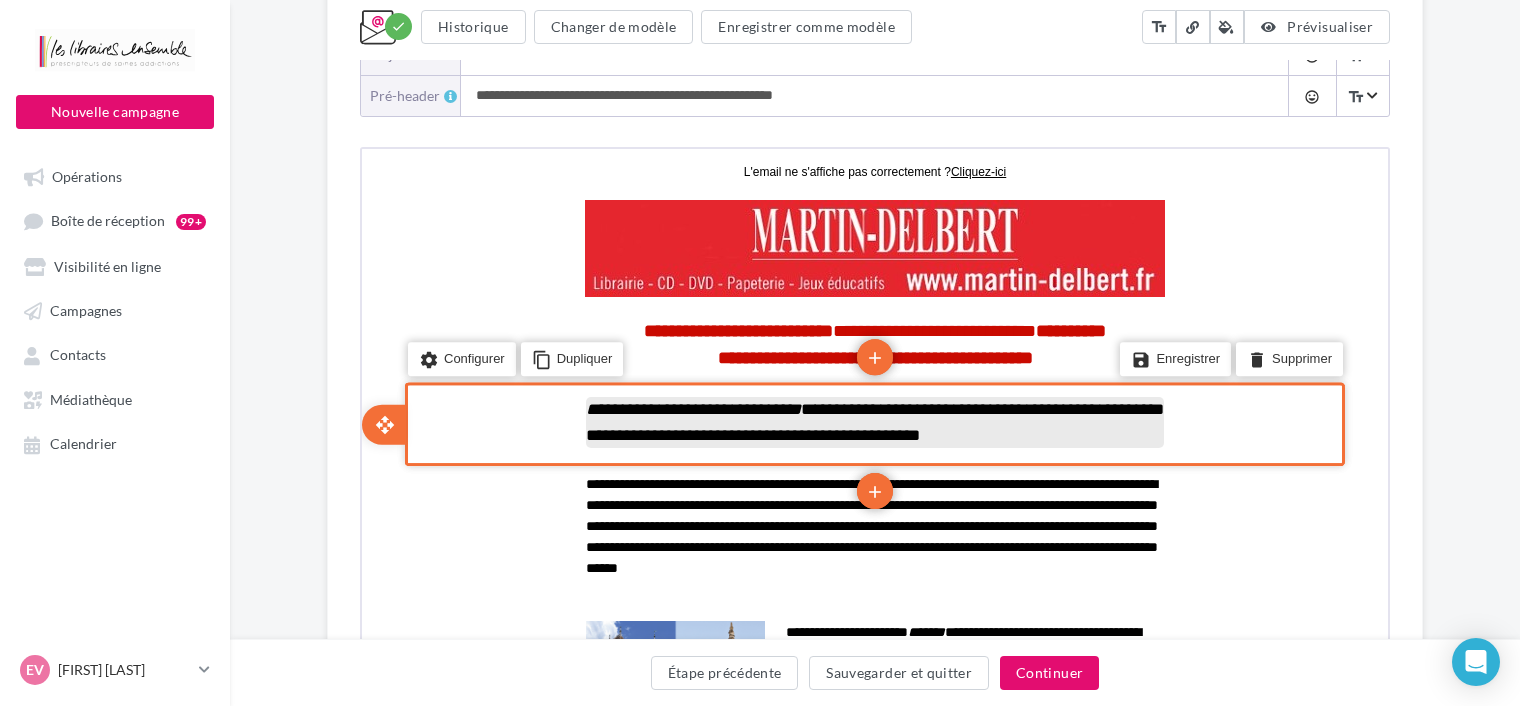 click on "**********" at bounding box center (873, 419) 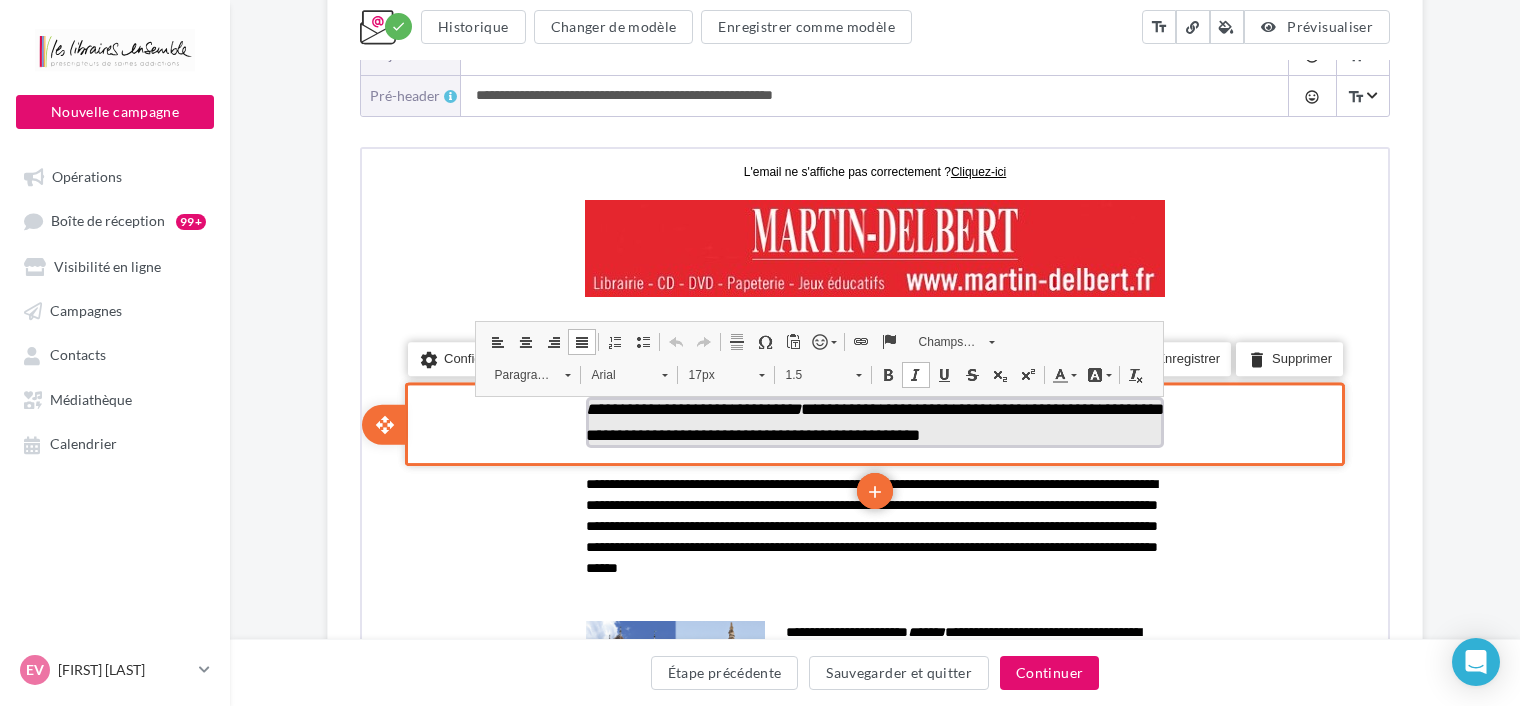 click on "**********" at bounding box center (873, 419) 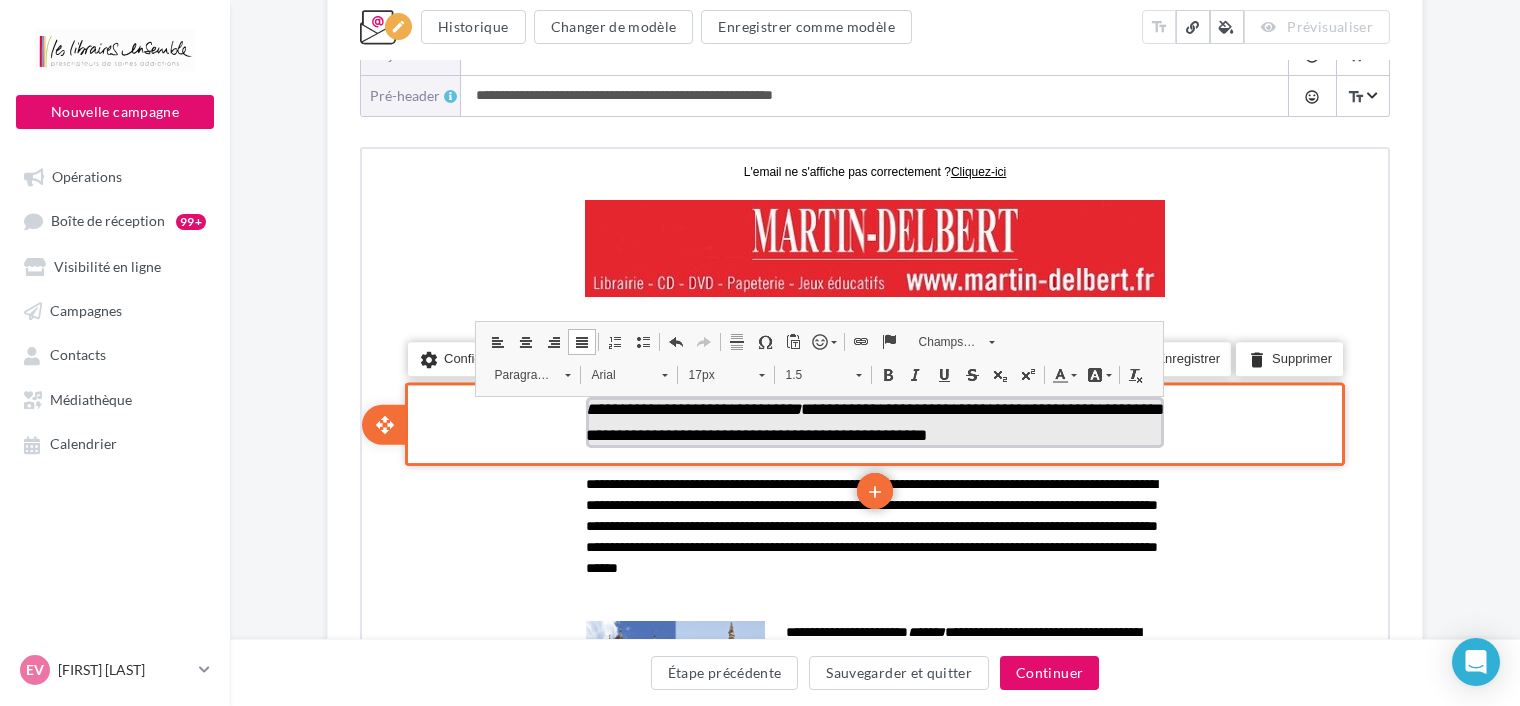 click on "**********" at bounding box center [873, 419] 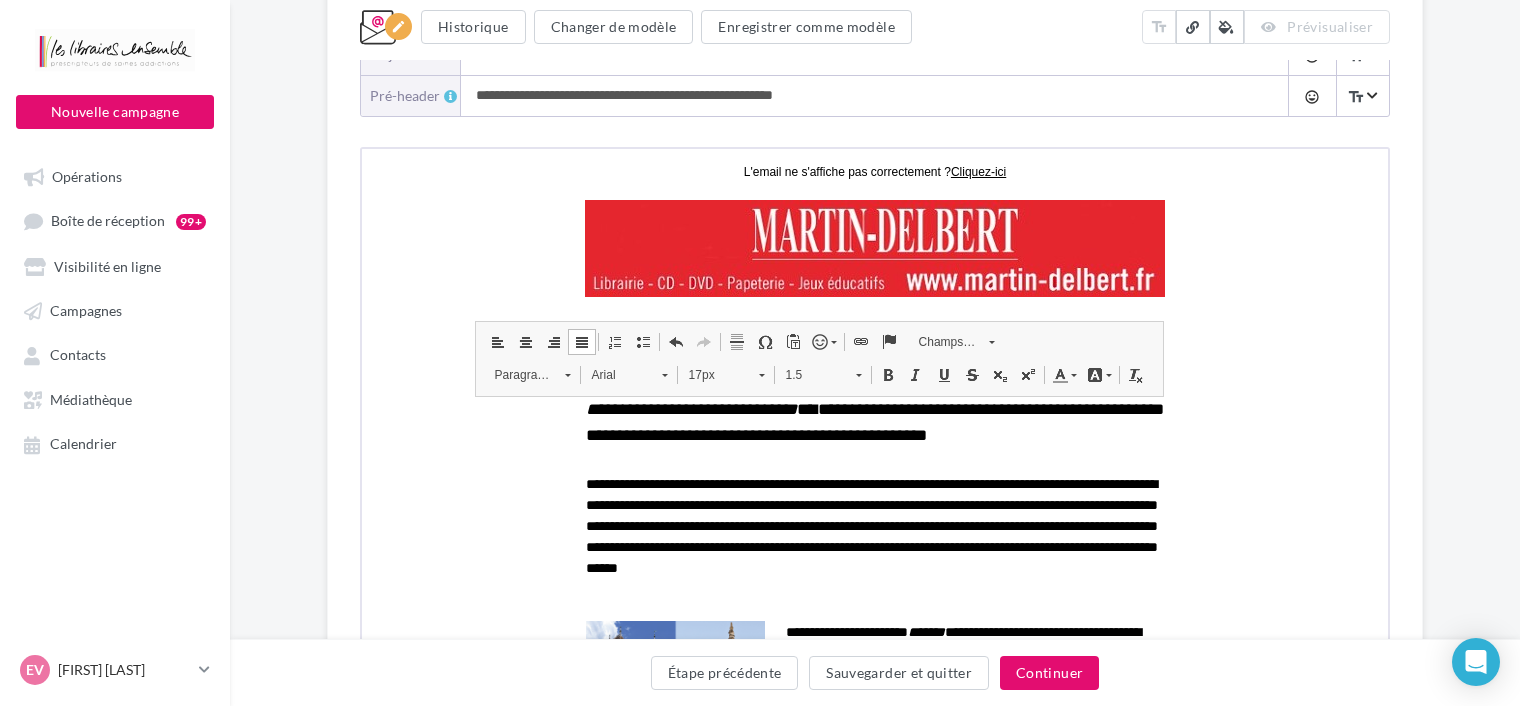 click on "**********" at bounding box center [875, 726] 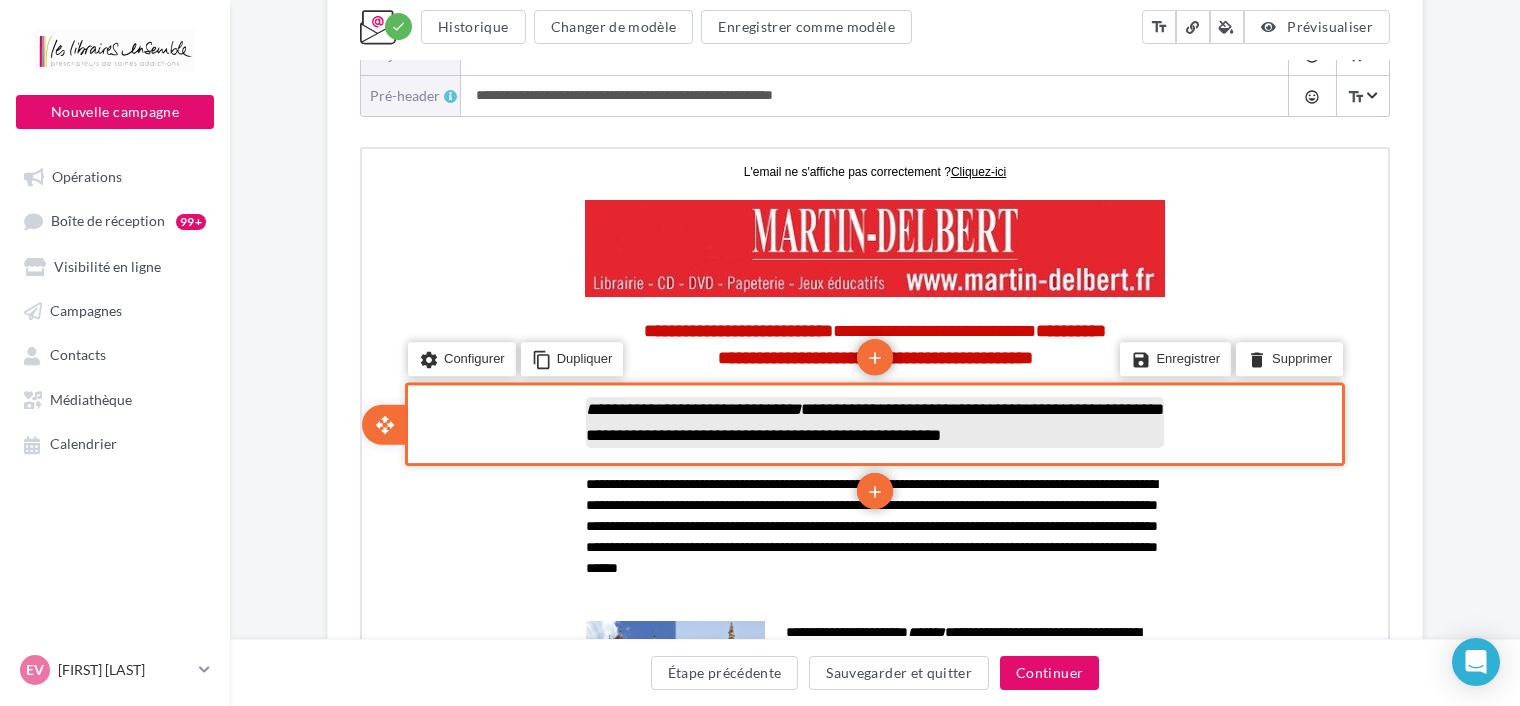 click on "**********" at bounding box center (873, 419) 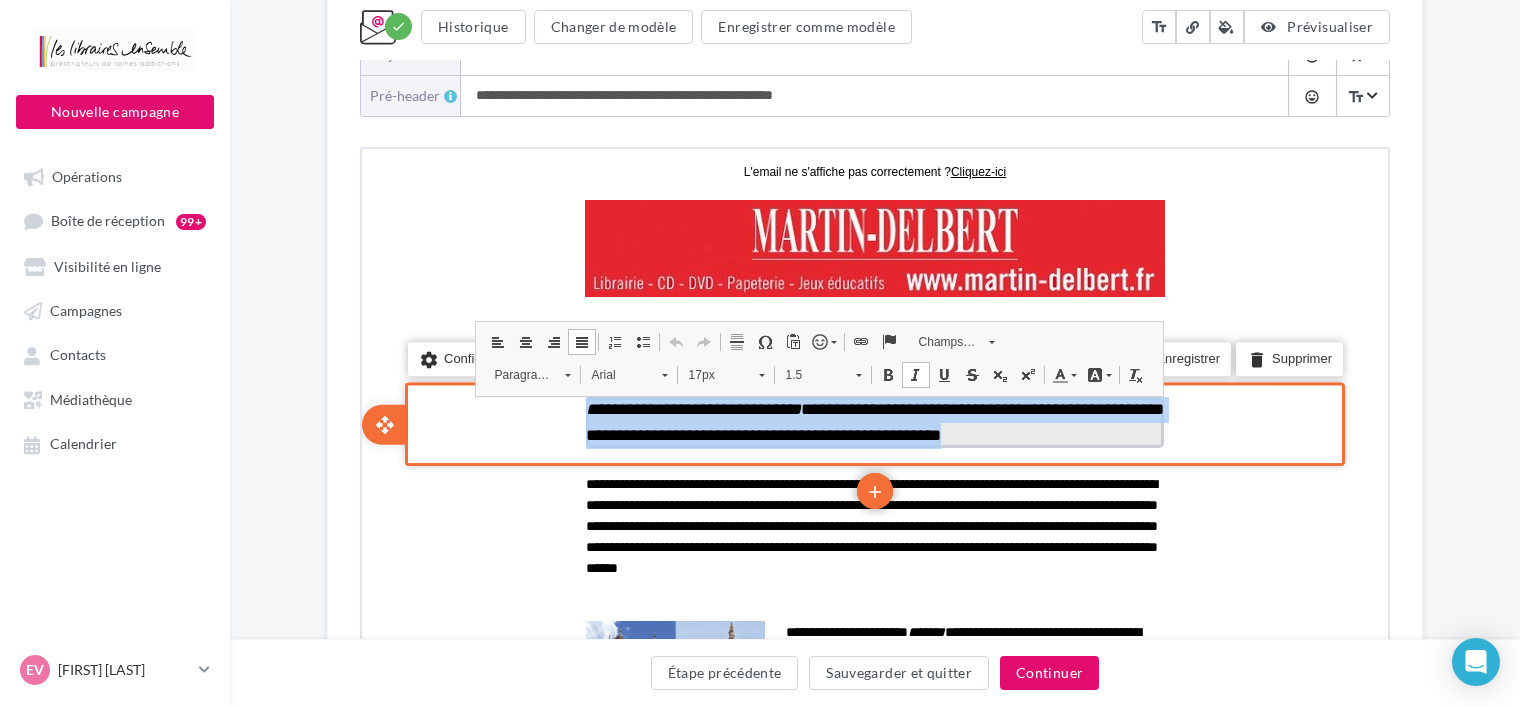 drag, startPoint x: 990, startPoint y: 432, endPoint x: 797, endPoint y: 335, distance: 216.00462 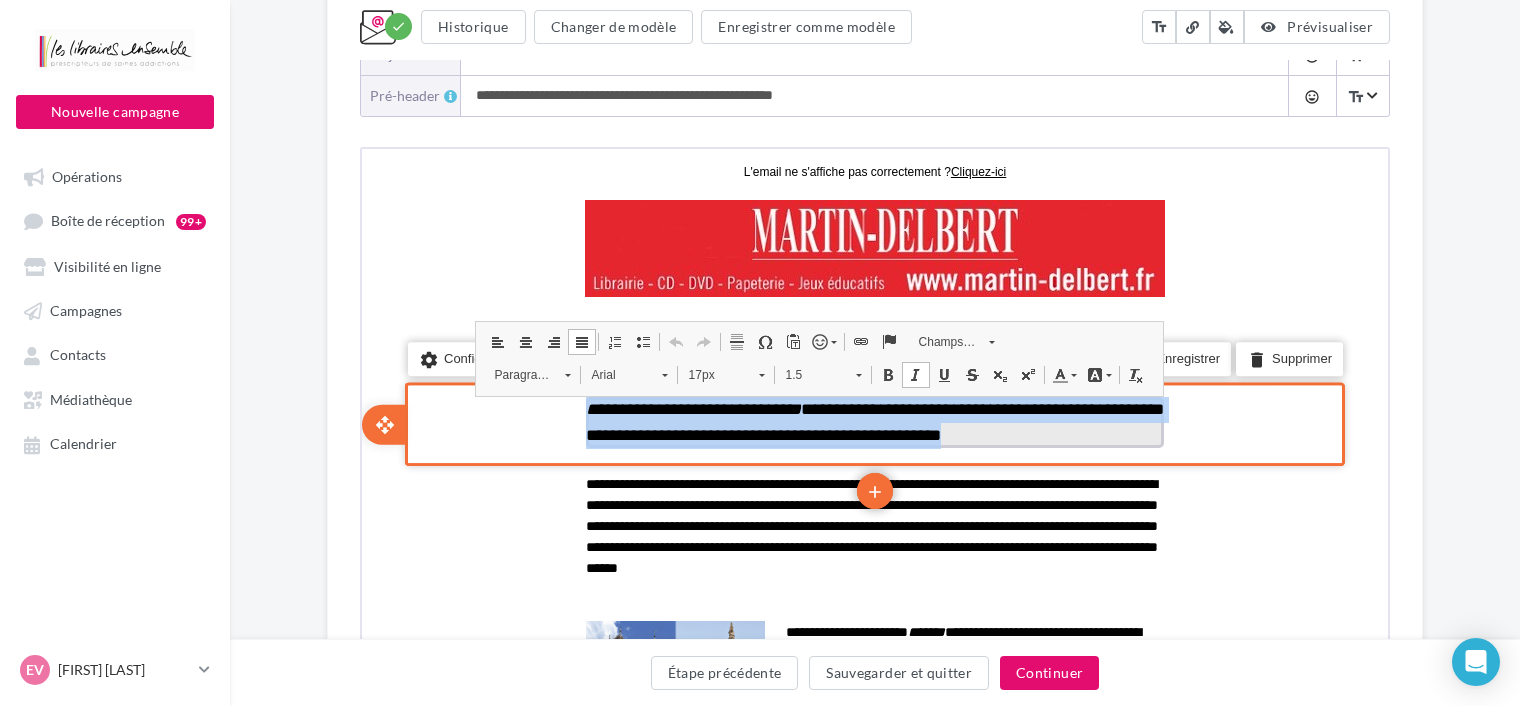 click on "**********" at bounding box center [873, 419] 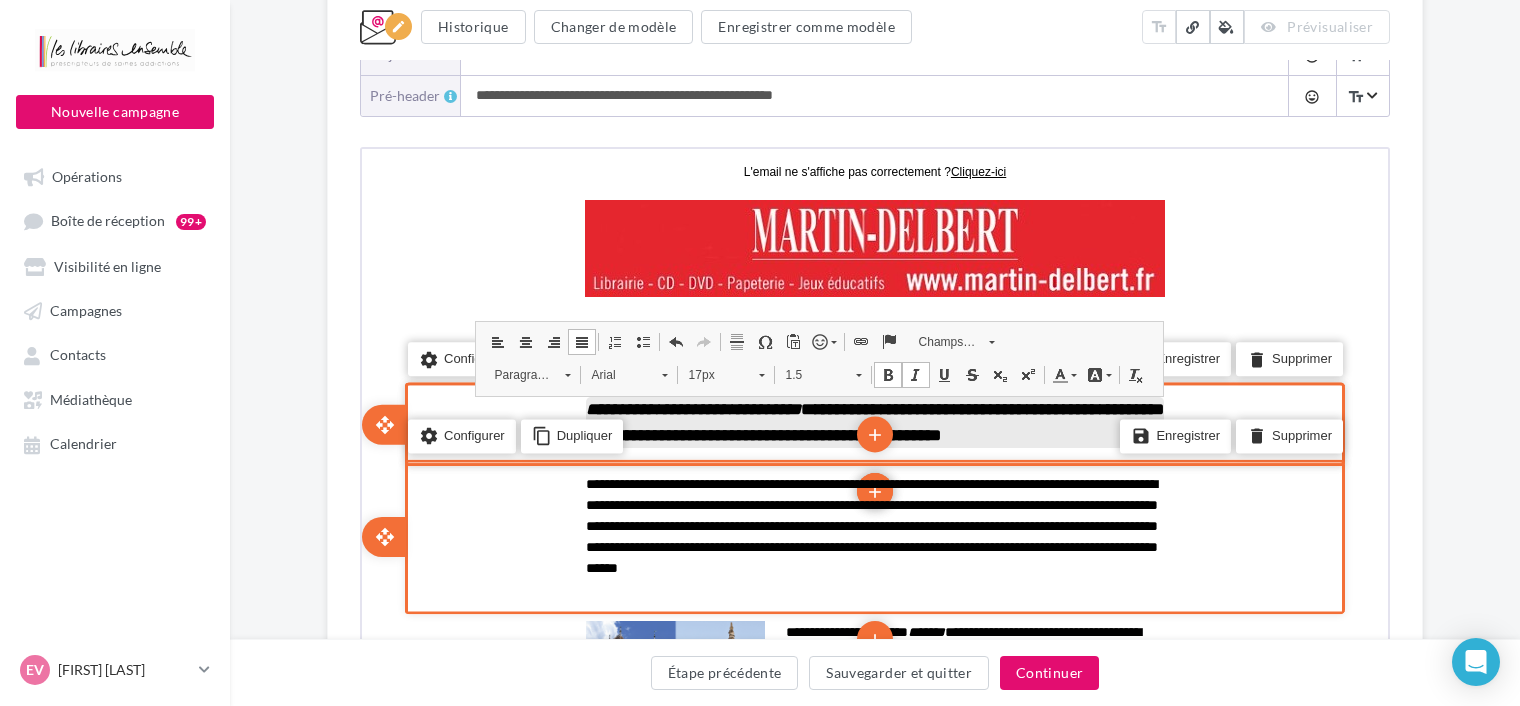 click on "settings Configurer content_copy Dupliquer add add save Enregistrer delete Supprimer" at bounding box center (873, 533) 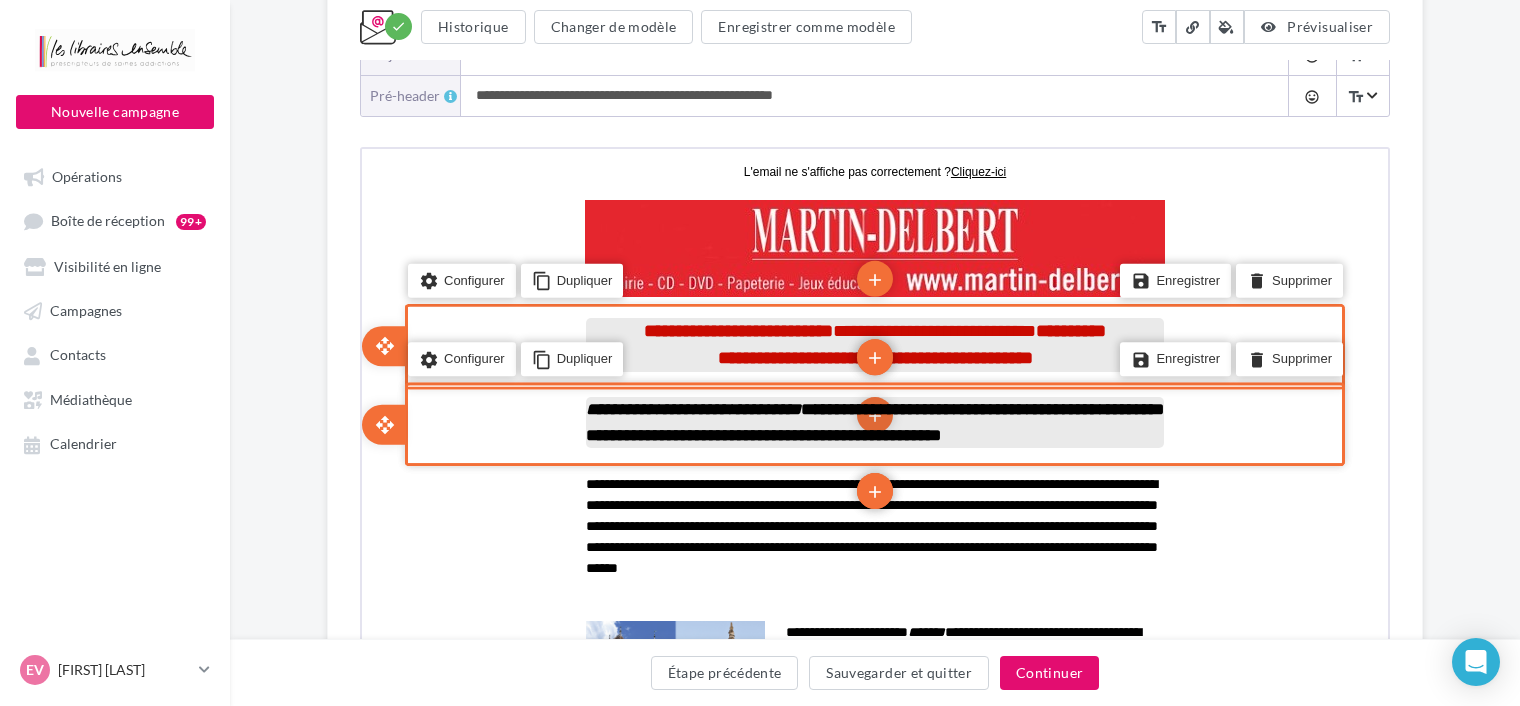 click on "**********" at bounding box center (873, 355) 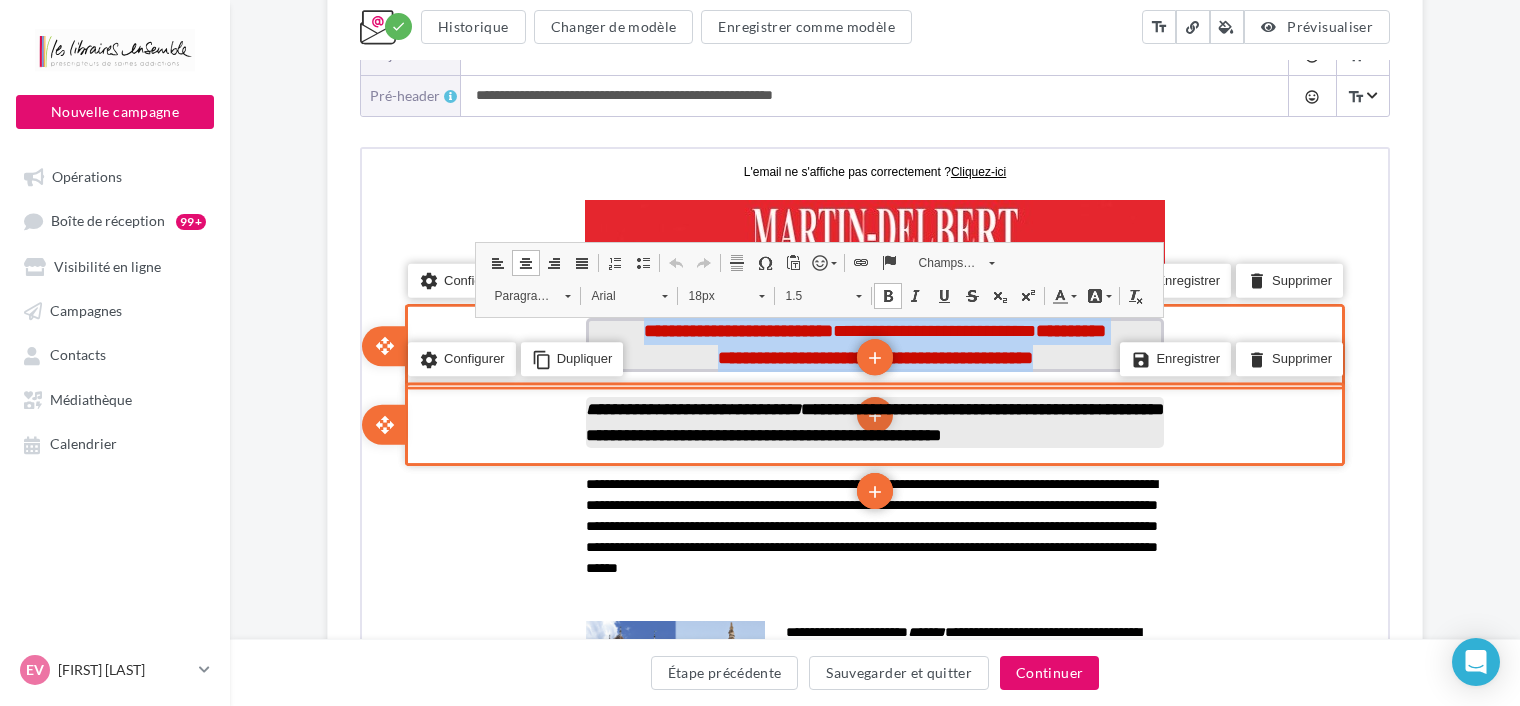 drag, startPoint x: 1072, startPoint y: 355, endPoint x: 583, endPoint y: 321, distance: 490.18057 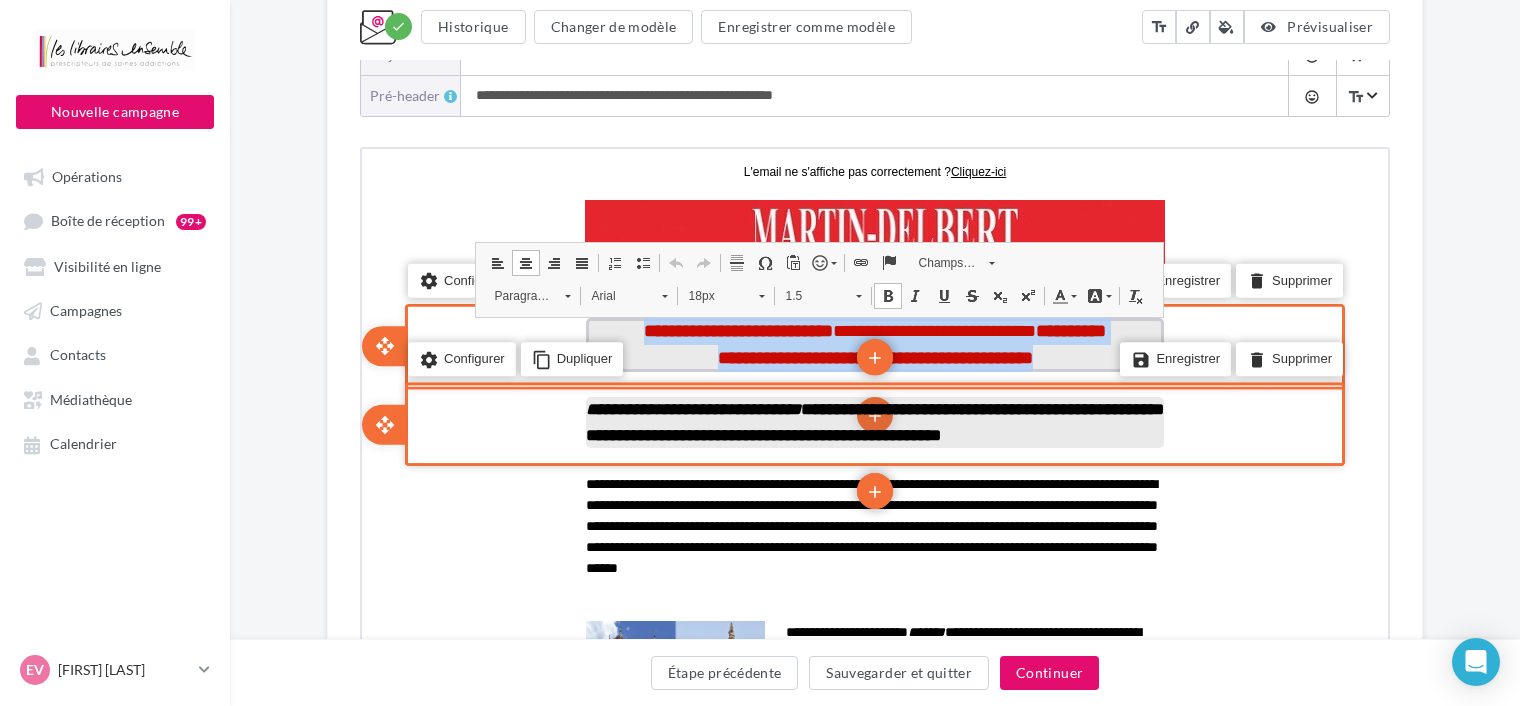 click on "**********" at bounding box center (873, 343) 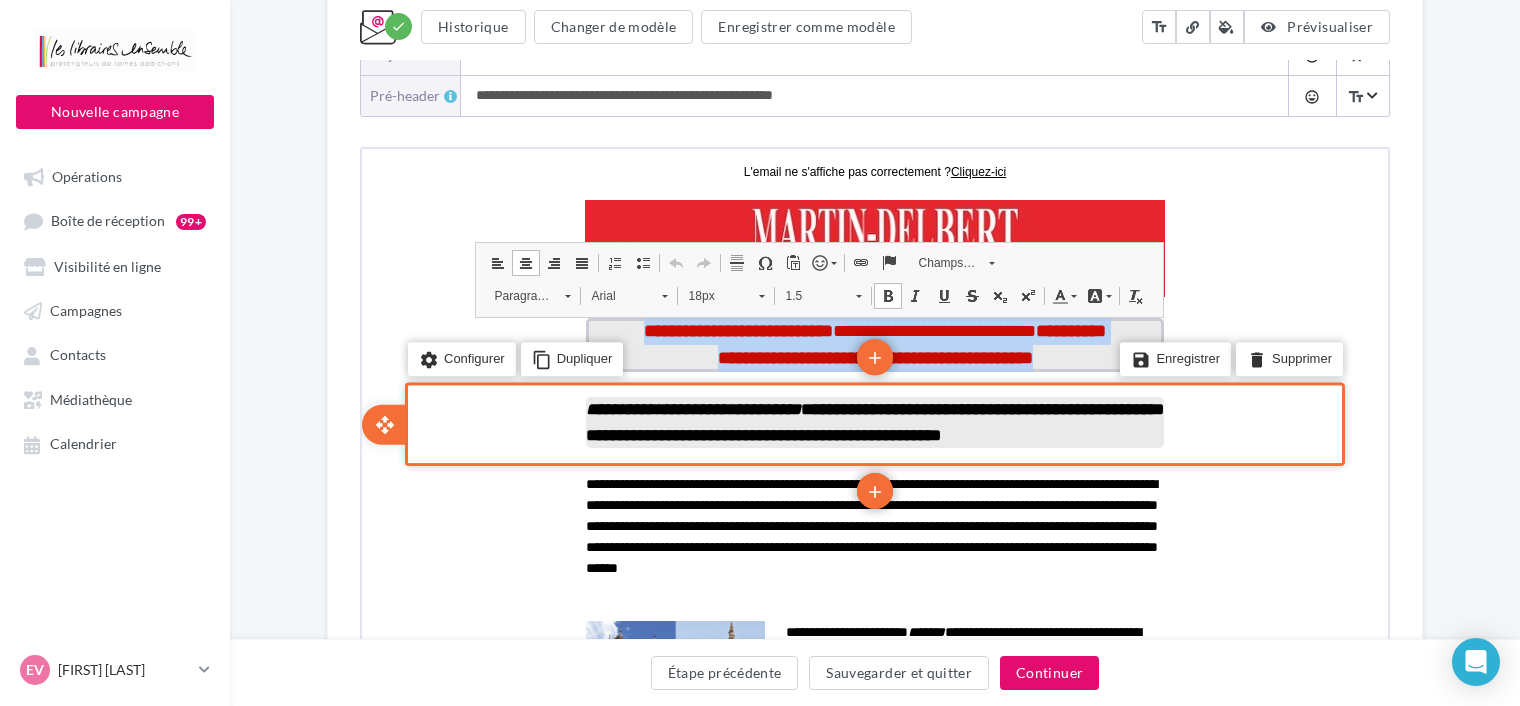 click at bounding box center (886, 293) 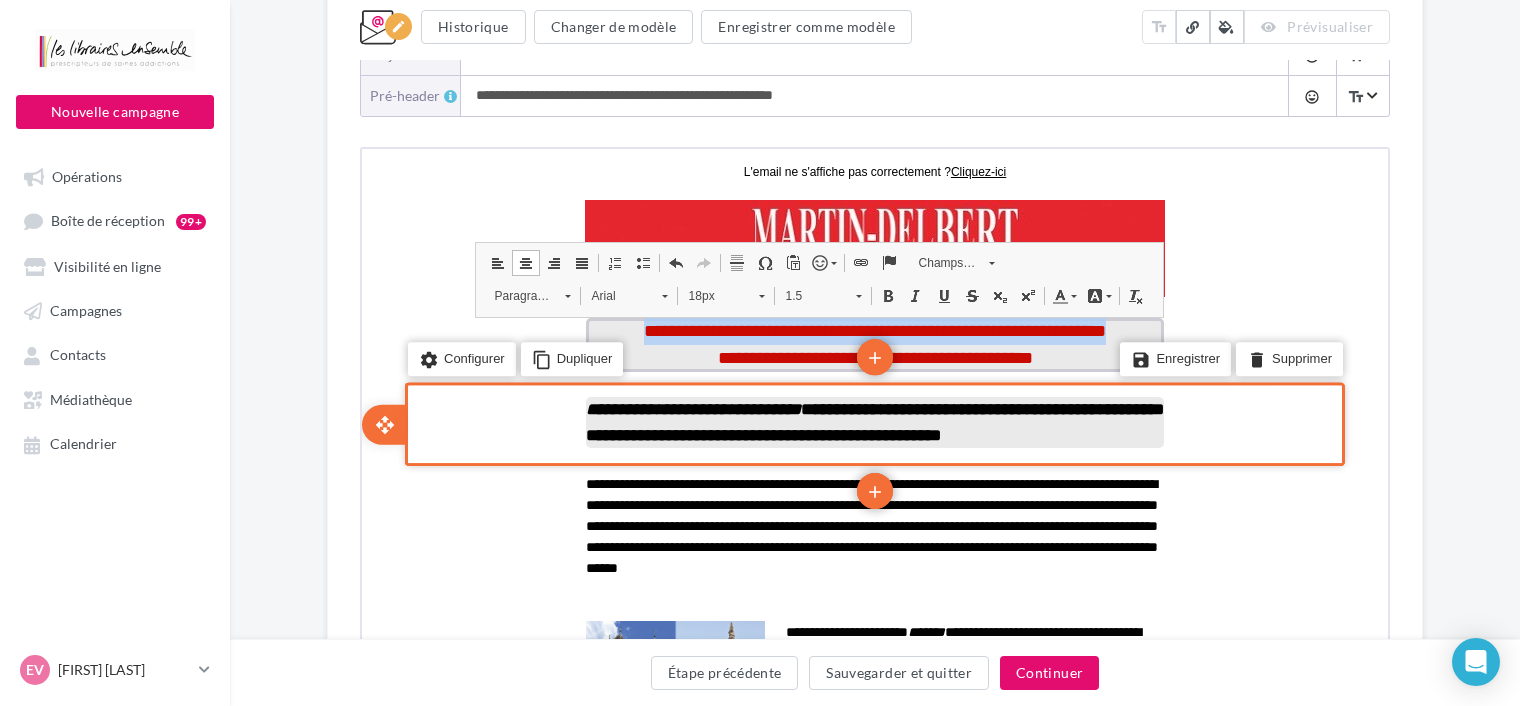 click at bounding box center (886, 293) 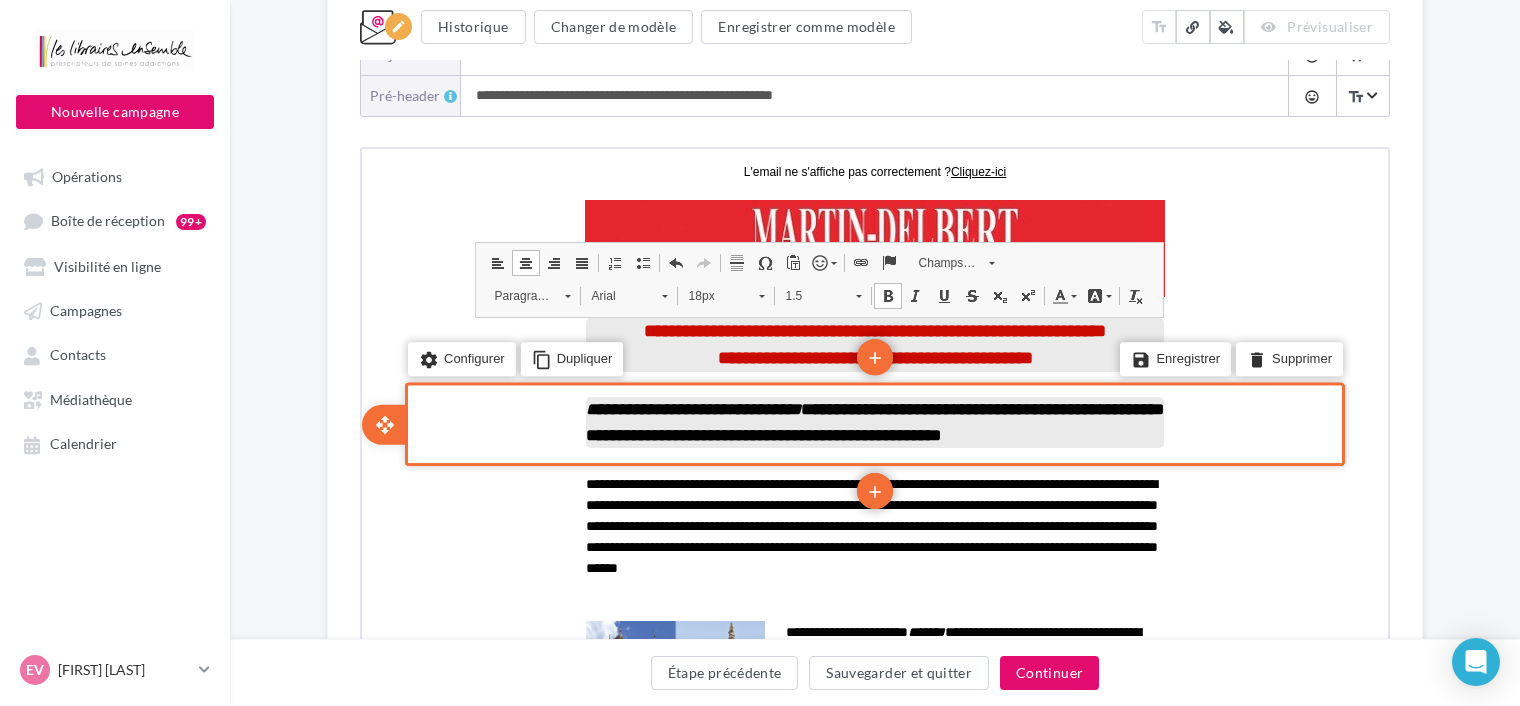 click on "settings Configurer content_copy Dupliquer add add save Enregistrer delete Supprimer" at bounding box center (873, 421) 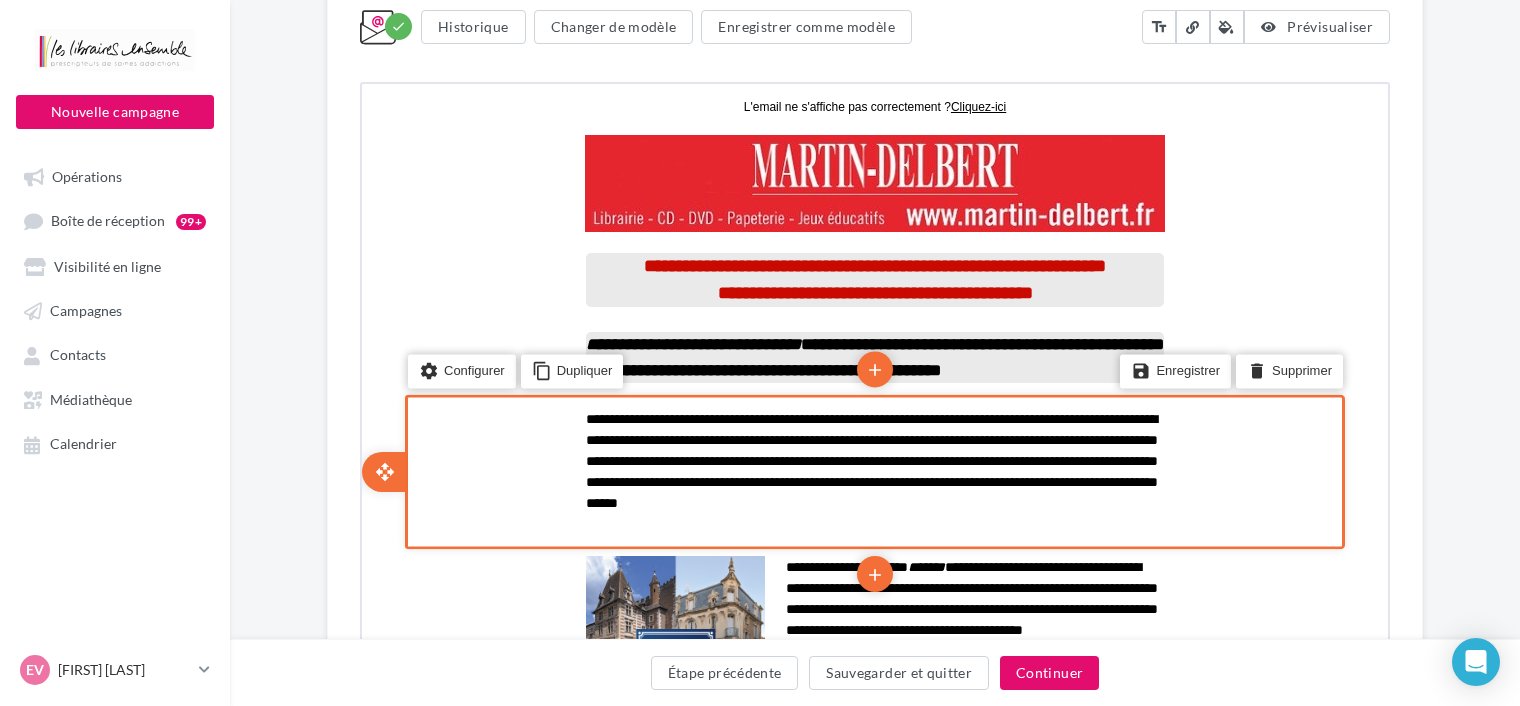 scroll, scrollTop: 455, scrollLeft: 0, axis: vertical 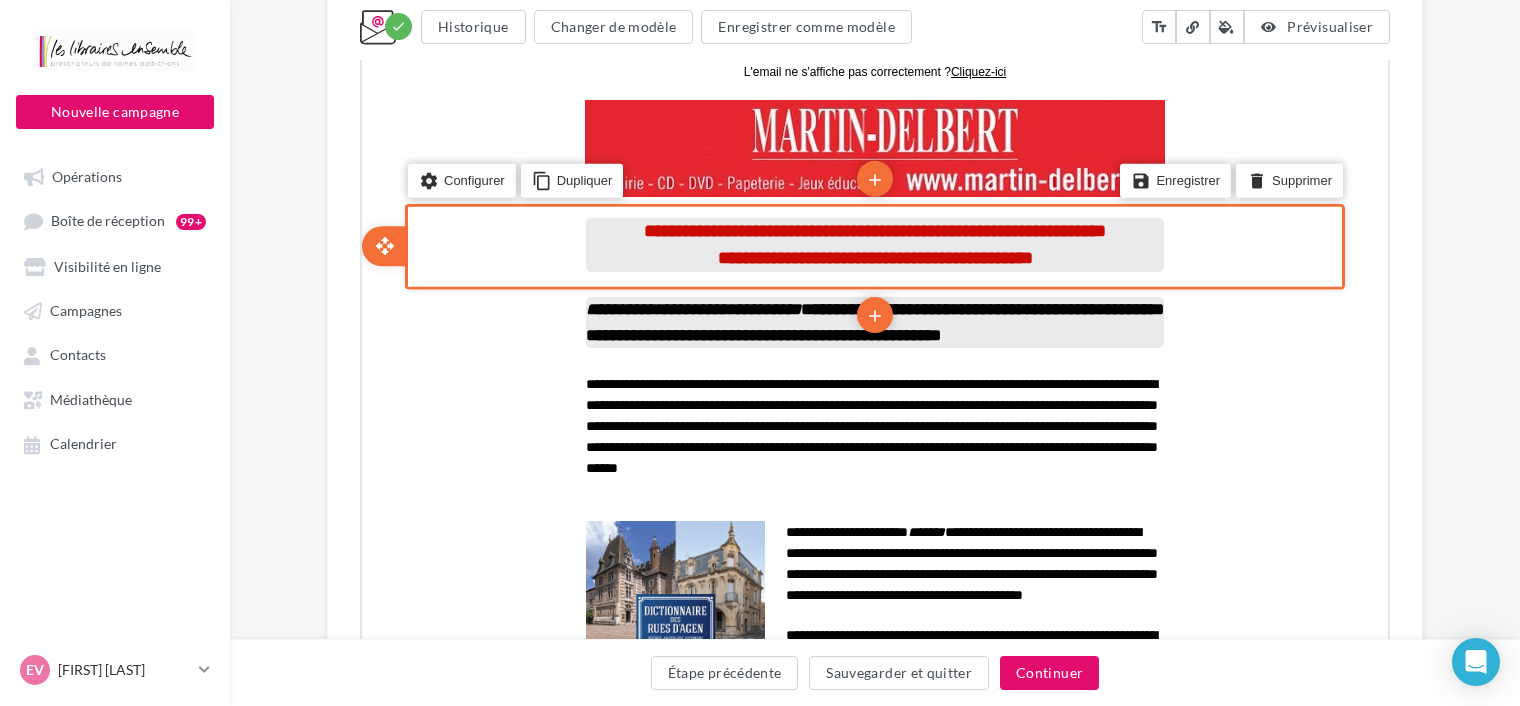 click on "**********" at bounding box center (873, 255) 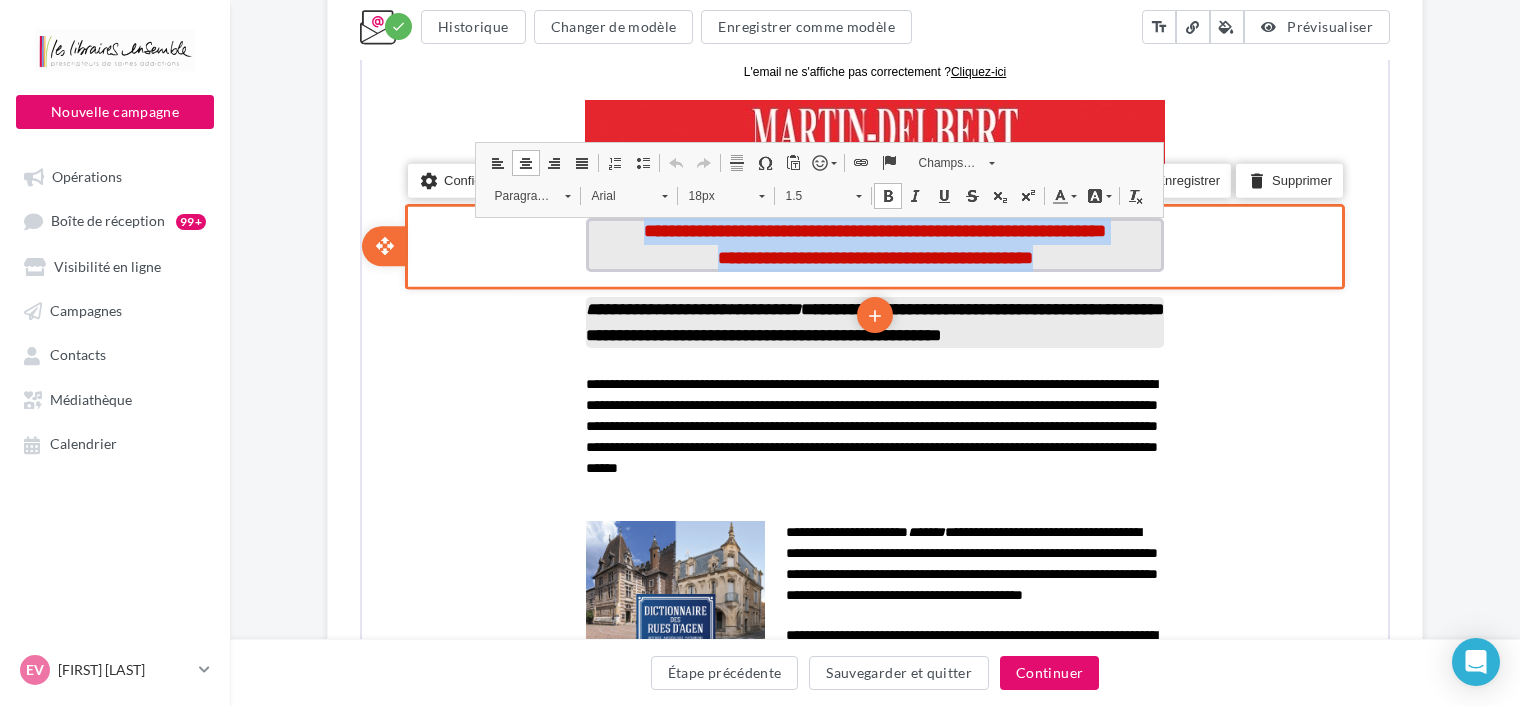 drag, startPoint x: 1076, startPoint y: 256, endPoint x: 600, endPoint y: 231, distance: 476.65607 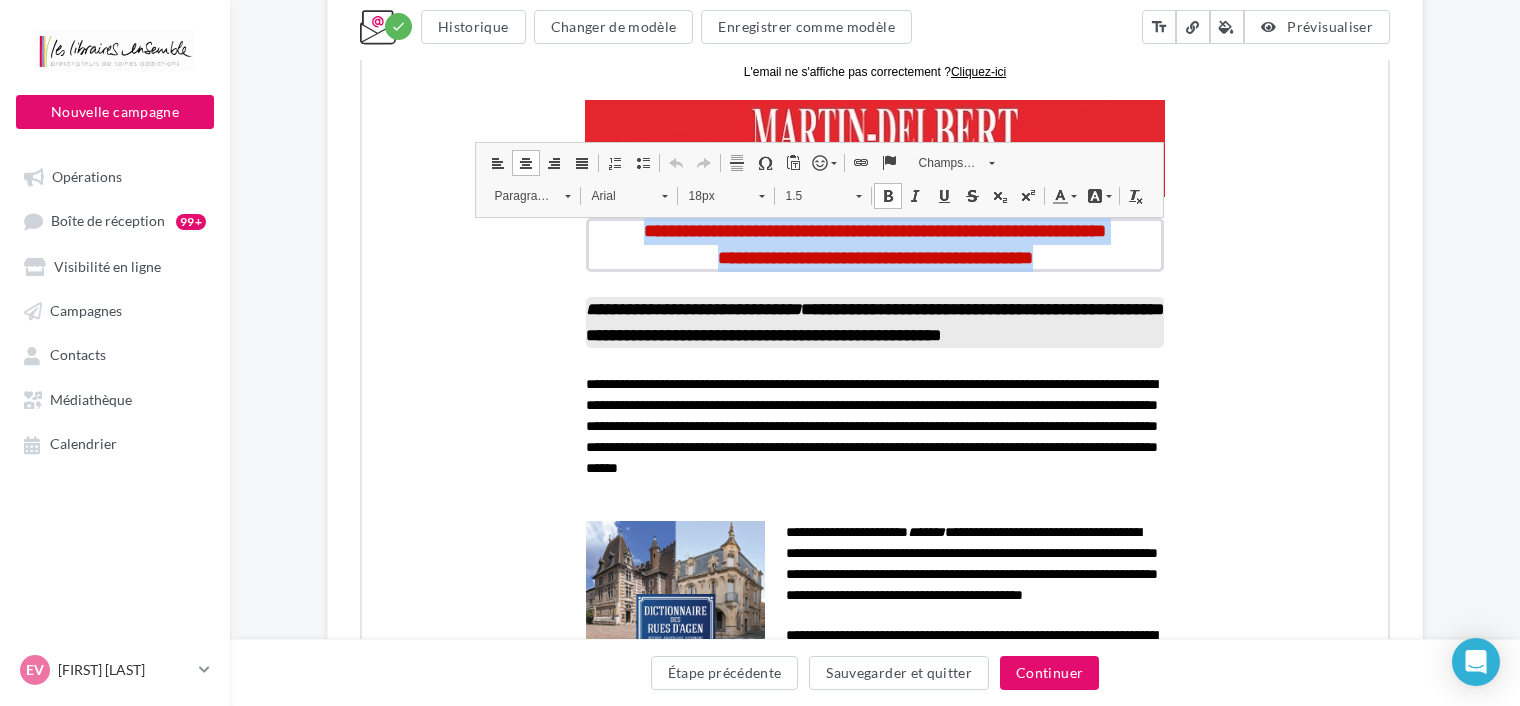 click on "1.5" at bounding box center (809, 193) 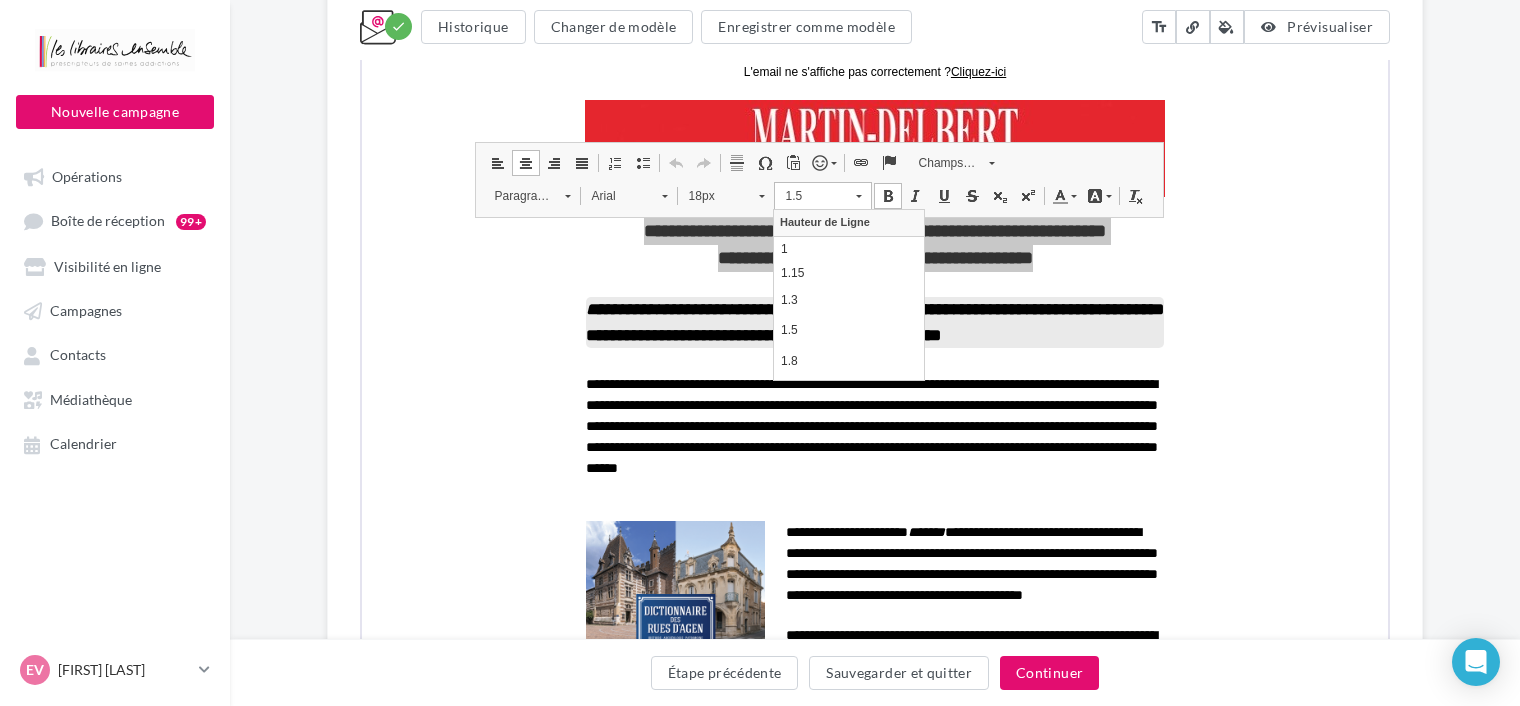 scroll, scrollTop: 0, scrollLeft: 0, axis: both 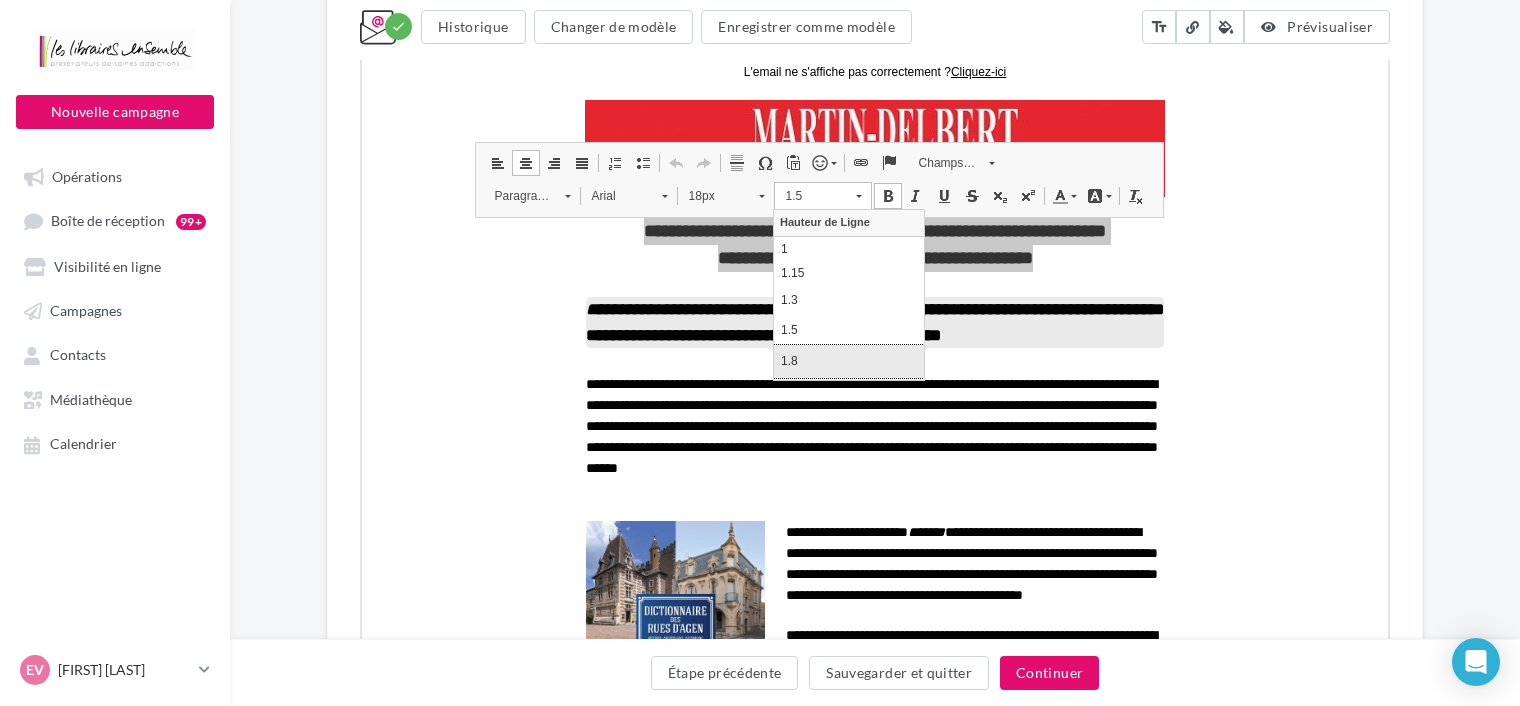 click on "1.8" at bounding box center (849, 361) 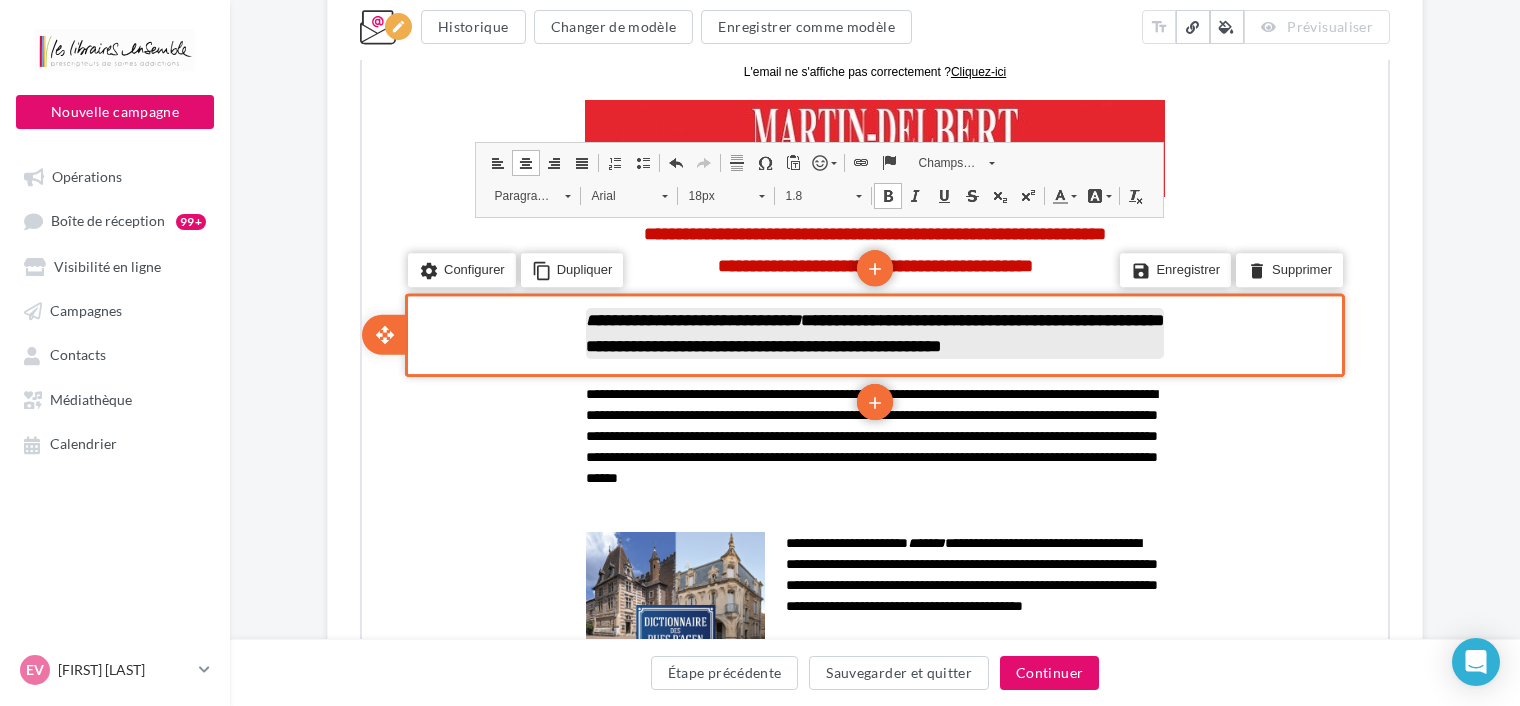 click on "settings Configurer content_copy Dupliquer add add save Enregistrer delete Supprimer" at bounding box center (873, 332) 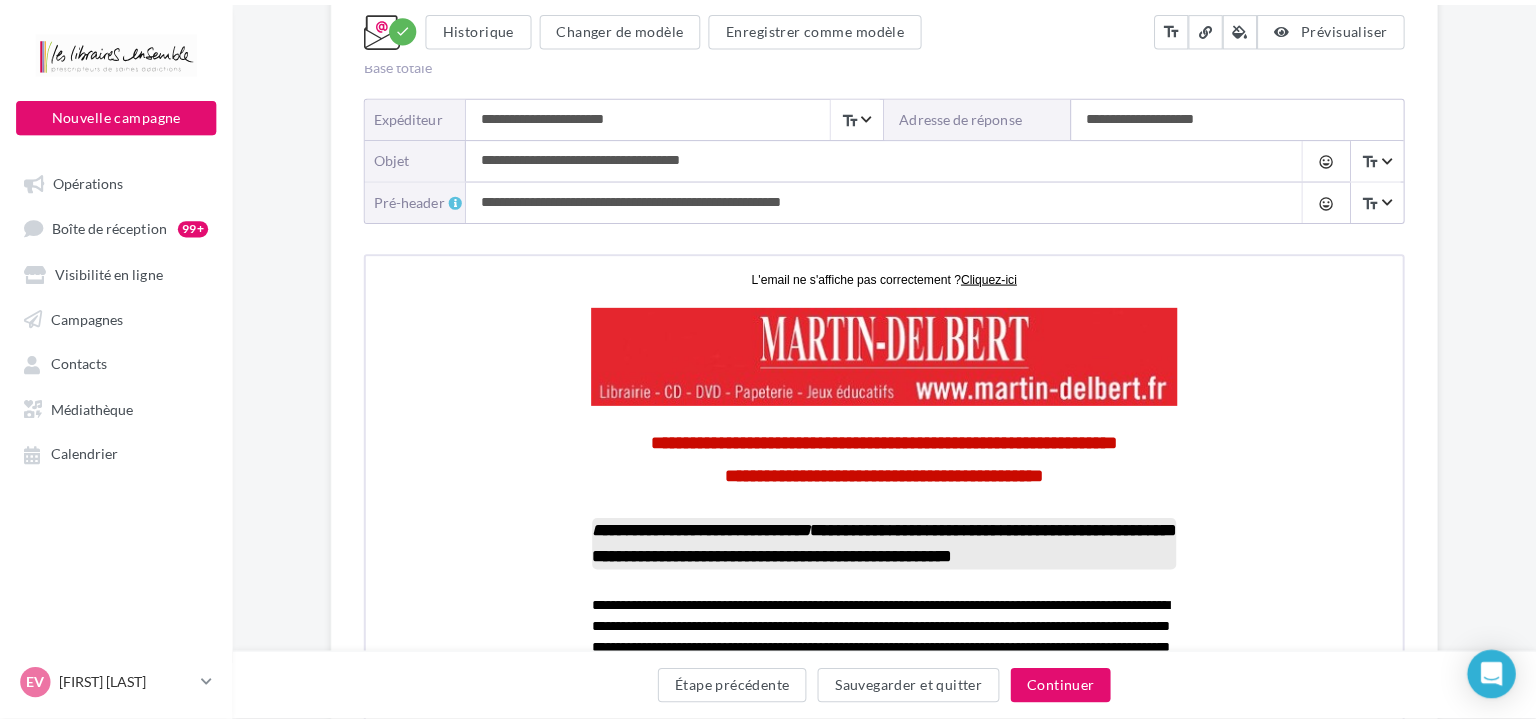 scroll, scrollTop: 355, scrollLeft: 0, axis: vertical 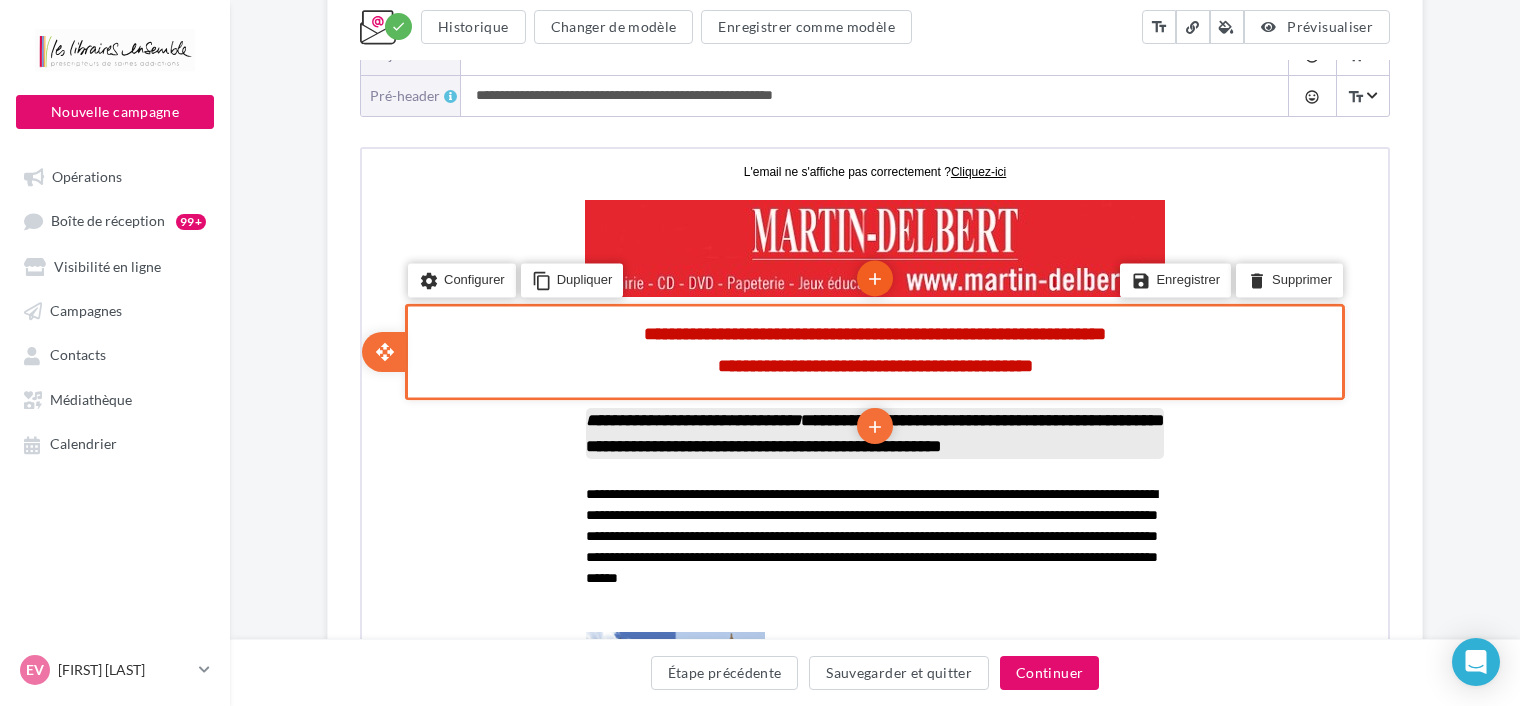 click on "add" at bounding box center (873, 275) 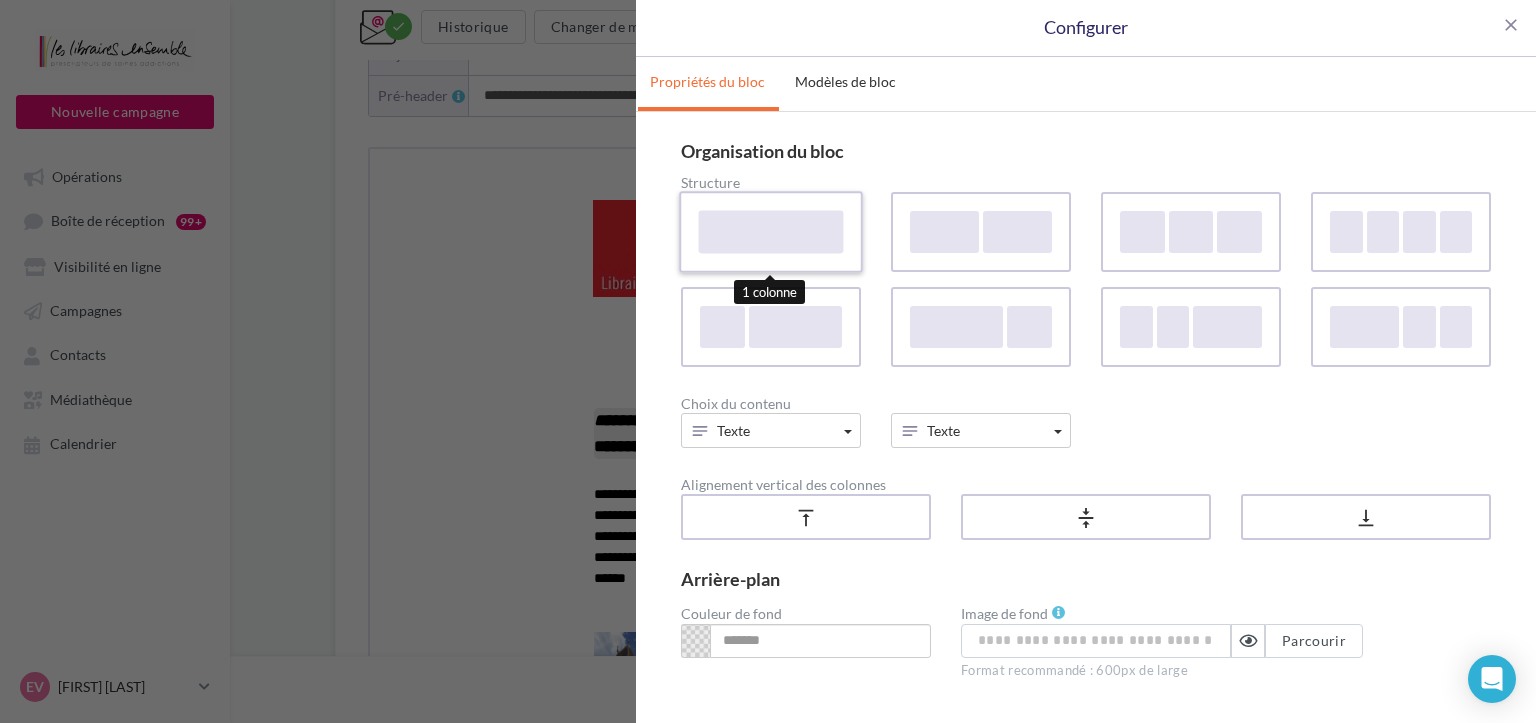 click at bounding box center (771, 231) 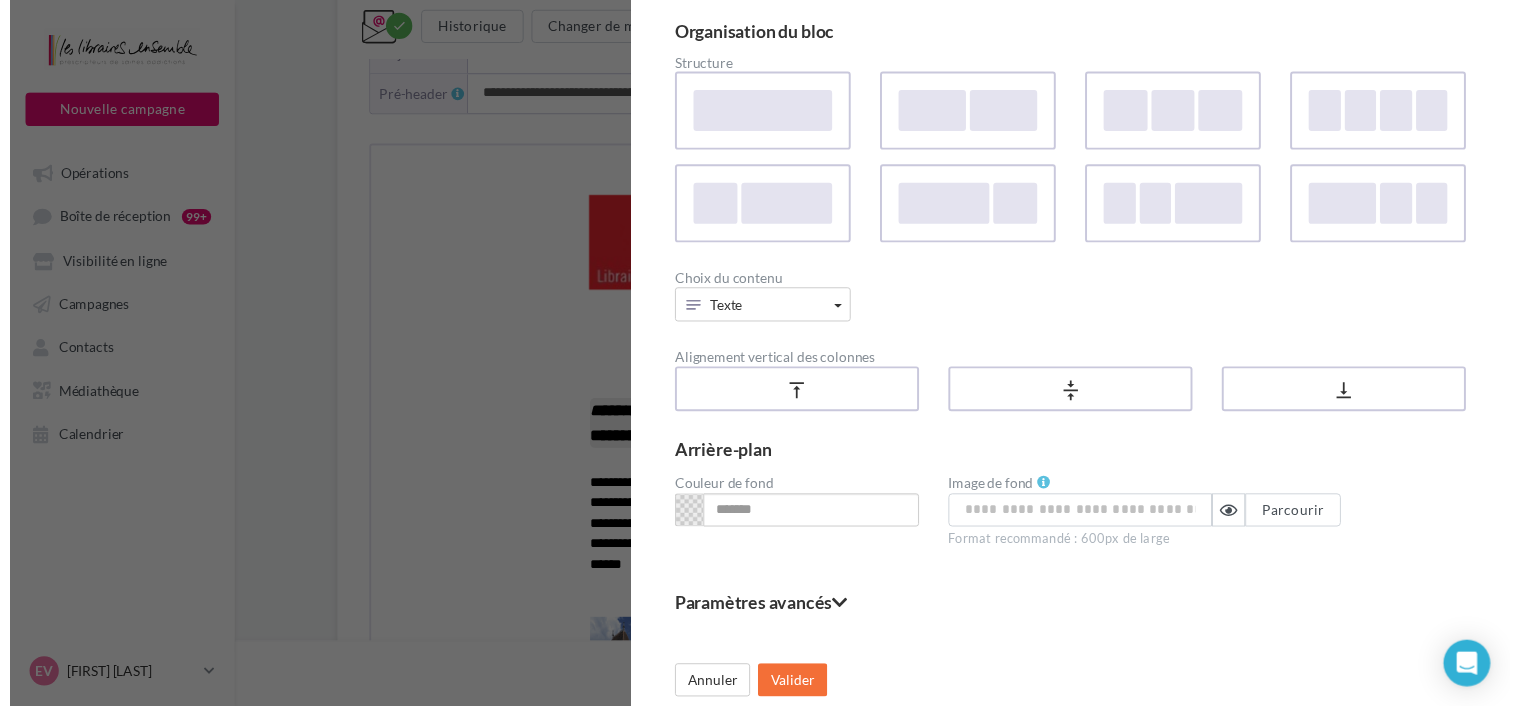 scroll, scrollTop: 122, scrollLeft: 0, axis: vertical 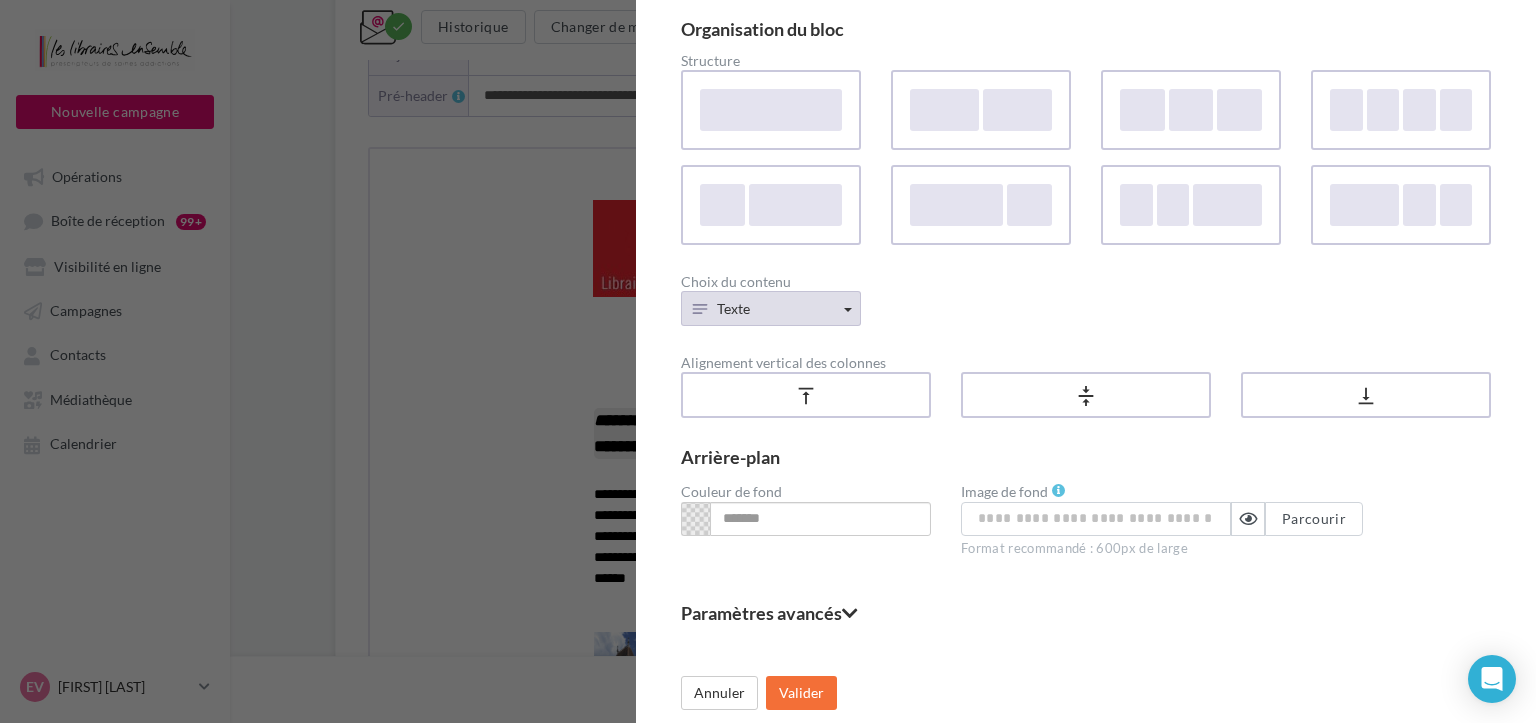 click on "Texte" at bounding box center [771, 308] 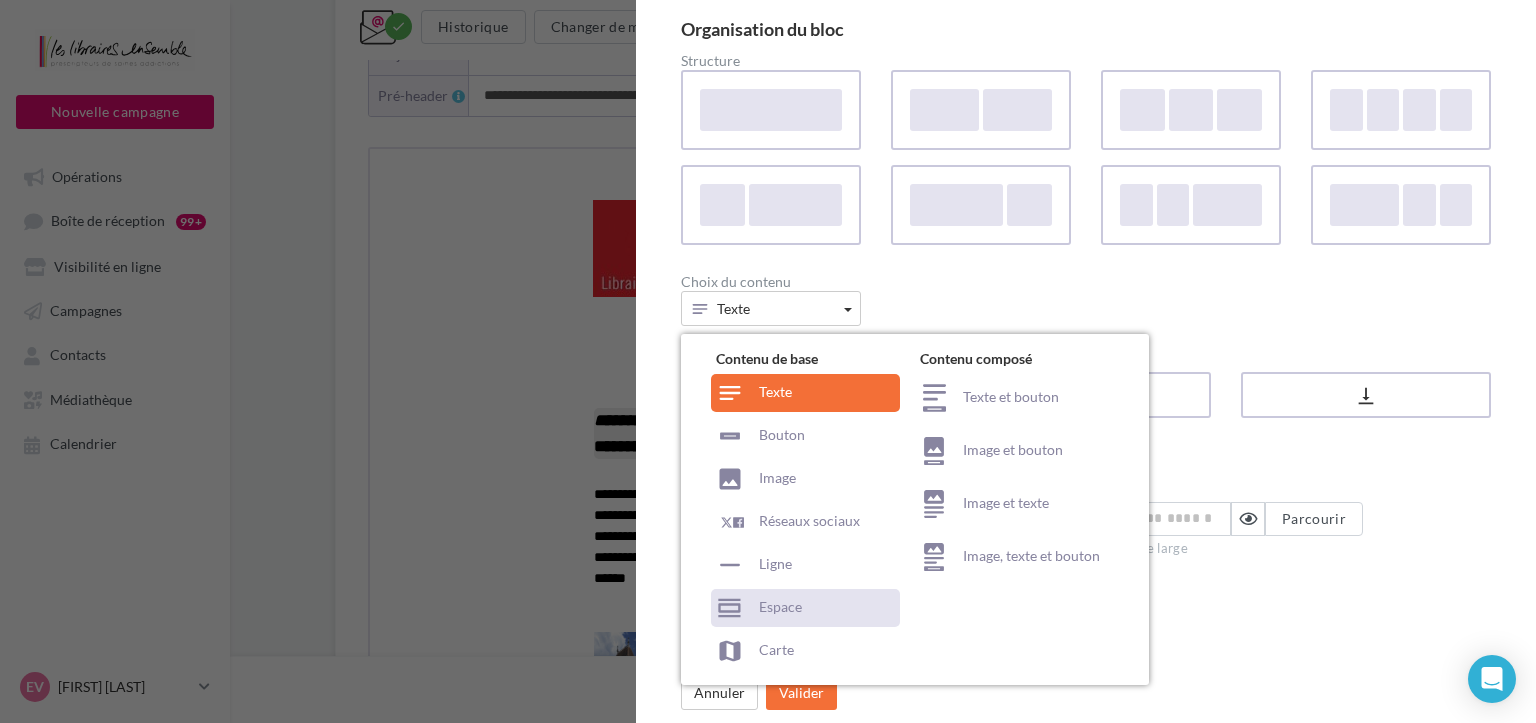 click on "Espace" at bounding box center (805, 608) 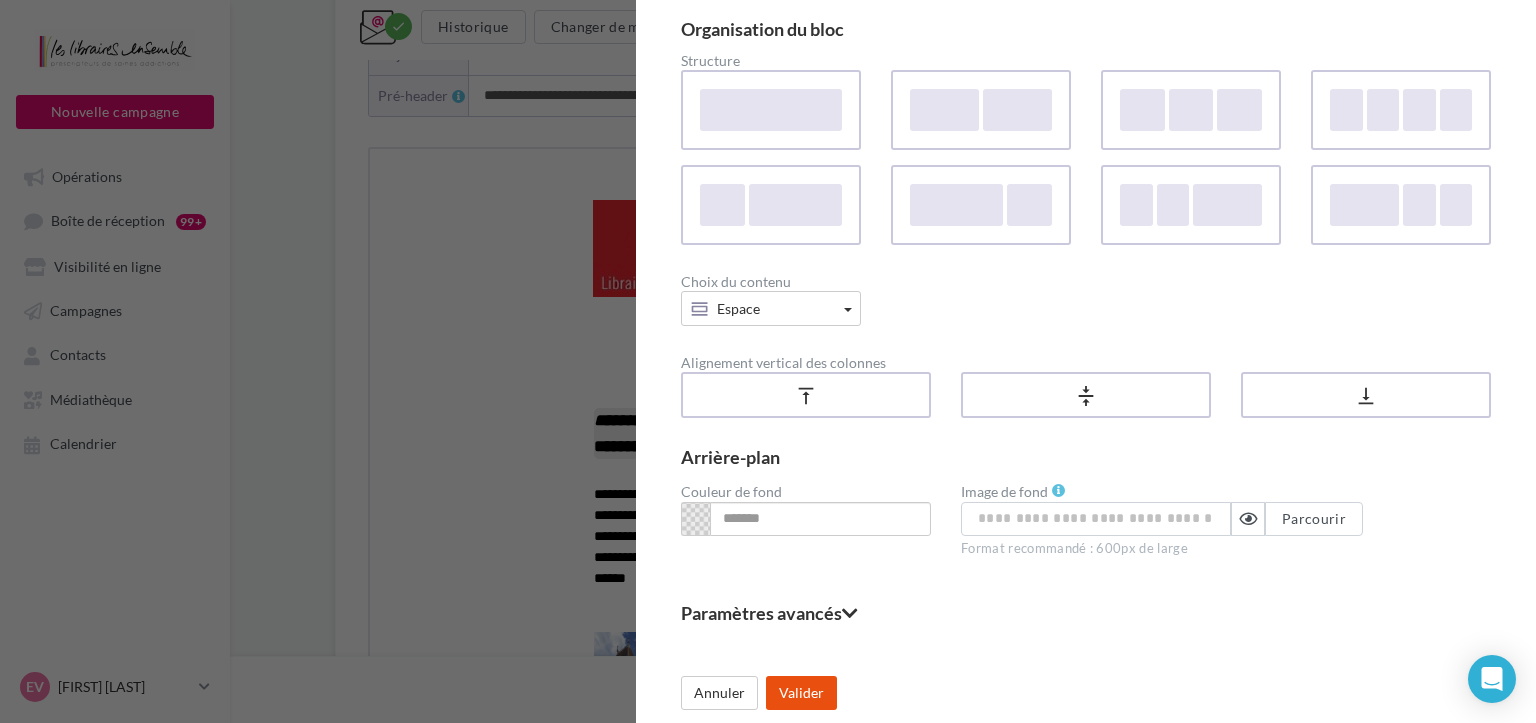 click on "Valider" at bounding box center (801, 693) 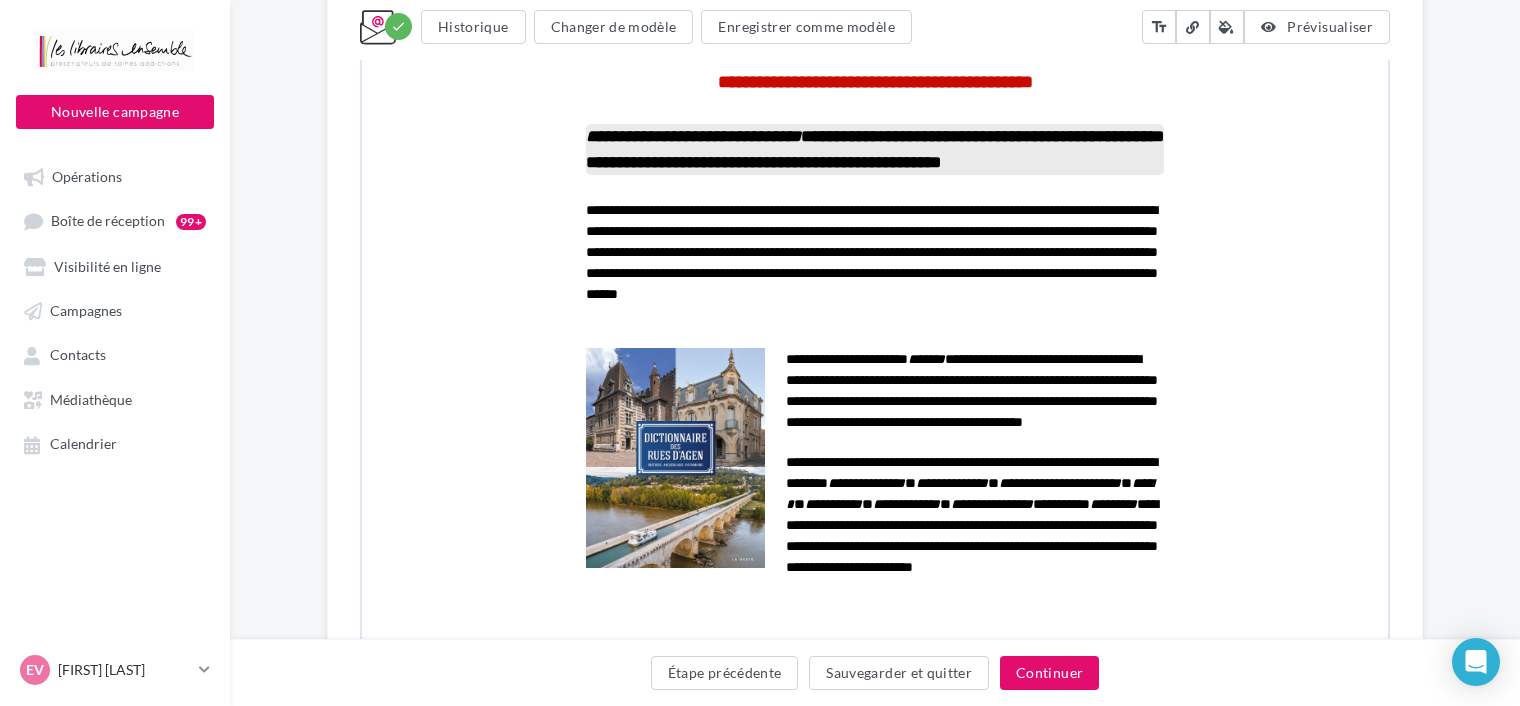 scroll, scrollTop: 555, scrollLeft: 0, axis: vertical 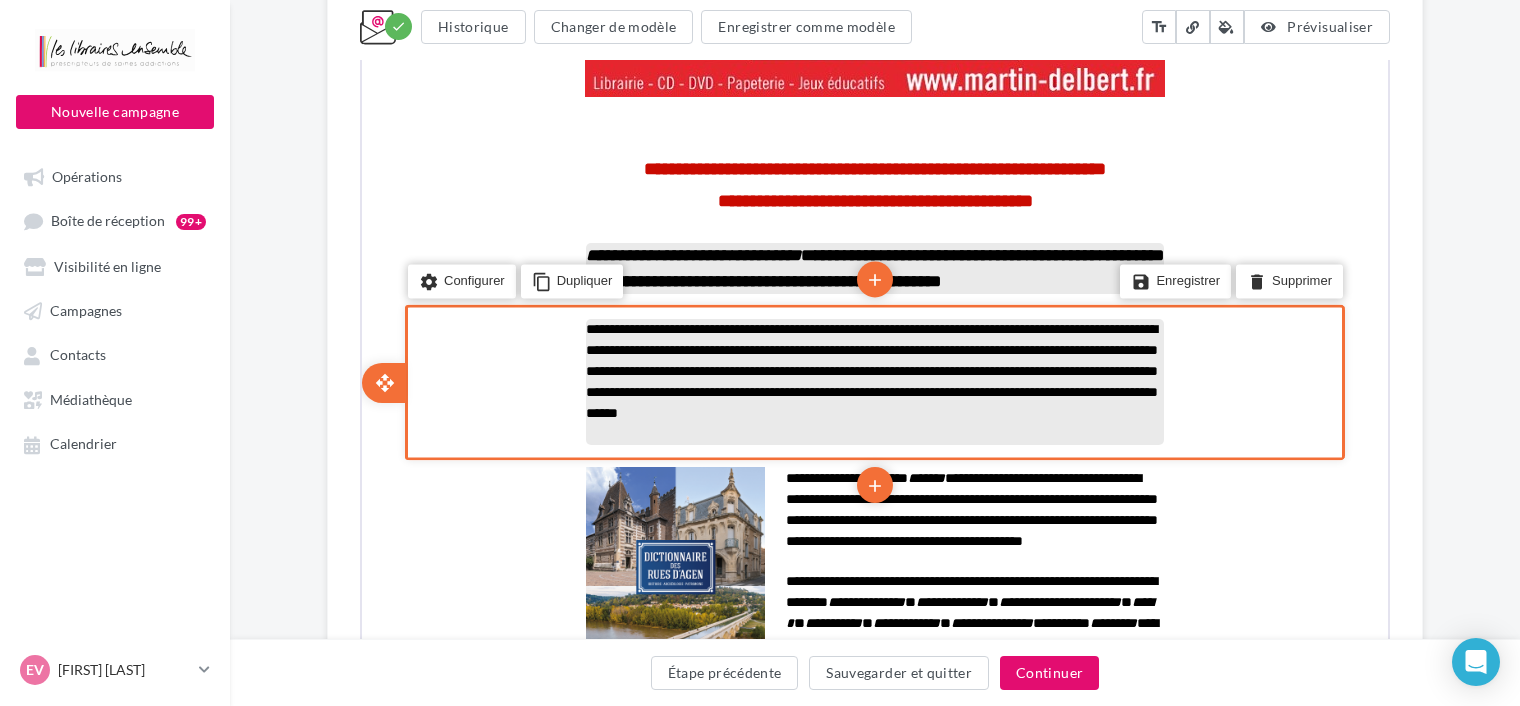 click on "**********" at bounding box center (873, 369) 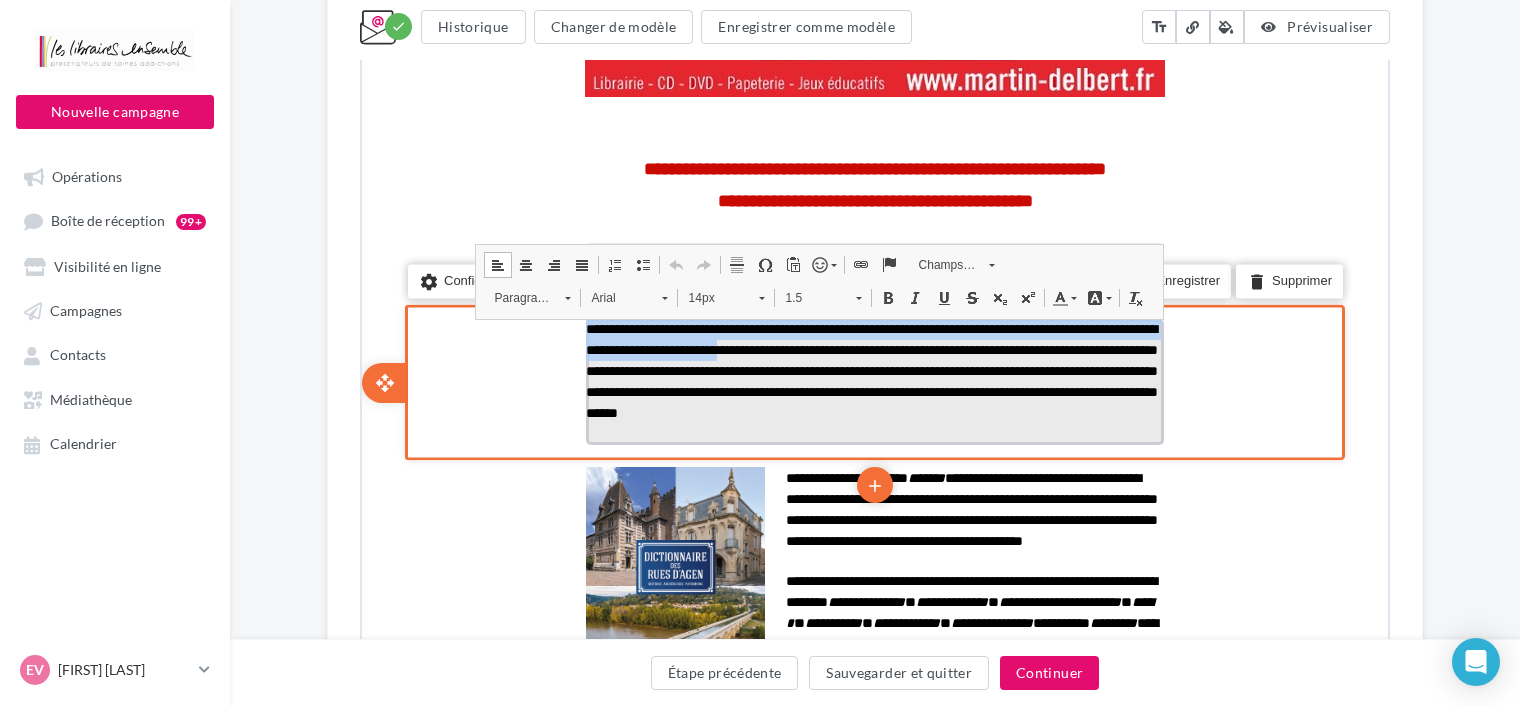 drag, startPoint x: 588, startPoint y: 326, endPoint x: 928, endPoint y: 347, distance: 340.64792 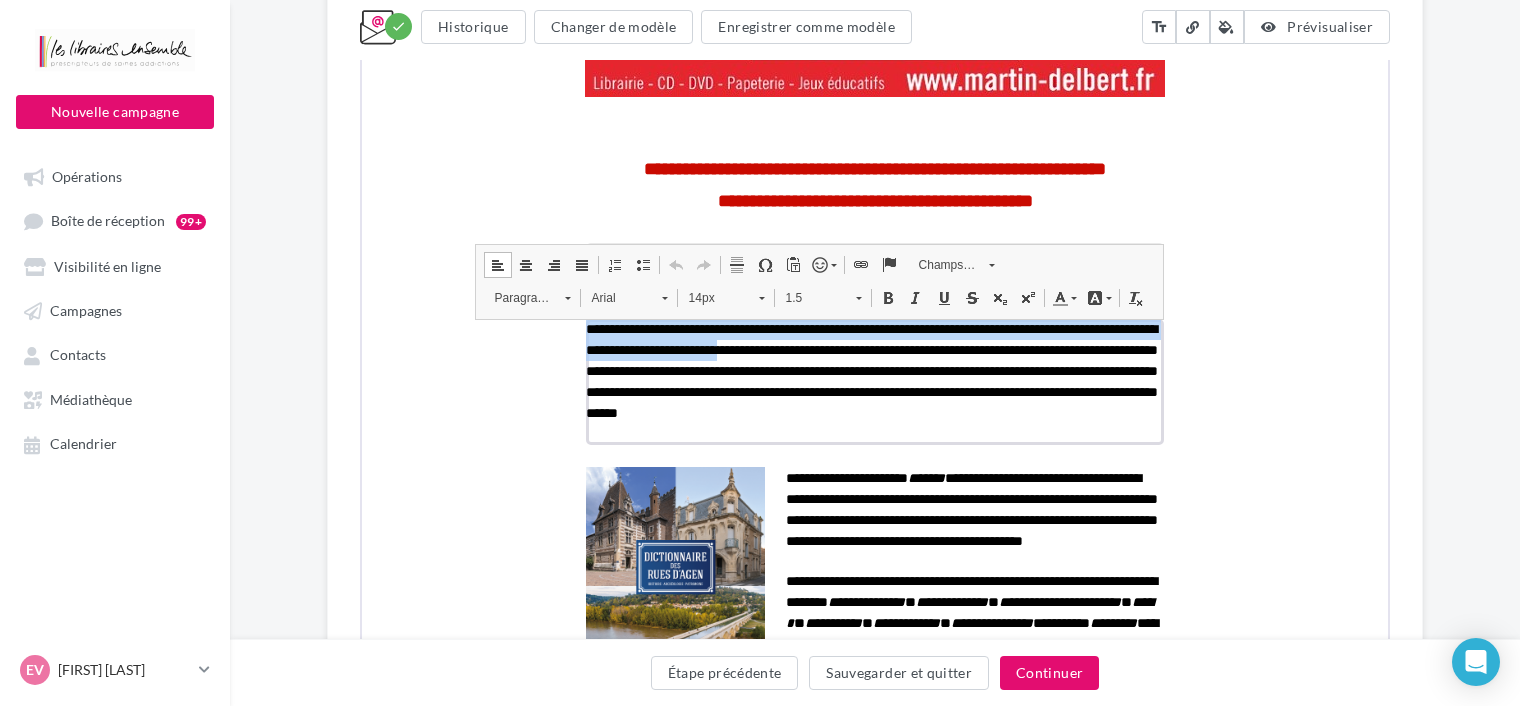 click at bounding box center (886, 296) 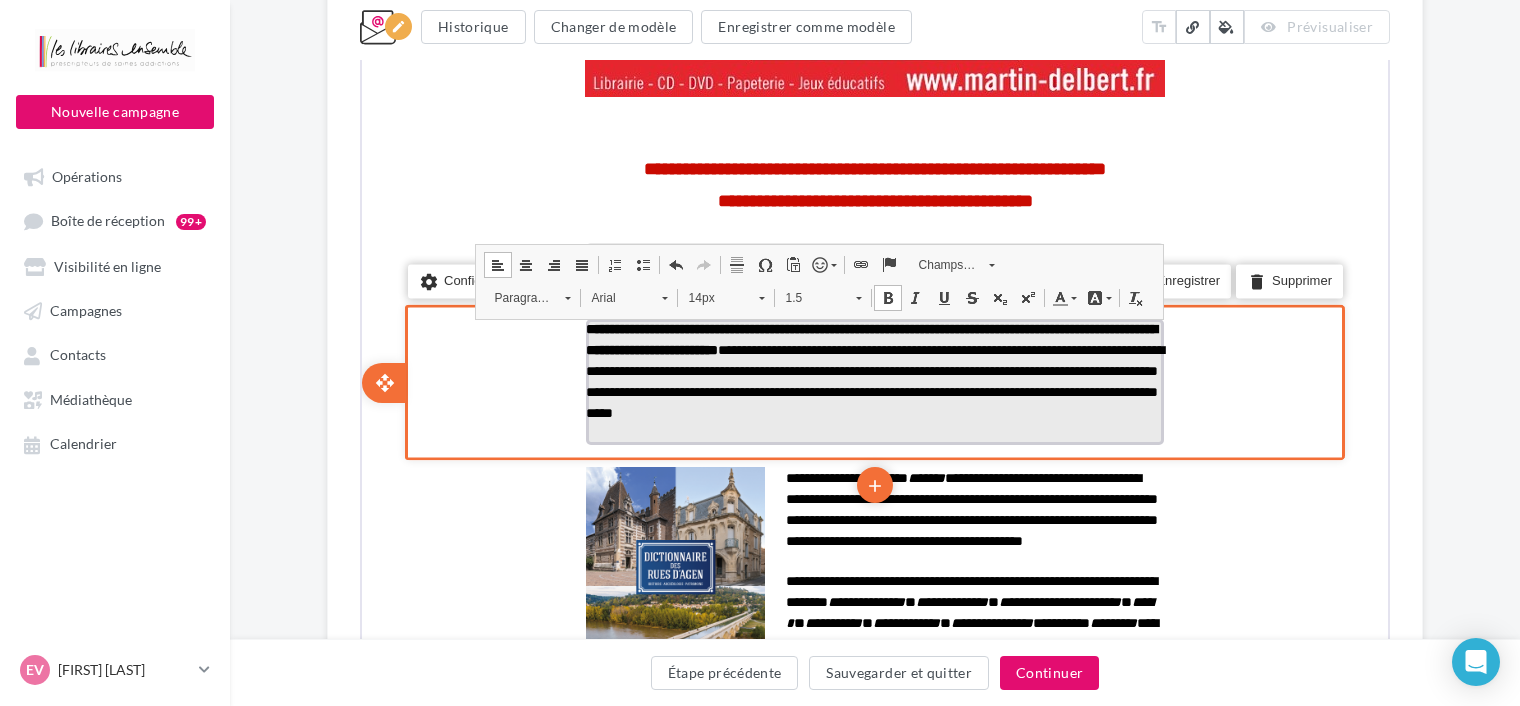click on "**********" at bounding box center (873, 369) 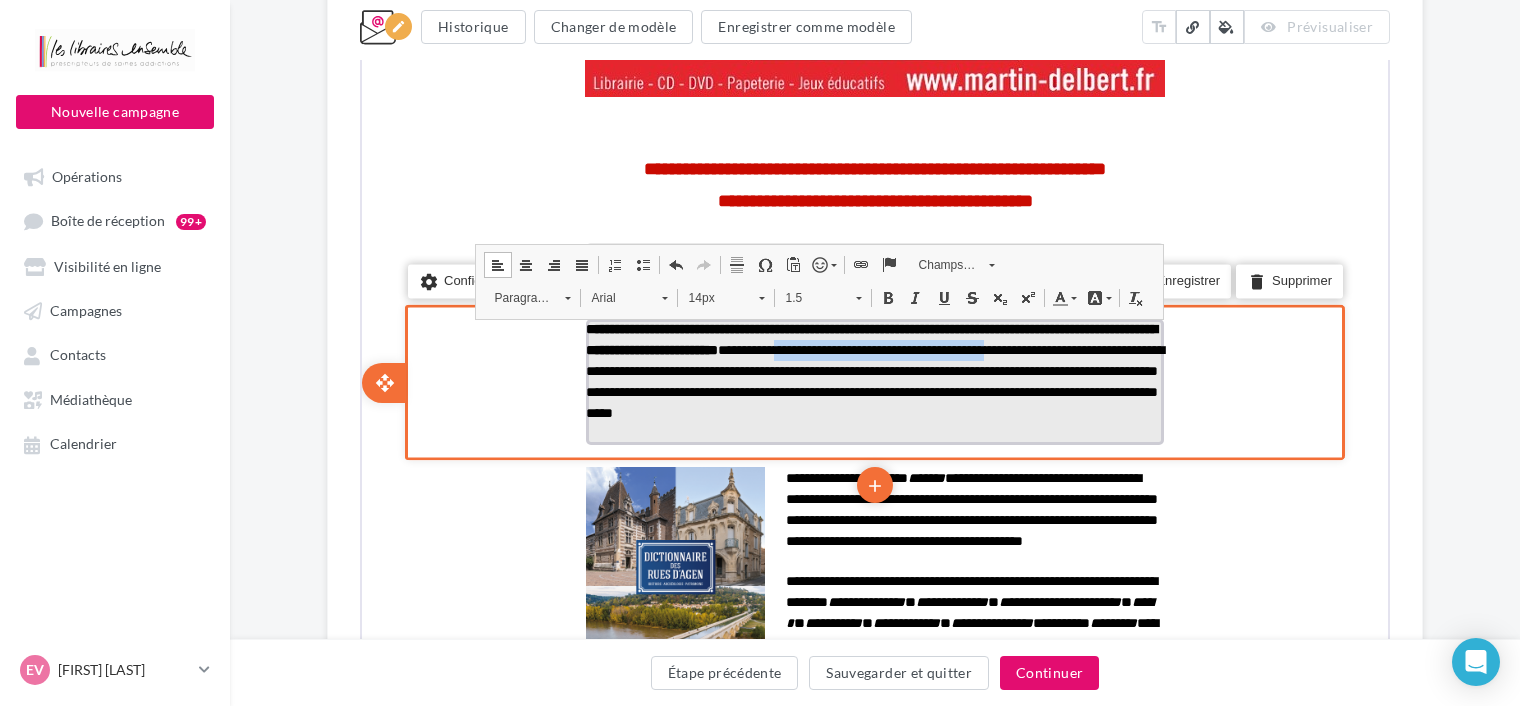 drag, startPoint x: 1057, startPoint y: 348, endPoint x: 736, endPoint y: 373, distance: 321.97205 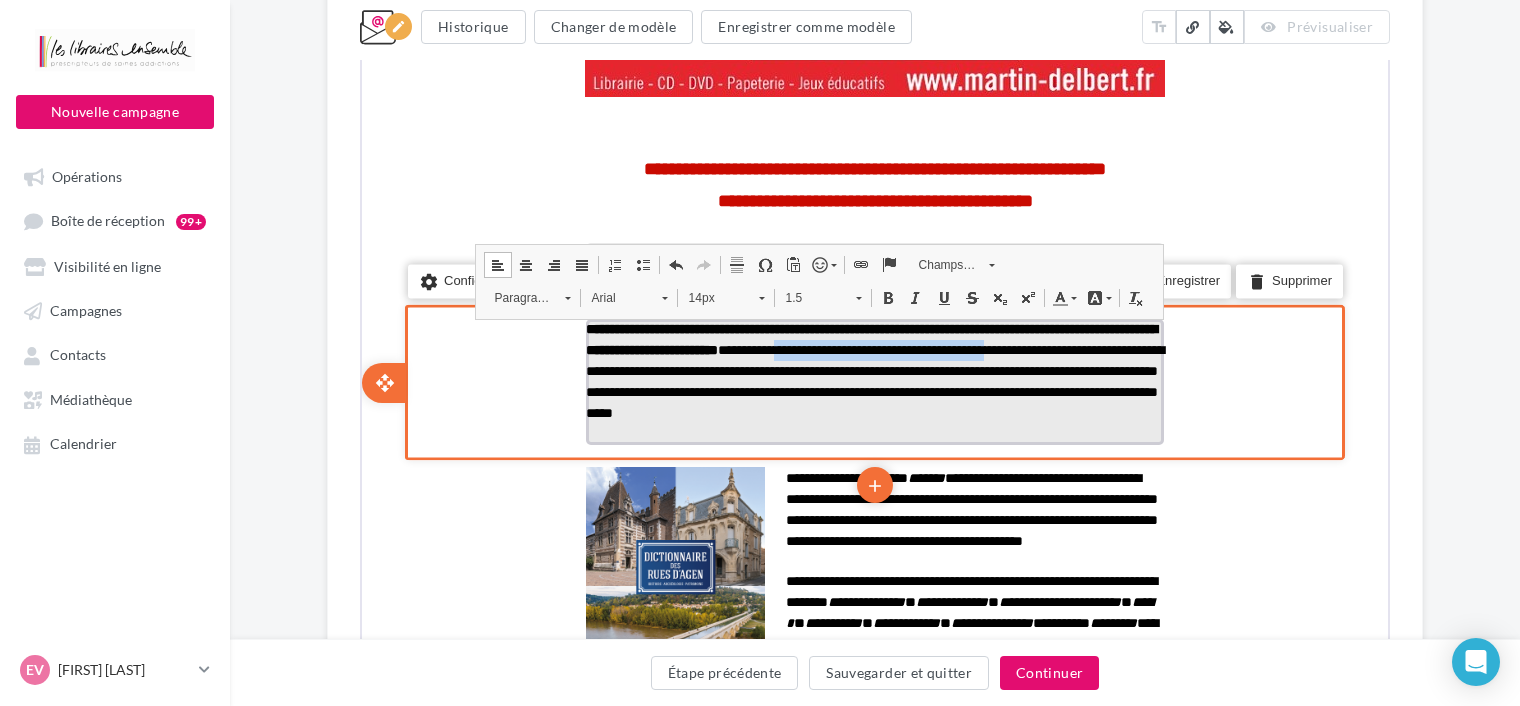 click on "**********" at bounding box center (873, 369) 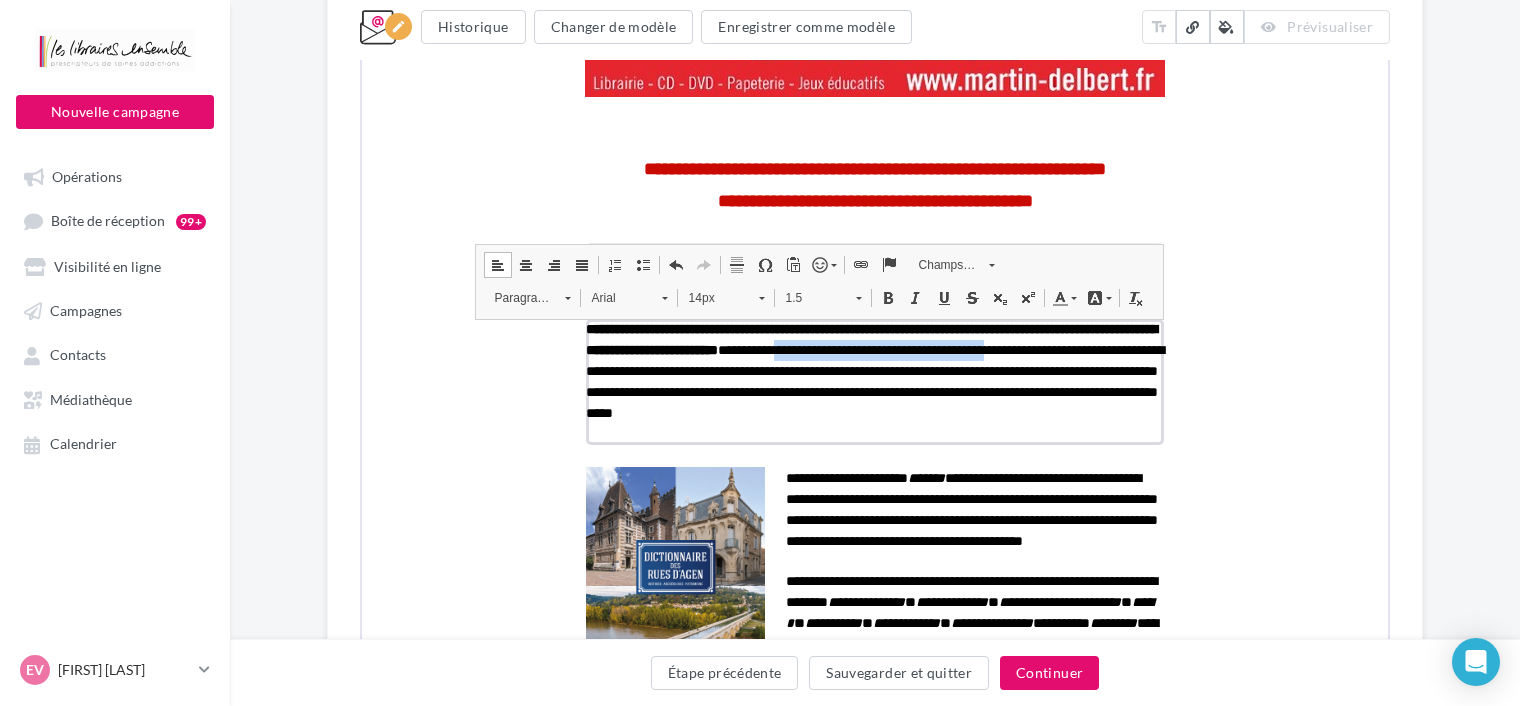 click at bounding box center [886, 296] 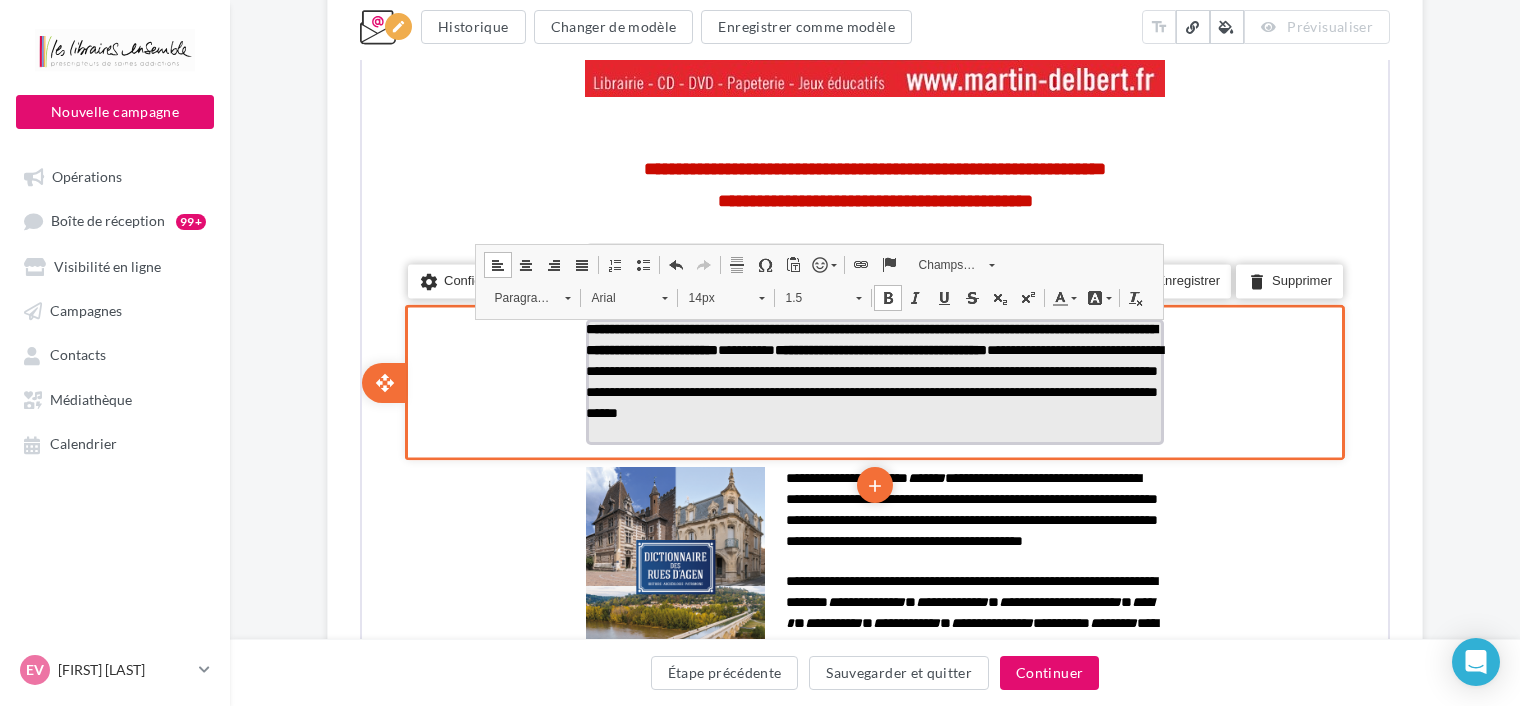 click on "**********" at bounding box center [872, 369] 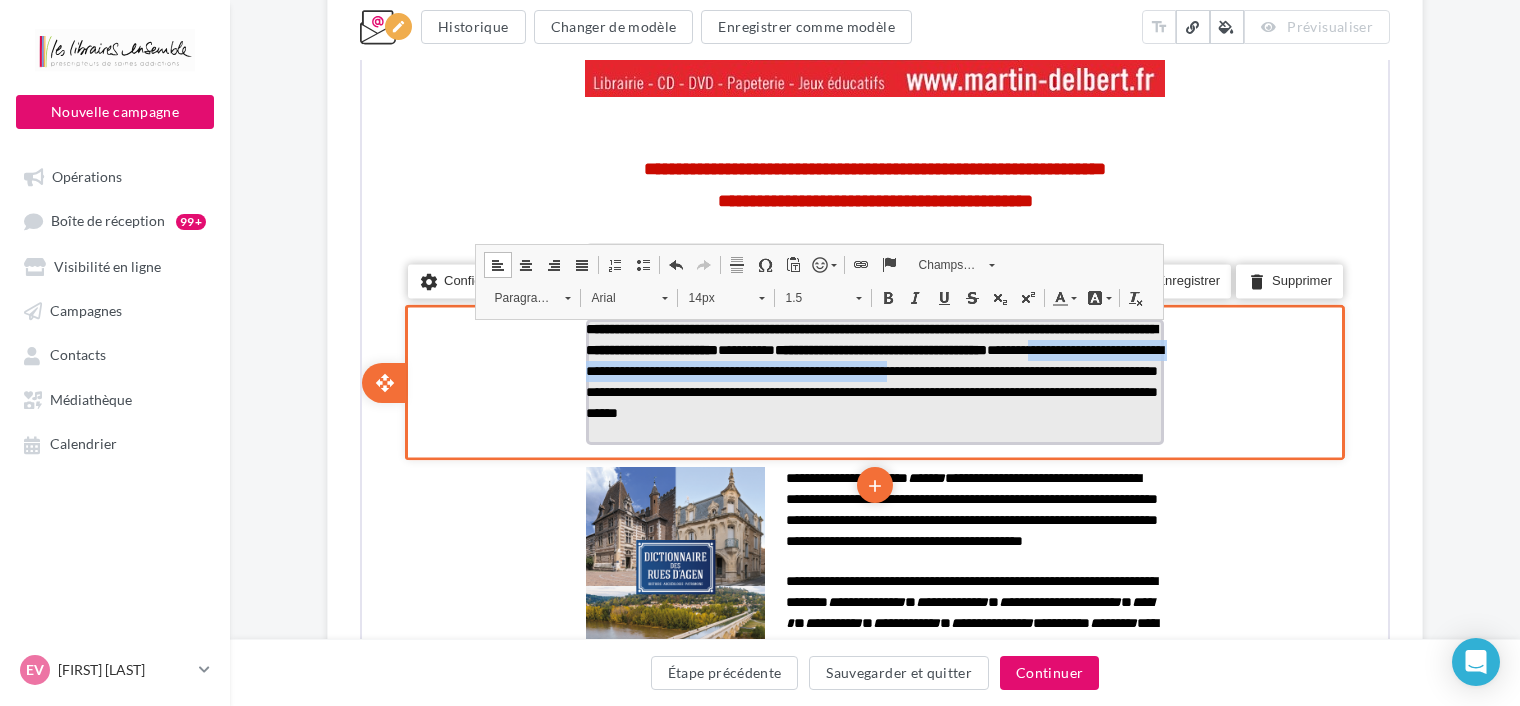 drag, startPoint x: 795, startPoint y: 368, endPoint x: 784, endPoint y: 388, distance: 22.825424 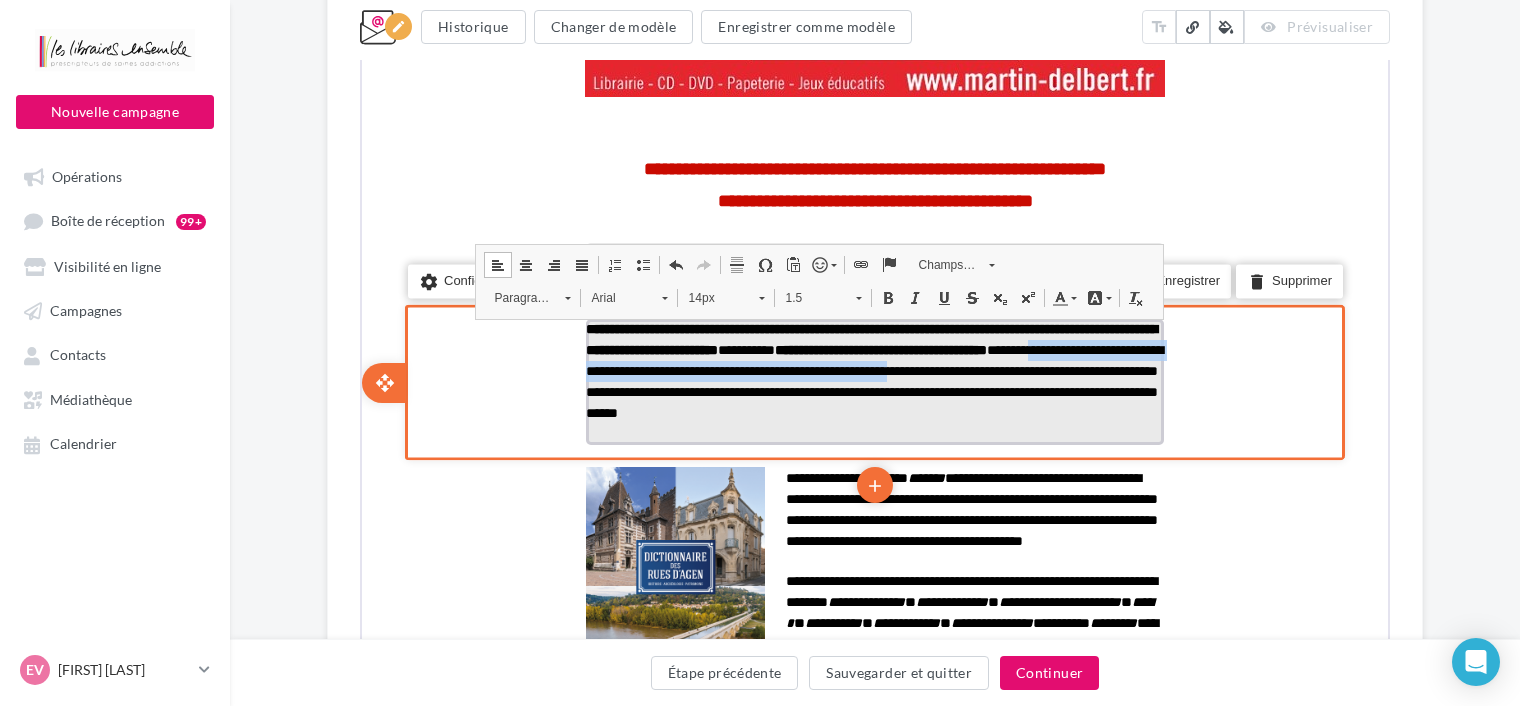 click on "**********" at bounding box center [872, 369] 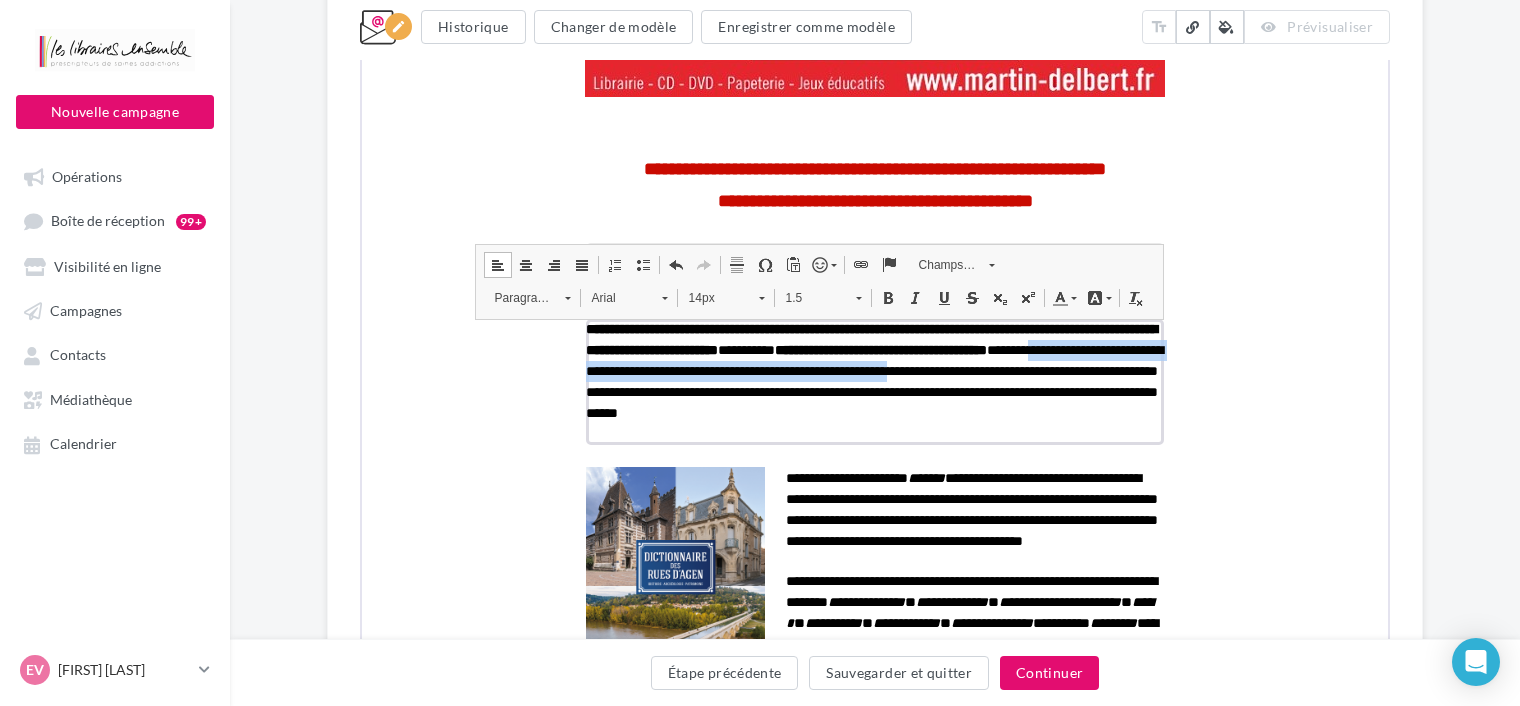 click at bounding box center (886, 296) 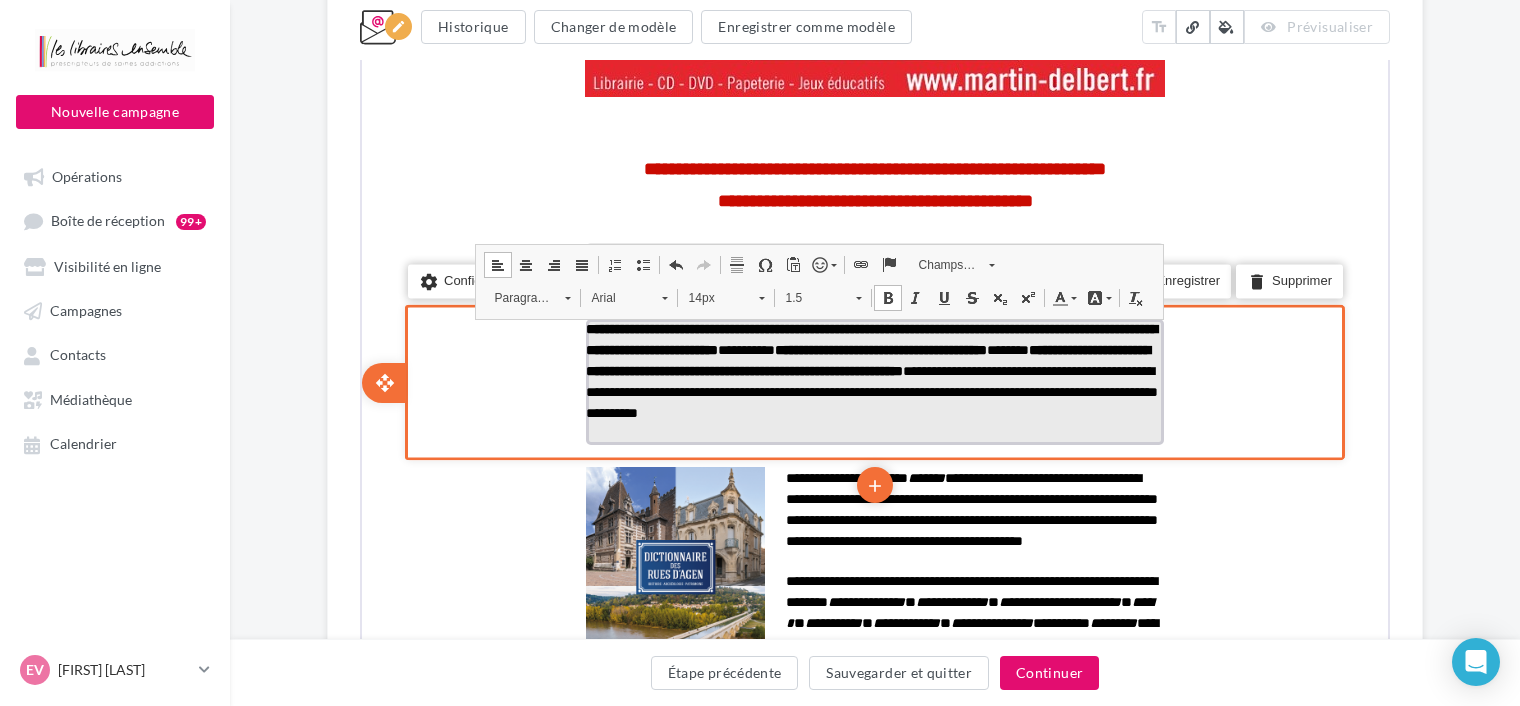 click on "**********" at bounding box center [870, 369] 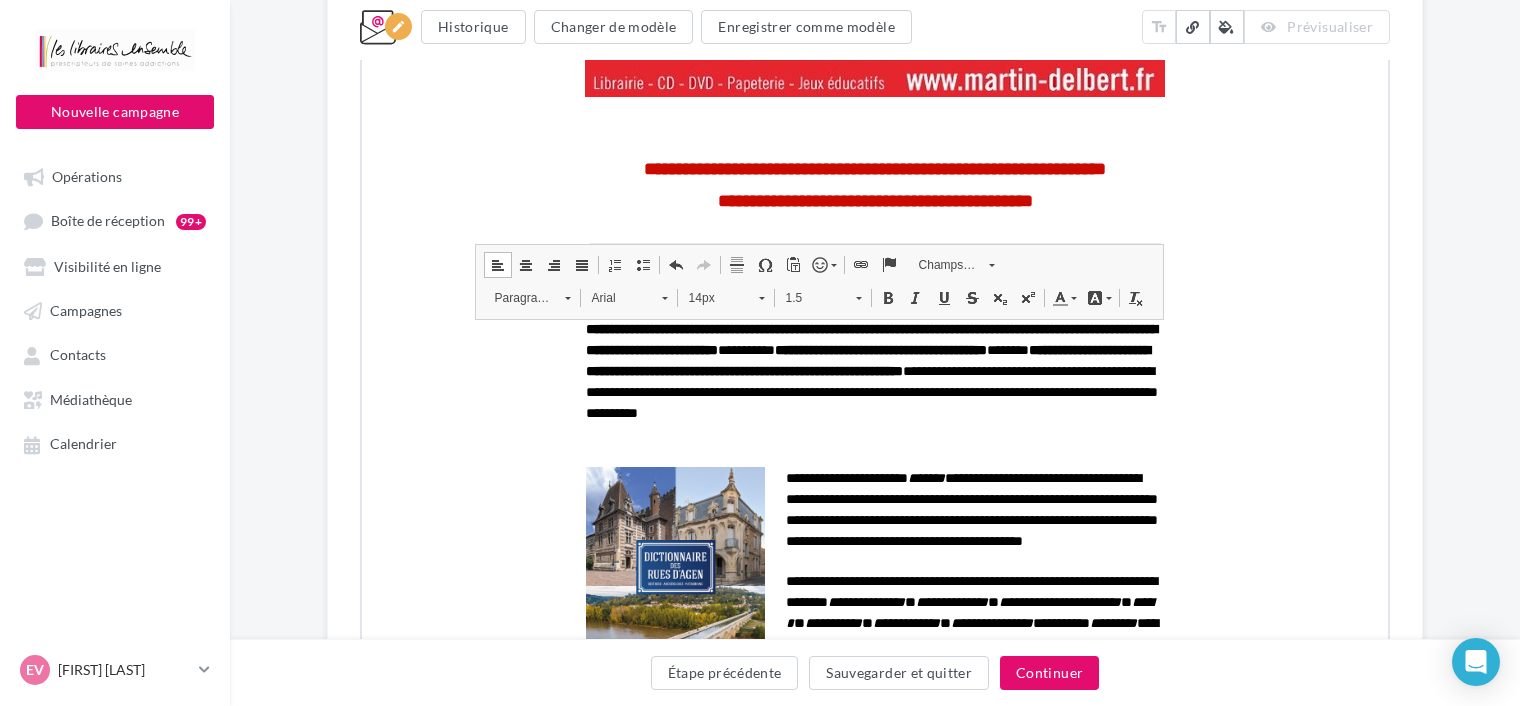 click on "**********" at bounding box center [875, 549] 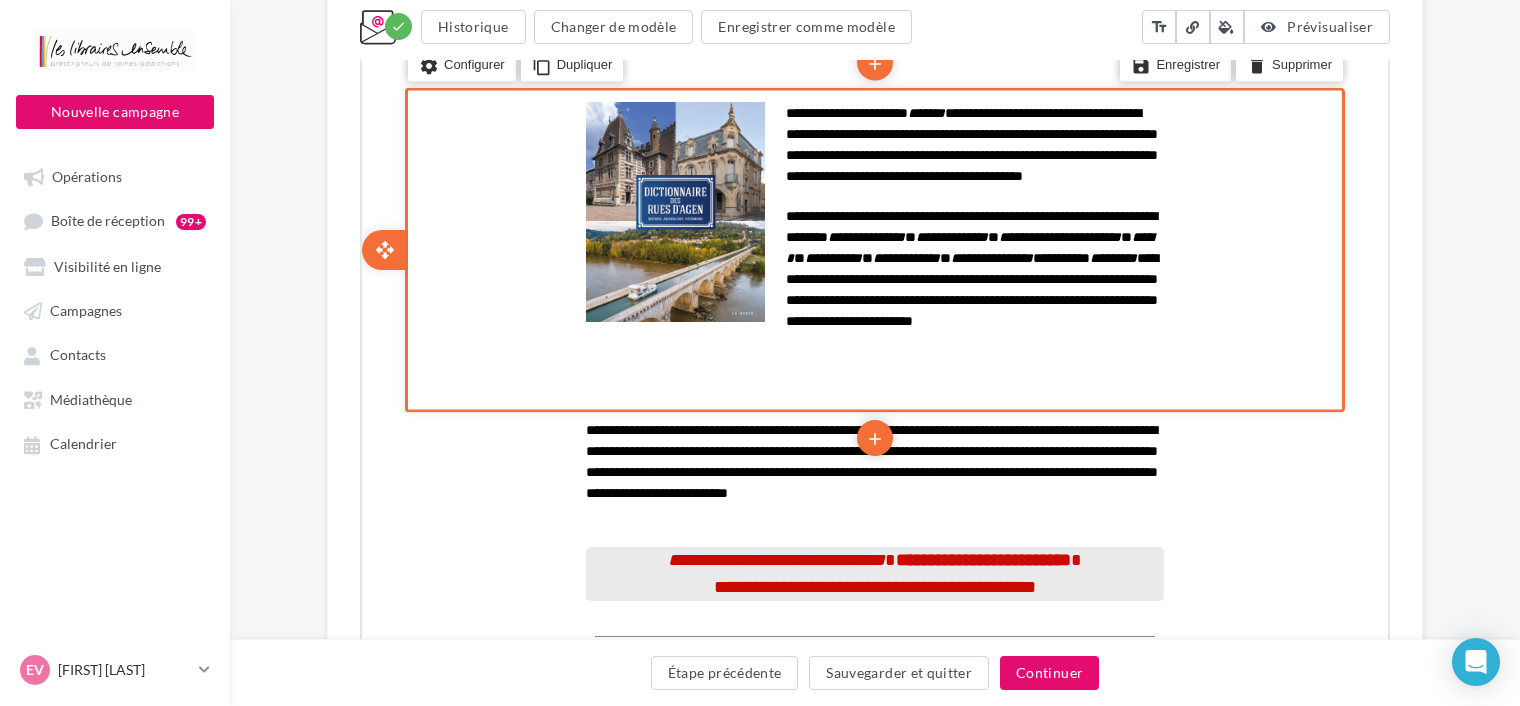 scroll, scrollTop: 955, scrollLeft: 0, axis: vertical 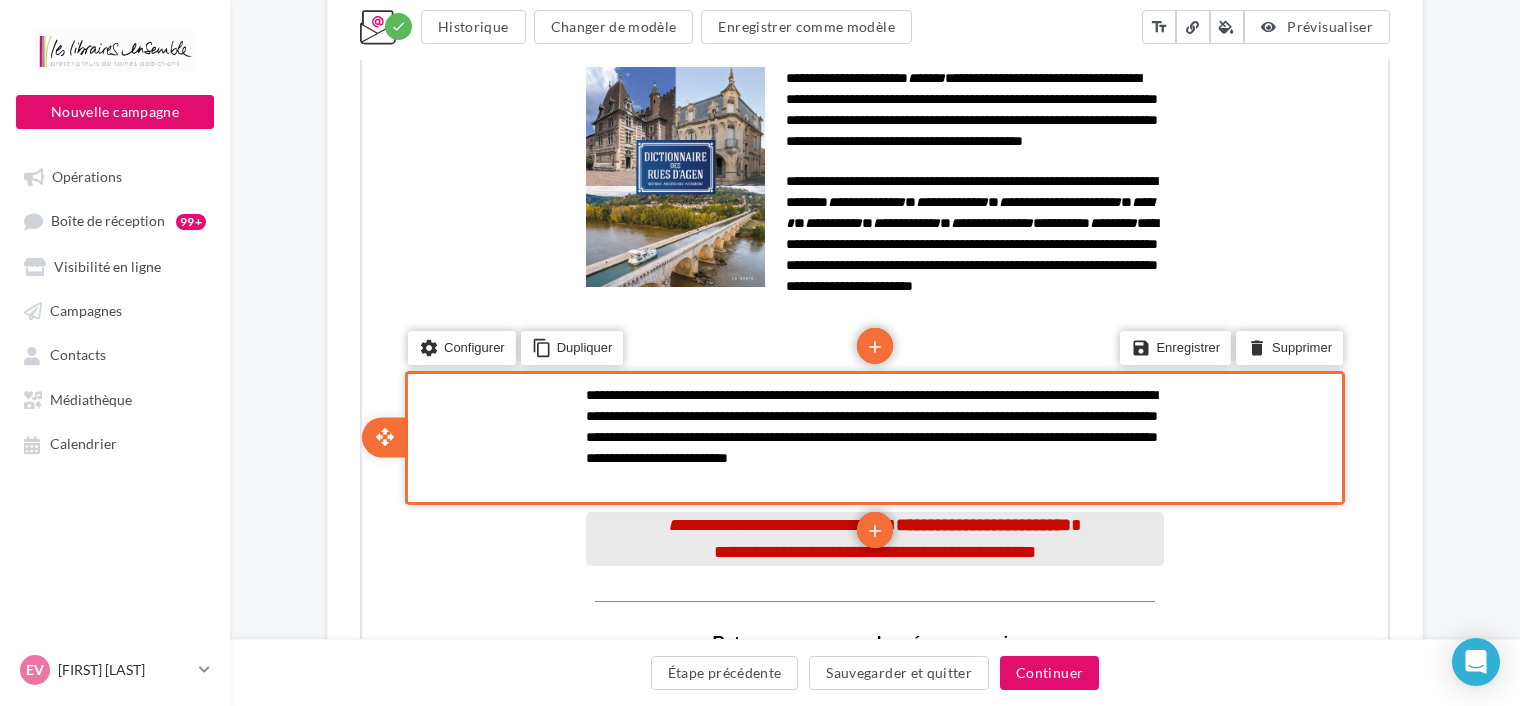 click on "settings Configurer content_copy Dupliquer add add save Enregistrer delete Supprimer" at bounding box center [873, 436] 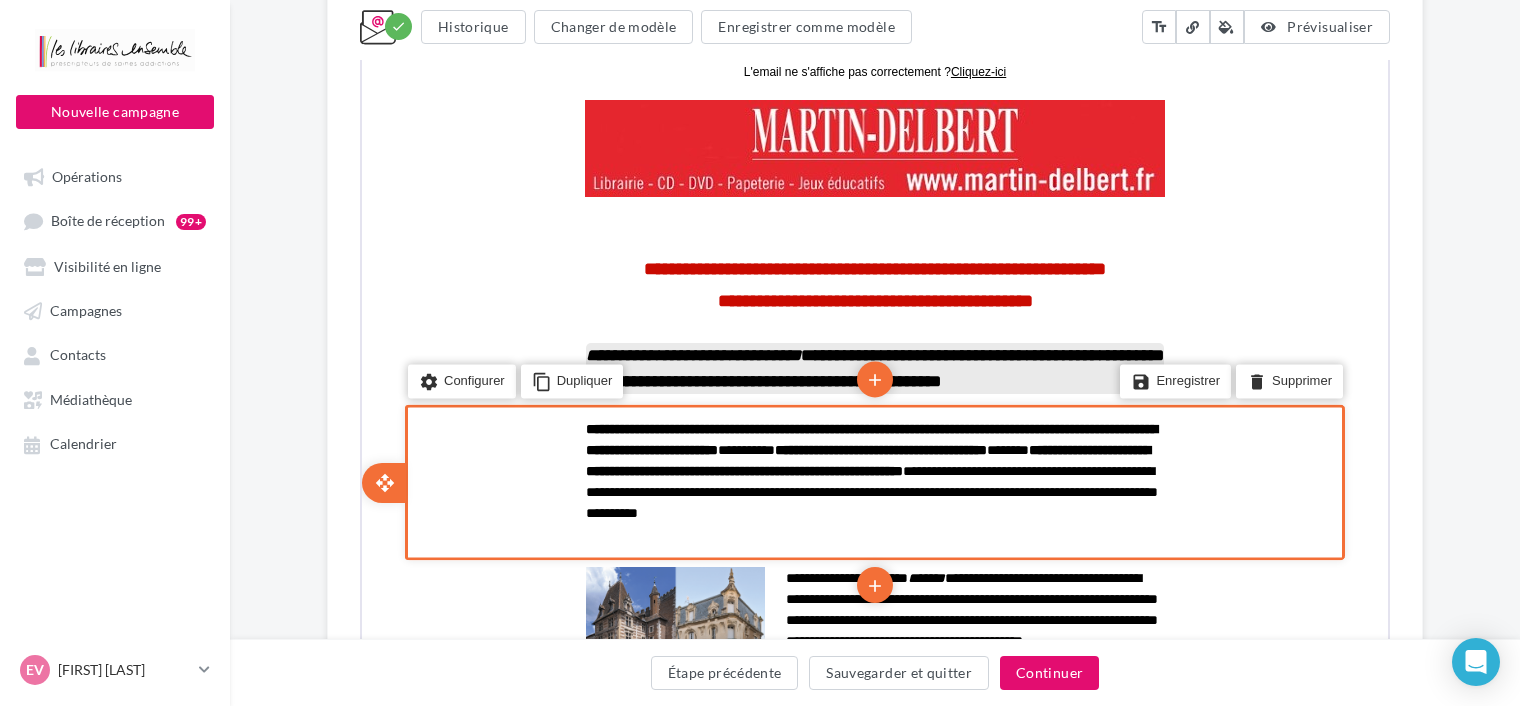 scroll, scrollTop: 555, scrollLeft: 0, axis: vertical 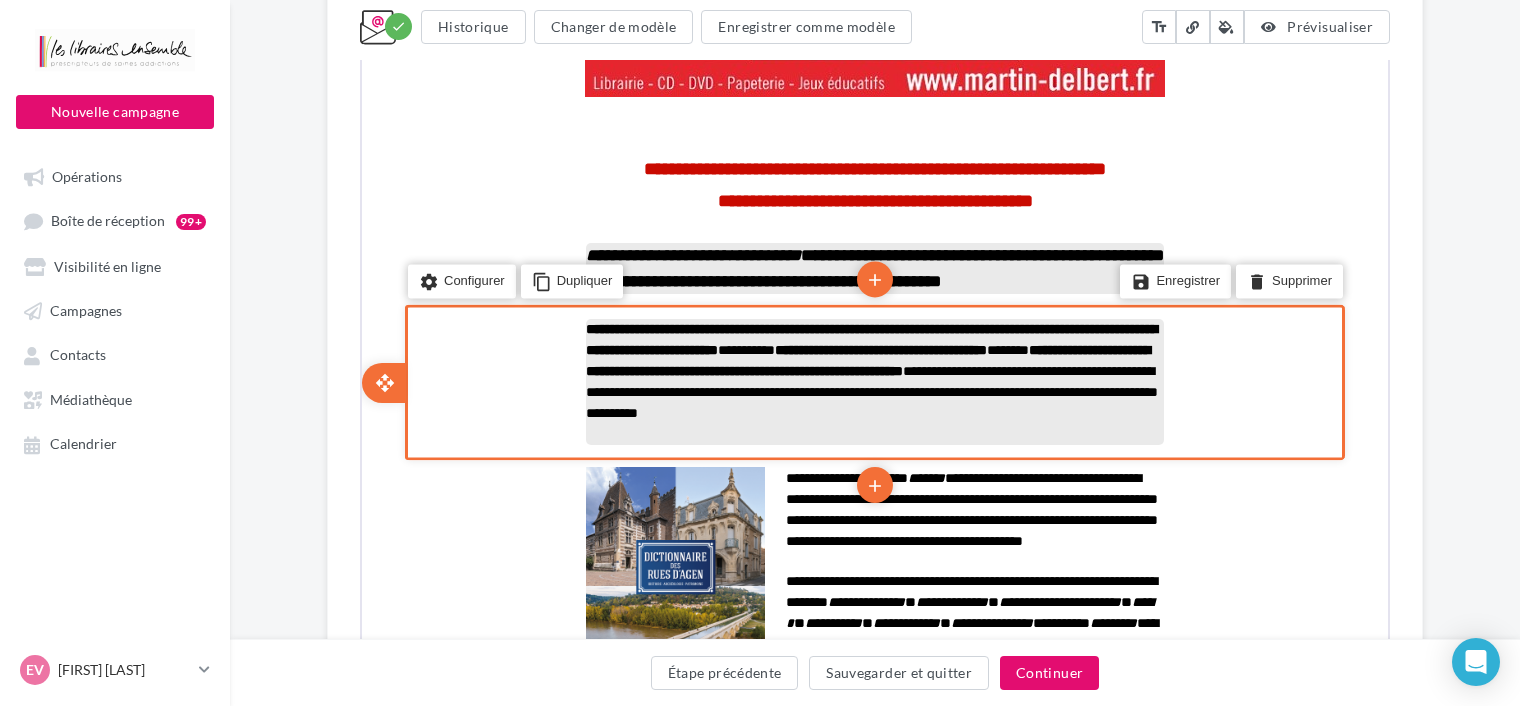 click on "**********" at bounding box center (869, 337) 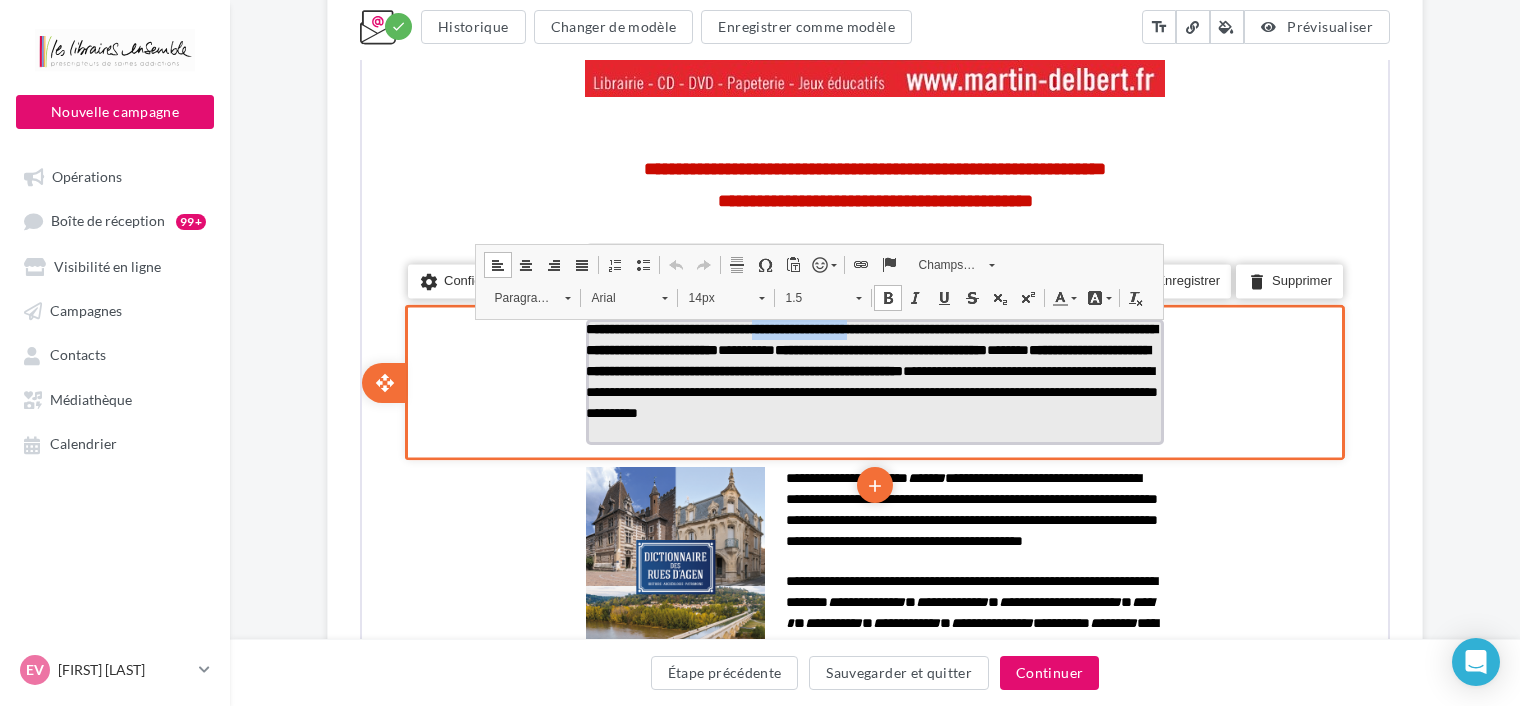 drag, startPoint x: 810, startPoint y: 325, endPoint x: 932, endPoint y: 334, distance: 122.33152 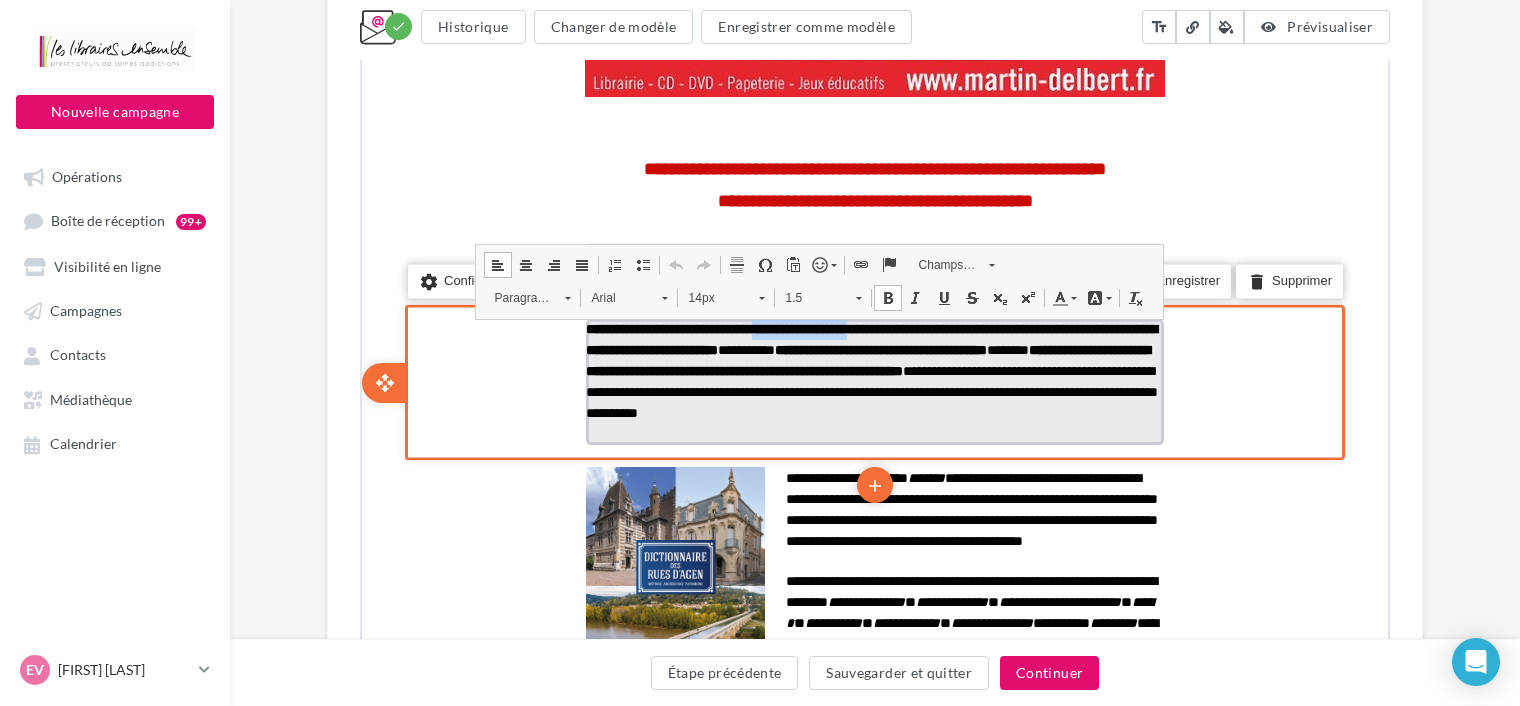 click on "**********" at bounding box center [869, 337] 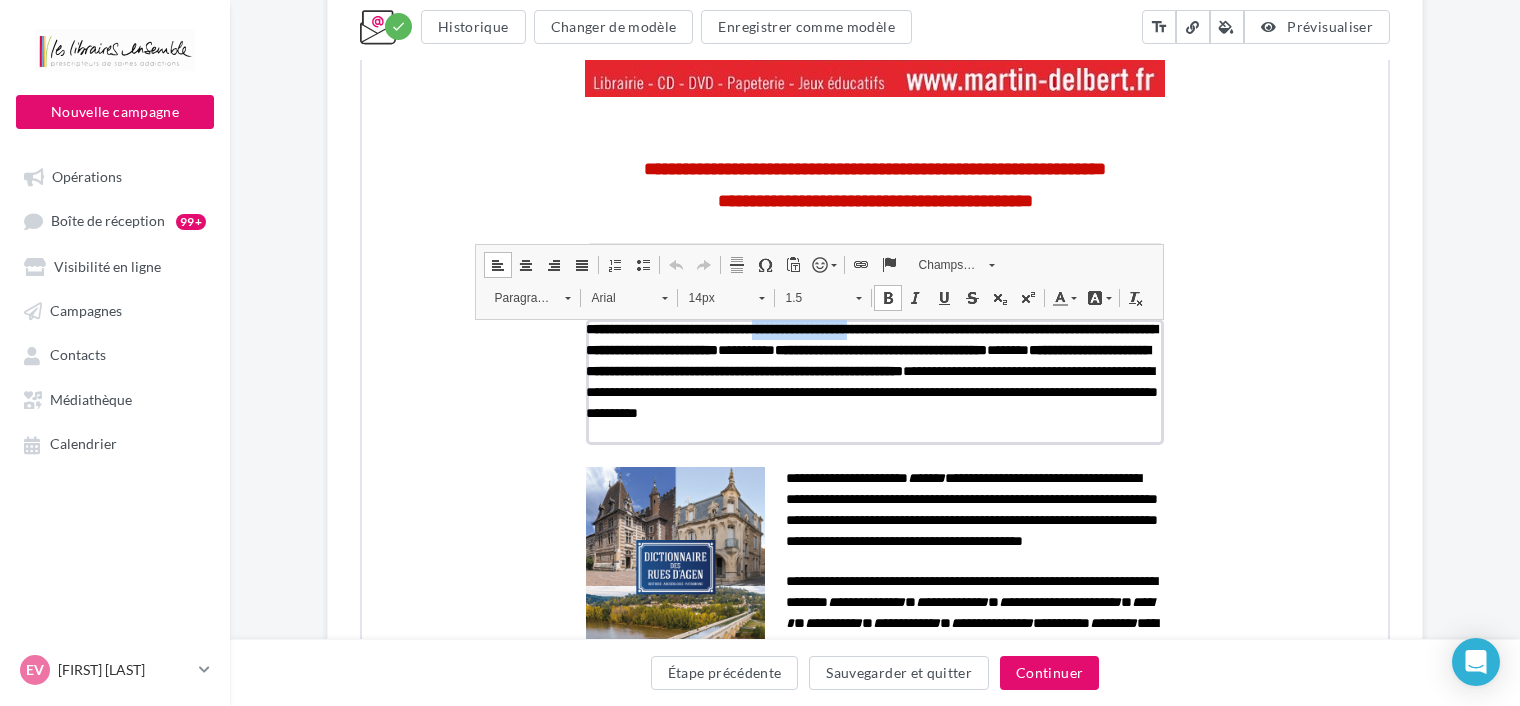 click at bounding box center [886, 296] 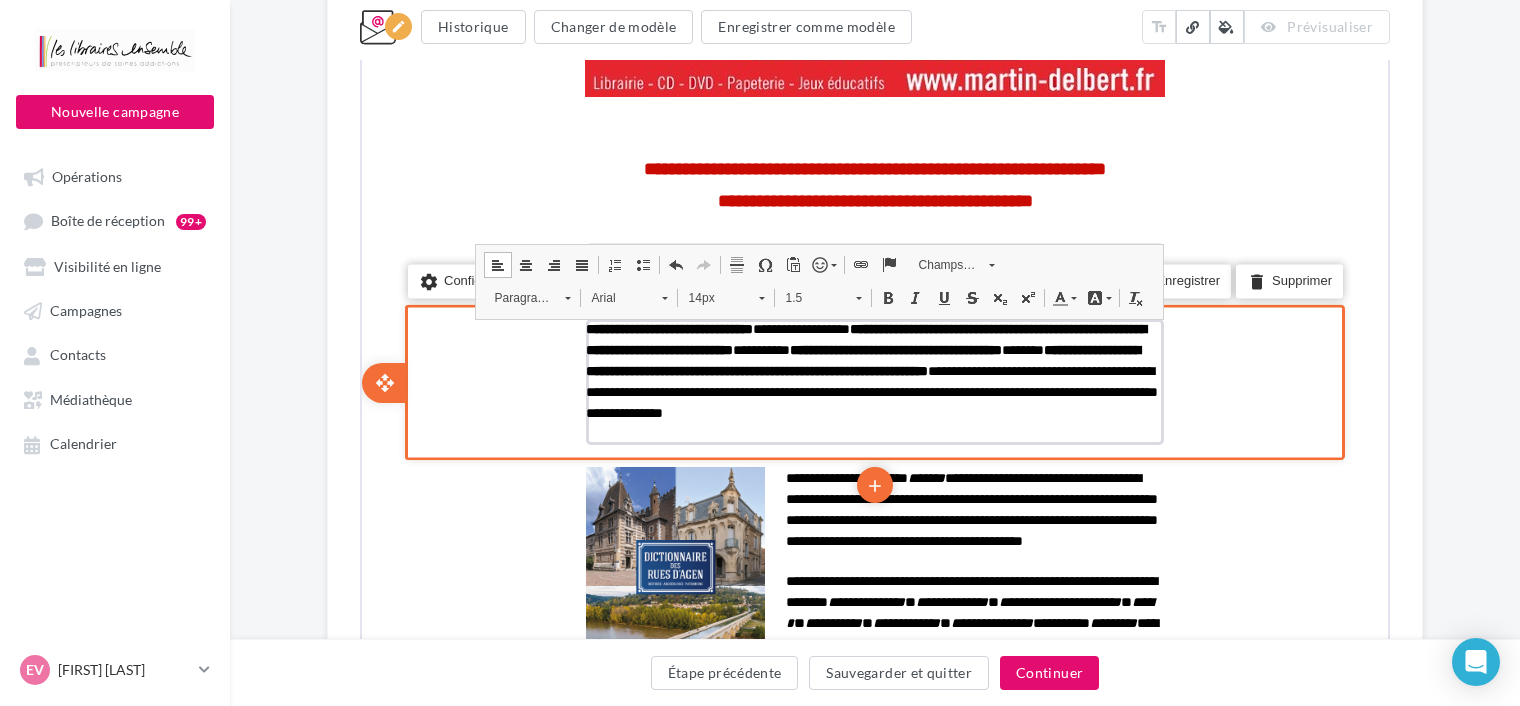 drag, startPoint x: 958, startPoint y: 353, endPoint x: 1163, endPoint y: 393, distance: 208.86598 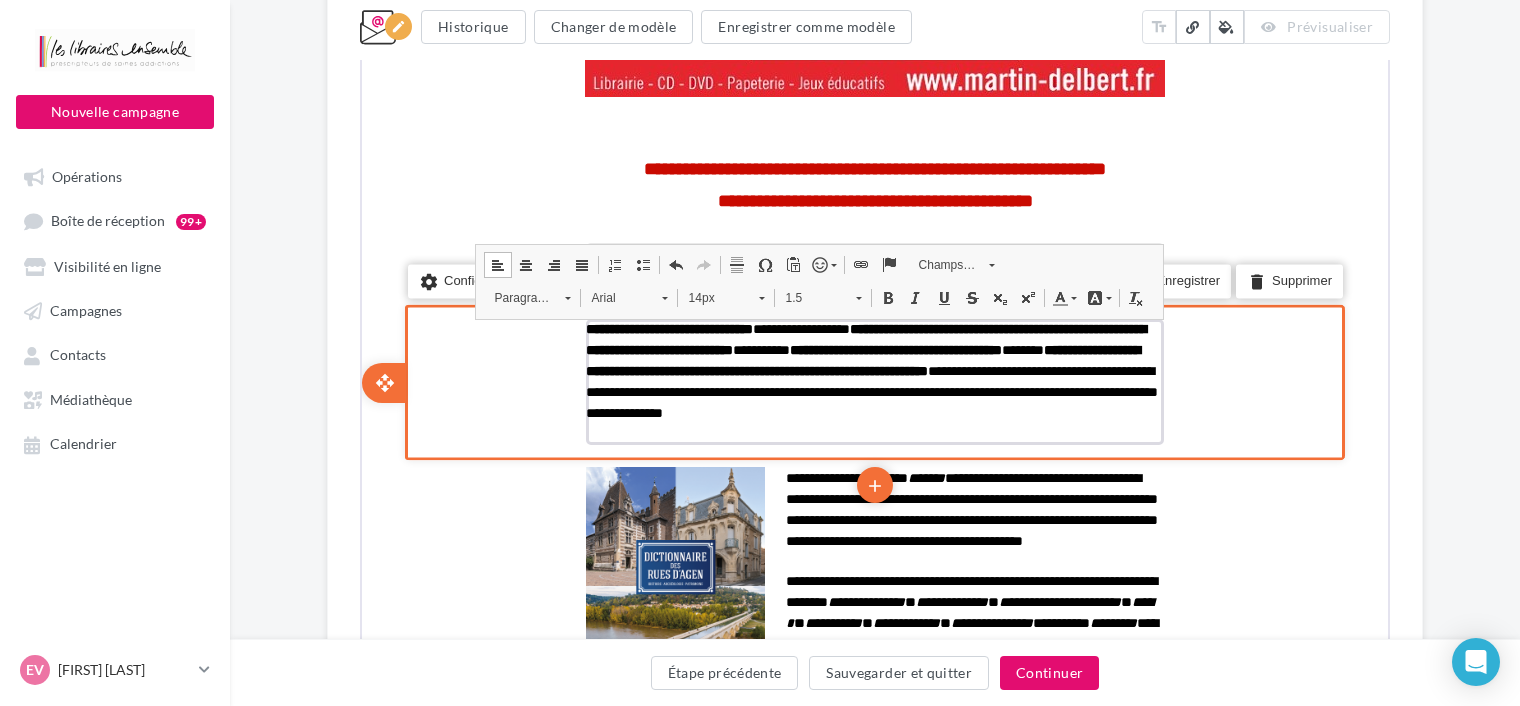click on "**********" at bounding box center (864, 337) 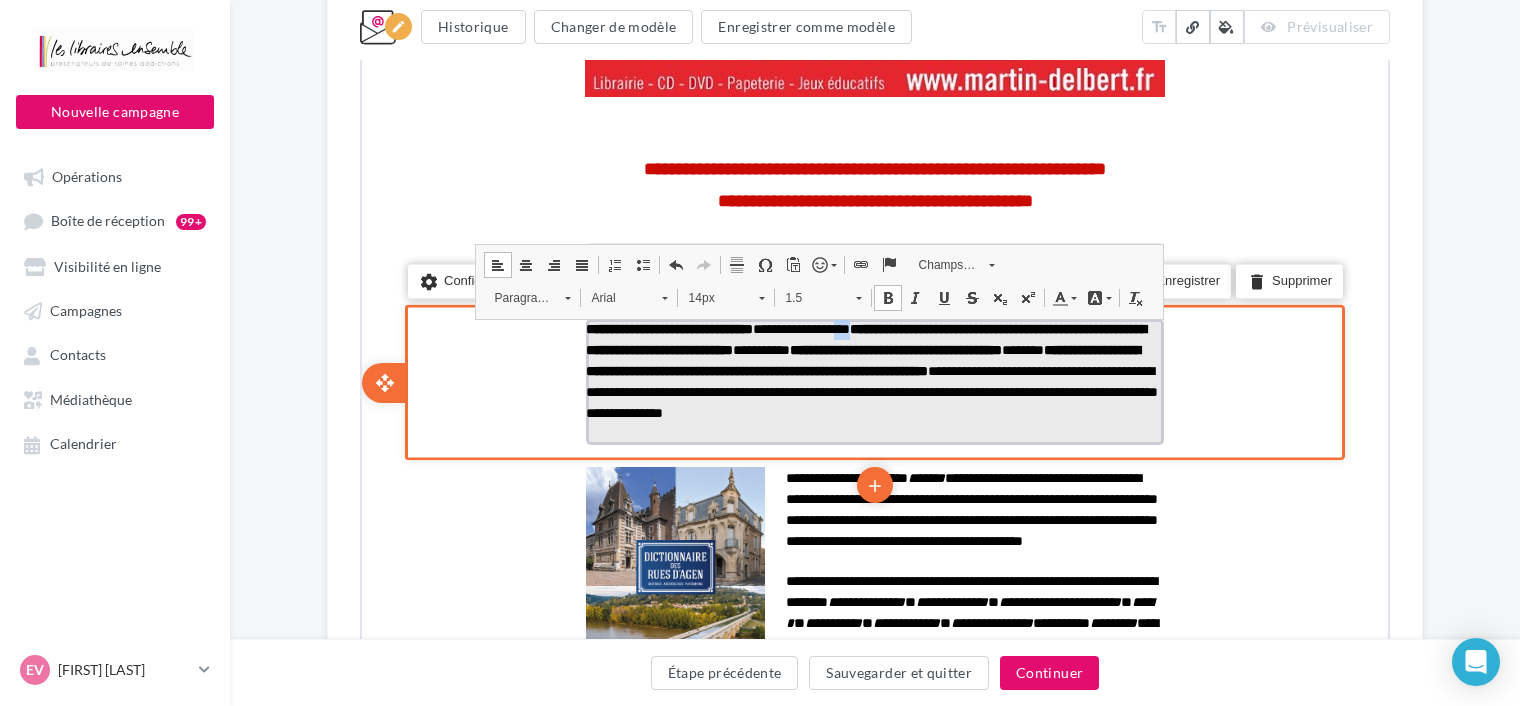 drag, startPoint x: 912, startPoint y: 329, endPoint x: 925, endPoint y: 324, distance: 13.928389 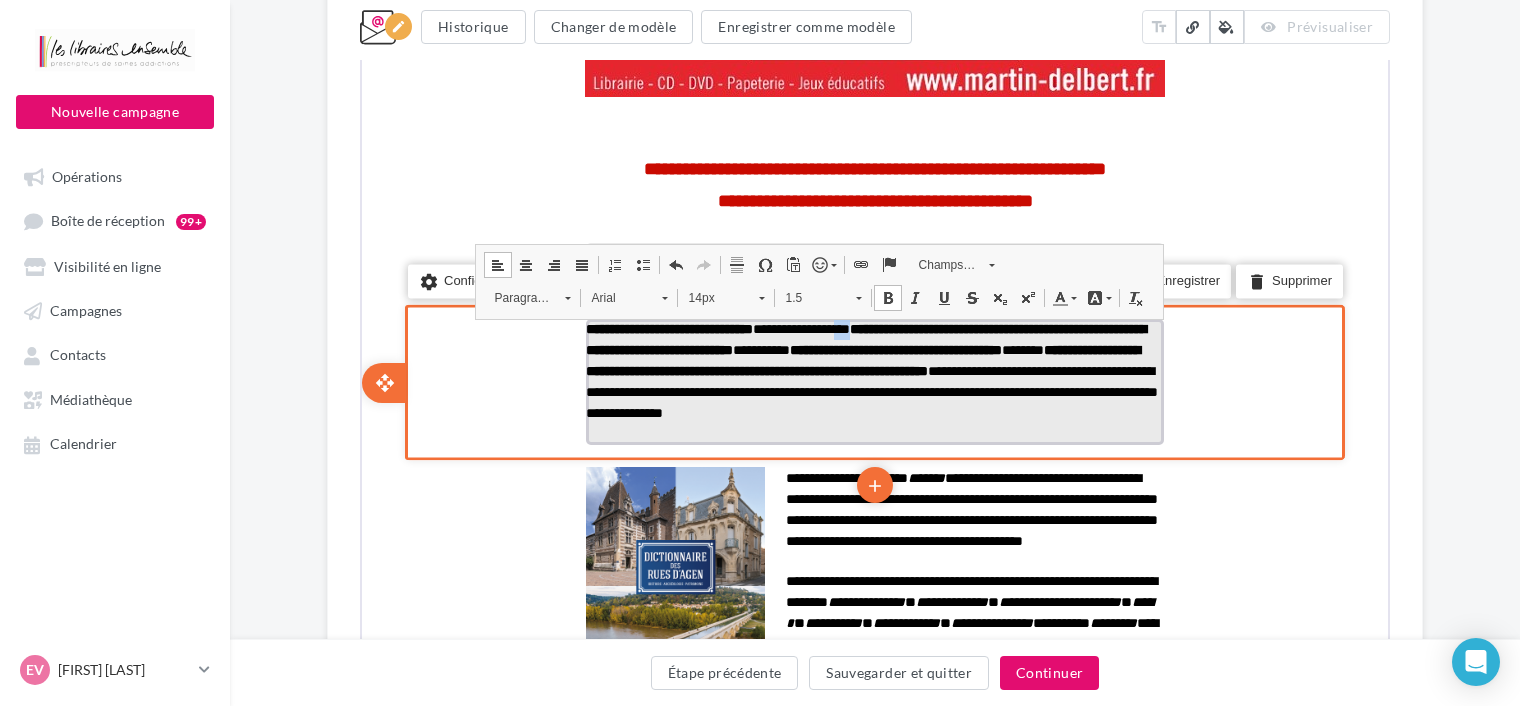 click on "**********" at bounding box center (870, 369) 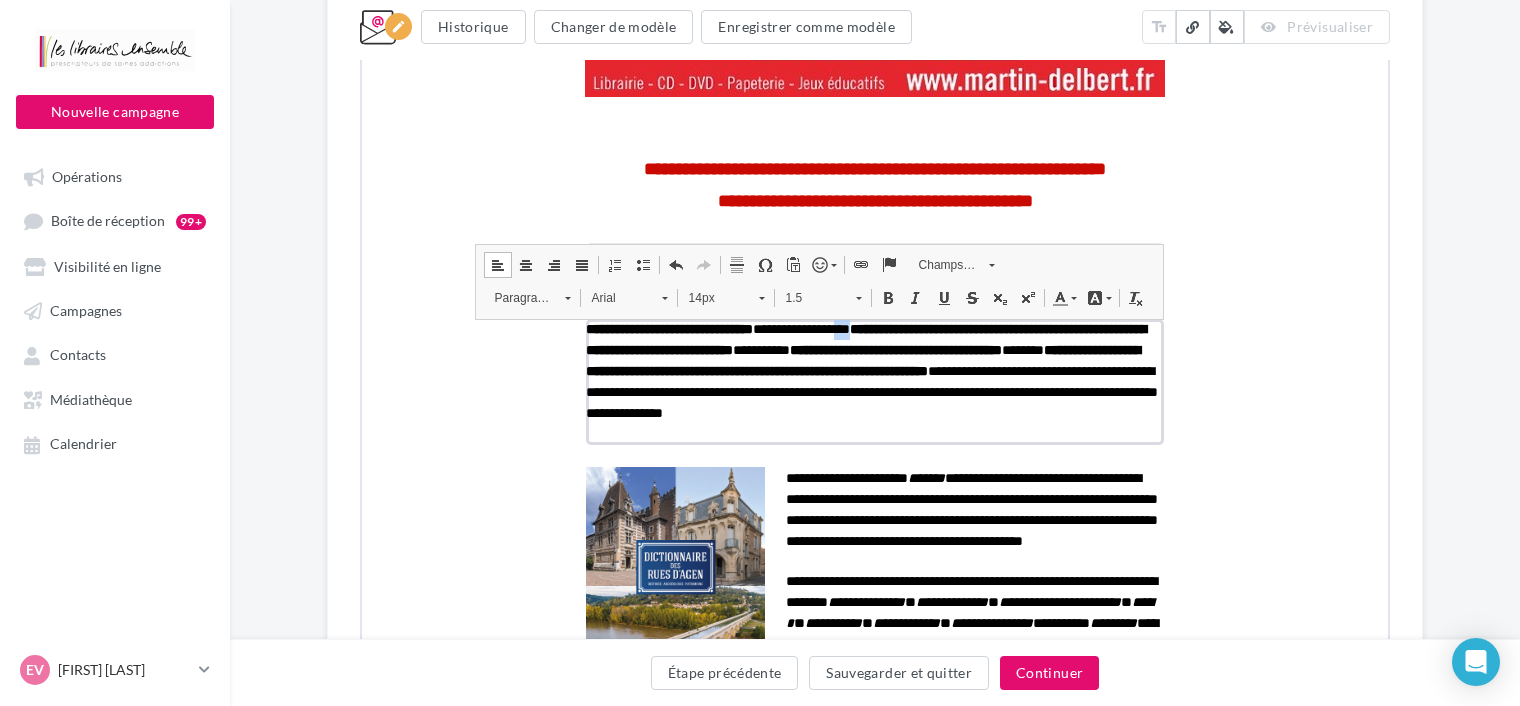 click at bounding box center [886, 296] 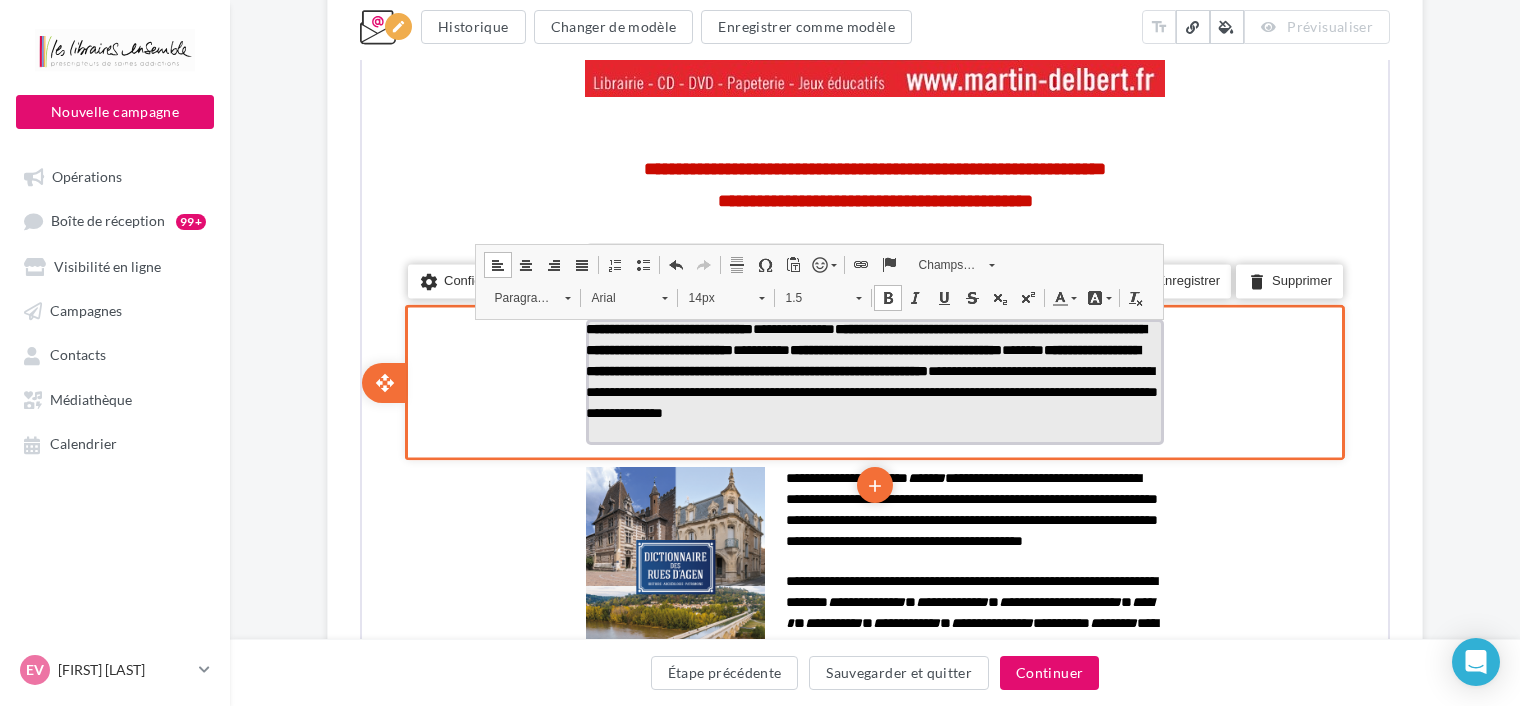 click on "**********" at bounding box center (861, 358) 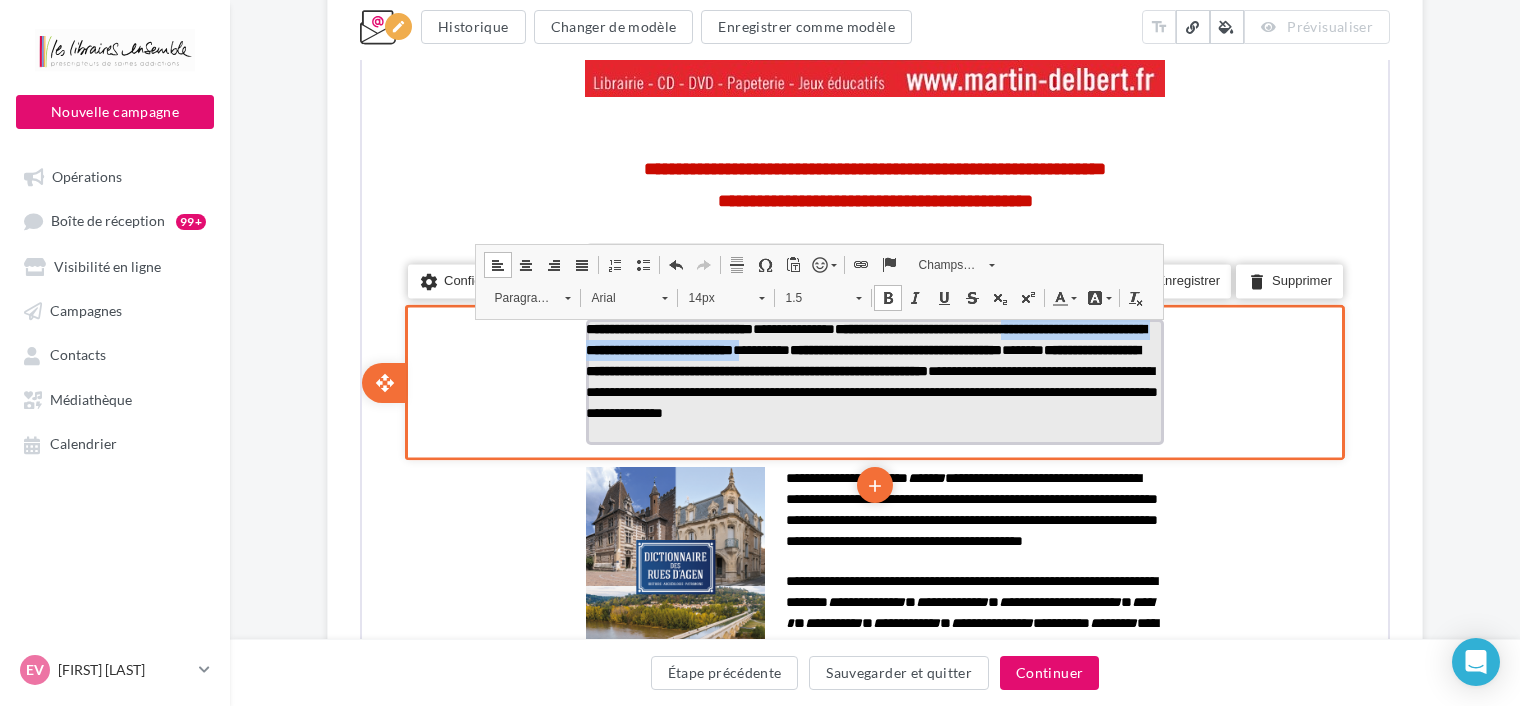 drag, startPoint x: 1002, startPoint y: 346, endPoint x: 589, endPoint y: 344, distance: 413.00485 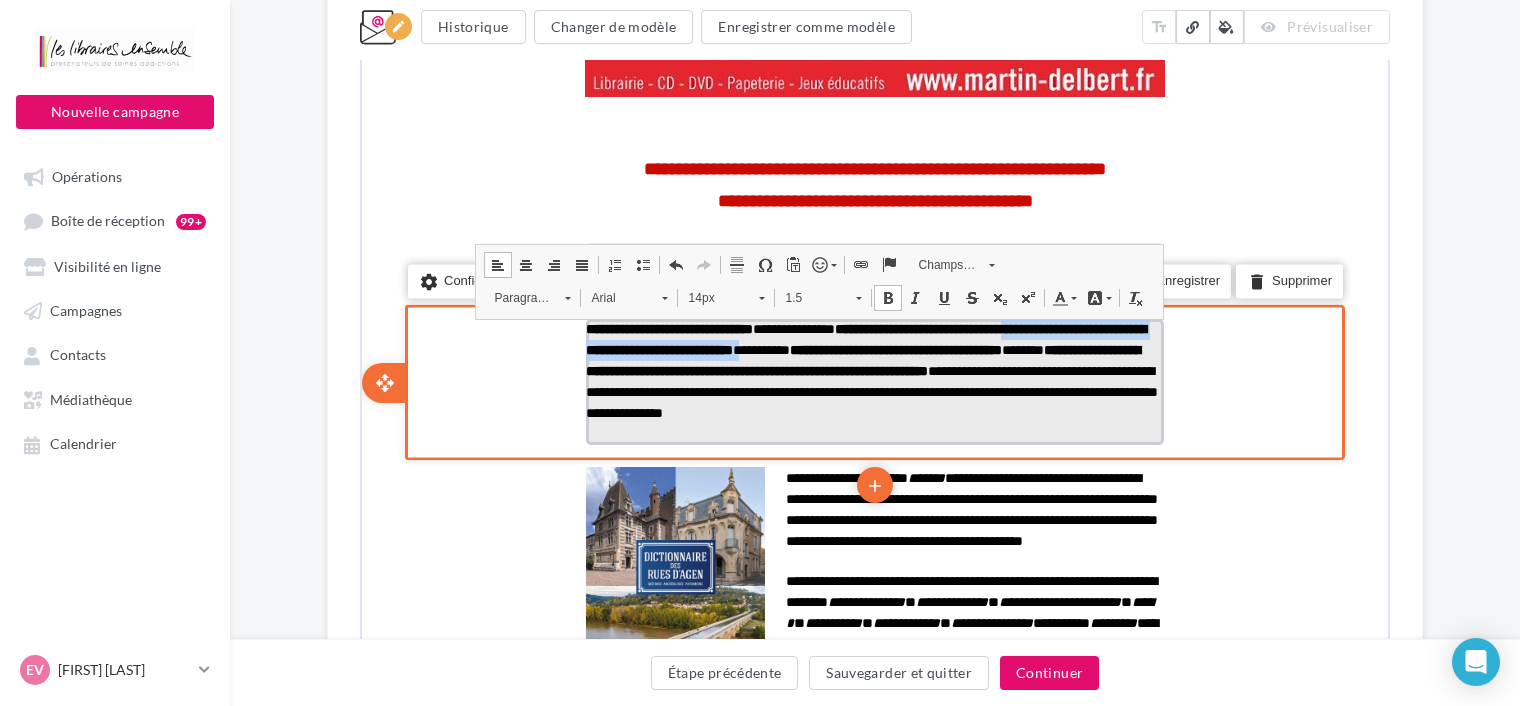 click on "**********" at bounding box center (870, 369) 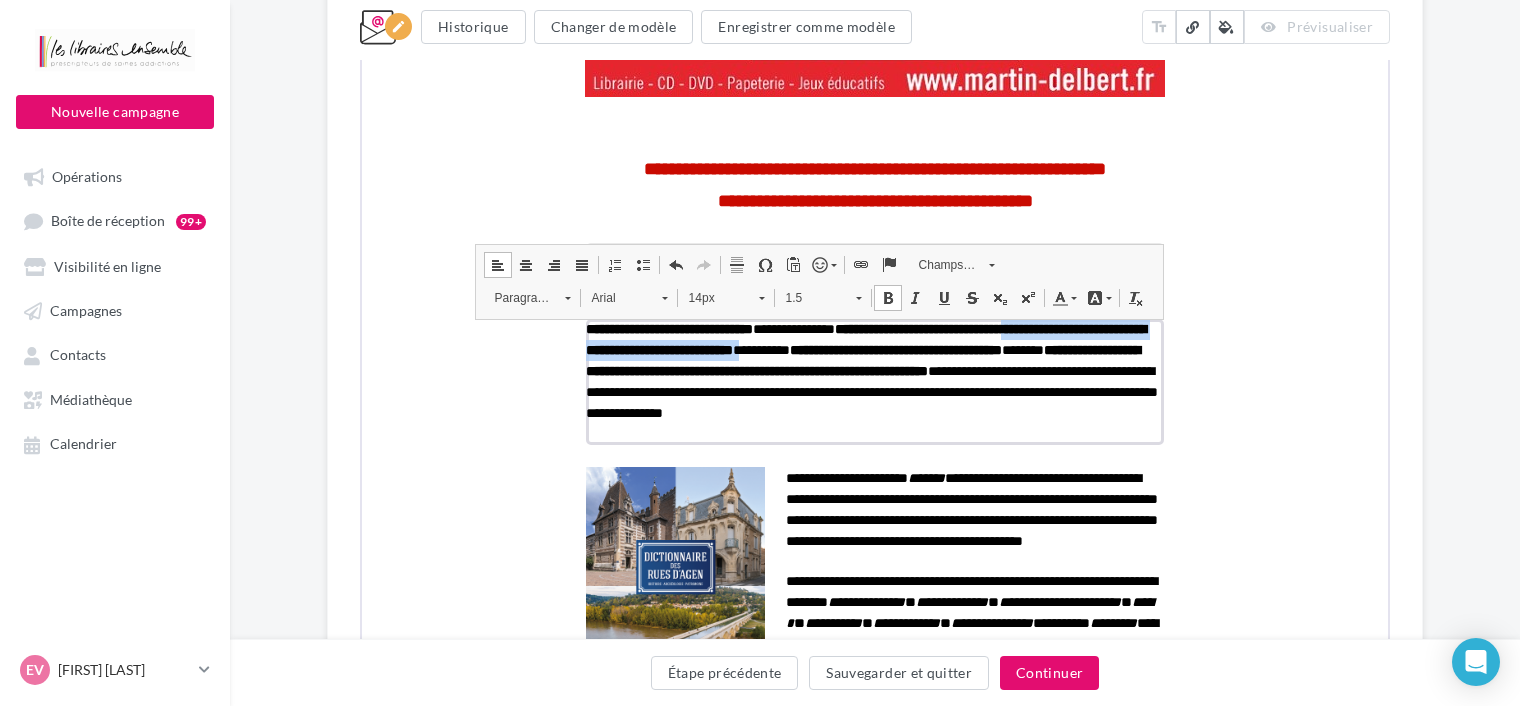 click at bounding box center [886, 296] 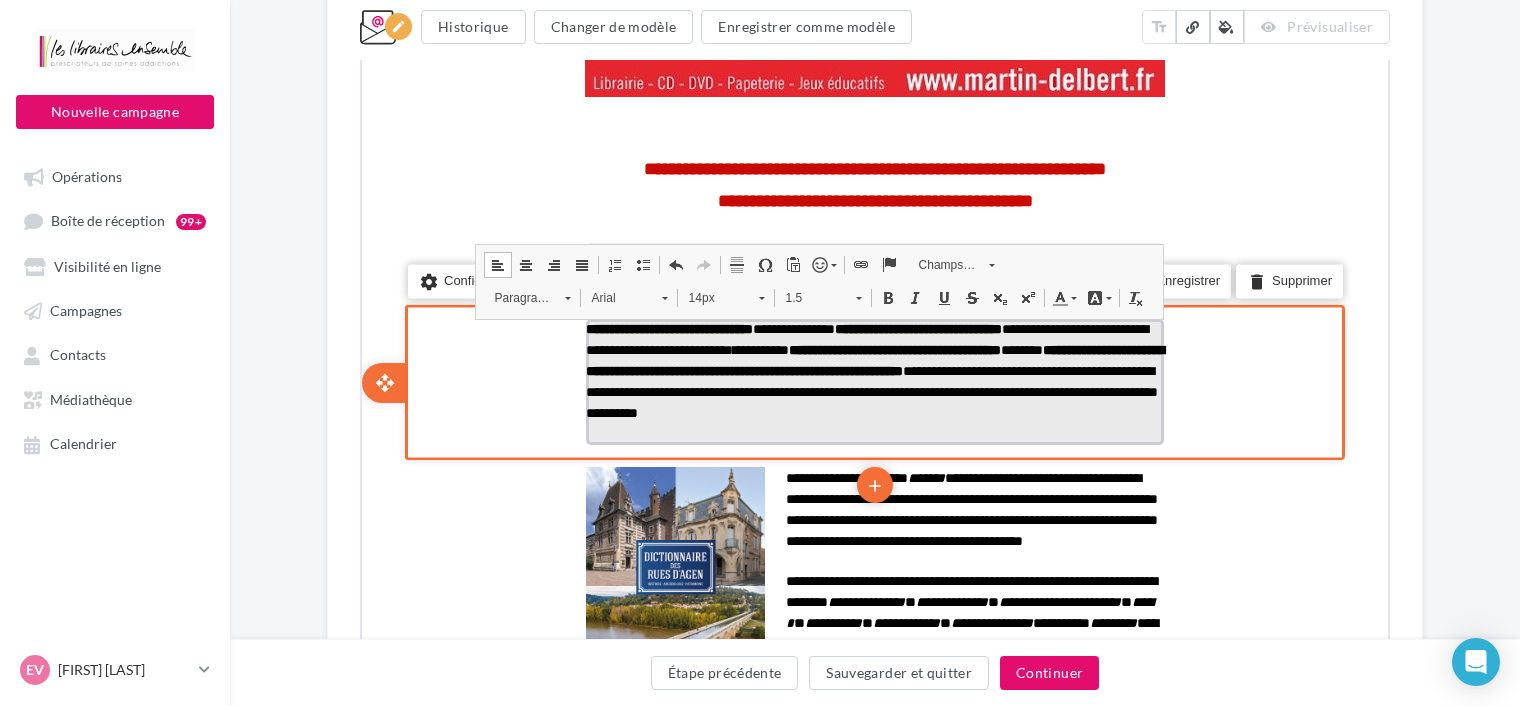 click on "**********" at bounding box center [873, 369] 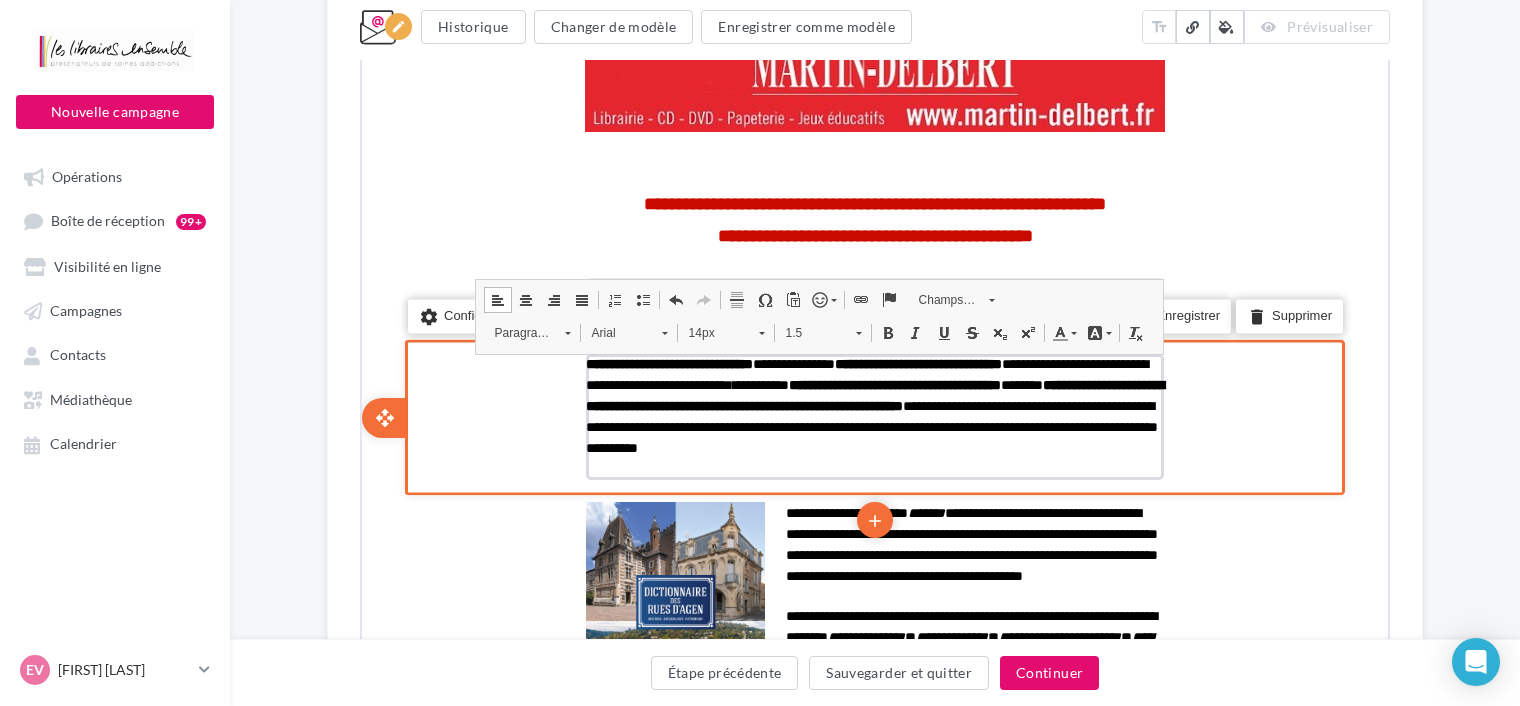 scroll, scrollTop: 555, scrollLeft: 0, axis: vertical 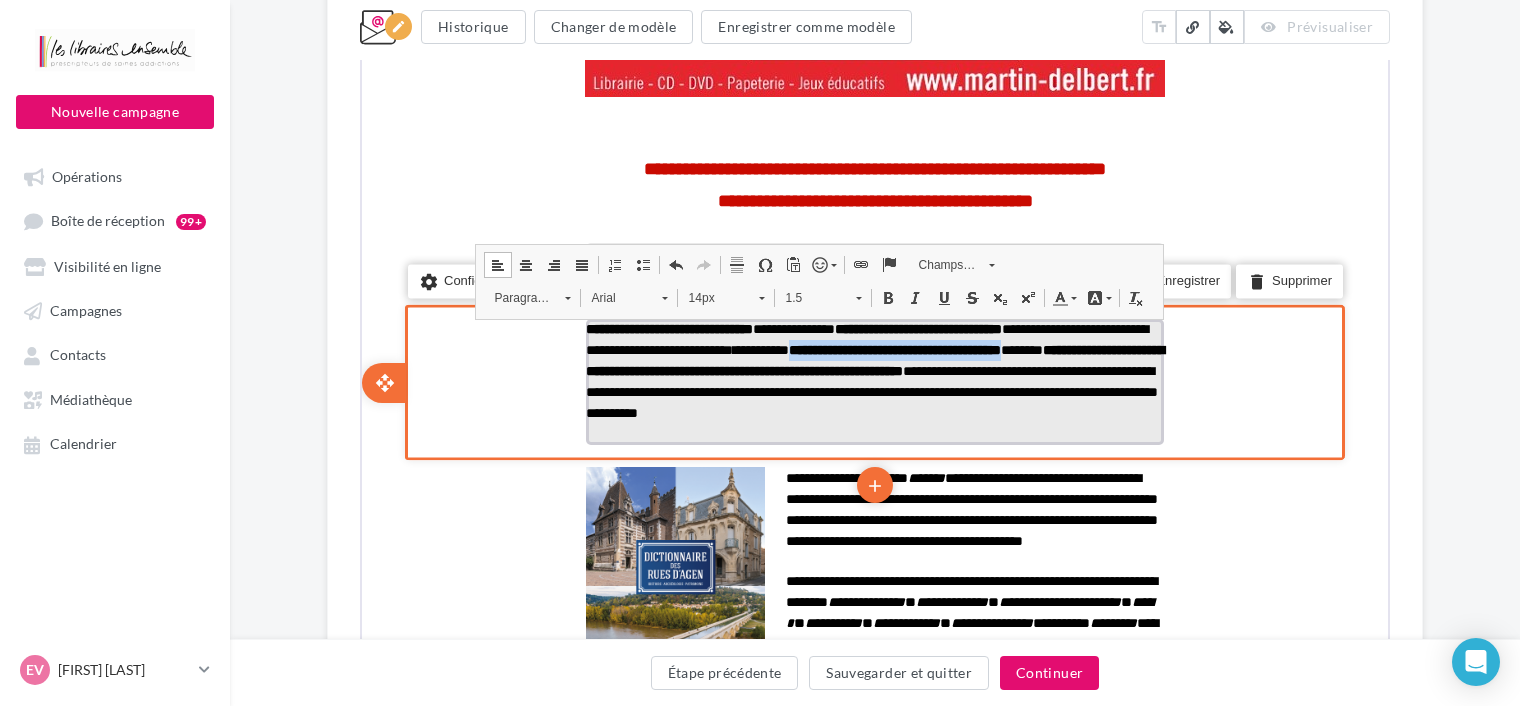 drag, startPoint x: 1028, startPoint y: 350, endPoint x: 722, endPoint y: 364, distance: 306.3201 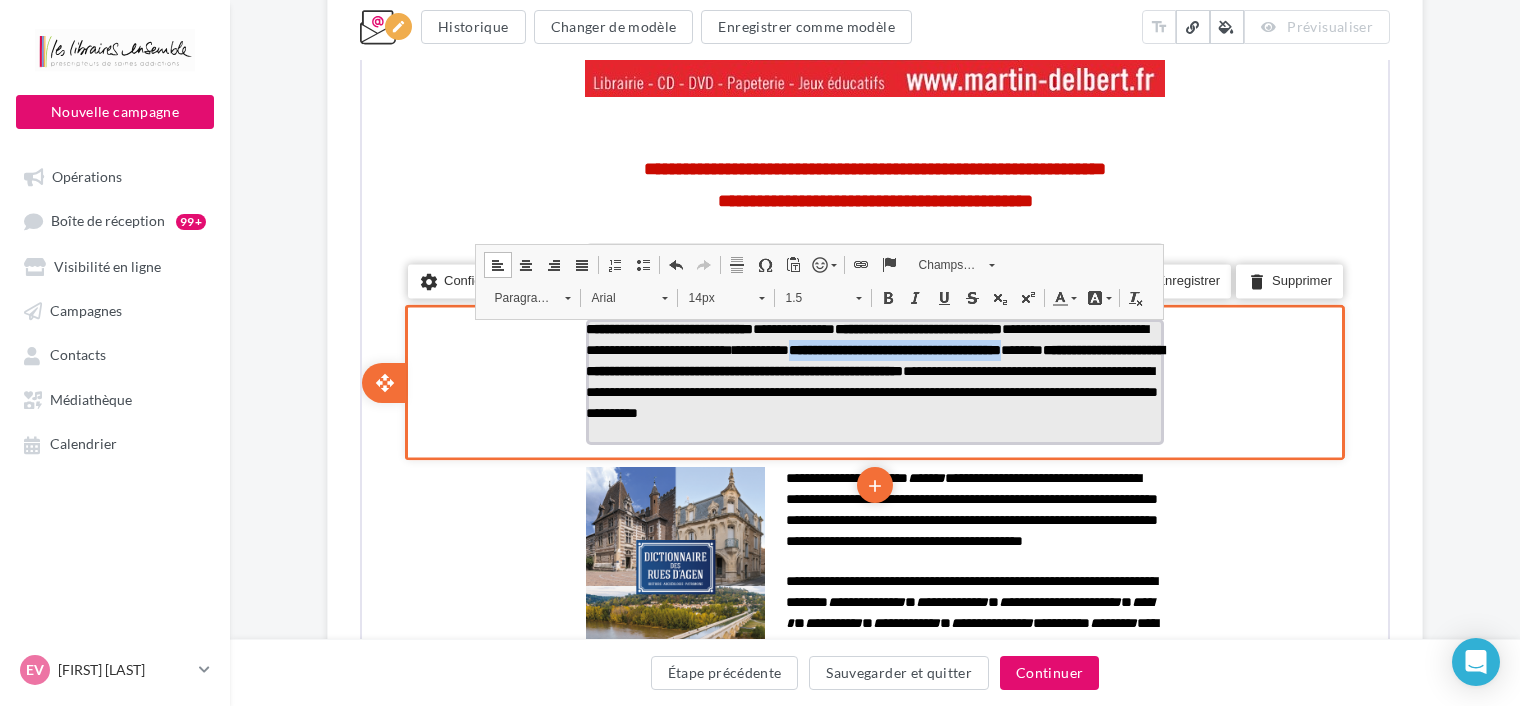 click on "**********" at bounding box center [873, 369] 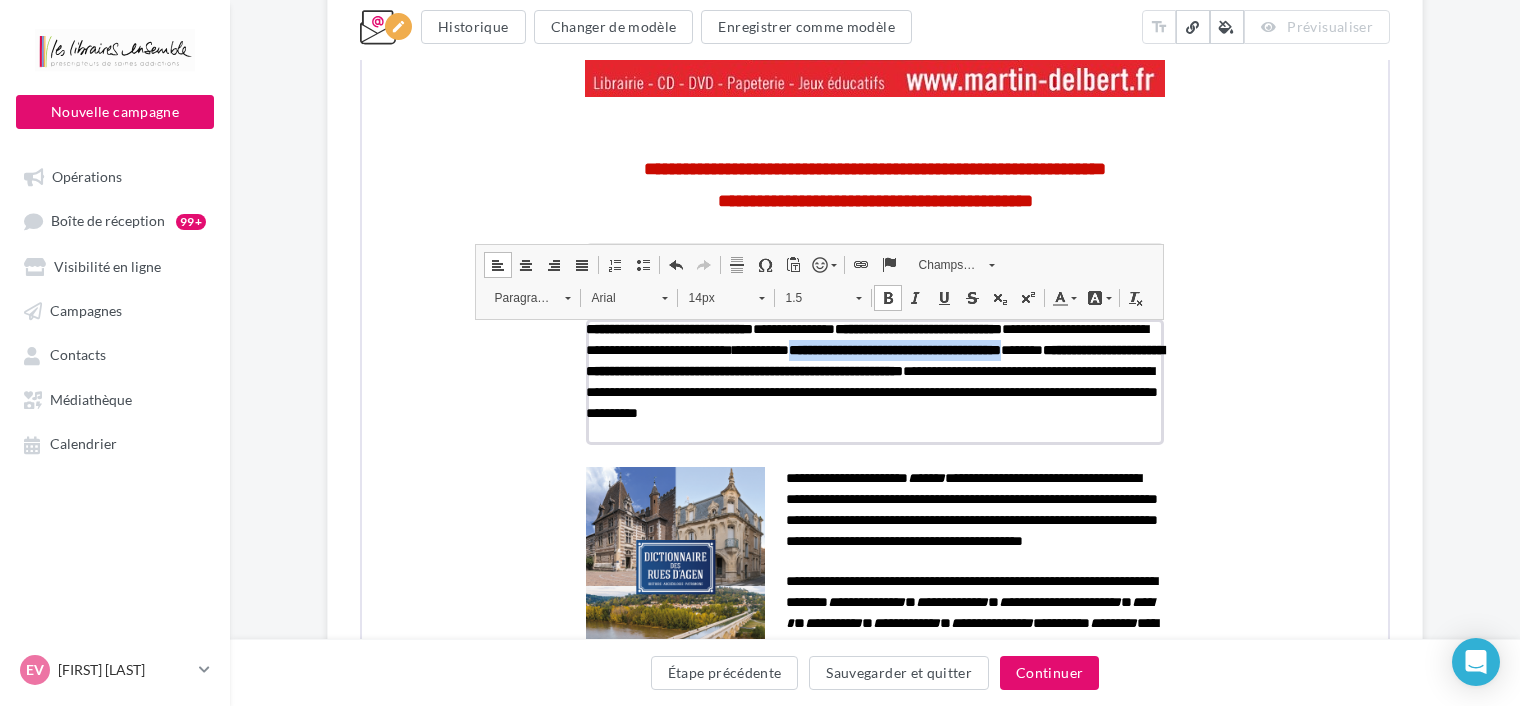 click at bounding box center (942, 296) 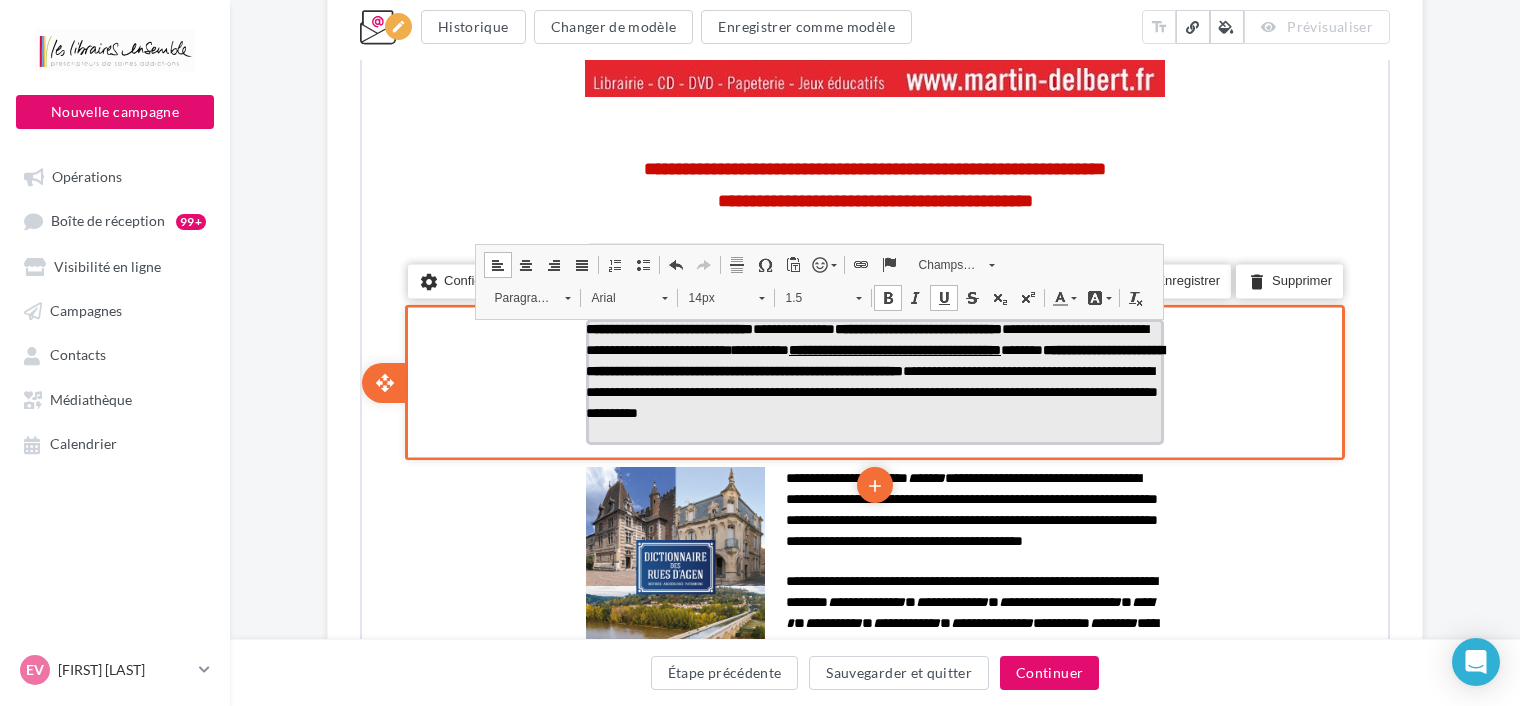 click on "**********" at bounding box center (873, 369) 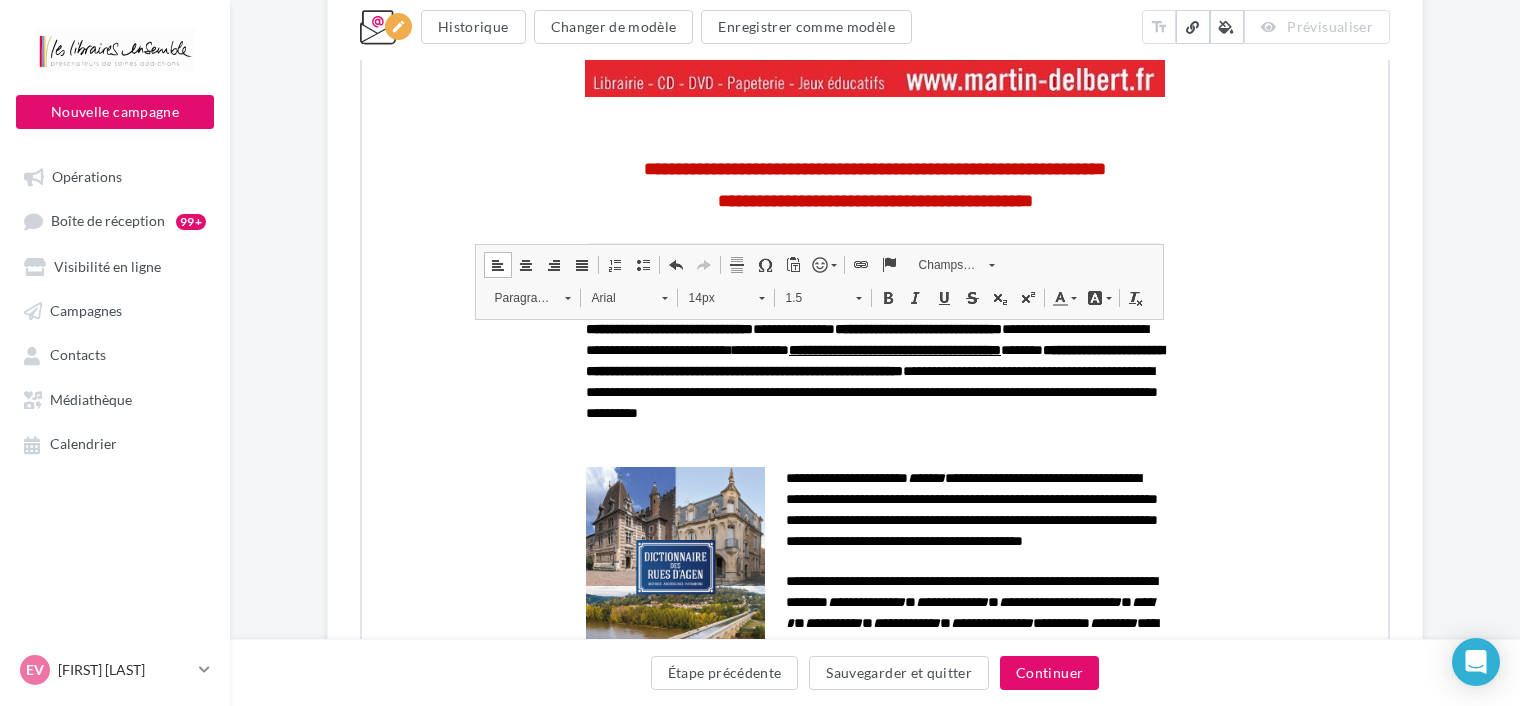 click on "**********" at bounding box center (875, 549) 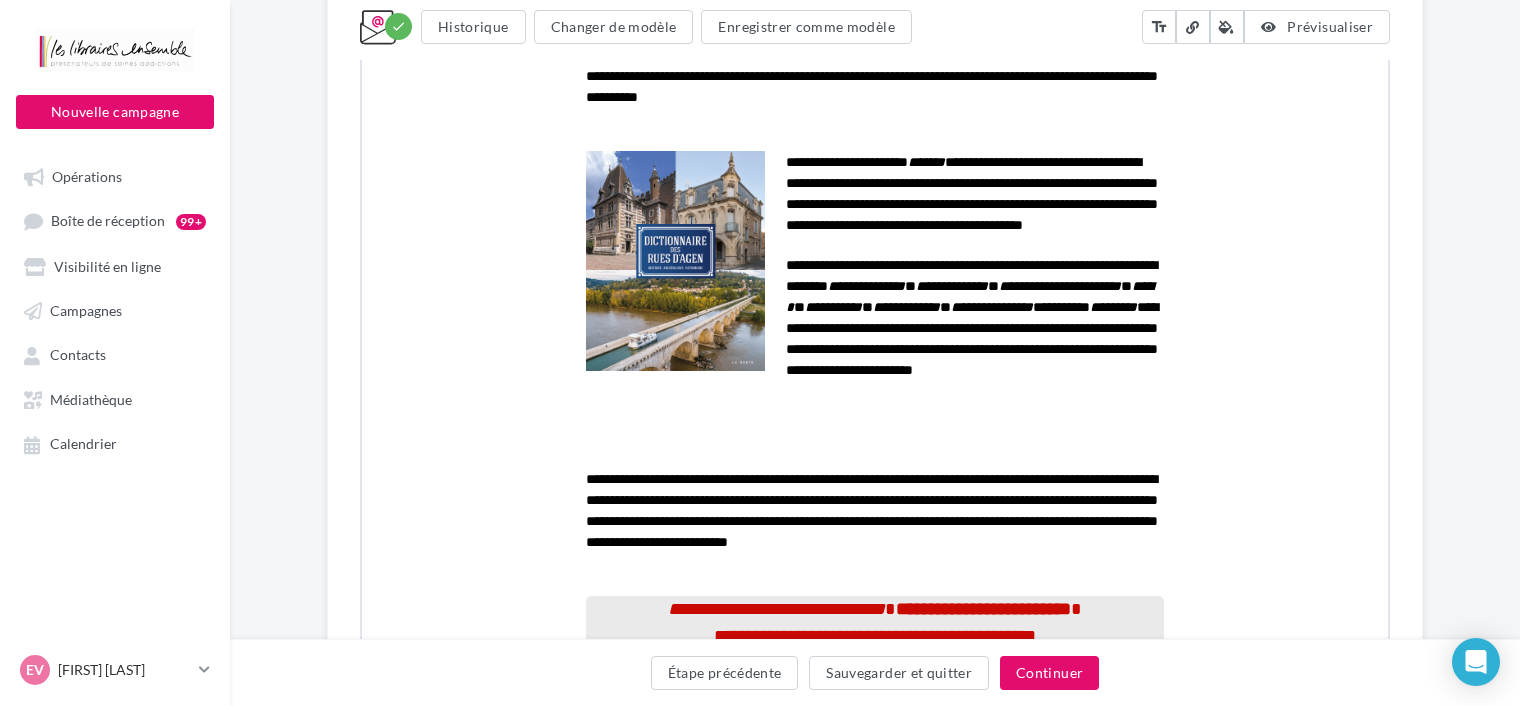 scroll, scrollTop: 855, scrollLeft: 0, axis: vertical 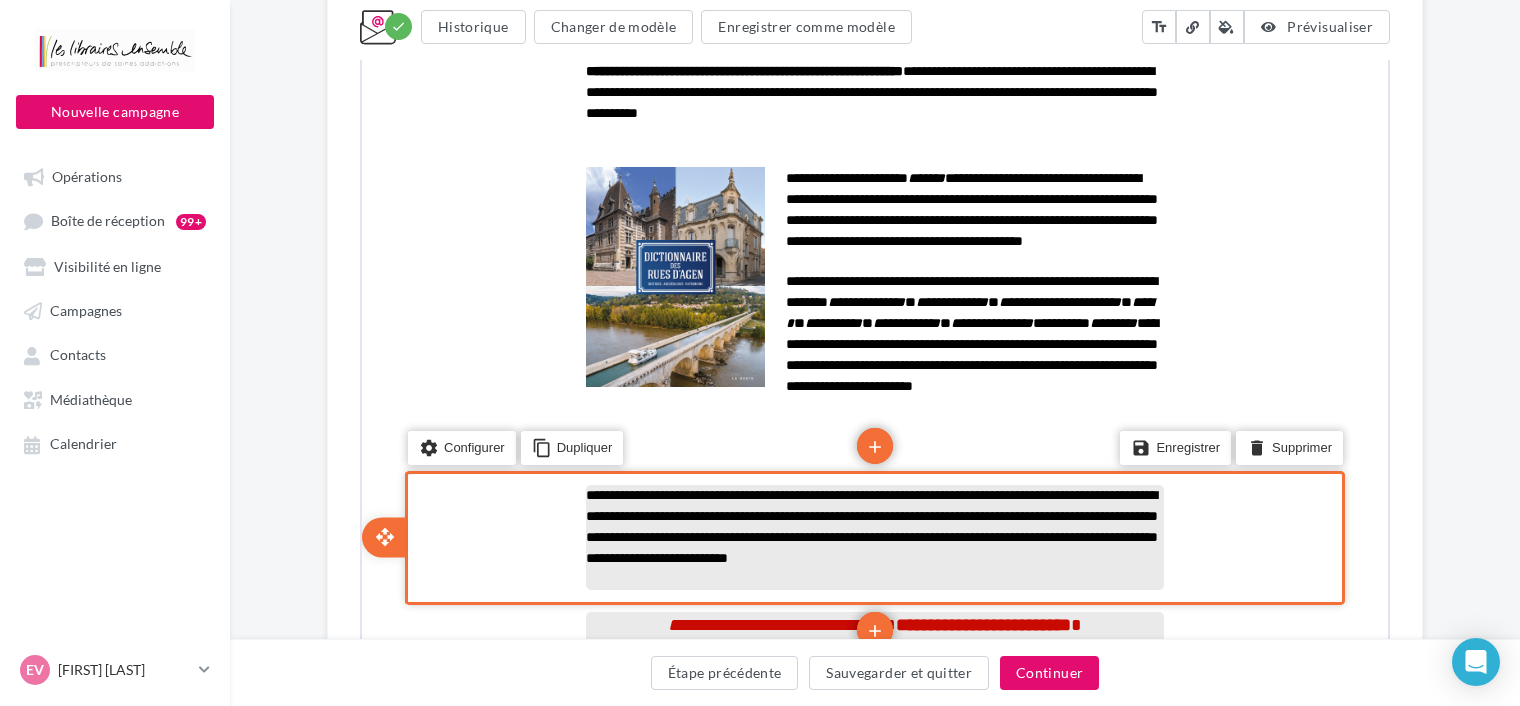 click on "**********" at bounding box center [870, 524] 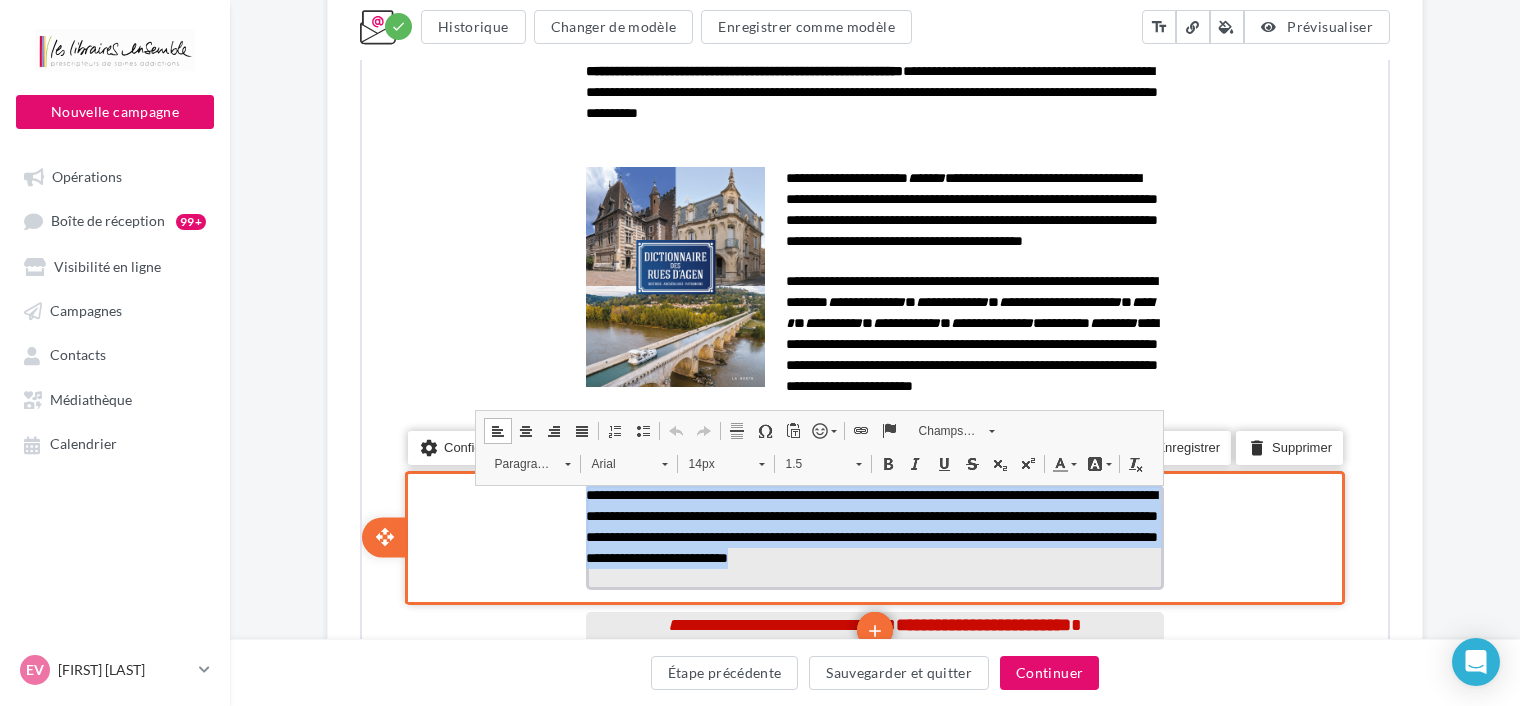 drag, startPoint x: 682, startPoint y: 568, endPoint x: 584, endPoint y: 502, distance: 118.15244 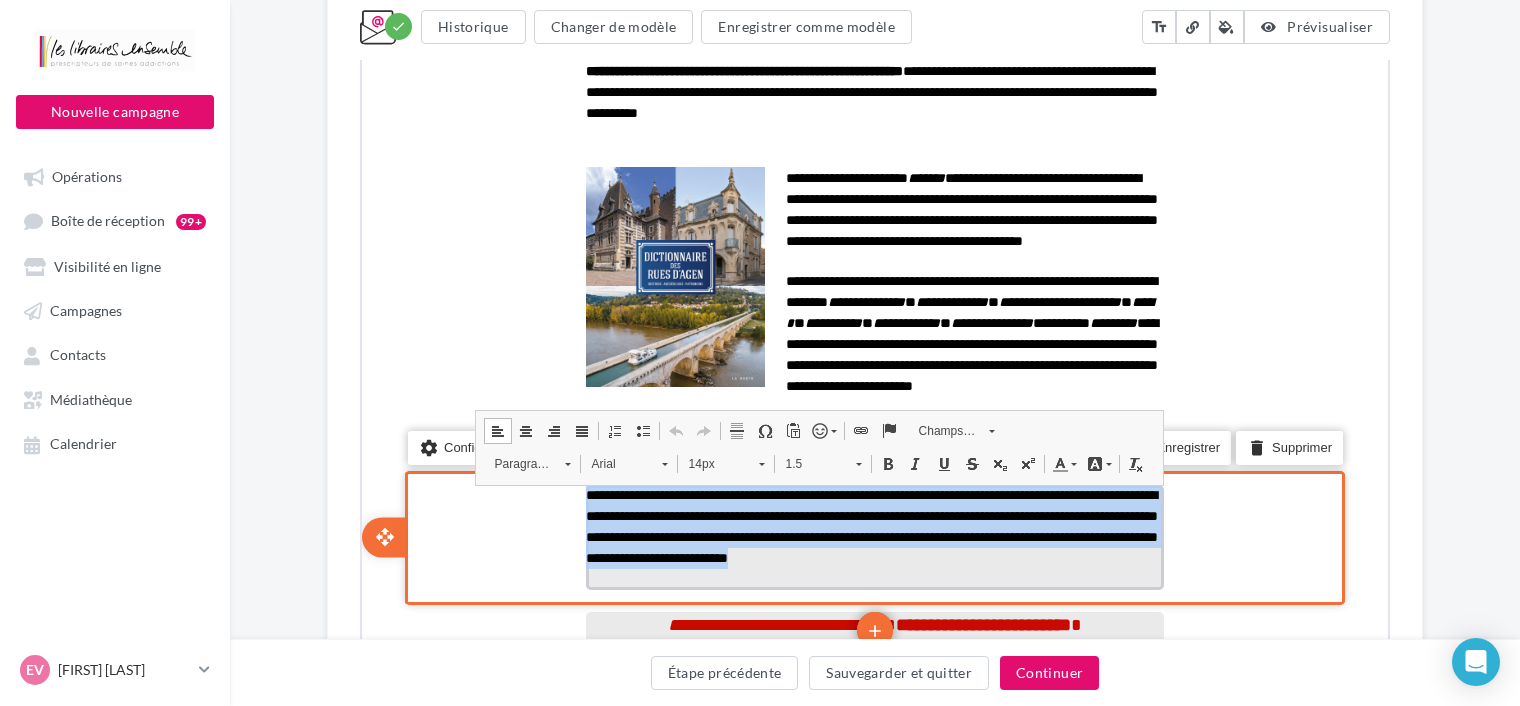copy on "**********" 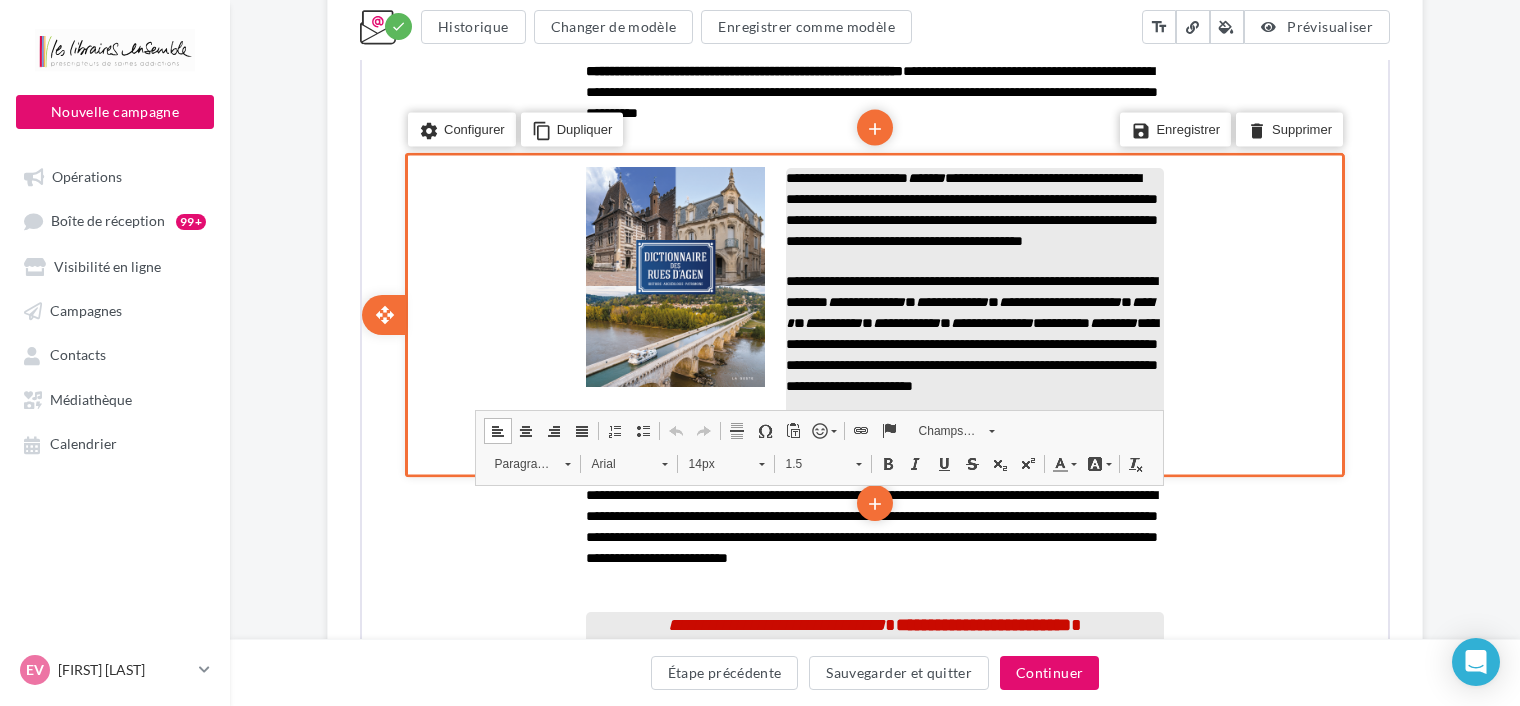 click at bounding box center (973, 260) 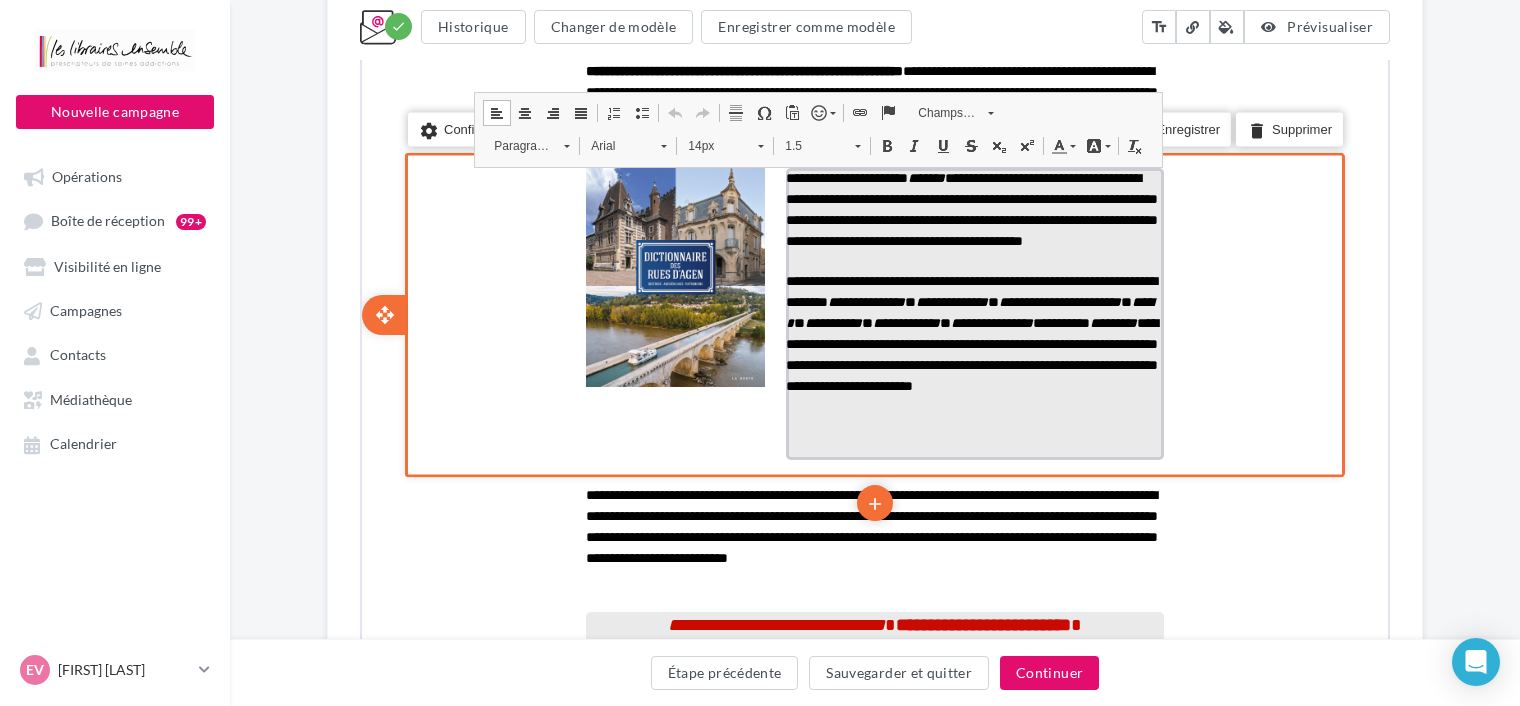 click on "**********" at bounding box center (973, 332) 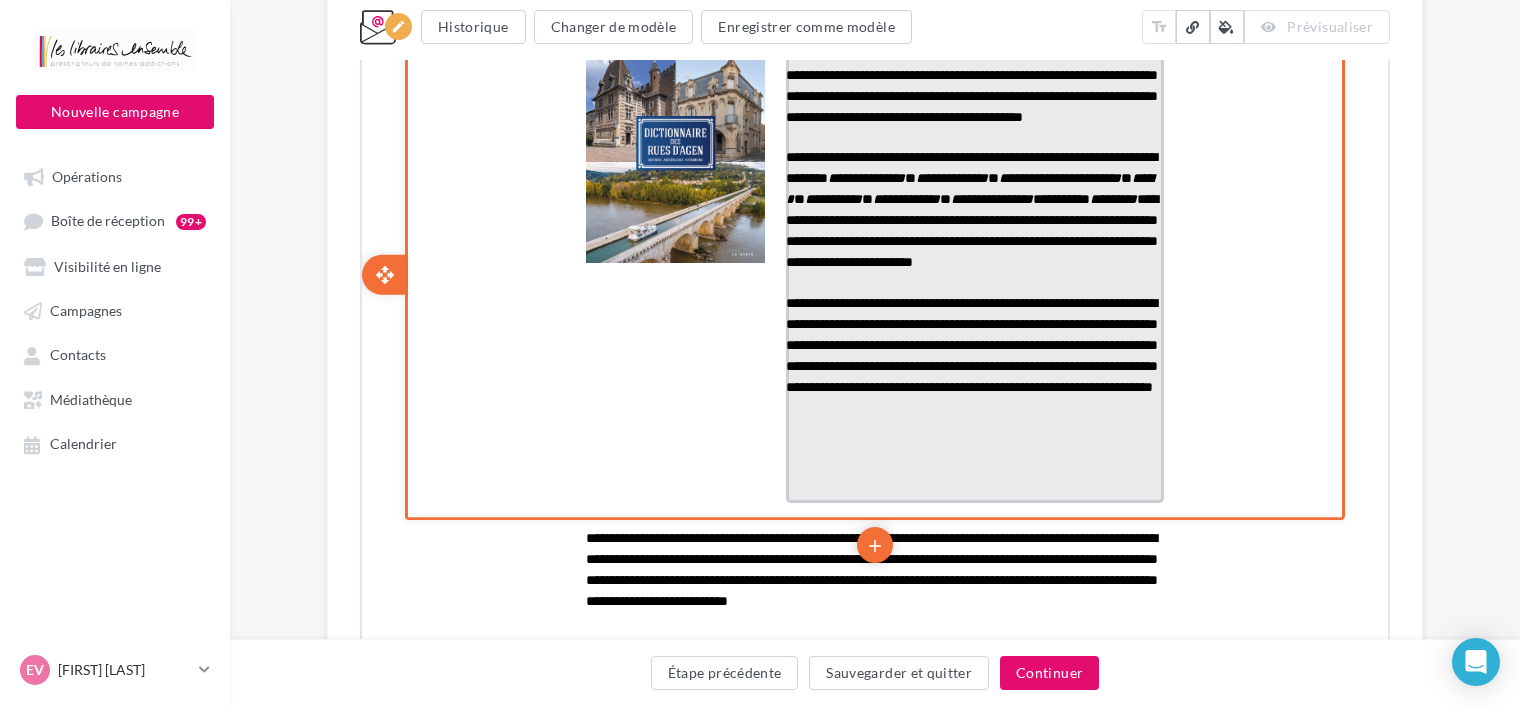 scroll, scrollTop: 124, scrollLeft: 0, axis: vertical 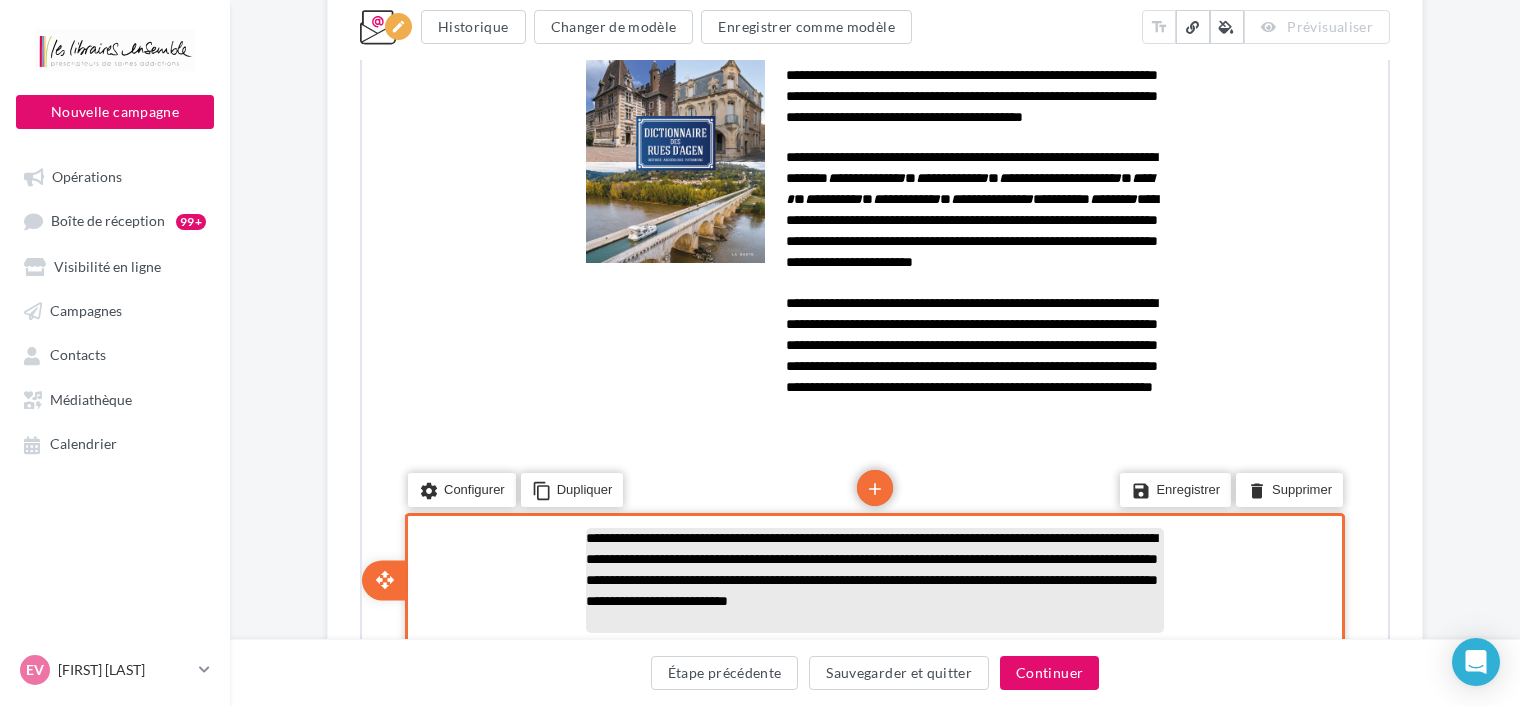 click on "**********" at bounding box center (870, 567) 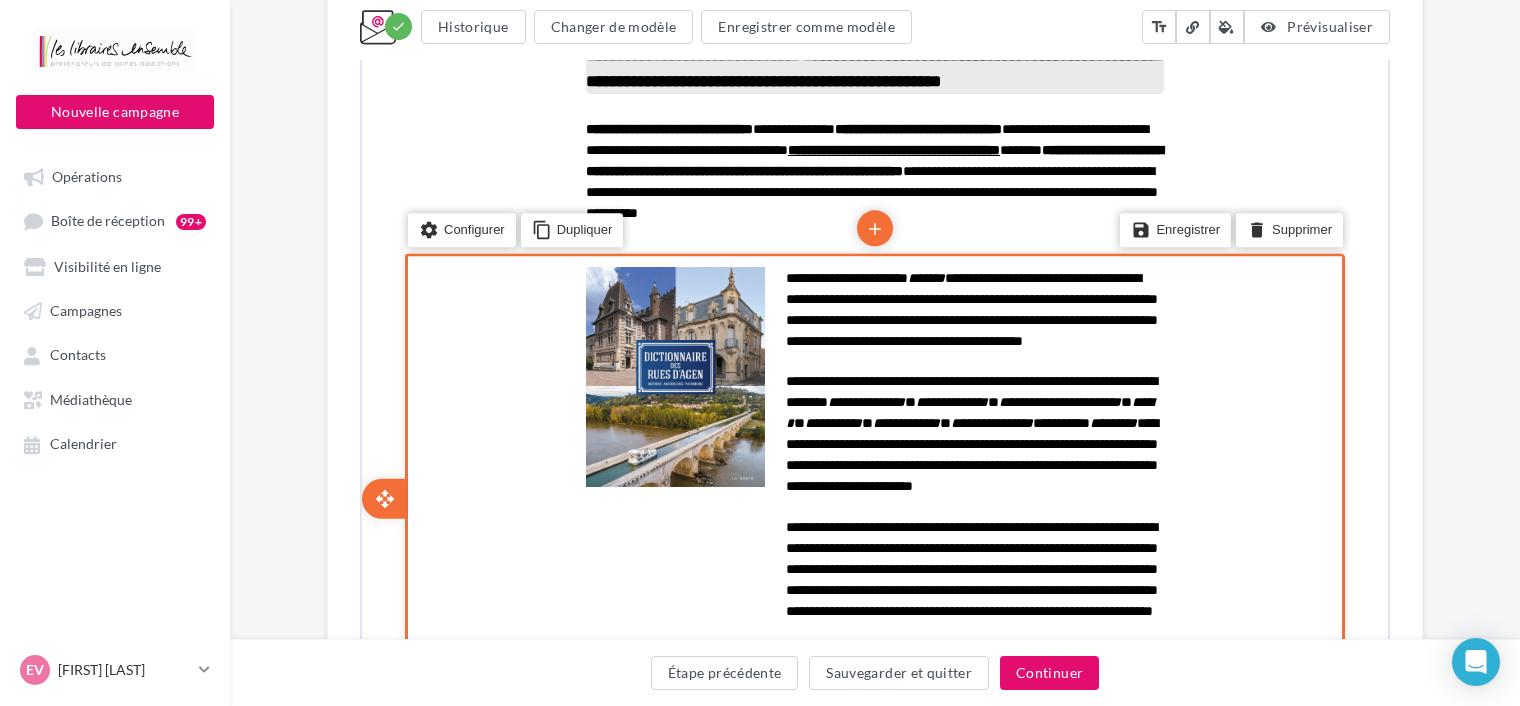 scroll, scrollTop: 1055, scrollLeft: 0, axis: vertical 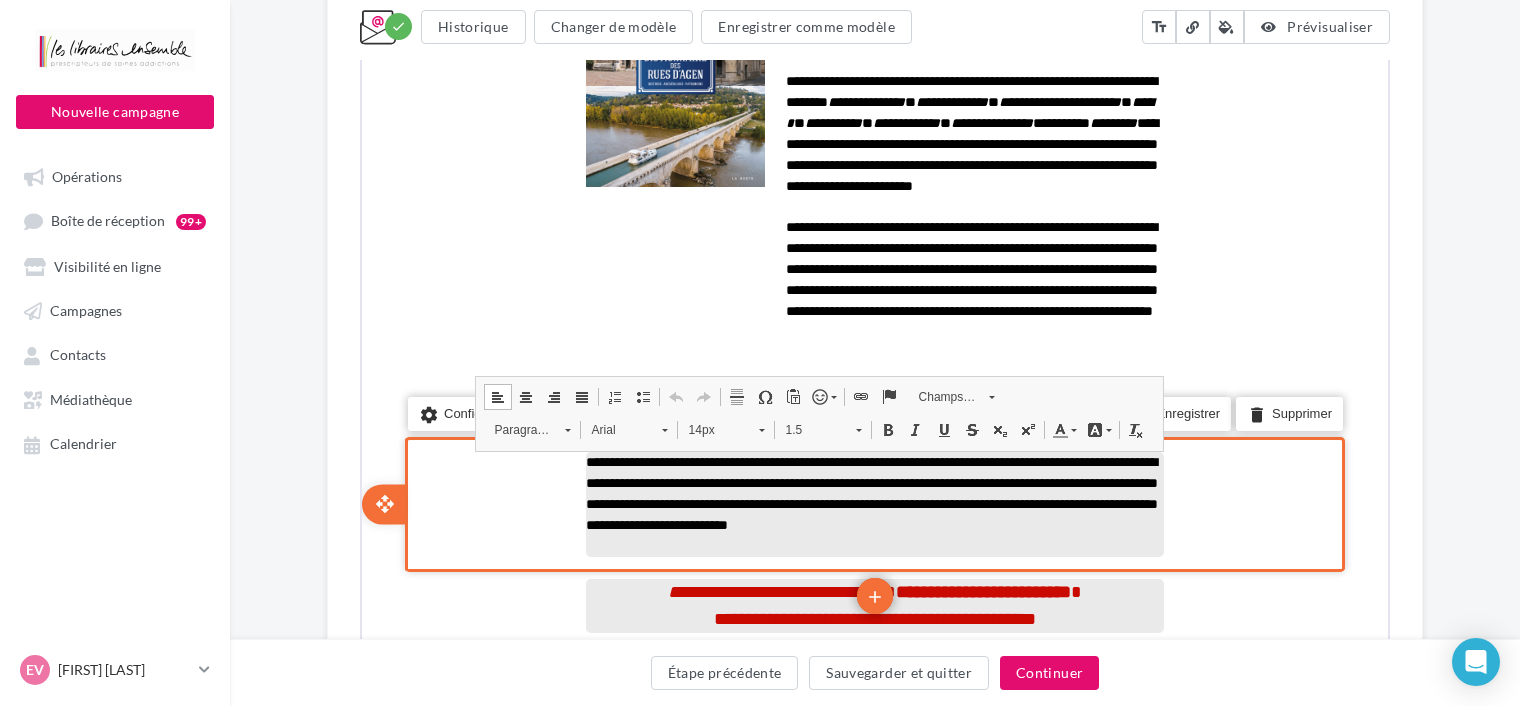 click on "Something wrong..." at bounding box center [875, 243] 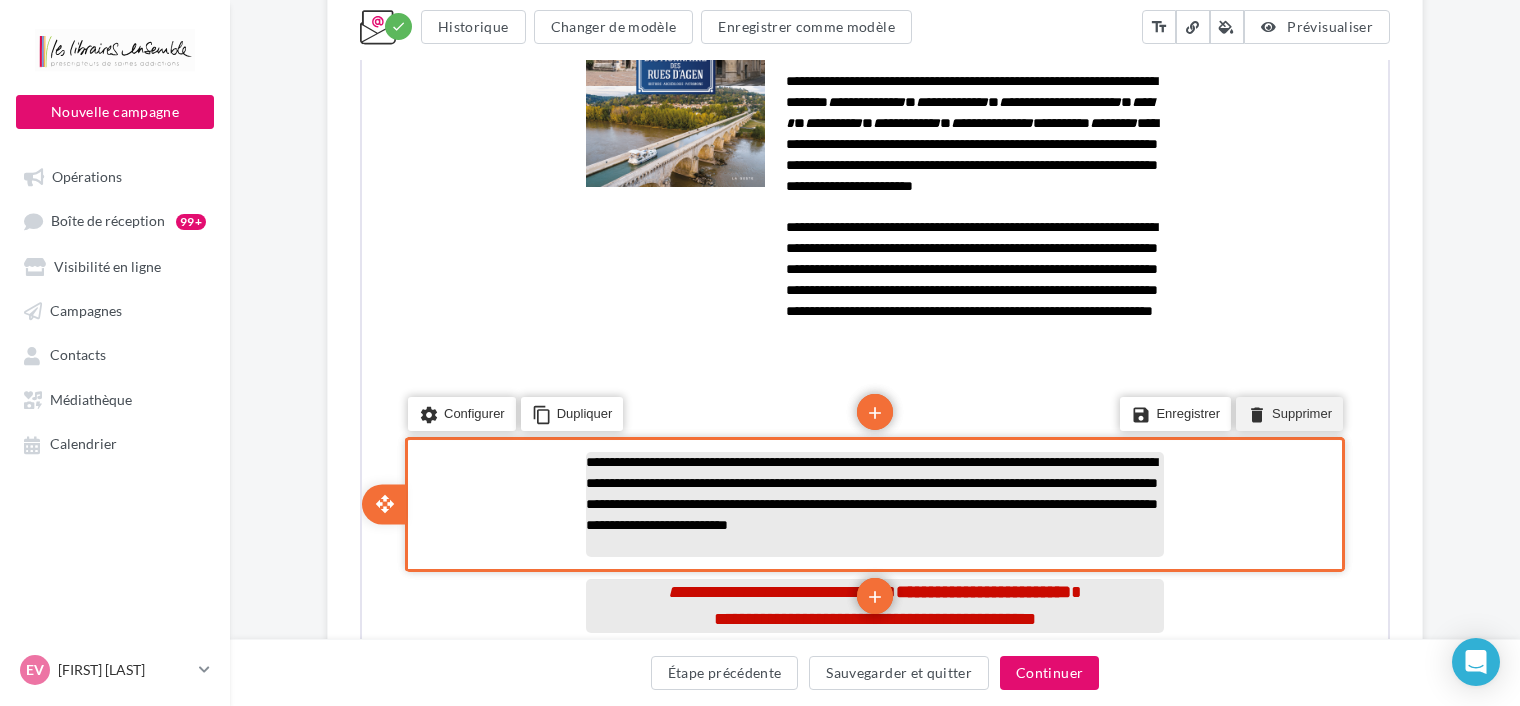click on "delete Supprimer" at bounding box center [1287, 412] 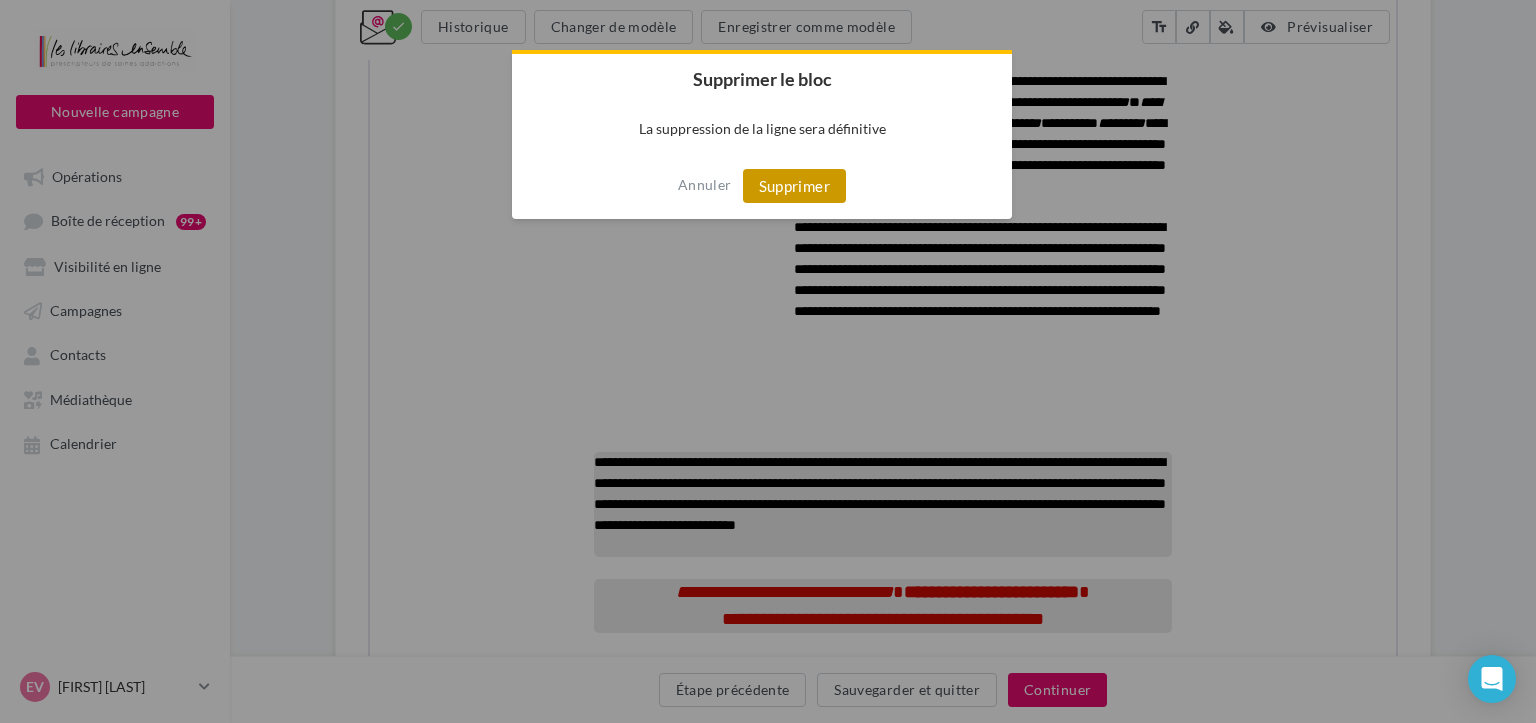 click on "Supprimer" at bounding box center [794, 186] 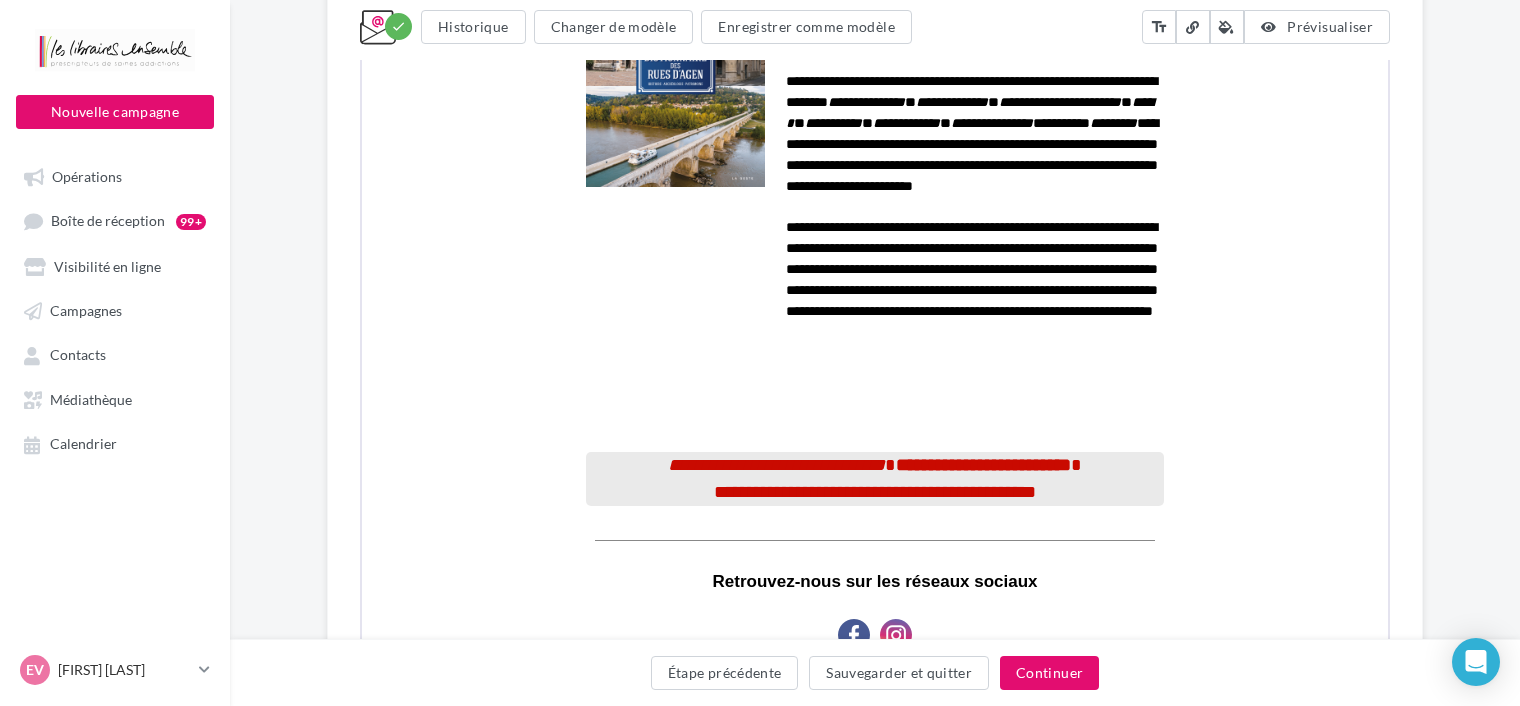 click on "Something wrong..." at bounding box center [875, 180] 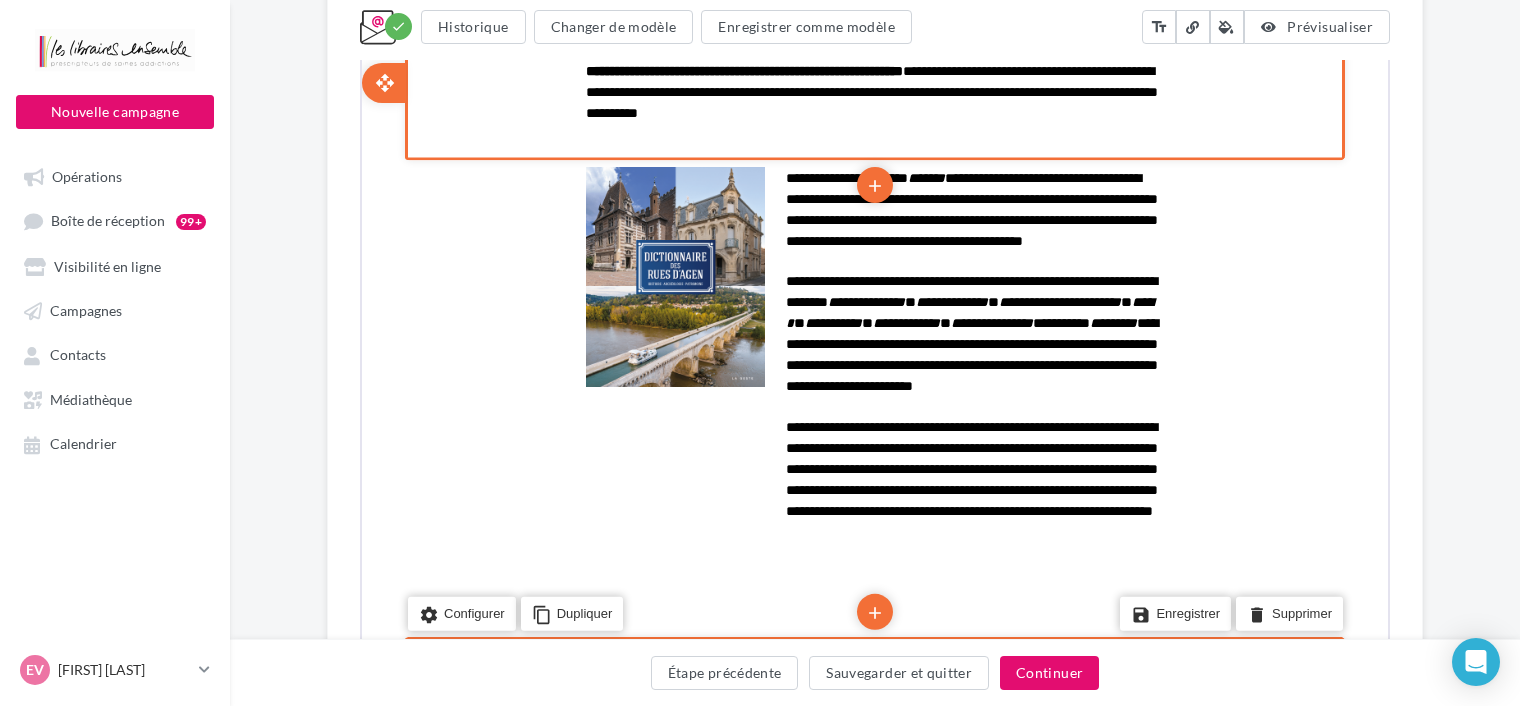 scroll, scrollTop: 1155, scrollLeft: 0, axis: vertical 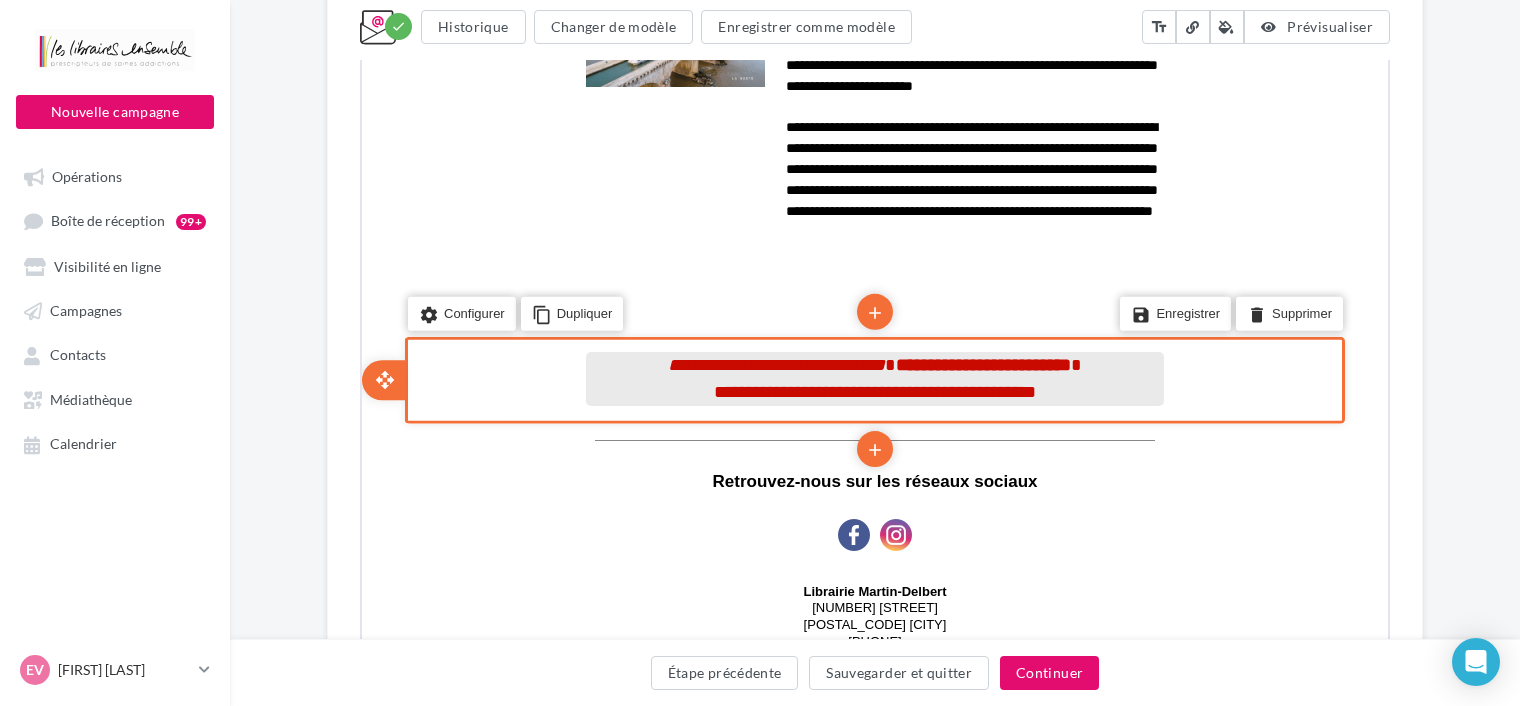 click on "**********" at bounding box center (981, 363) 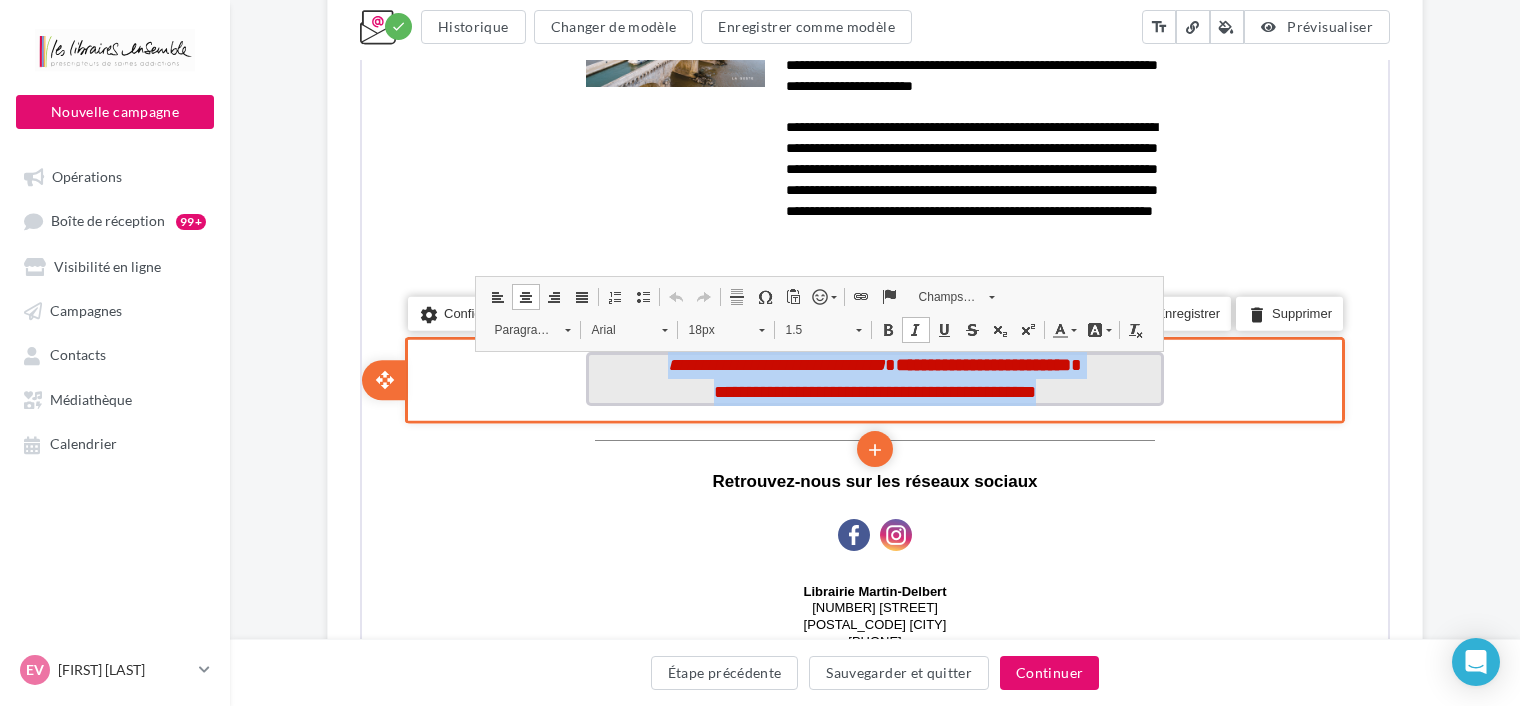 drag, startPoint x: 1099, startPoint y: 391, endPoint x: 630, endPoint y: 359, distance: 470.09042 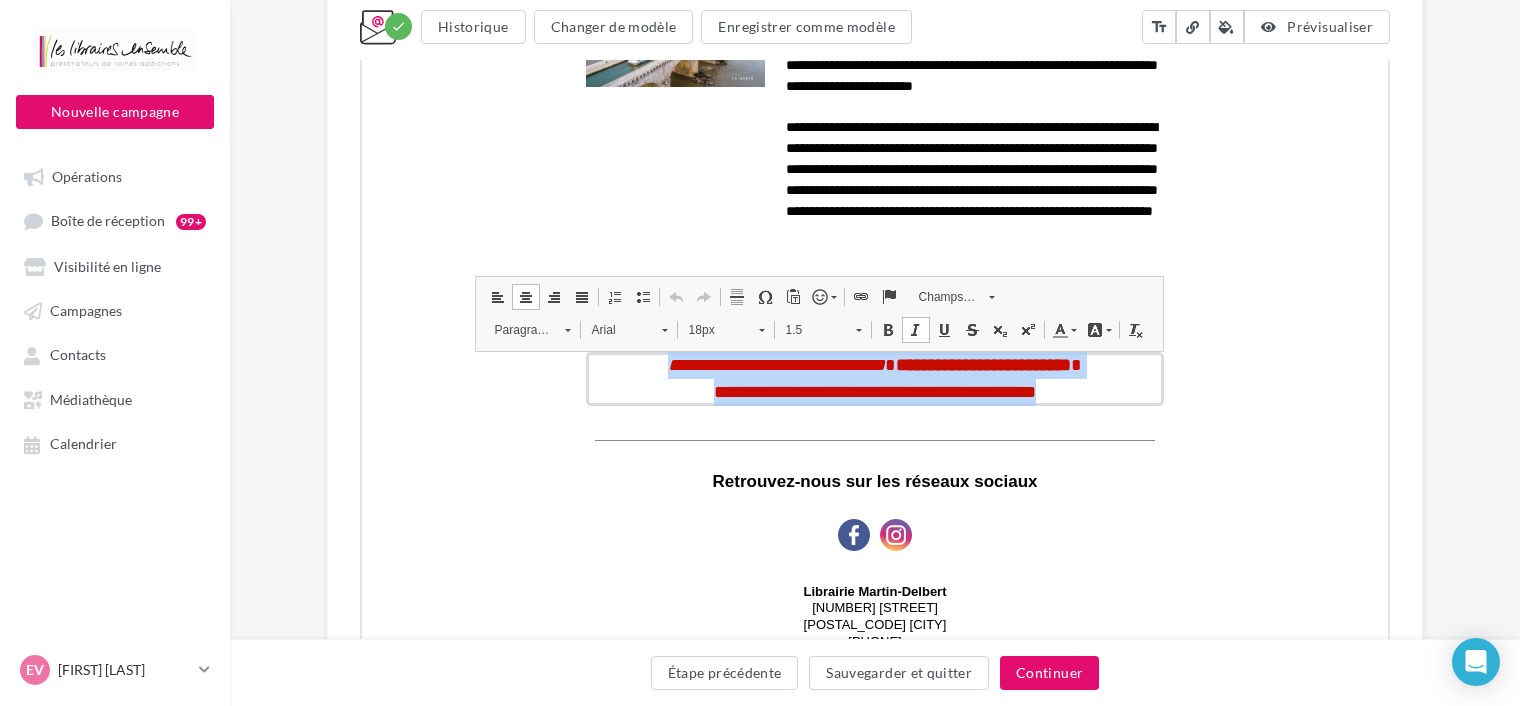 click at bounding box center [886, 328] 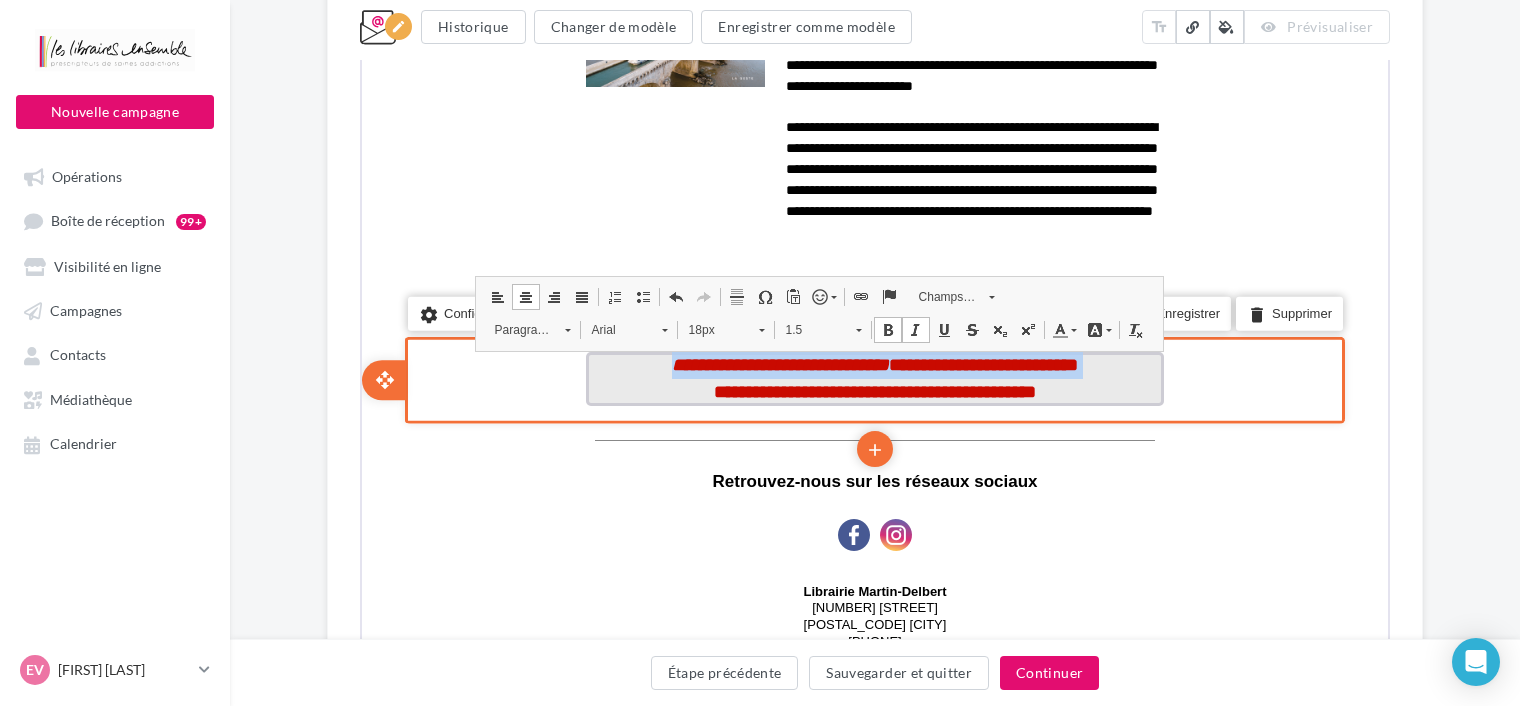 click on "**********" at bounding box center (873, 363) 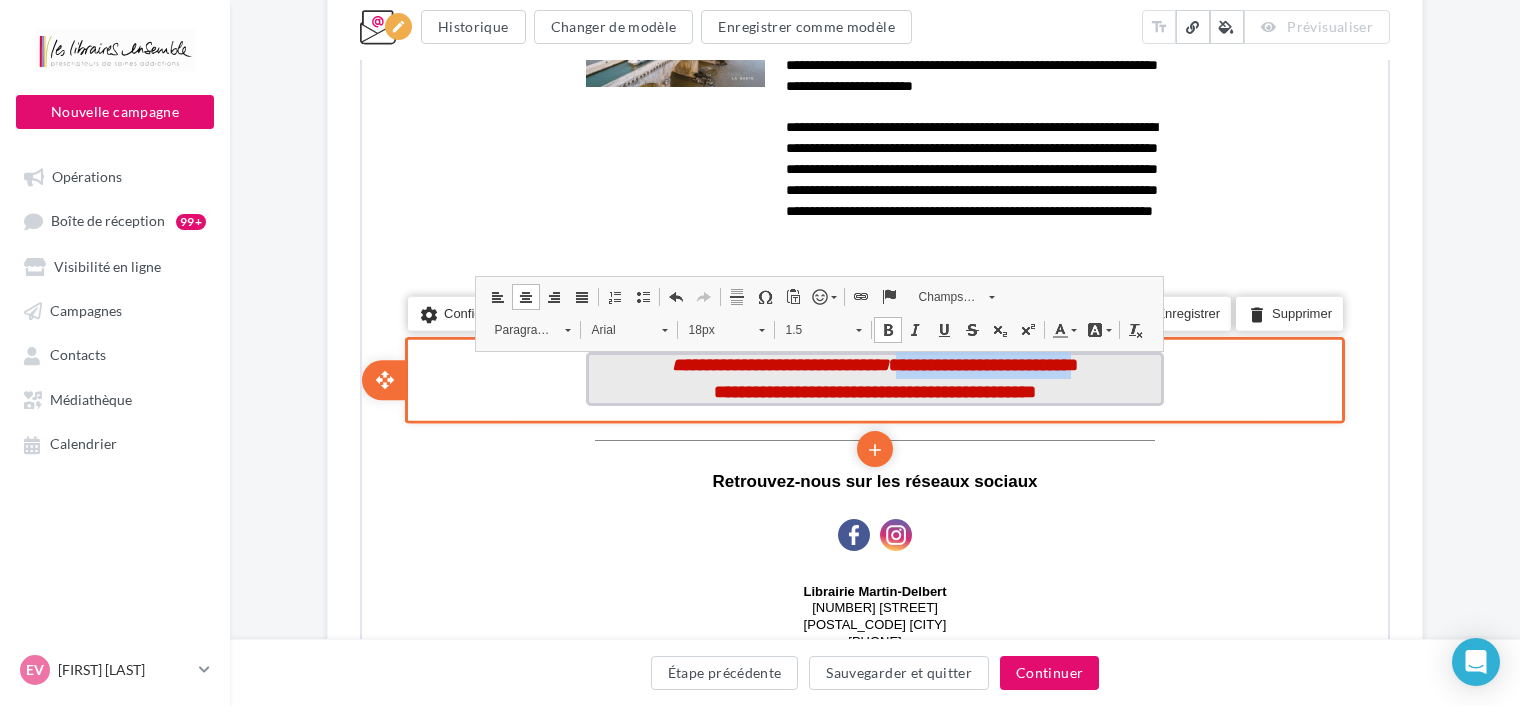 drag, startPoint x: 904, startPoint y: 366, endPoint x: 1118, endPoint y: 362, distance: 214.03738 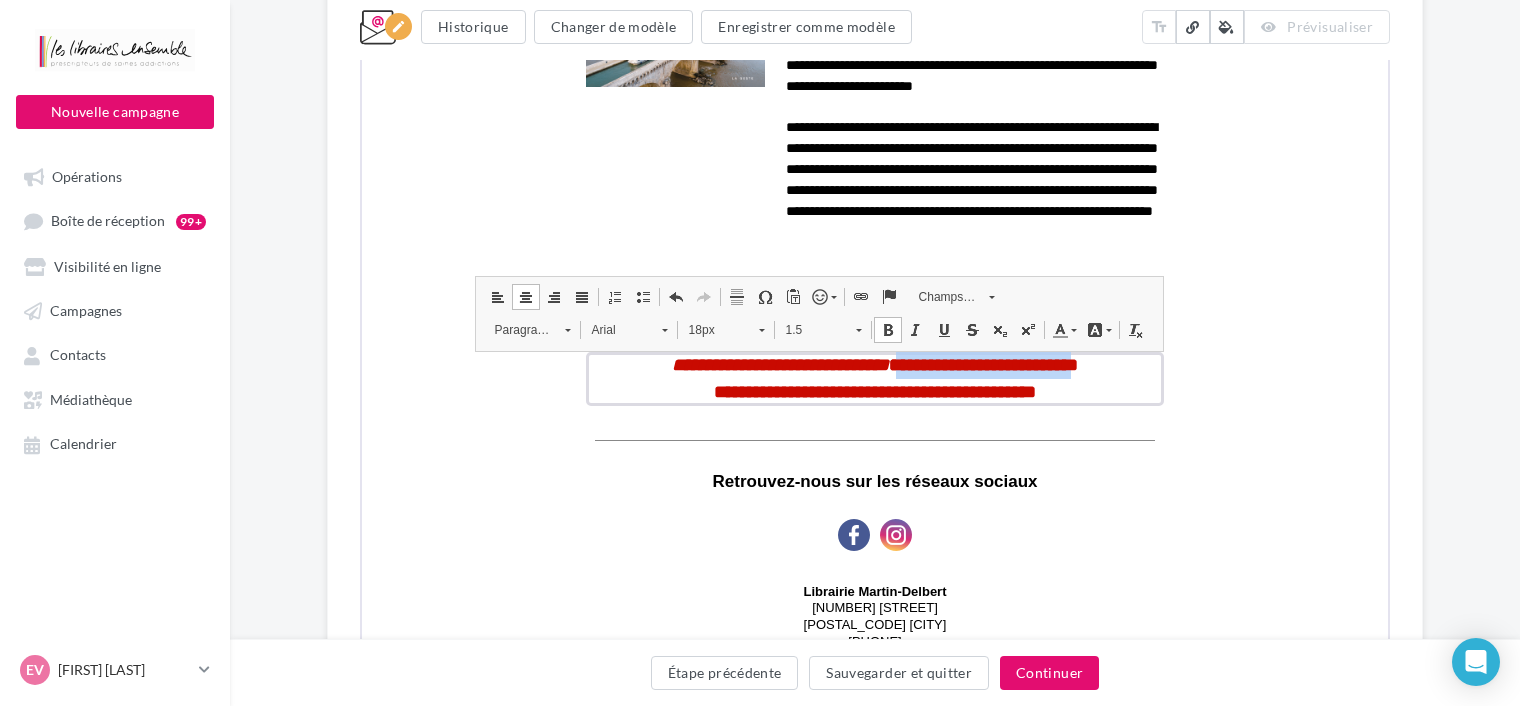click at bounding box center (1058, 328) 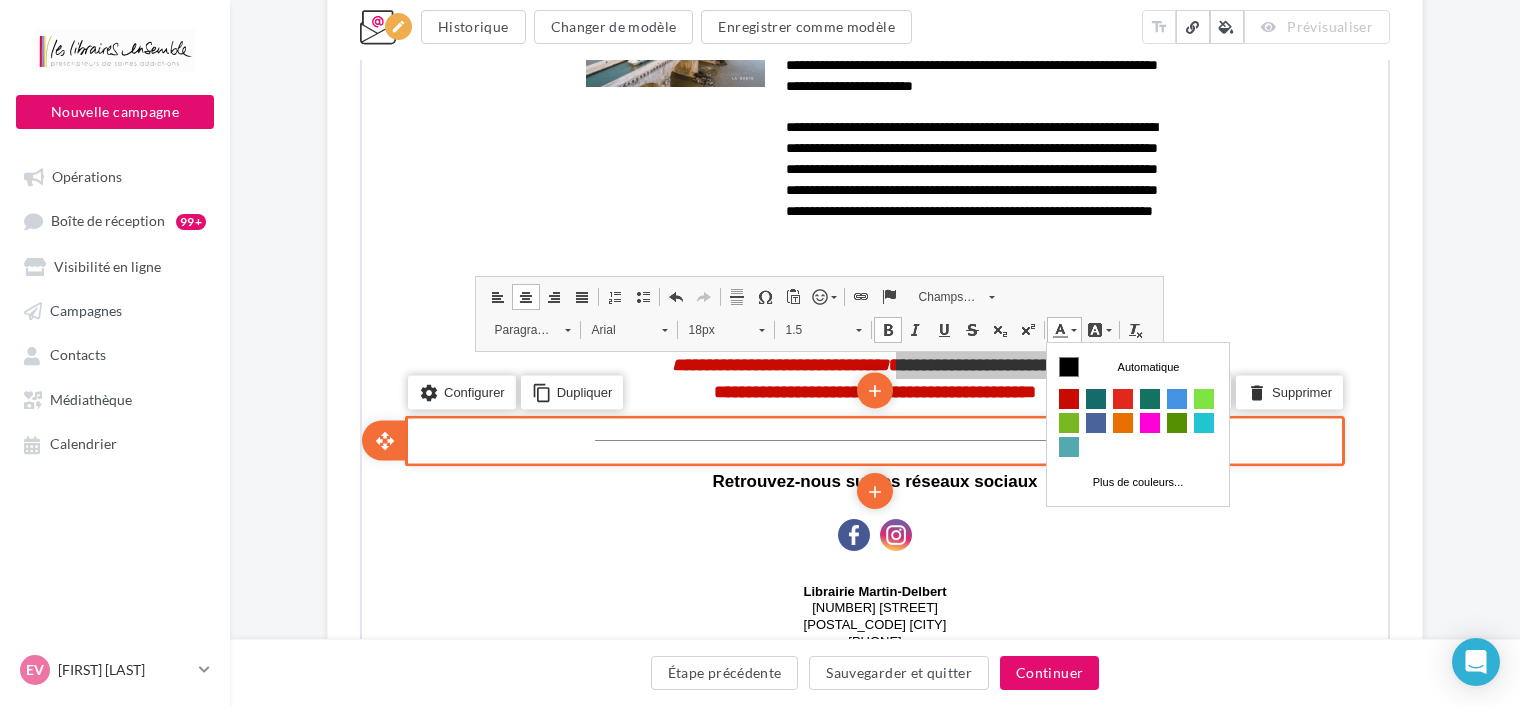 scroll, scrollTop: 0, scrollLeft: 0, axis: both 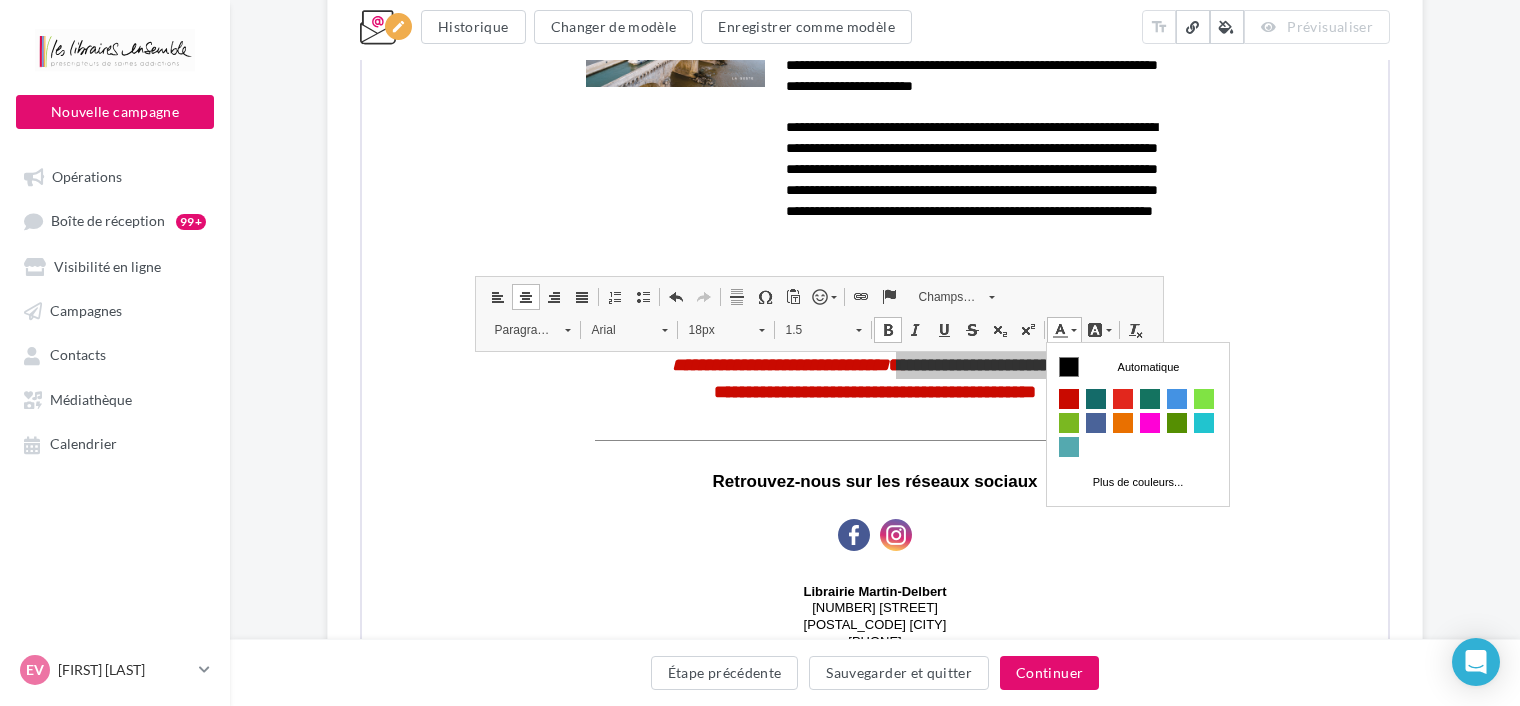 click on "Souligné  Raccourci clavier Ctrl+U" at bounding box center (942, 328) 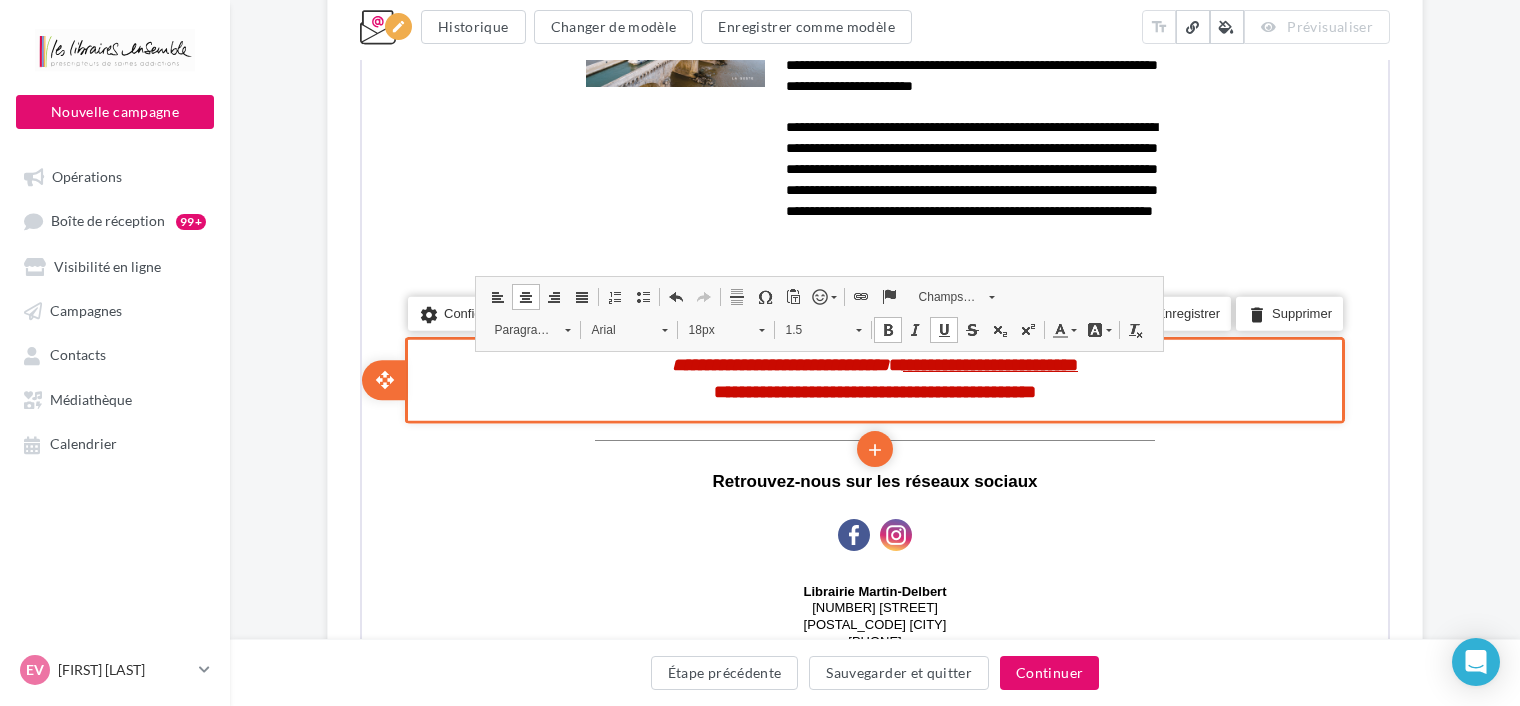 click on "settings Configurer content_copy Dupliquer add add save Enregistrer delete Supprimer" at bounding box center [873, 378] 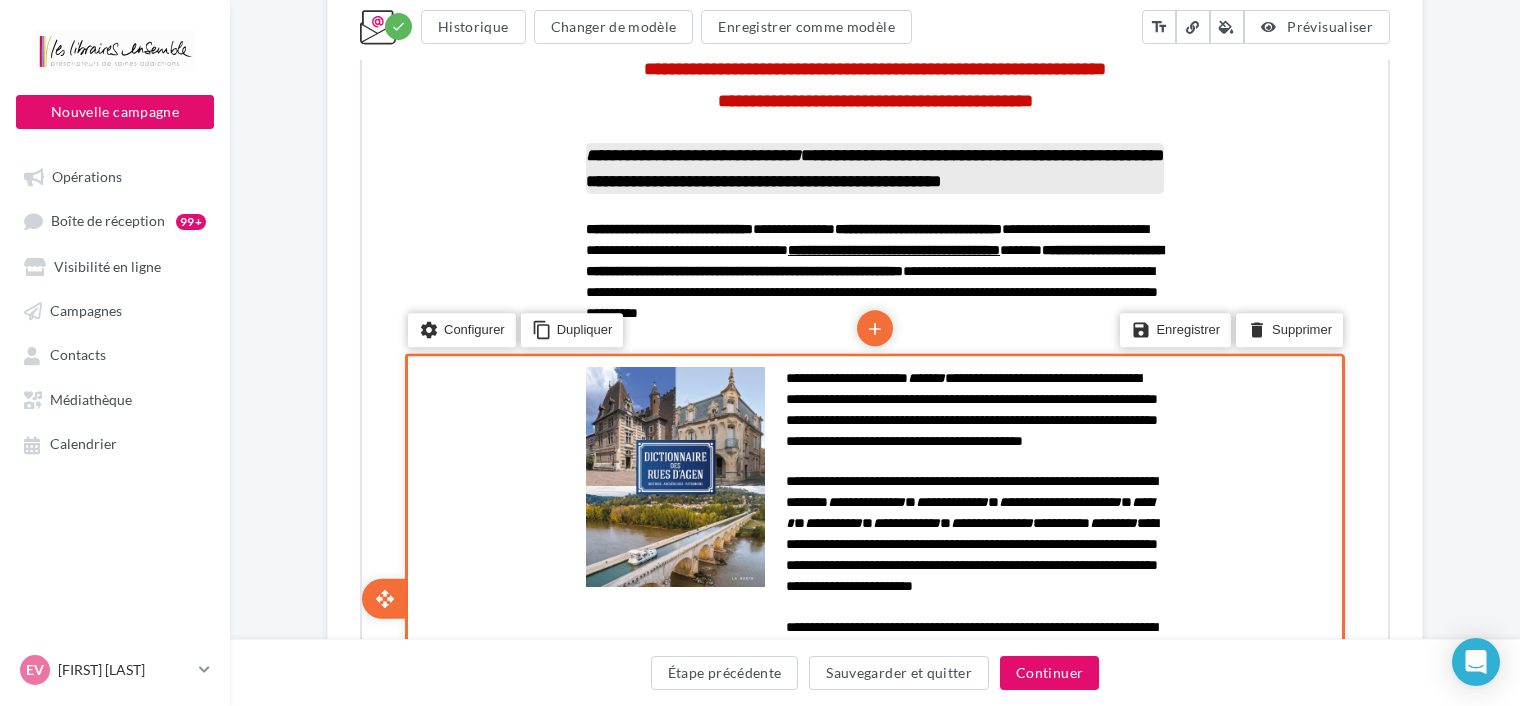 scroll, scrollTop: 555, scrollLeft: 0, axis: vertical 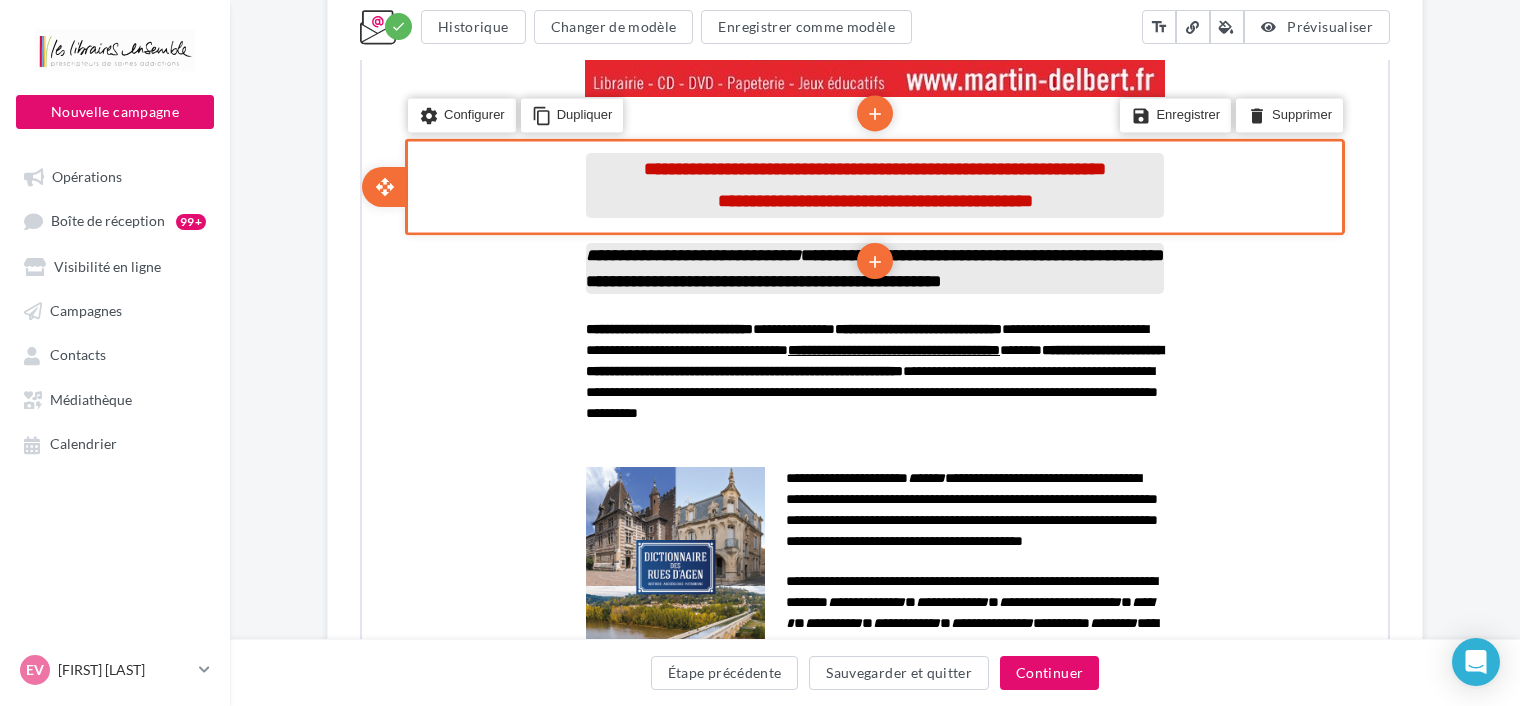 click on "**********" at bounding box center (873, 199) 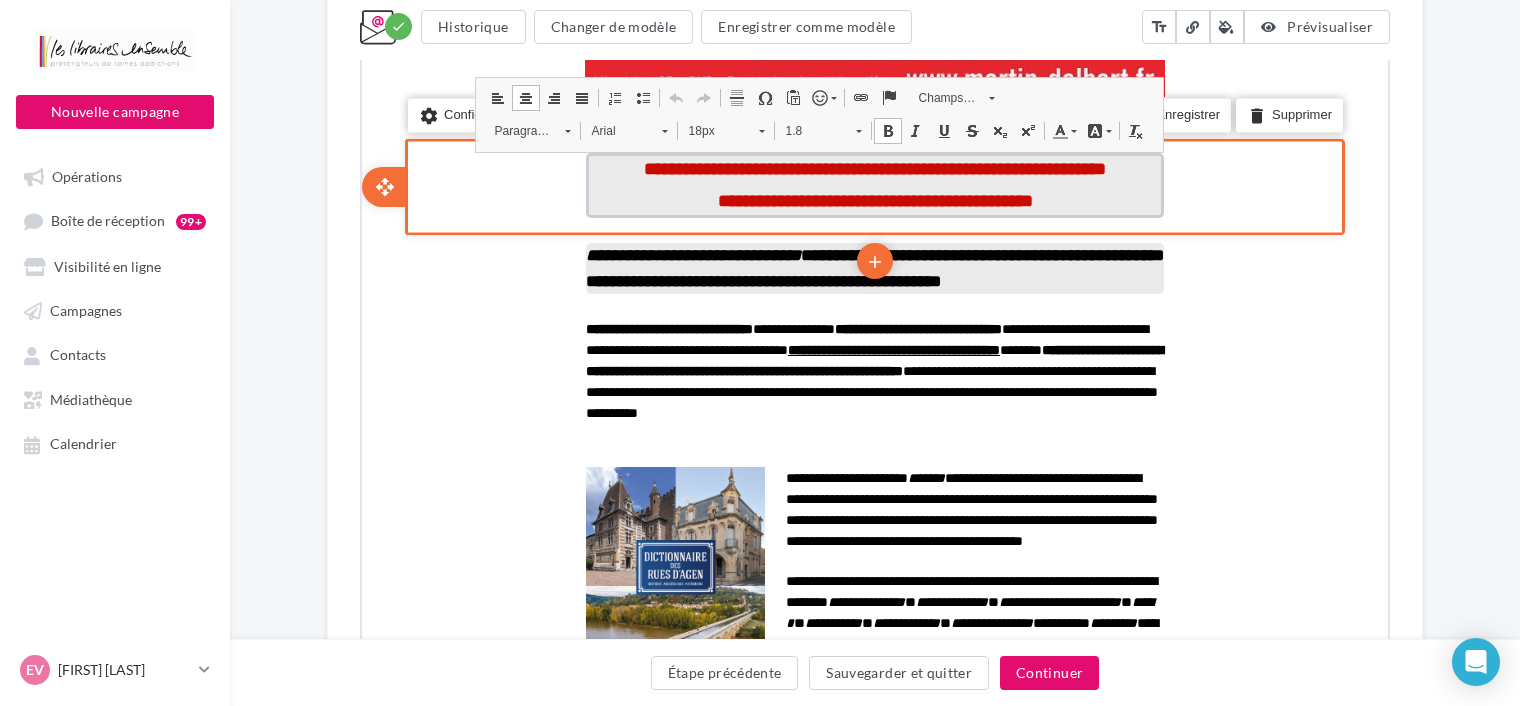 click on "**********" at bounding box center (873, 199) 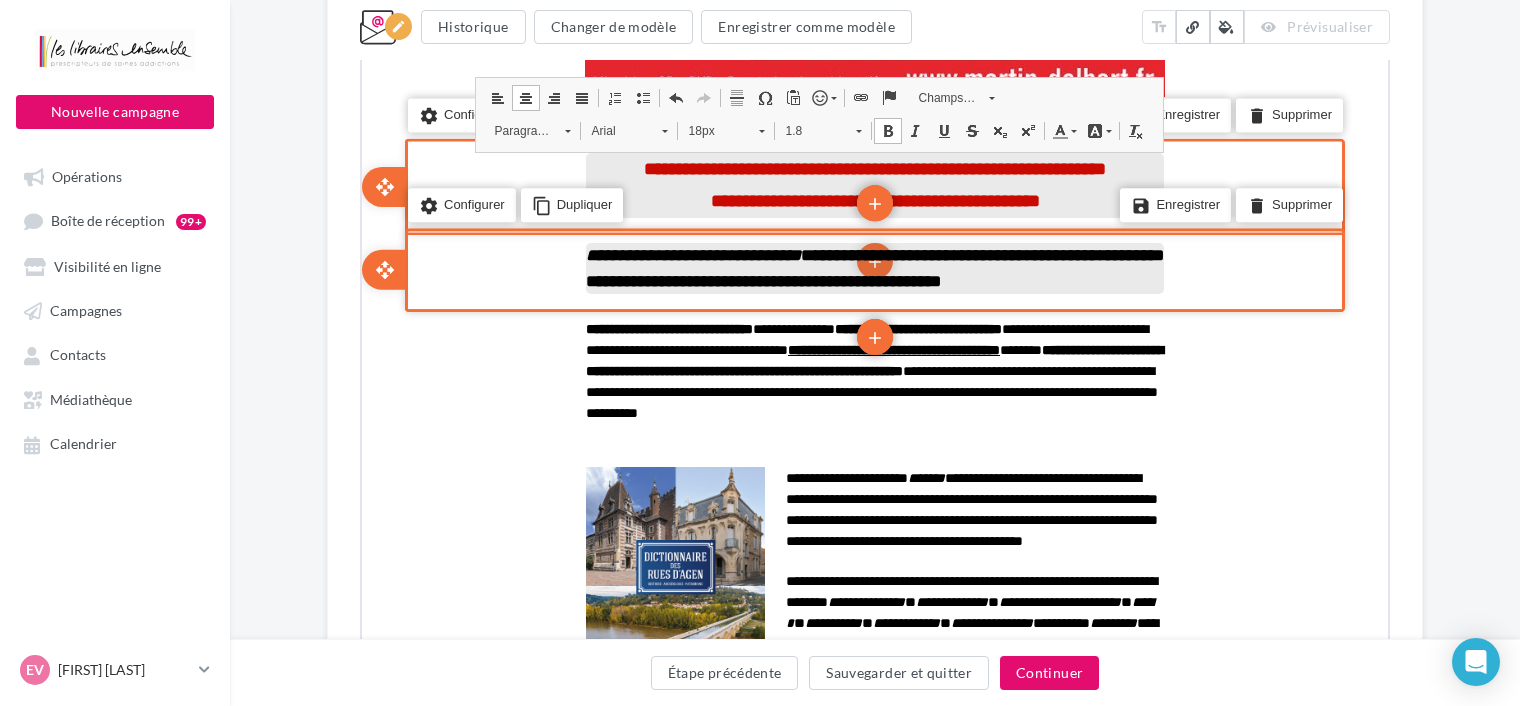 click on "**********" at bounding box center (691, 253) 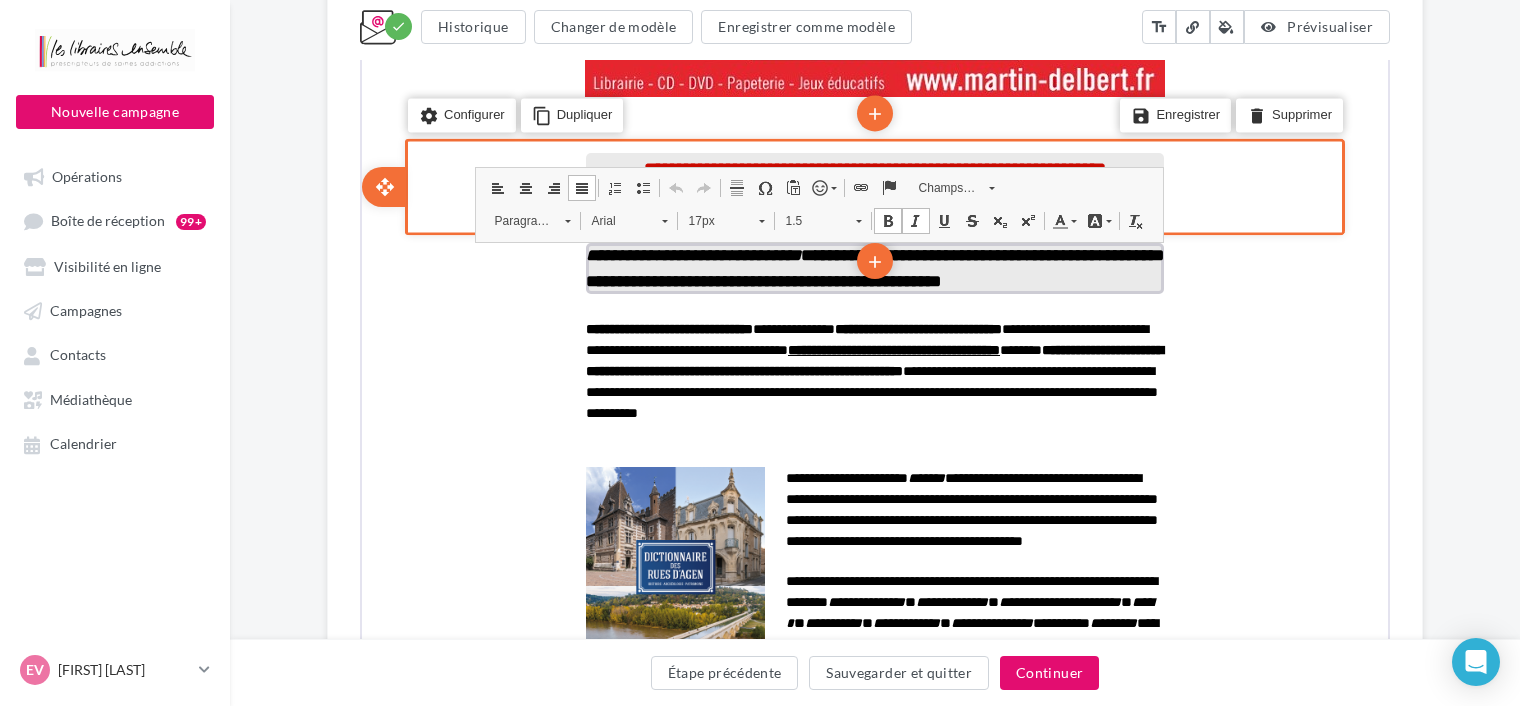 click at bounding box center (524, 186) 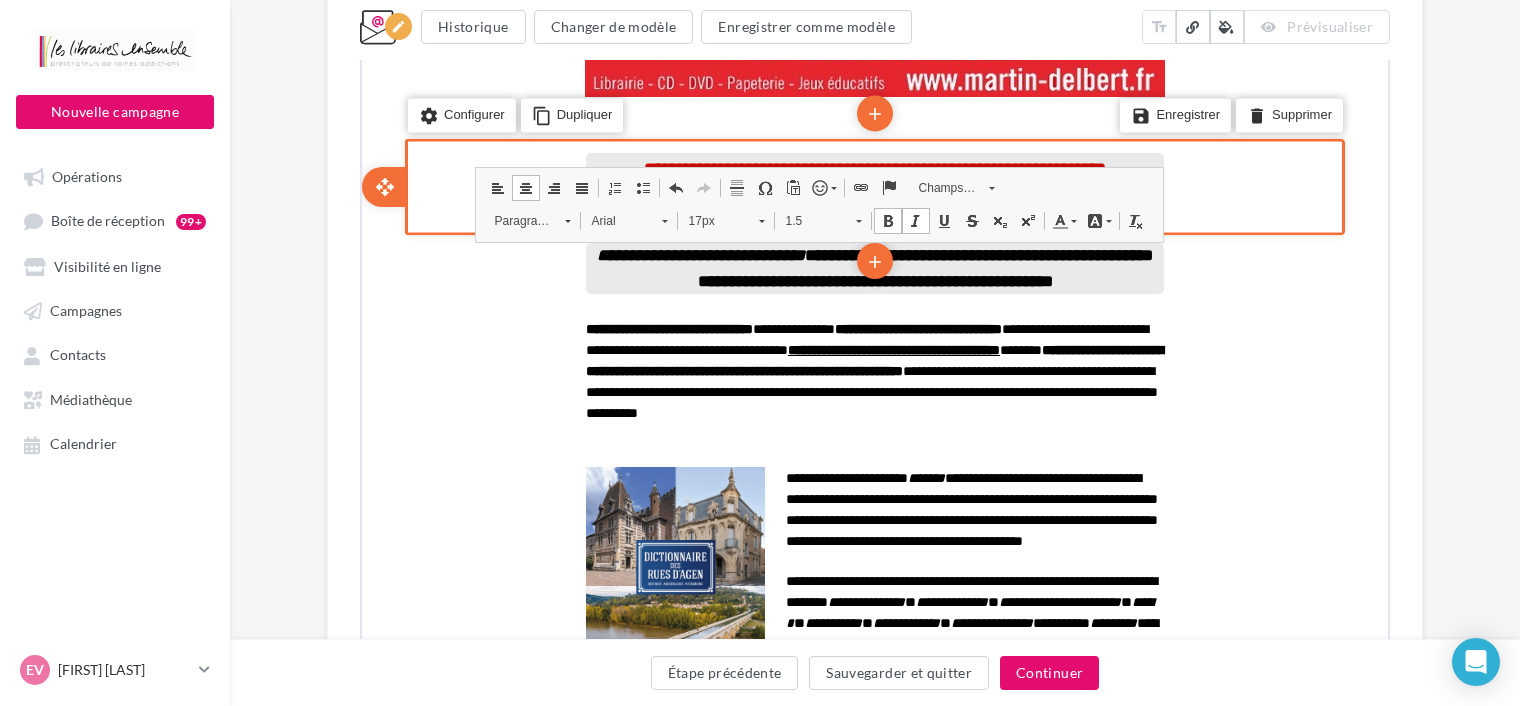 click on "**********" at bounding box center (875, 569) 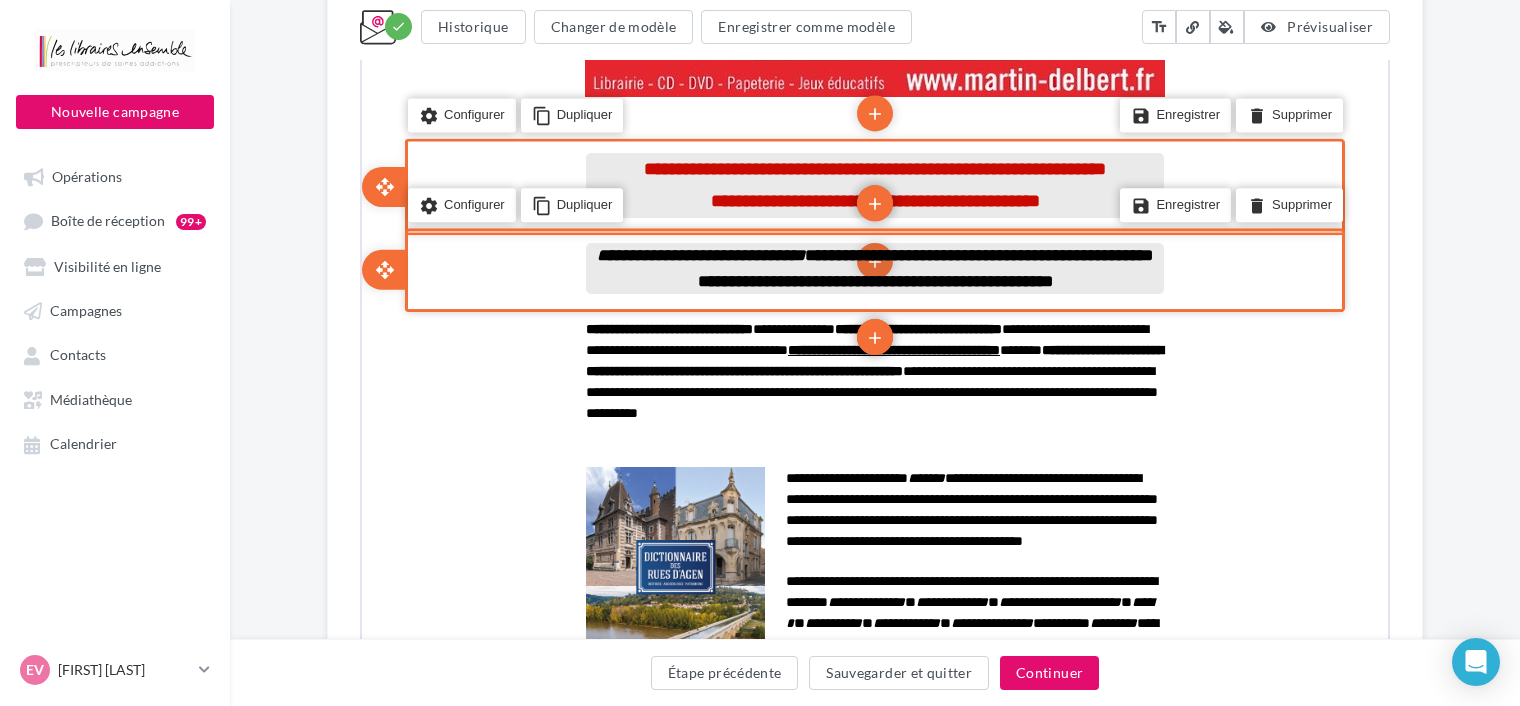 click on "**********" at bounding box center [699, 253] 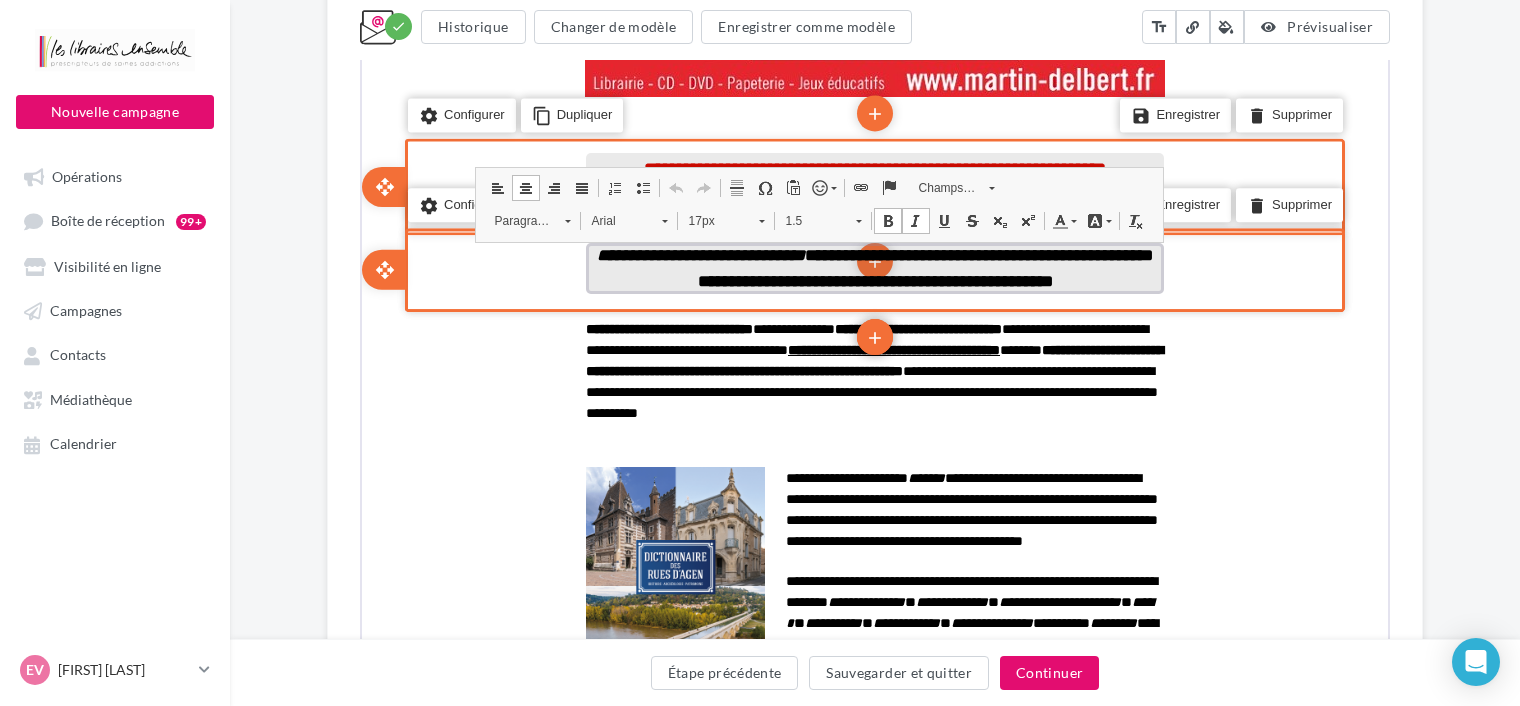 click on "**********" at bounding box center [699, 253] 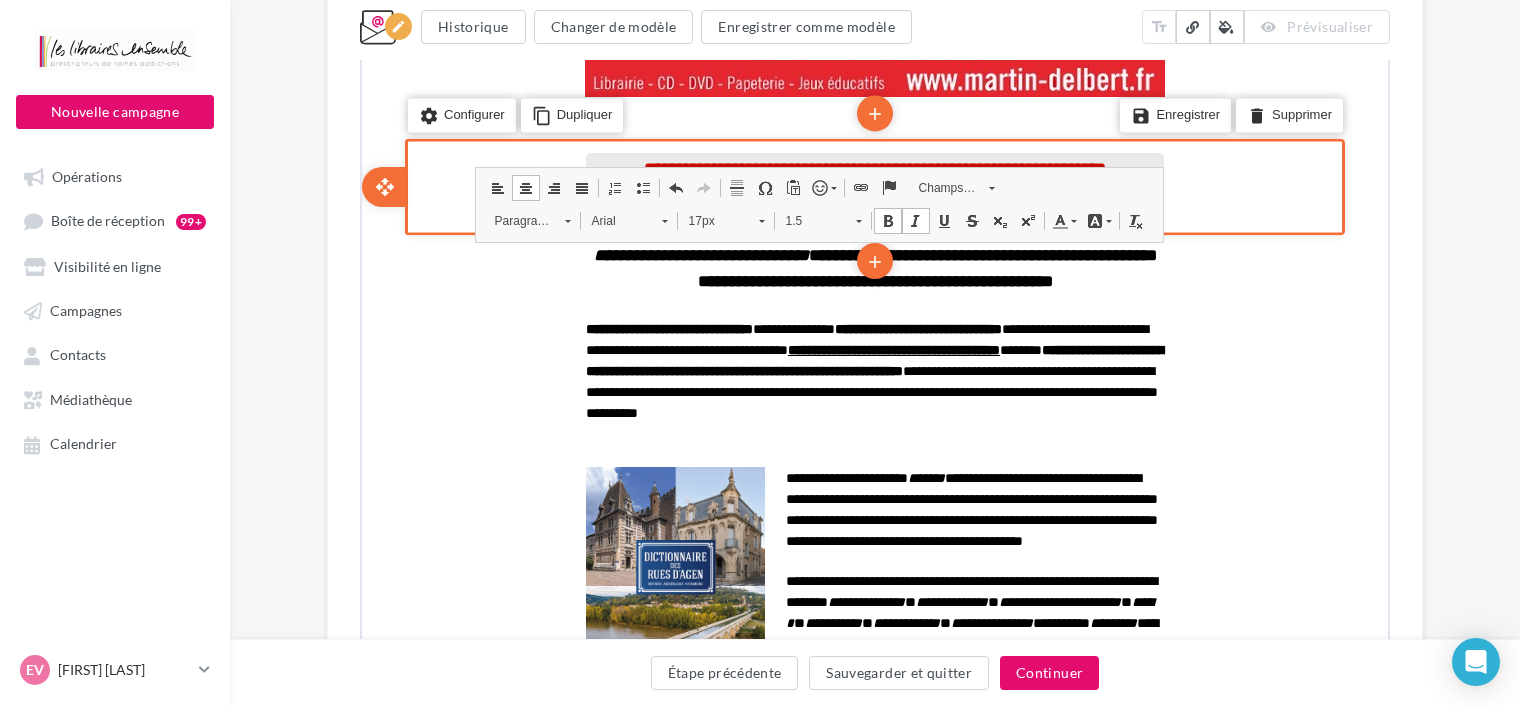 click on "**********" at bounding box center [875, 569] 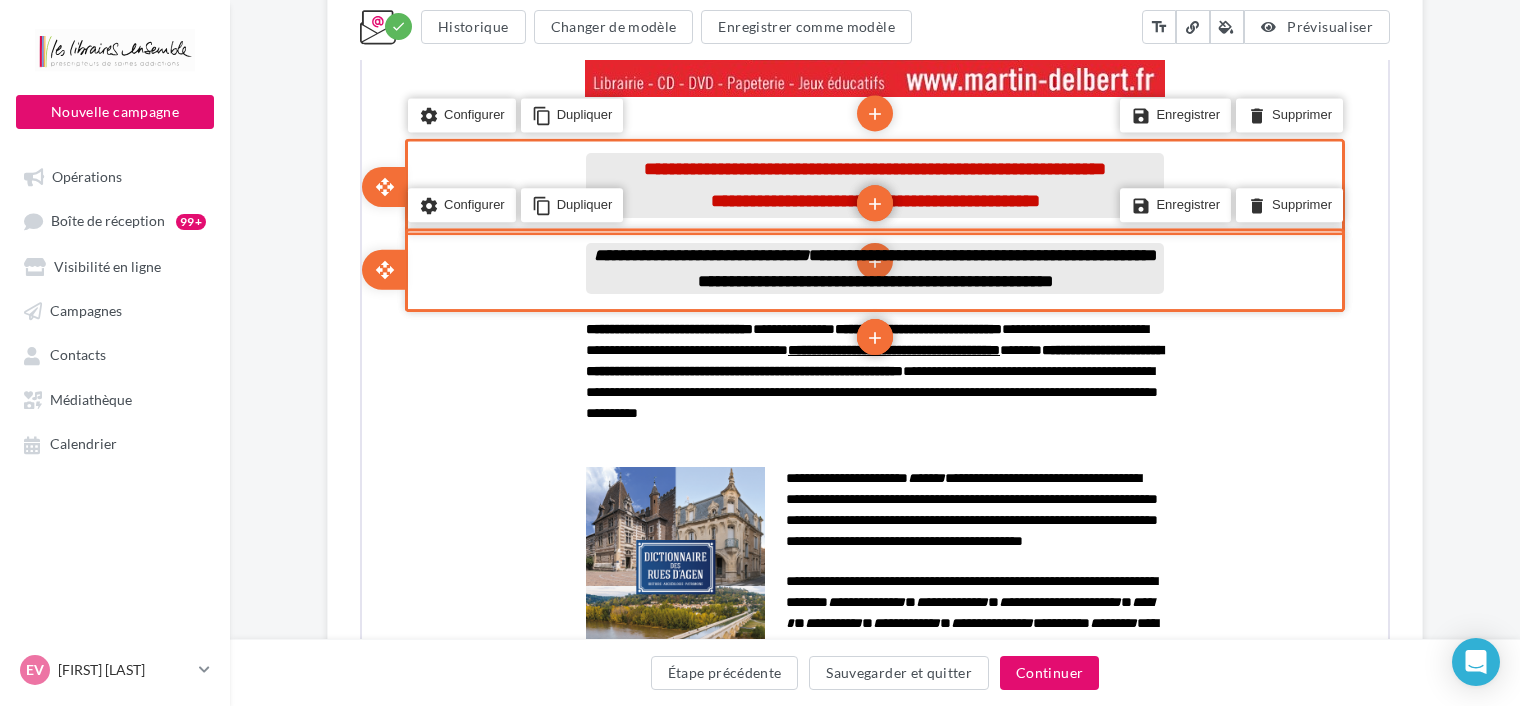 click on "**********" at bounding box center [873, 266] 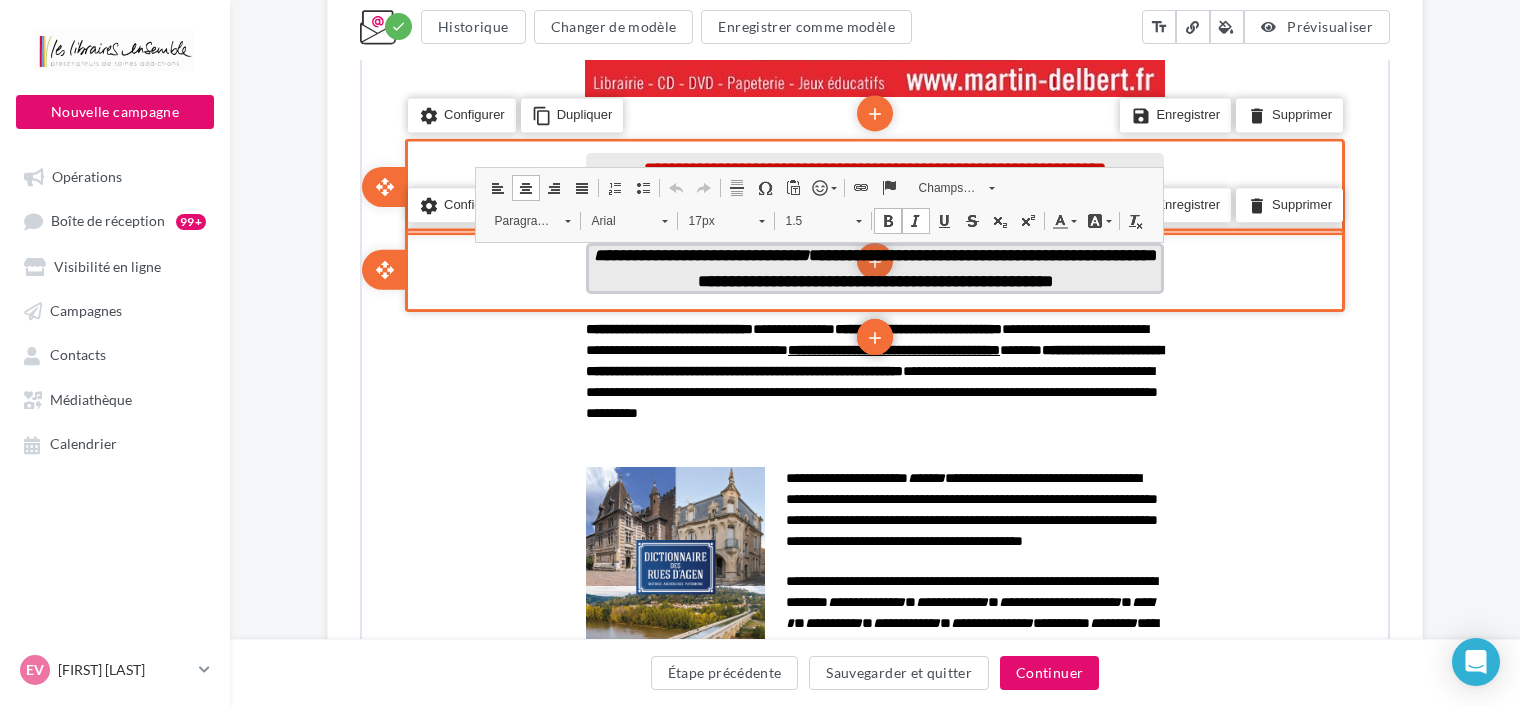 click on "**********" at bounding box center (873, 266) 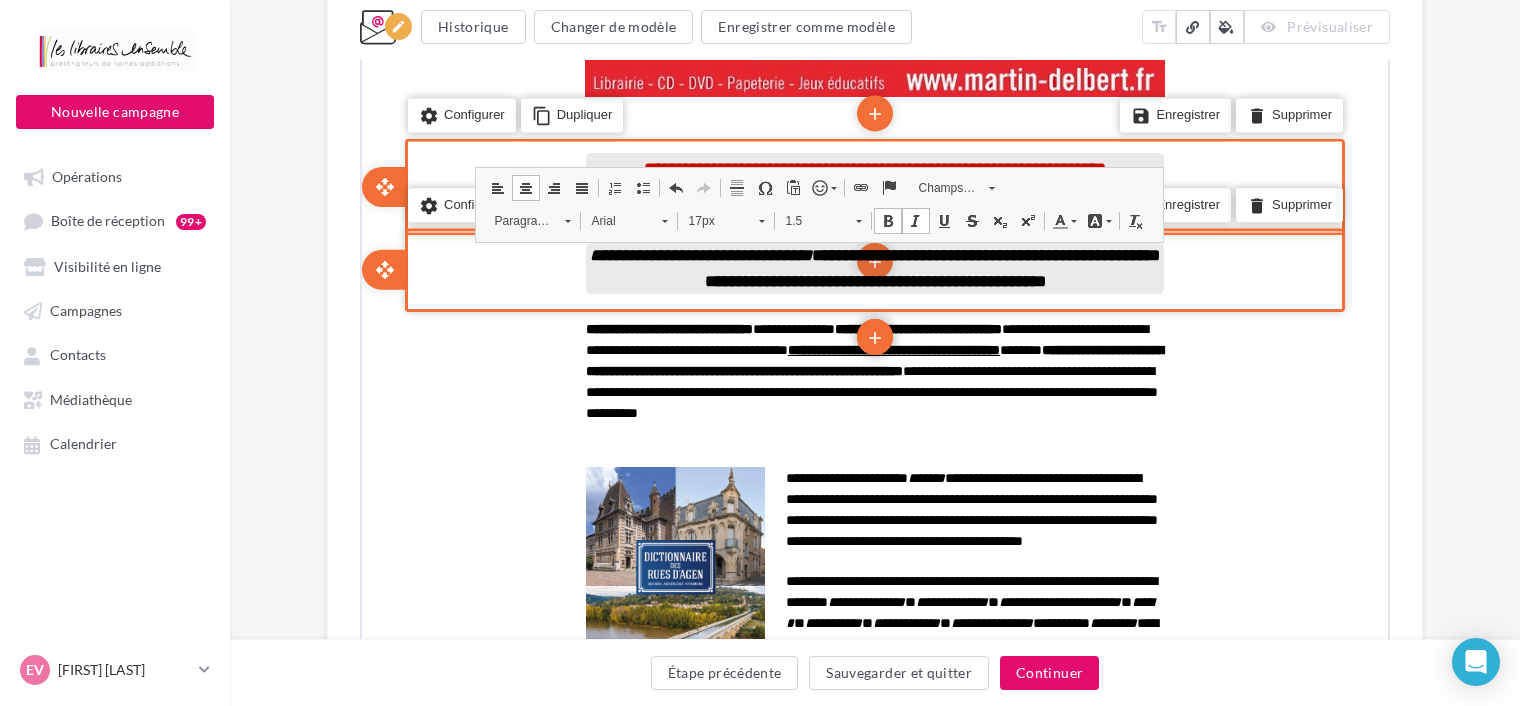 click on "**********" at bounding box center (875, 569) 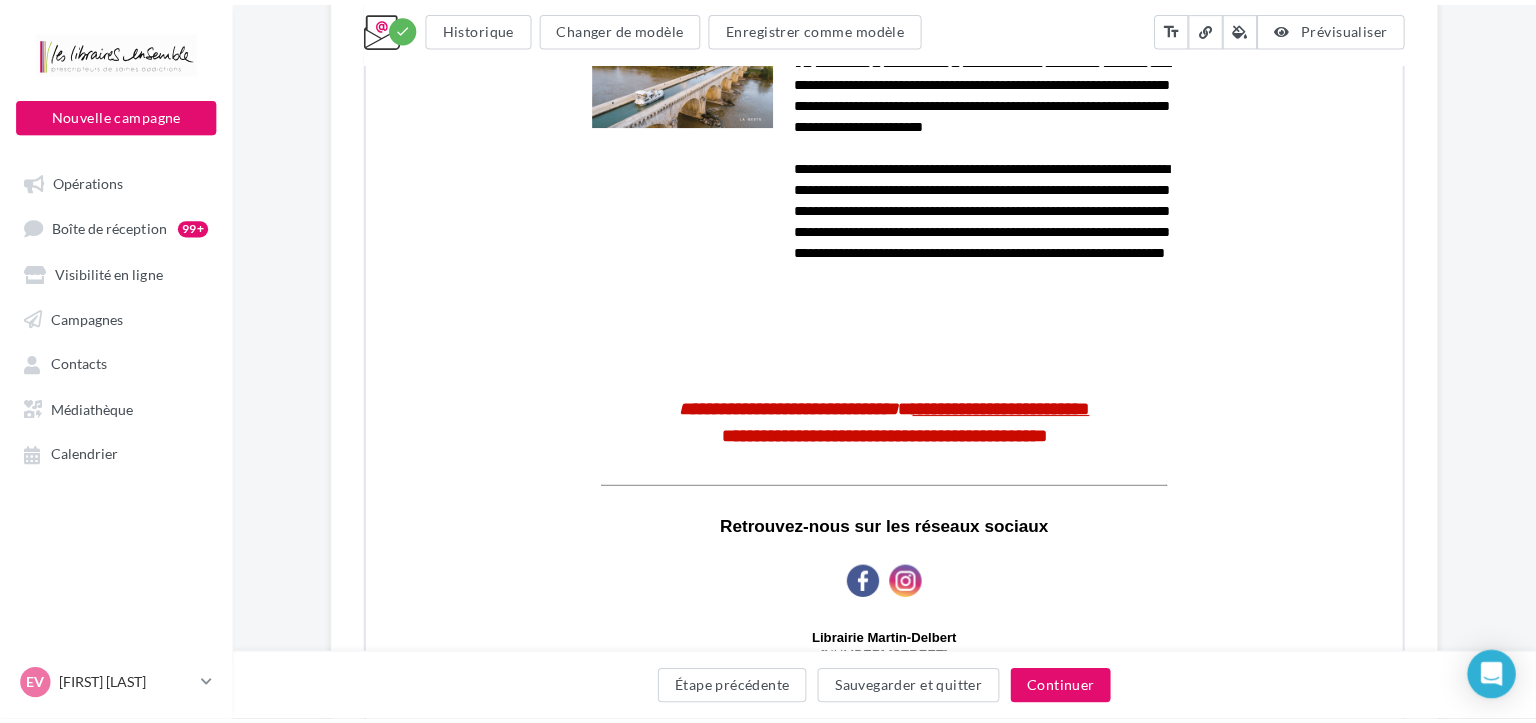 scroll, scrollTop: 1155, scrollLeft: 0, axis: vertical 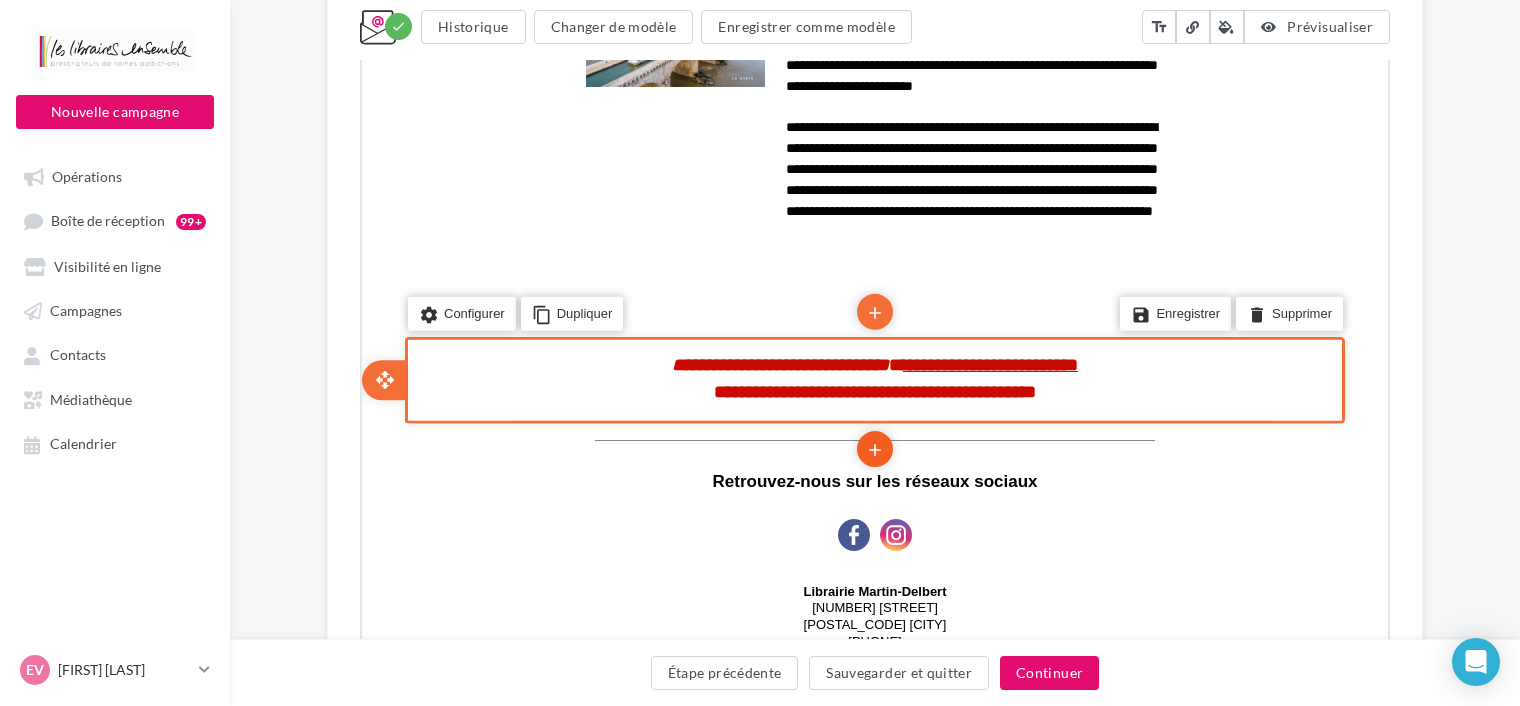 click on "add" at bounding box center [873, 448] 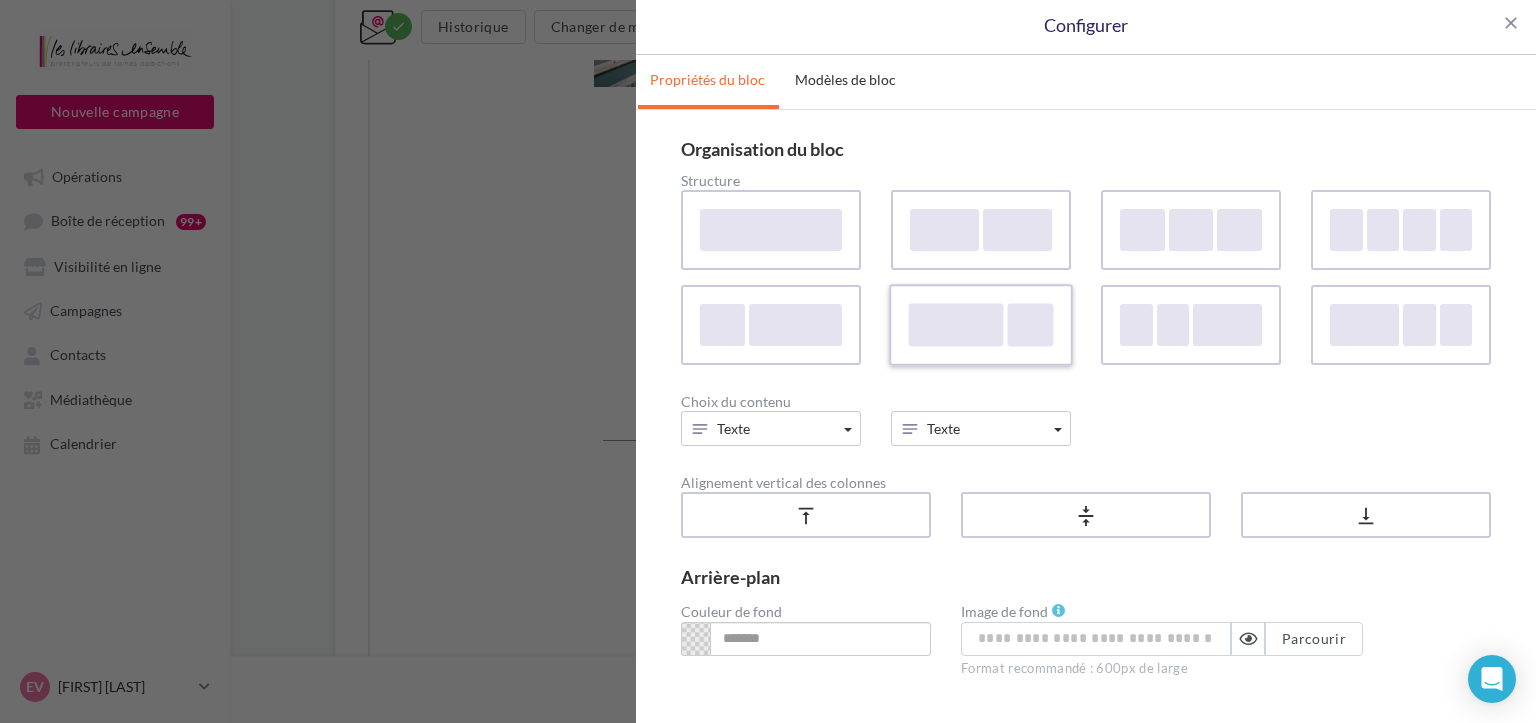 scroll, scrollTop: 0, scrollLeft: 0, axis: both 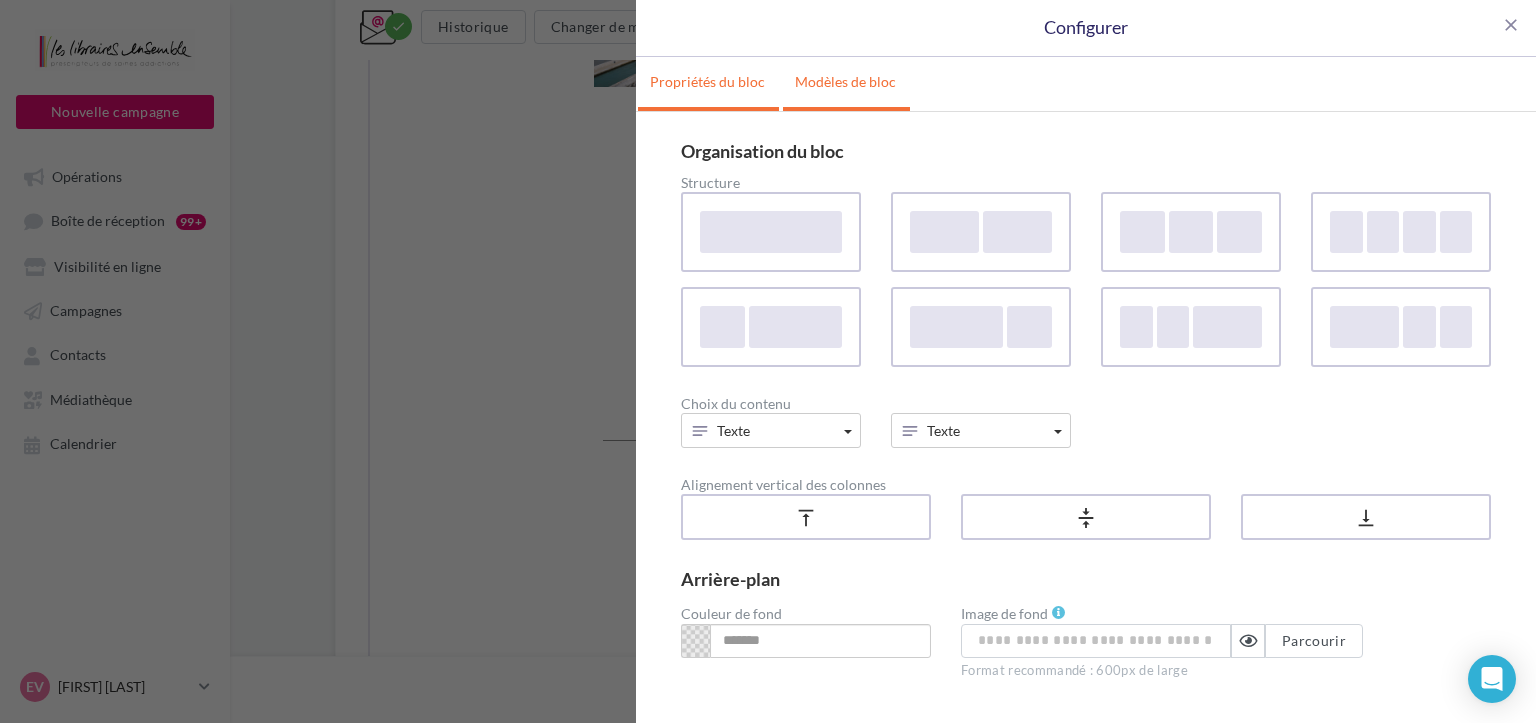 click on "Modèles de bloc" at bounding box center (845, 82) 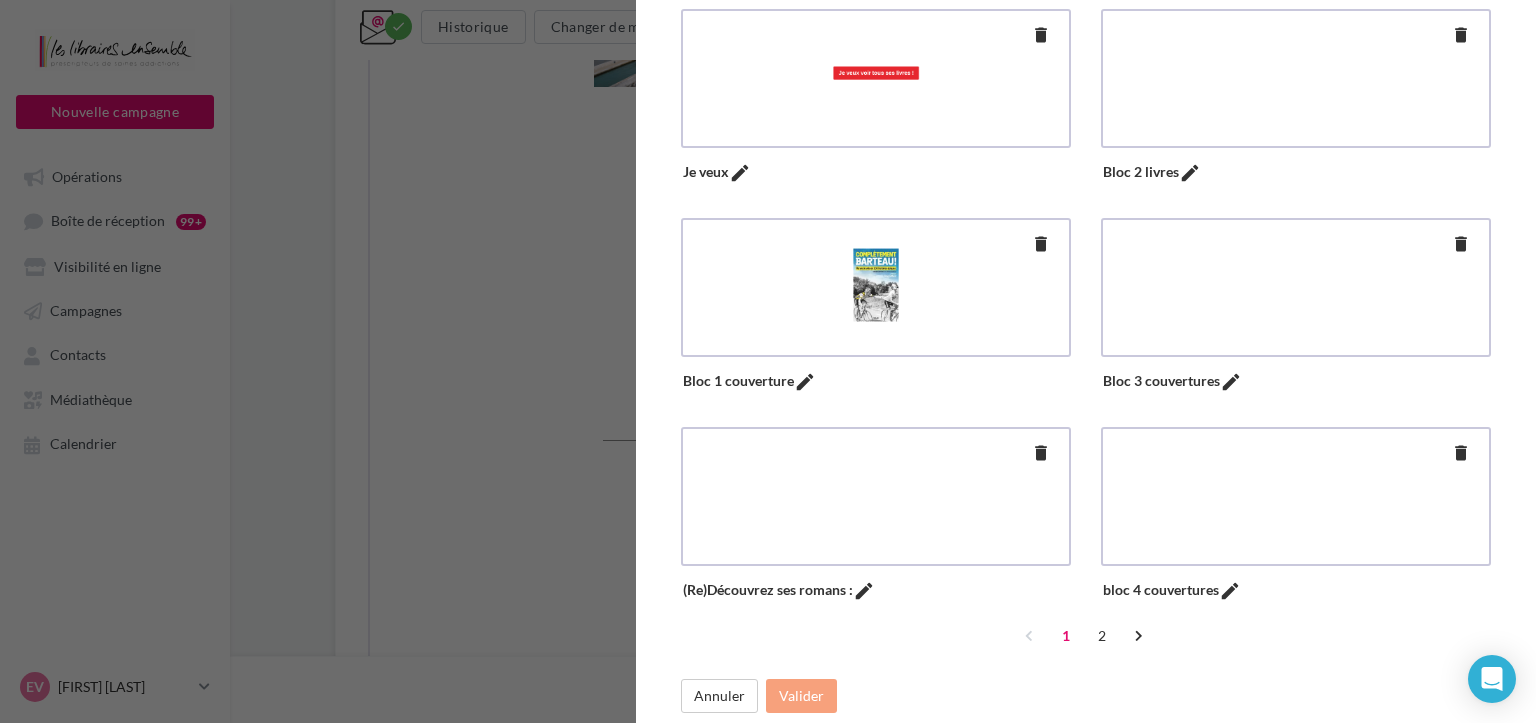 scroll, scrollTop: 181, scrollLeft: 0, axis: vertical 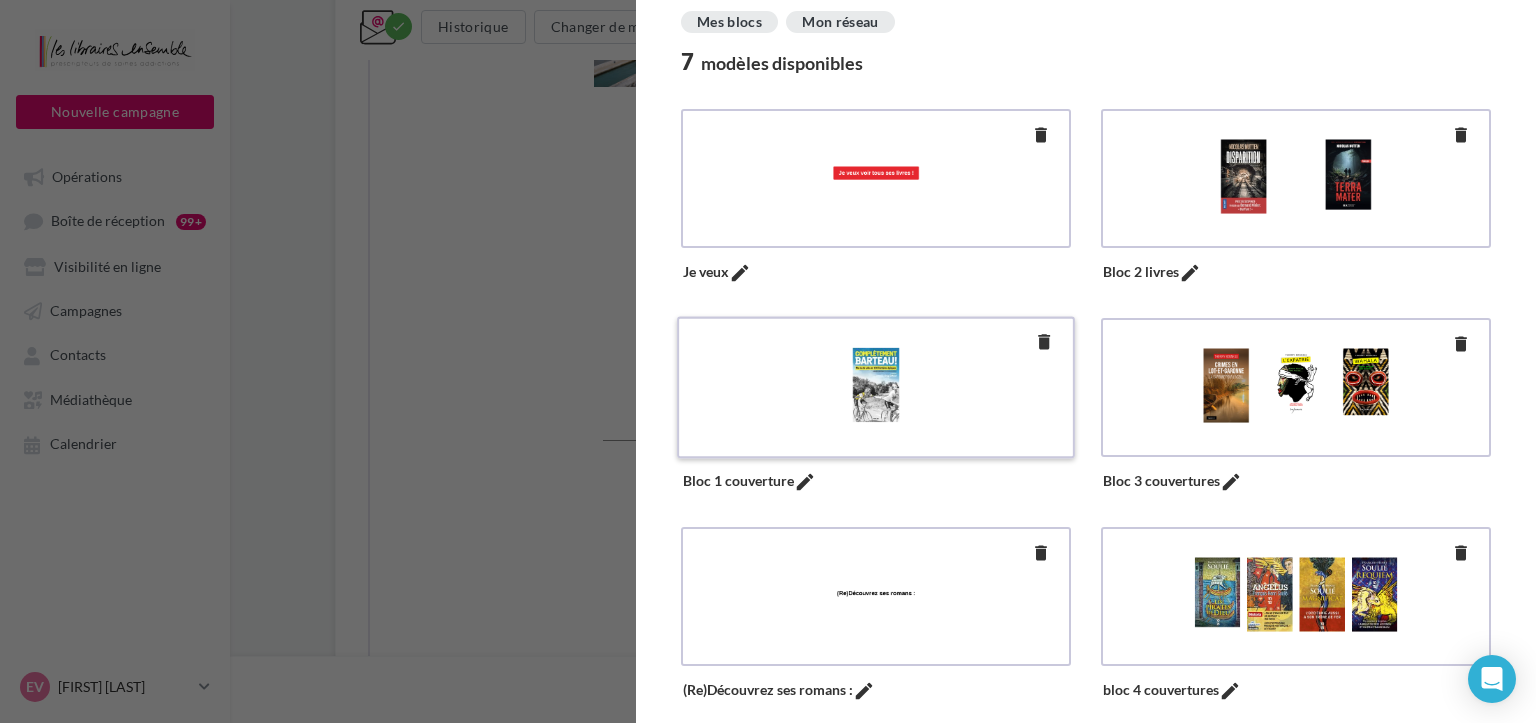 click at bounding box center [875, 385] 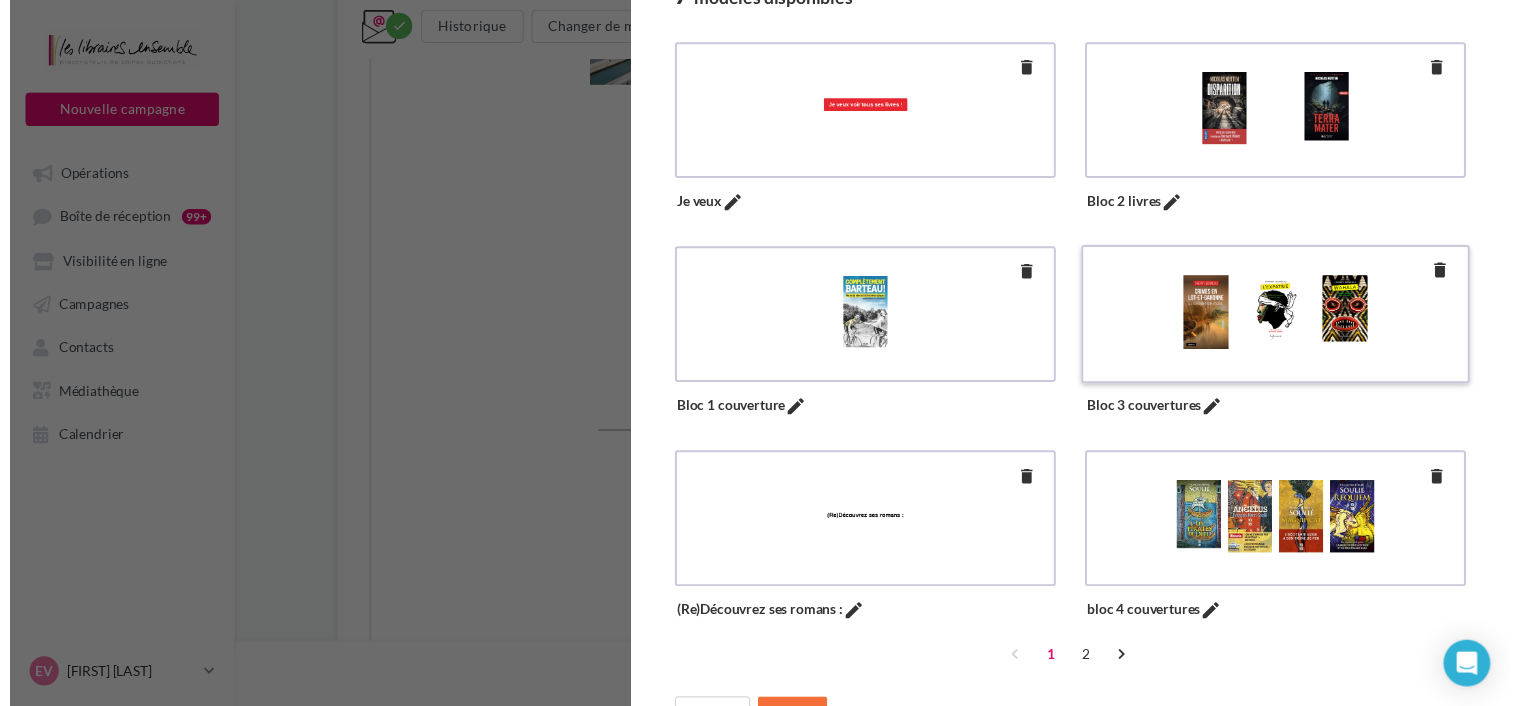 scroll, scrollTop: 281, scrollLeft: 0, axis: vertical 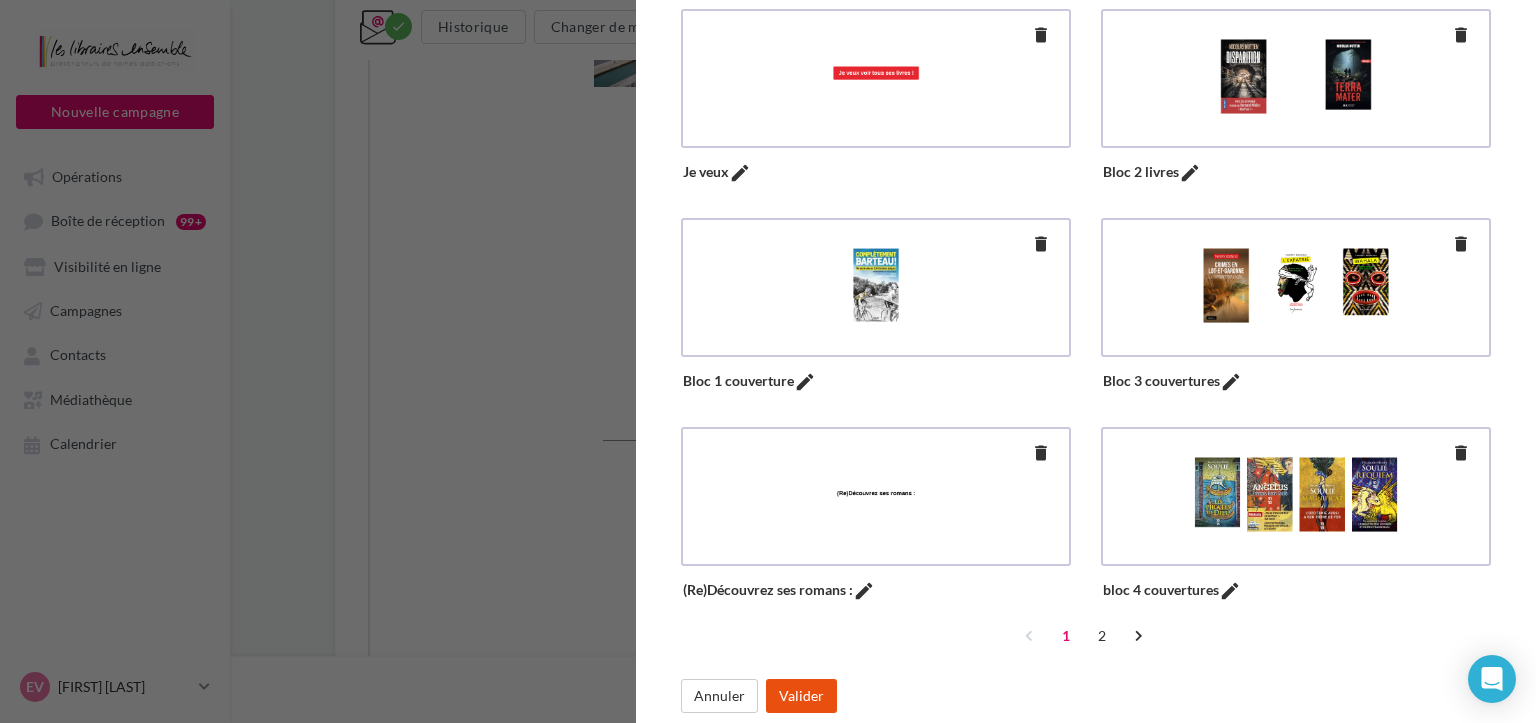 click on "Valider" at bounding box center [801, 696] 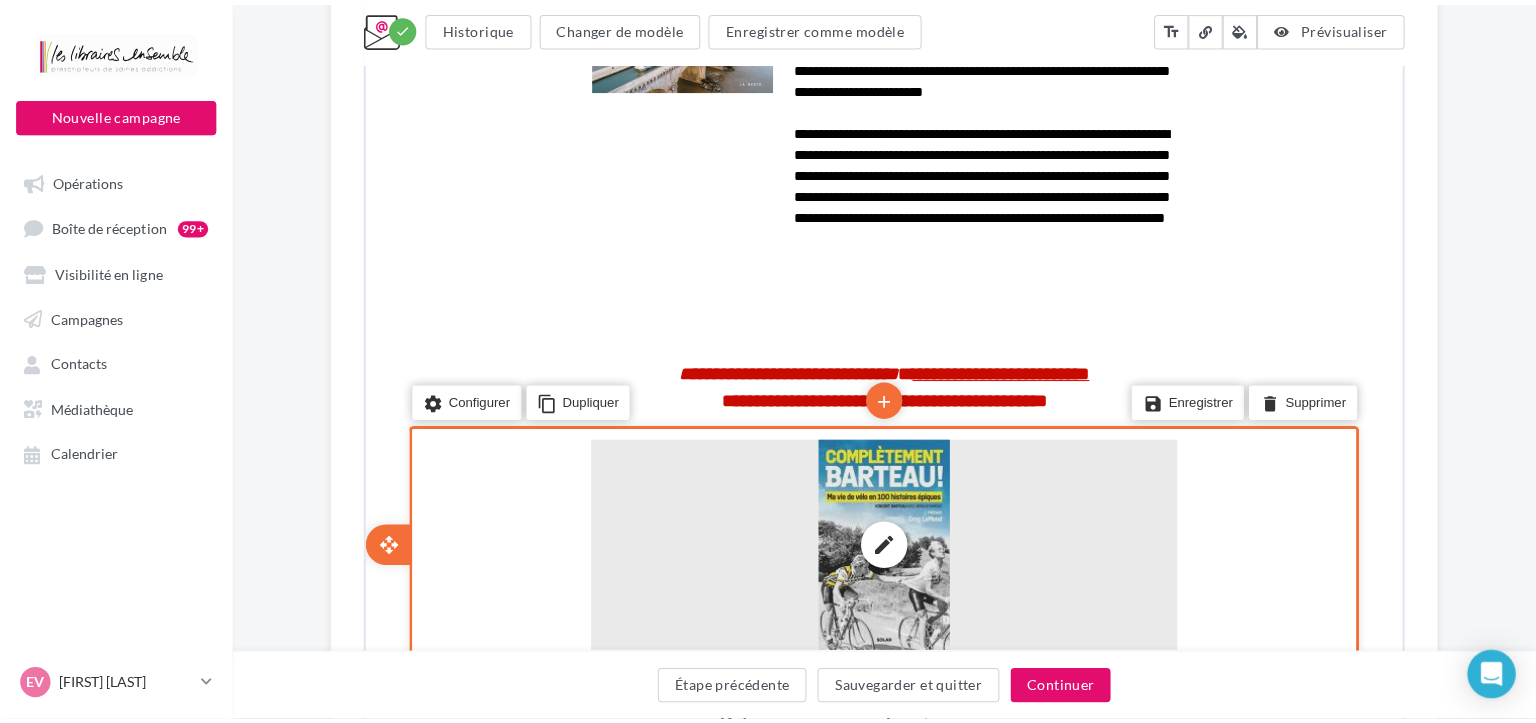 scroll, scrollTop: 1355, scrollLeft: 0, axis: vertical 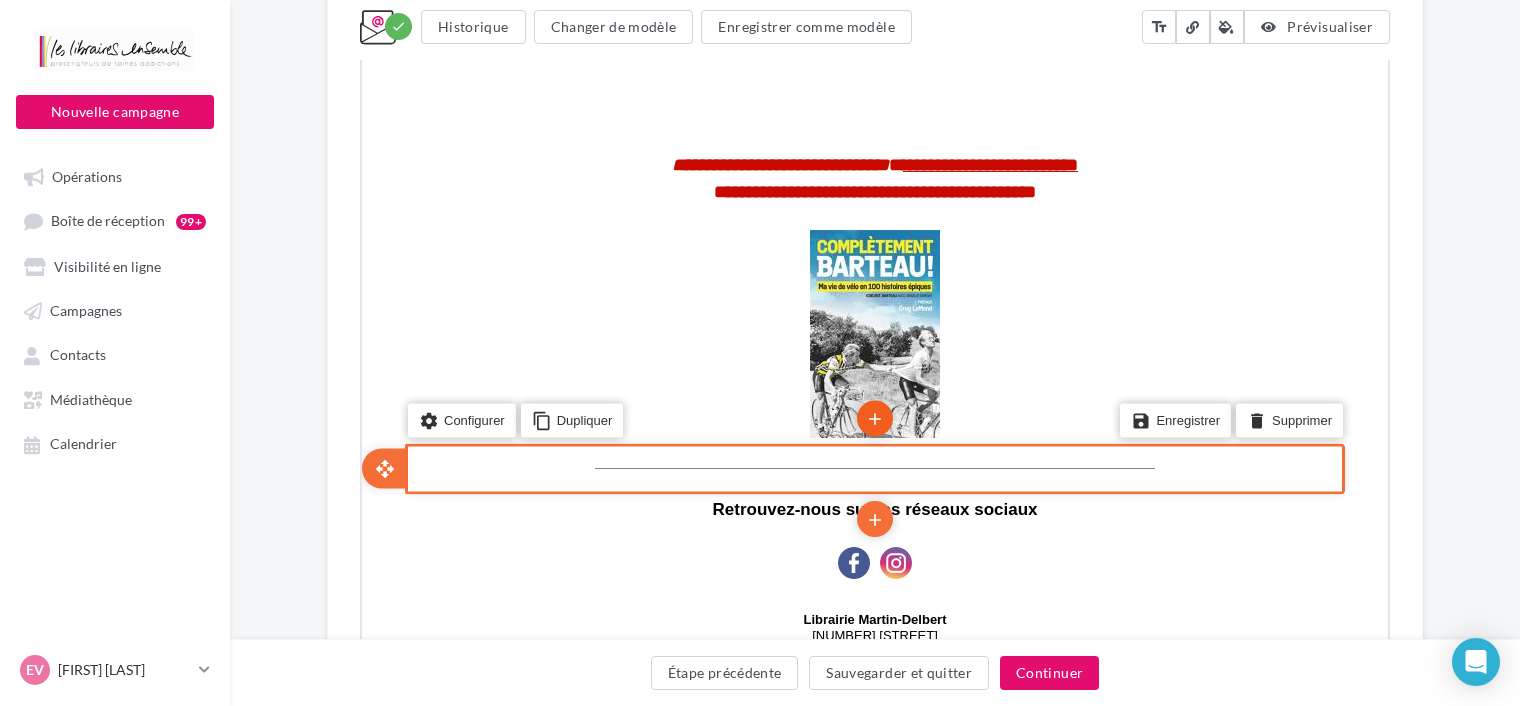 click on "add" at bounding box center [873, 417] 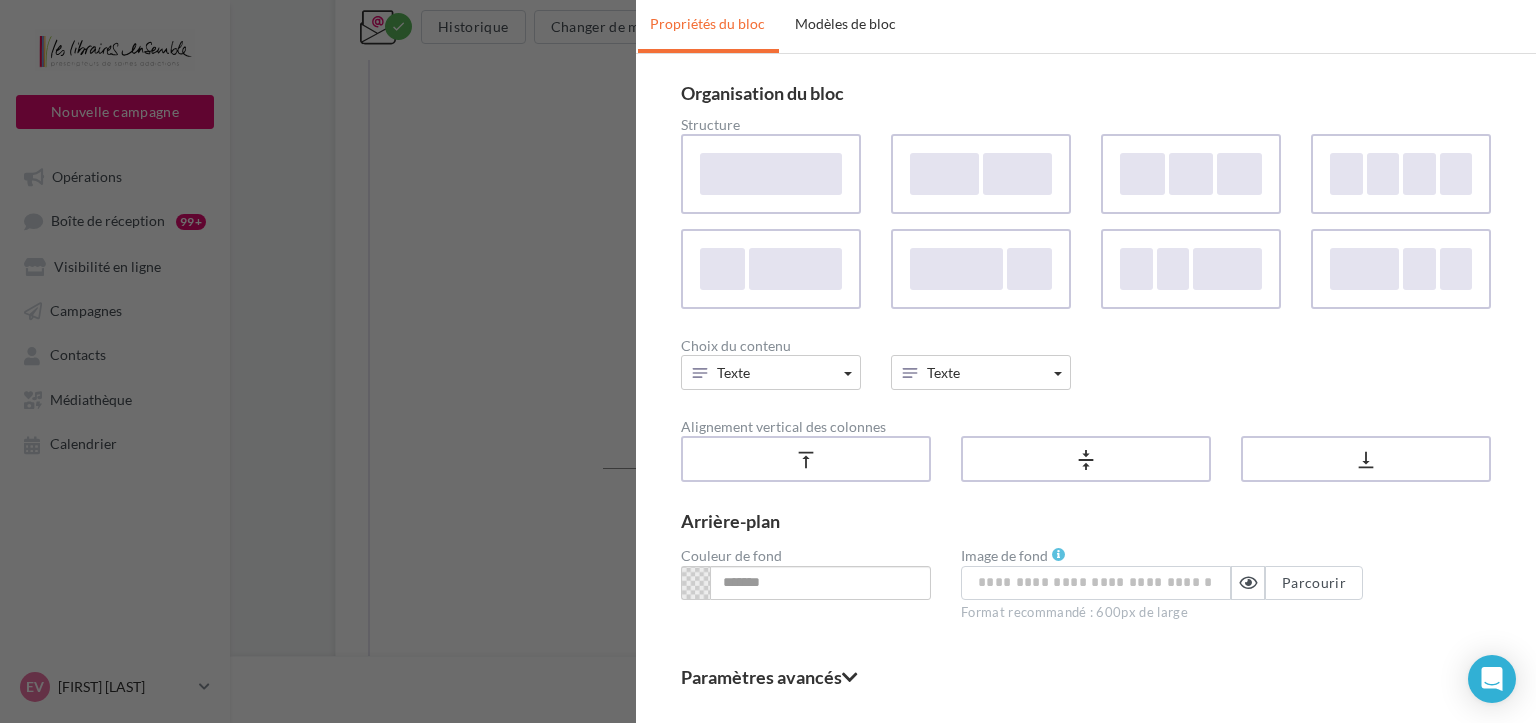 scroll, scrollTop: 0, scrollLeft: 0, axis: both 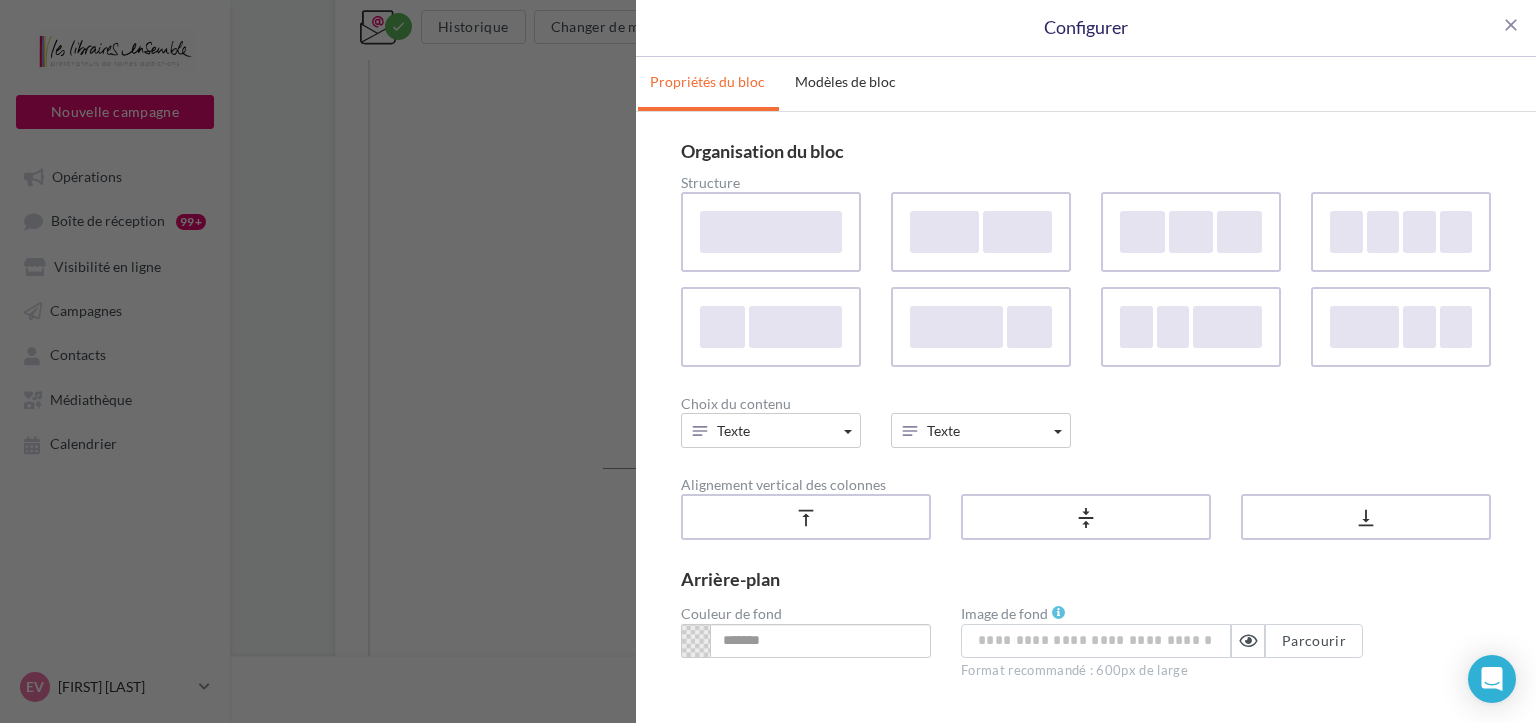 click on "close Configurer
Propriétés du bloc
Modèles de bloc
Organisation du bloc Structure Choix du contenu   Texte   Contenu de base  Texte  Bouton  Image  Réseaux sociaux  Ligne  Espace  Carte Contenu composé  Texte et bouton  Image et bouton  Image et texte  Image, texte et bouton   Texte   Contenu de base  Texte  Bouton  Image  Réseaux sociaux  Ligne  Espace  Carte Contenu composé  Texte et bouton  Image et bouton  Image et texte  Image, texte et bouton Alignement vertical des colonnes vertical_align_top vertical_align_center vertical_align_bottom Arrière-plan Couleur de fond     Enregistrer cette couleur Mes couleurs enregistrées #C90A00 #146B69 #E2271D #147360 #4492e3 #80e344 #7ab821 #4a6399 #e97000 #ff01d6 #558f02 #21c4cf #54a9af Image de fond     Parcourir Format recommandé : 600px de large Paramètres avancés  Marges de la colonne 50px max Colonne 1   **   Colonne 2   **   Appliquer à toutes les marges Marges du bloc 50px max border_top   *   border_bottom   *" at bounding box center (768, 361) 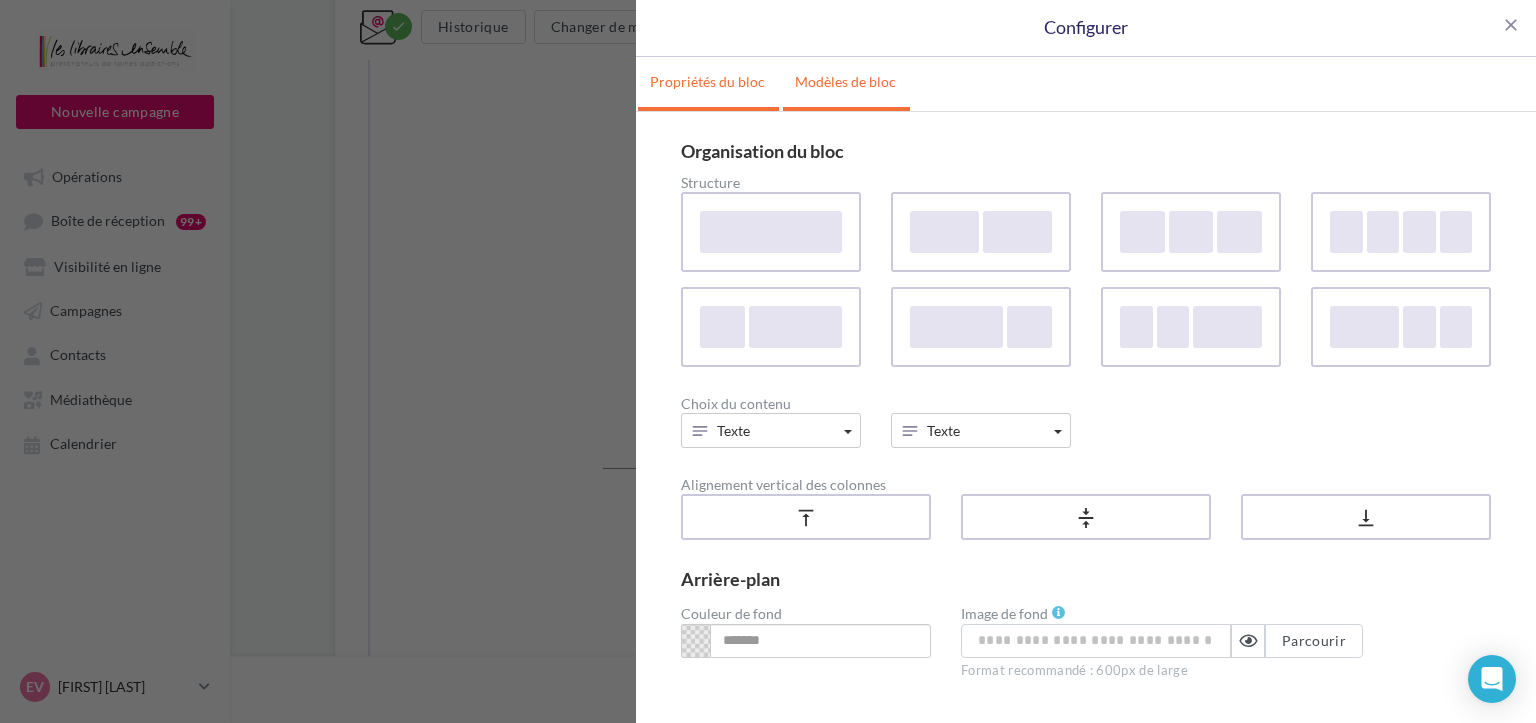 click on "Modèles de bloc" at bounding box center [845, 82] 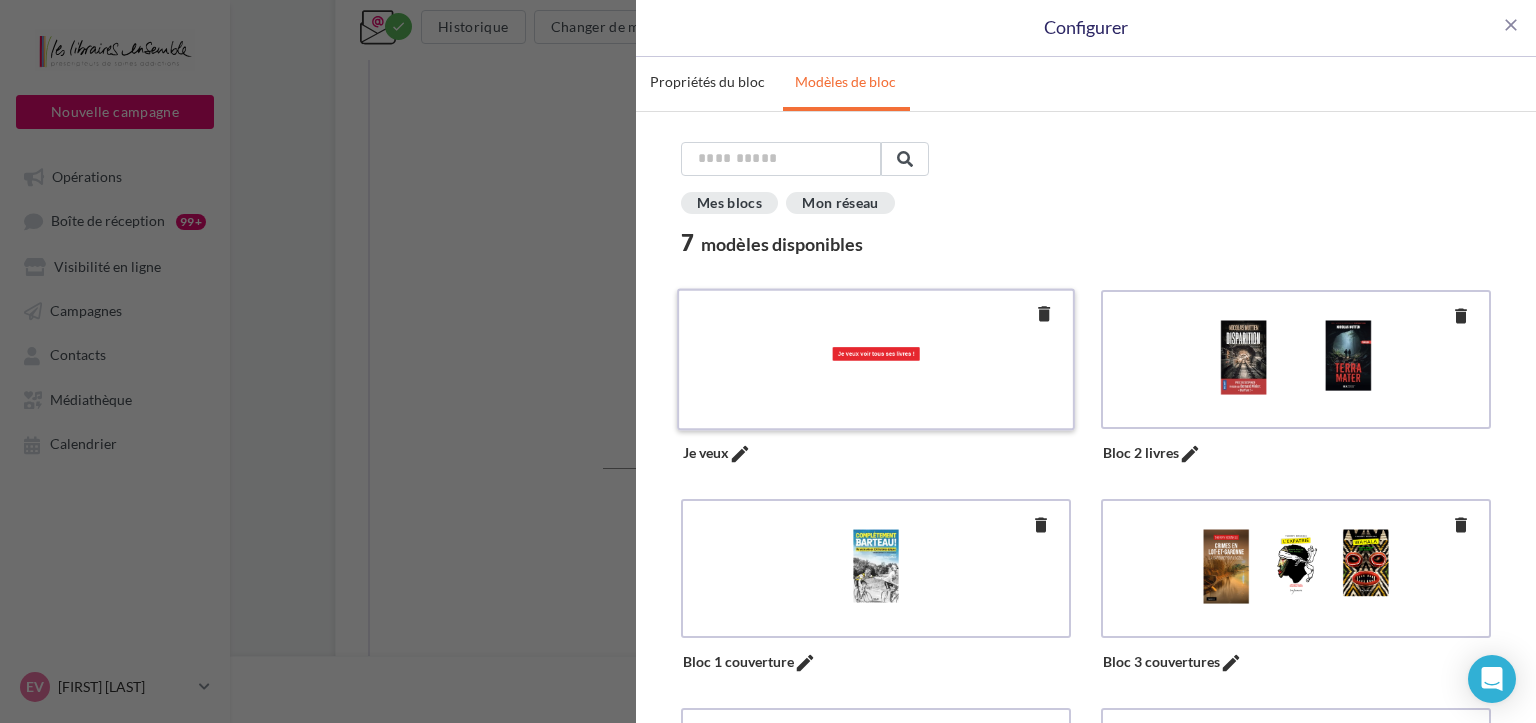 click at bounding box center (875, 357) 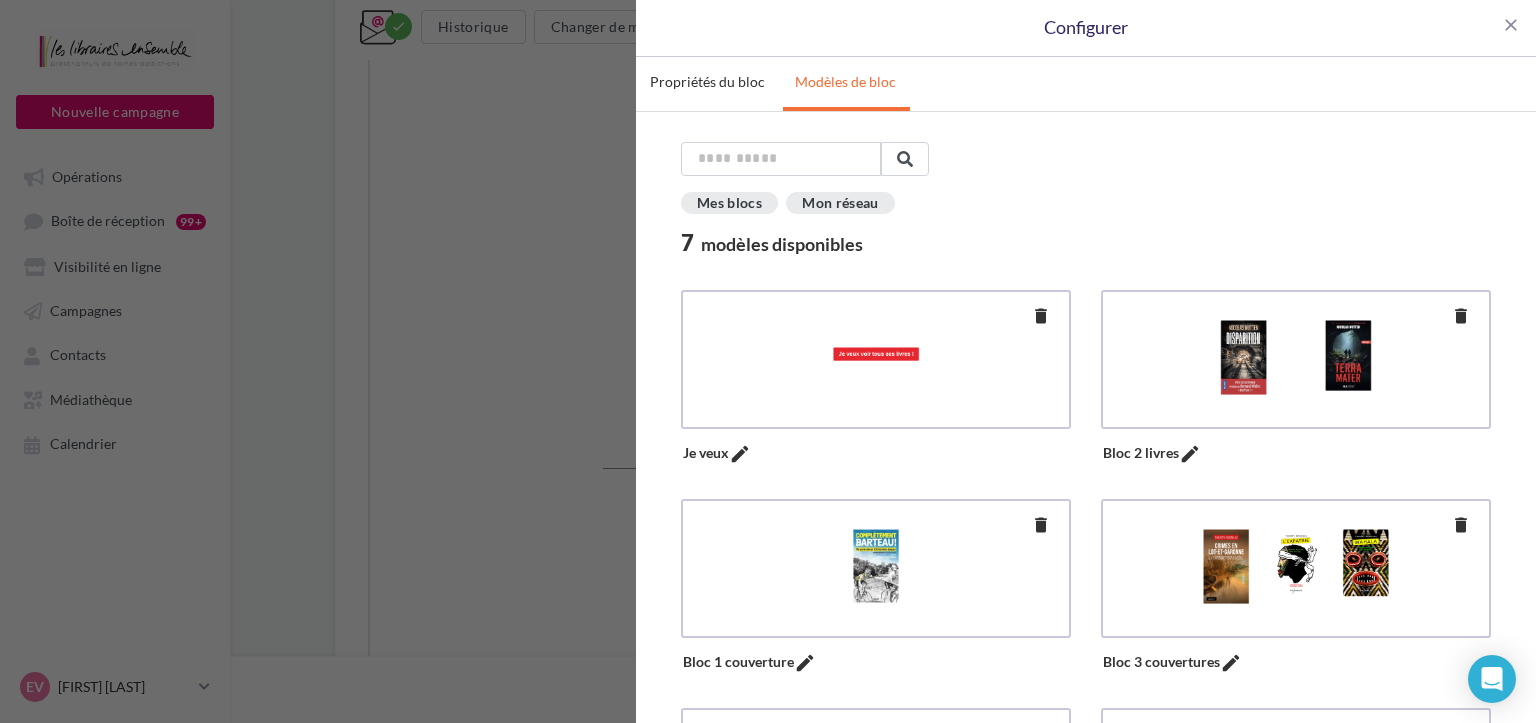scroll, scrollTop: 281, scrollLeft: 0, axis: vertical 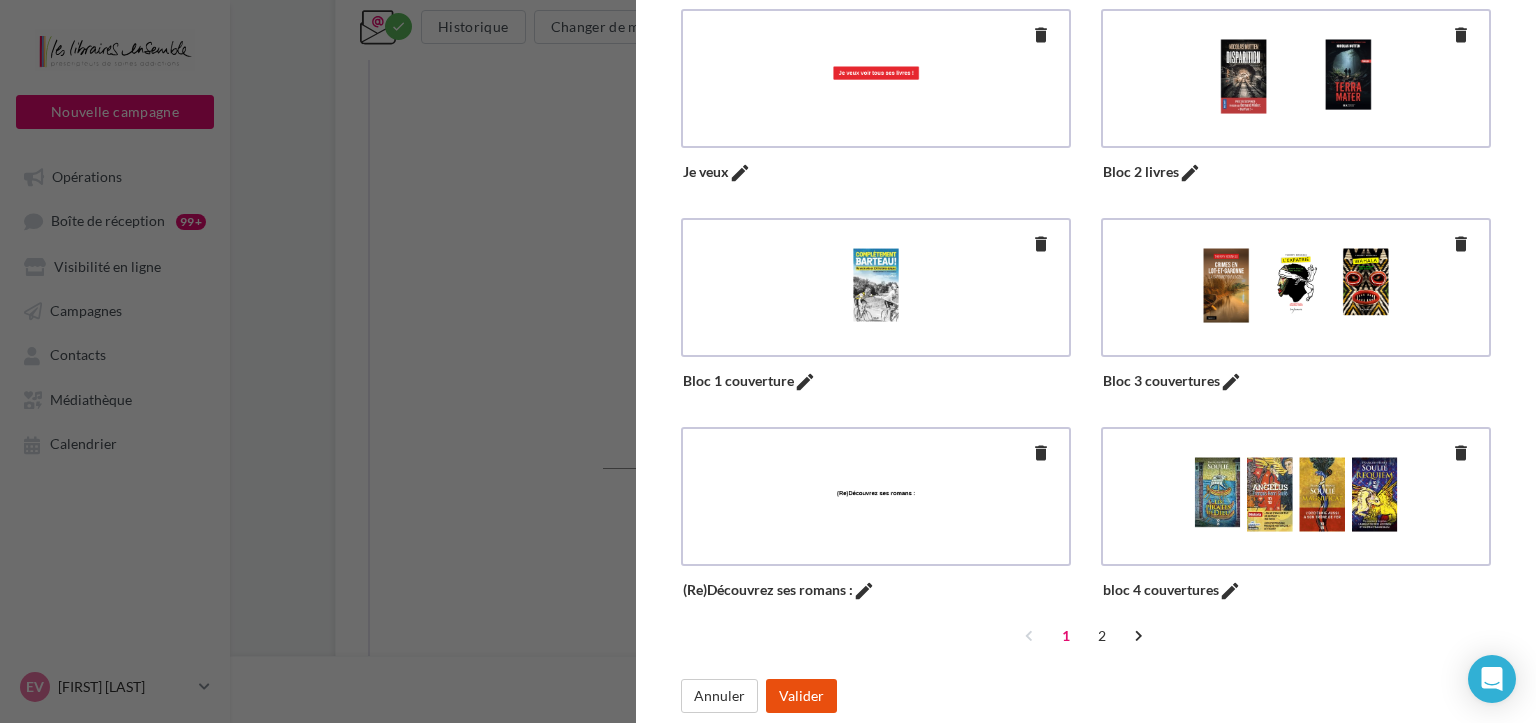 click on "Valider" at bounding box center (801, 696) 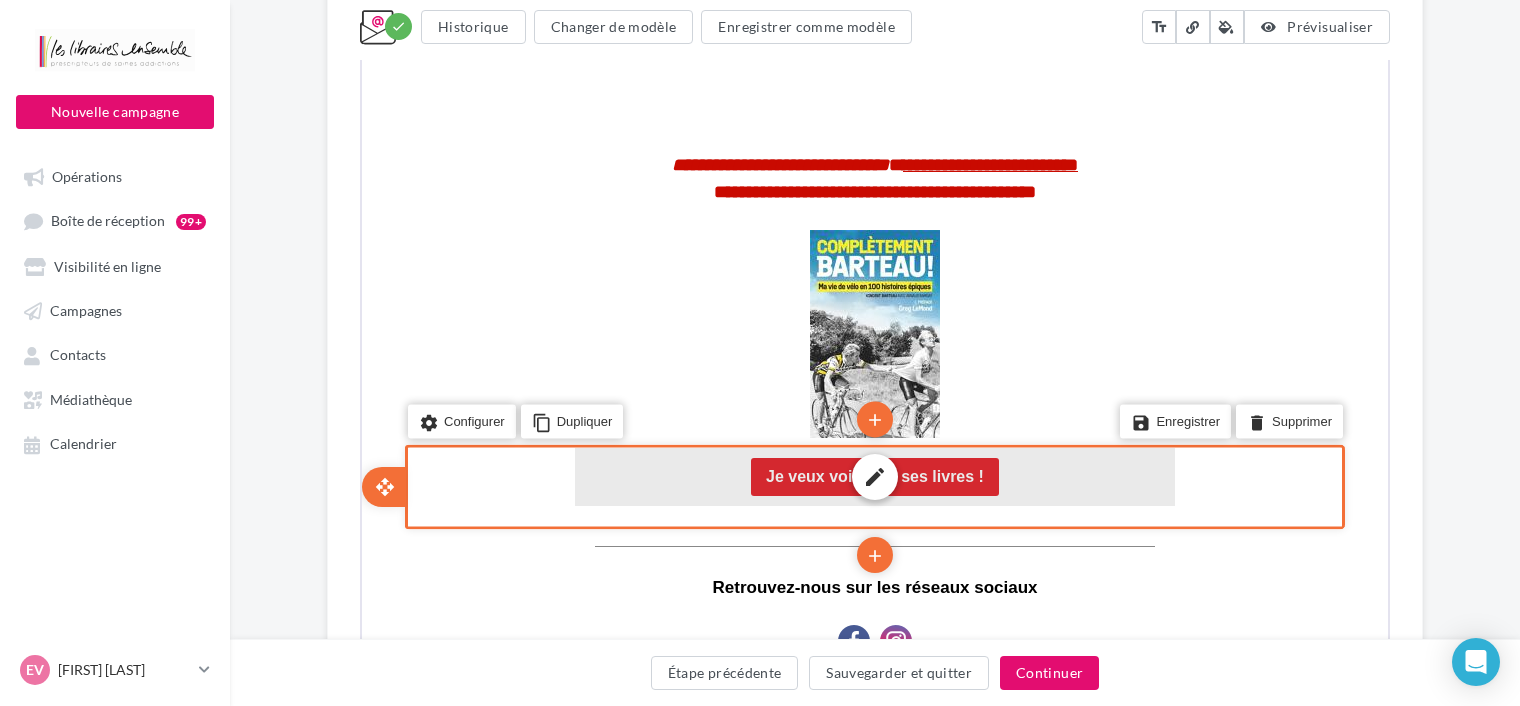 click on "edit" at bounding box center (873, 475) 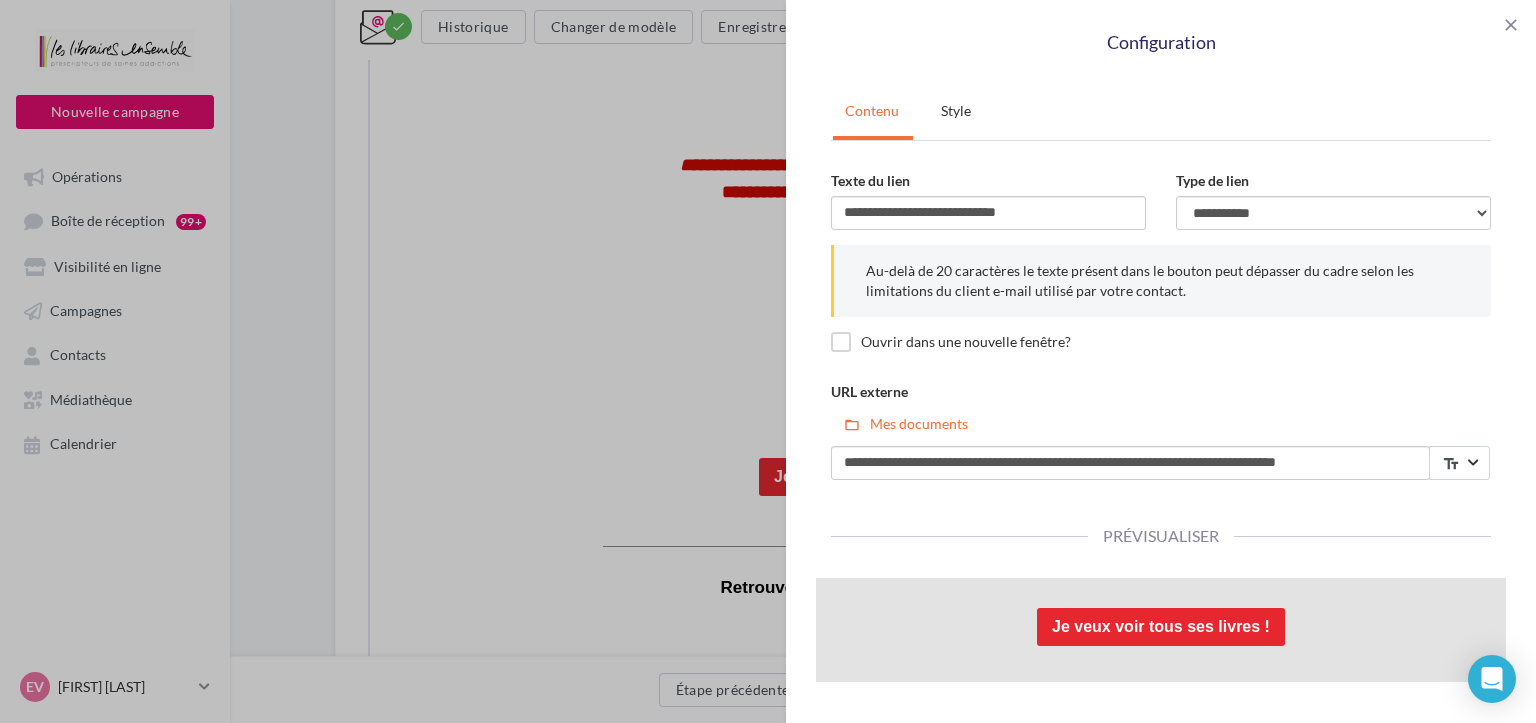 click on "close" at bounding box center (1511, 25) 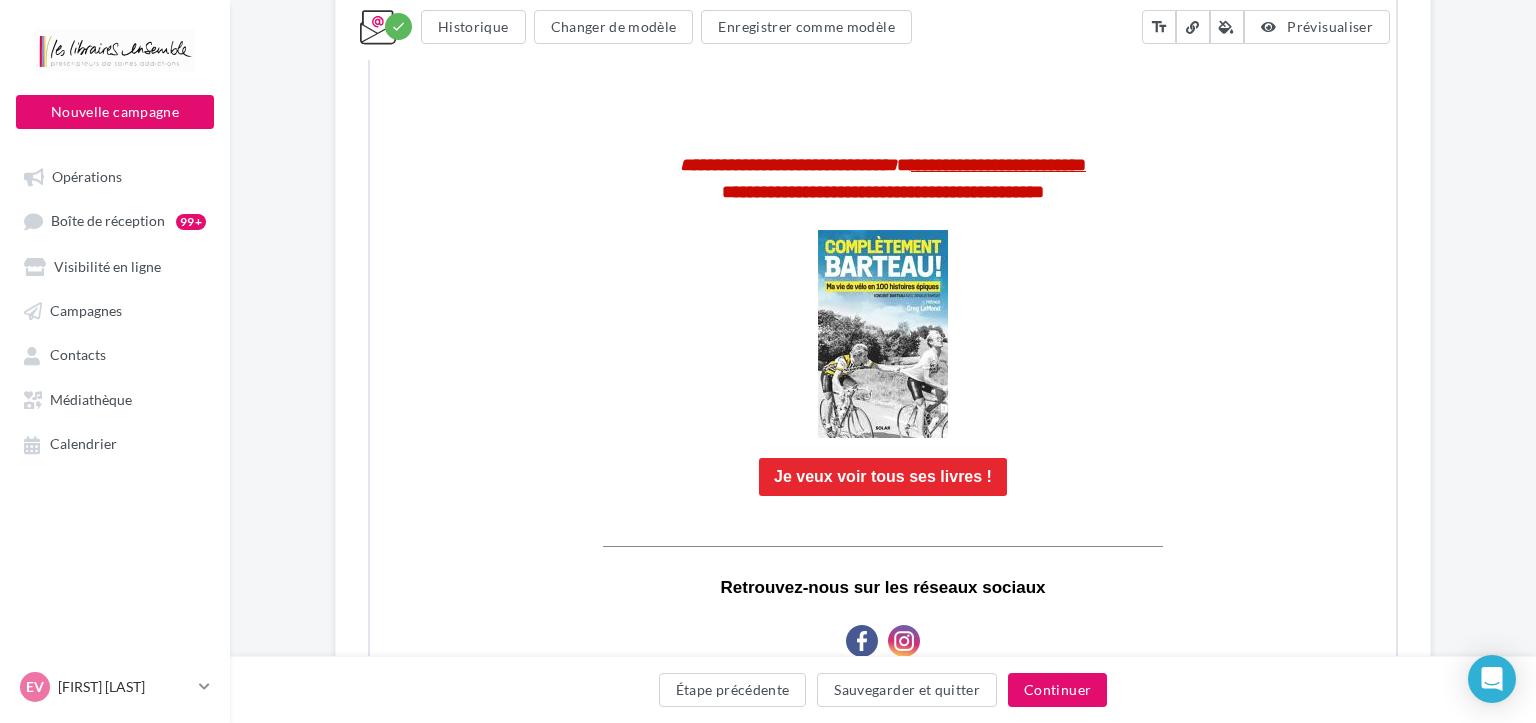 click on "**********" at bounding box center (768, 361) 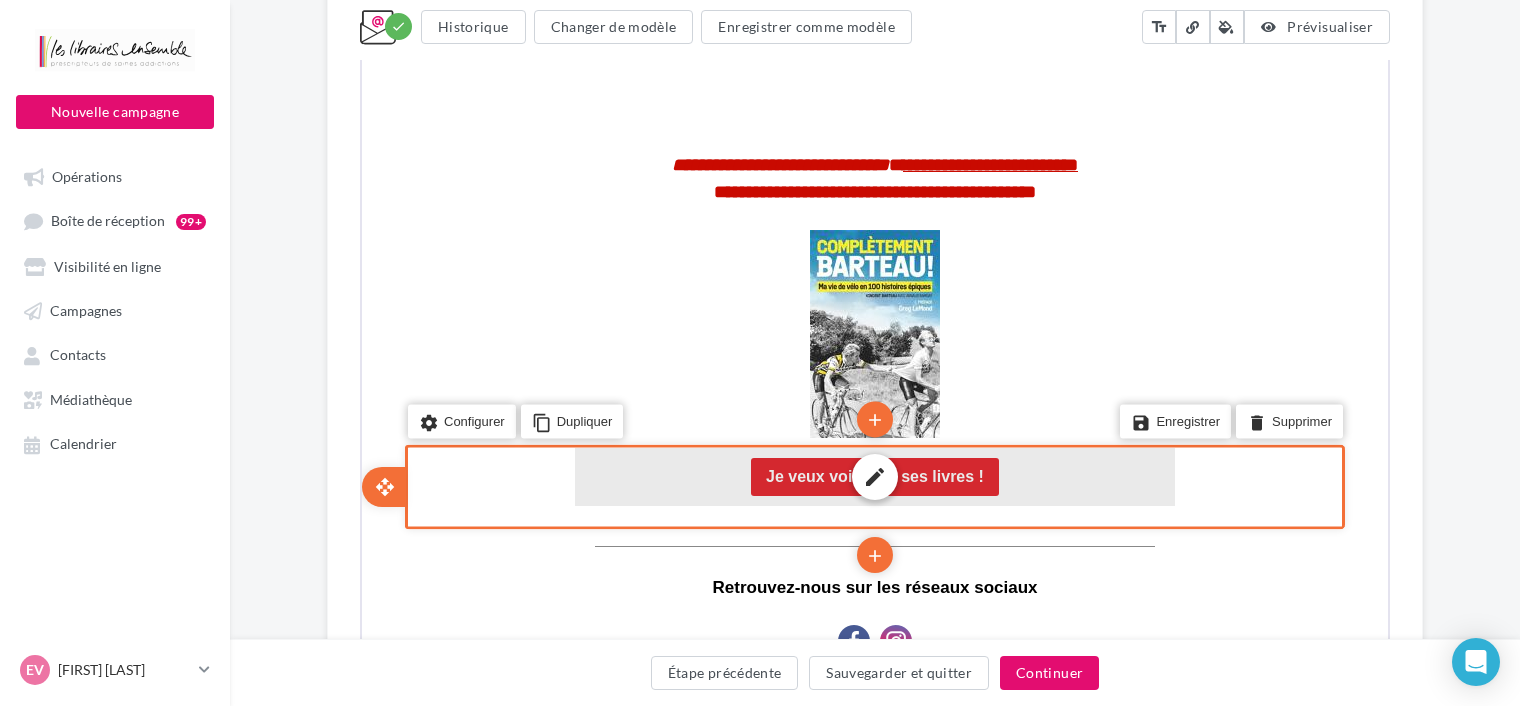 click on "edit" at bounding box center [873, 475] 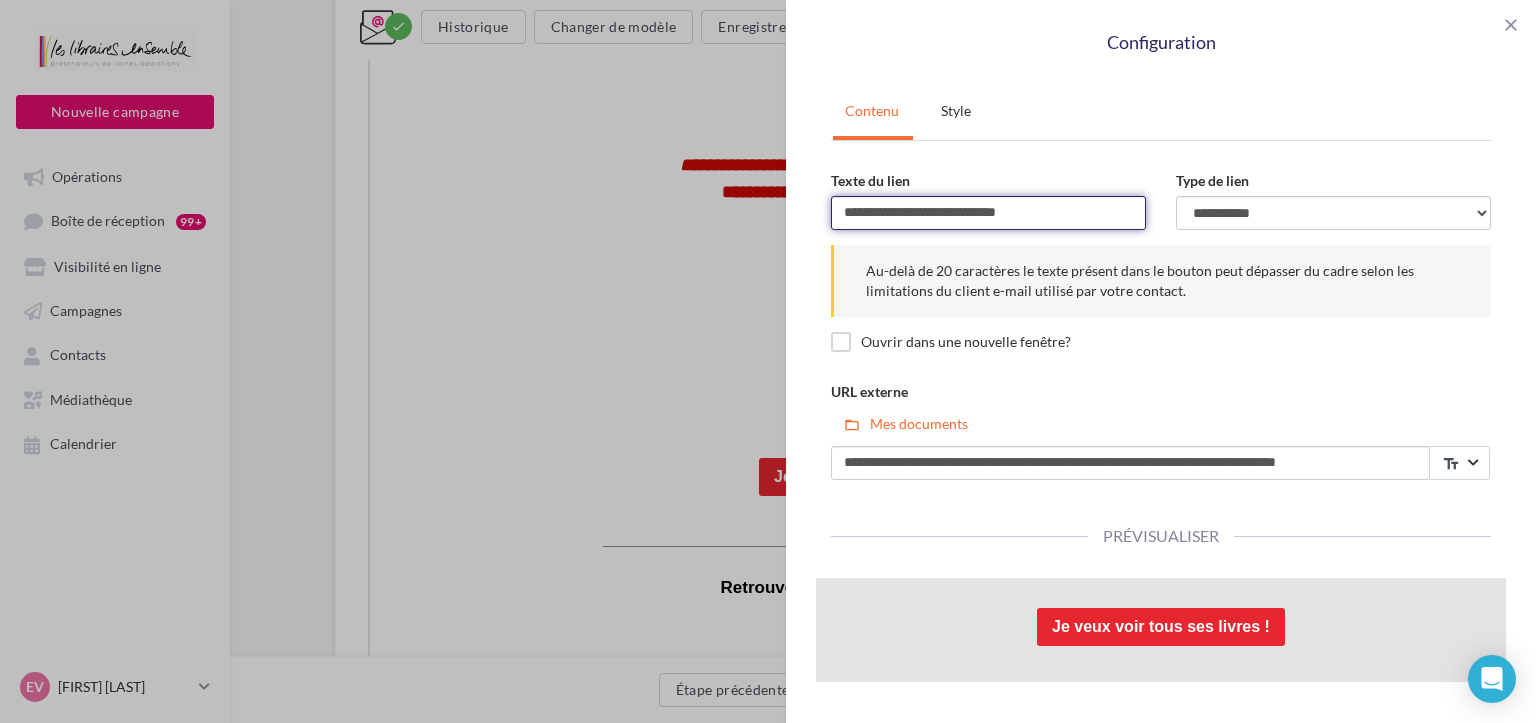 click on "**********" at bounding box center (988, 213) 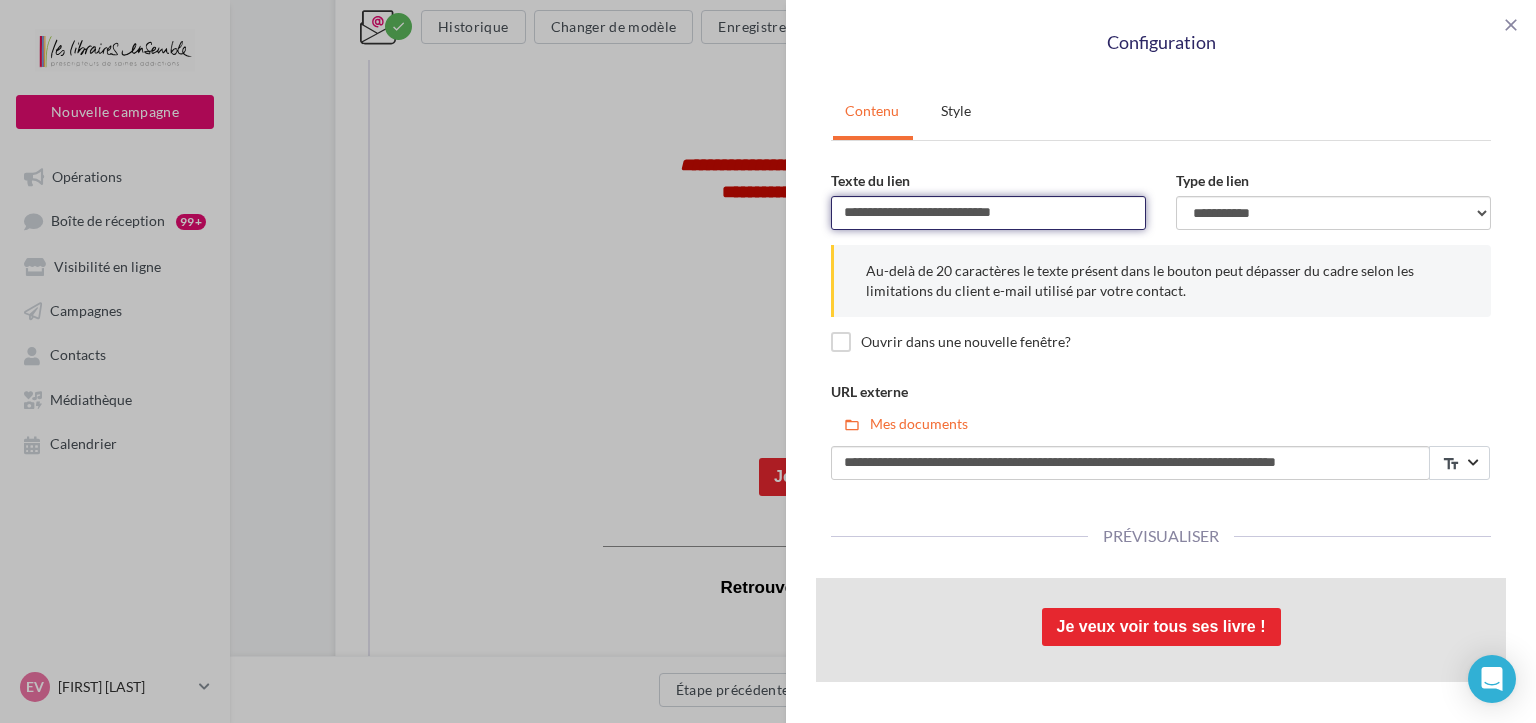 drag, startPoint x: 948, startPoint y: 211, endPoint x: 844, endPoint y: 209, distance: 104.019226 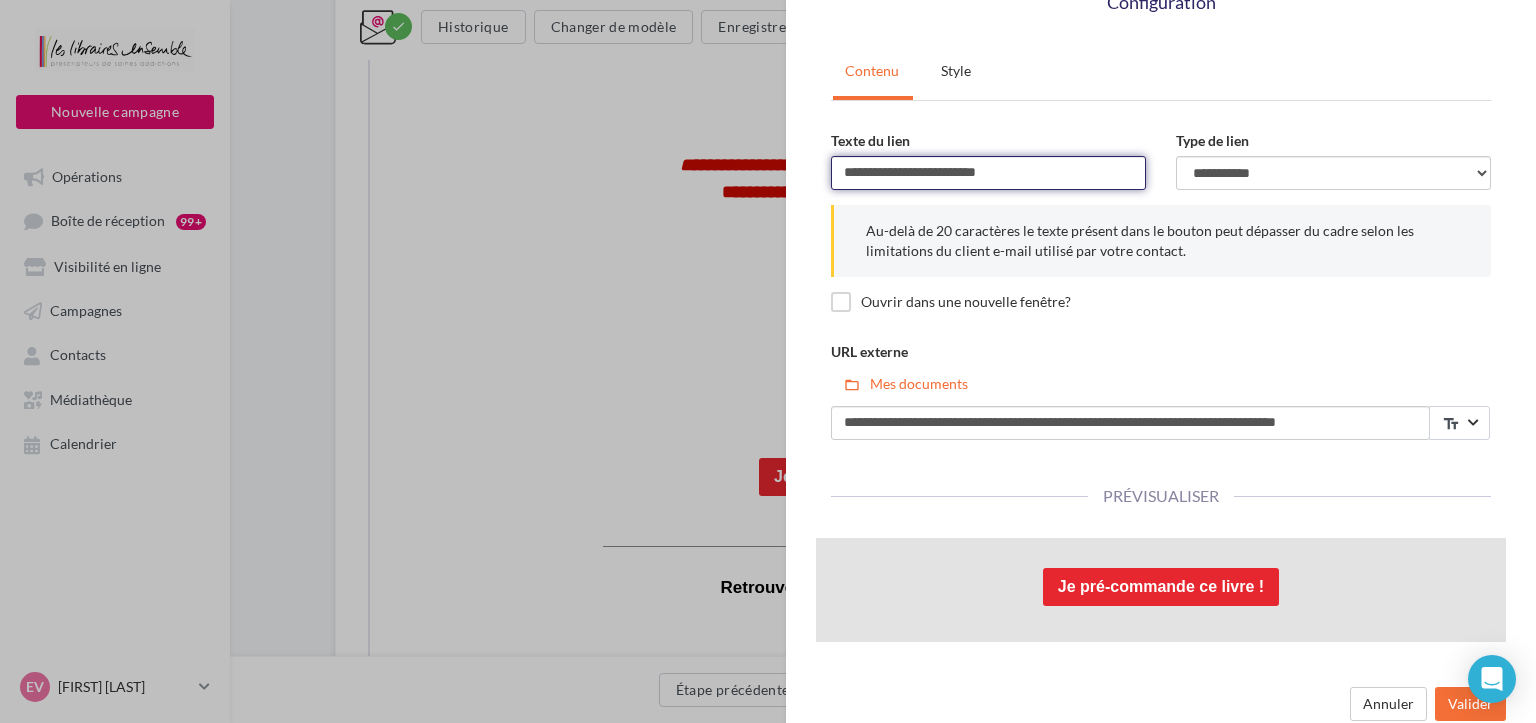 scroll, scrollTop: 63, scrollLeft: 0, axis: vertical 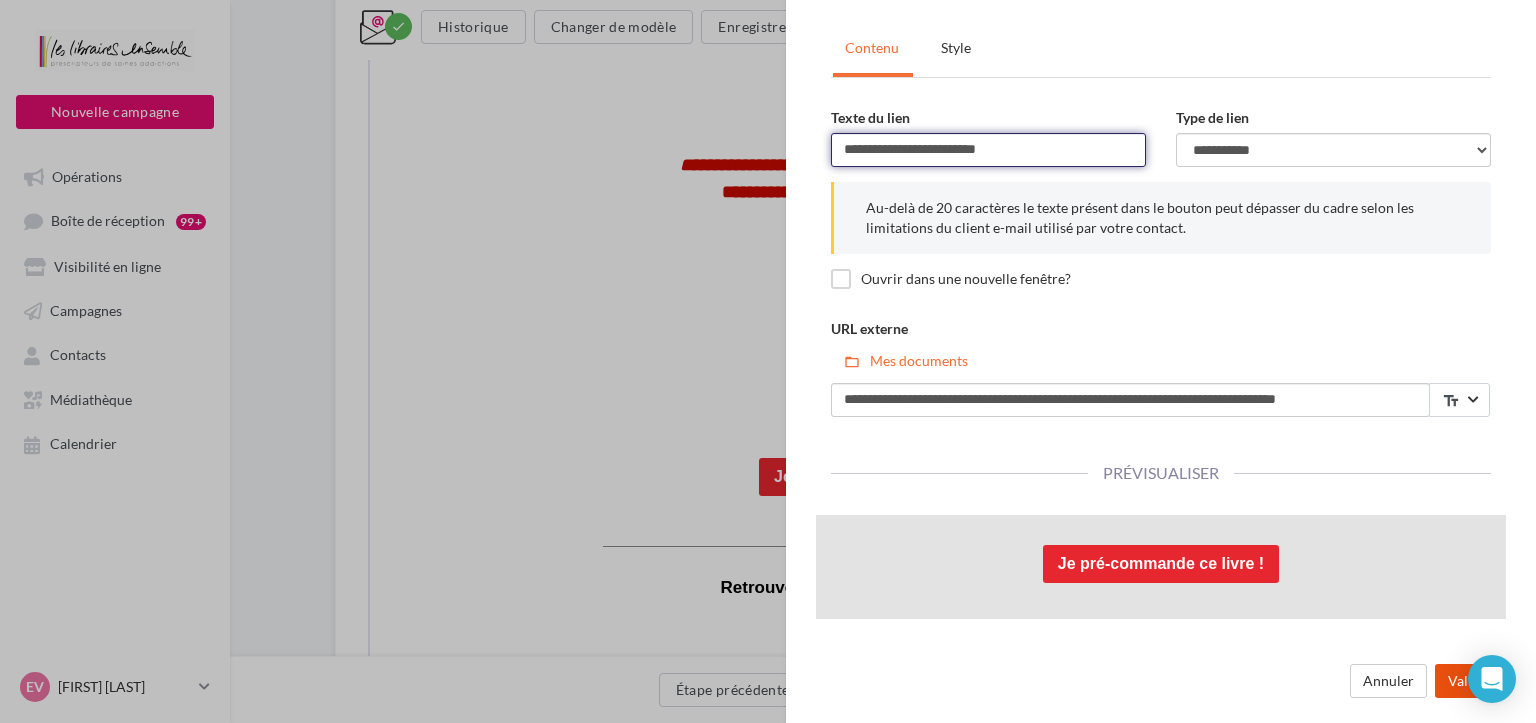 type on "**********" 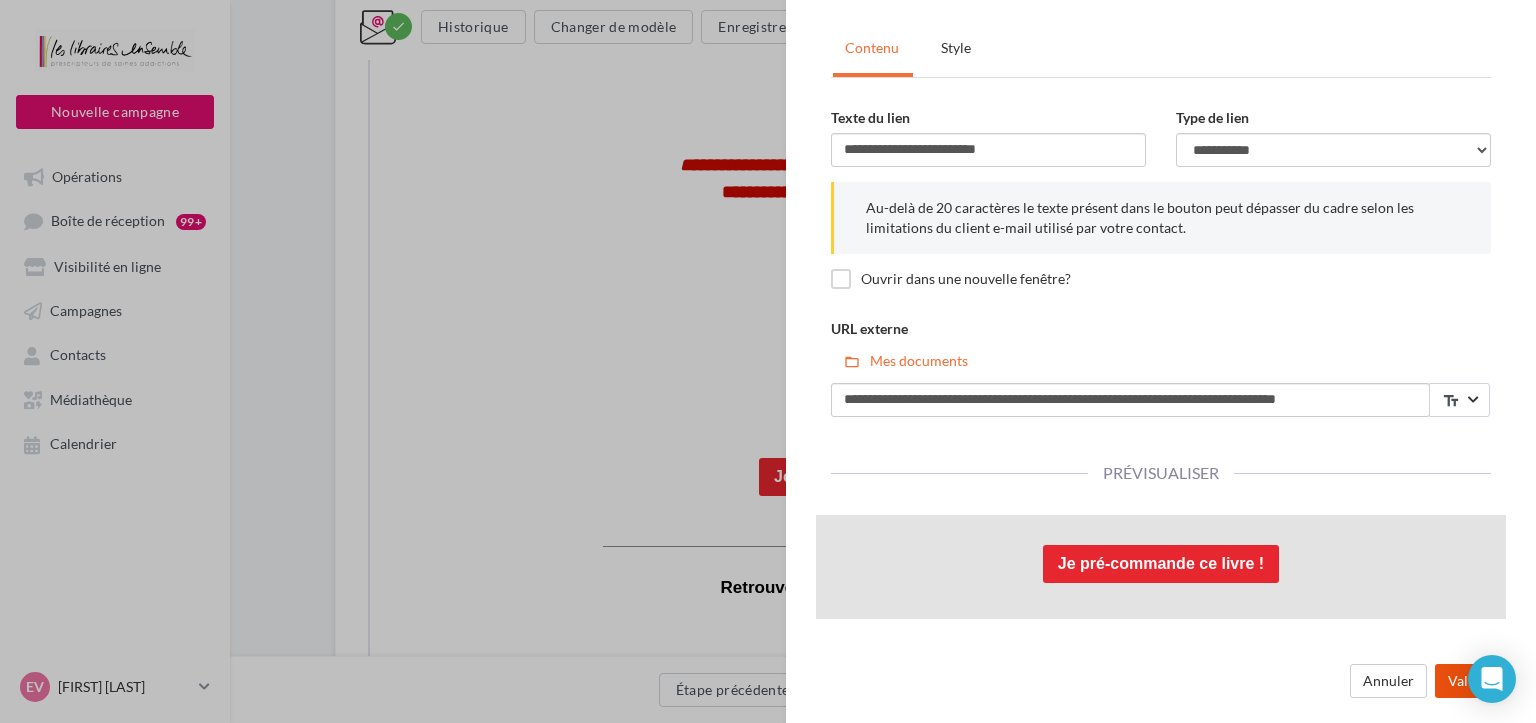click on "Valider" at bounding box center (1470, 681) 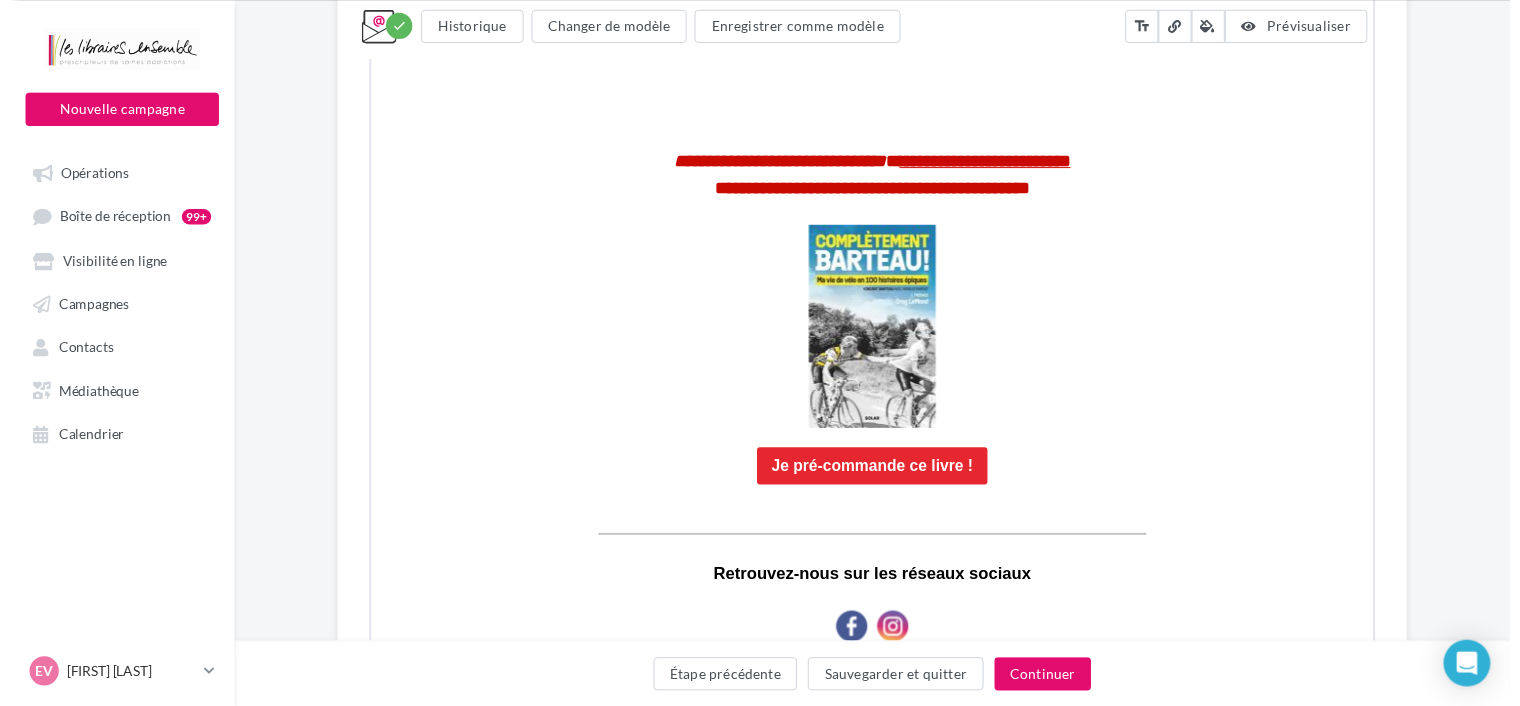 scroll, scrollTop: 0, scrollLeft: 0, axis: both 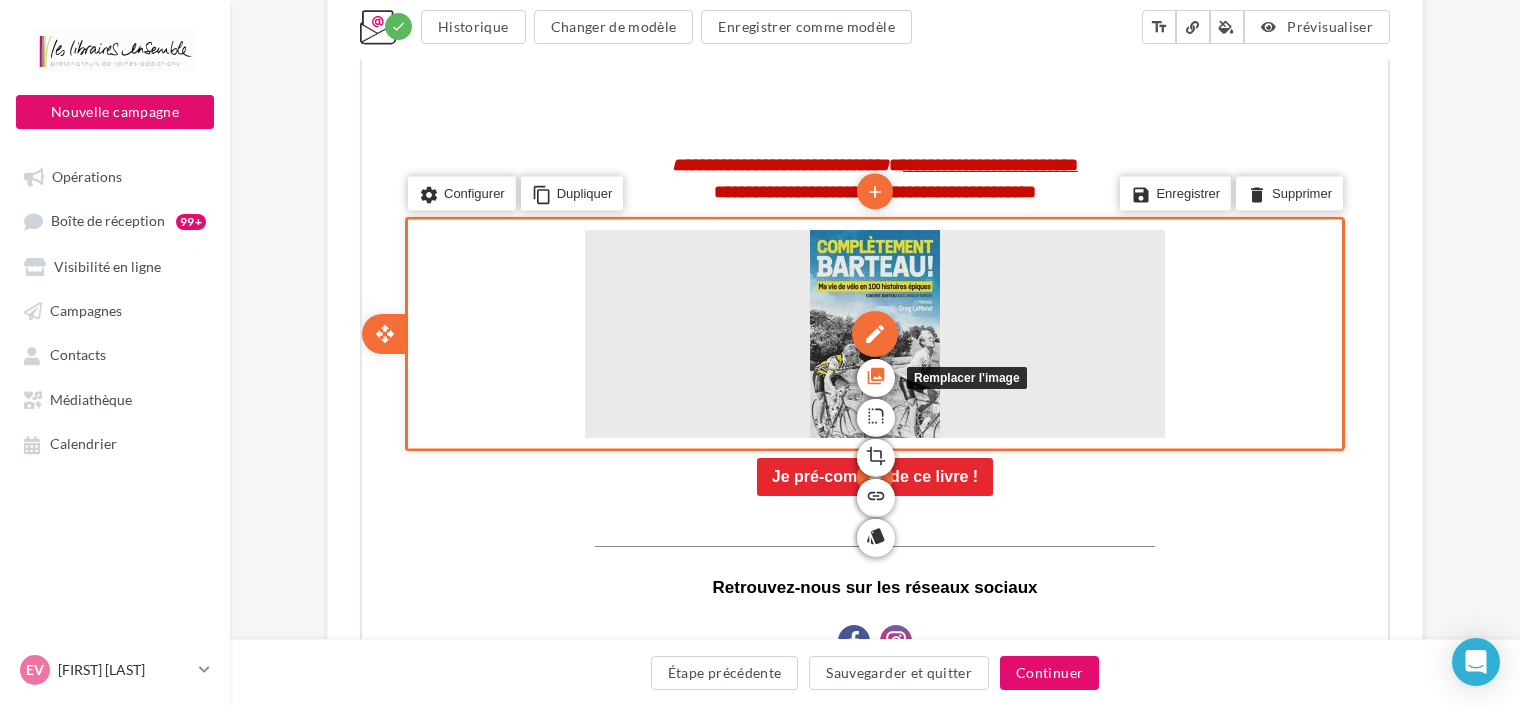 click on "photo_library" at bounding box center [874, 374] 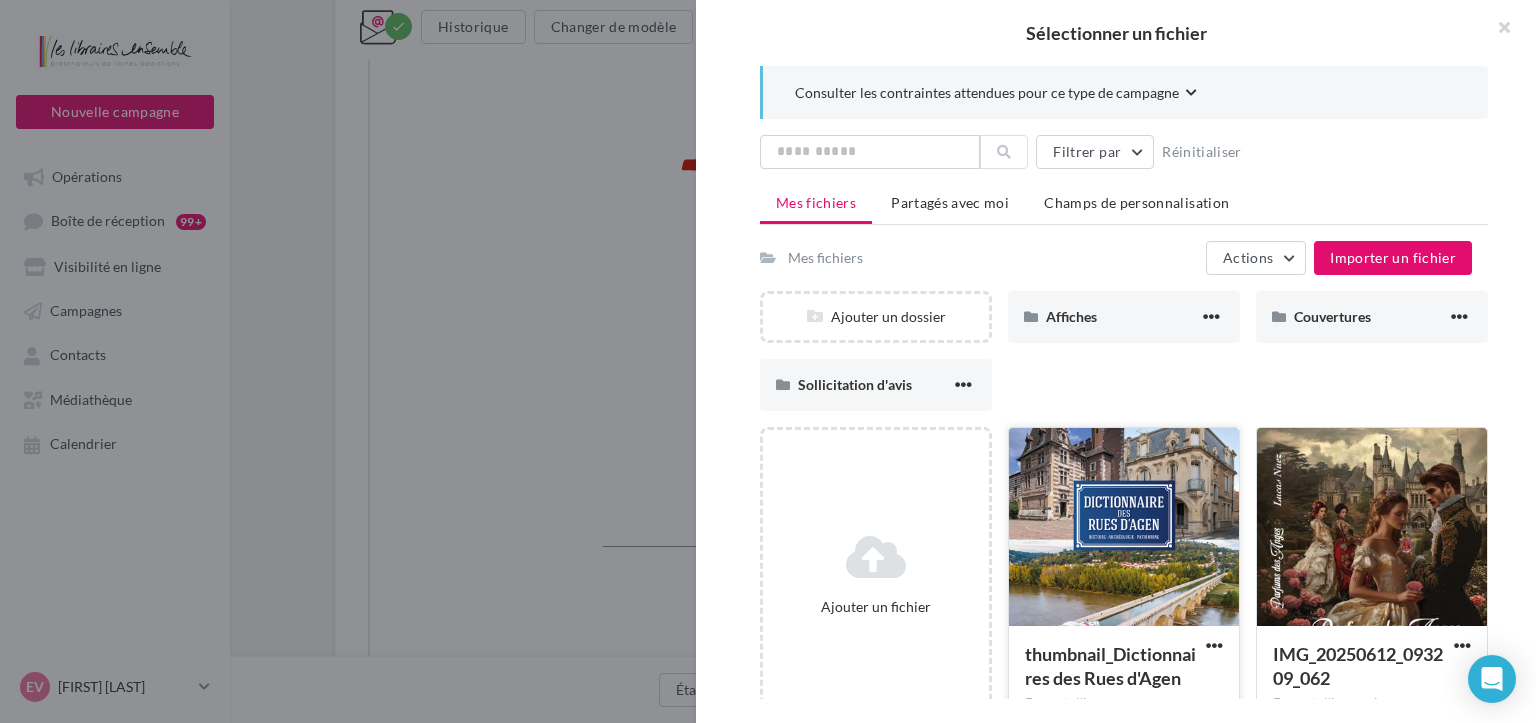 click at bounding box center (1124, 528) 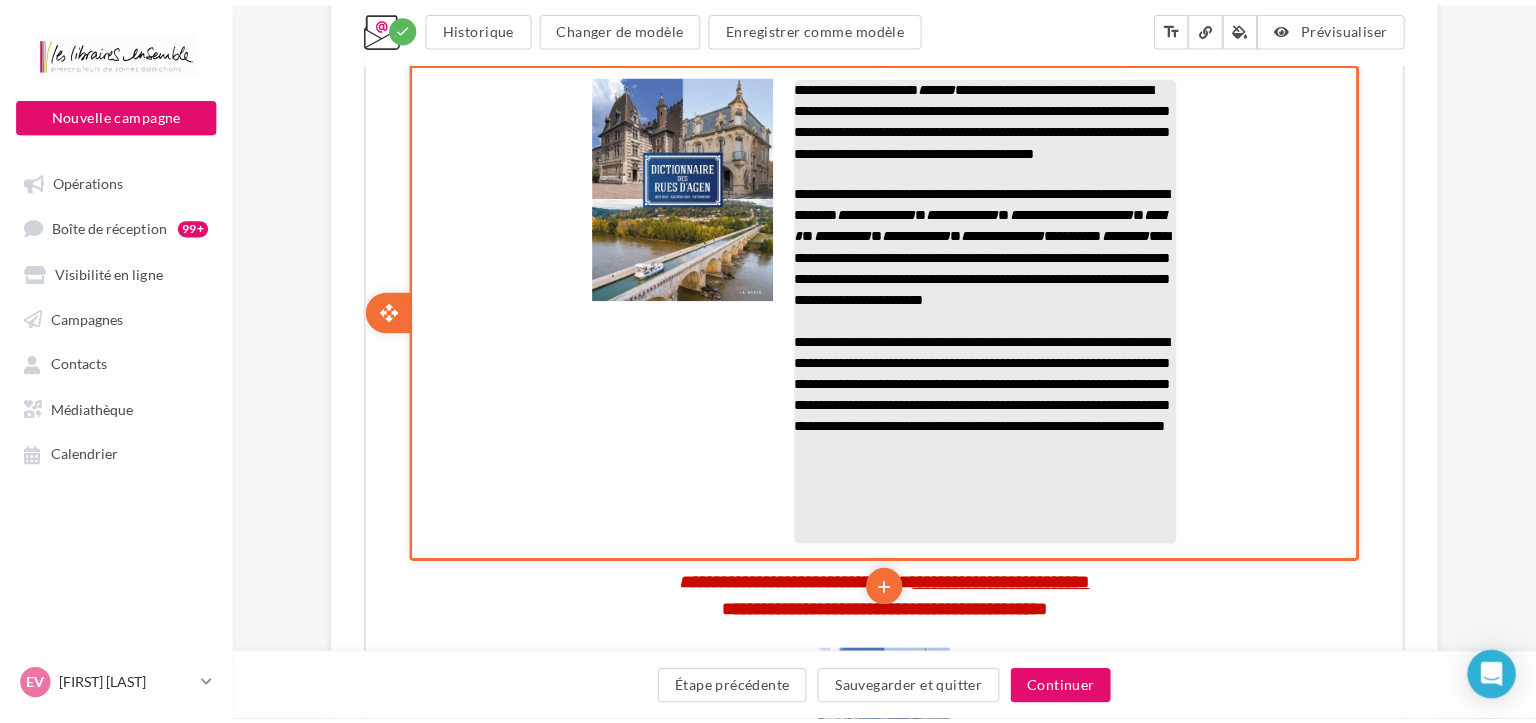 scroll, scrollTop: 755, scrollLeft: 0, axis: vertical 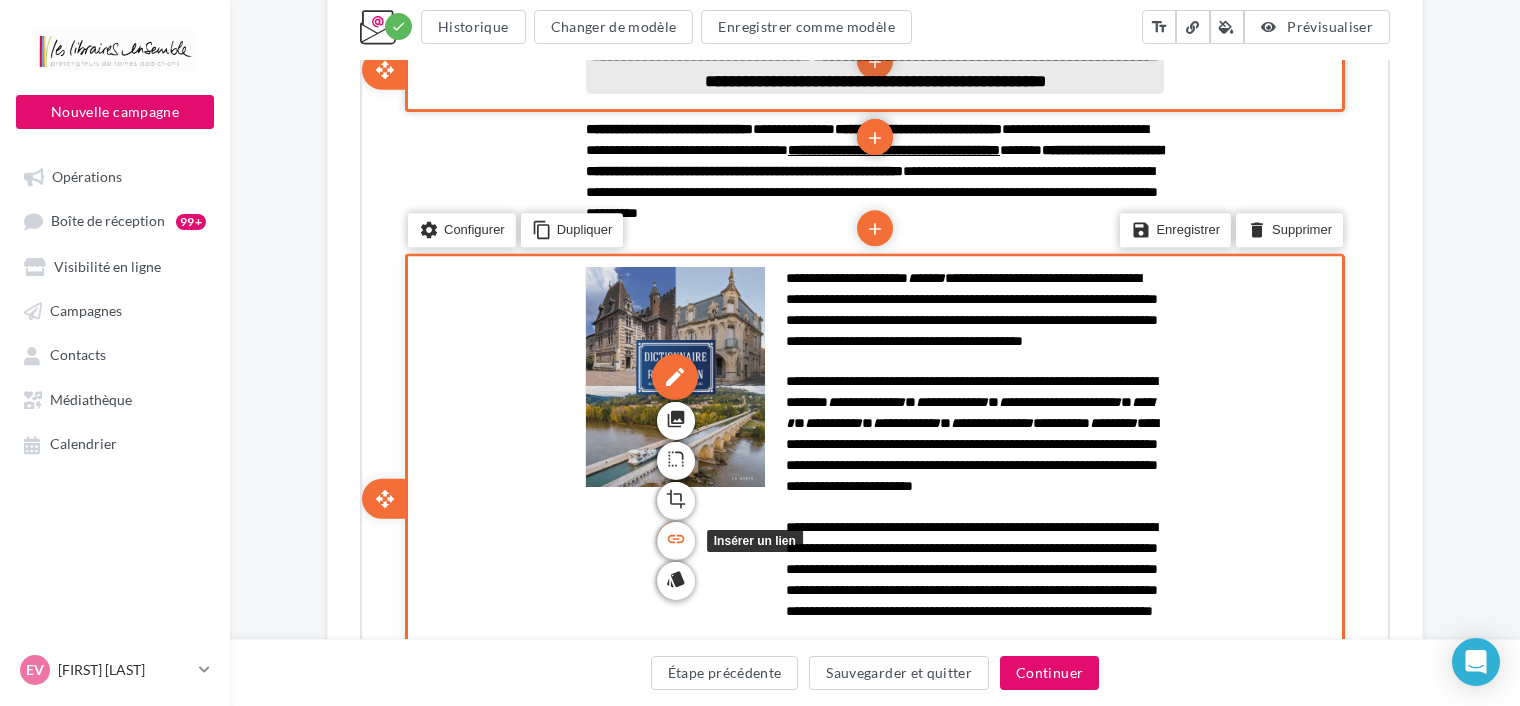 click on "link" at bounding box center [674, 537] 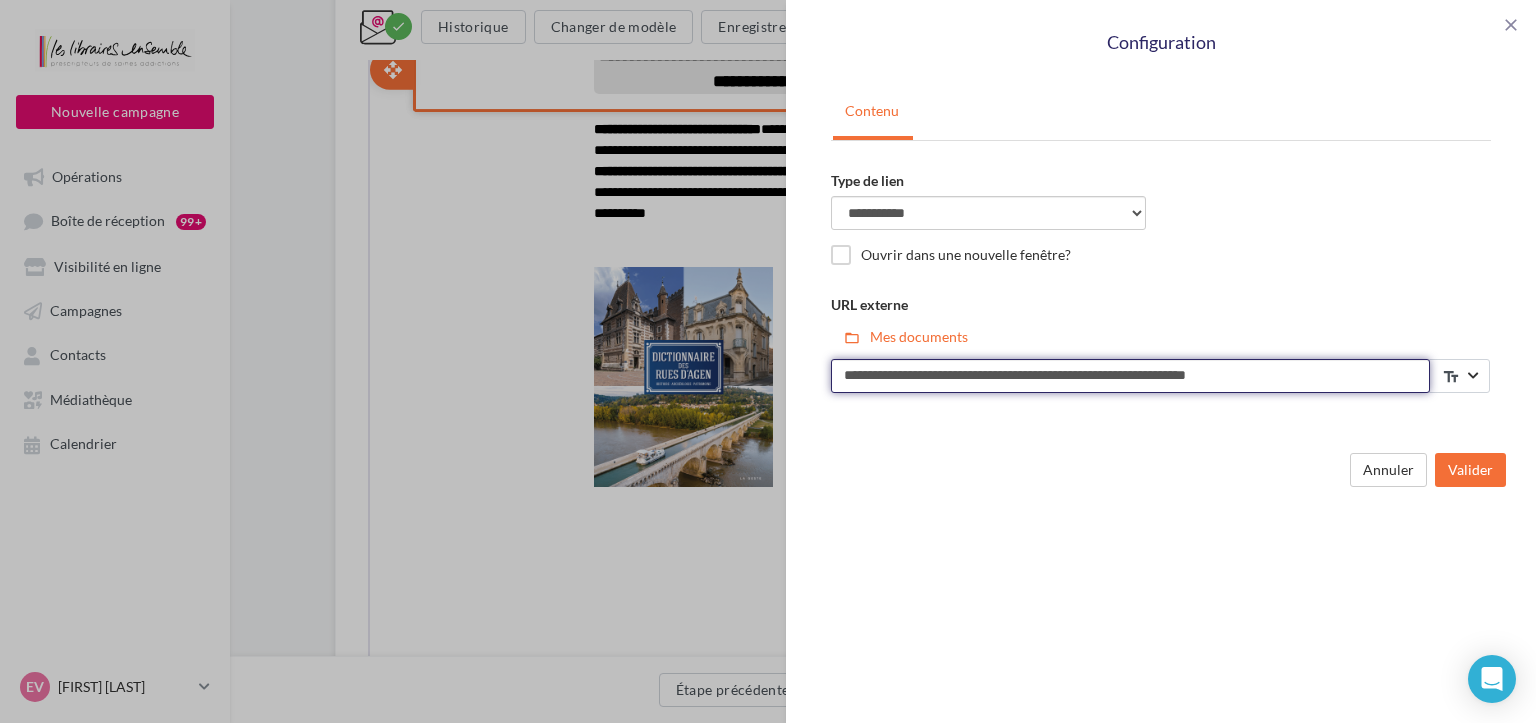 click on "**********" at bounding box center [1130, 376] 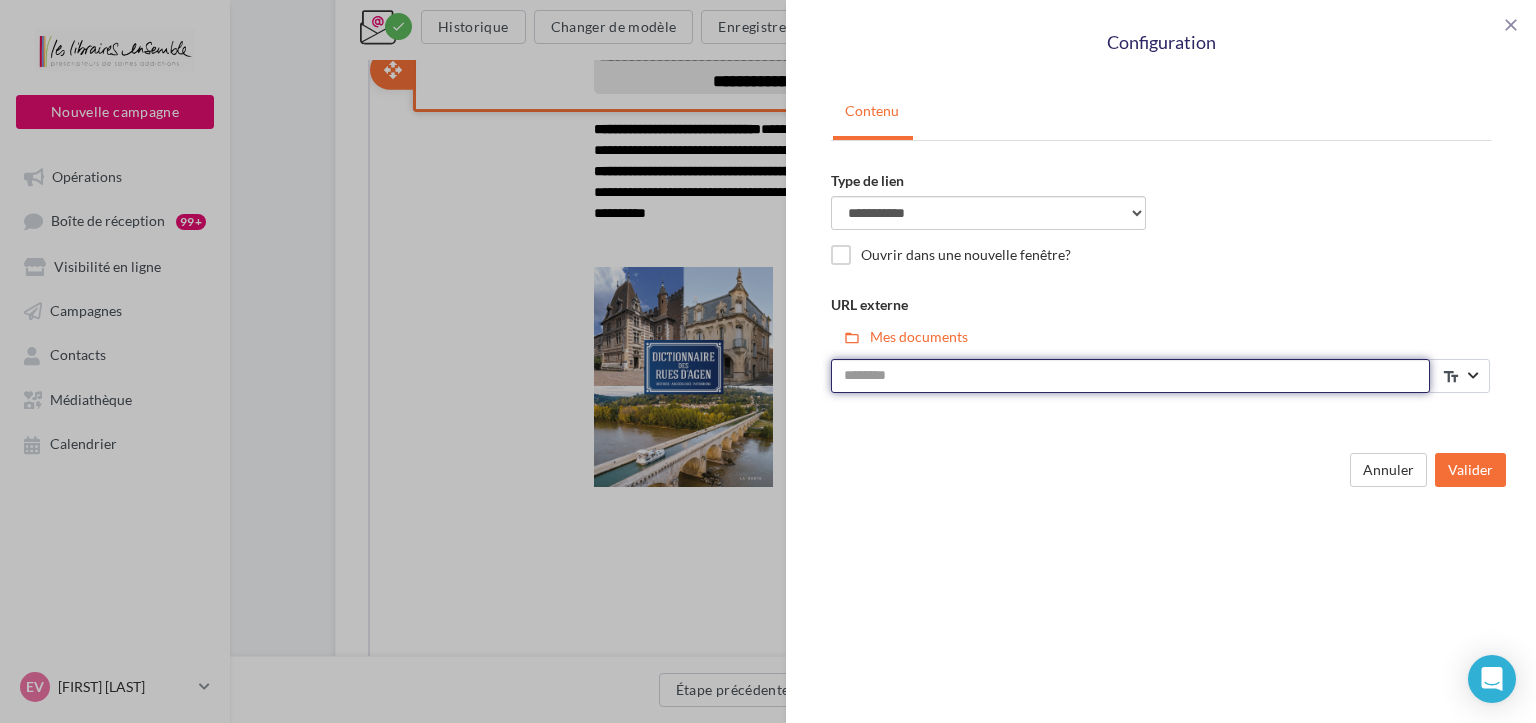 paste on "**********" 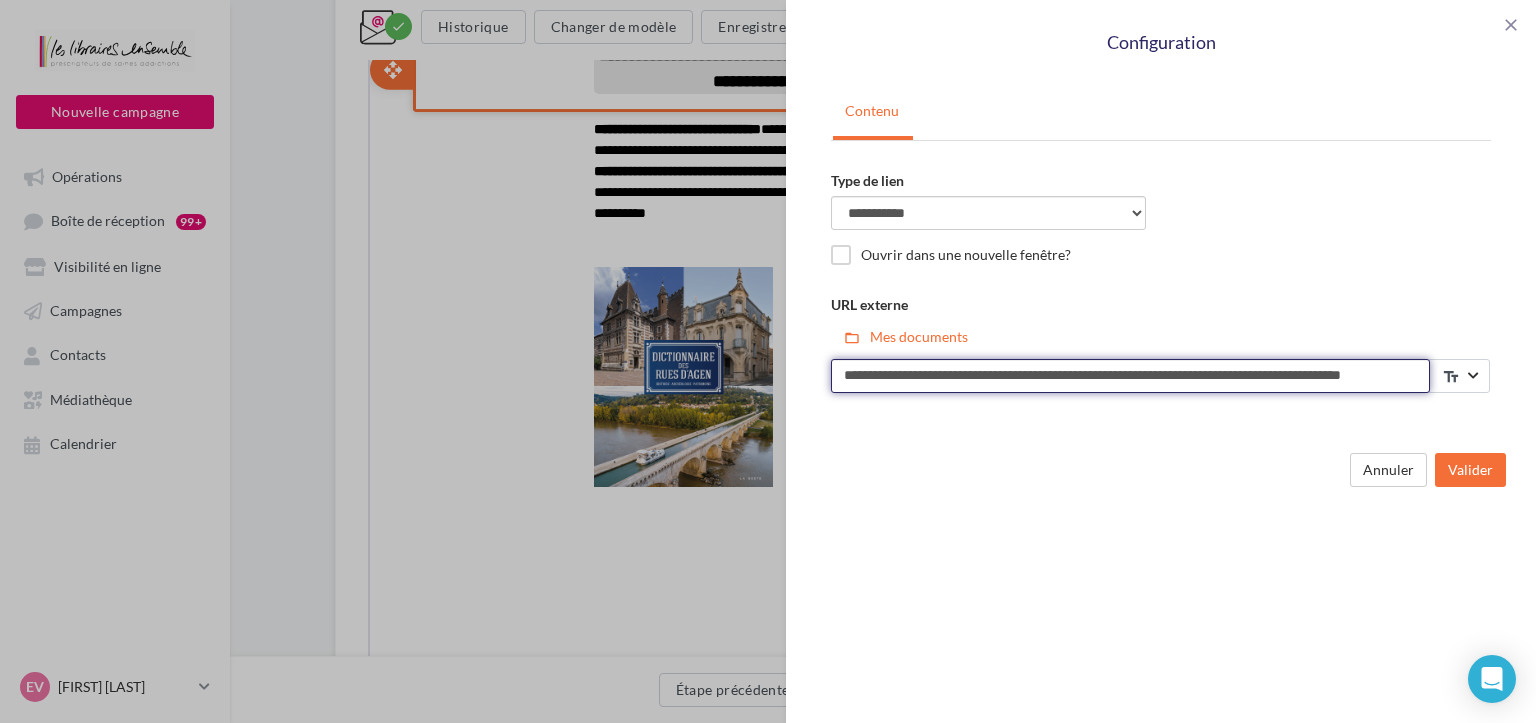 scroll, scrollTop: 0, scrollLeft: 59, axis: horizontal 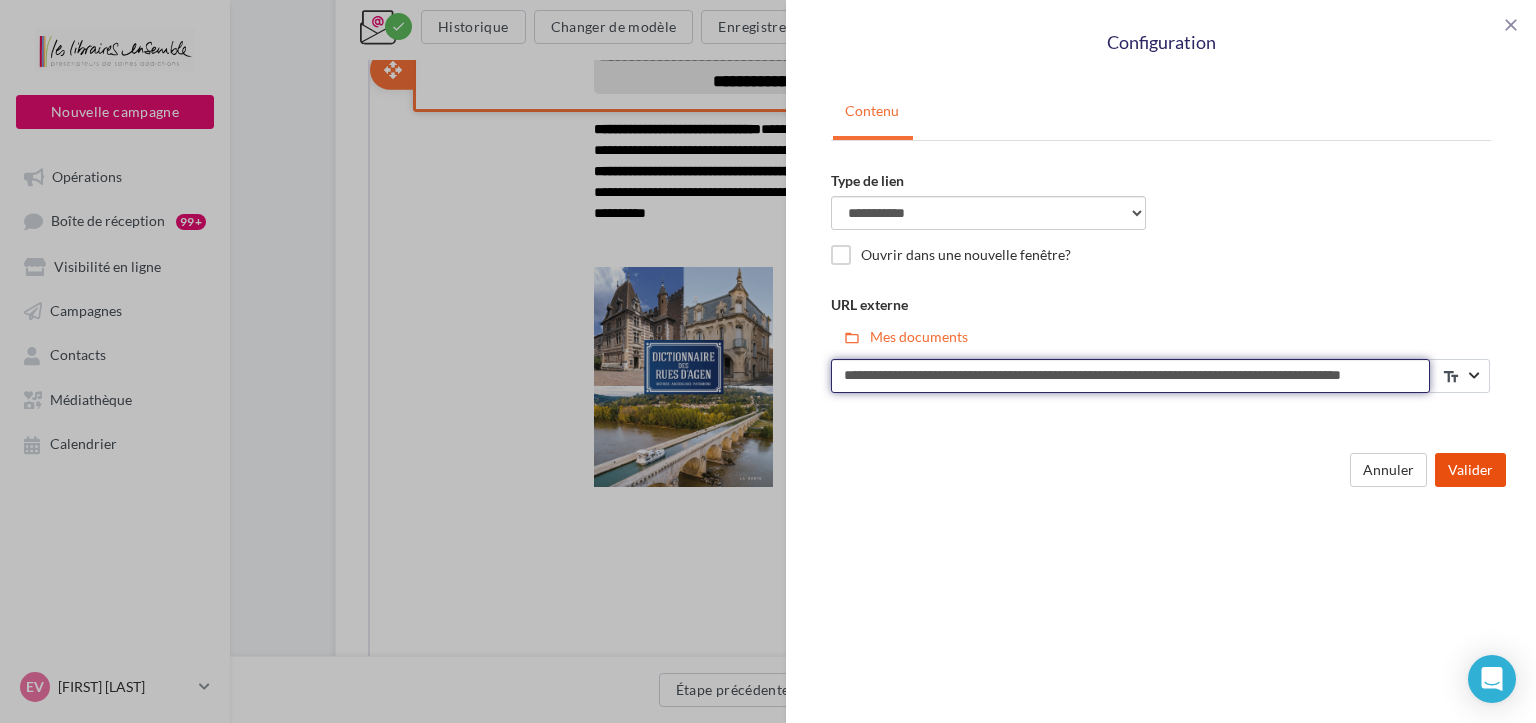 type on "**********" 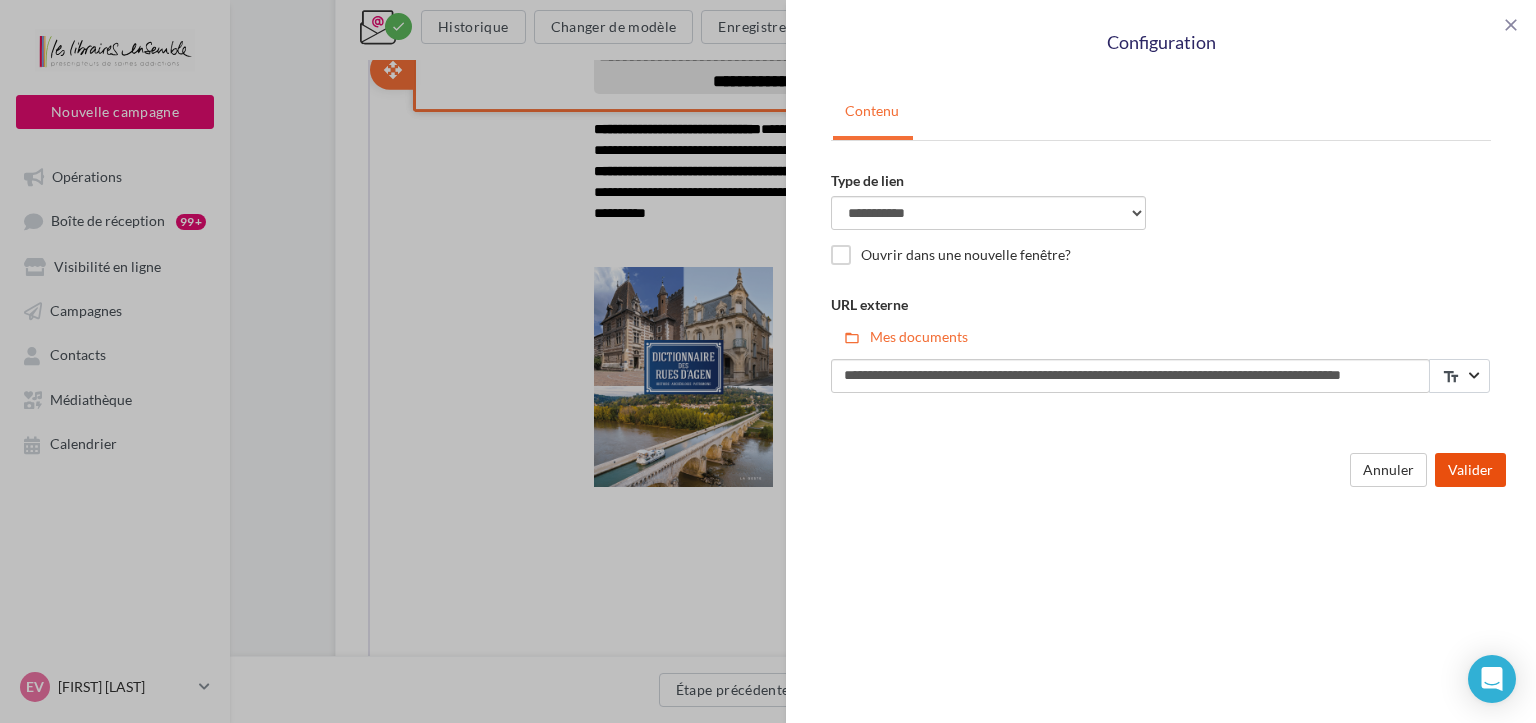 click on "Valider" at bounding box center [1470, 470] 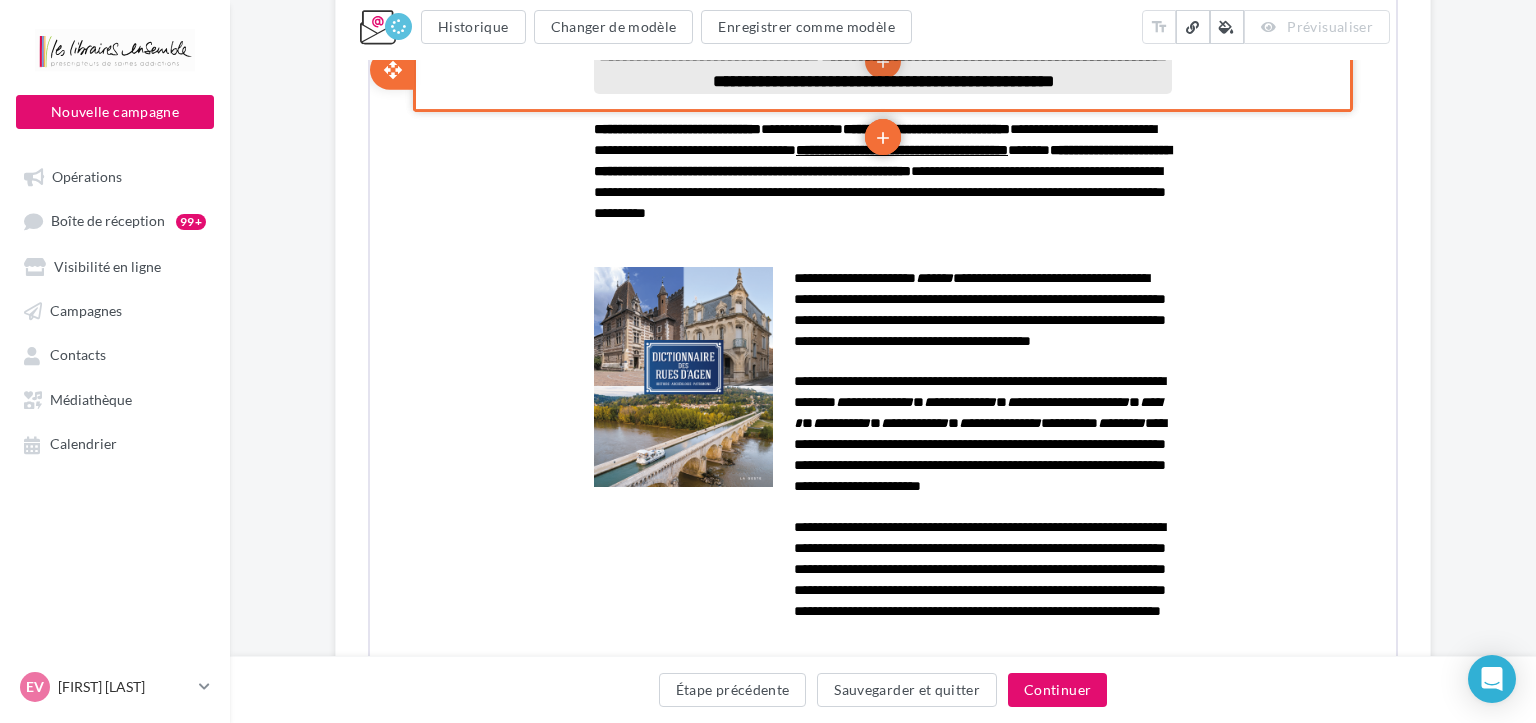scroll, scrollTop: 0, scrollLeft: 0, axis: both 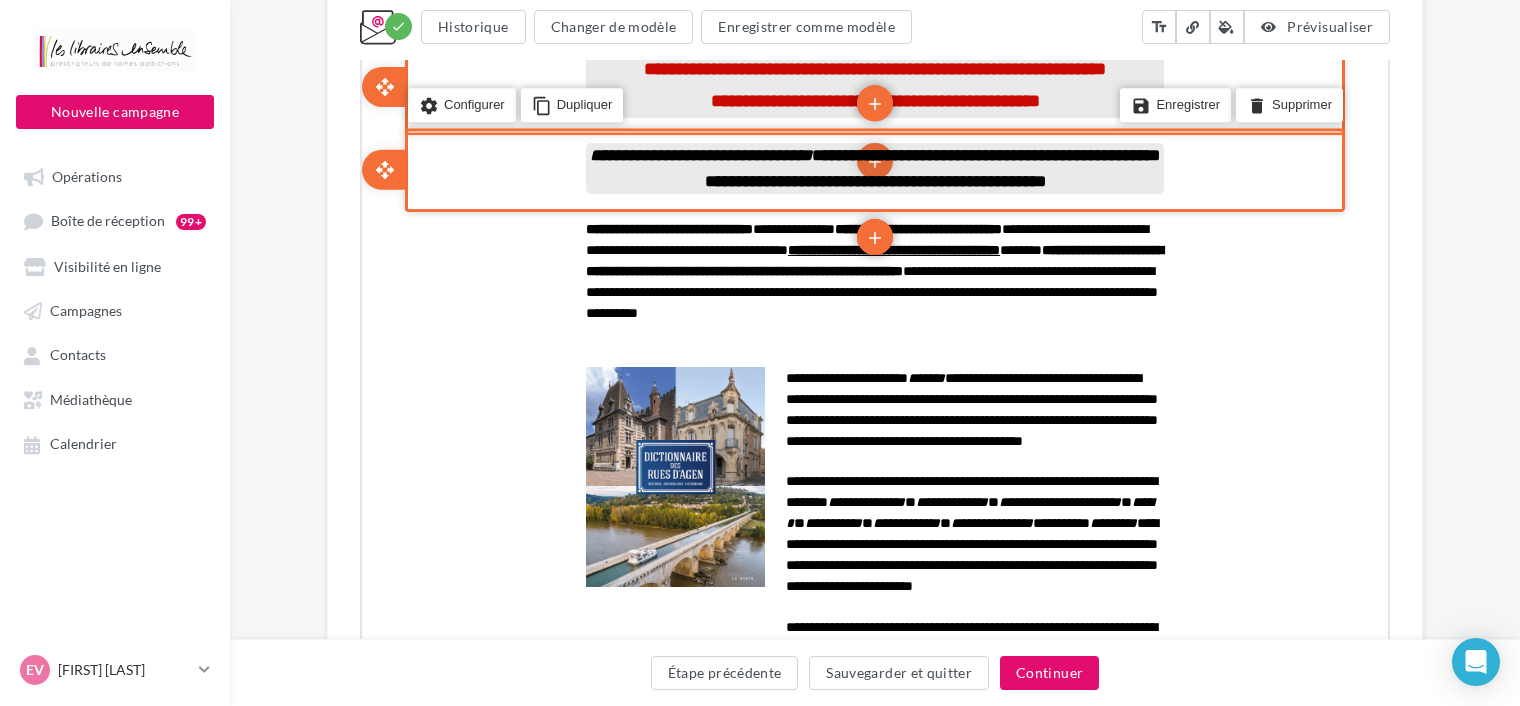 click on "**********" at bounding box center (699, 153) 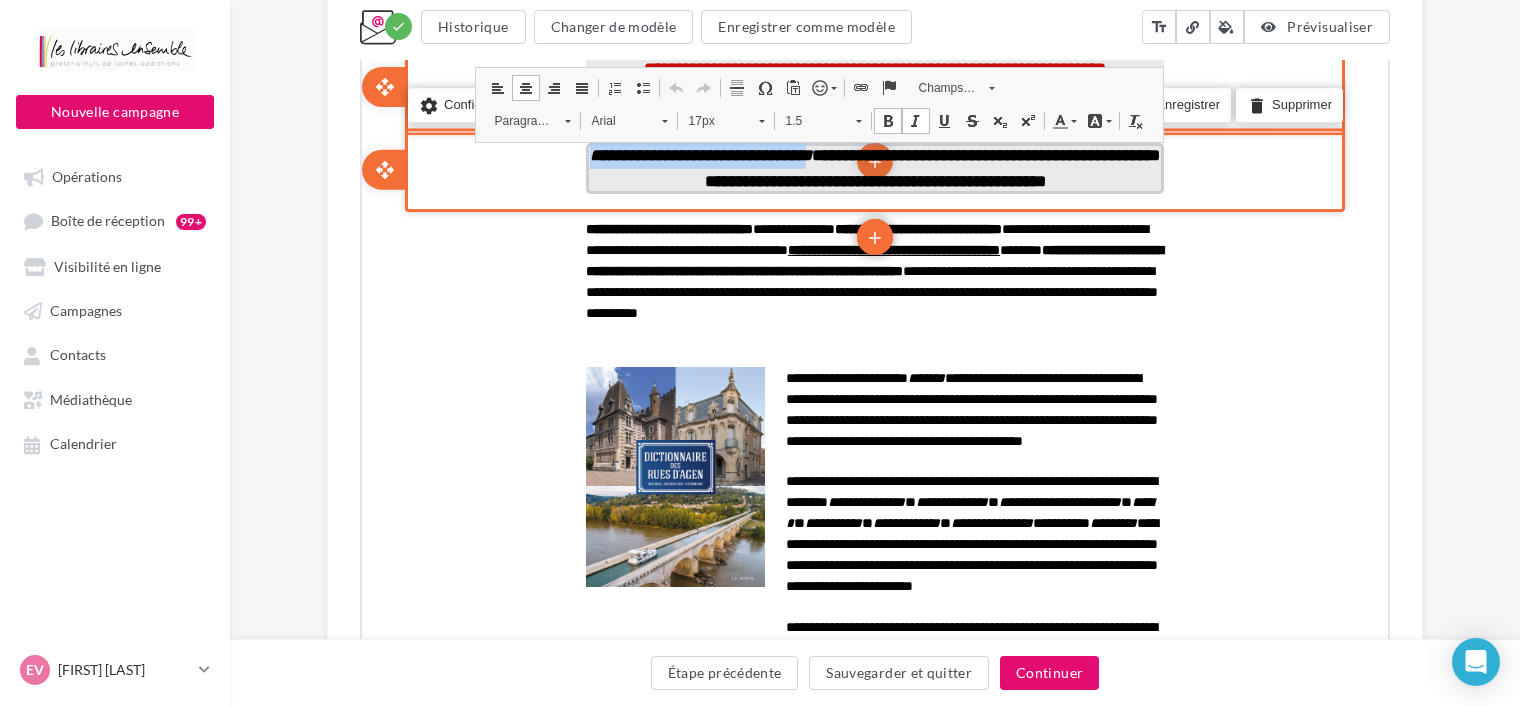 drag, startPoint x: 843, startPoint y: 152, endPoint x: 590, endPoint y: 157, distance: 253.04941 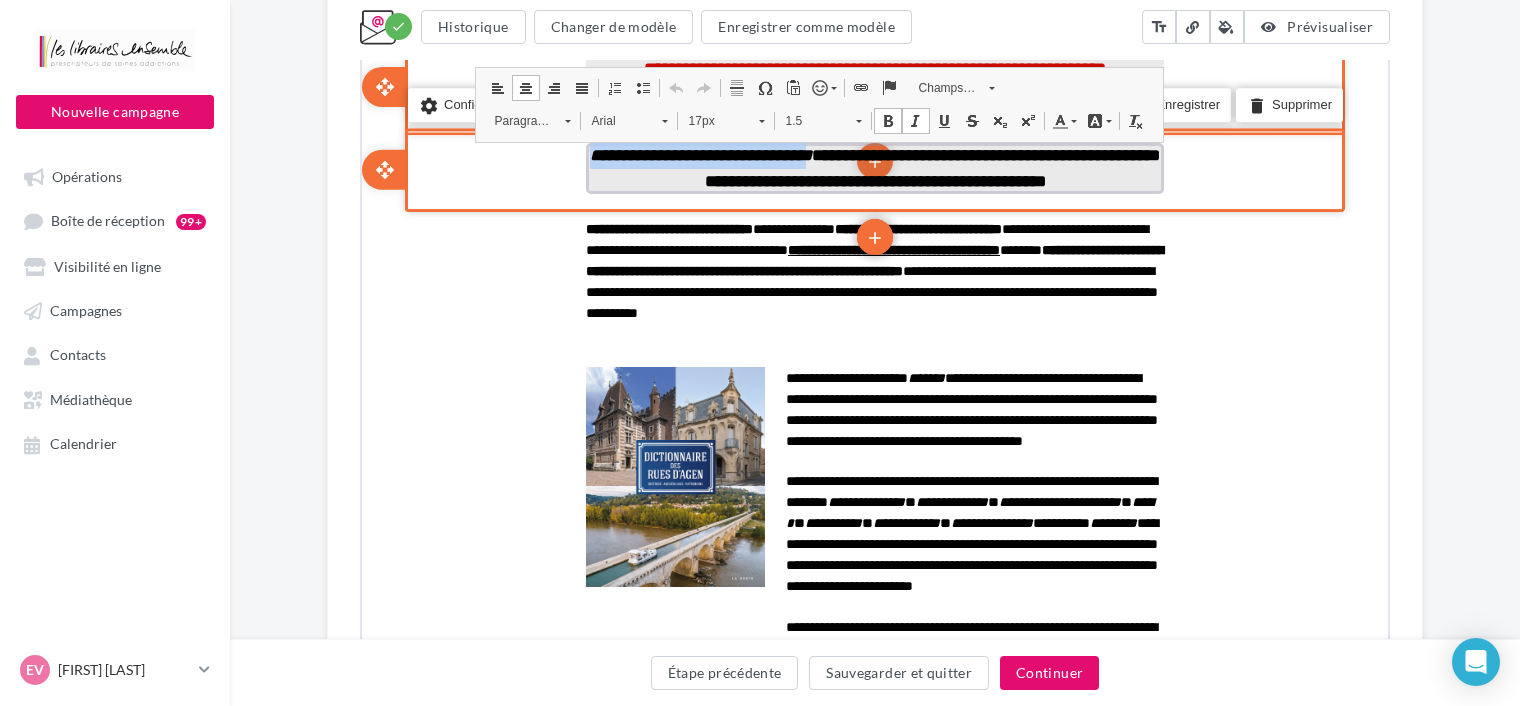 click on "**********" at bounding box center [699, 153] 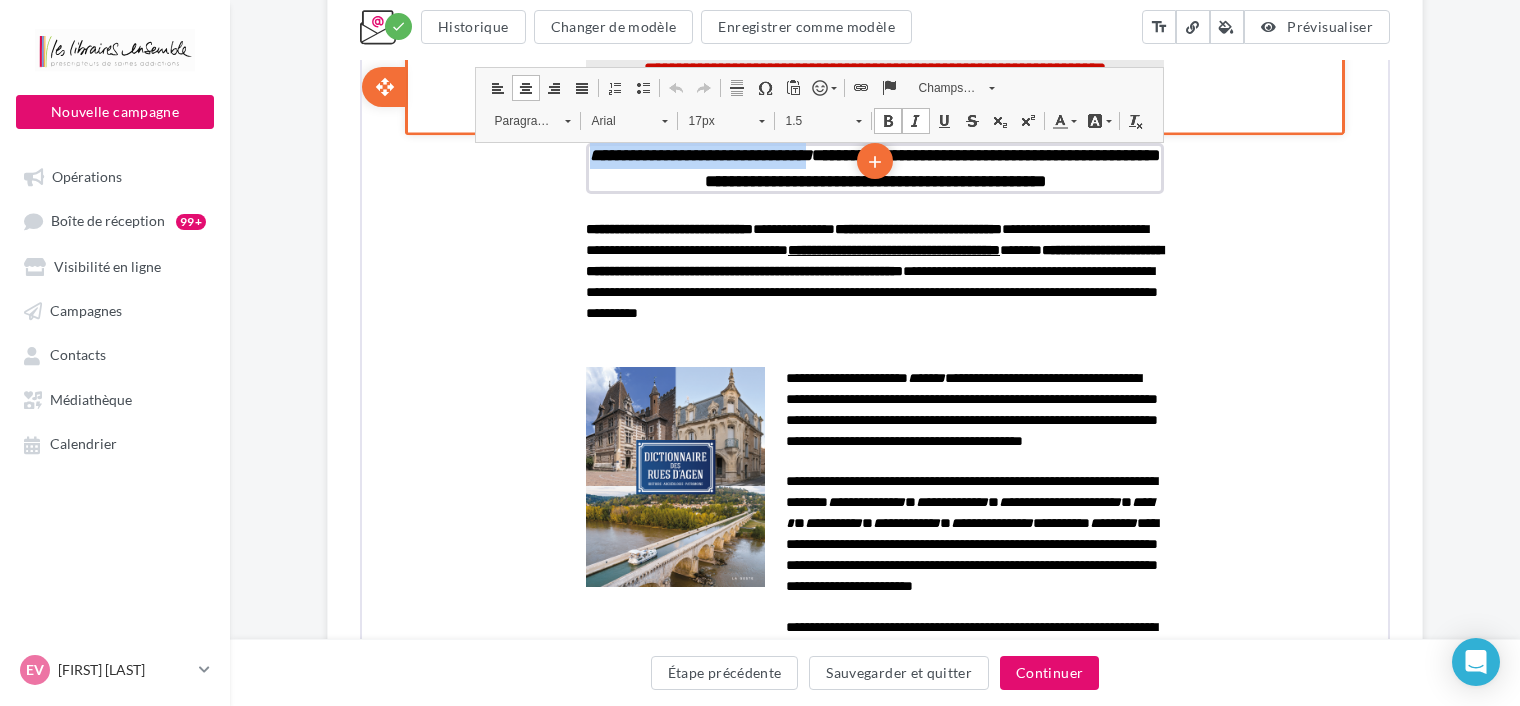 click at bounding box center (859, 86) 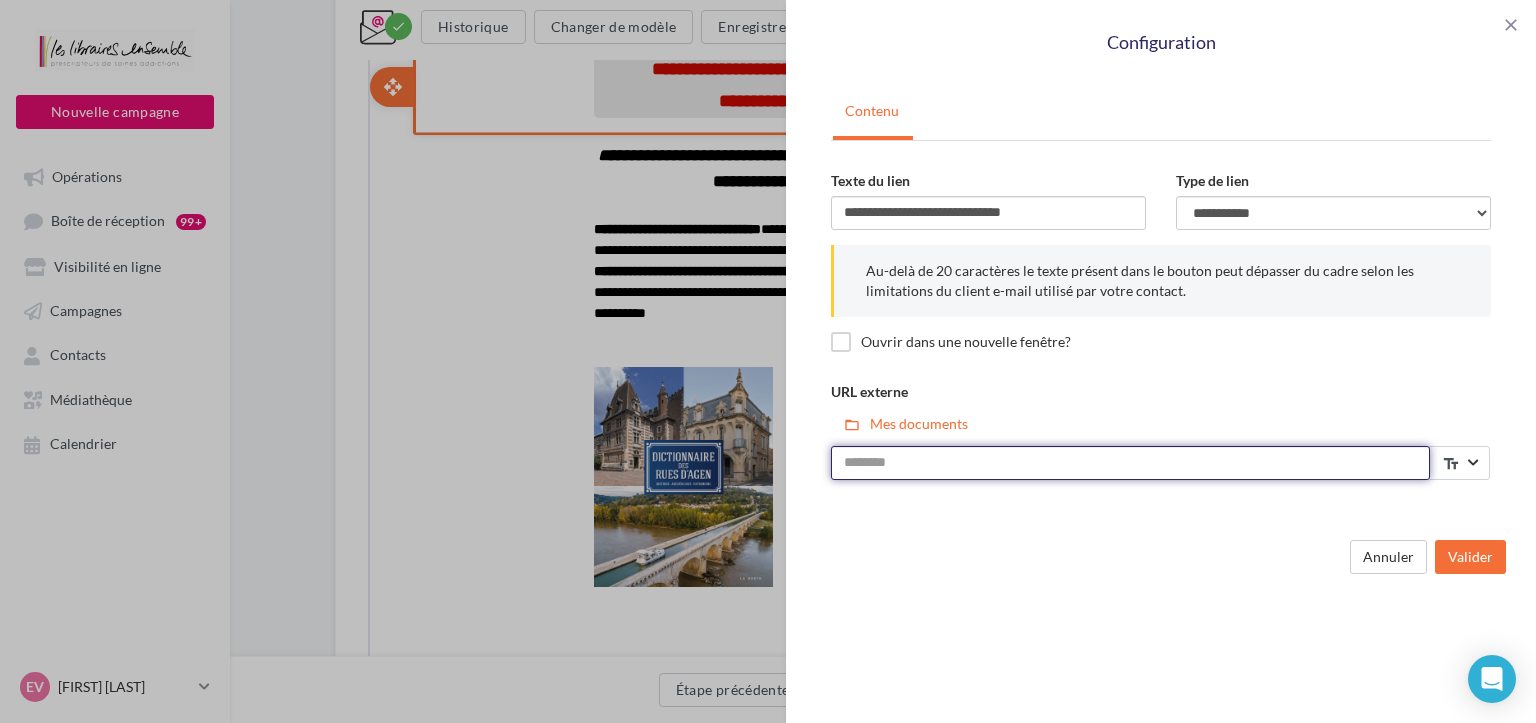 click on "URL externe" at bounding box center [1130, 463] 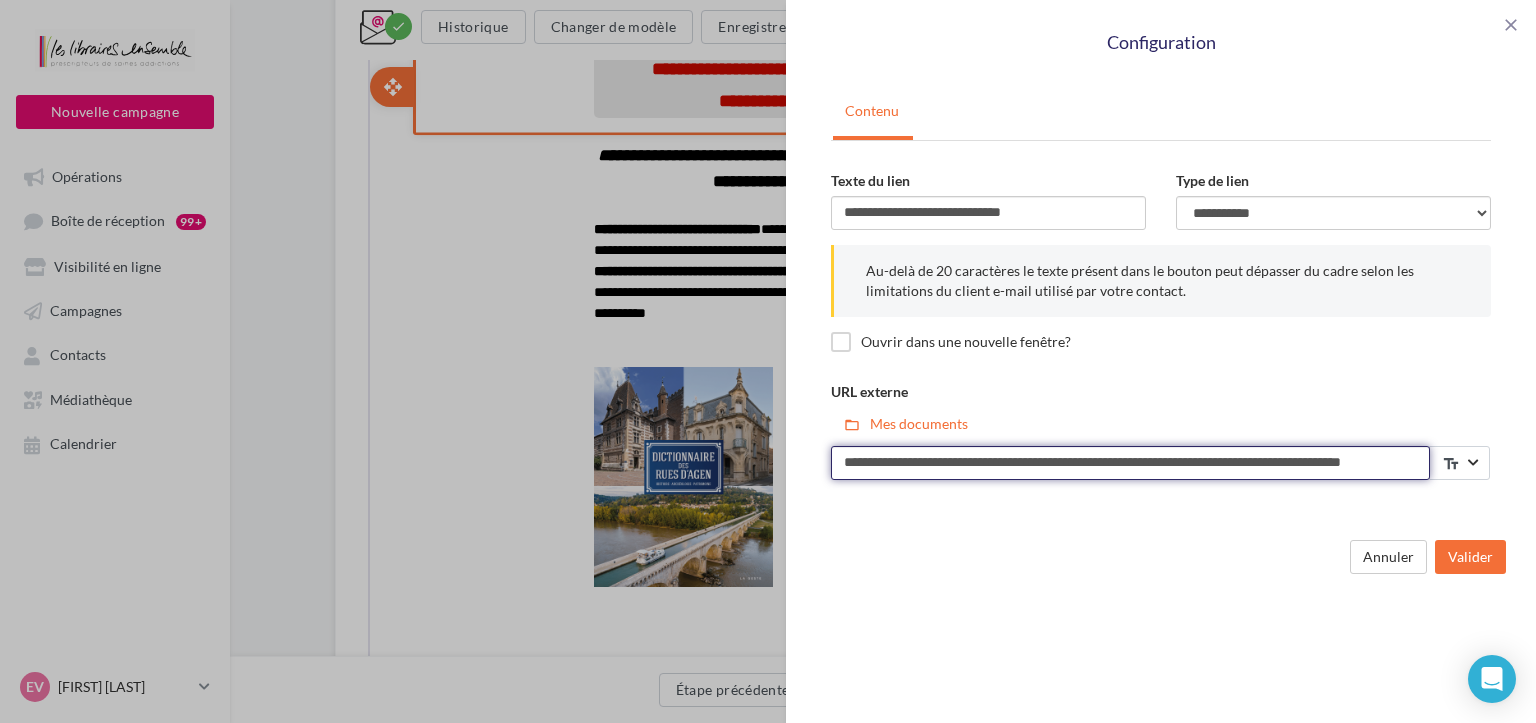 scroll, scrollTop: 0, scrollLeft: 59, axis: horizontal 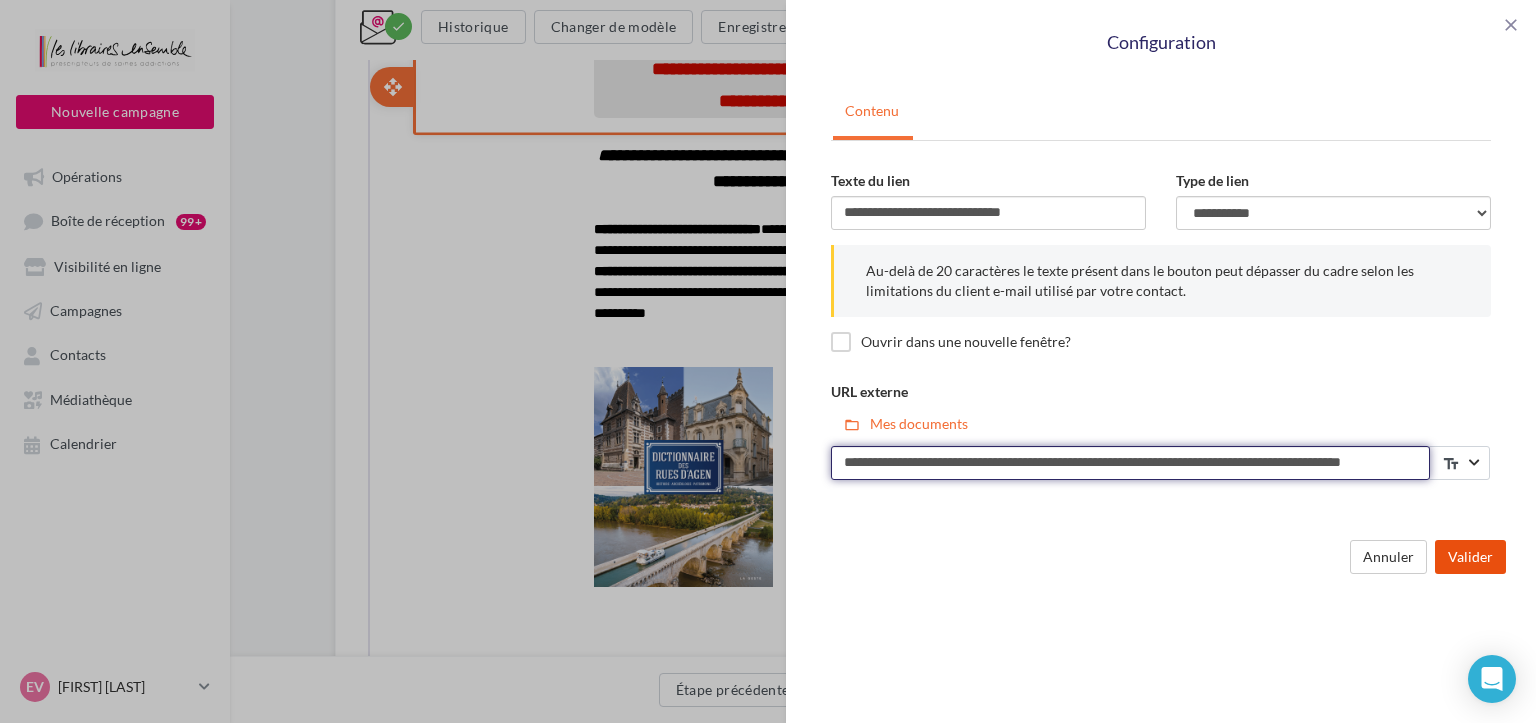 type on "**********" 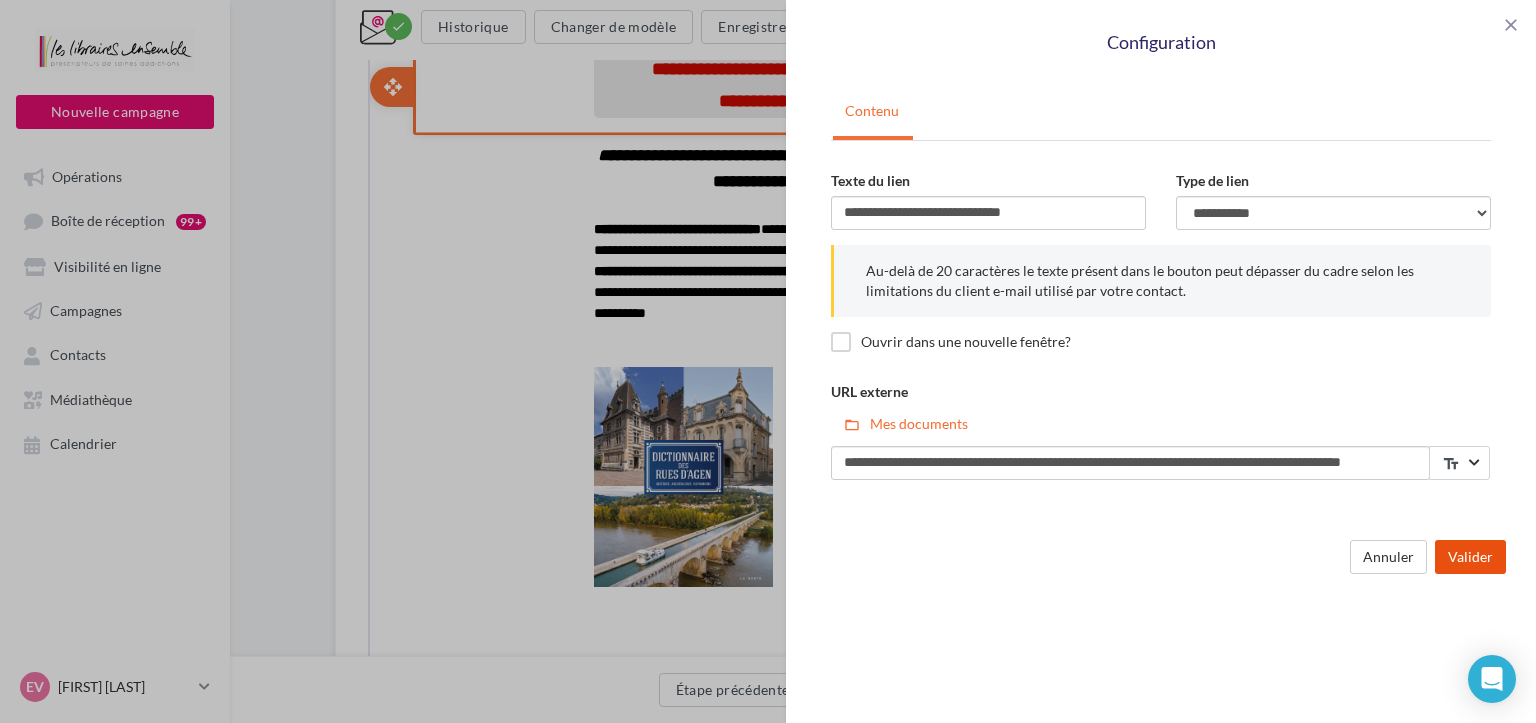 click on "Valider" at bounding box center [1470, 557] 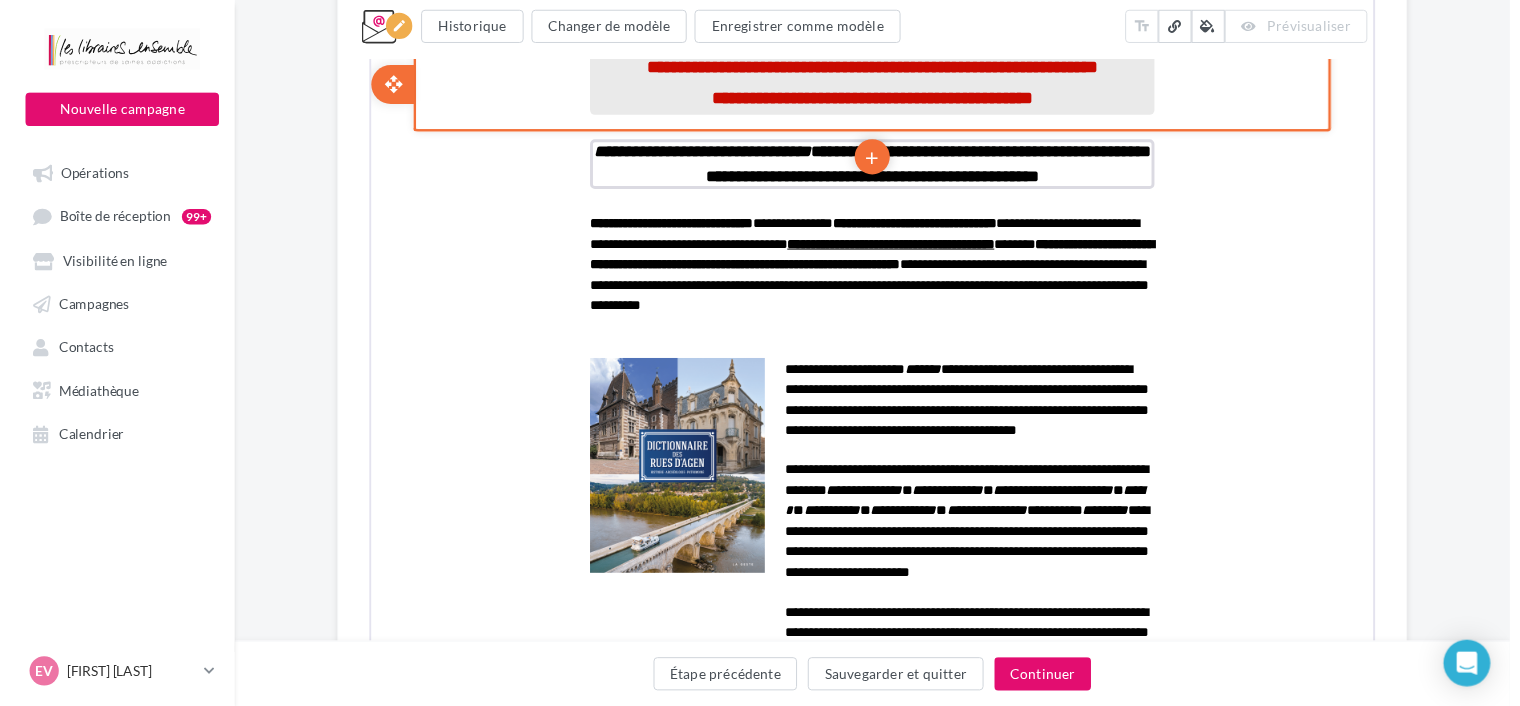 scroll, scrollTop: 0, scrollLeft: 0, axis: both 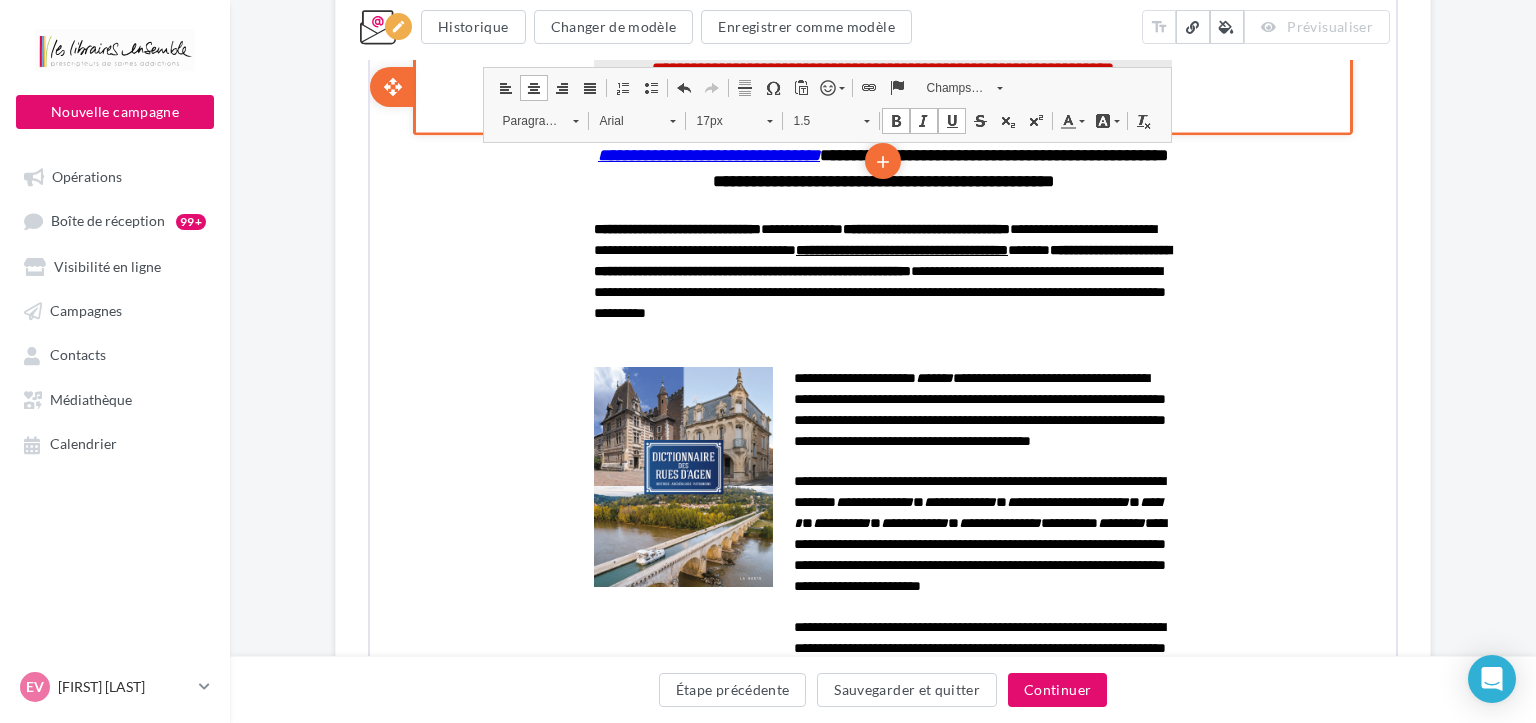 click on "**********" at bounding box center (768, 361) 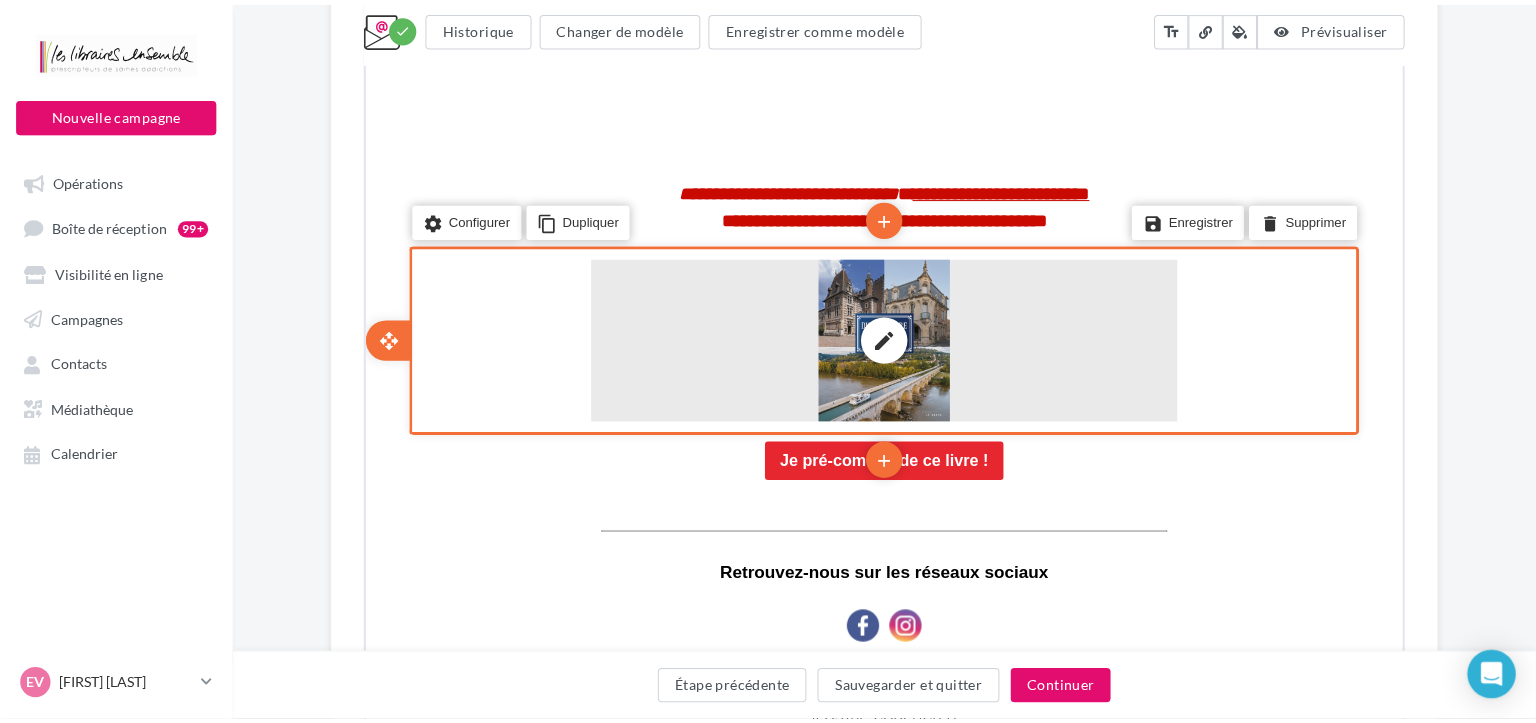 scroll, scrollTop: 1355, scrollLeft: 0, axis: vertical 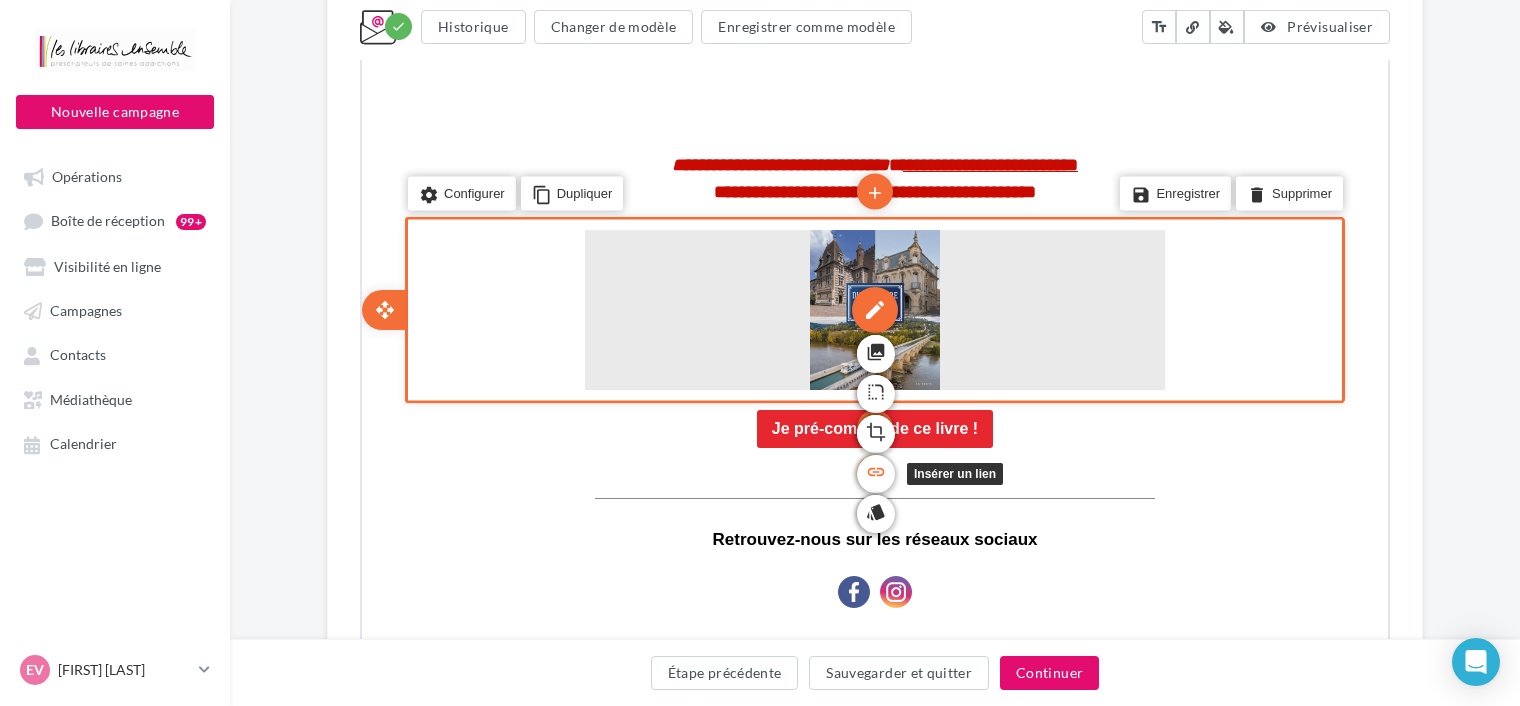 click on "link" at bounding box center (874, 470) 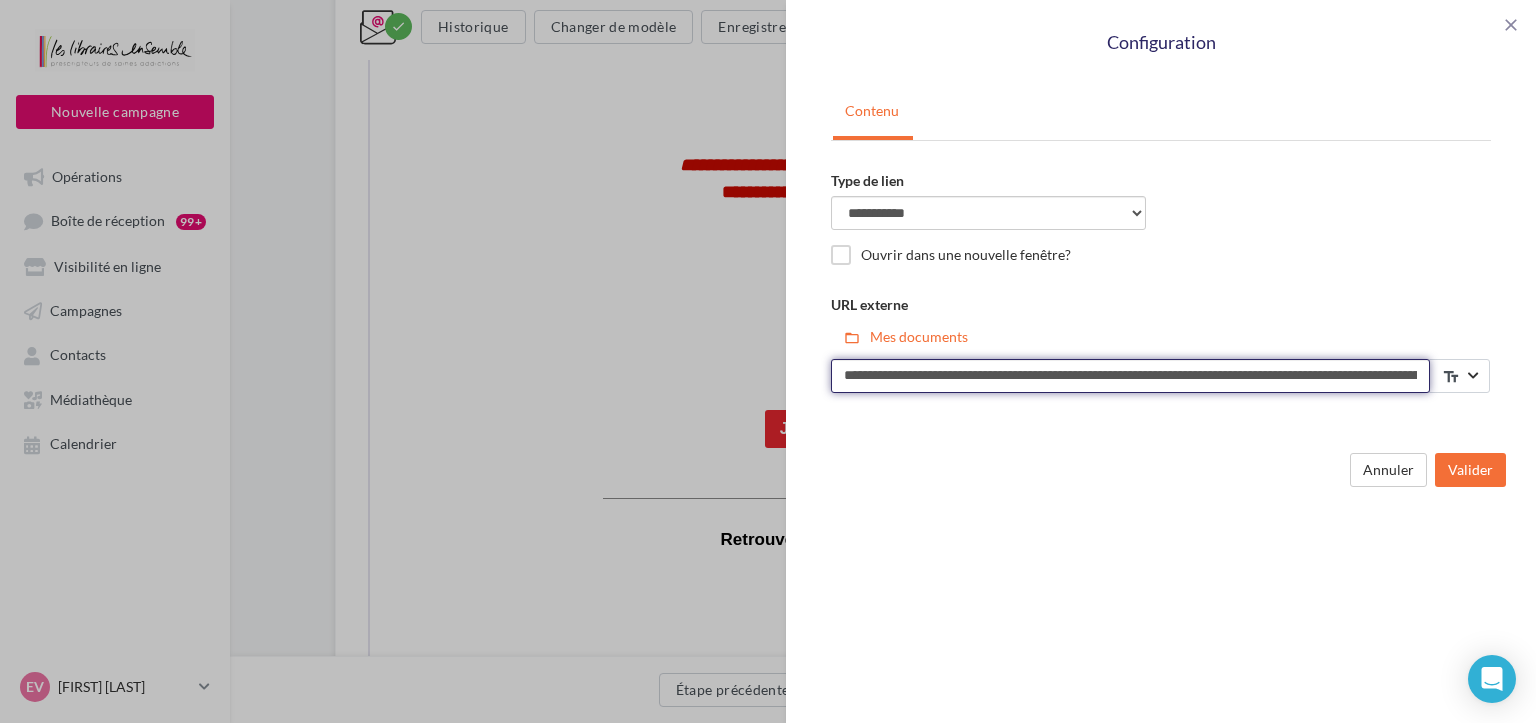 click on "**********" at bounding box center [1130, 376] 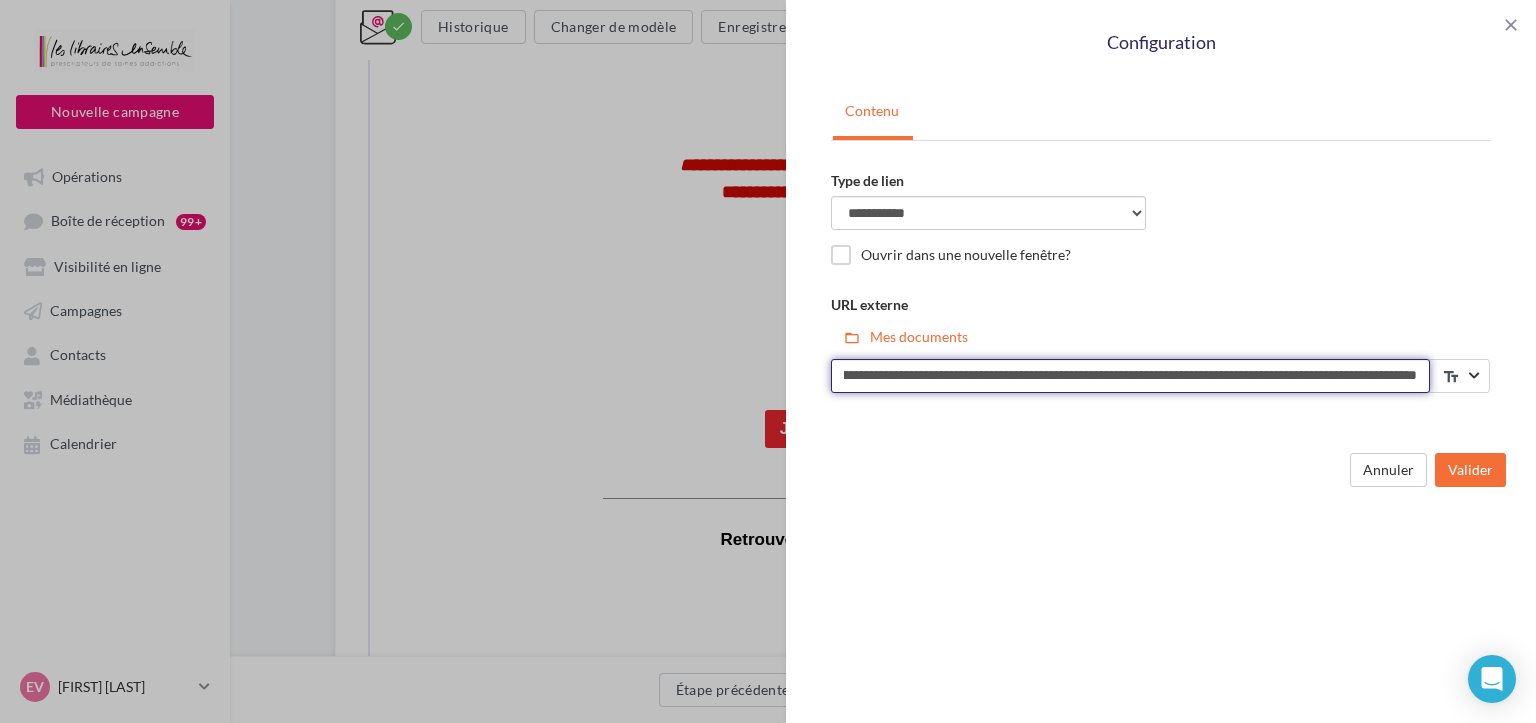 drag, startPoint x: 844, startPoint y: 382, endPoint x: 1535, endPoint y: 383, distance: 691.00073 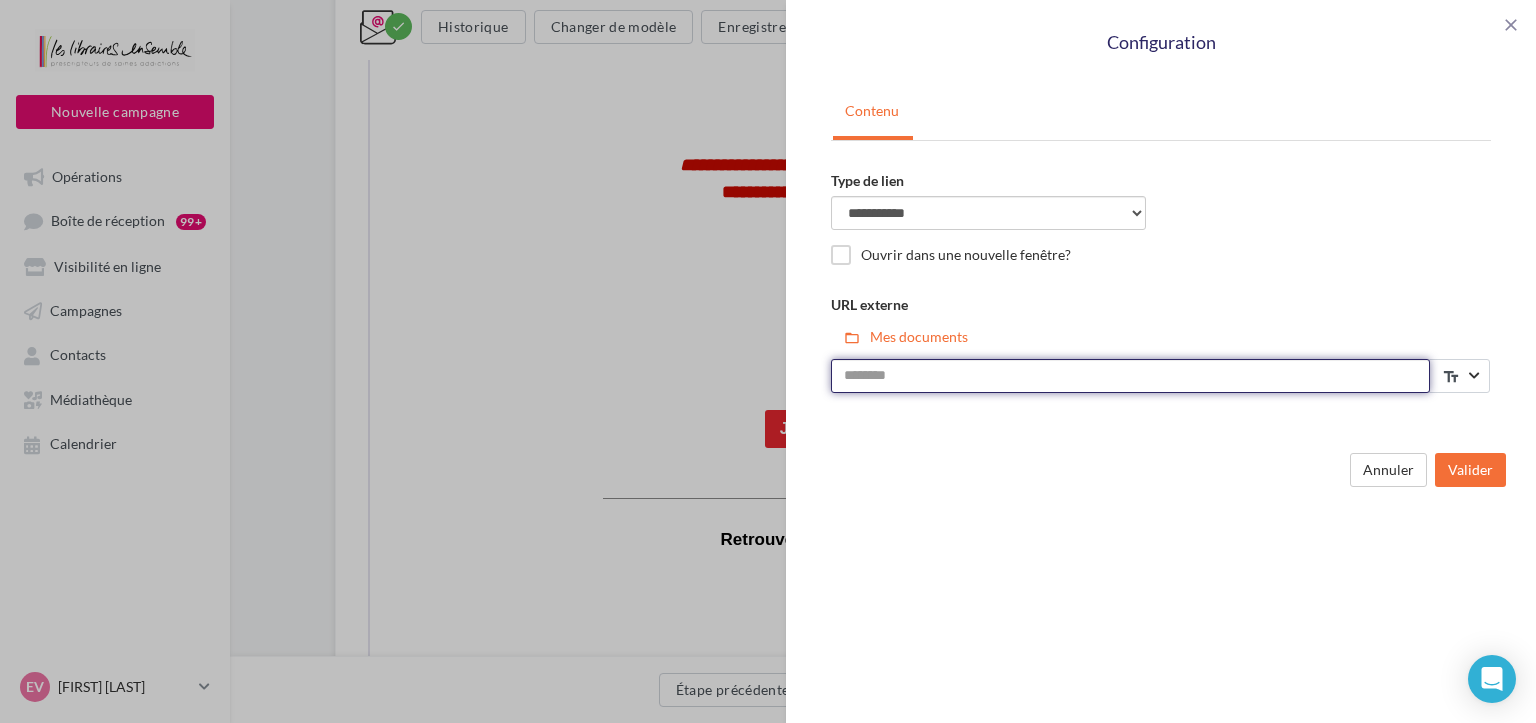 scroll, scrollTop: 0, scrollLeft: 0, axis: both 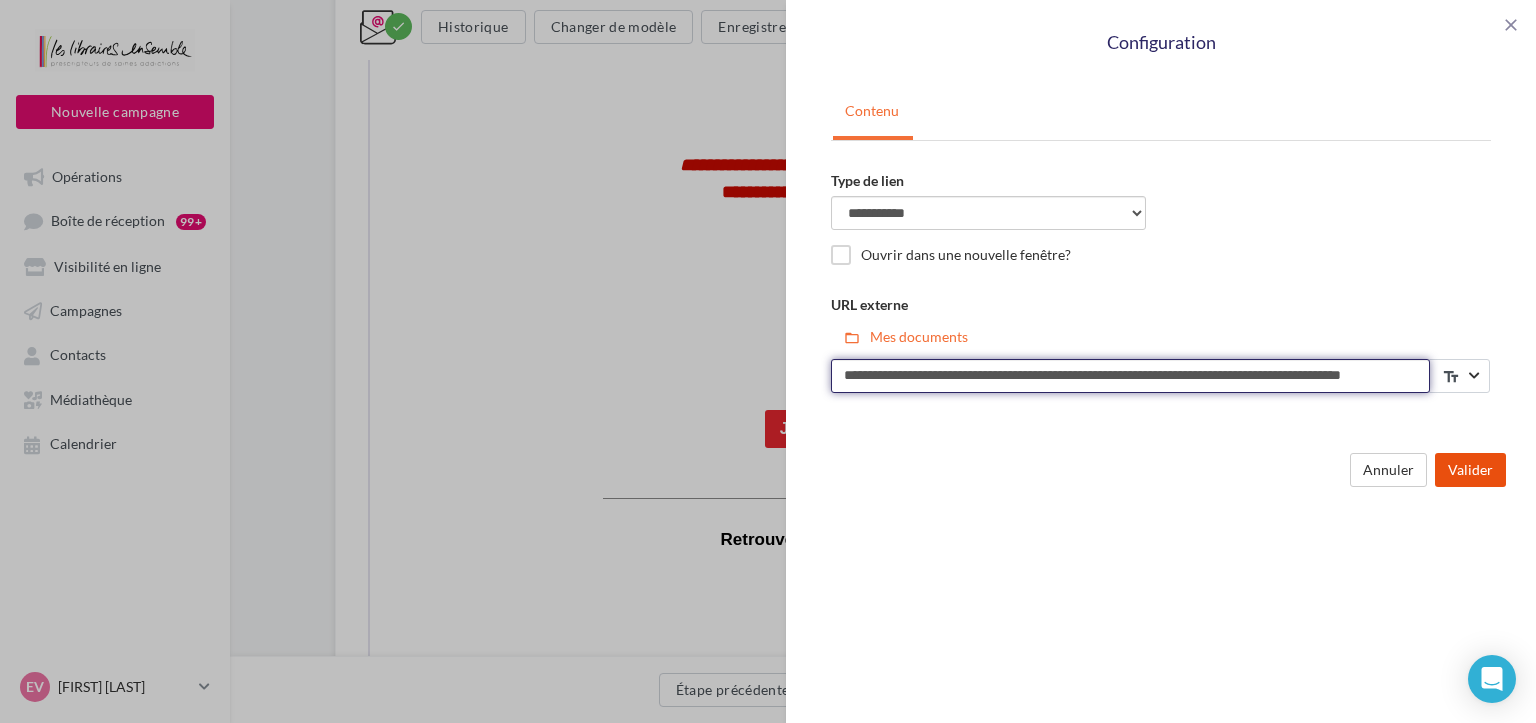 type on "**********" 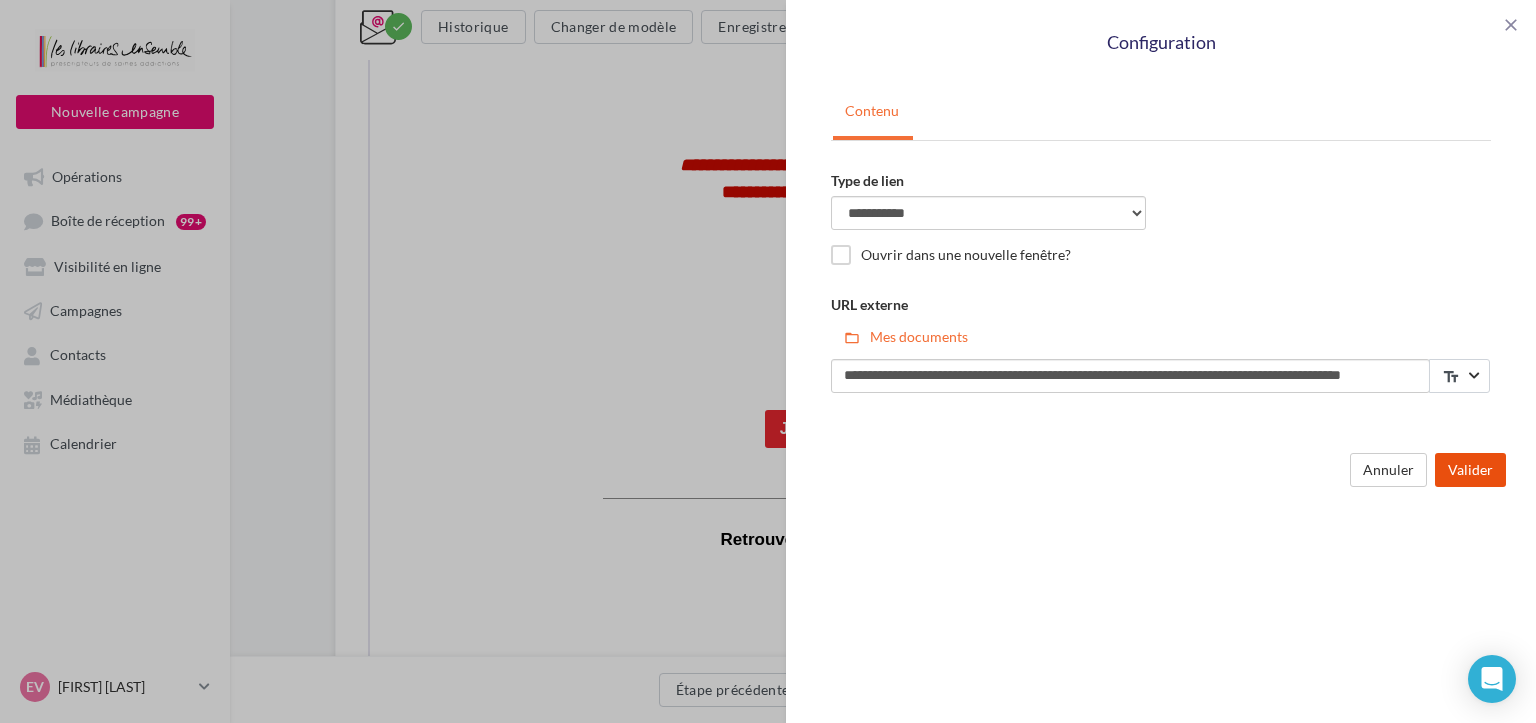 click on "Valider" at bounding box center (1470, 470) 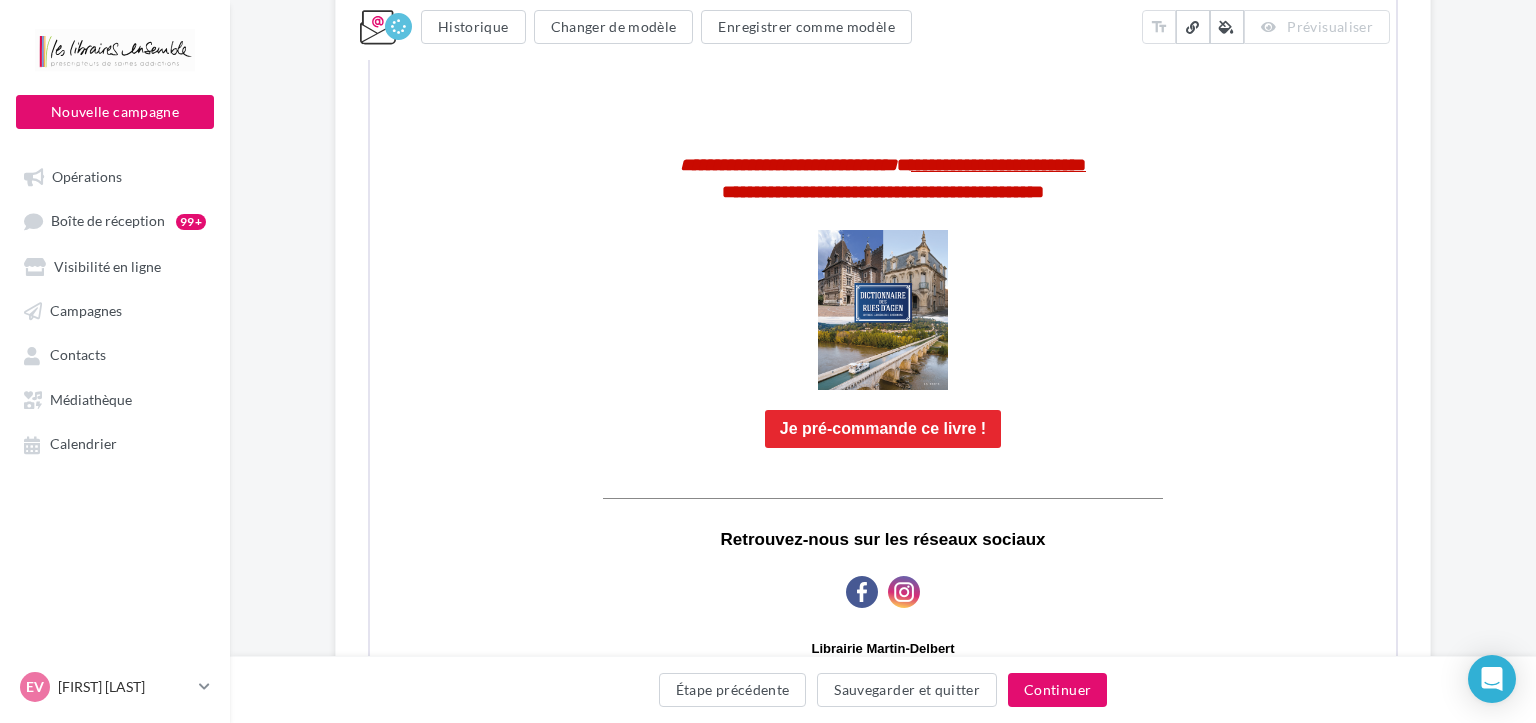 scroll, scrollTop: 0, scrollLeft: 0, axis: both 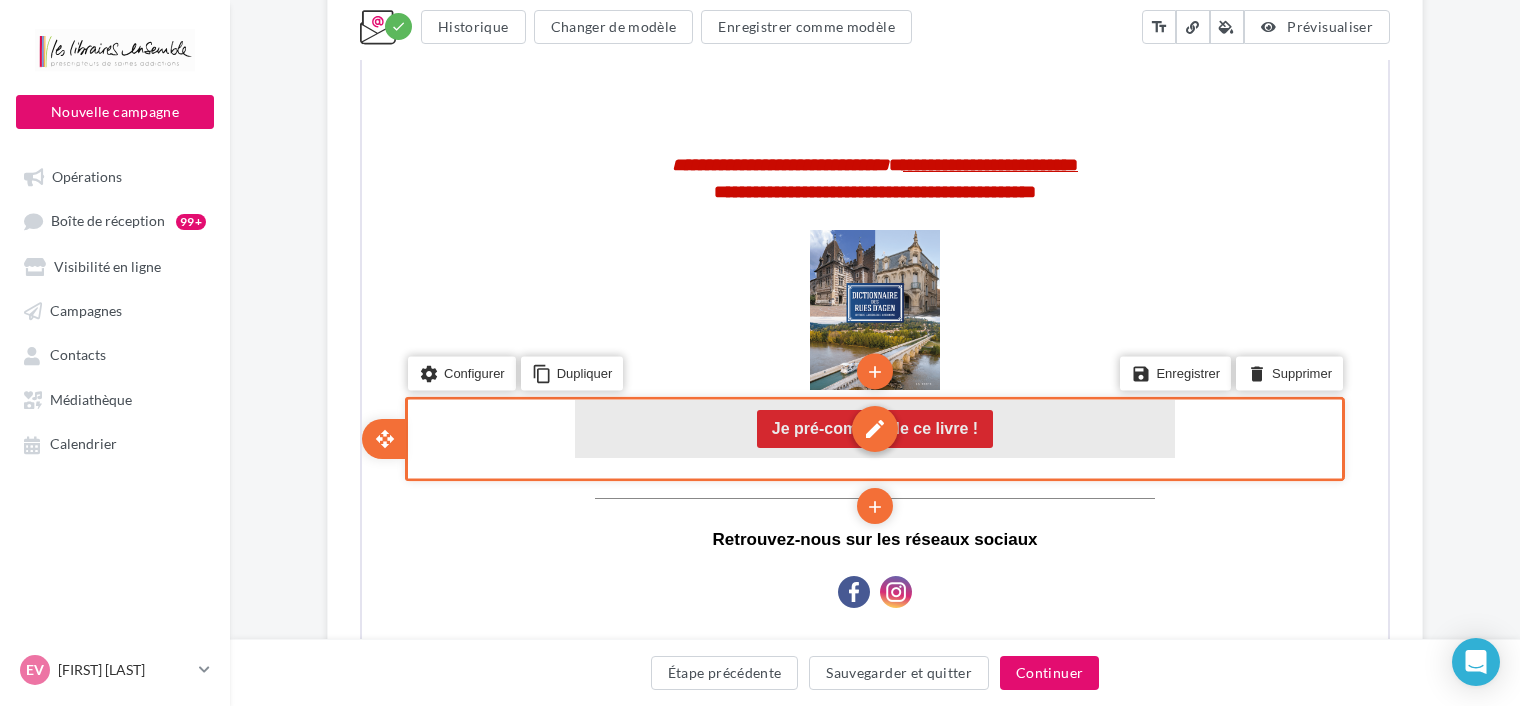 click on "edit" at bounding box center [873, 427] 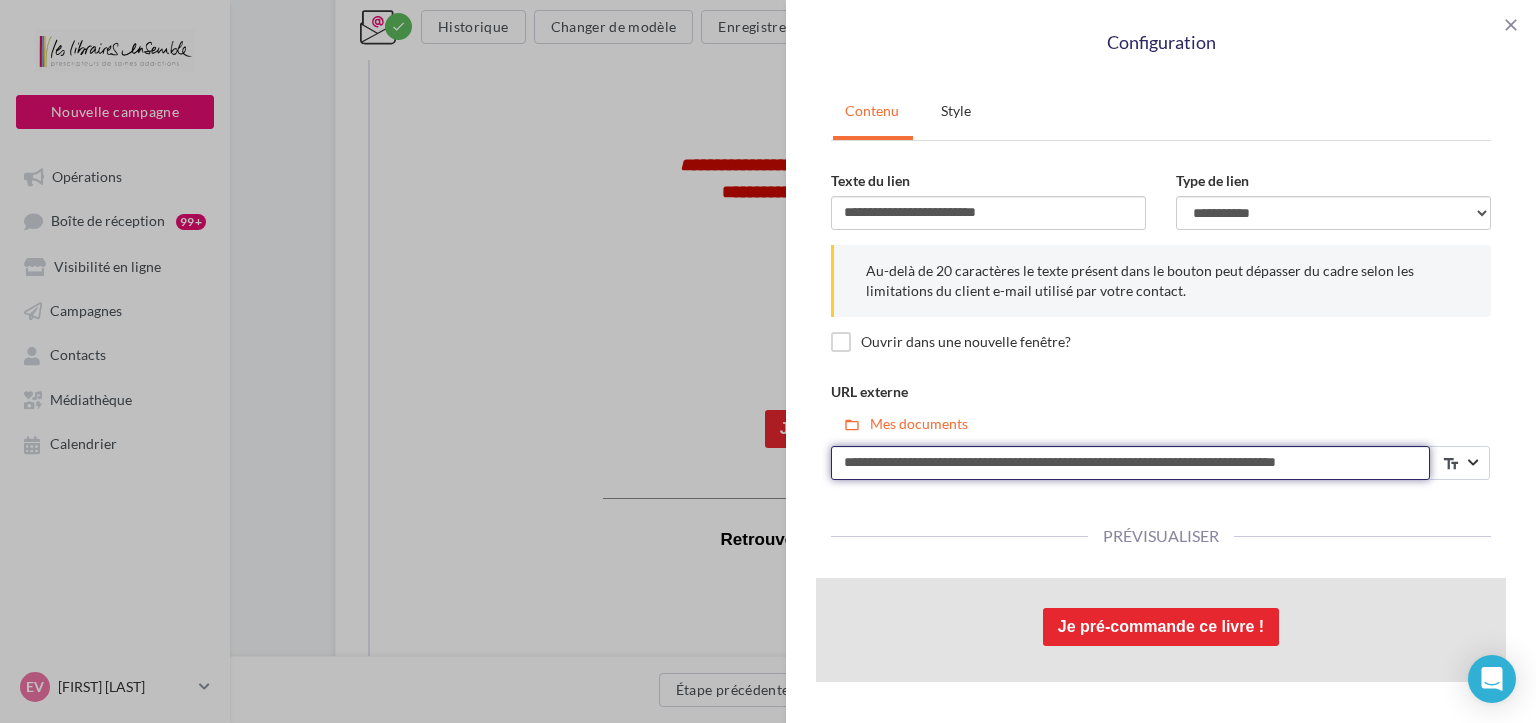 click on "**********" at bounding box center [1130, 463] 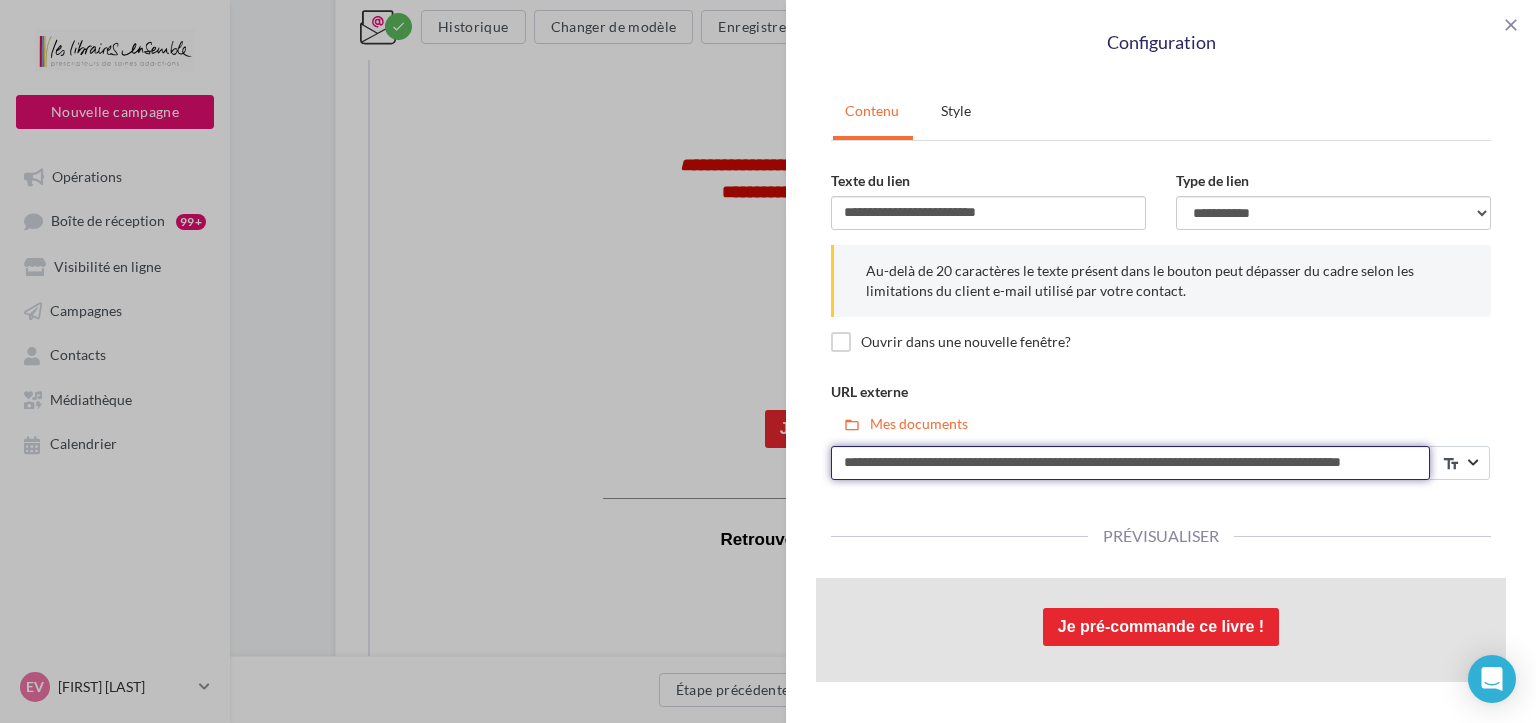 scroll, scrollTop: 0, scrollLeft: 59, axis: horizontal 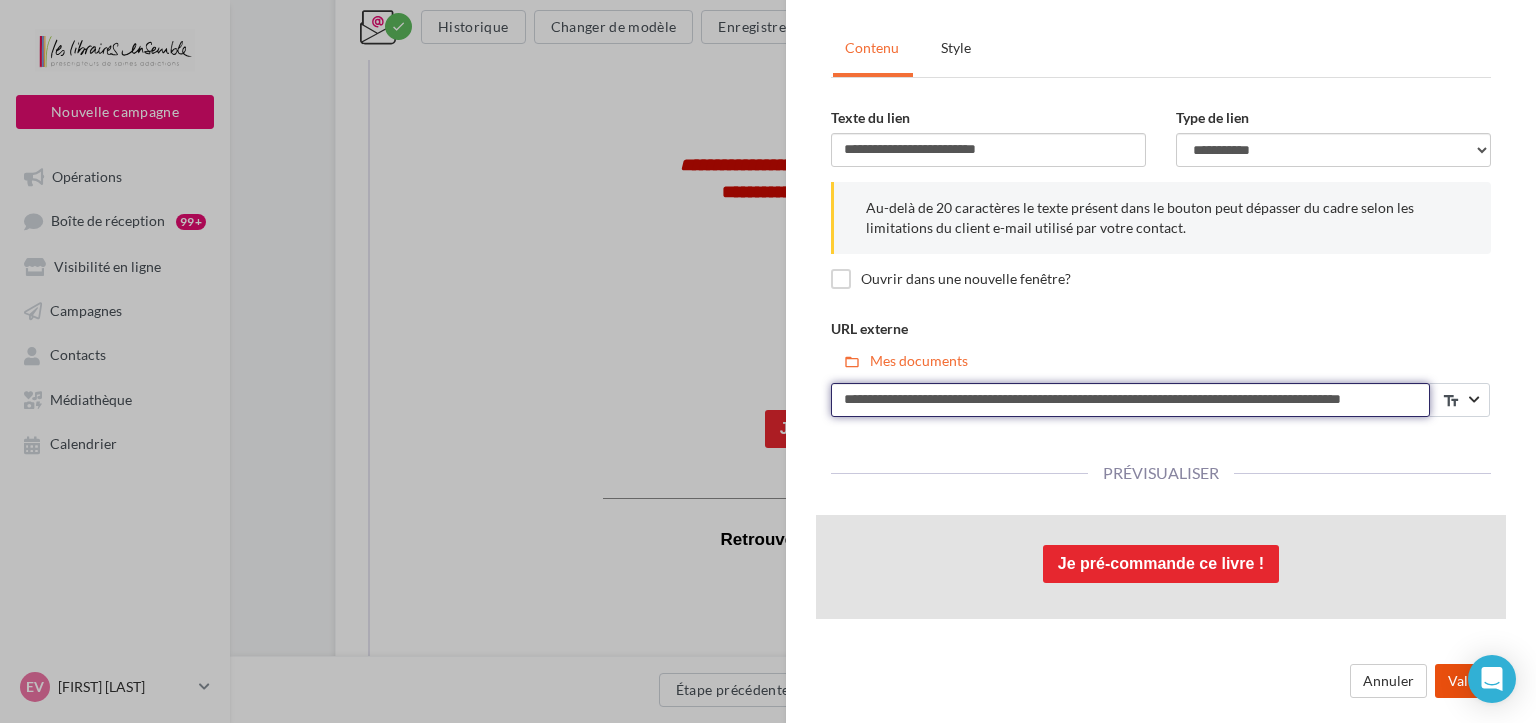 type on "**********" 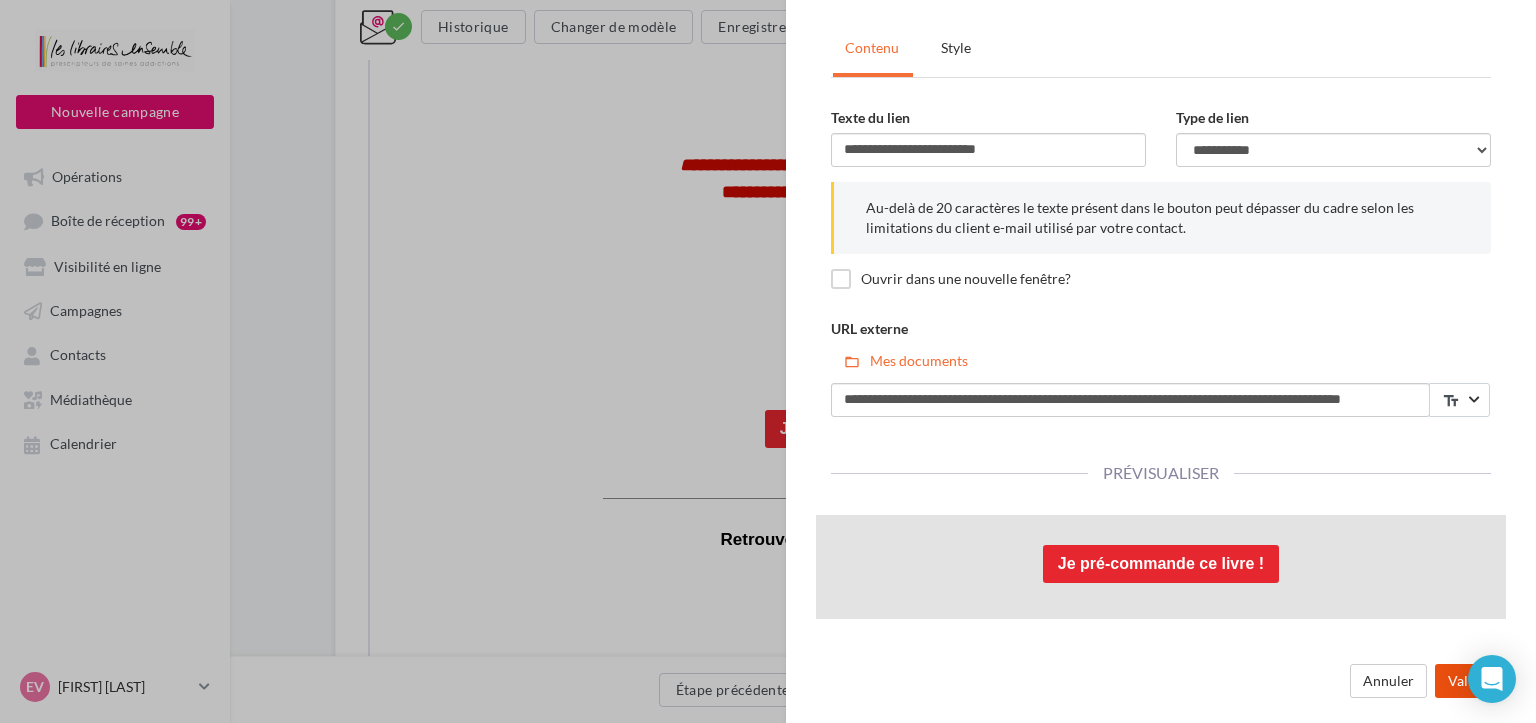 click on "Valider" at bounding box center (1470, 681) 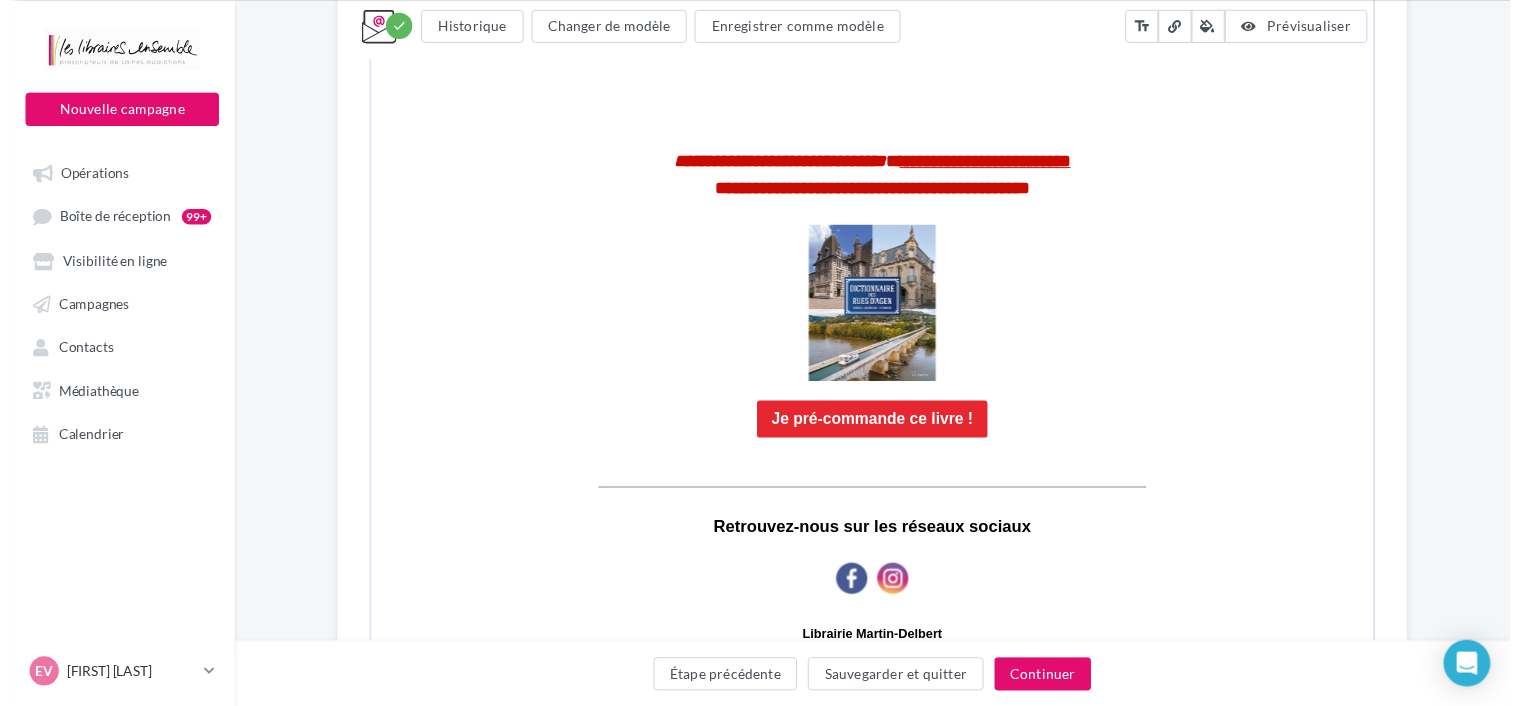 scroll, scrollTop: 0, scrollLeft: 0, axis: both 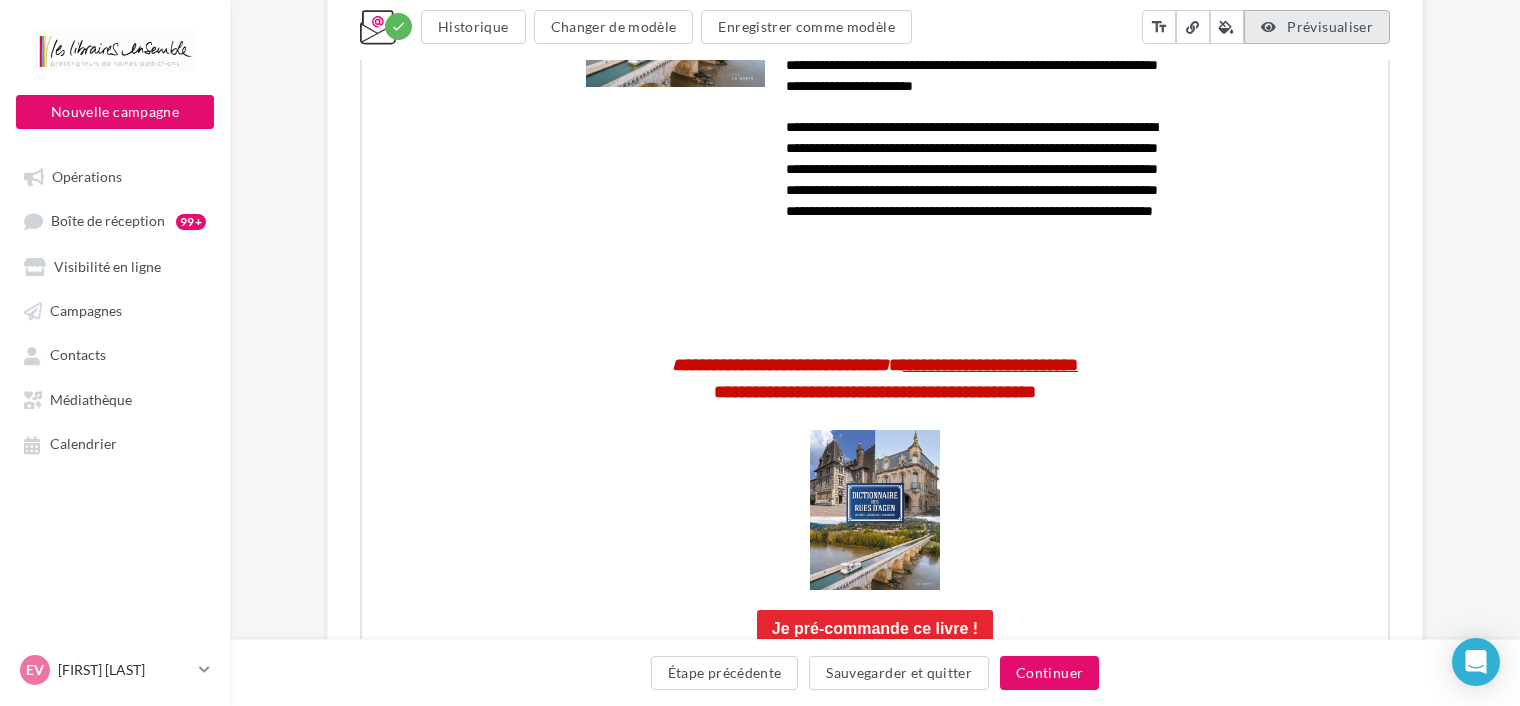 click on "Prévisualiser" at bounding box center (1330, 26) 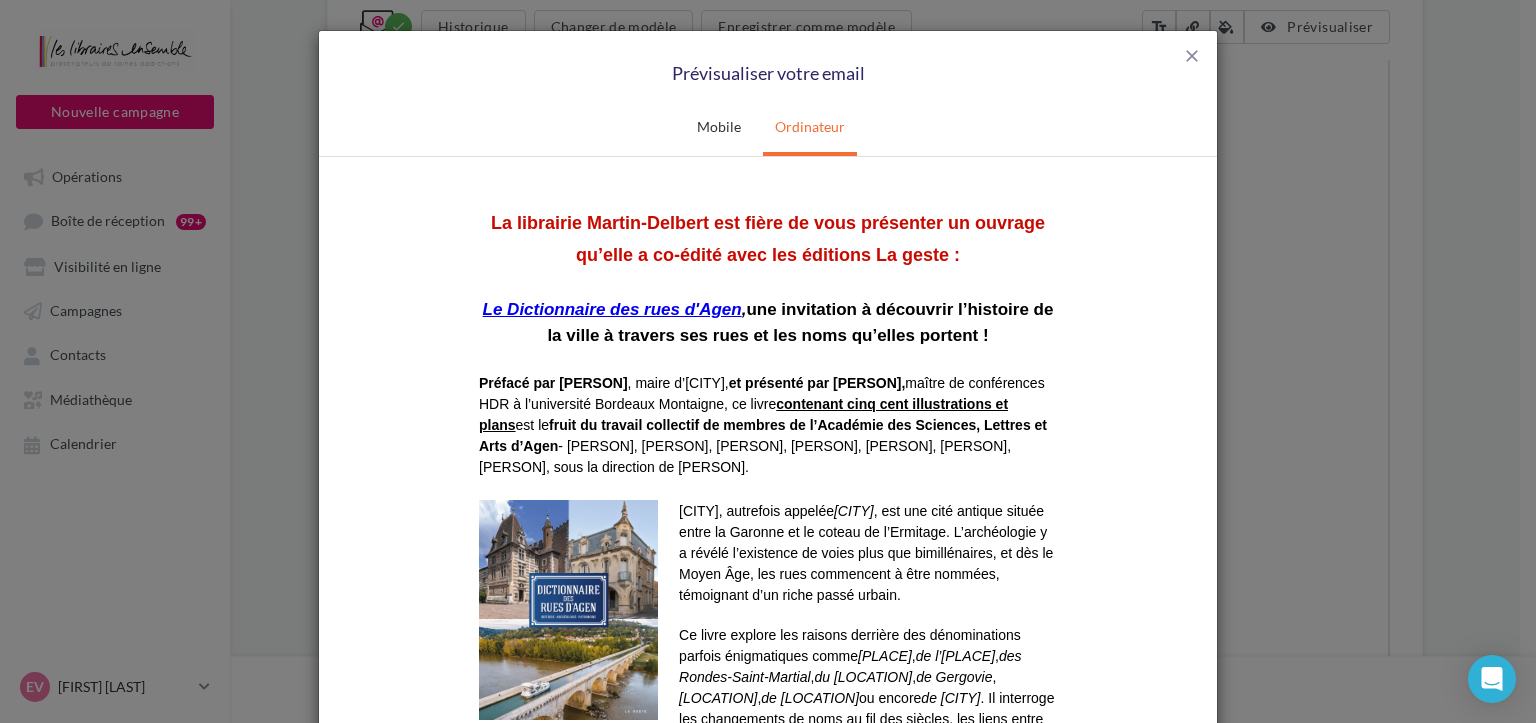 scroll, scrollTop: 200, scrollLeft: 0, axis: vertical 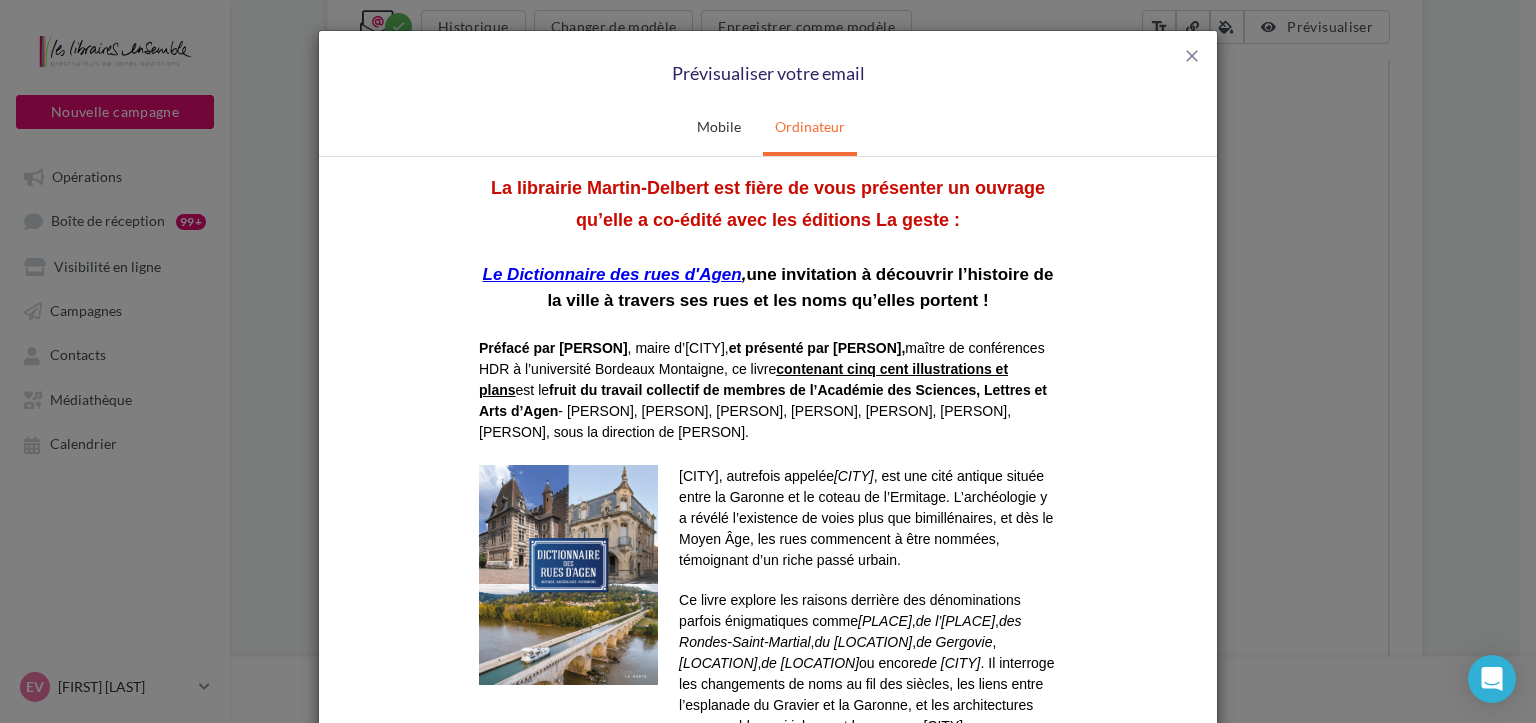 click on "Le Dictionnaire des rues d'Agen" at bounding box center (612, 273) 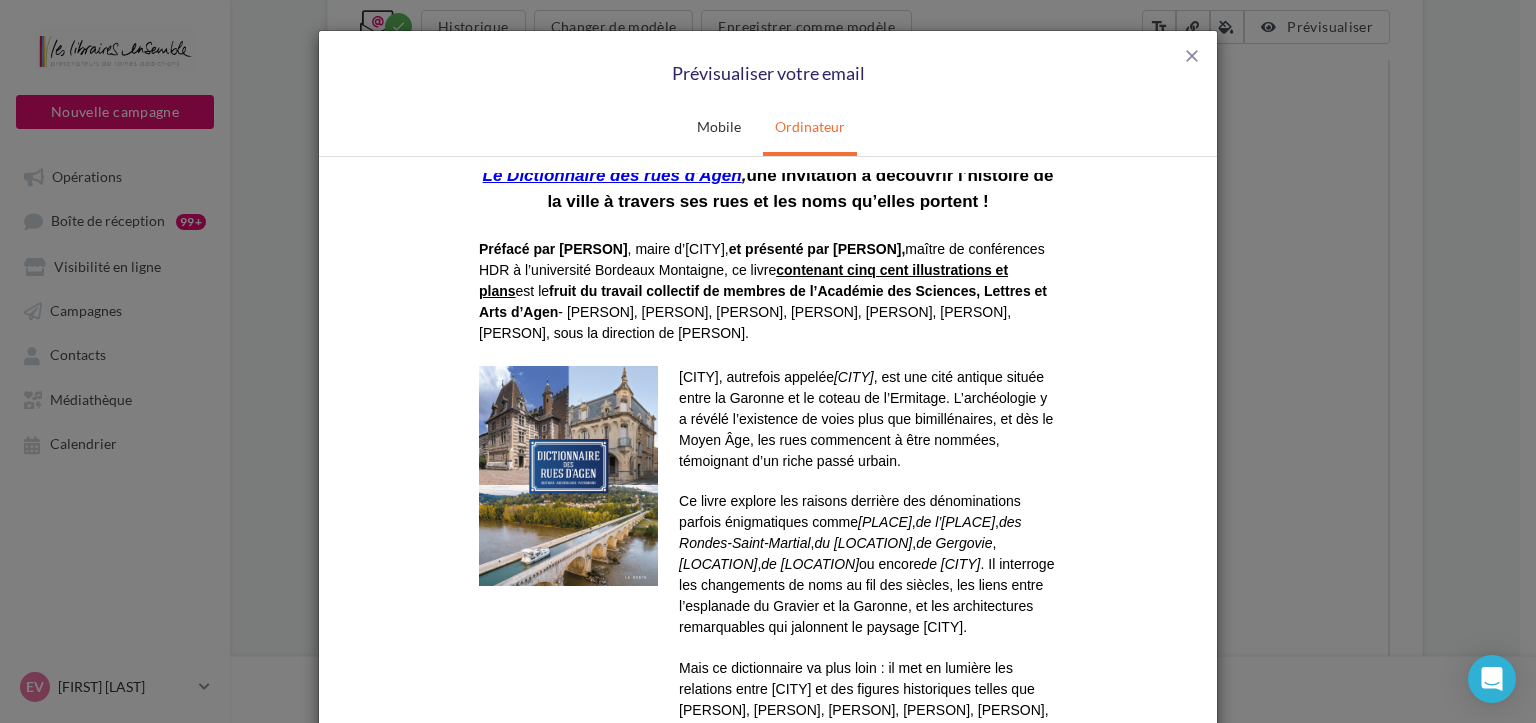 scroll, scrollTop: 400, scrollLeft: 0, axis: vertical 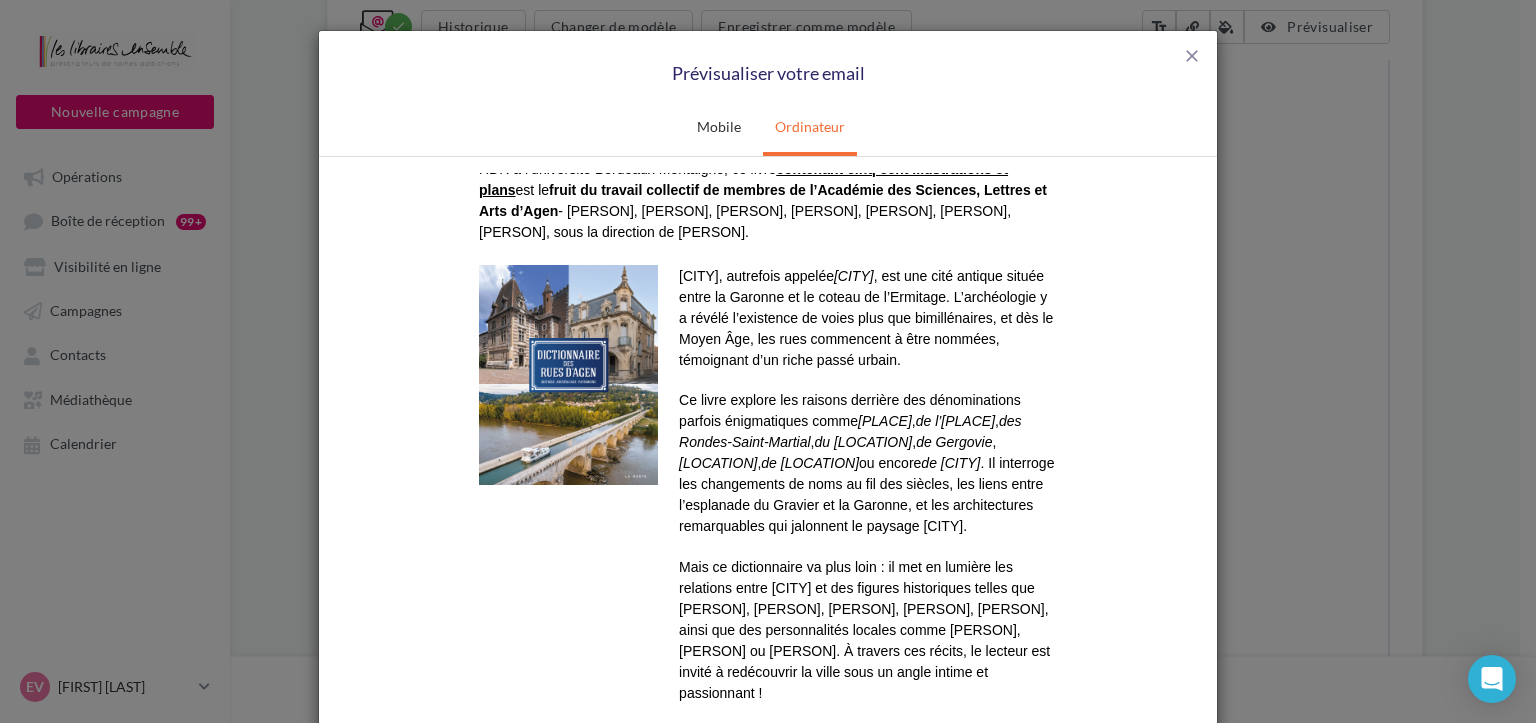 click at bounding box center (568, 374) 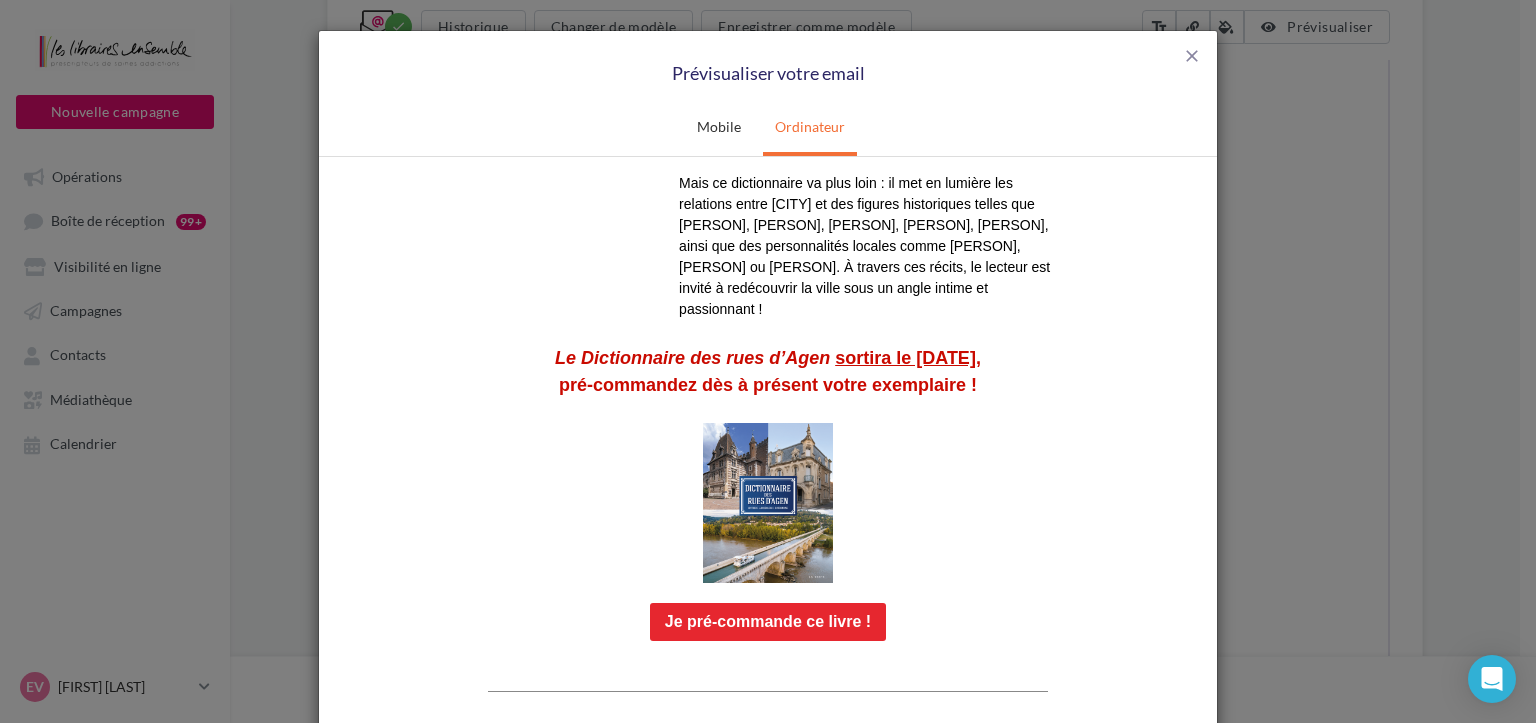 scroll, scrollTop: 800, scrollLeft: 0, axis: vertical 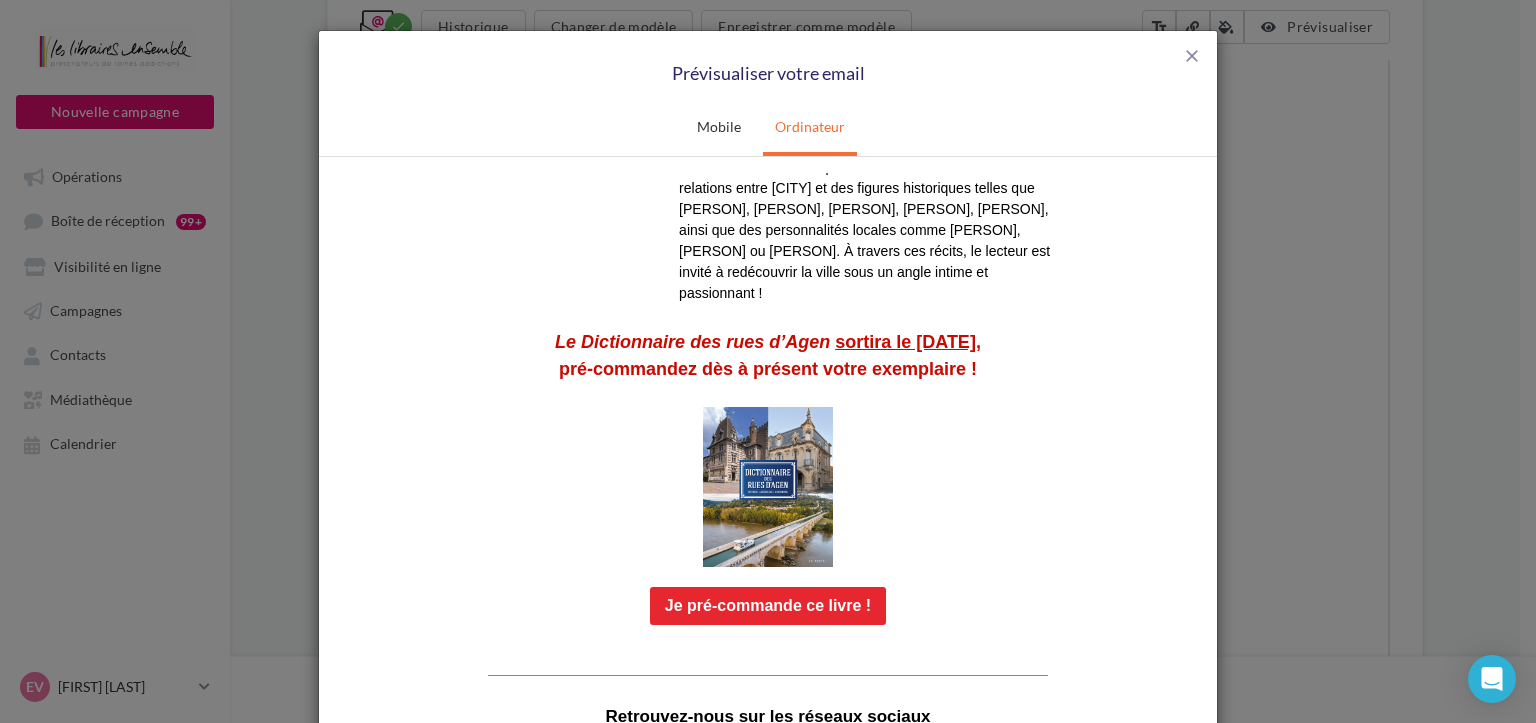 click on "close Prévisualiser votre email Mobile Ordinateur Fermer" at bounding box center [768, 361] 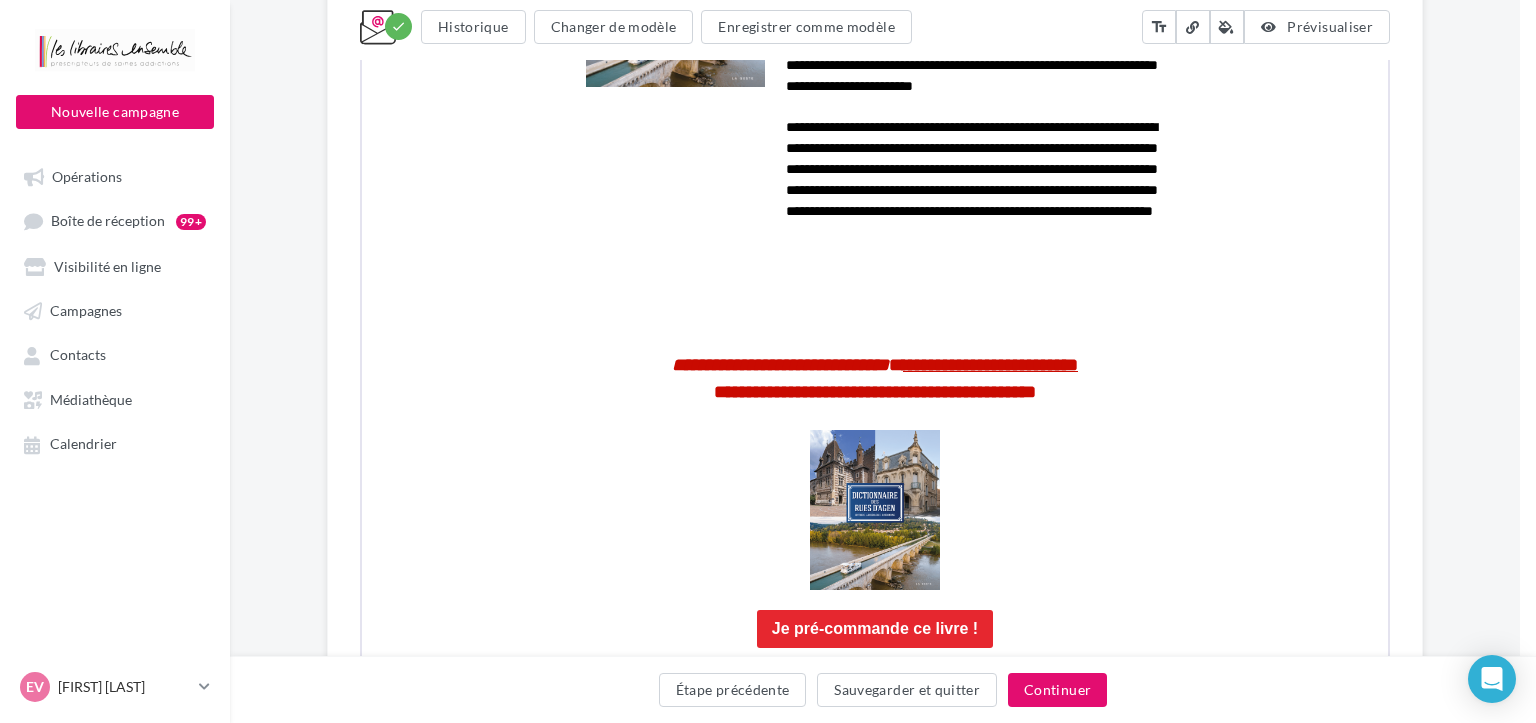 scroll, scrollTop: 0, scrollLeft: 0, axis: both 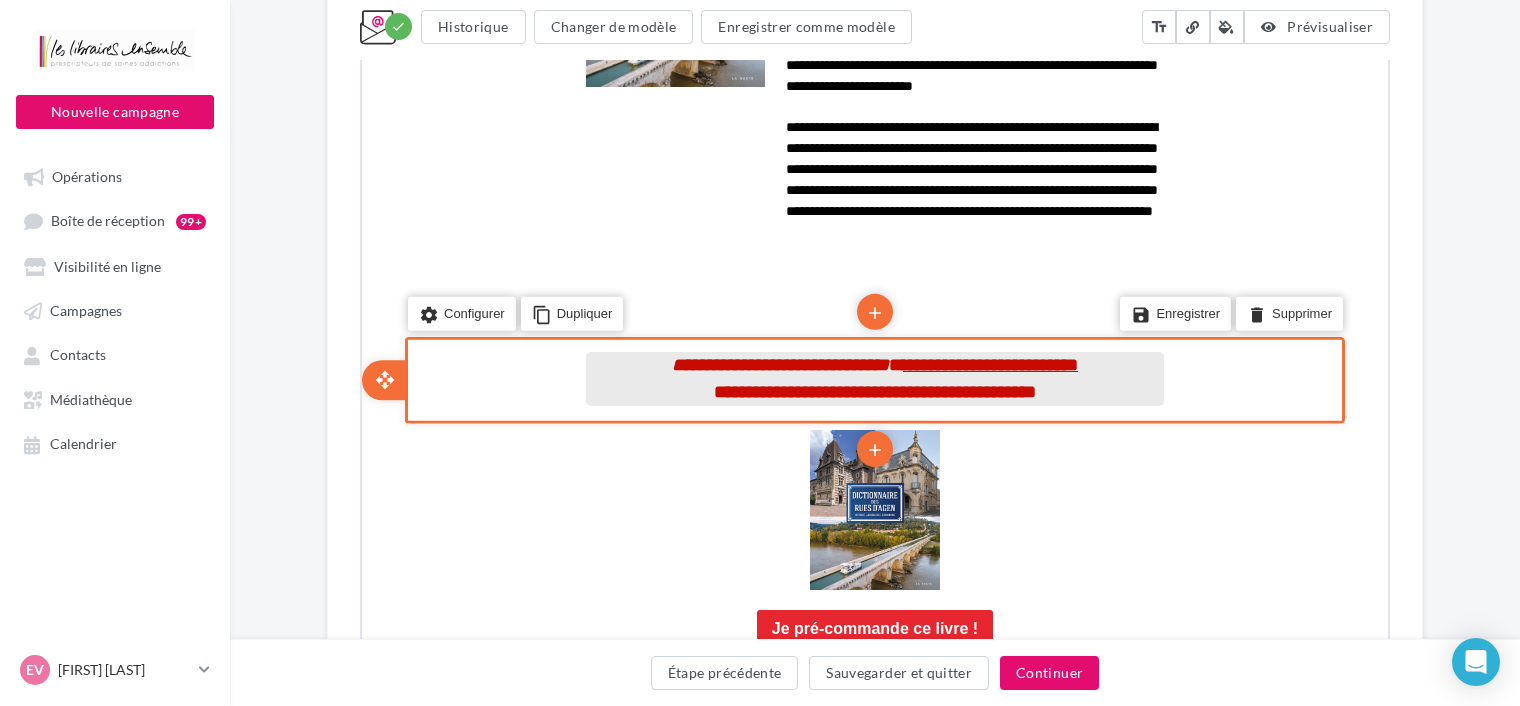 click on "**********" at bounding box center (778, 363) 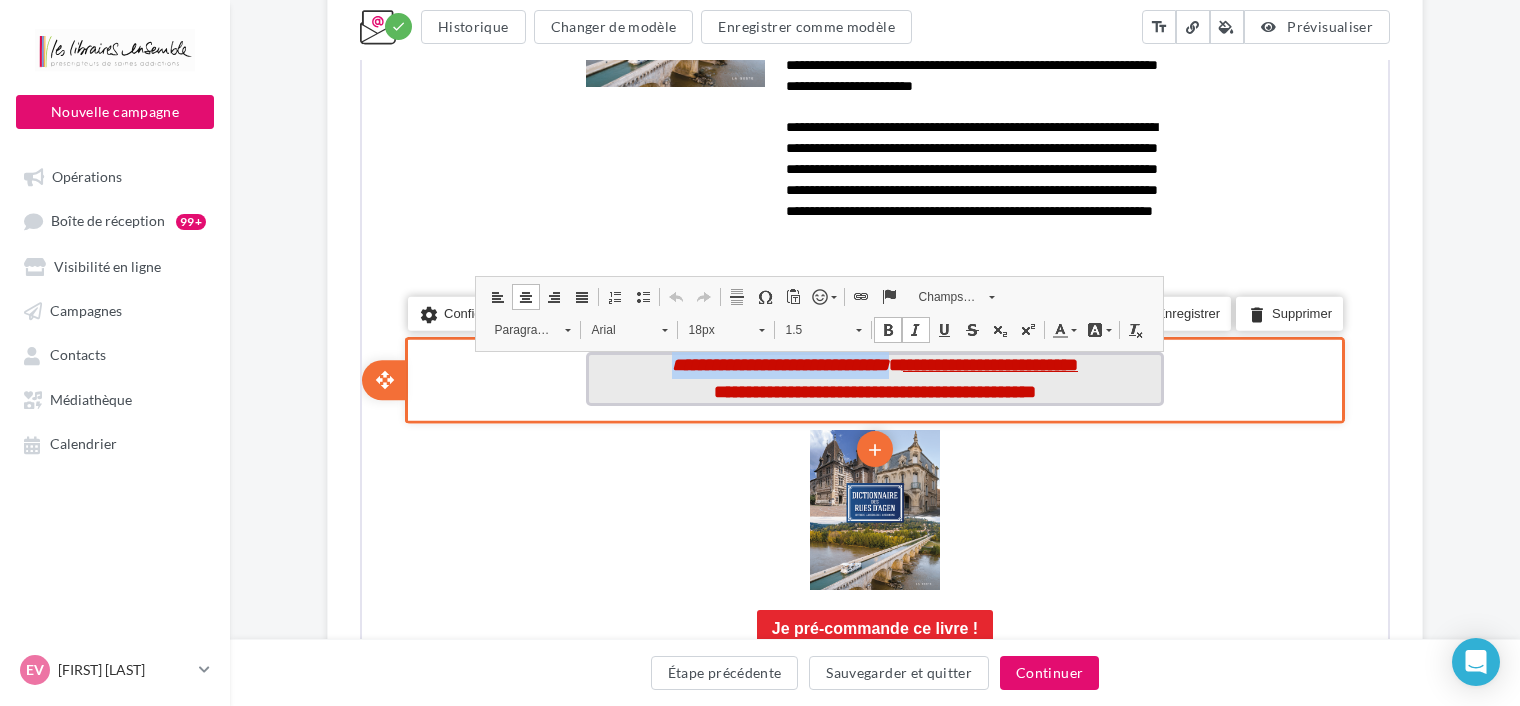drag, startPoint x: 896, startPoint y: 359, endPoint x: 620, endPoint y: 368, distance: 276.1467 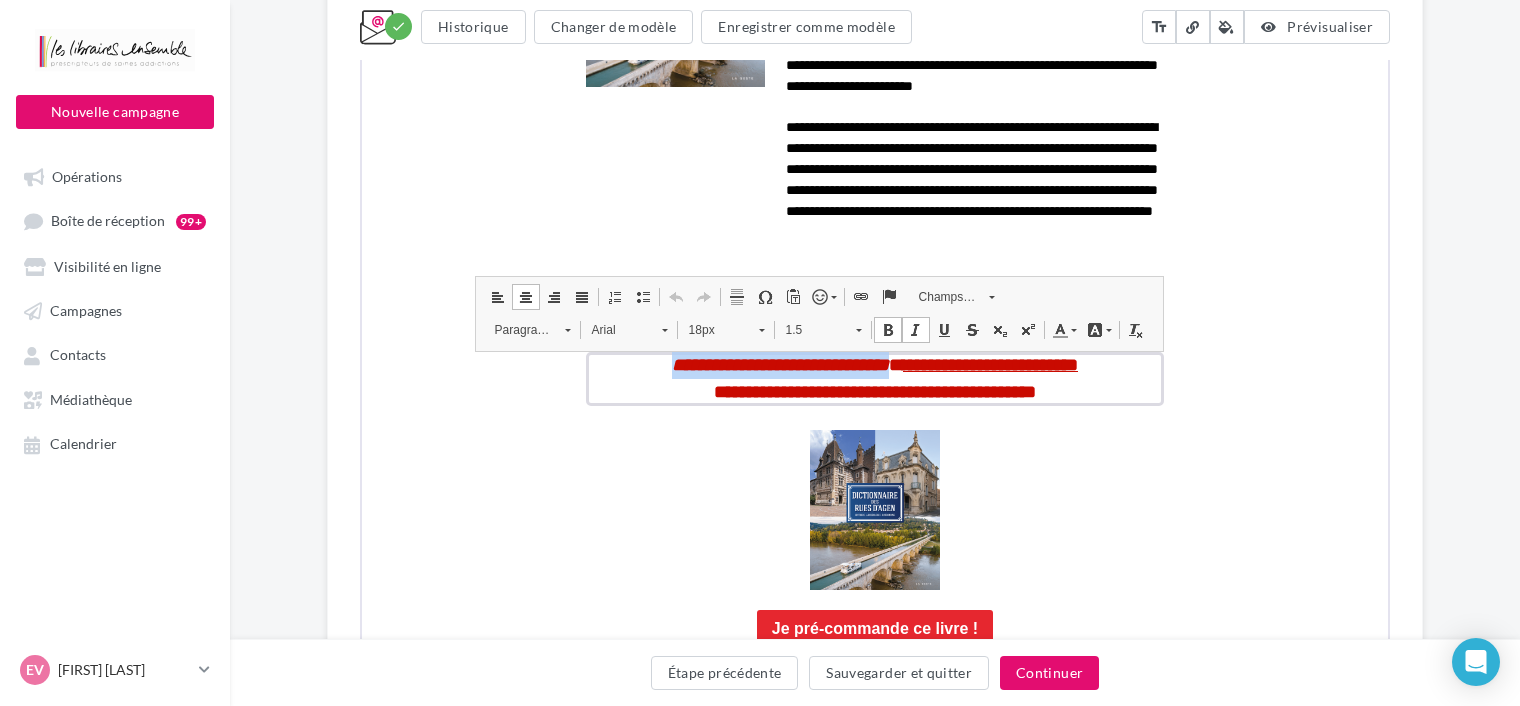 click at bounding box center (859, 295) 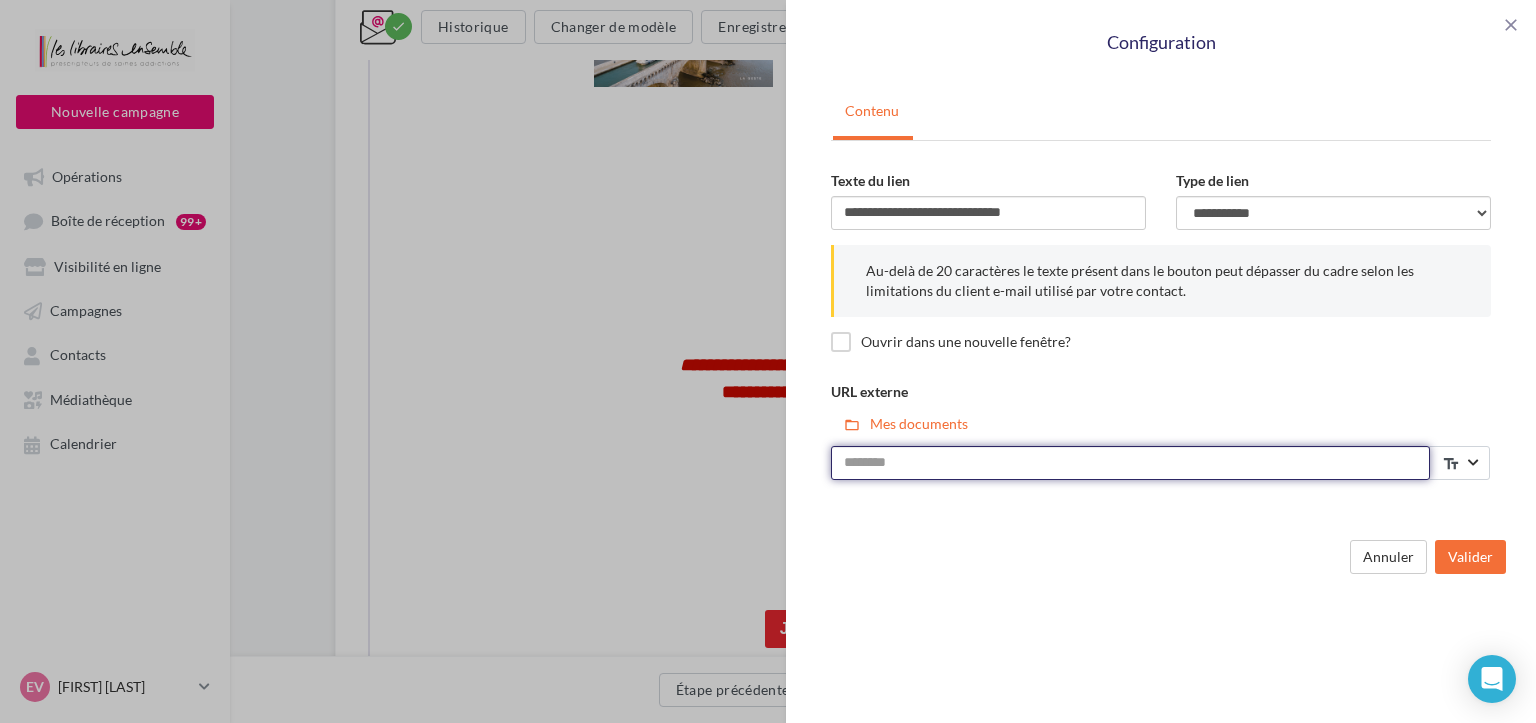 click on "URL externe" at bounding box center [1130, 463] 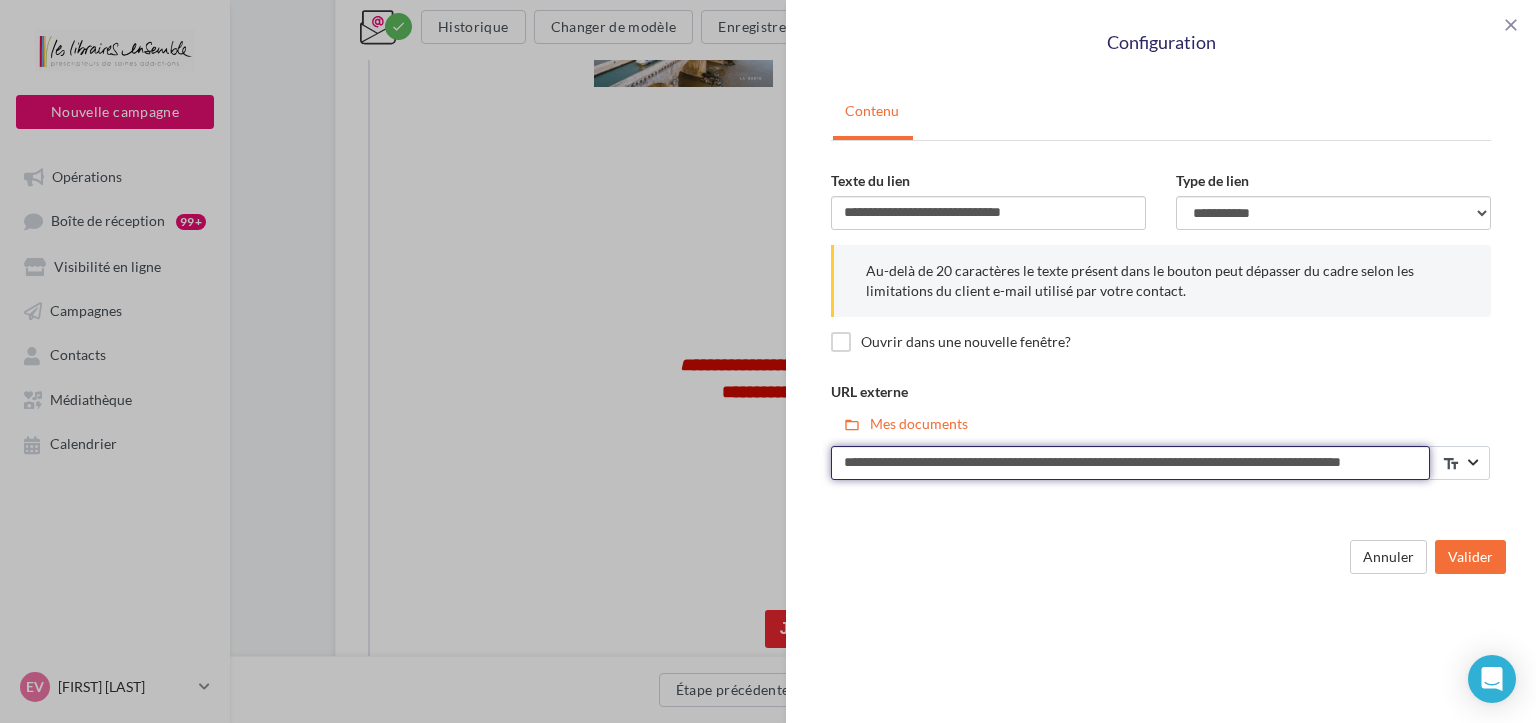 scroll, scrollTop: 0, scrollLeft: 59, axis: horizontal 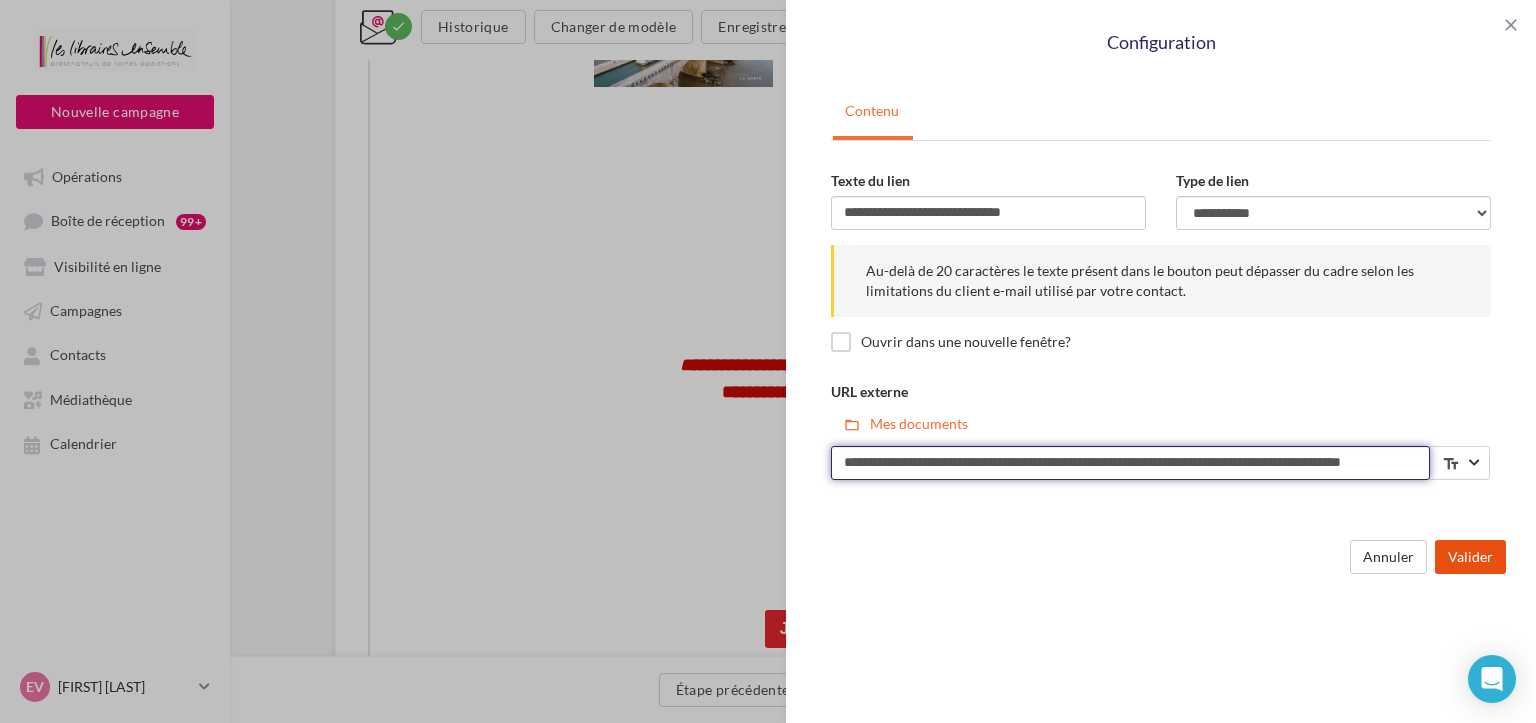 type on "**********" 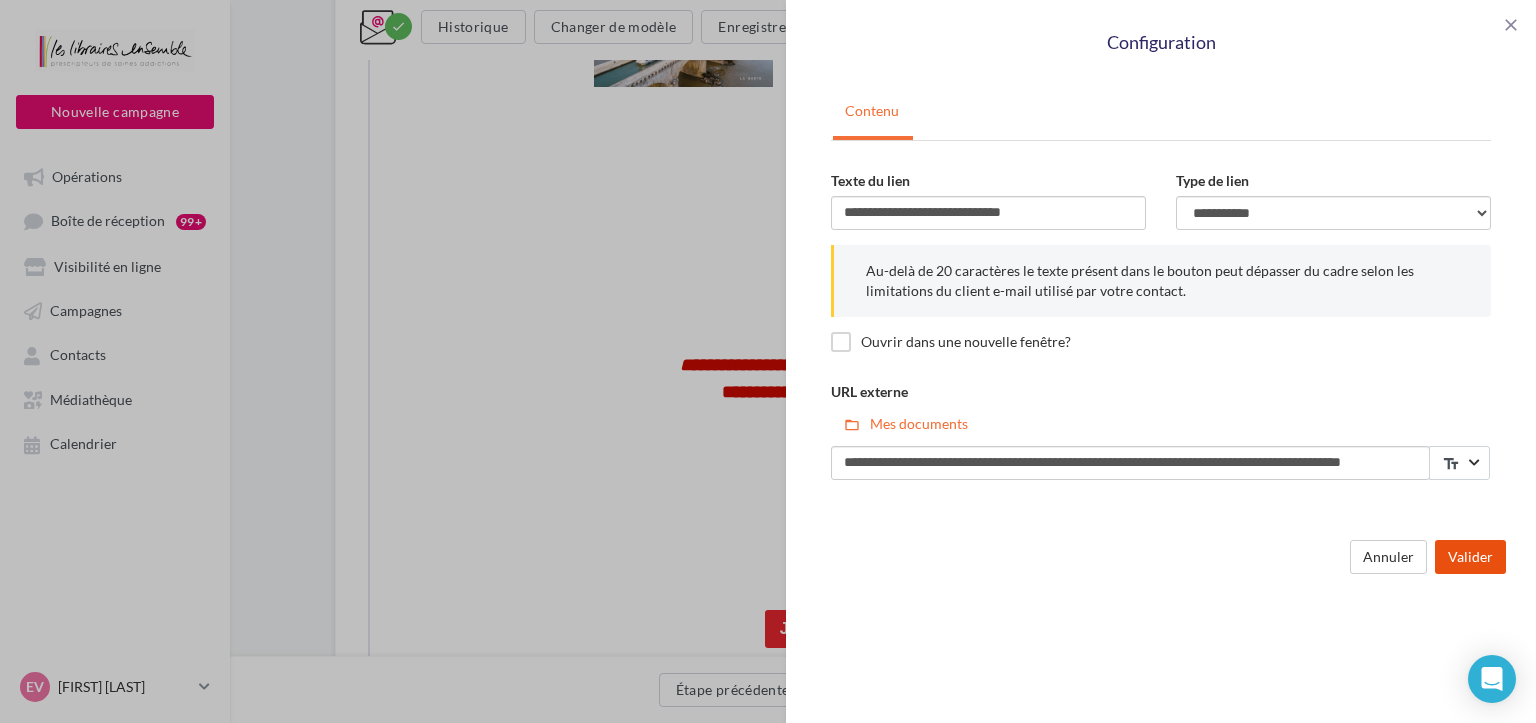 click on "Valider" at bounding box center [1470, 557] 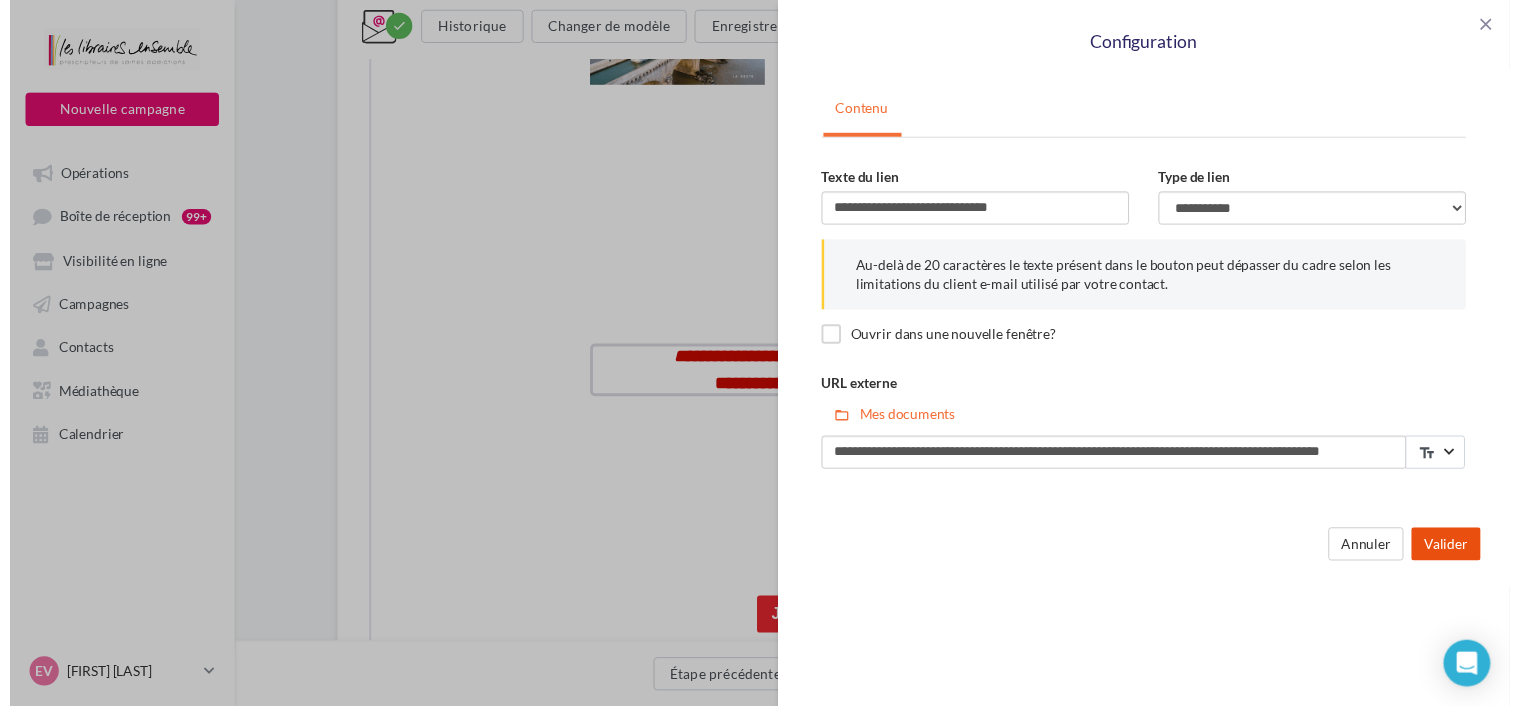 scroll, scrollTop: 0, scrollLeft: 0, axis: both 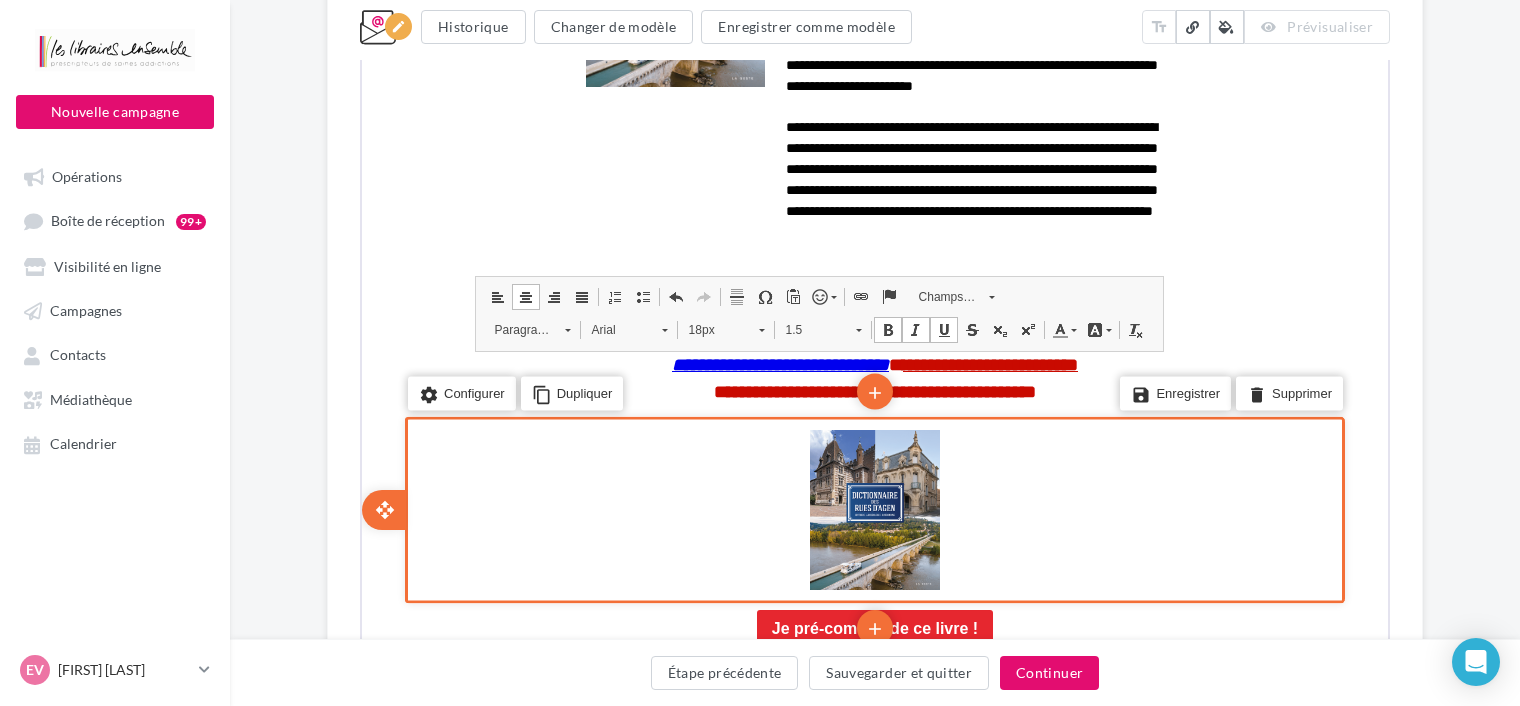click on "save Enregistrer delete Supprimer" at bounding box center [1207, 394] 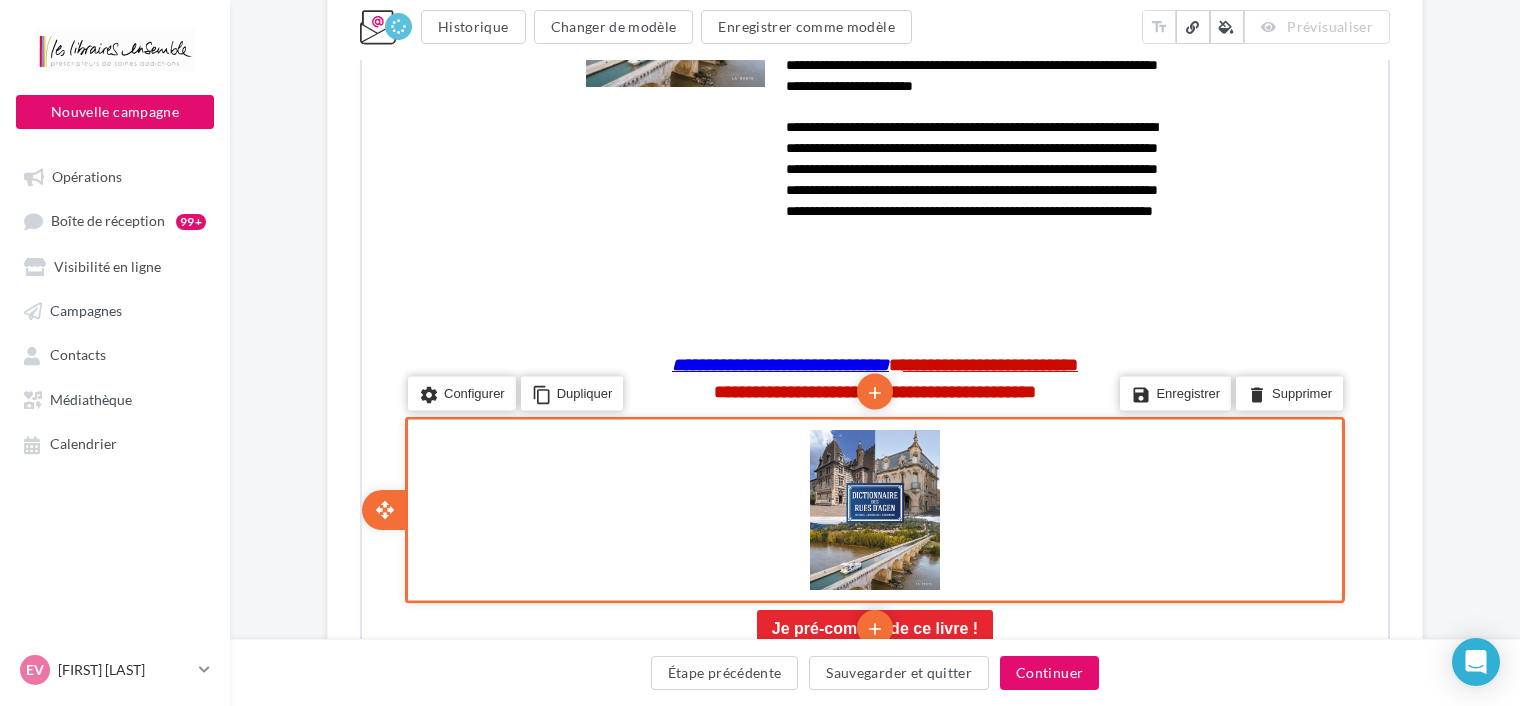 click on "save Enregistrer delete Supprimer" at bounding box center [1207, 394] 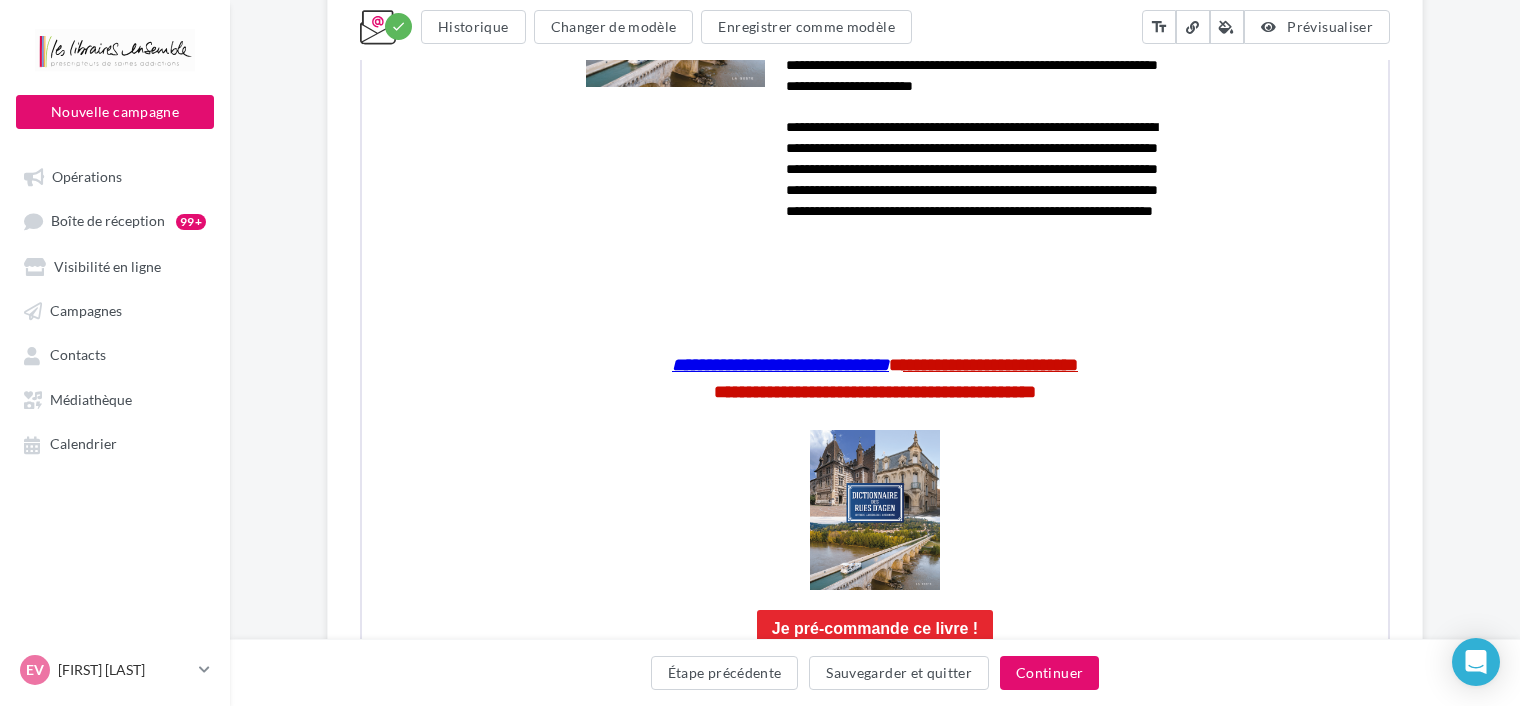 click on "**********" at bounding box center [875, 98] 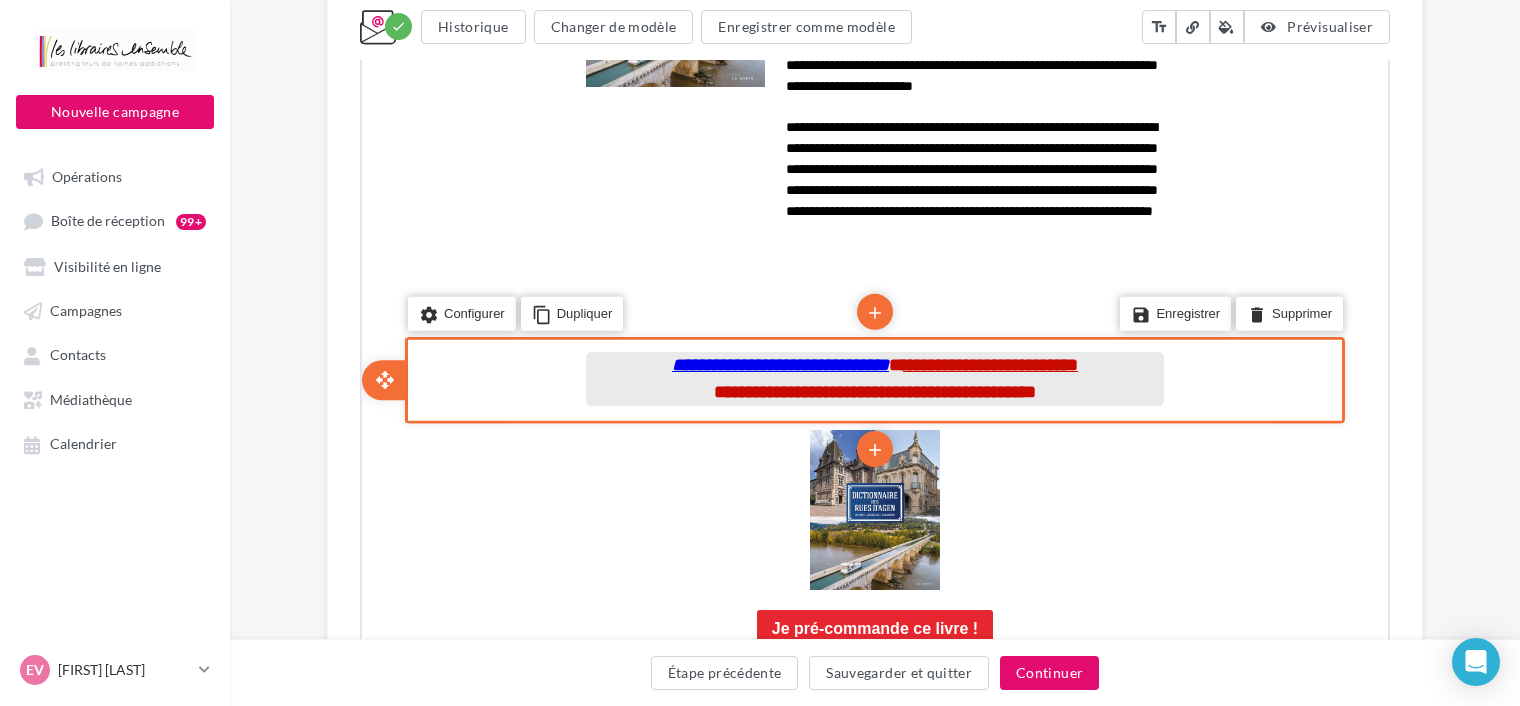 click on "**********" at bounding box center (988, 363) 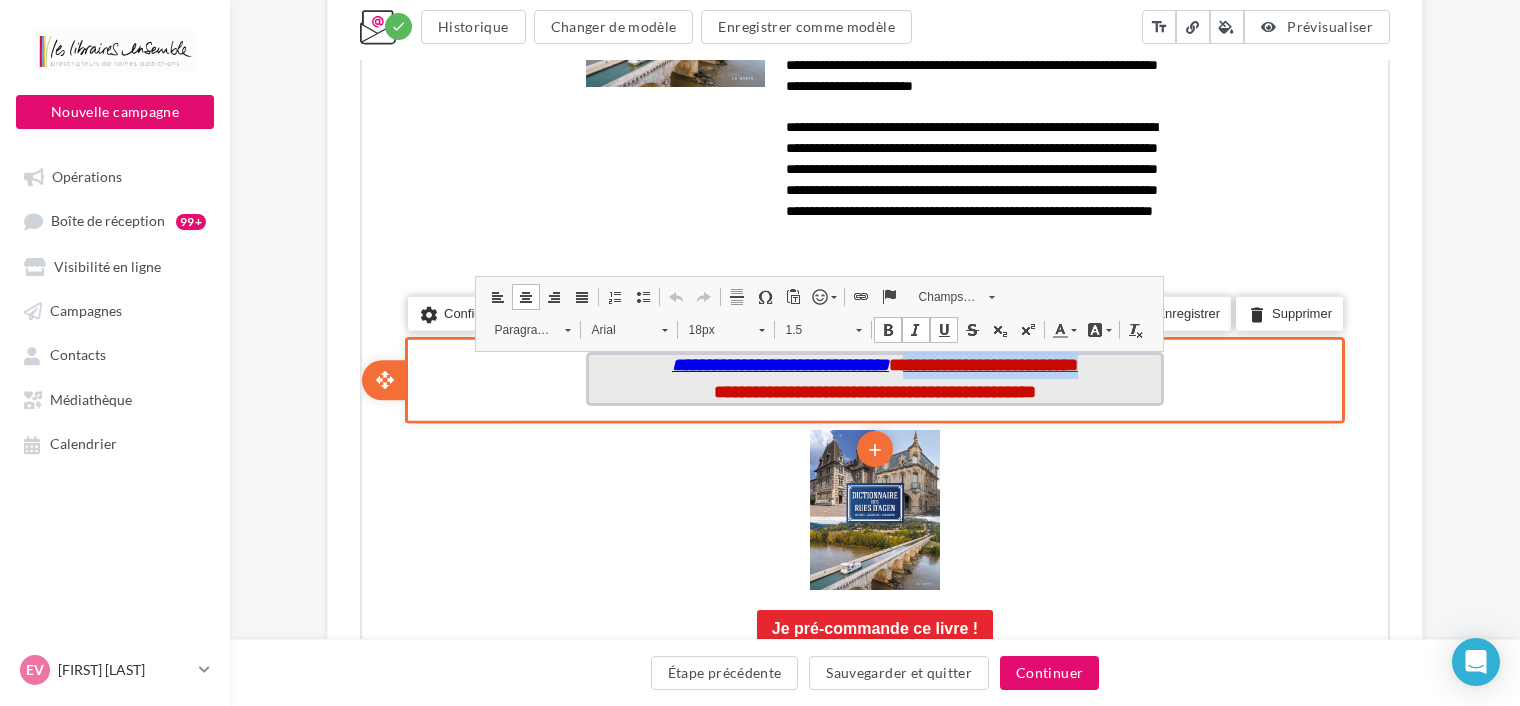 drag, startPoint x: 1120, startPoint y: 359, endPoint x: 904, endPoint y: 358, distance: 216.00232 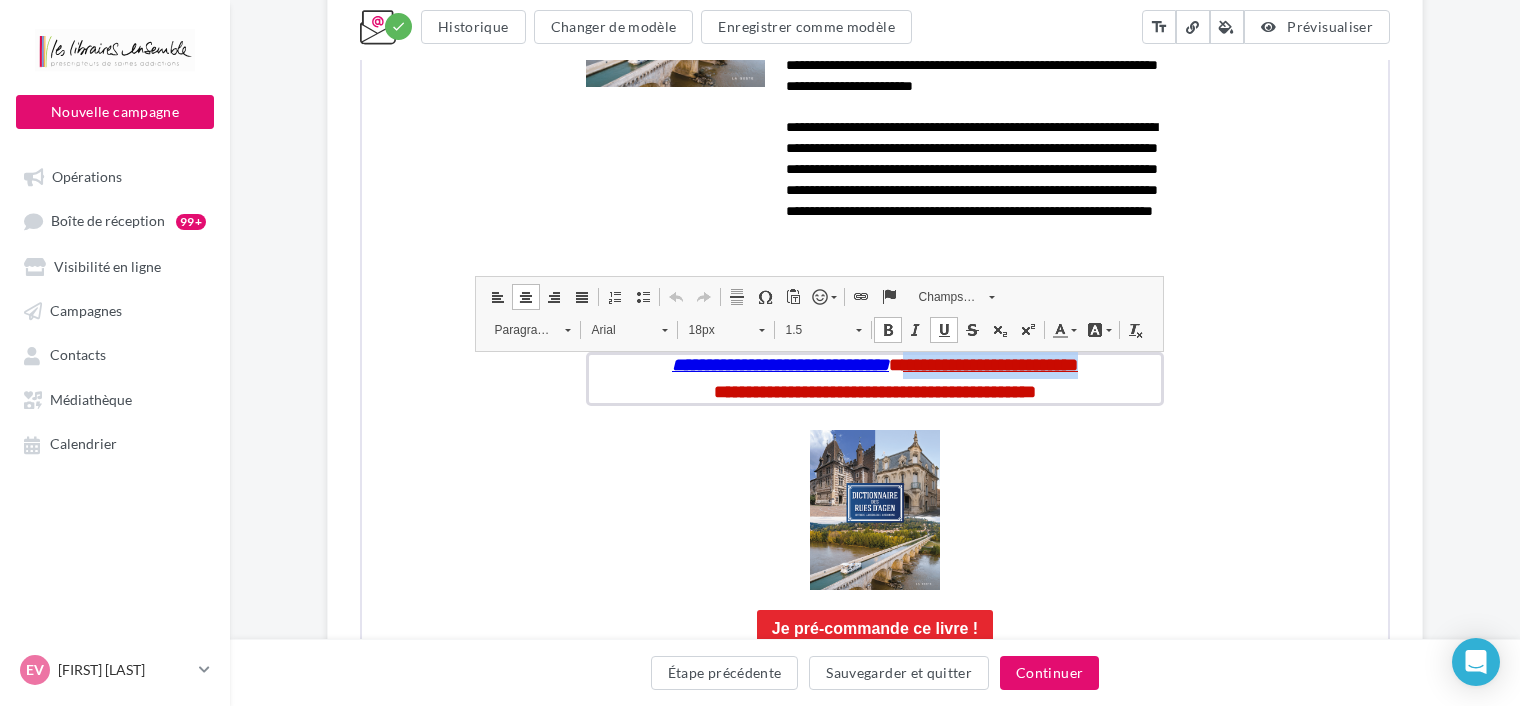click on "18px" at bounding box center [712, 328] 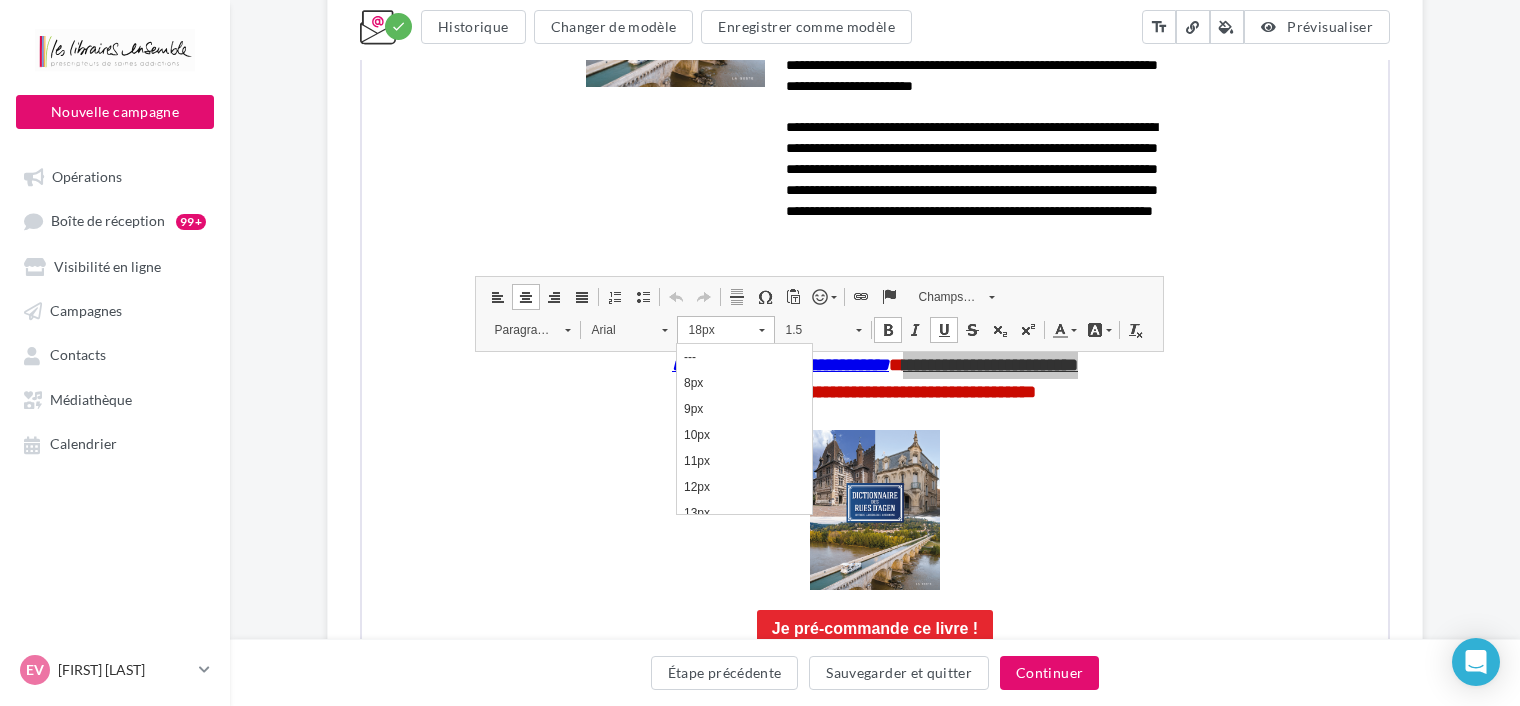 scroll, scrollTop: 226, scrollLeft: 0, axis: vertical 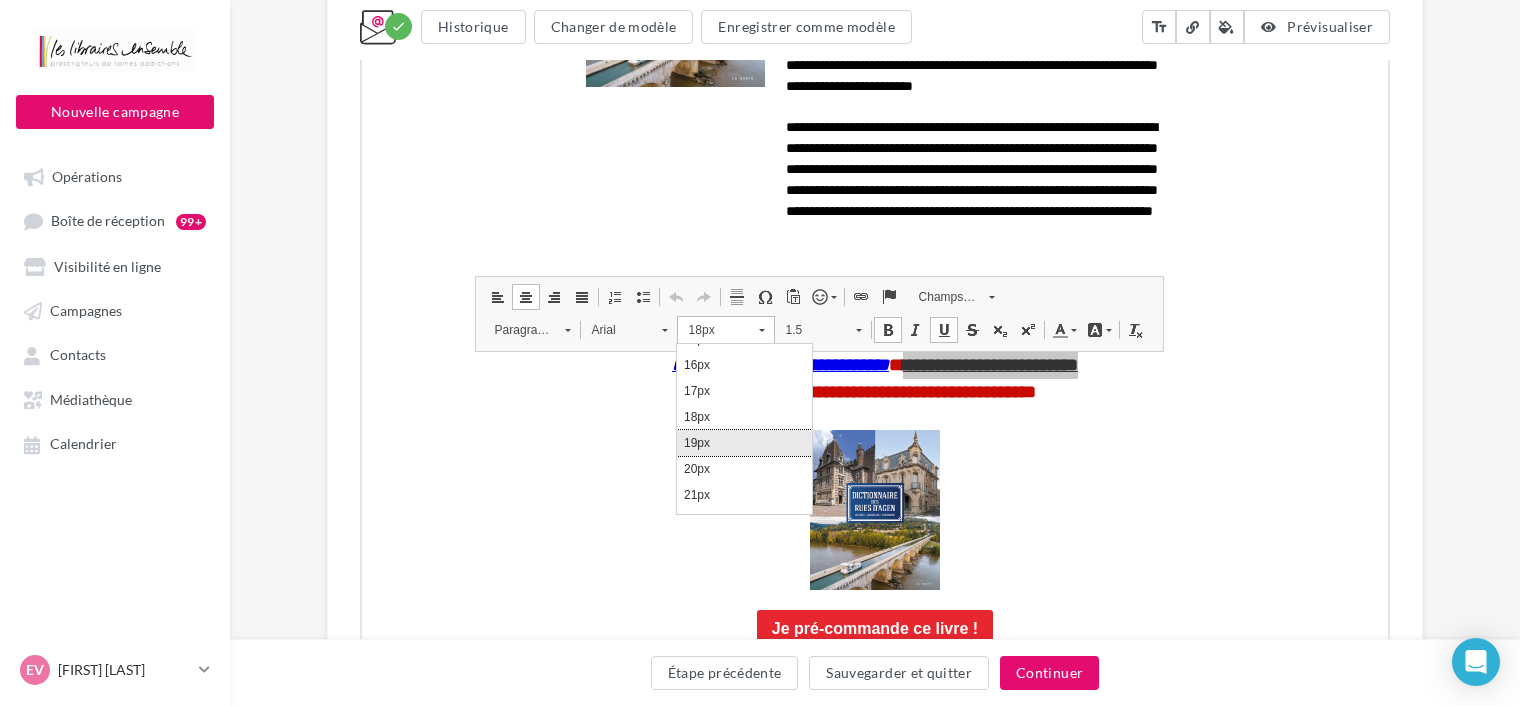 click on "19px" at bounding box center (744, 442) 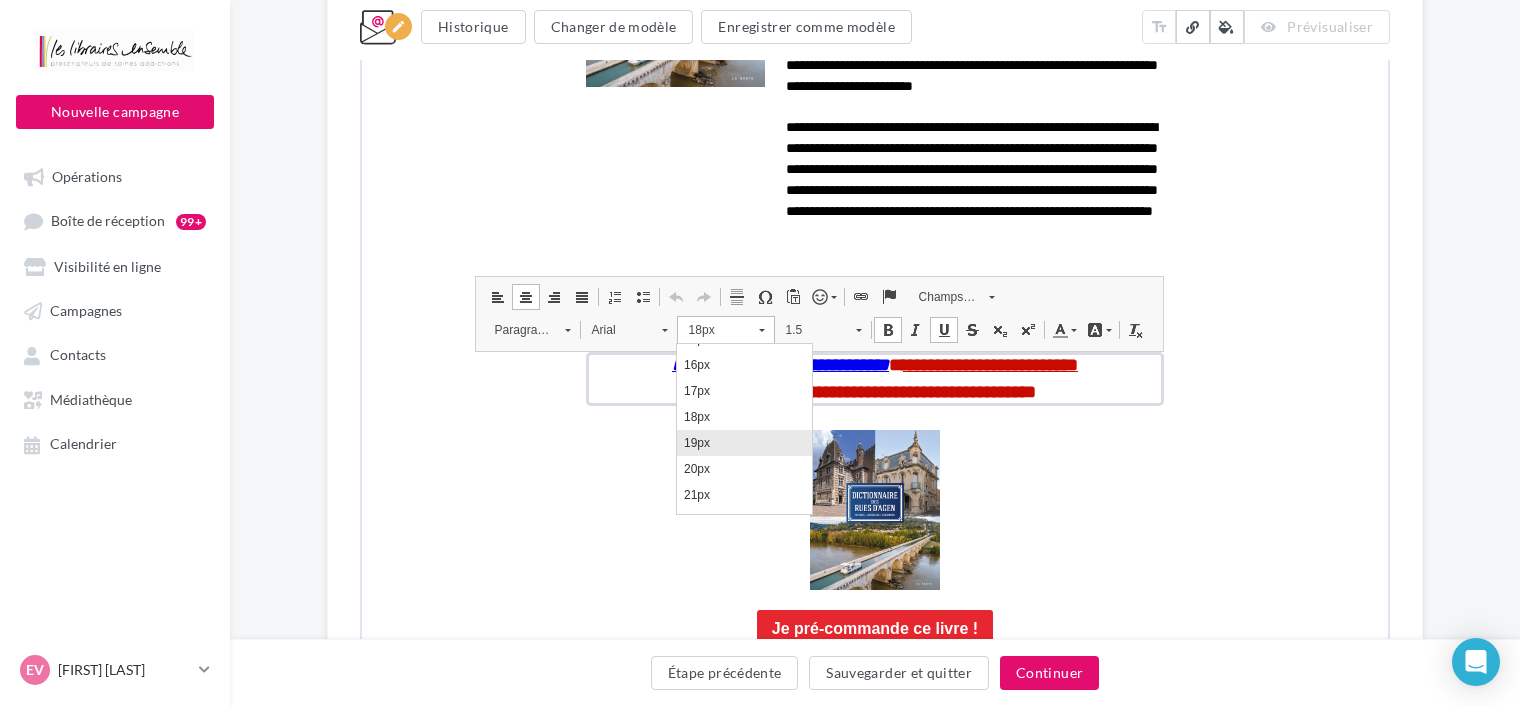 scroll, scrollTop: 0, scrollLeft: 0, axis: both 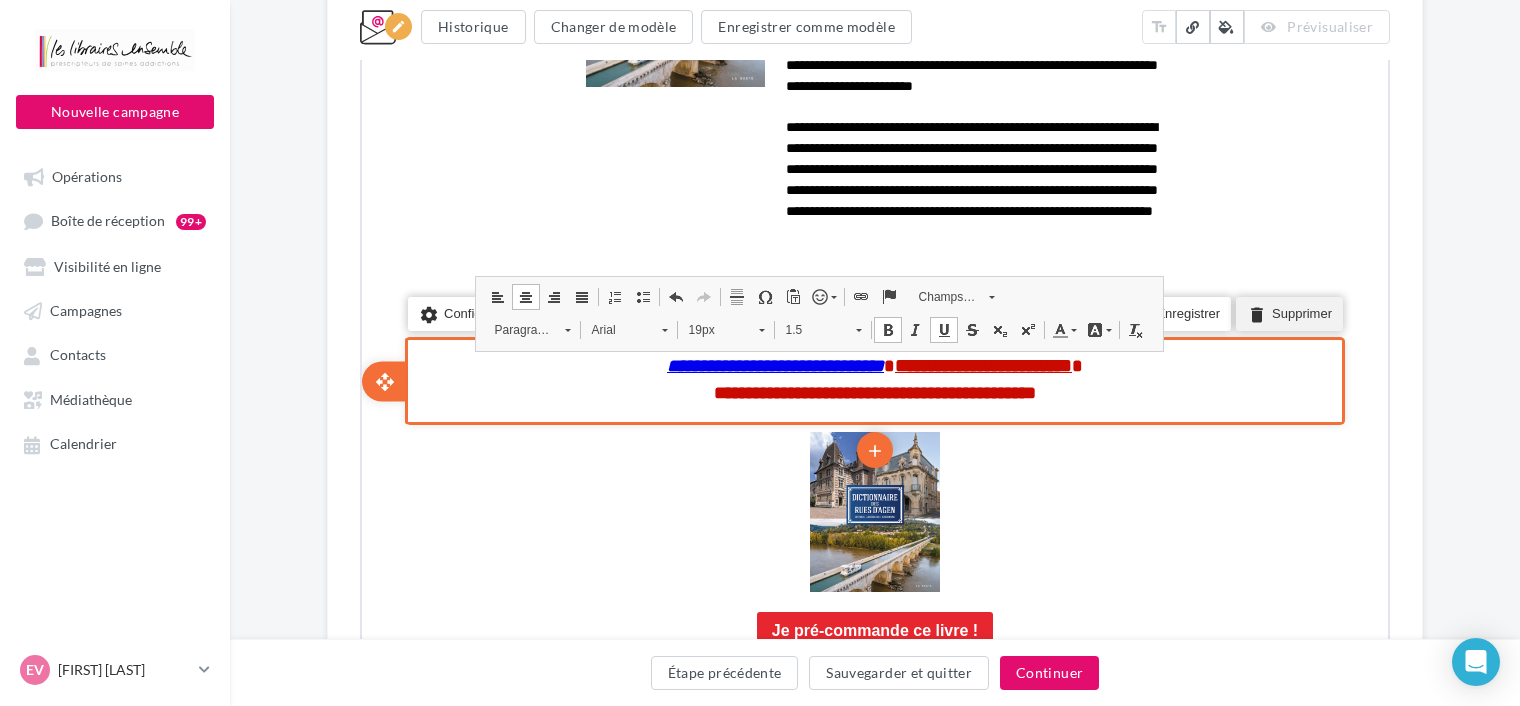 click on "delete Supprimer" at bounding box center (1287, 312) 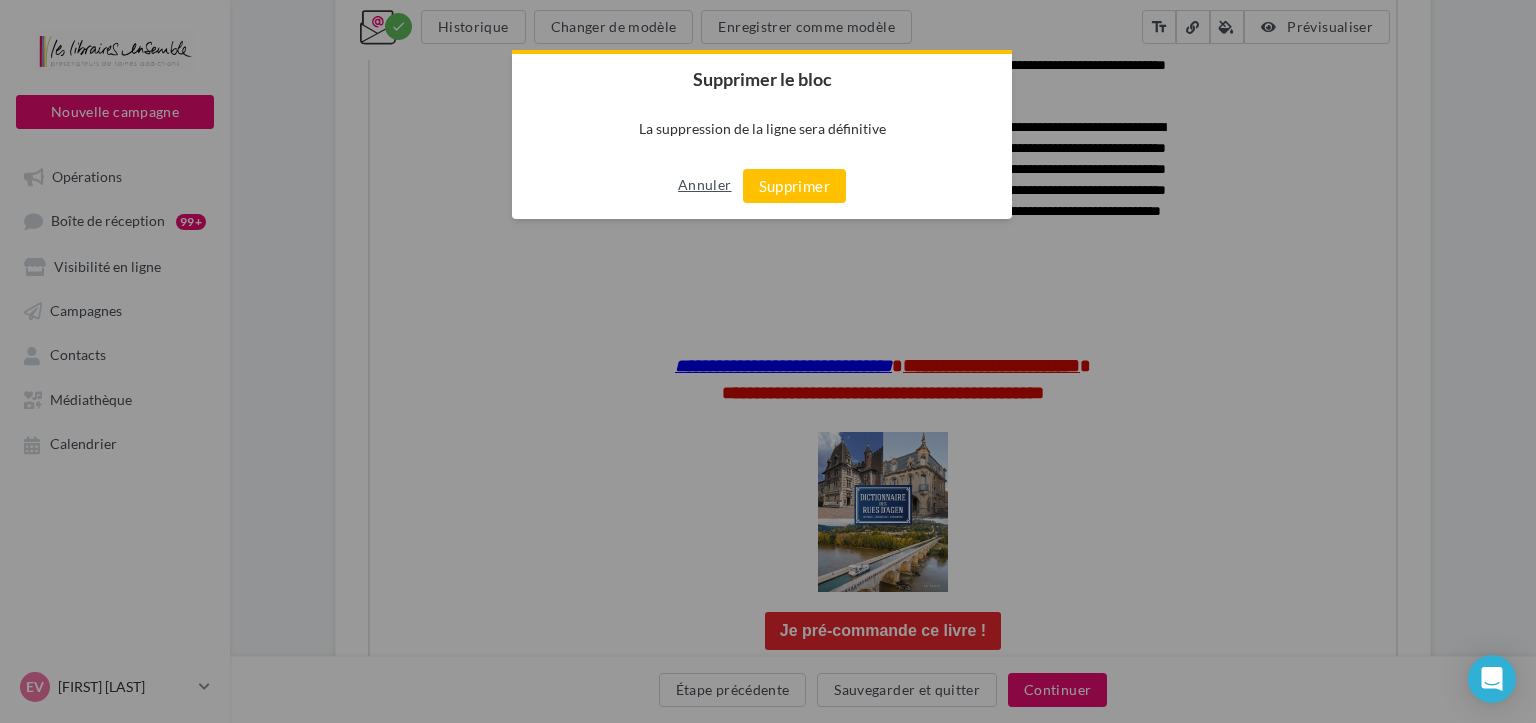click on "Annuler" at bounding box center [704, 185] 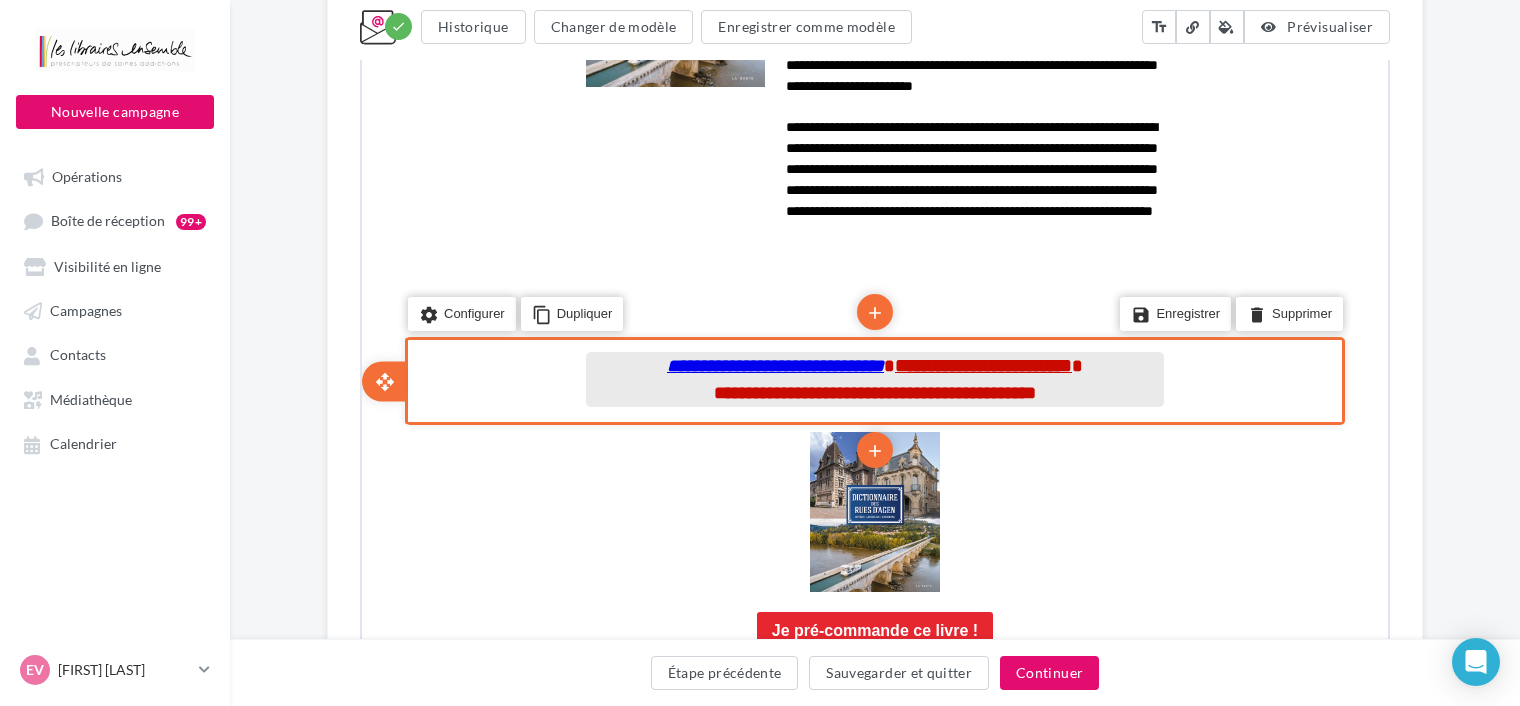 click on "**********" at bounding box center [873, 391] 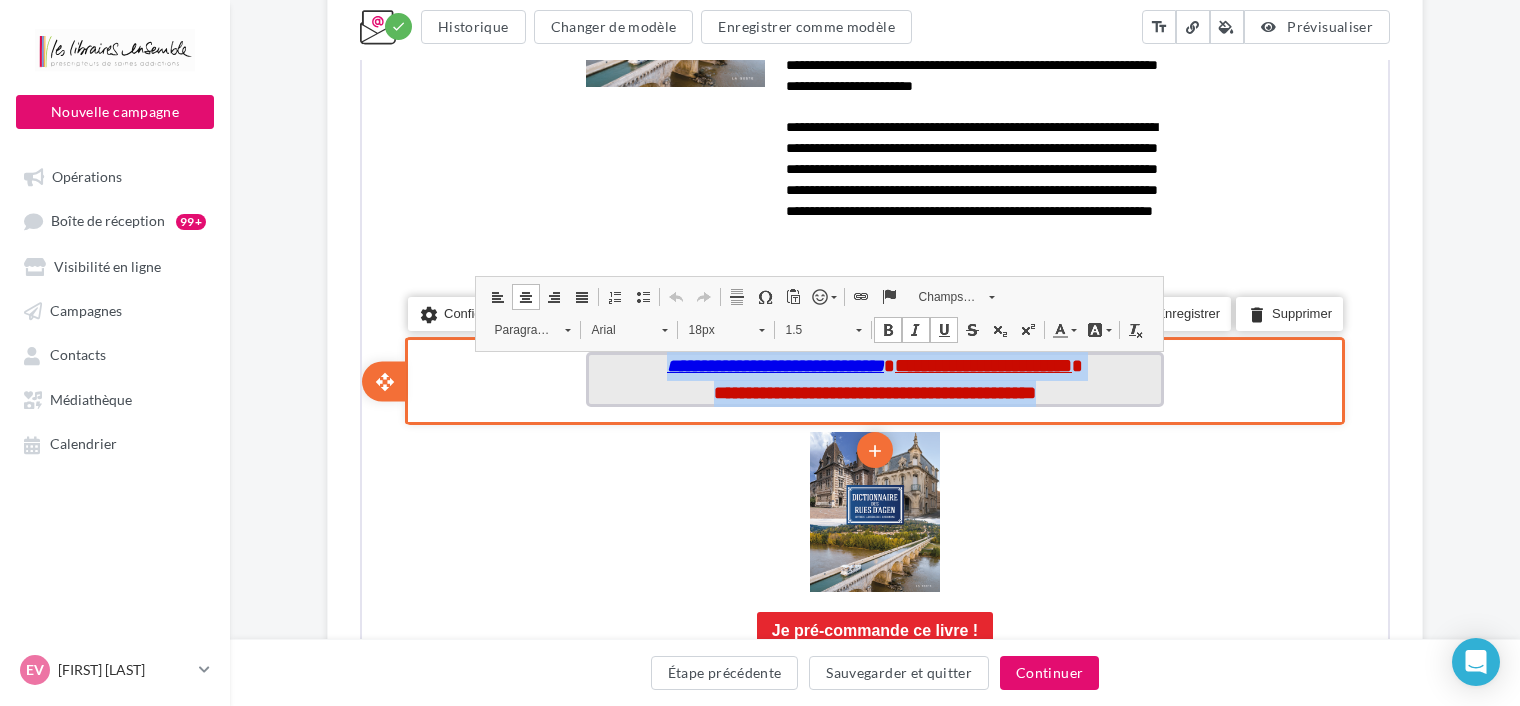 drag, startPoint x: 1094, startPoint y: 388, endPoint x: 612, endPoint y: 368, distance: 482.41476 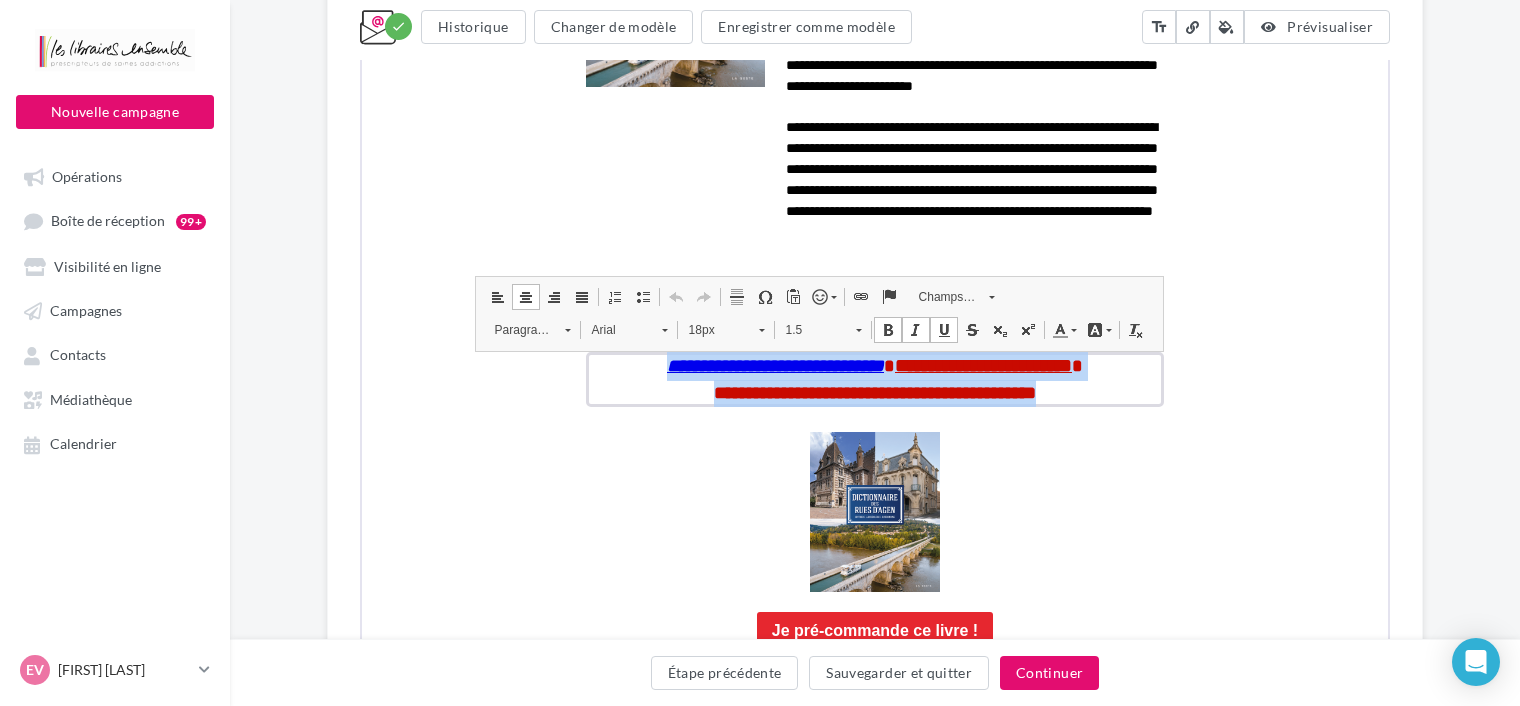 click on "1.5" at bounding box center [821, 328] 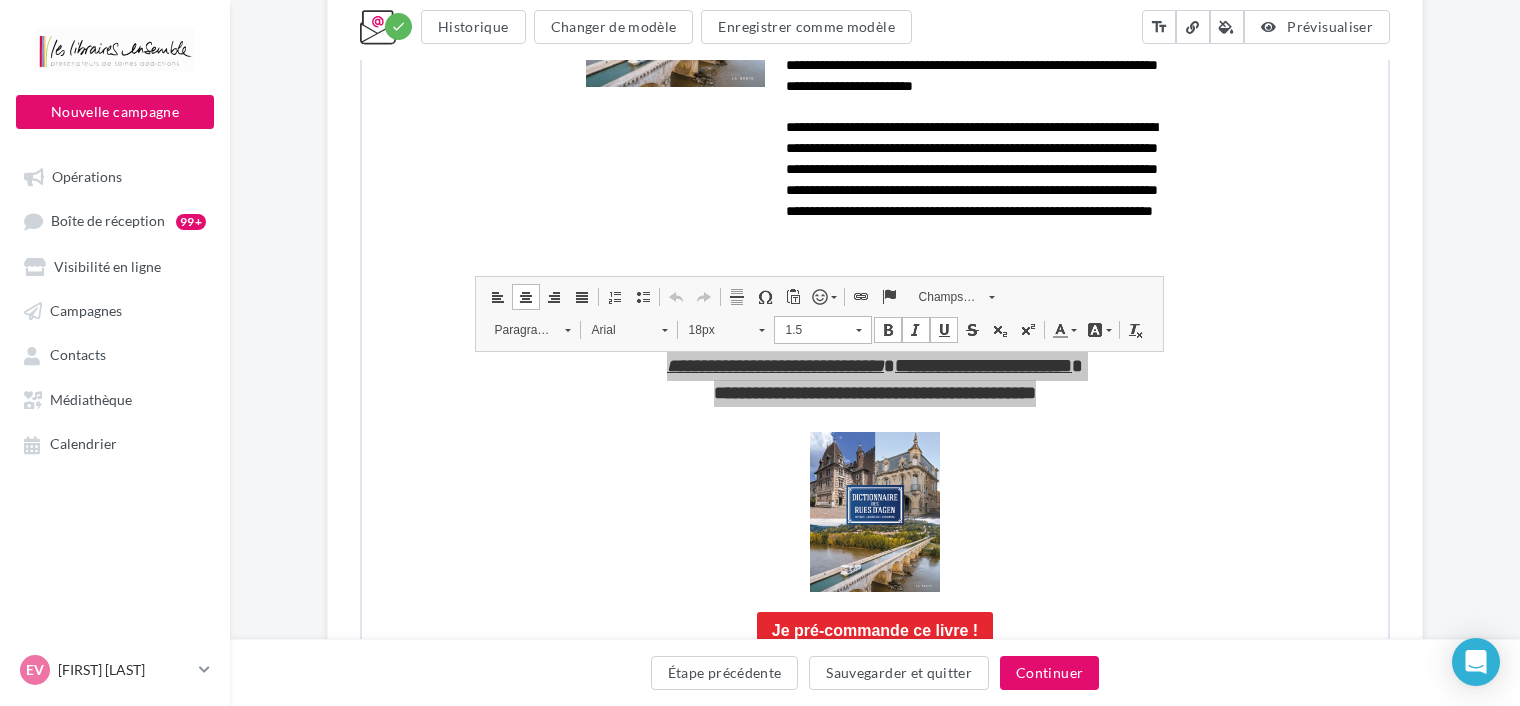 scroll, scrollTop: 0, scrollLeft: 0, axis: both 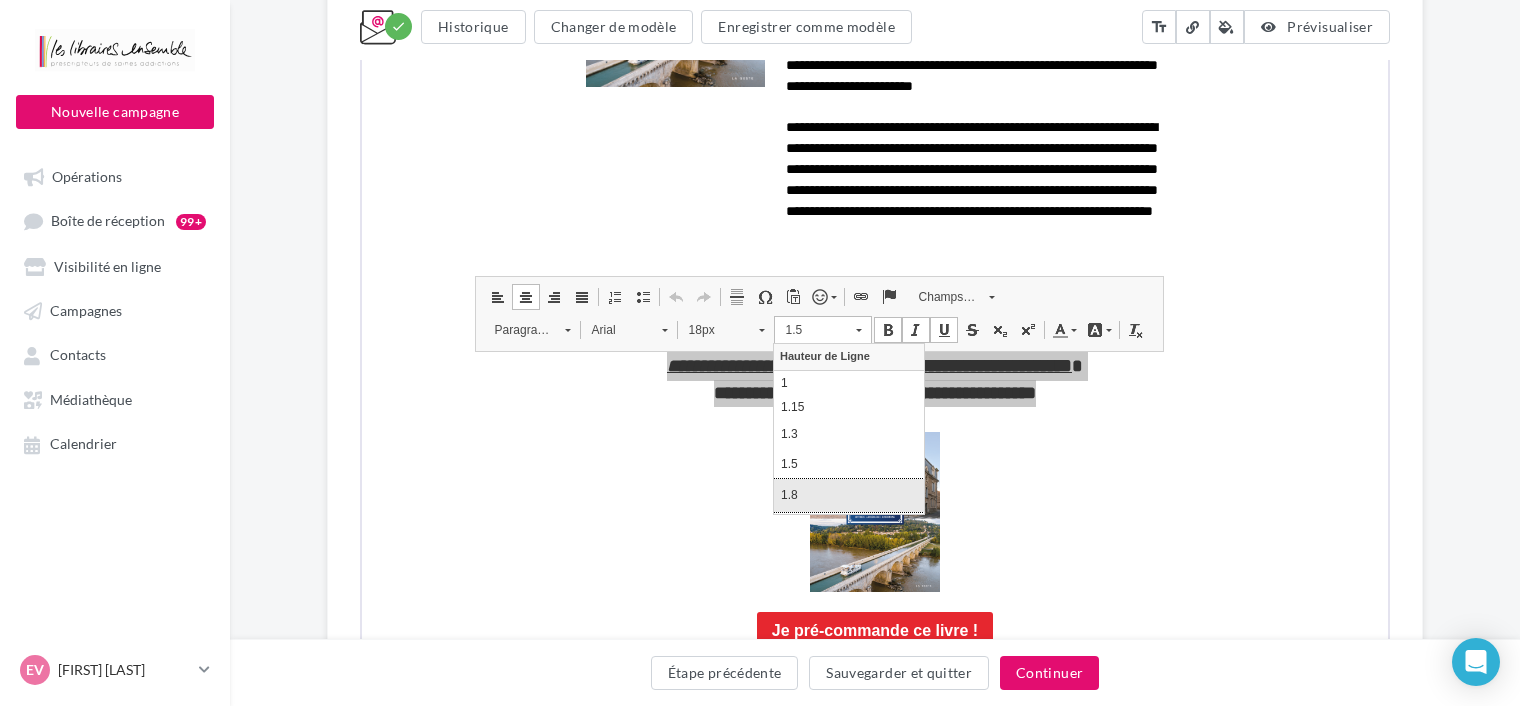click on "1.8" at bounding box center [849, 495] 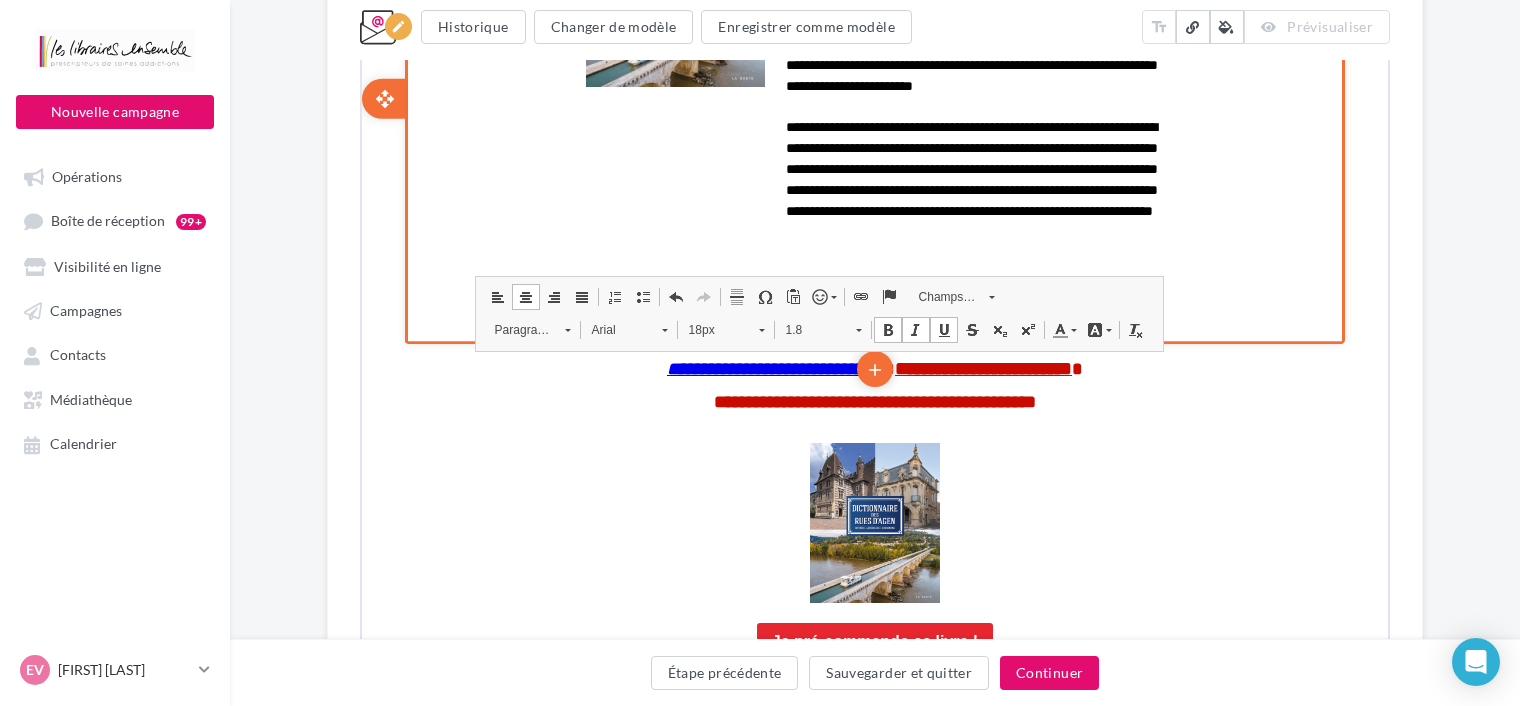click on "**********" at bounding box center [873, 97] 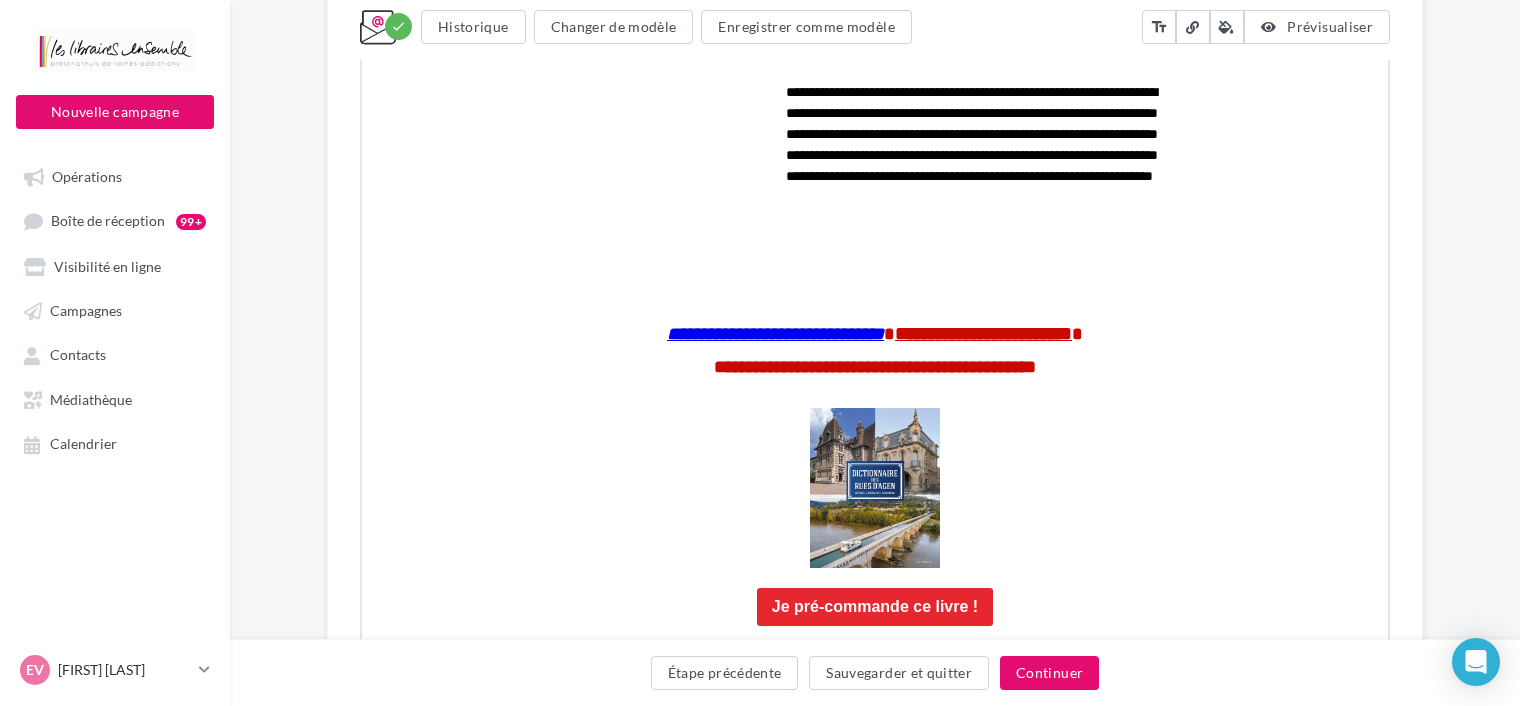 scroll, scrollTop: 1155, scrollLeft: 0, axis: vertical 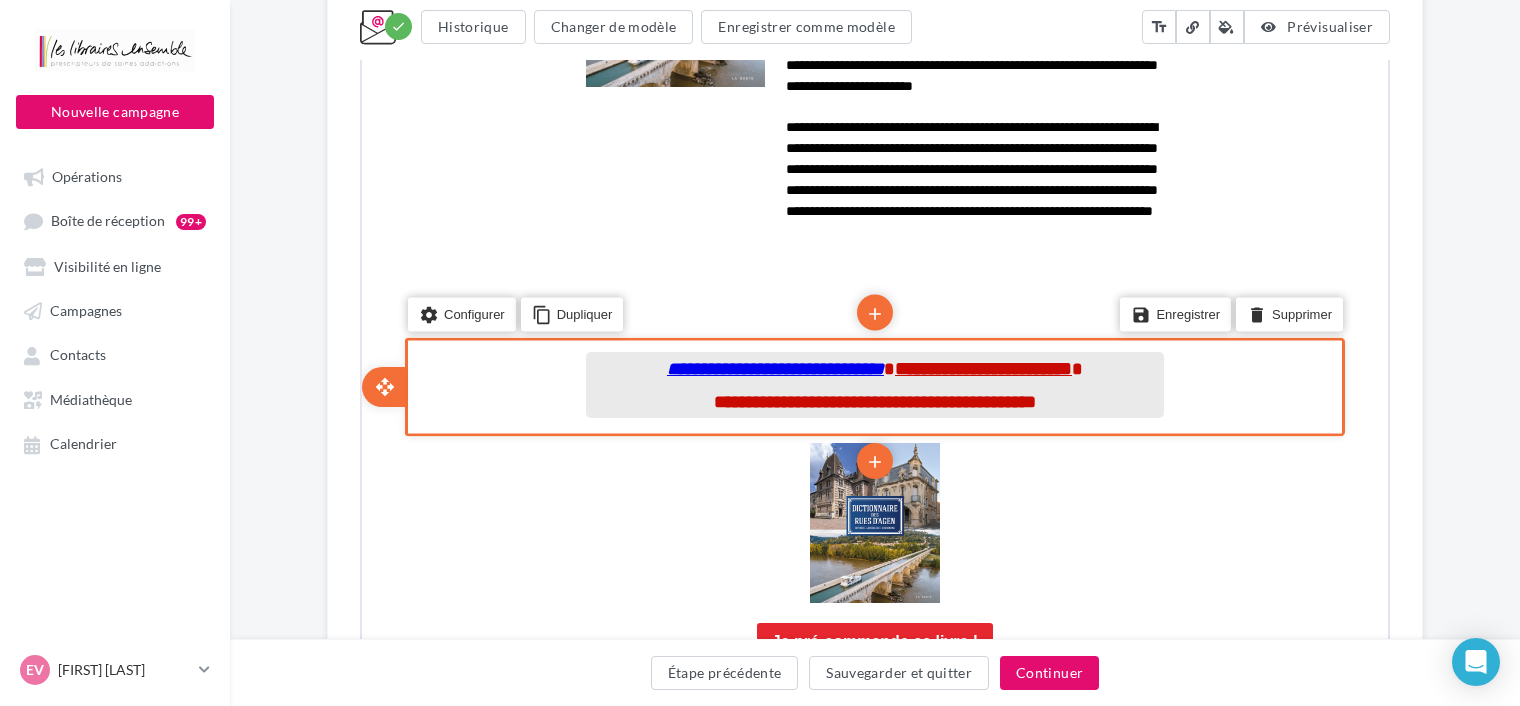 click on "**********" at bounding box center (873, 367) 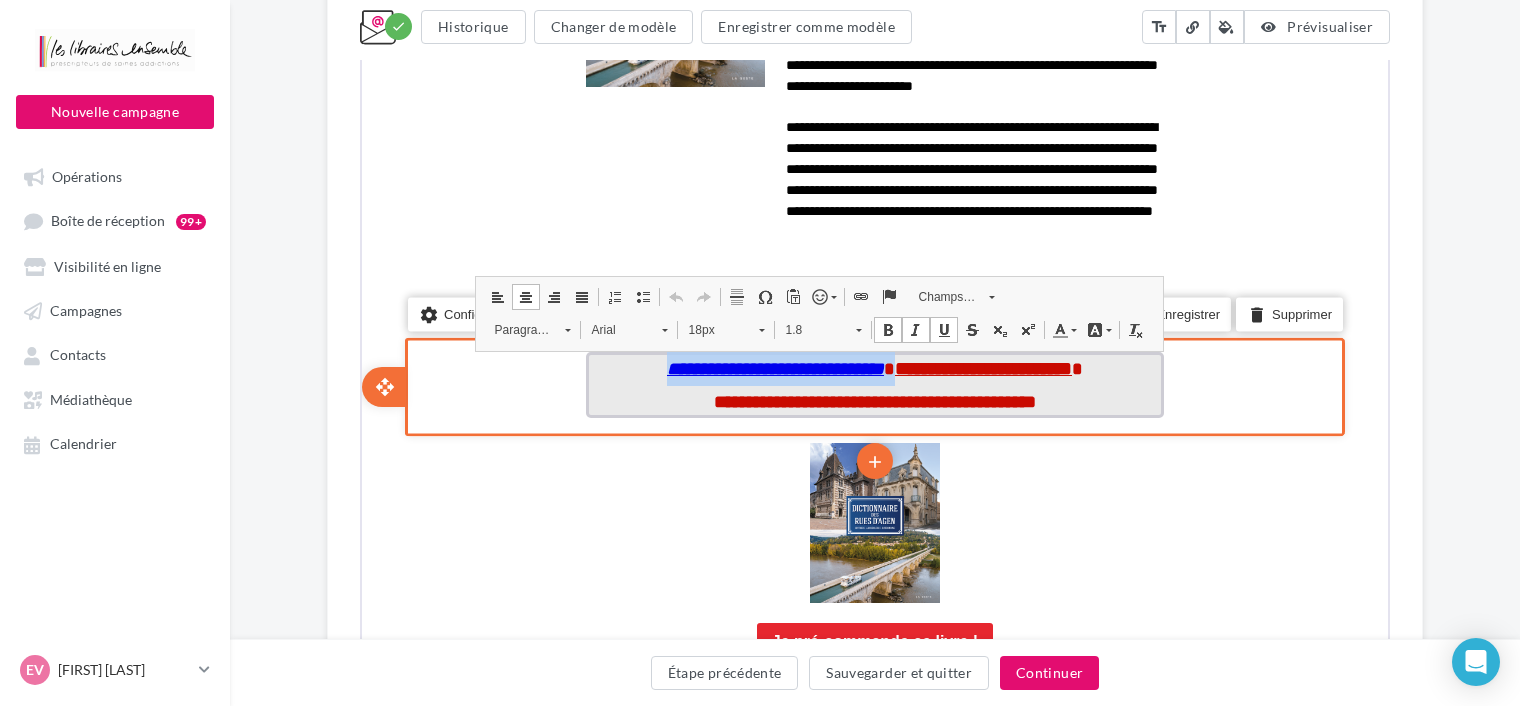 drag, startPoint x: 606, startPoint y: 369, endPoint x: 900, endPoint y: 359, distance: 294.17 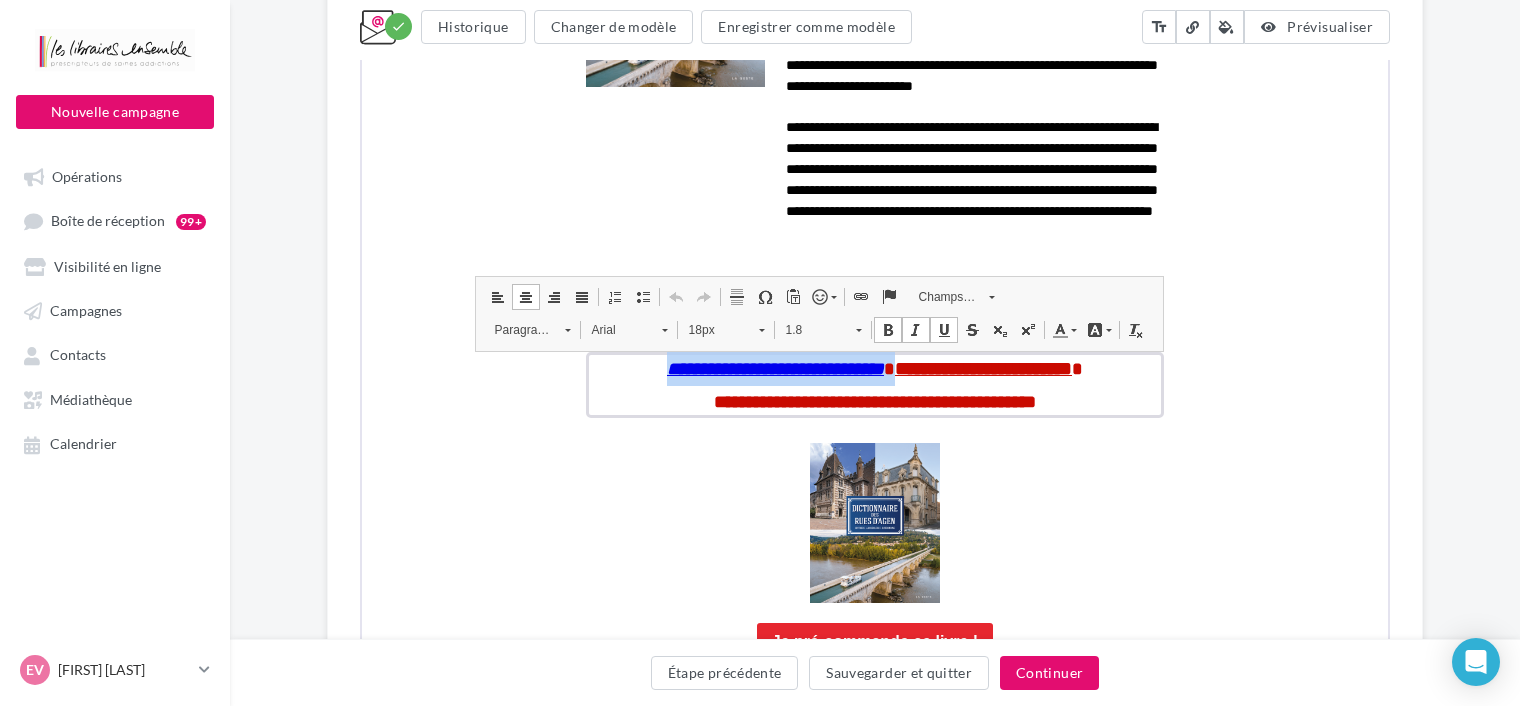click on "18px" at bounding box center (712, 328) 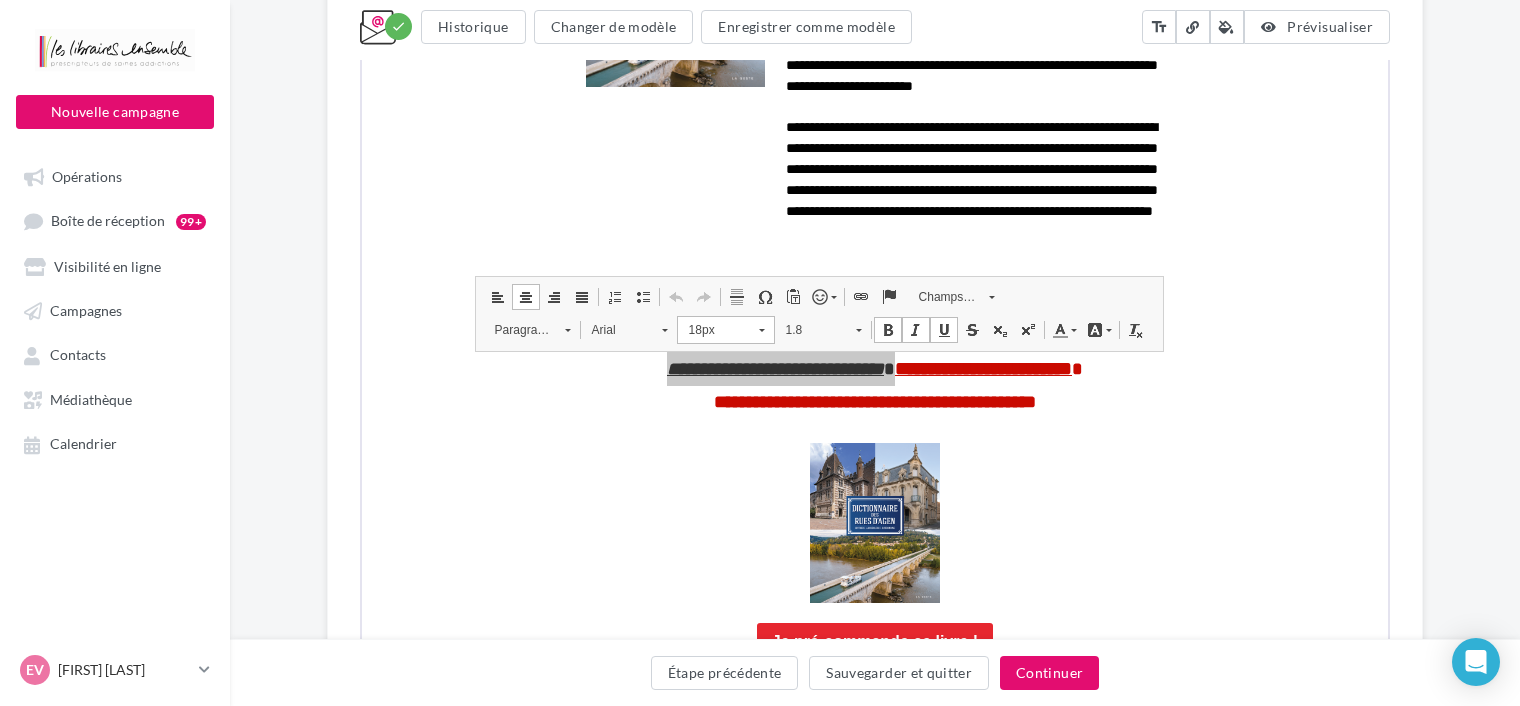 scroll, scrollTop: 226, scrollLeft: 0, axis: vertical 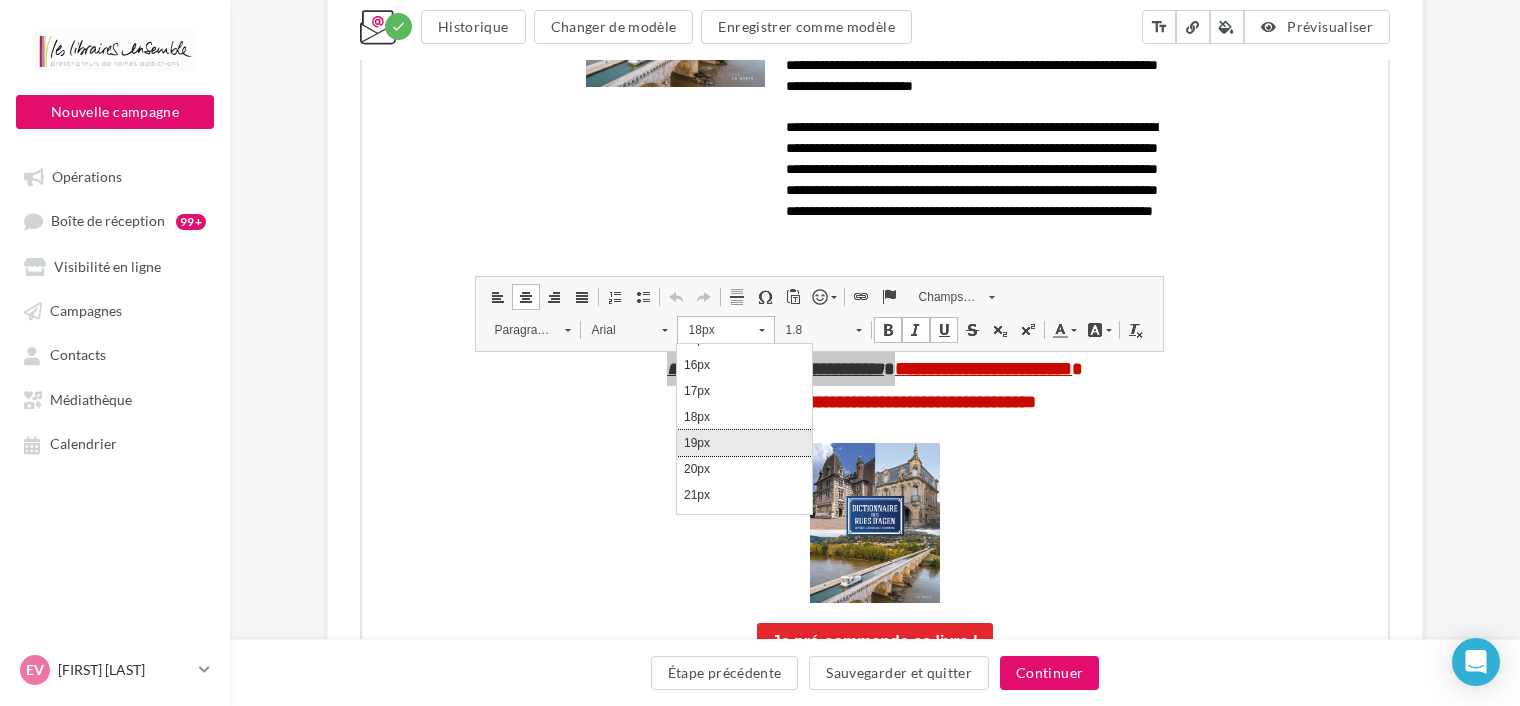 drag, startPoint x: 711, startPoint y: 439, endPoint x: 1036, endPoint y: 1433, distance: 1045.7825 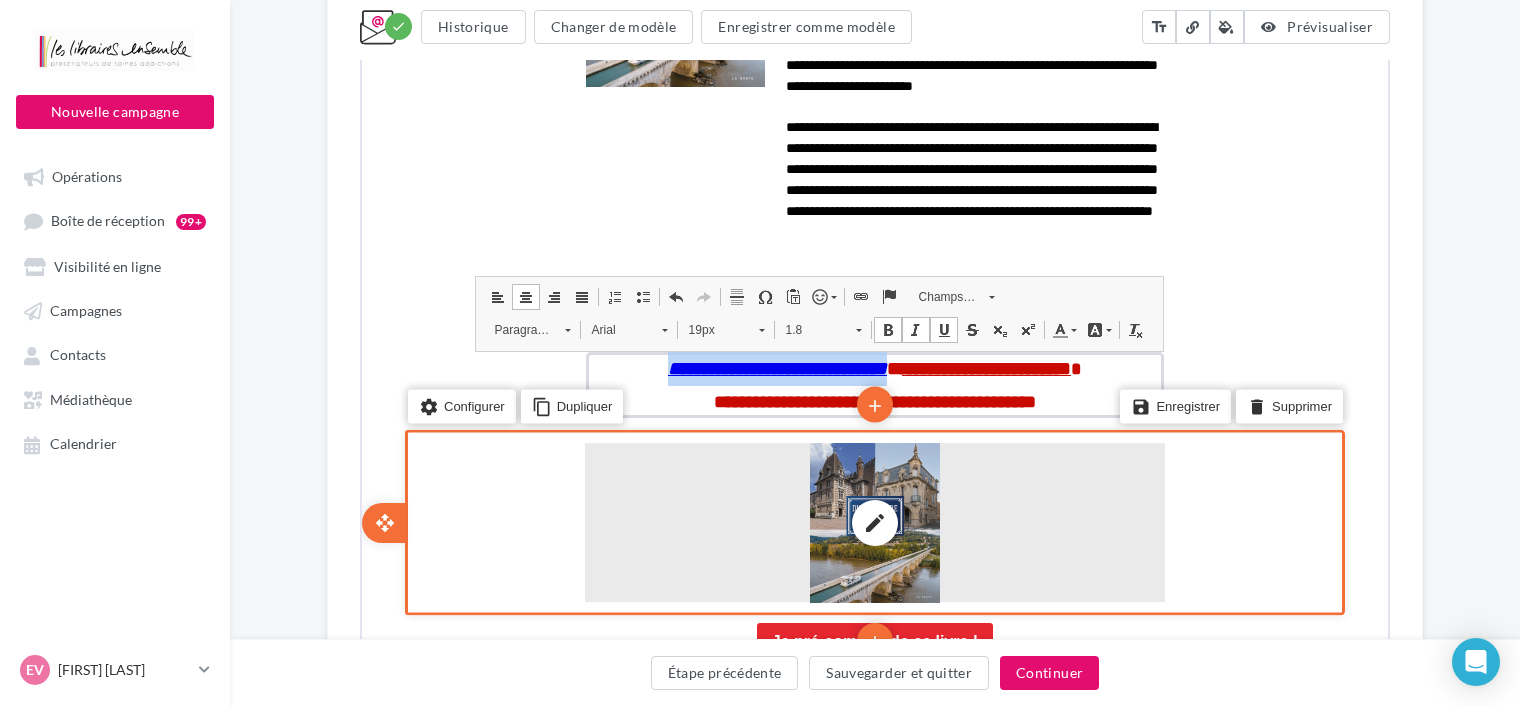 scroll, scrollTop: 0, scrollLeft: 0, axis: both 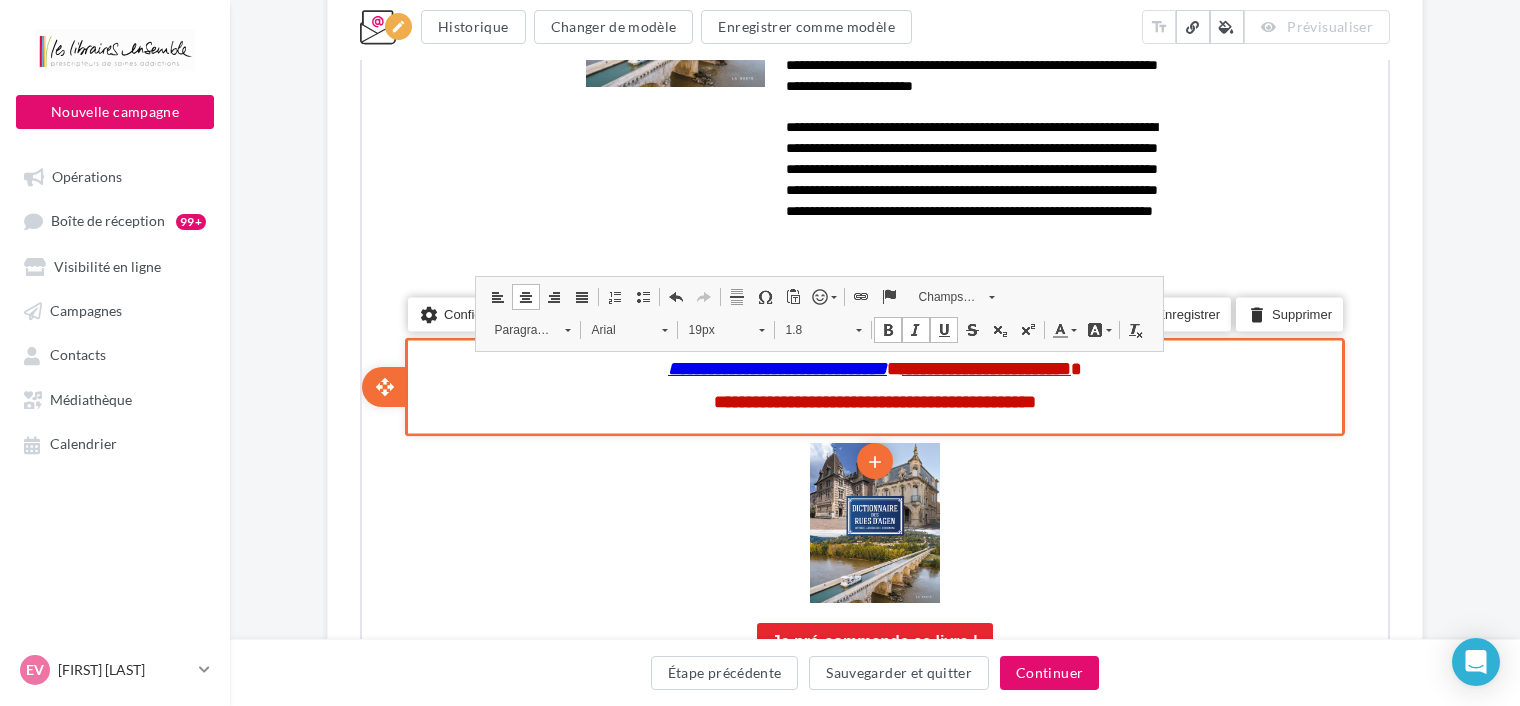 click on "settings Configurer content_copy Dupliquer add add save Enregistrer delete Supprimer" at bounding box center (873, 384) 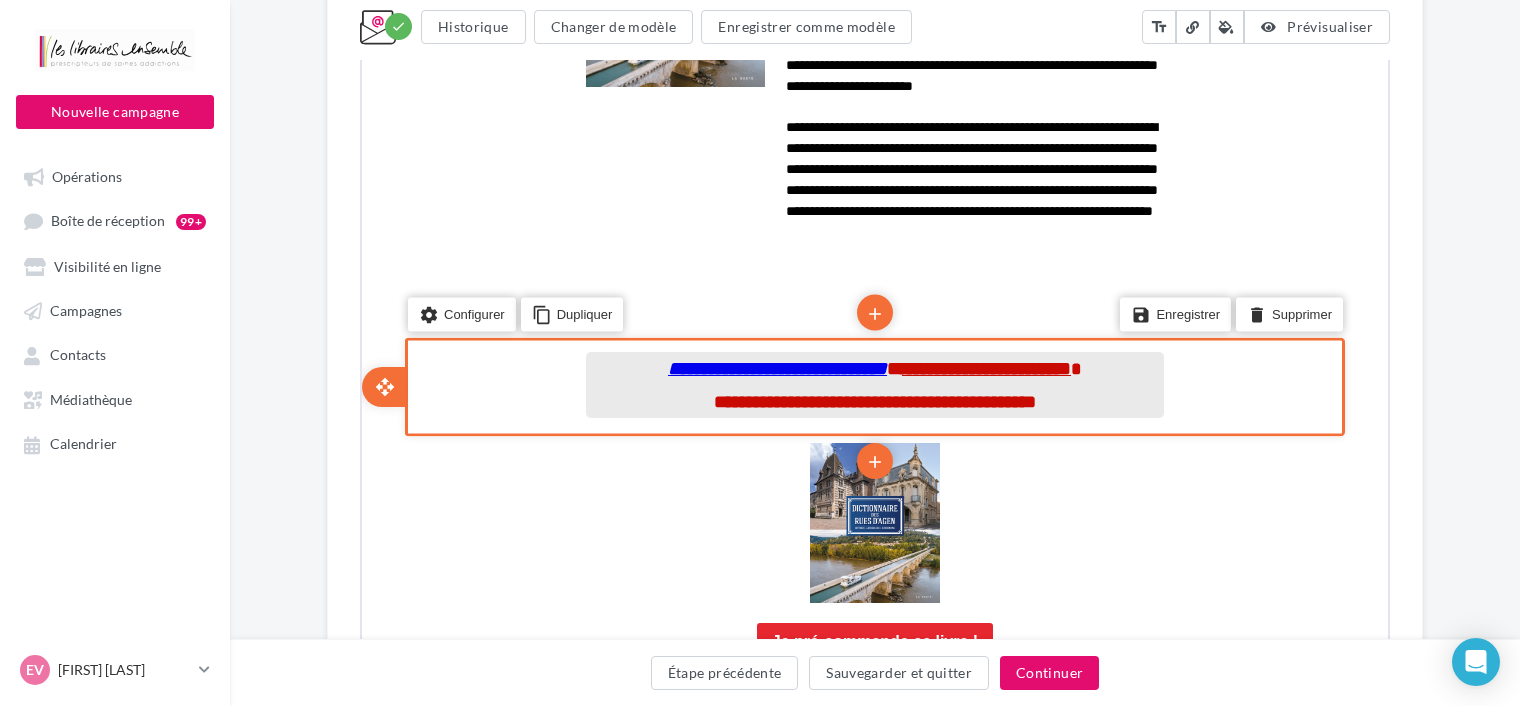 click on "**********" at bounding box center [775, 366] 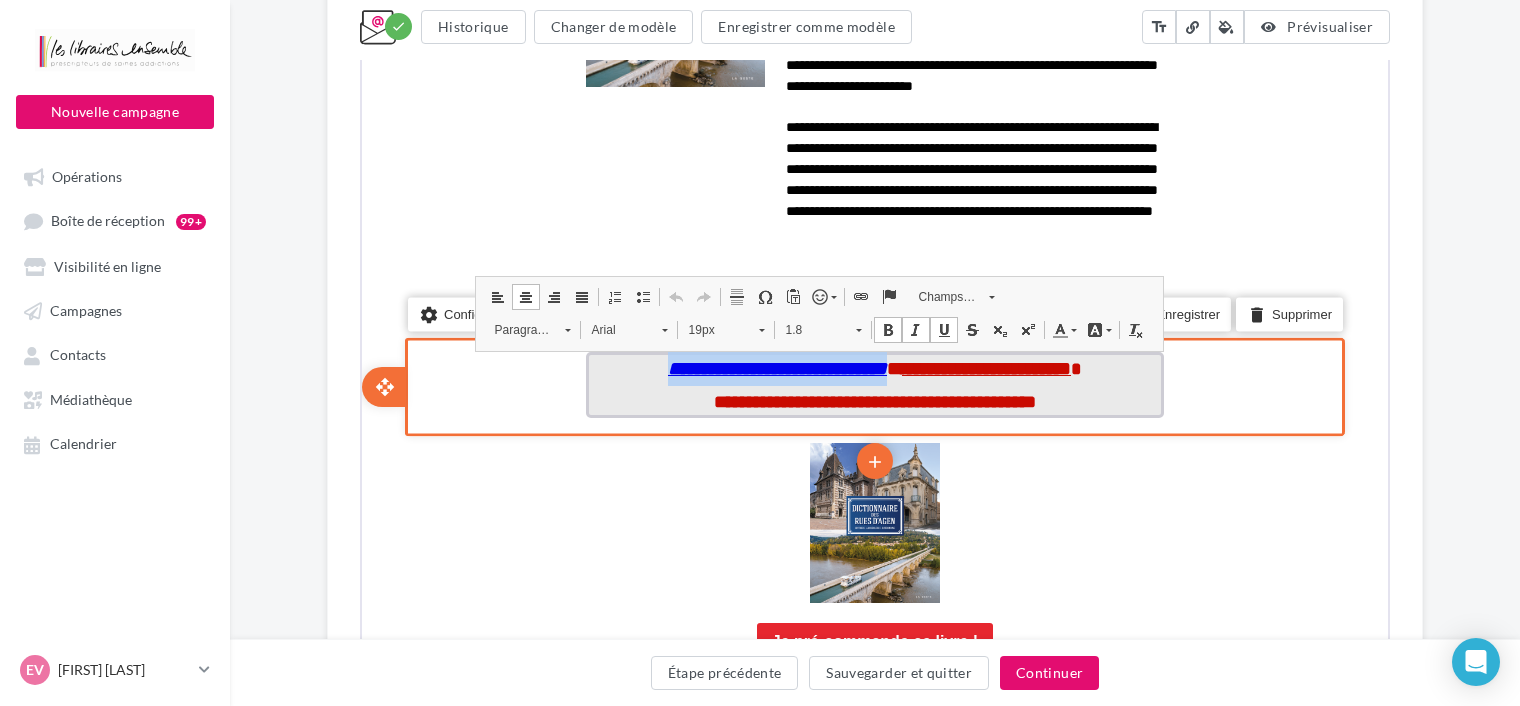 drag, startPoint x: 901, startPoint y: 364, endPoint x: 604, endPoint y: 373, distance: 297.13632 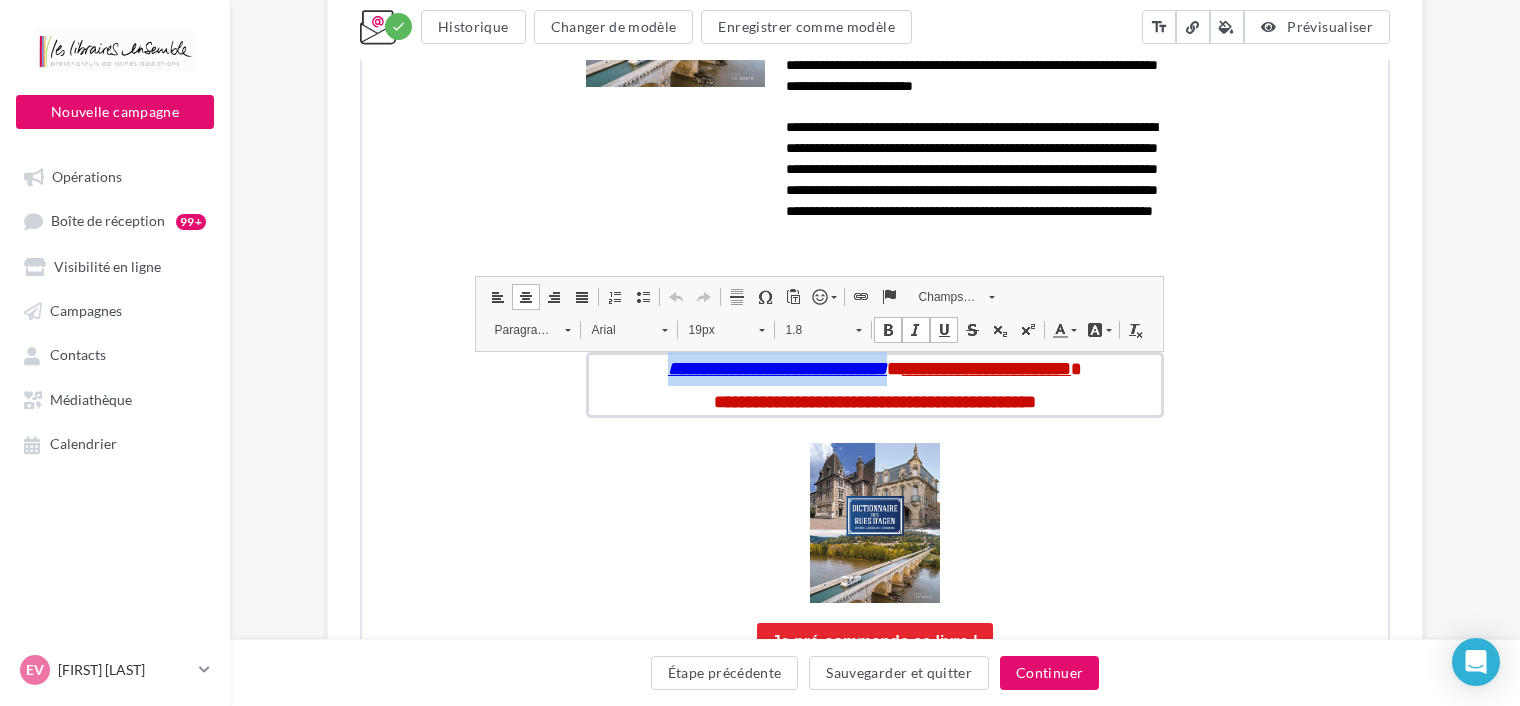 click on "1.8" at bounding box center [809, 328] 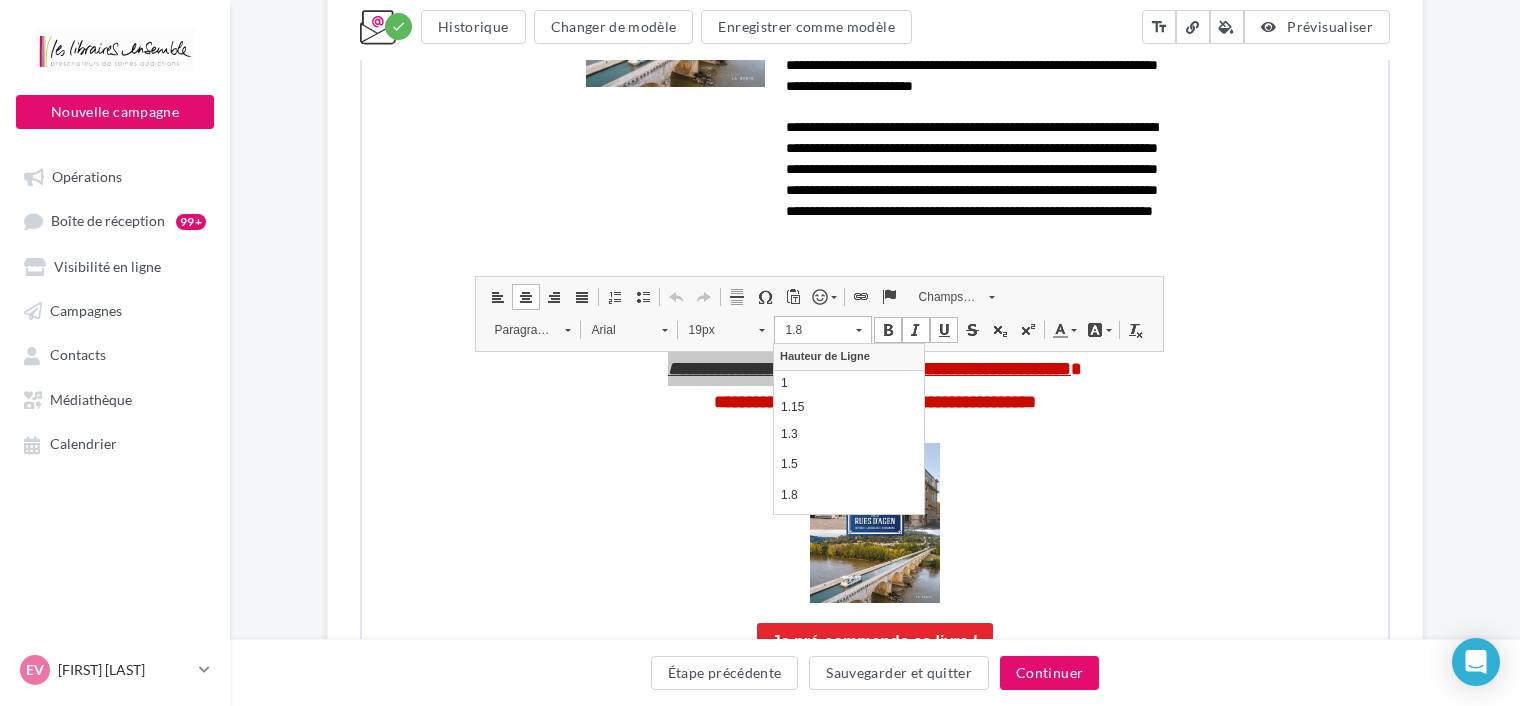 scroll, scrollTop: 0, scrollLeft: 0, axis: both 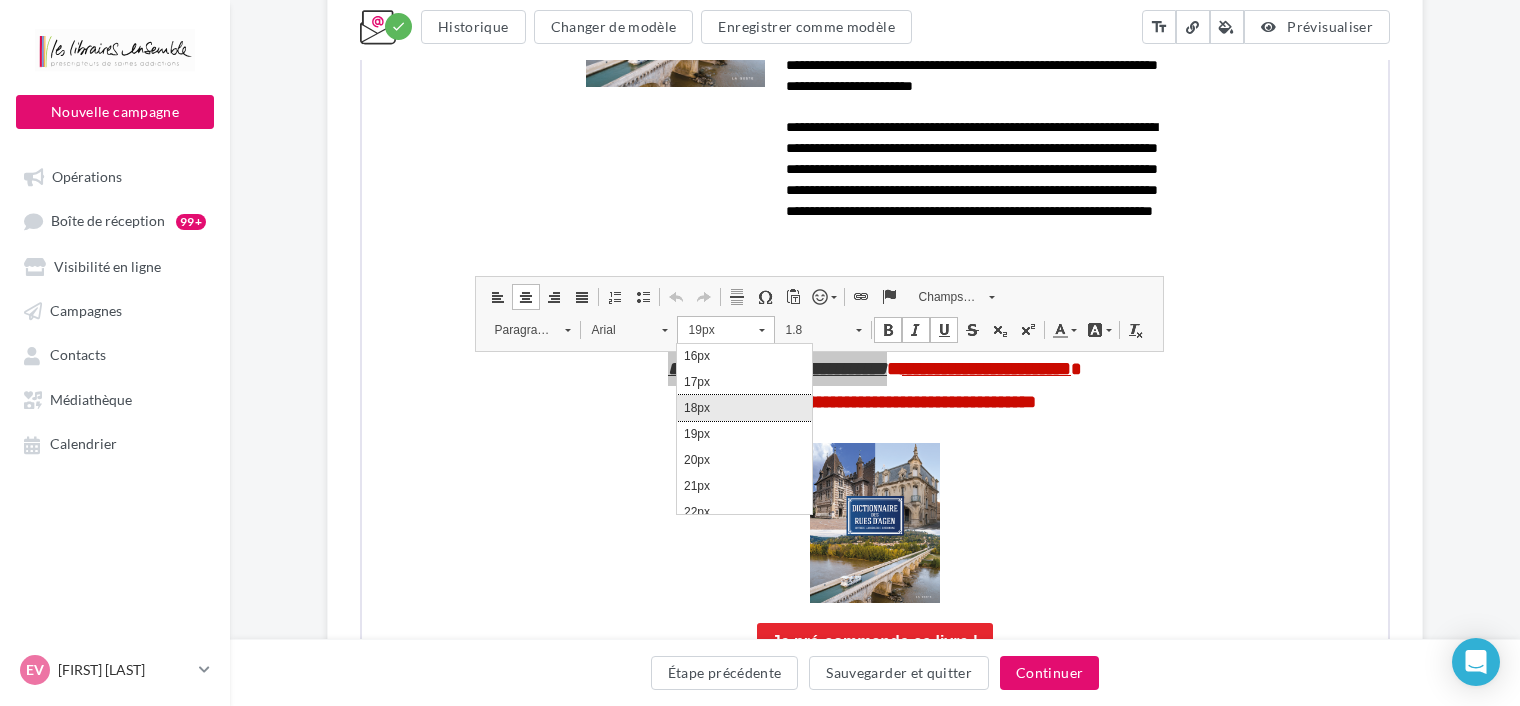 click on "18px" at bounding box center [744, 407] 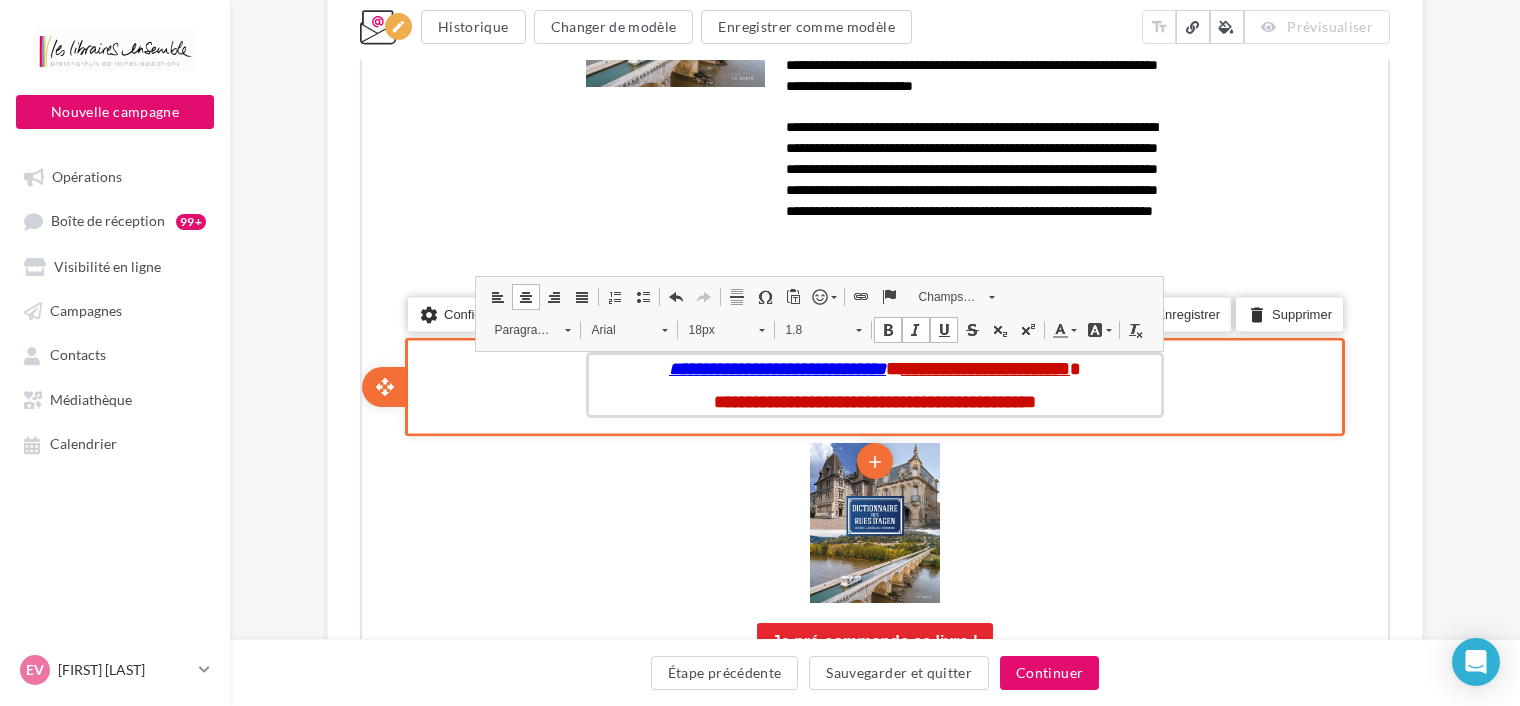 scroll, scrollTop: 0, scrollLeft: 0, axis: both 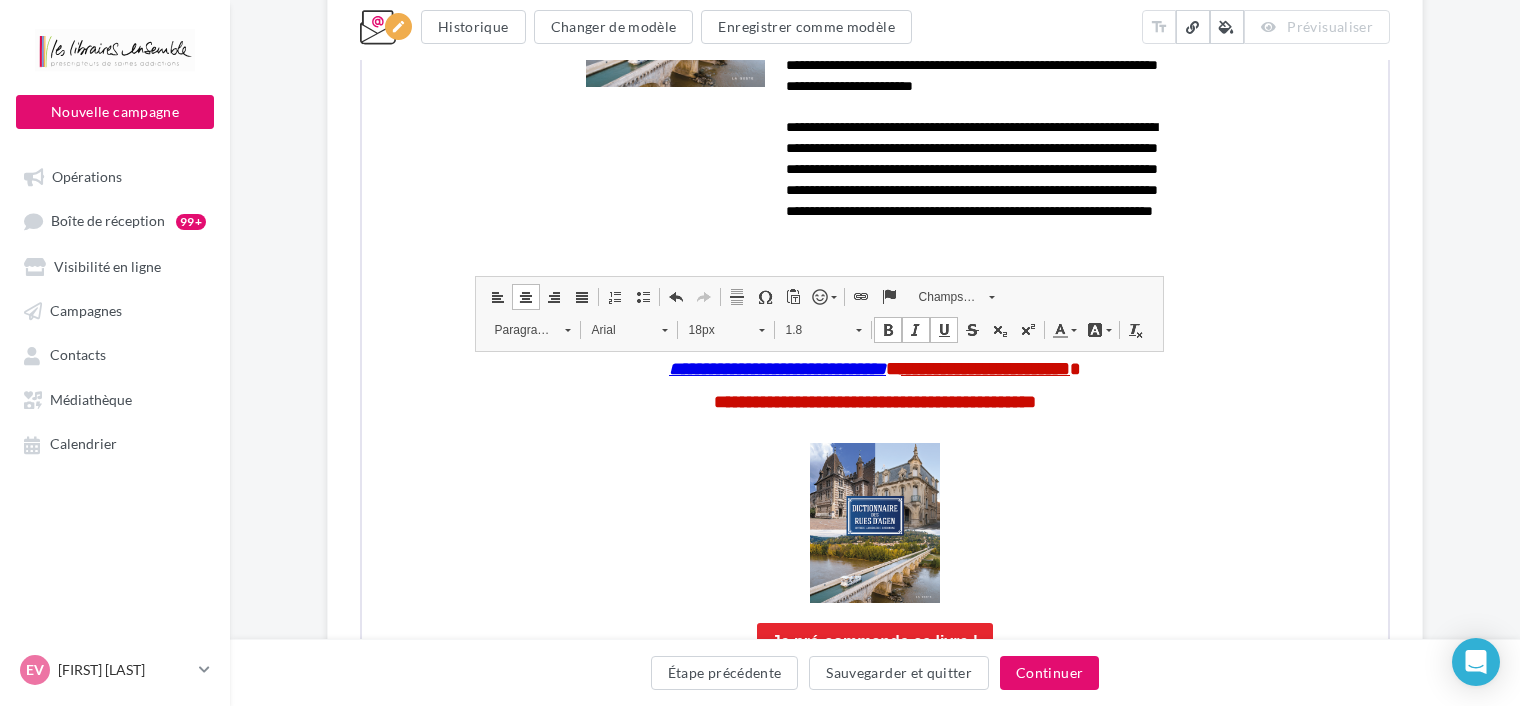 click on "**********" at bounding box center (875, 104) 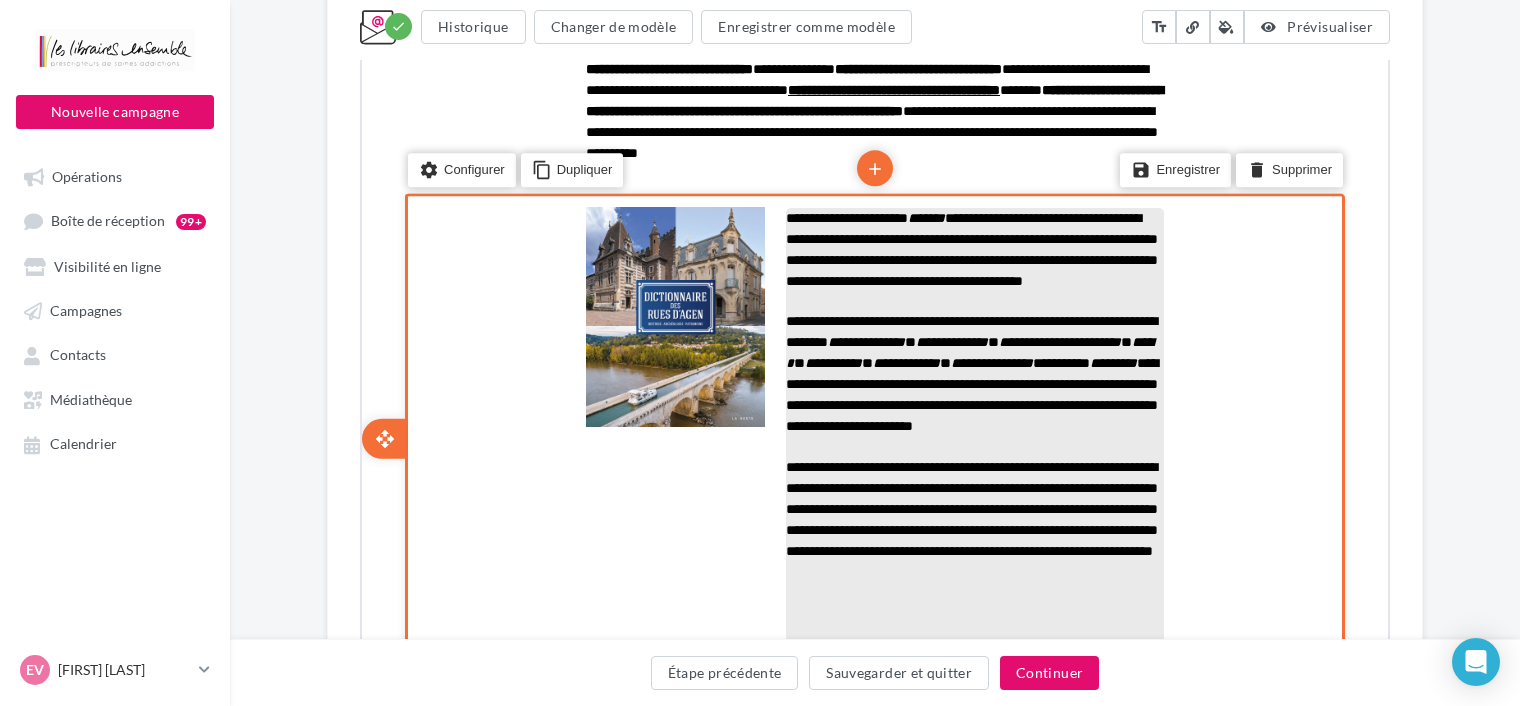 scroll, scrollTop: 855, scrollLeft: 0, axis: vertical 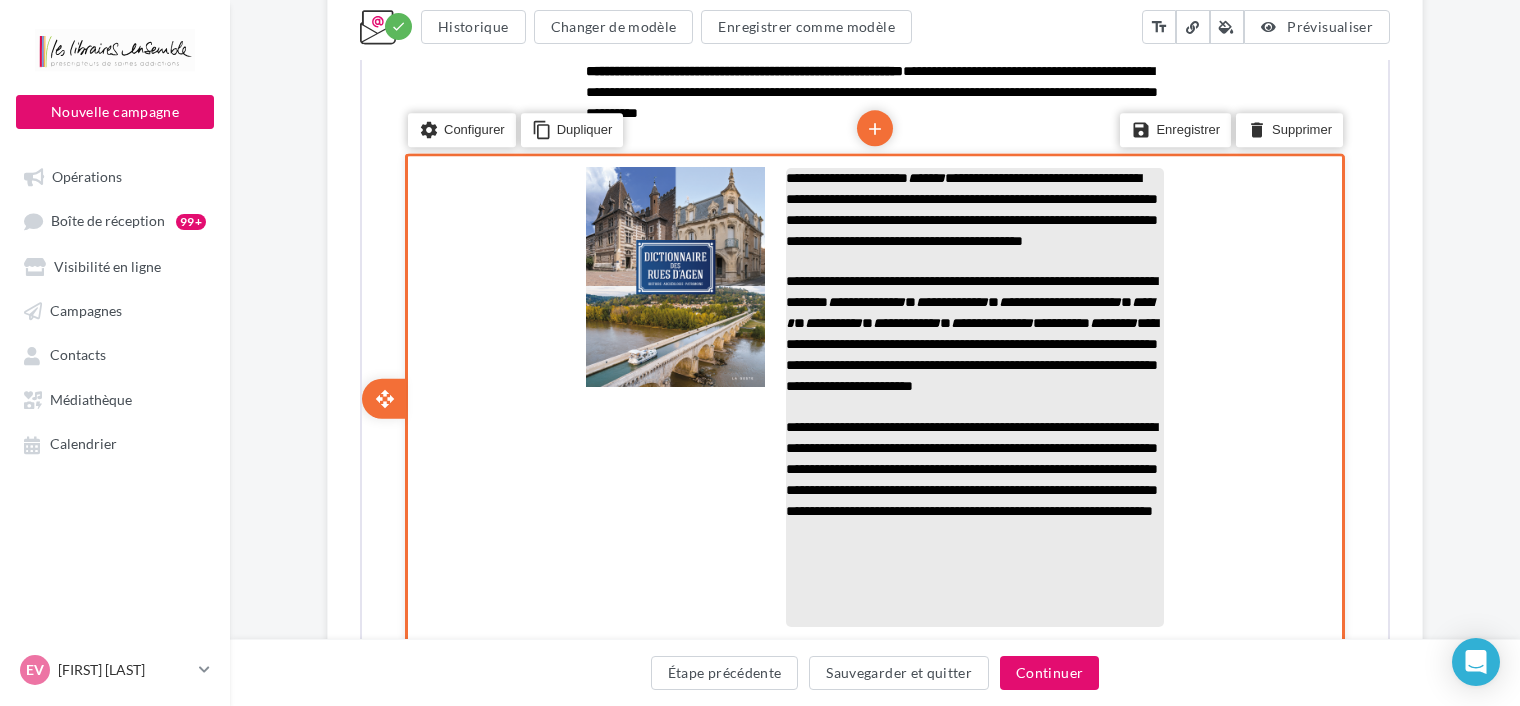 click on "**********" at bounding box center (970, 331) 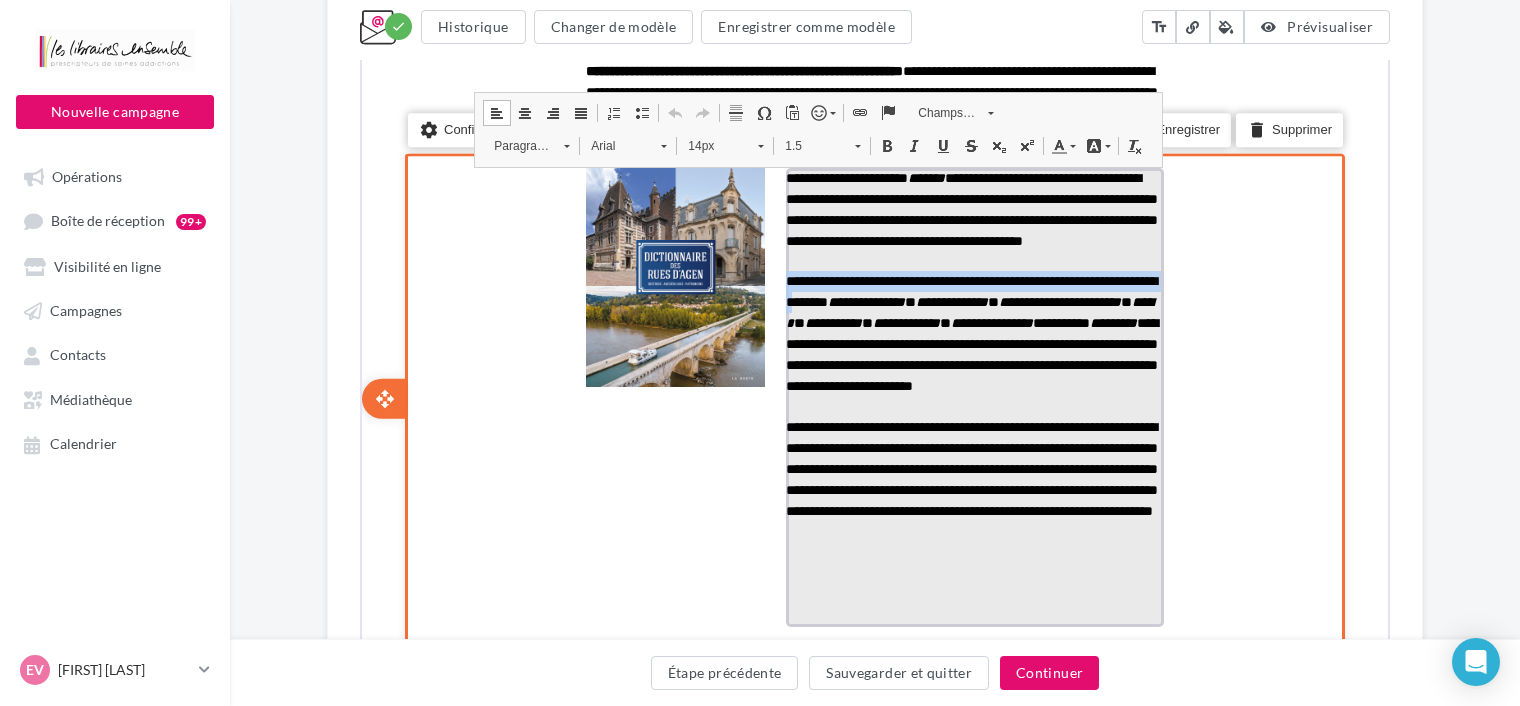 drag, startPoint x: 787, startPoint y: 300, endPoint x: 912, endPoint y: 314, distance: 125.781555 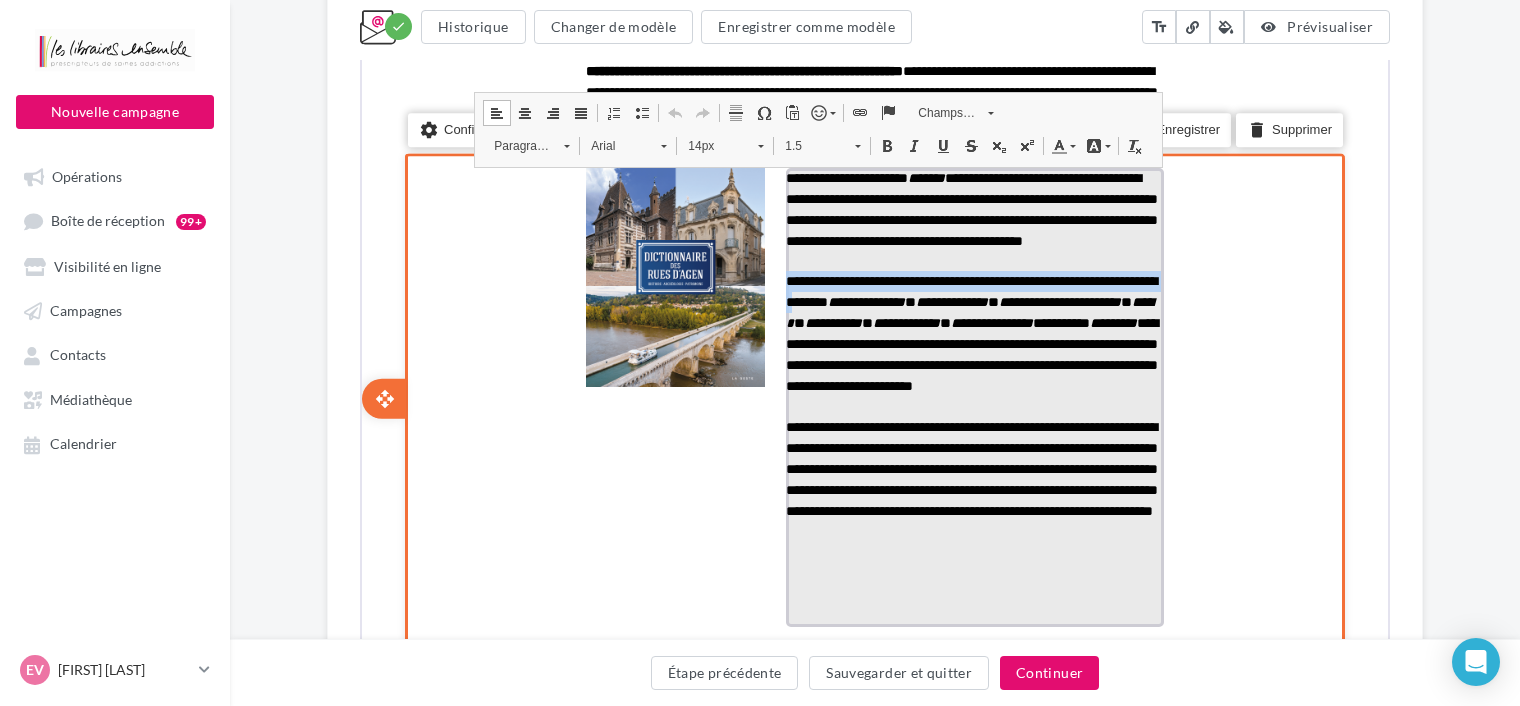 click on "**********" at bounding box center (970, 331) 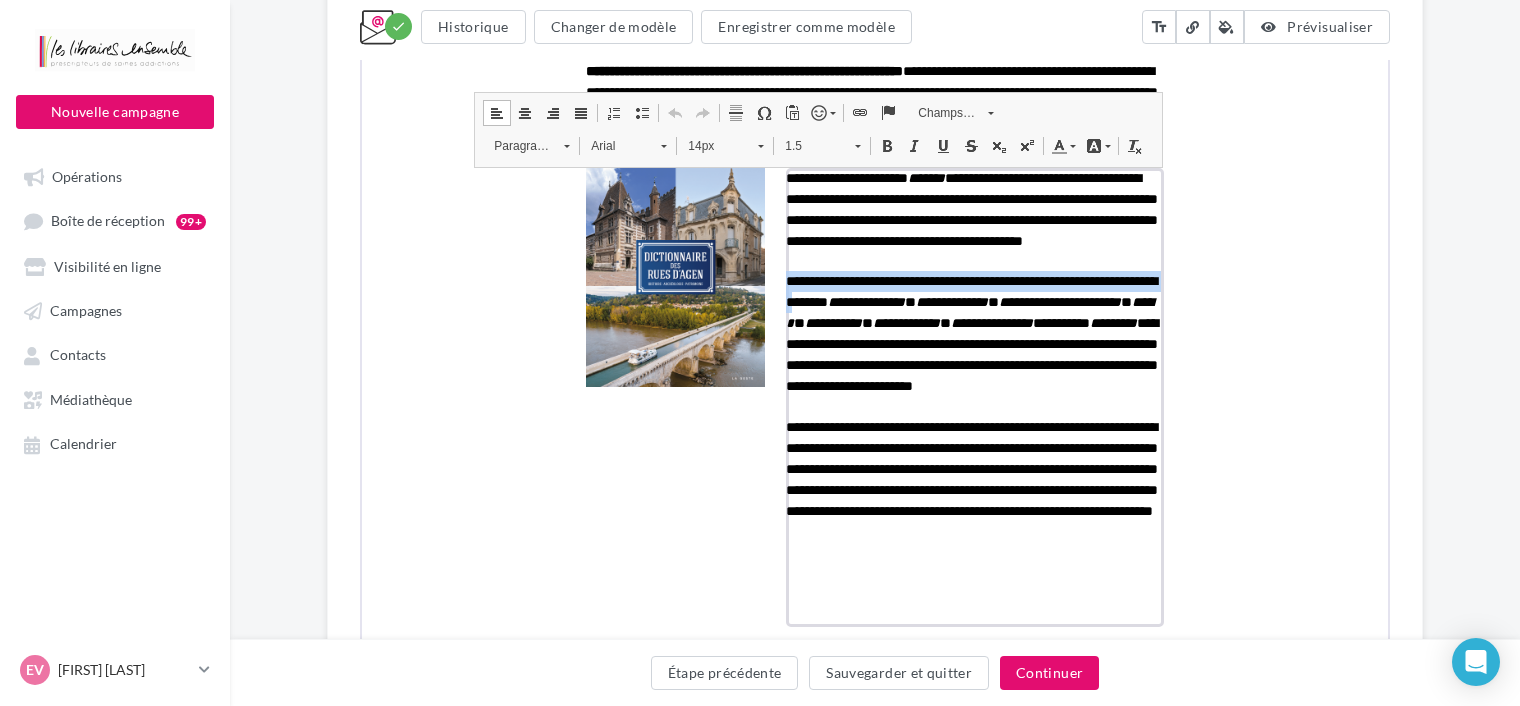 click on "Gras  Raccourci clavier Ctrl+B" at bounding box center (885, 144) 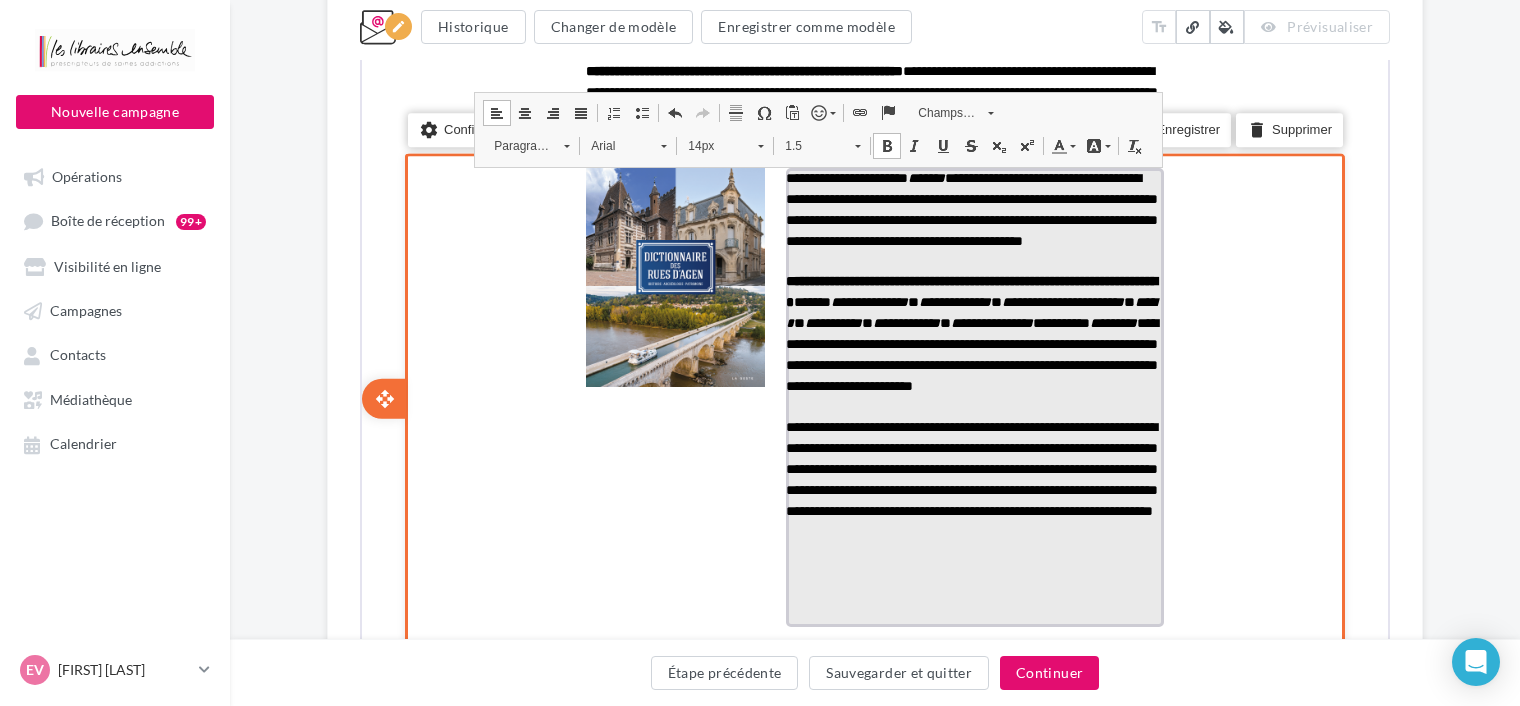click on "**********" at bounding box center [1061, 300] 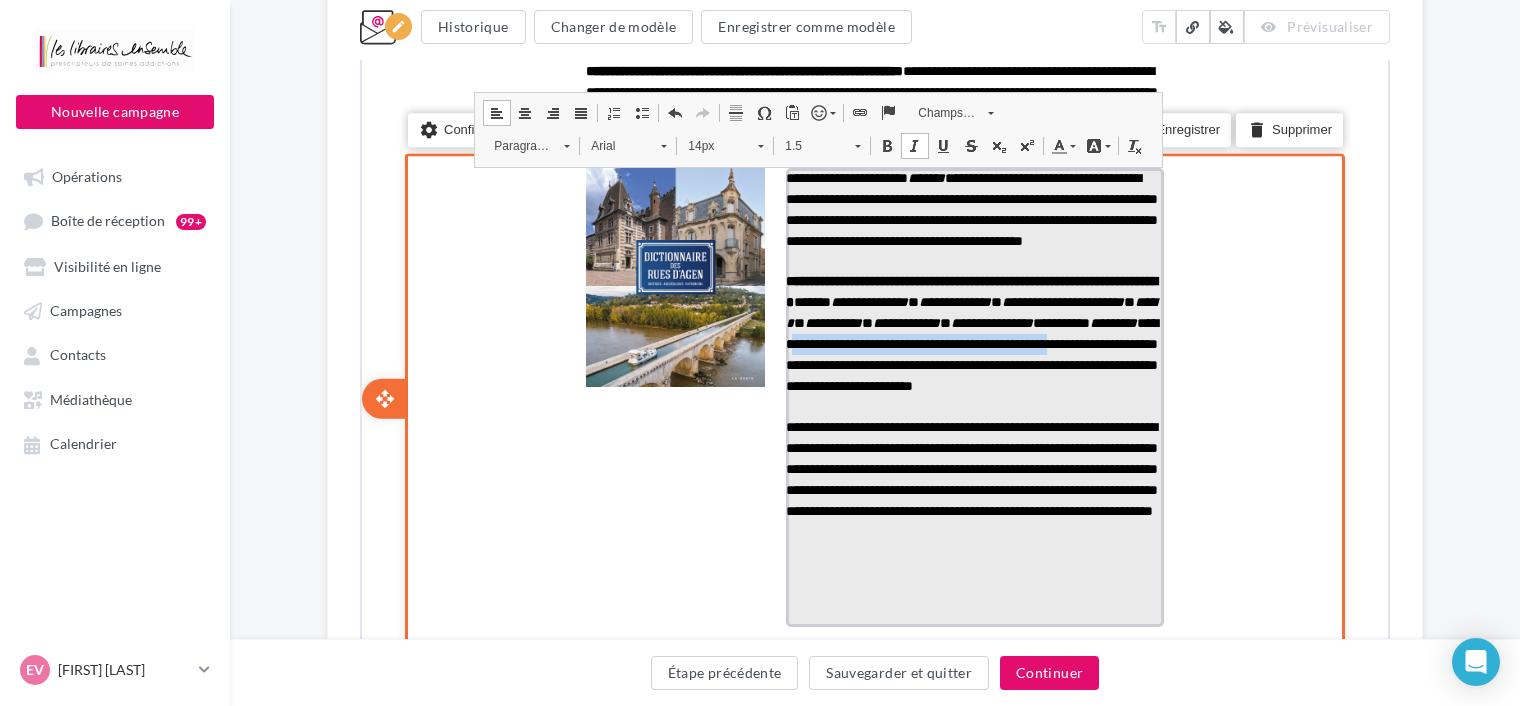 drag, startPoint x: 788, startPoint y: 388, endPoint x: 1111, endPoint y: 375, distance: 323.2615 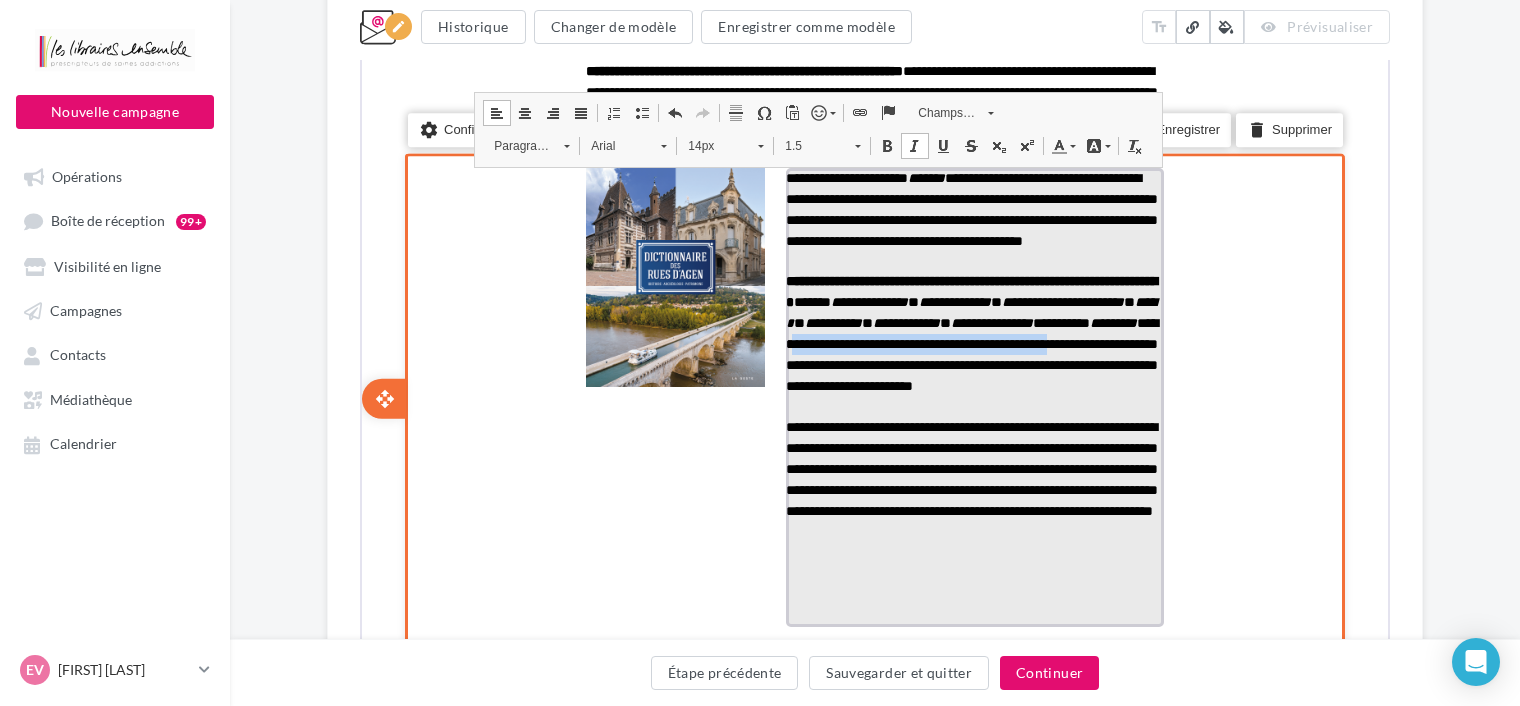click on "**********" at bounding box center (970, 331) 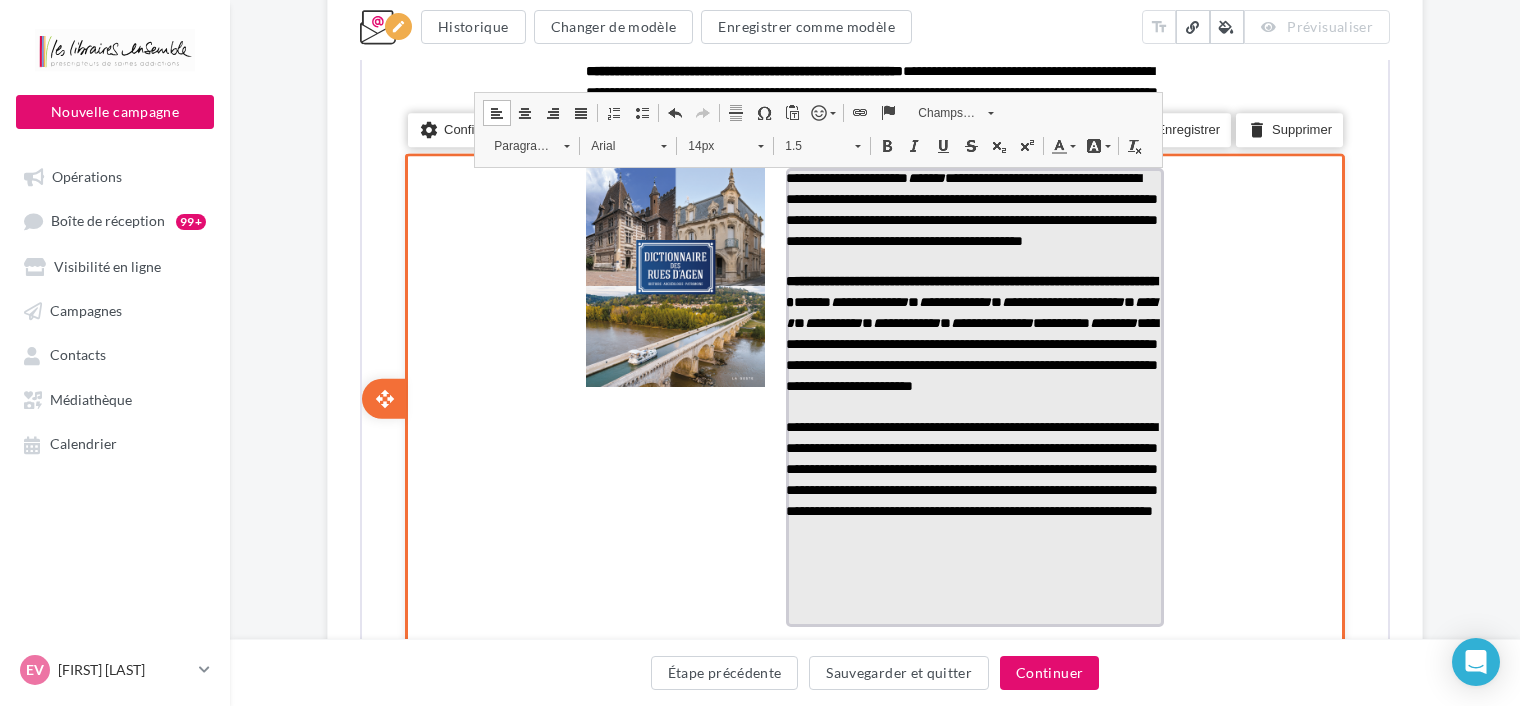 click on "**********" at bounding box center [973, 332] 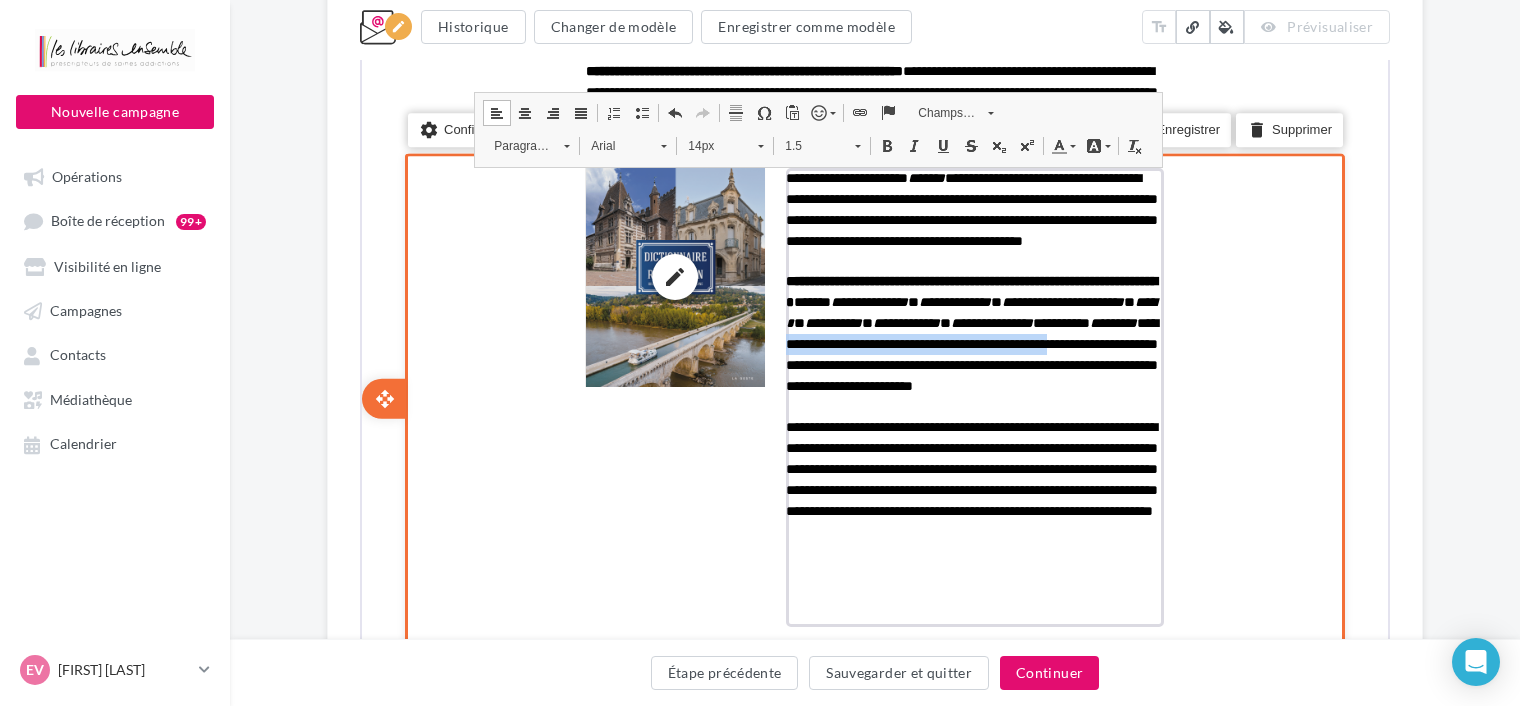 drag, startPoint x: 1112, startPoint y: 384, endPoint x: 766, endPoint y: 388, distance: 346.02313 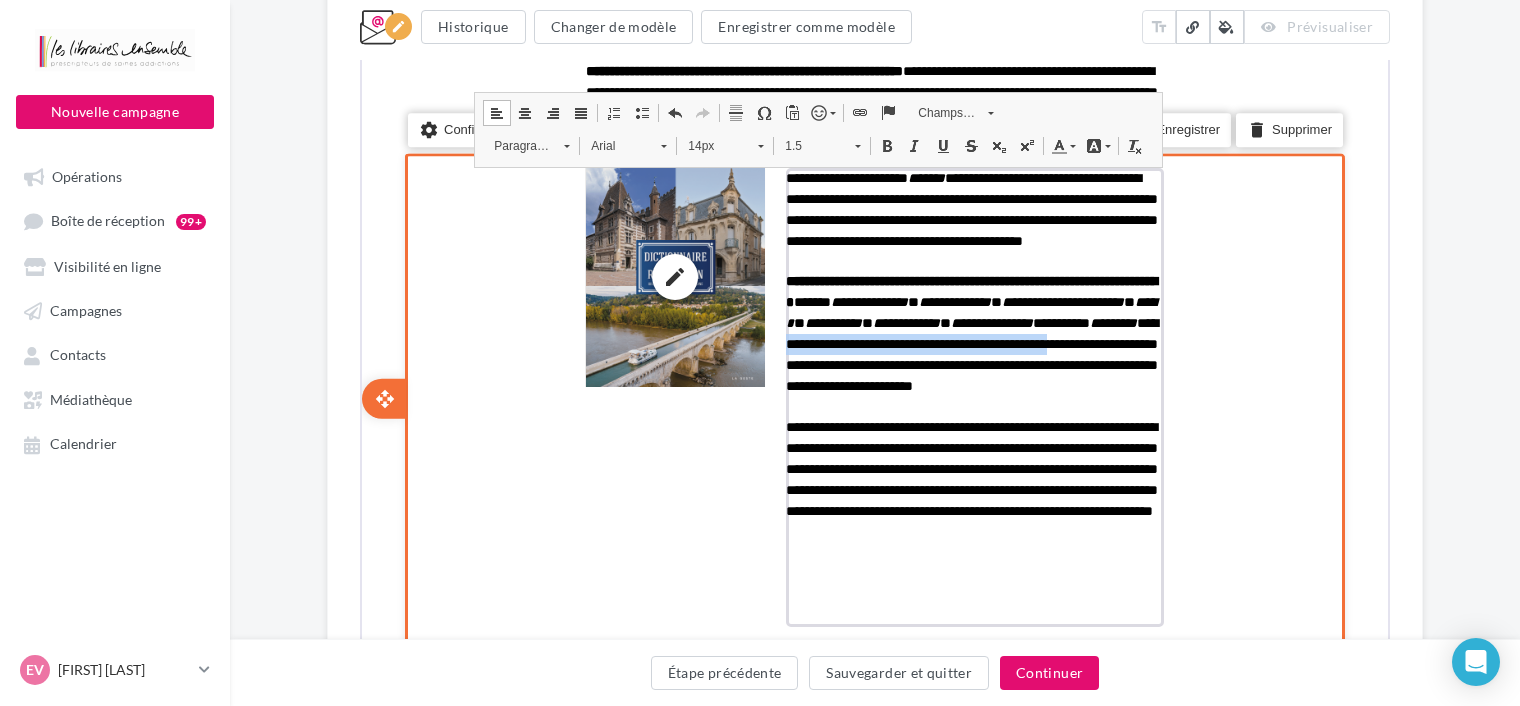 click on "**********" at bounding box center [873, 397] 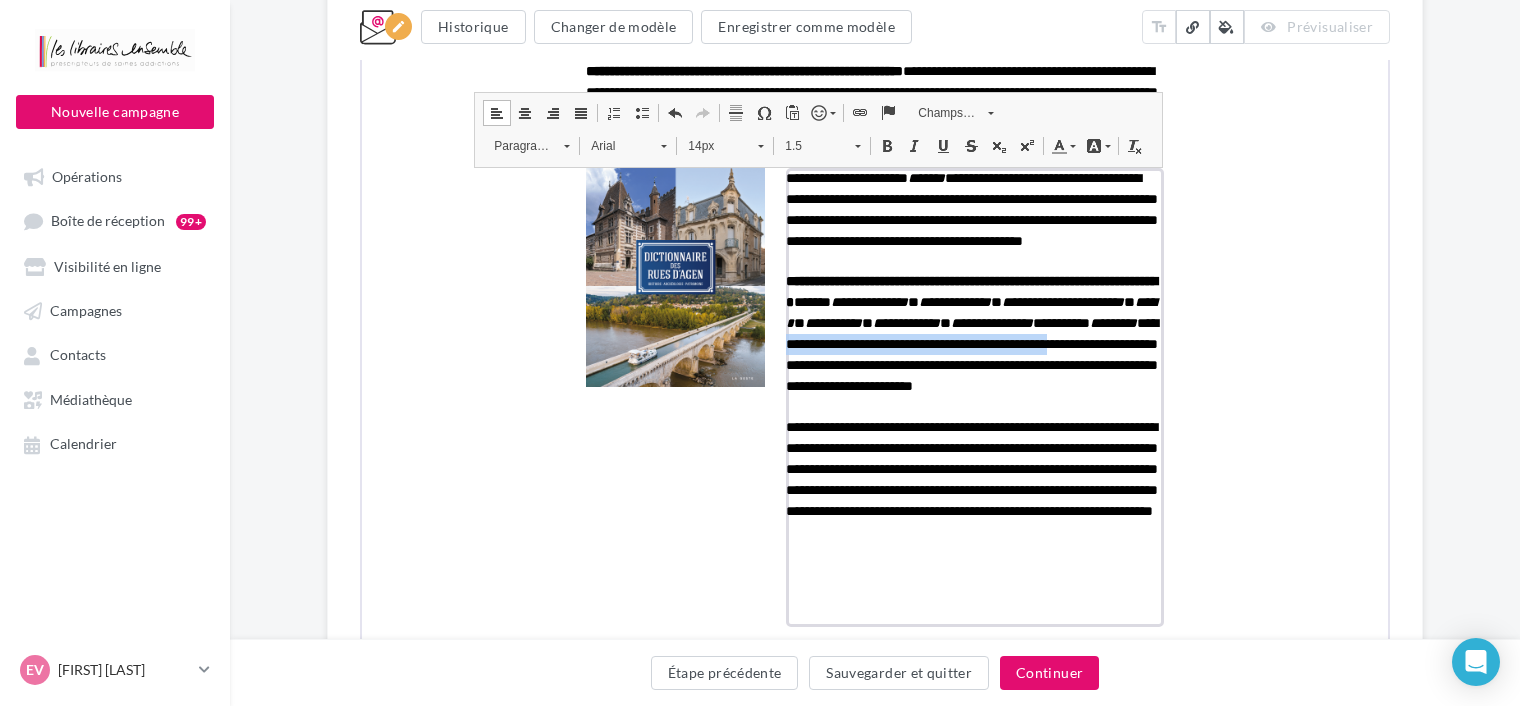 click on "Paragraphe   Aligner à gauche   Centrer   Aligner à droite   Justifier   Insérer/Supprimer une liste numérotée   Insérer/Supprimer une liste à puces   Annuler  Raccourci clavier Ctrl+Z   Rétablir  Raccourci clavier Ctrl+Y Insérer   Ligne horizontale   Insérer un caractère spécial   Coller comme texte brut   emoji others   Lien   Insérer un ancre Champs personnalisés Champs personnalisés Styles Paragraphe, Styles Paragraphe Arial, Police Arial 14px, Taille 14px 1.5, Hauteur de Ligne 1.5 Styles de base   Gras  Raccourci clavier Ctrl+B   Italique  Raccourci clavier Ctrl+I   Souligné  Raccourci clavier Ctrl+U   Barré   Indice   Exposant Couleurs   Couleur du texte   Couleur d'arrière-plan cleanup   Supprimer la mise en forme" at bounding box center (816, 113) 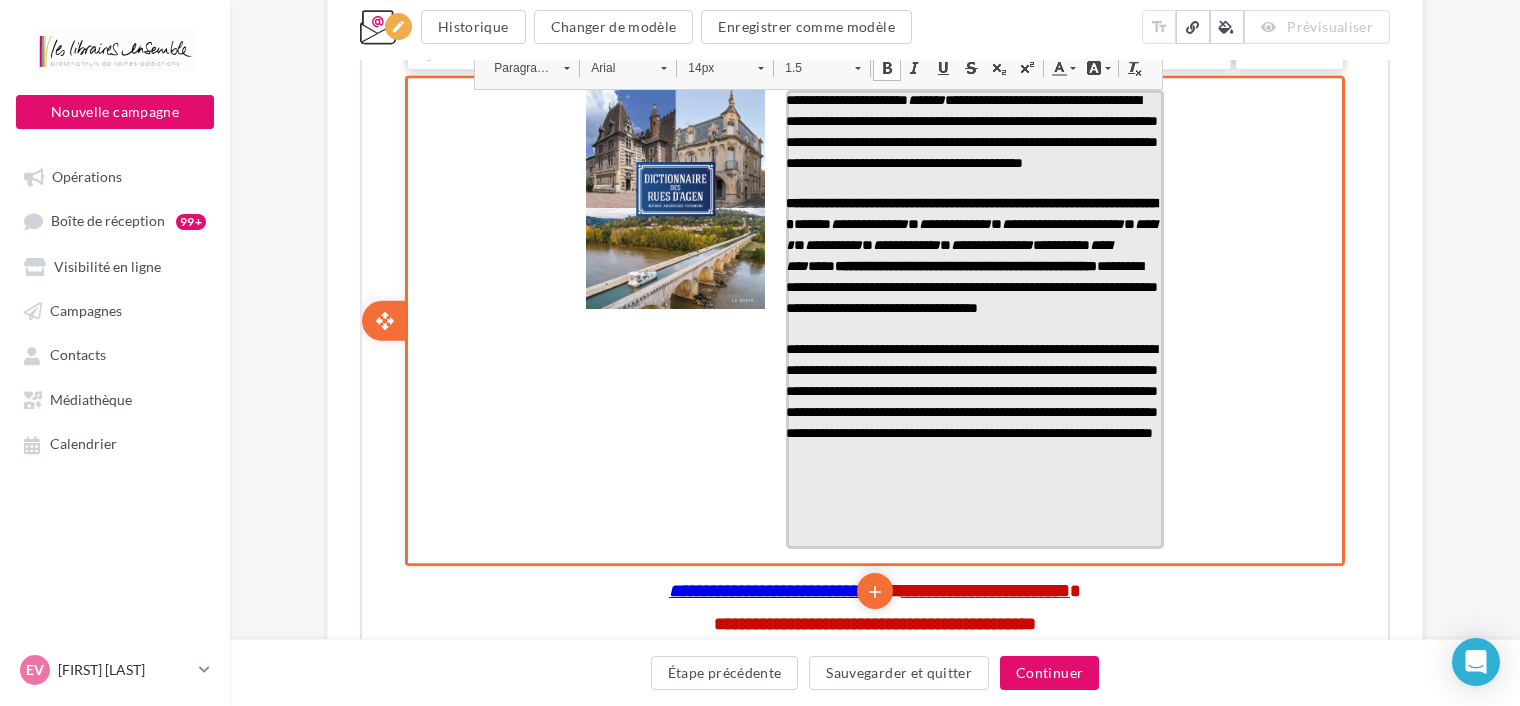 scroll, scrollTop: 955, scrollLeft: 0, axis: vertical 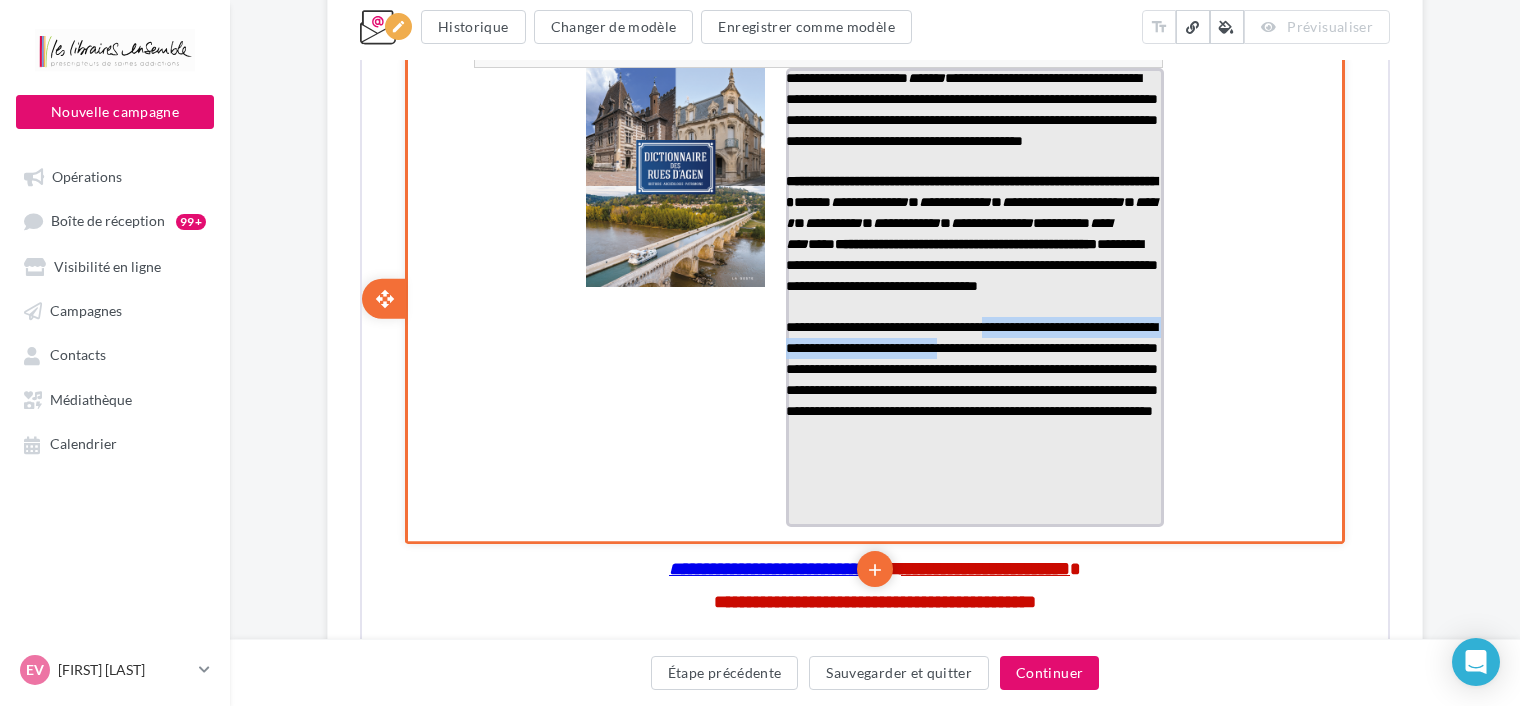 drag, startPoint x: 1004, startPoint y: 383, endPoint x: 1070, endPoint y: 402, distance: 68.68042 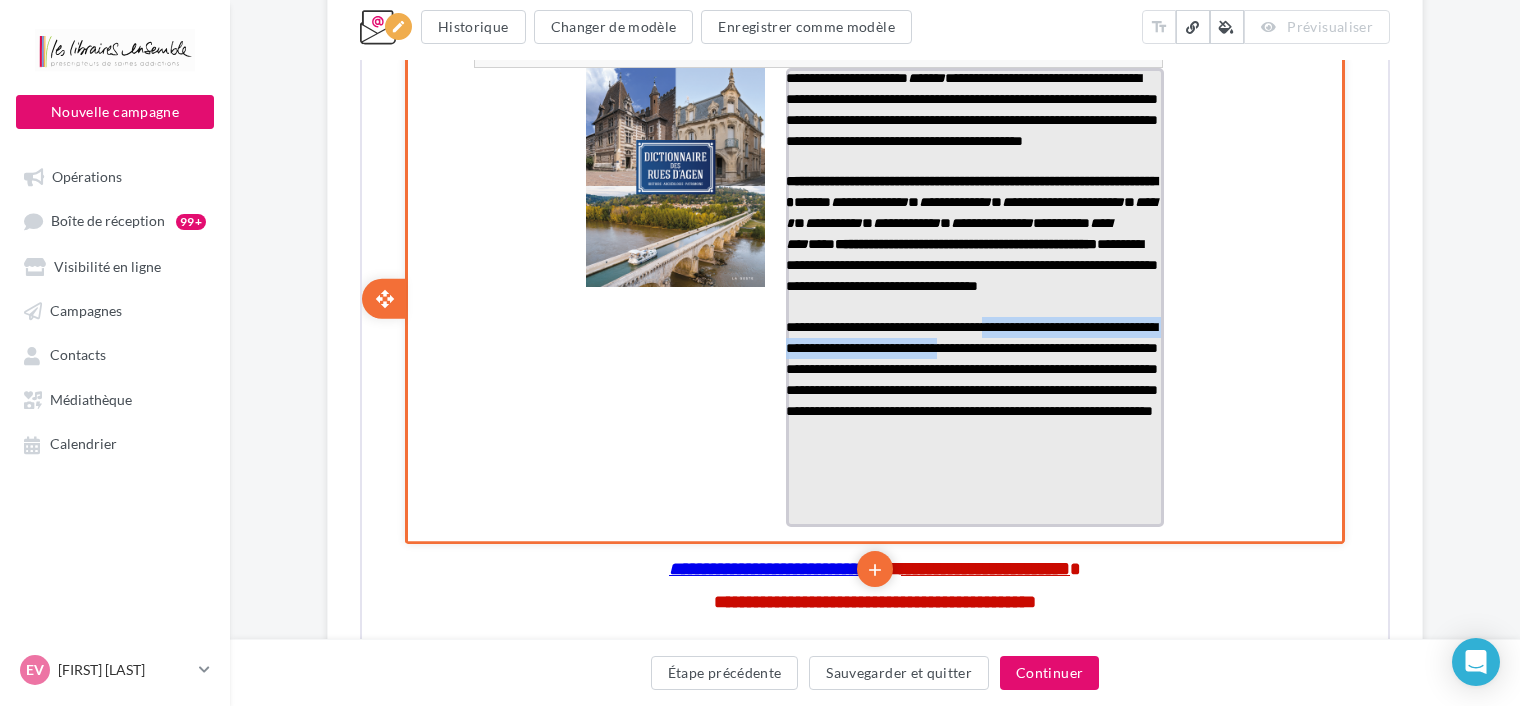 click on "**********" at bounding box center [970, 367] 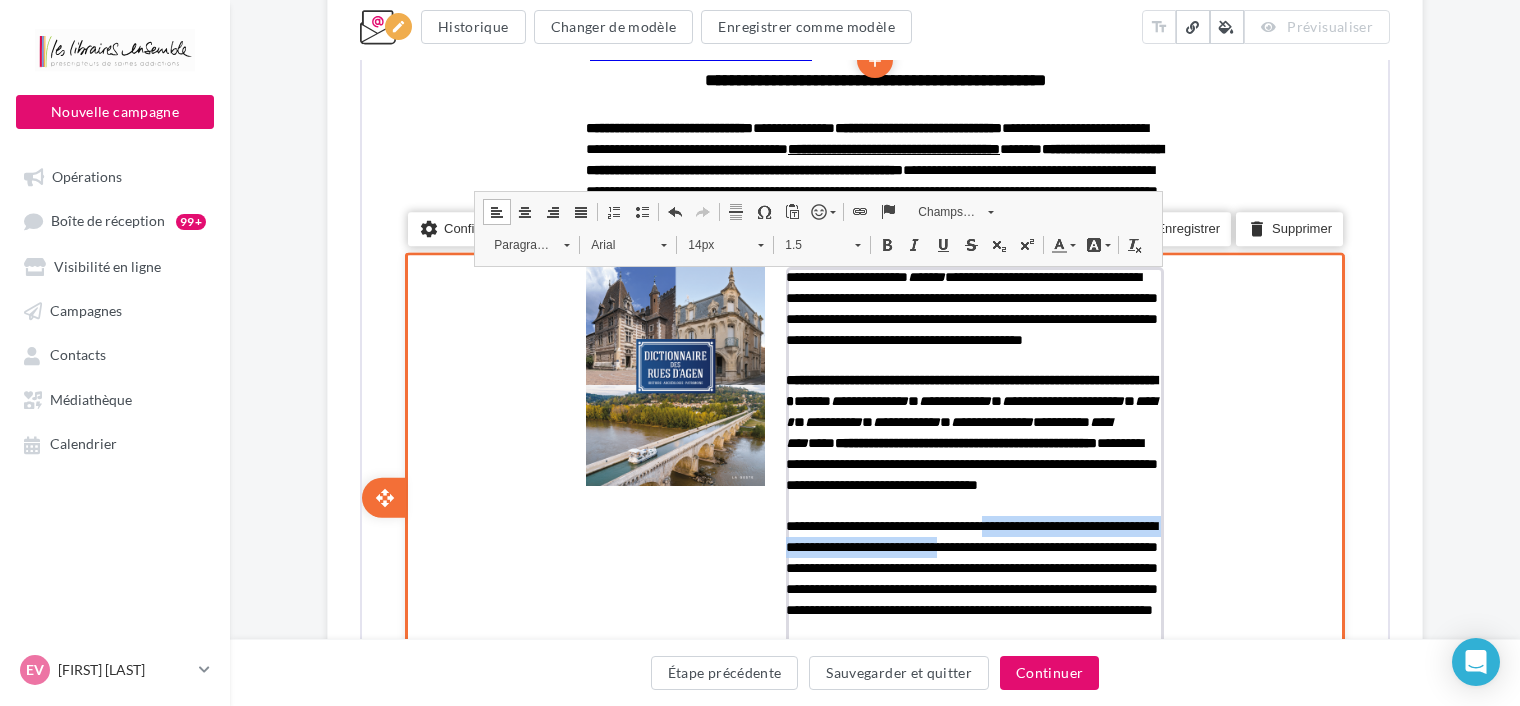 scroll, scrollTop: 755, scrollLeft: 0, axis: vertical 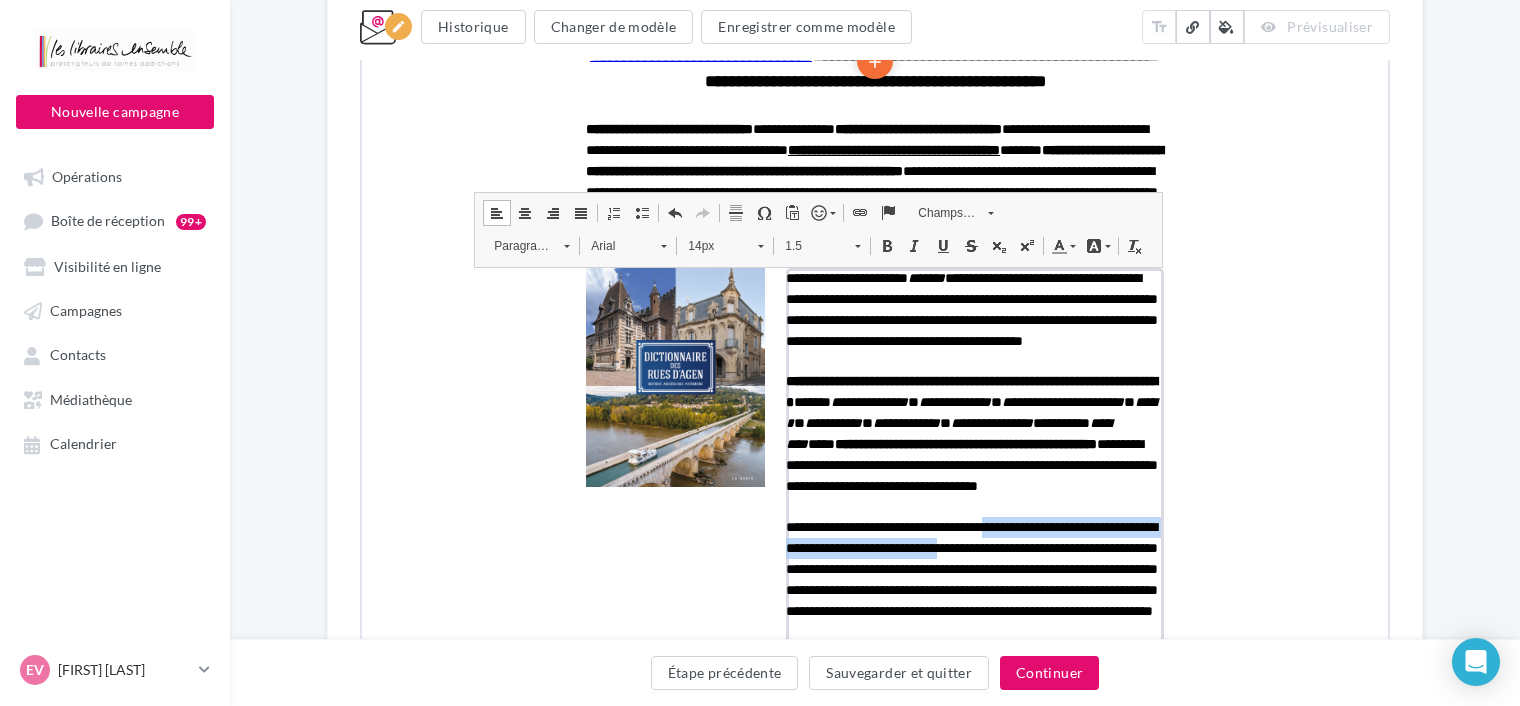 click at bounding box center (885, 244) 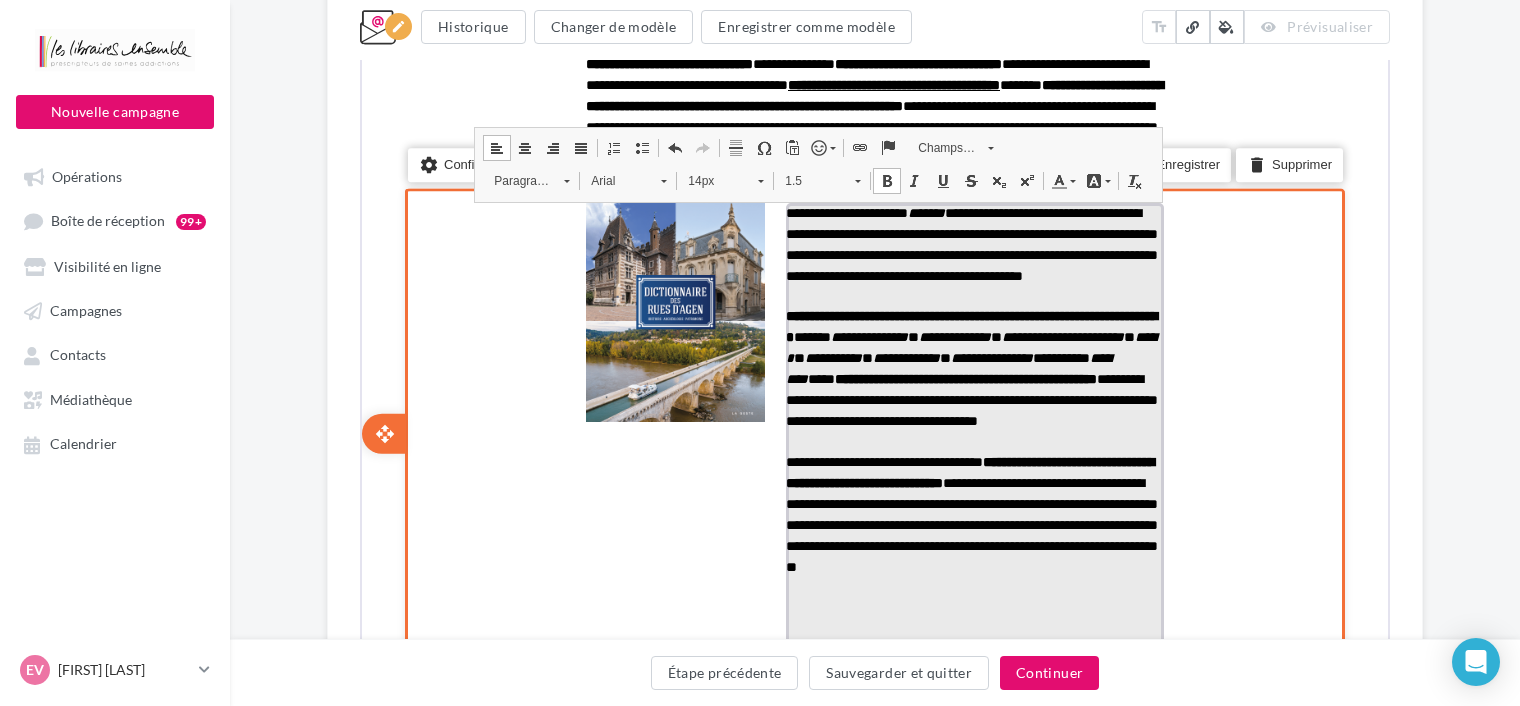 scroll, scrollTop: 855, scrollLeft: 0, axis: vertical 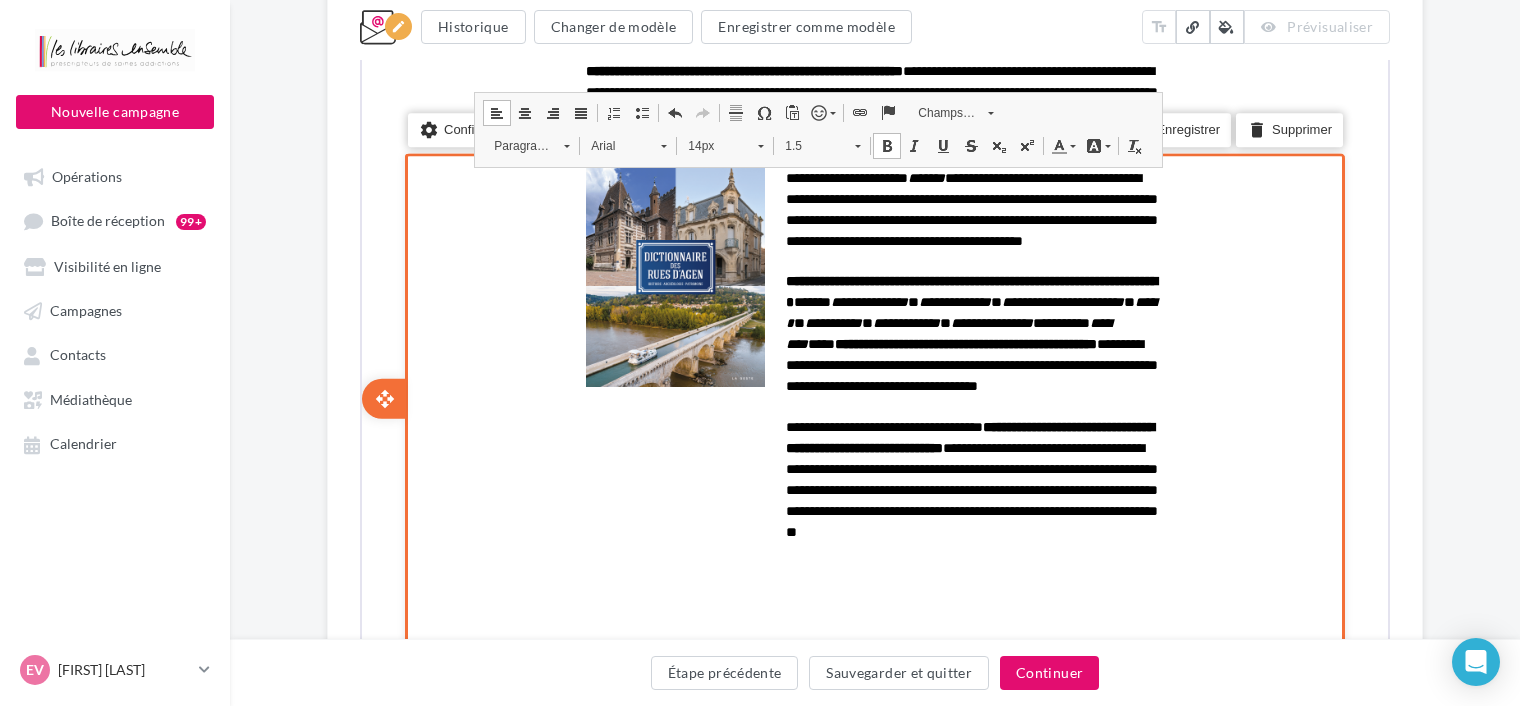 click on "settings Configurer content_copy Dupliquer add add save Enregistrer delete Supprimer" at bounding box center [873, 396] 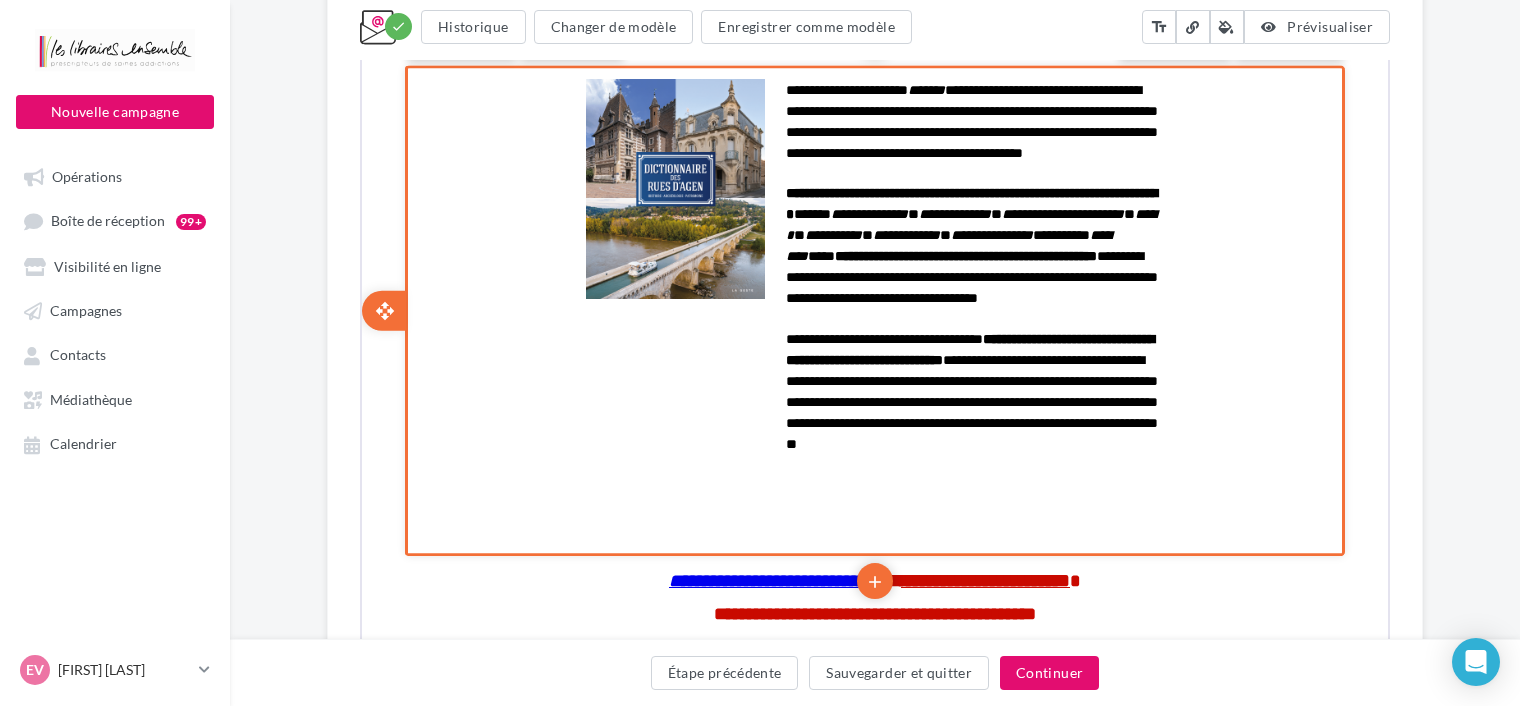 scroll, scrollTop: 955, scrollLeft: 0, axis: vertical 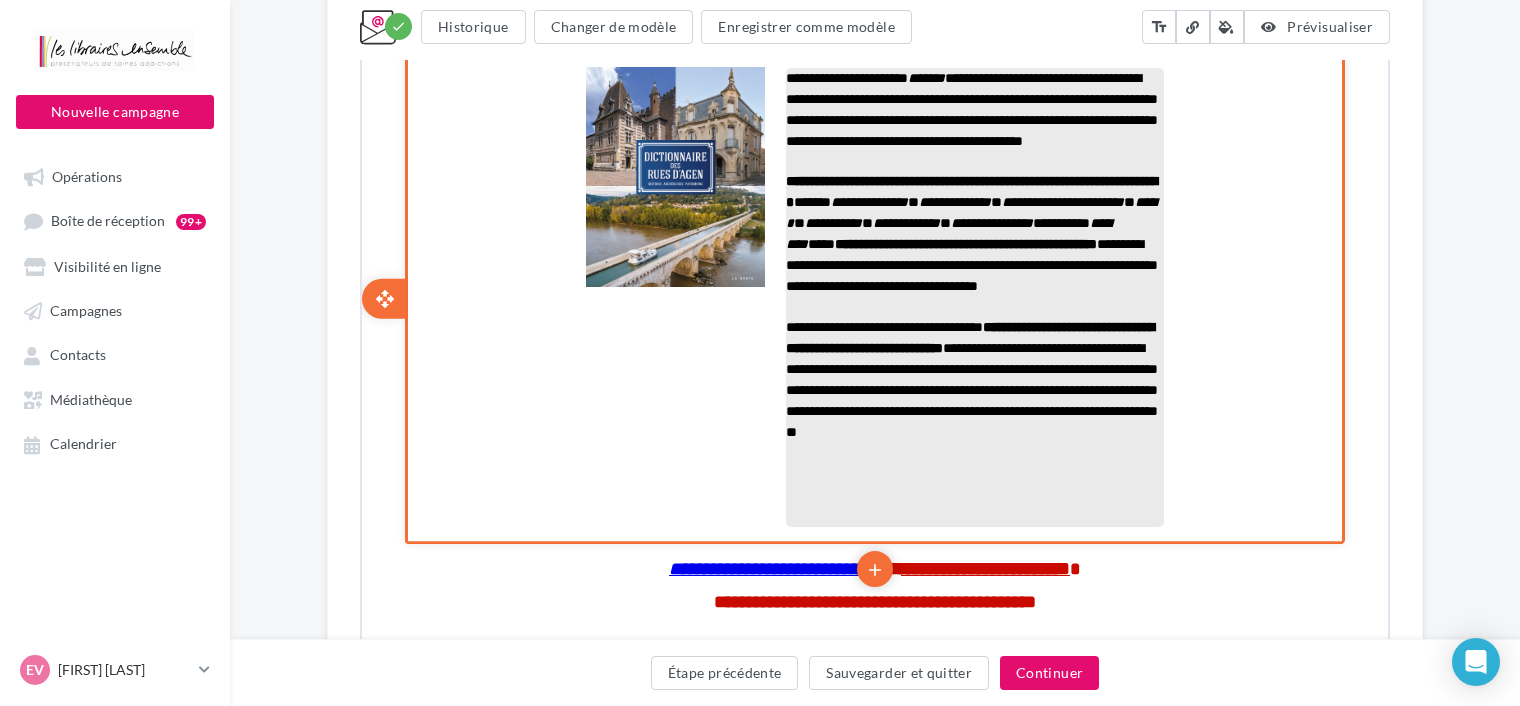 click on "**********" at bounding box center [970, 377] 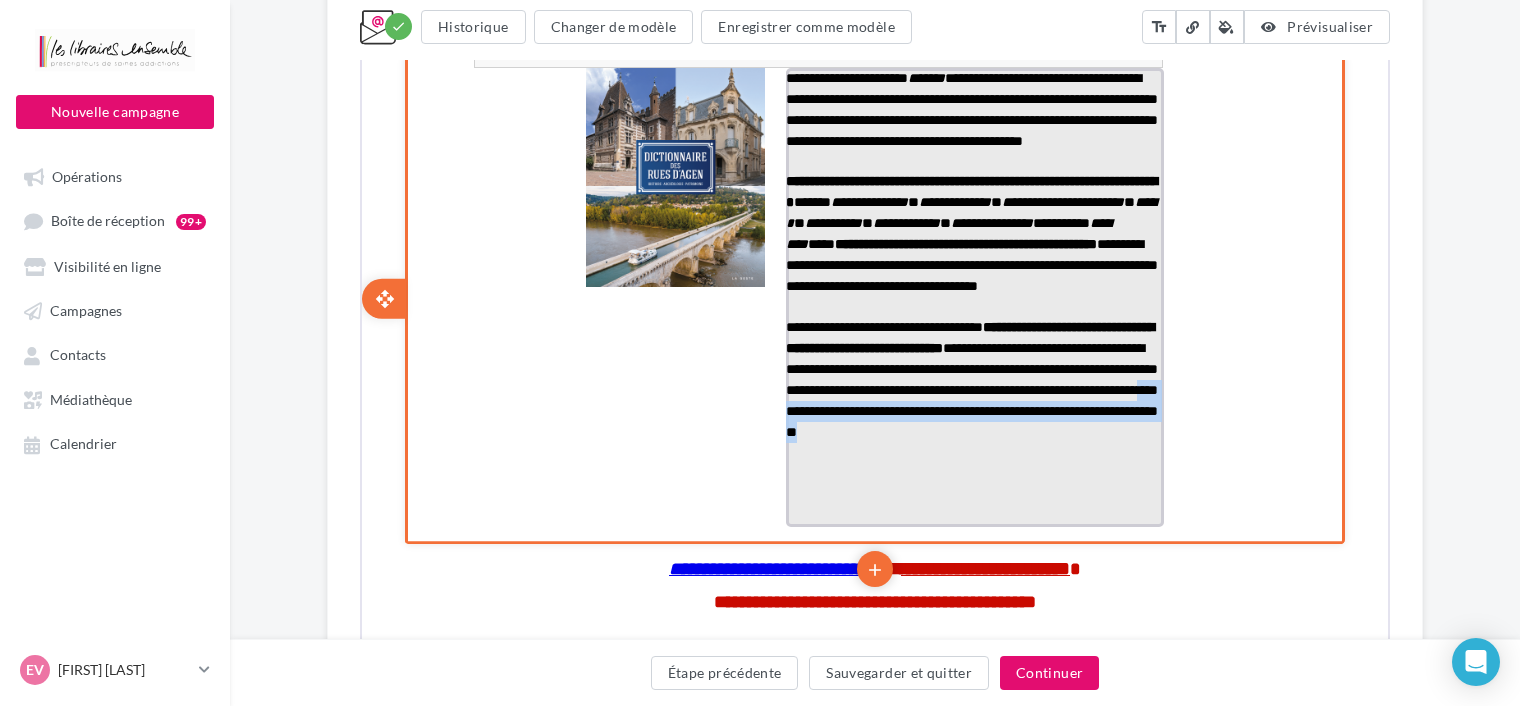drag, startPoint x: 827, startPoint y: 494, endPoint x: 928, endPoint y: 508, distance: 101.96568 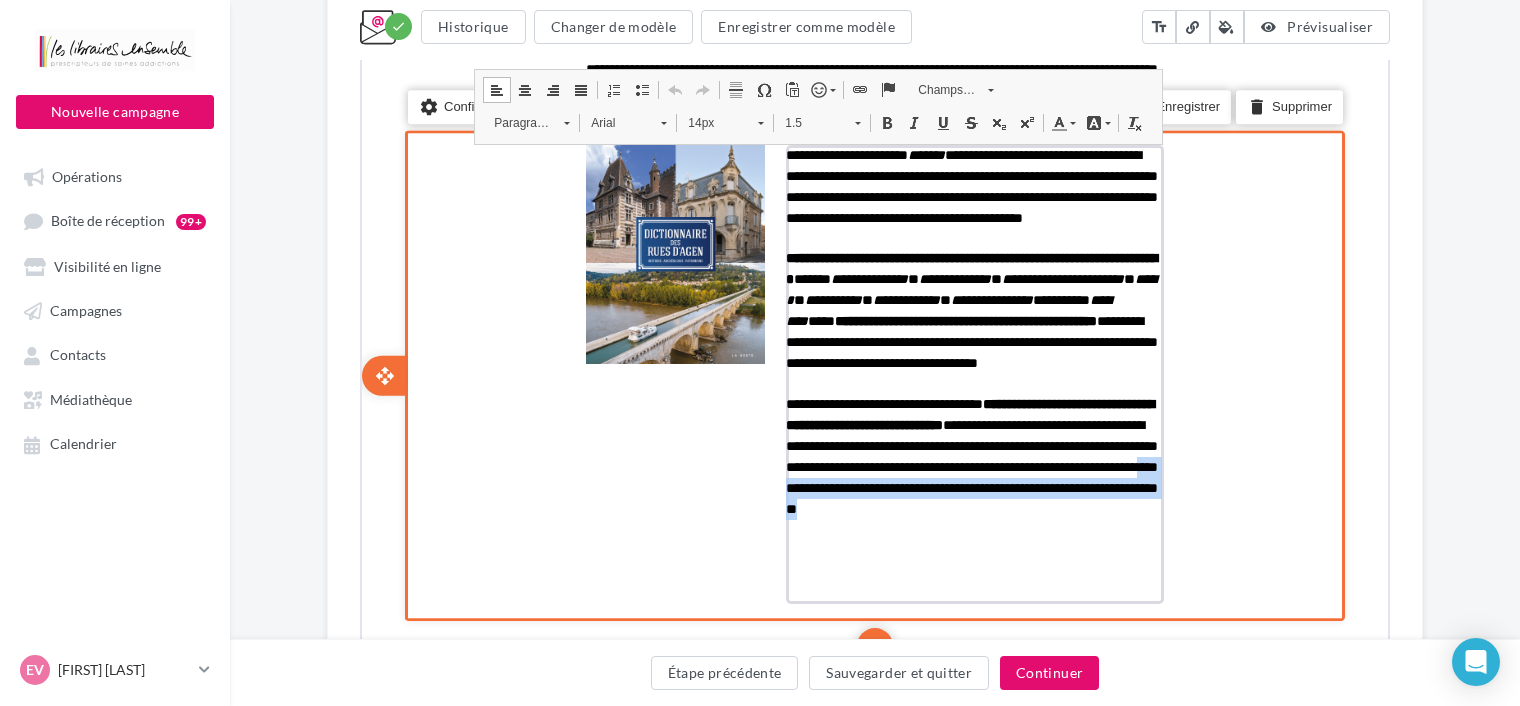 scroll, scrollTop: 755, scrollLeft: 0, axis: vertical 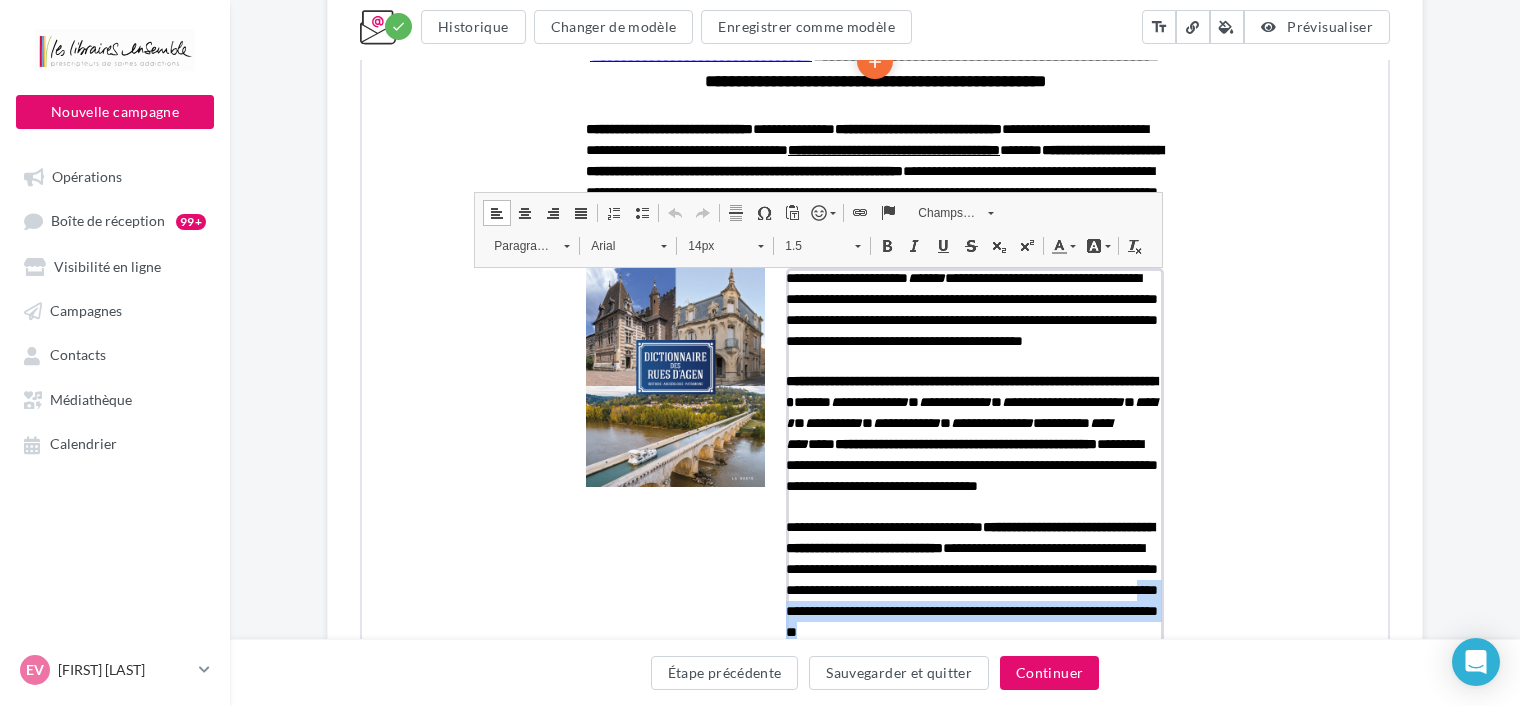 click at bounding box center (885, 244) 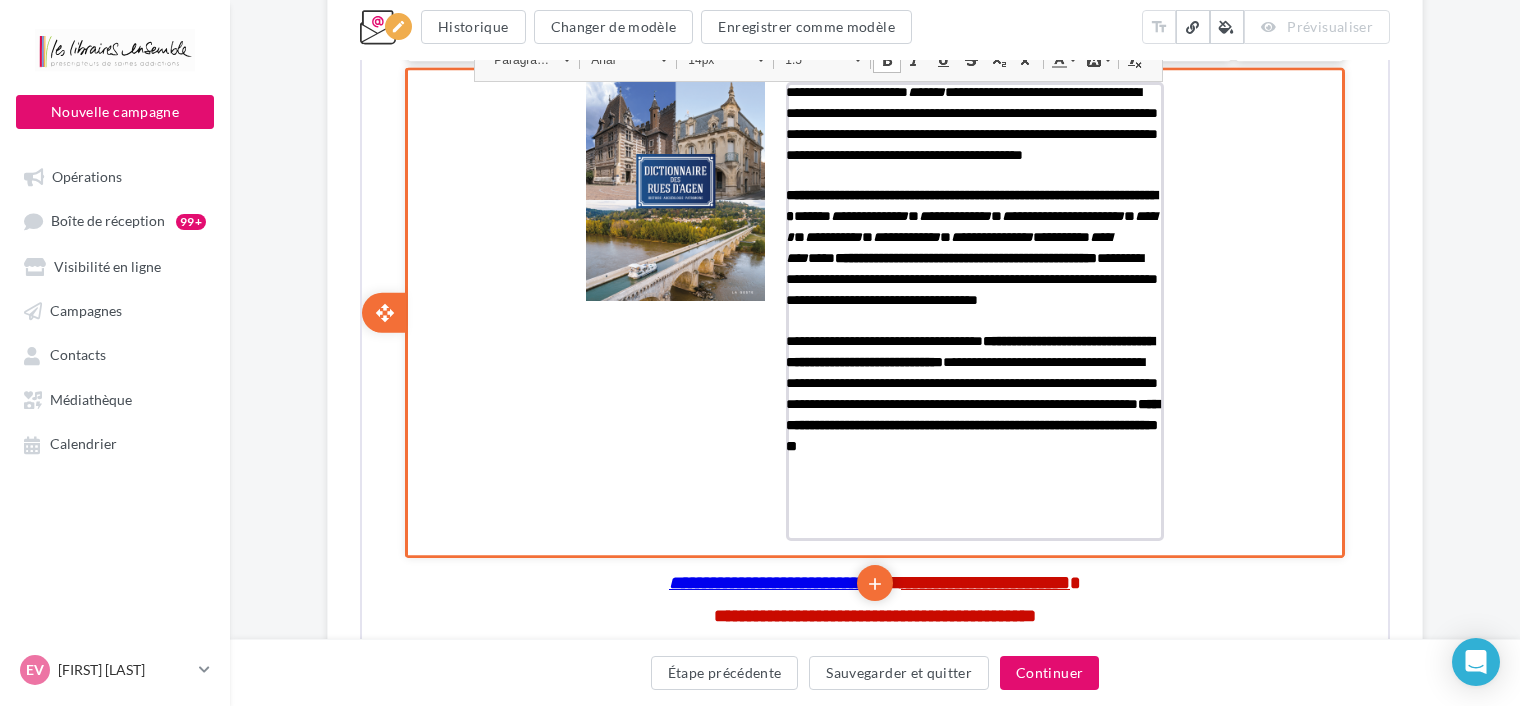 scroll, scrollTop: 955, scrollLeft: 0, axis: vertical 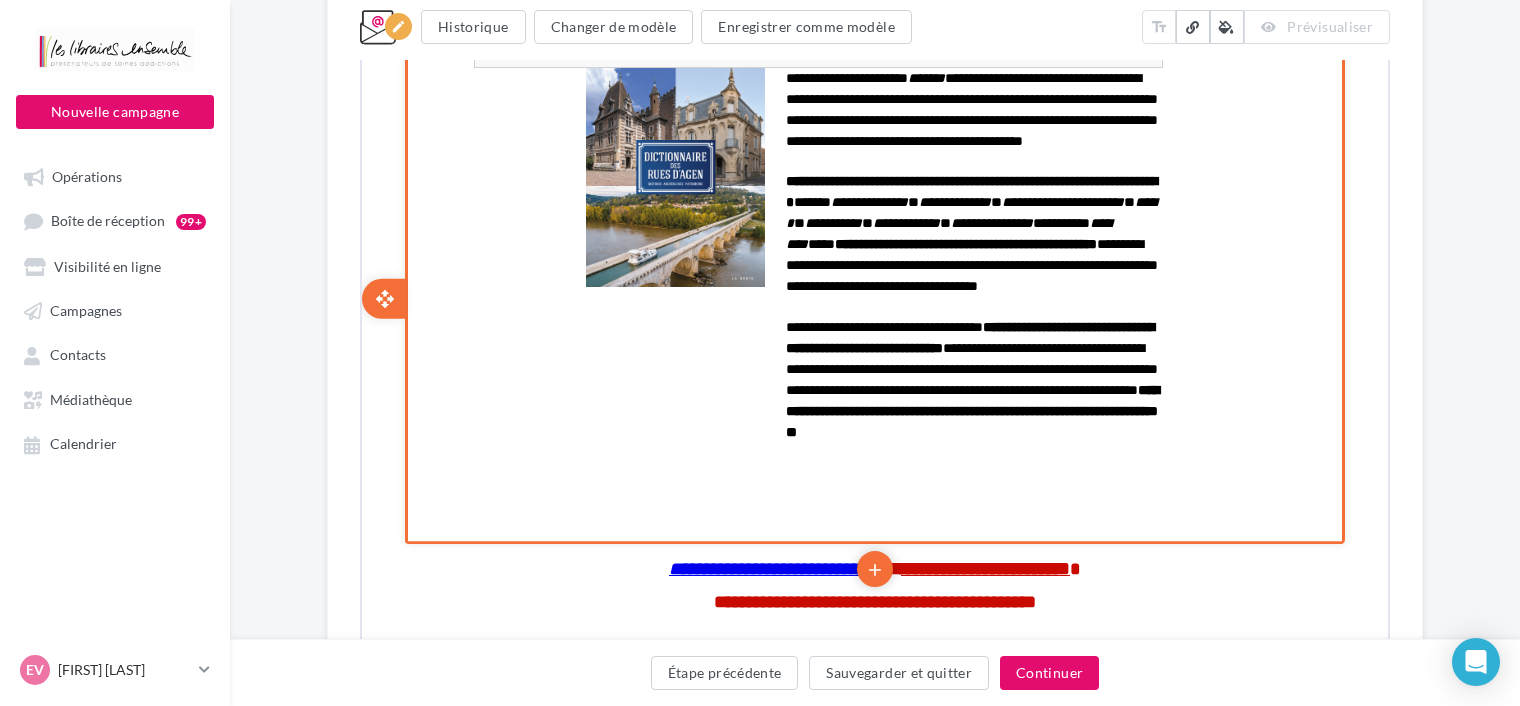 click on "settings Configurer content_copy Dupliquer add add save Enregistrer delete Supprimer" at bounding box center [873, 296] 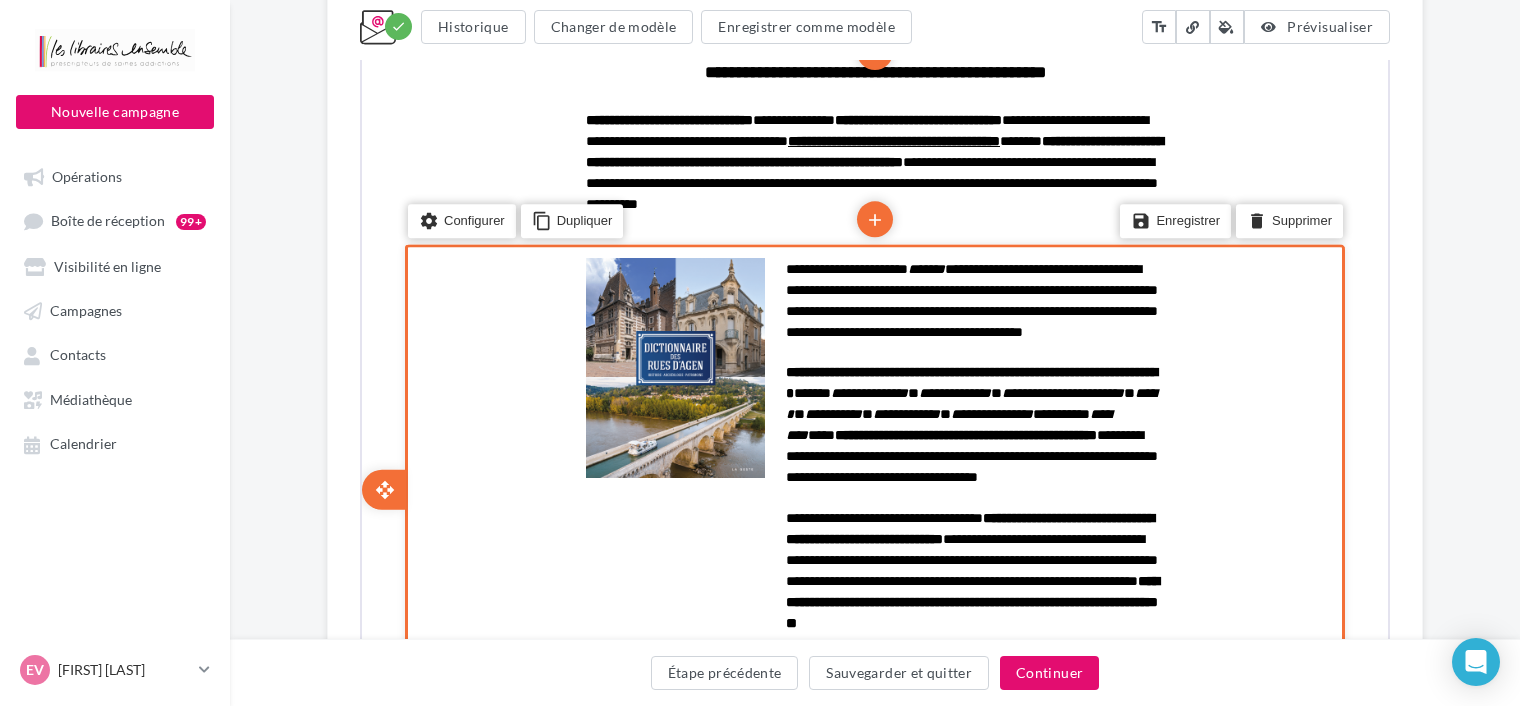 scroll, scrollTop: 755, scrollLeft: 0, axis: vertical 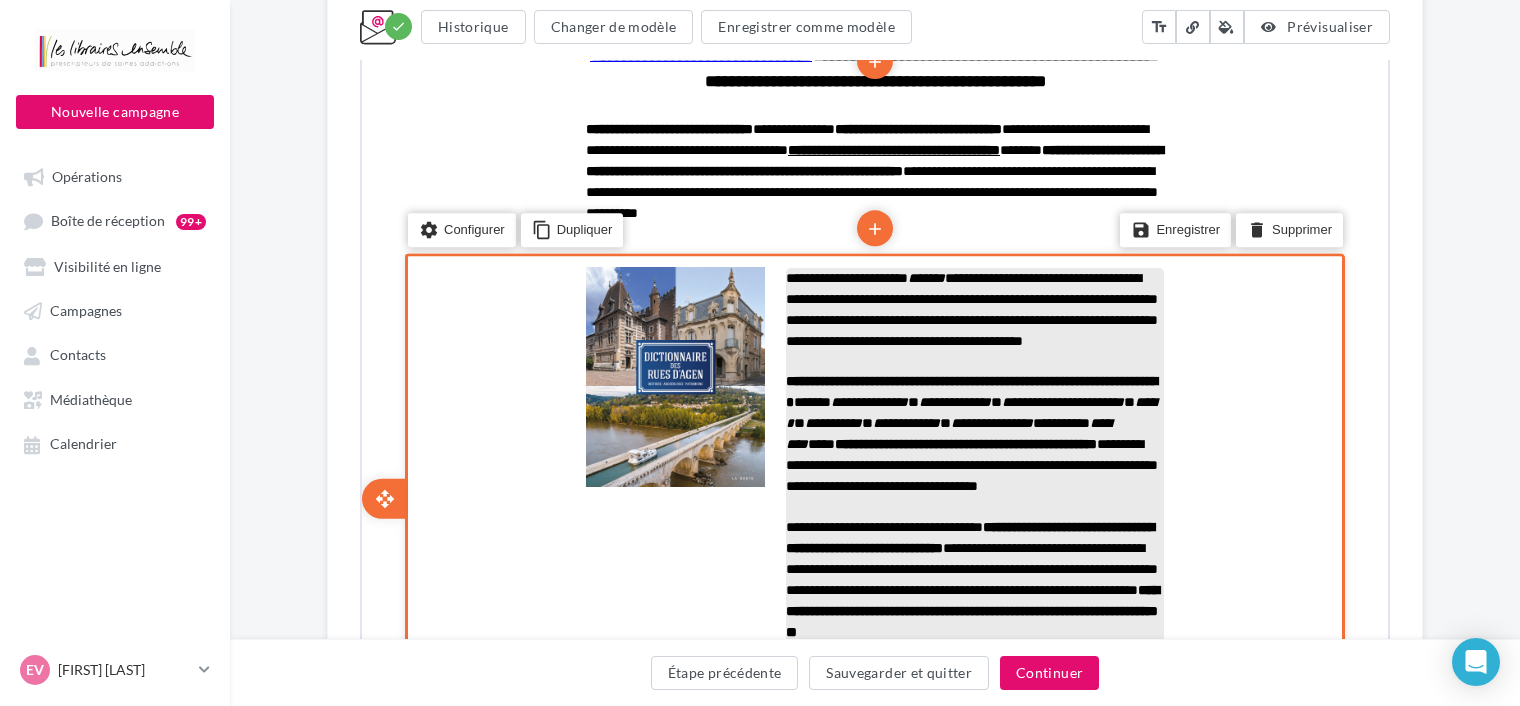 click on "**********" at bounding box center [970, 307] 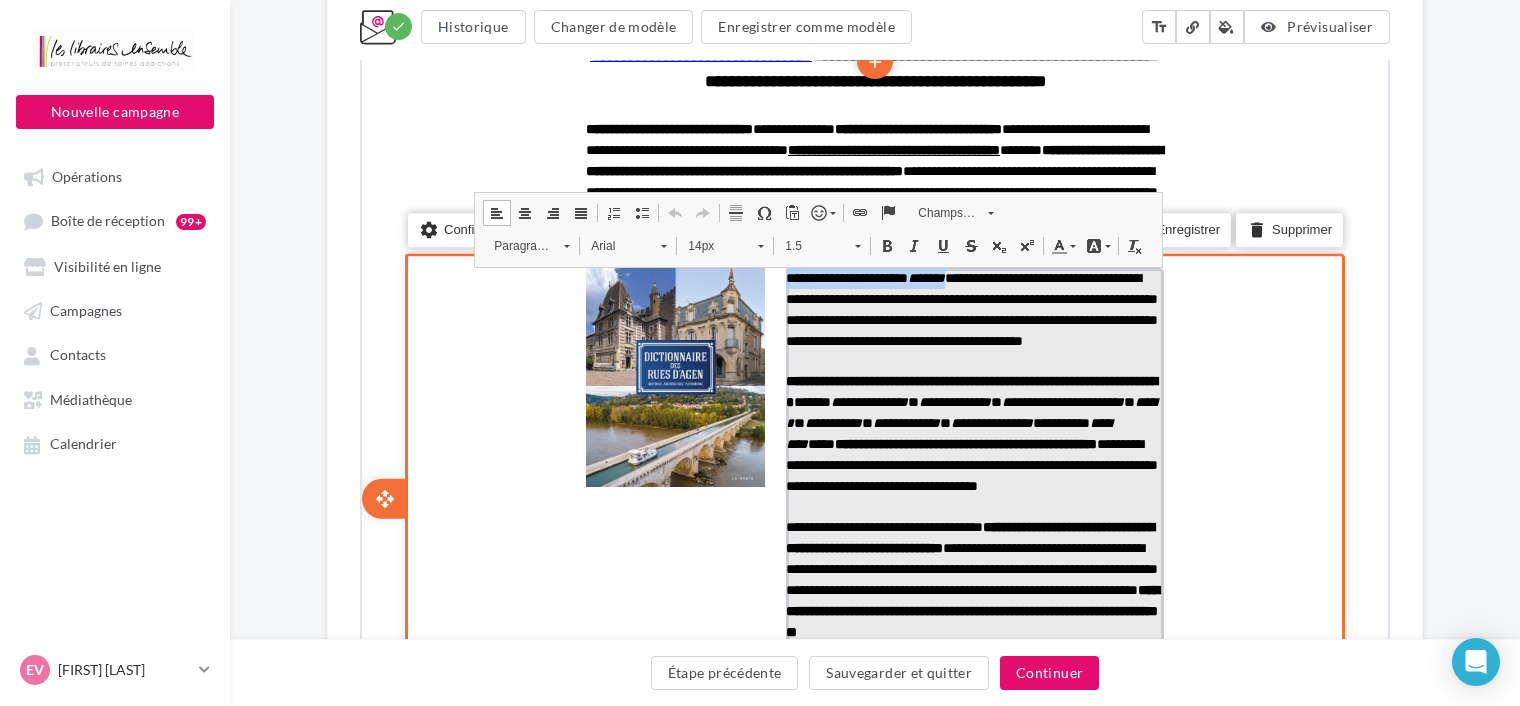 drag, startPoint x: 784, startPoint y: 275, endPoint x: 993, endPoint y: 275, distance: 209 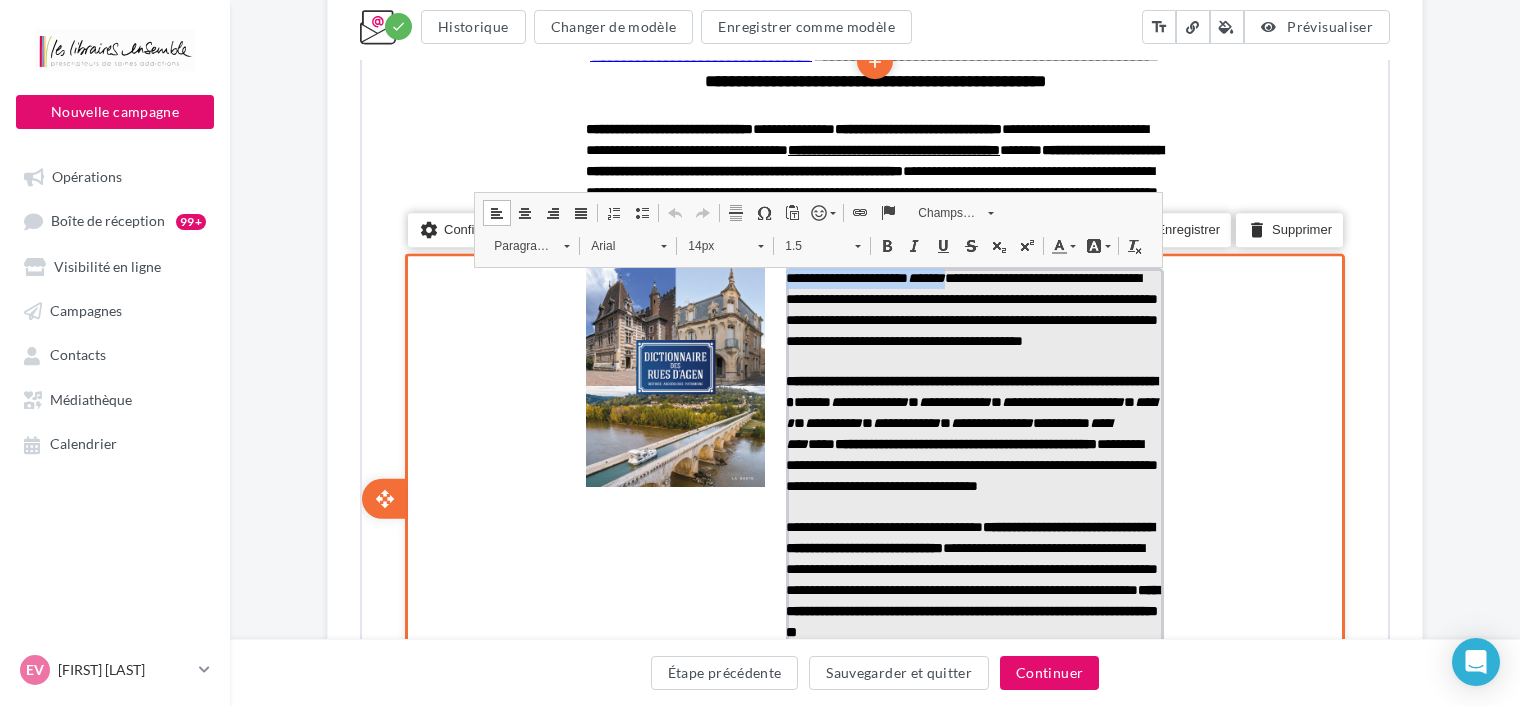 click on "**********" at bounding box center (970, 307) 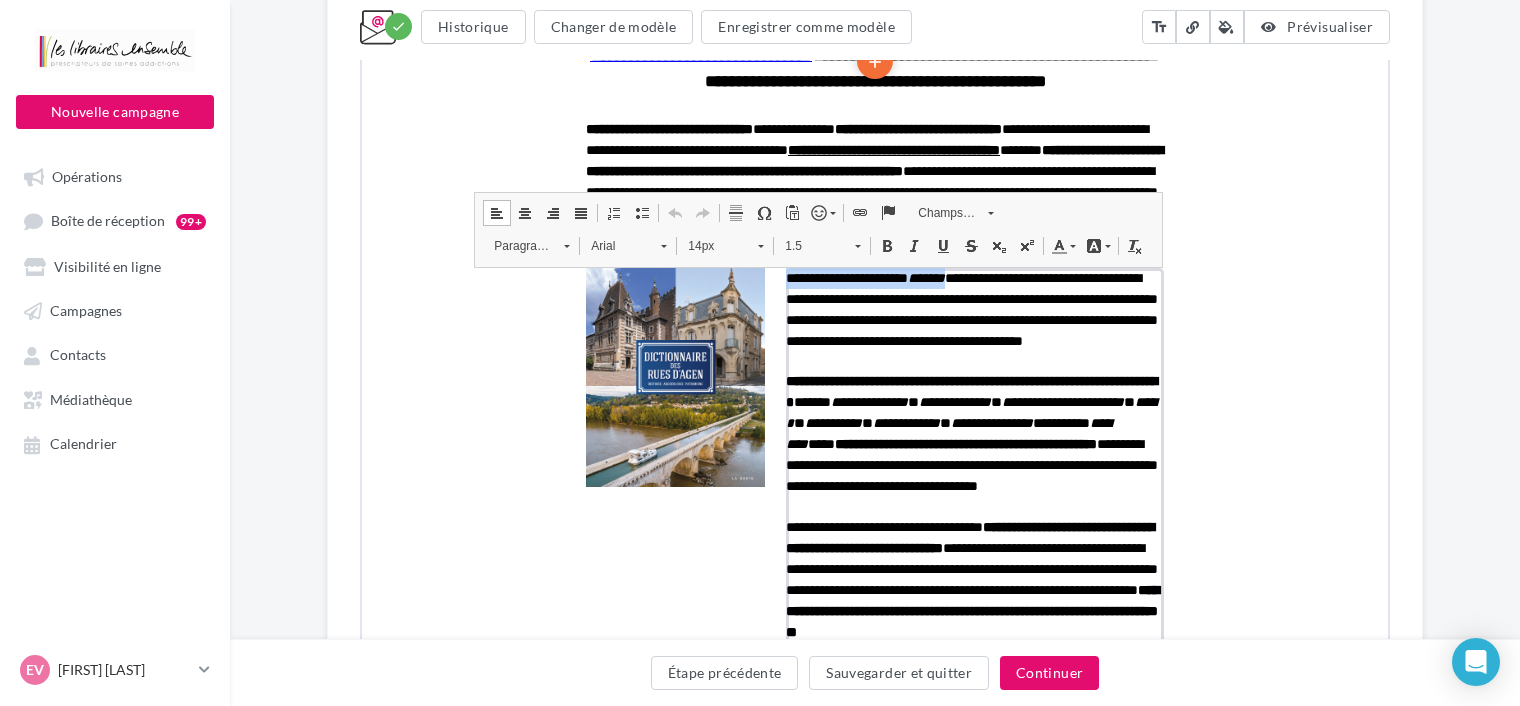 click on "Gras  Raccourci clavier Ctrl+B" at bounding box center [885, 244] 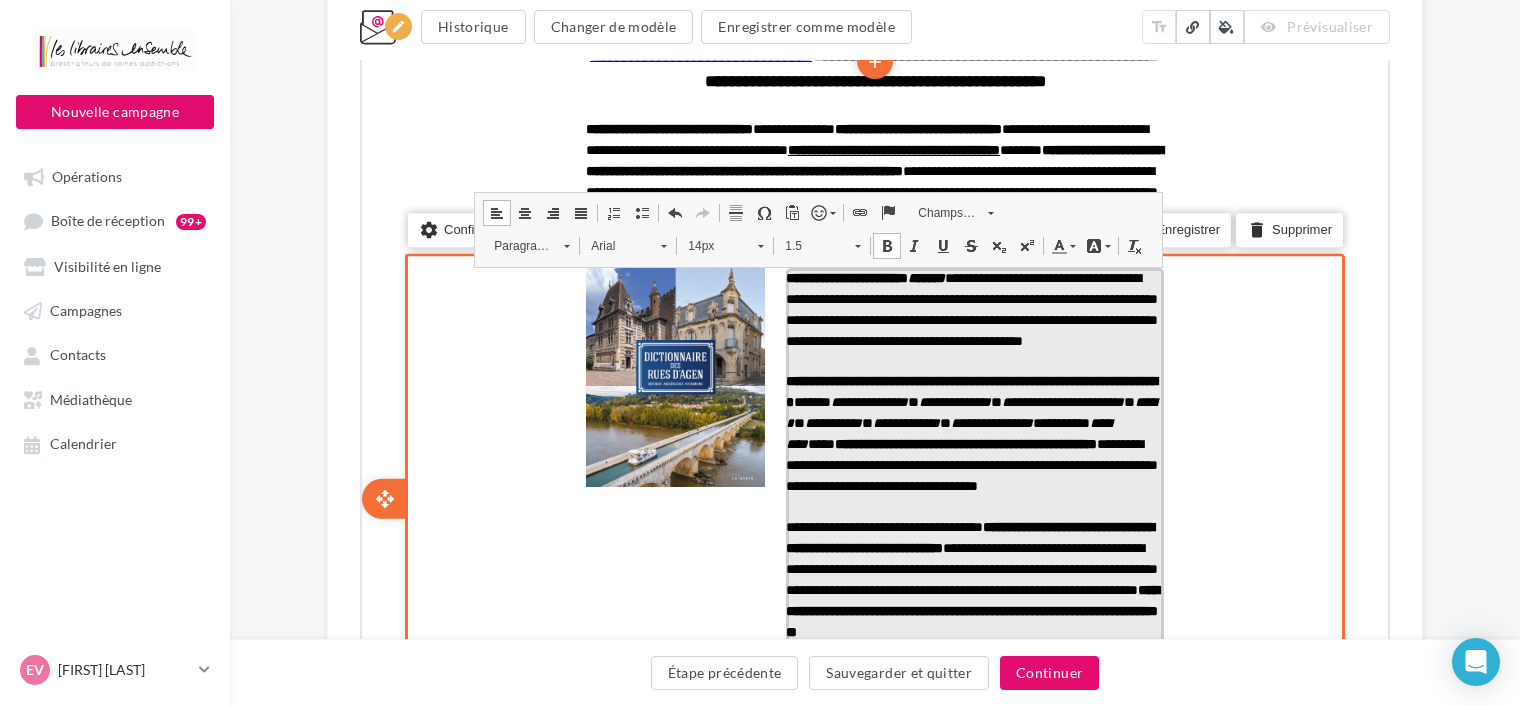 click on "**********" at bounding box center [970, 307] 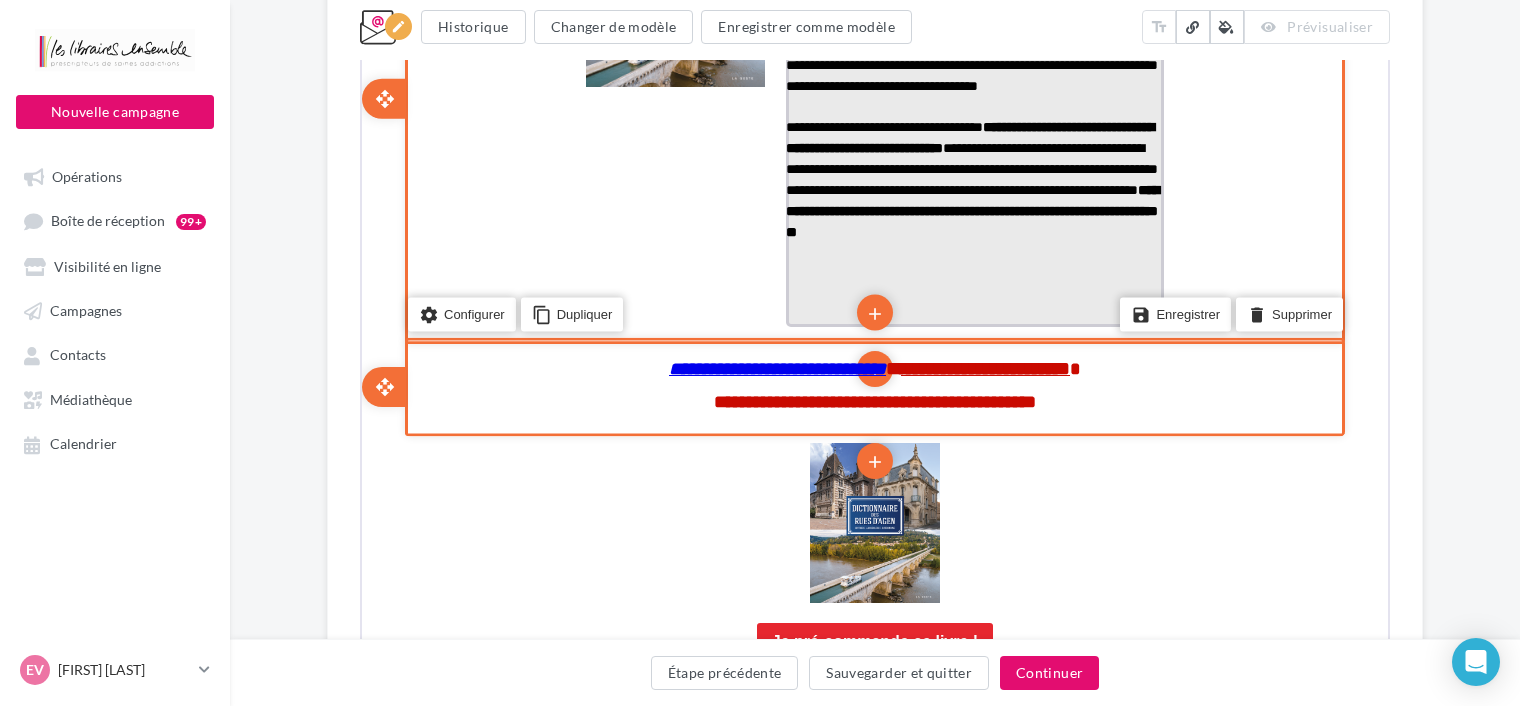 scroll, scrollTop: 1255, scrollLeft: 0, axis: vertical 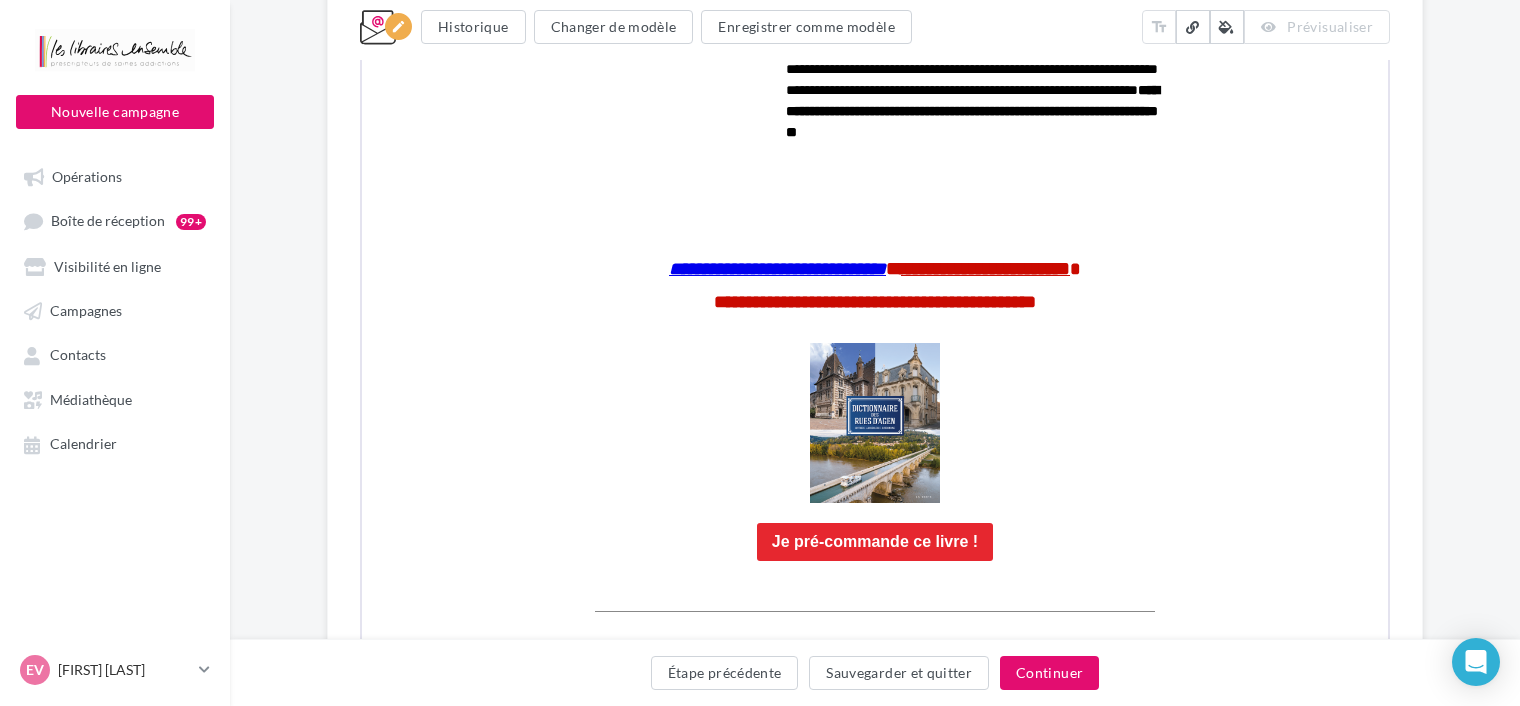 click on "**********" at bounding box center (875, -28) 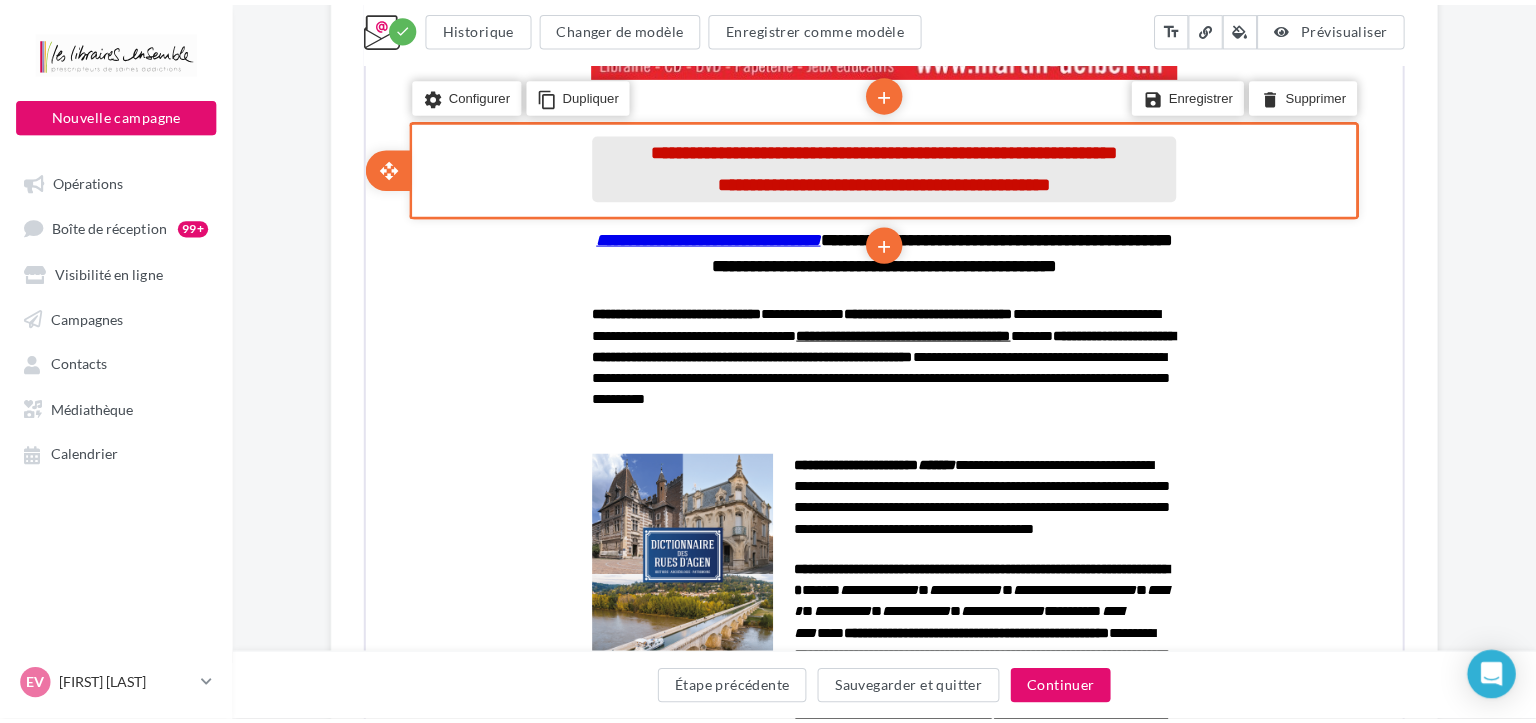 scroll, scrollTop: 355, scrollLeft: 0, axis: vertical 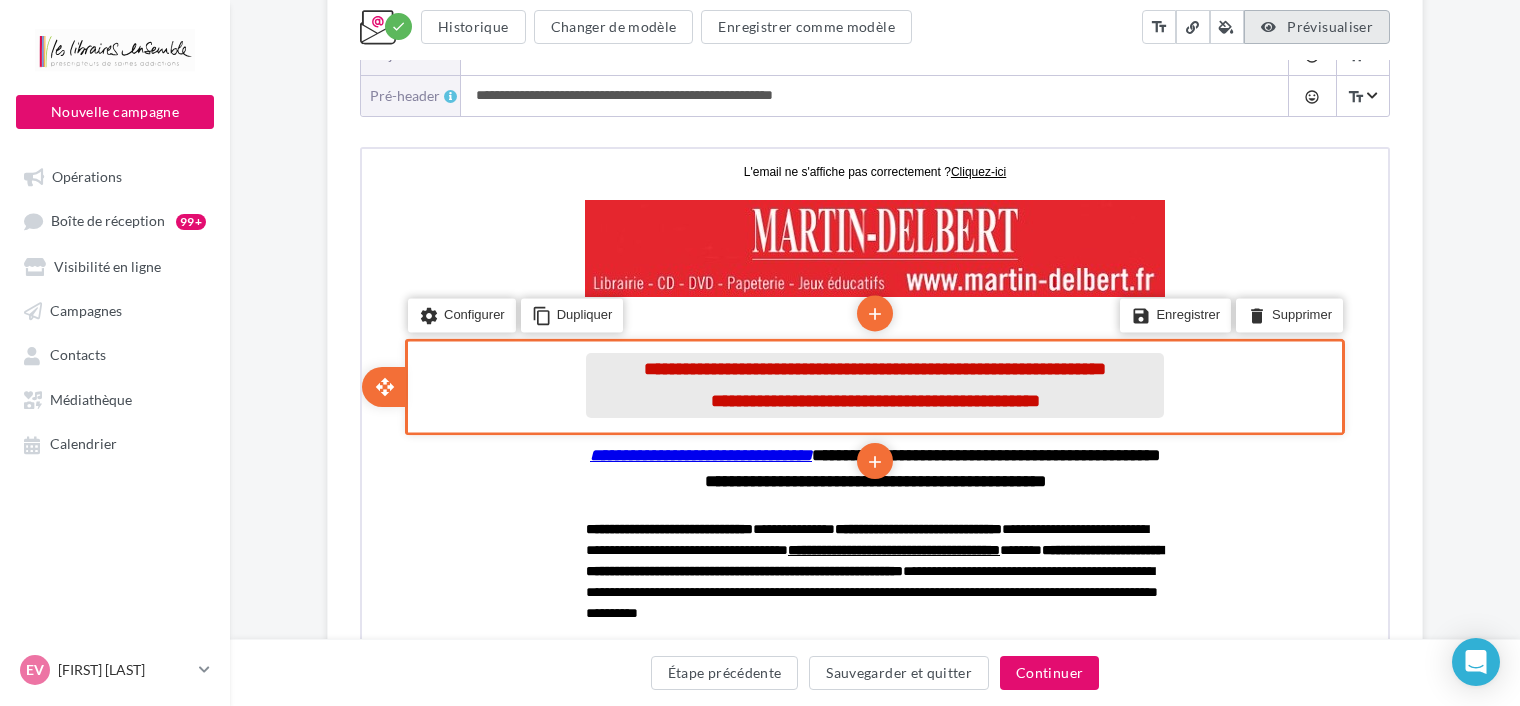 click on "Prévisualiser" at bounding box center [1330, 26] 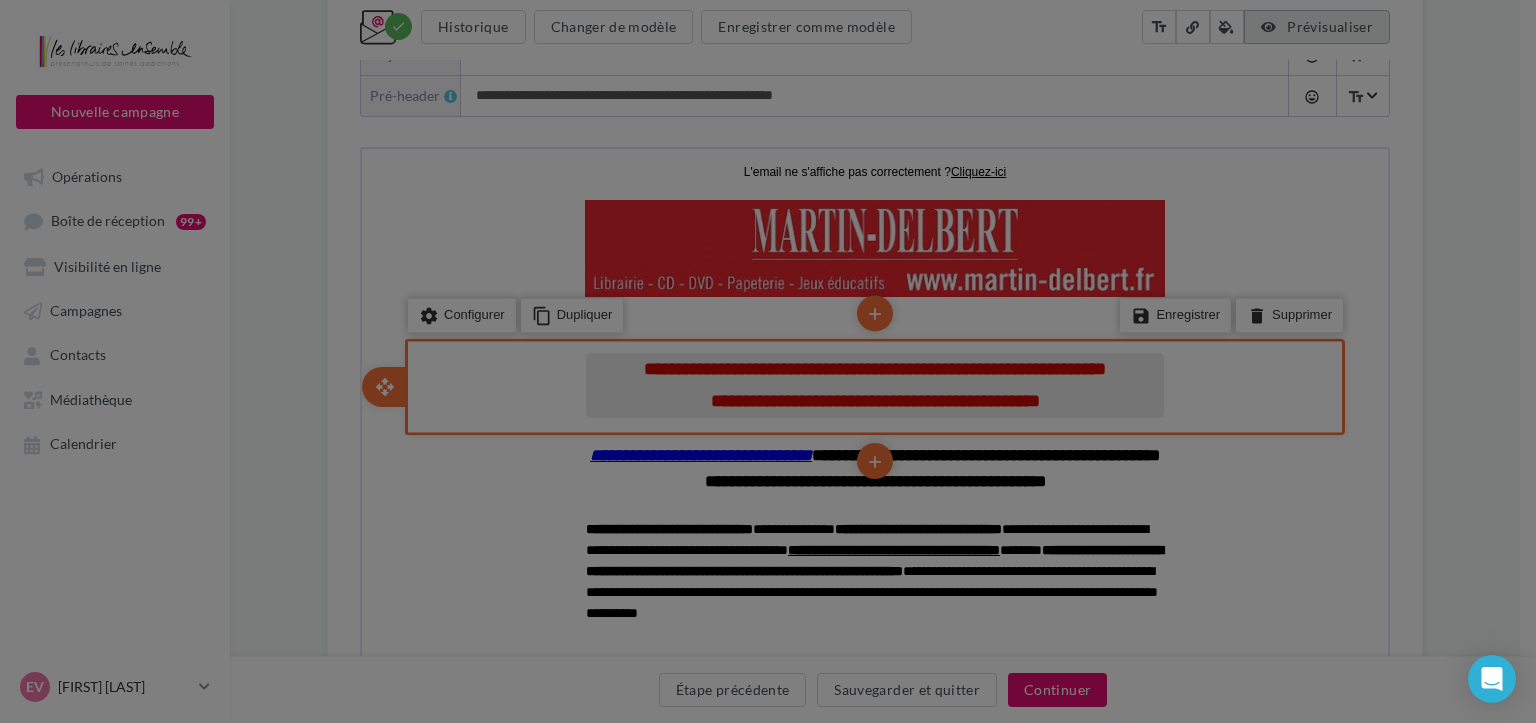scroll, scrollTop: 0, scrollLeft: 0, axis: both 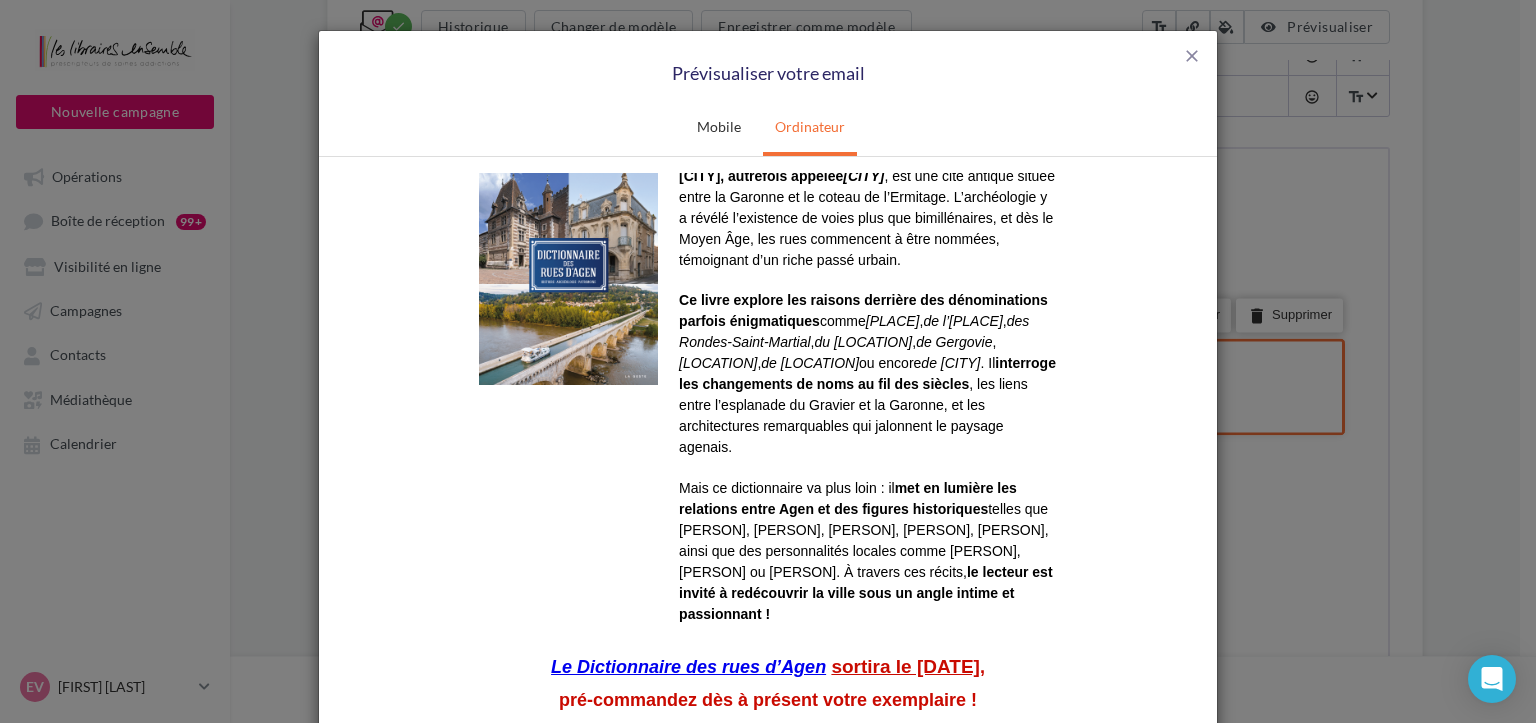 click on "close Prévisualiser votre email Mobile Ordinateur Fermer" at bounding box center (768, 361) 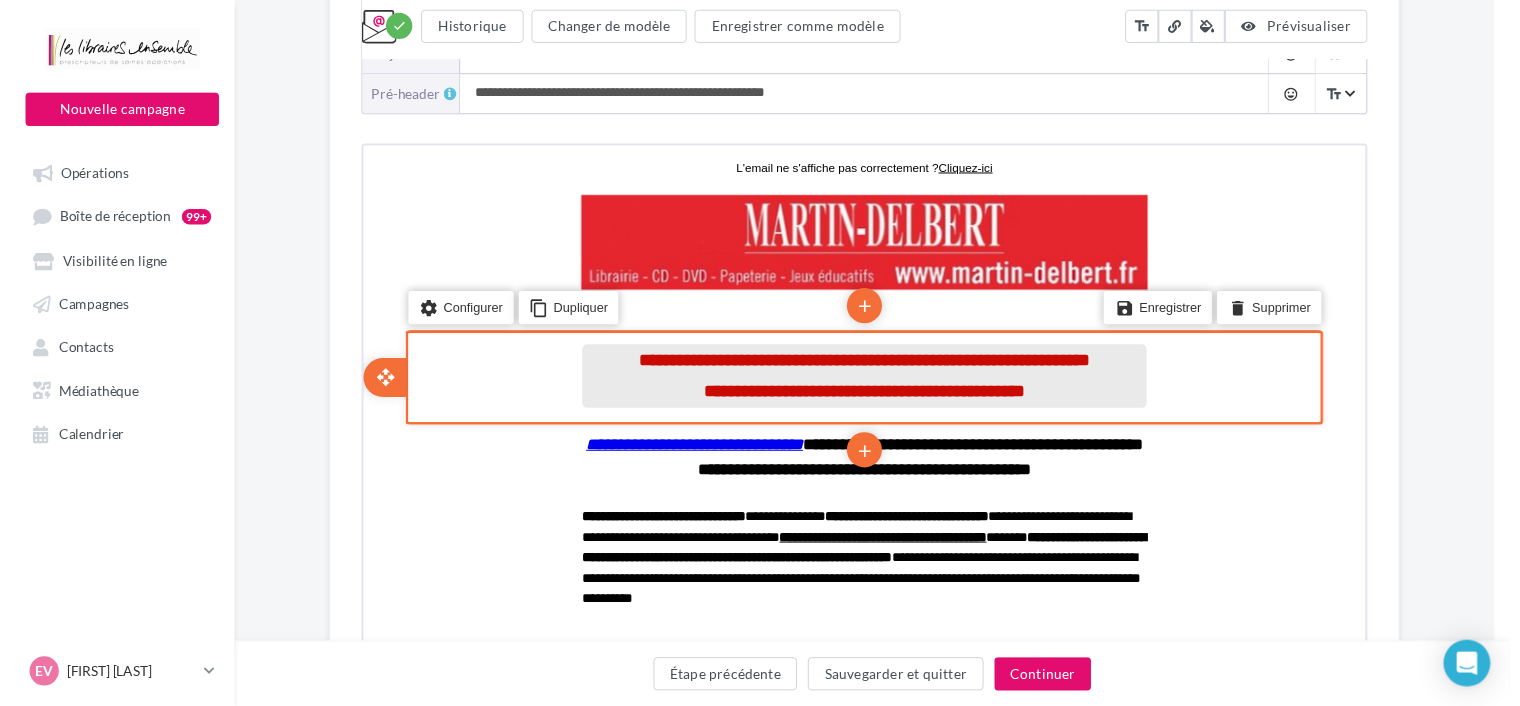 scroll, scrollTop: 0, scrollLeft: 0, axis: both 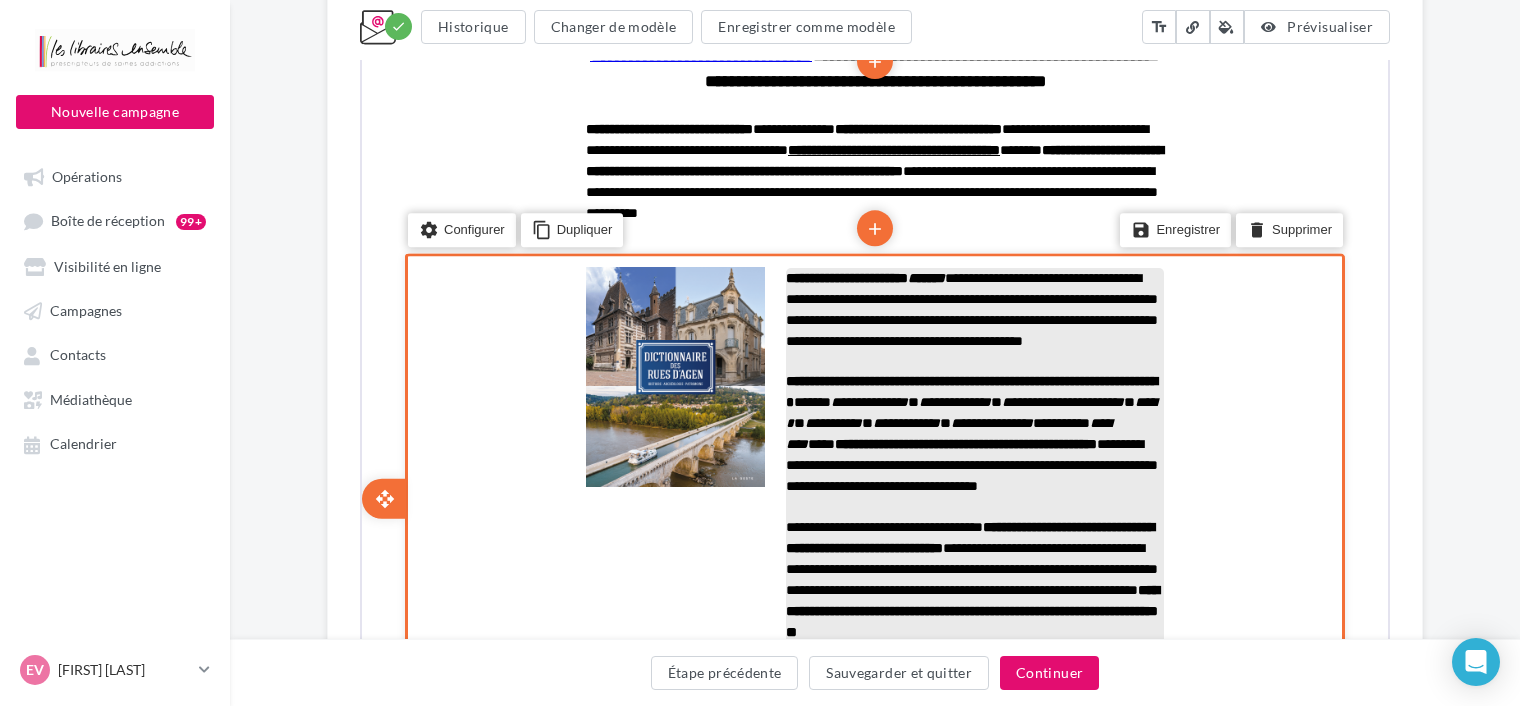 click on "**********" at bounding box center (970, 431) 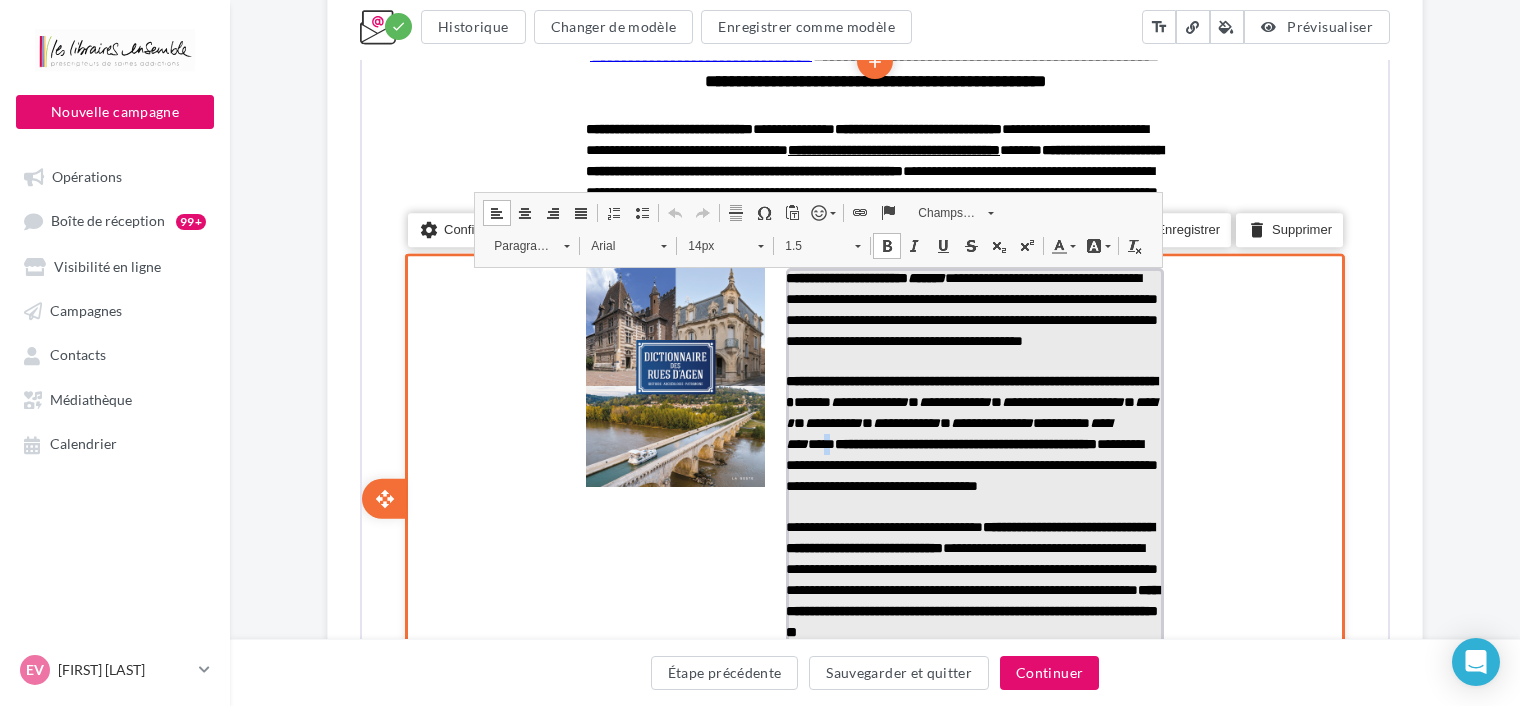 click on "**********" at bounding box center (973, 432) 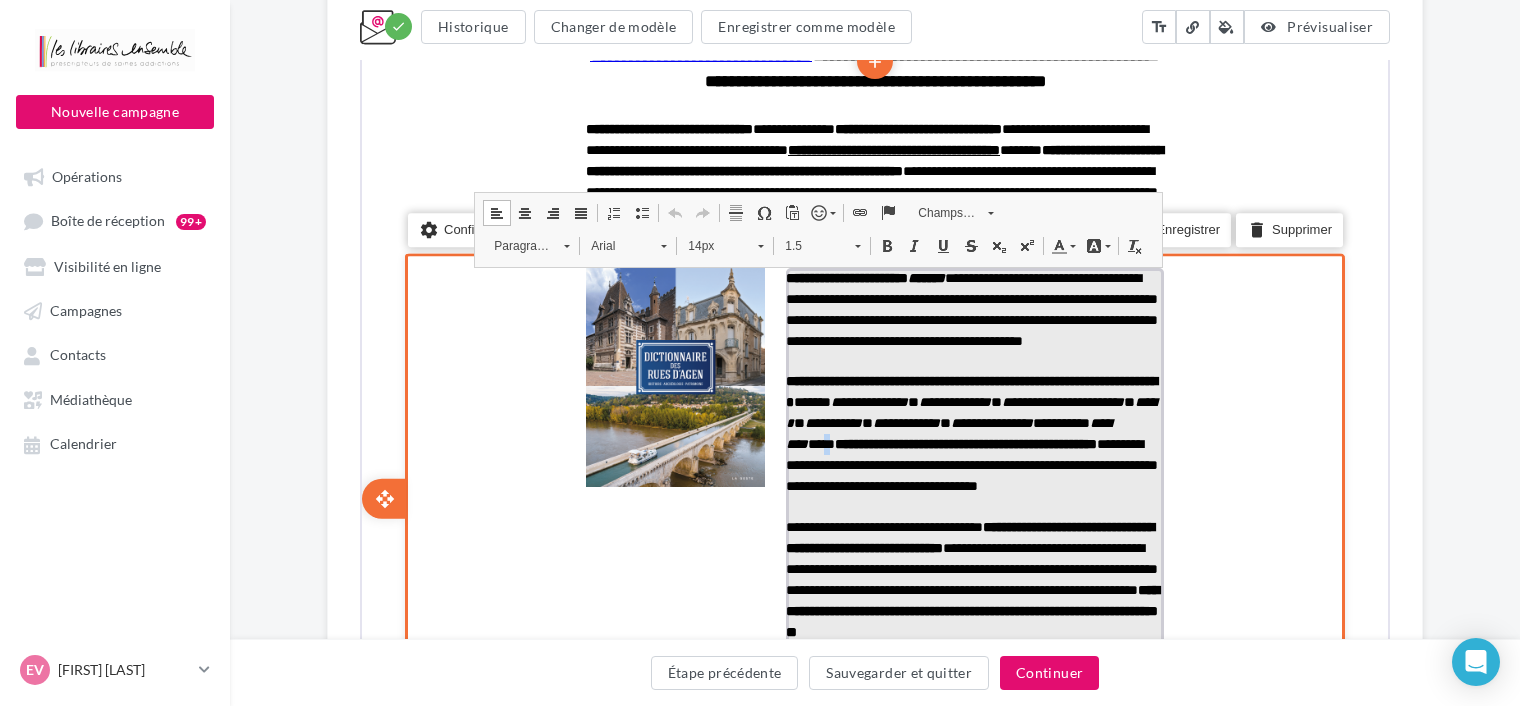 click on "**********" at bounding box center [973, 432] 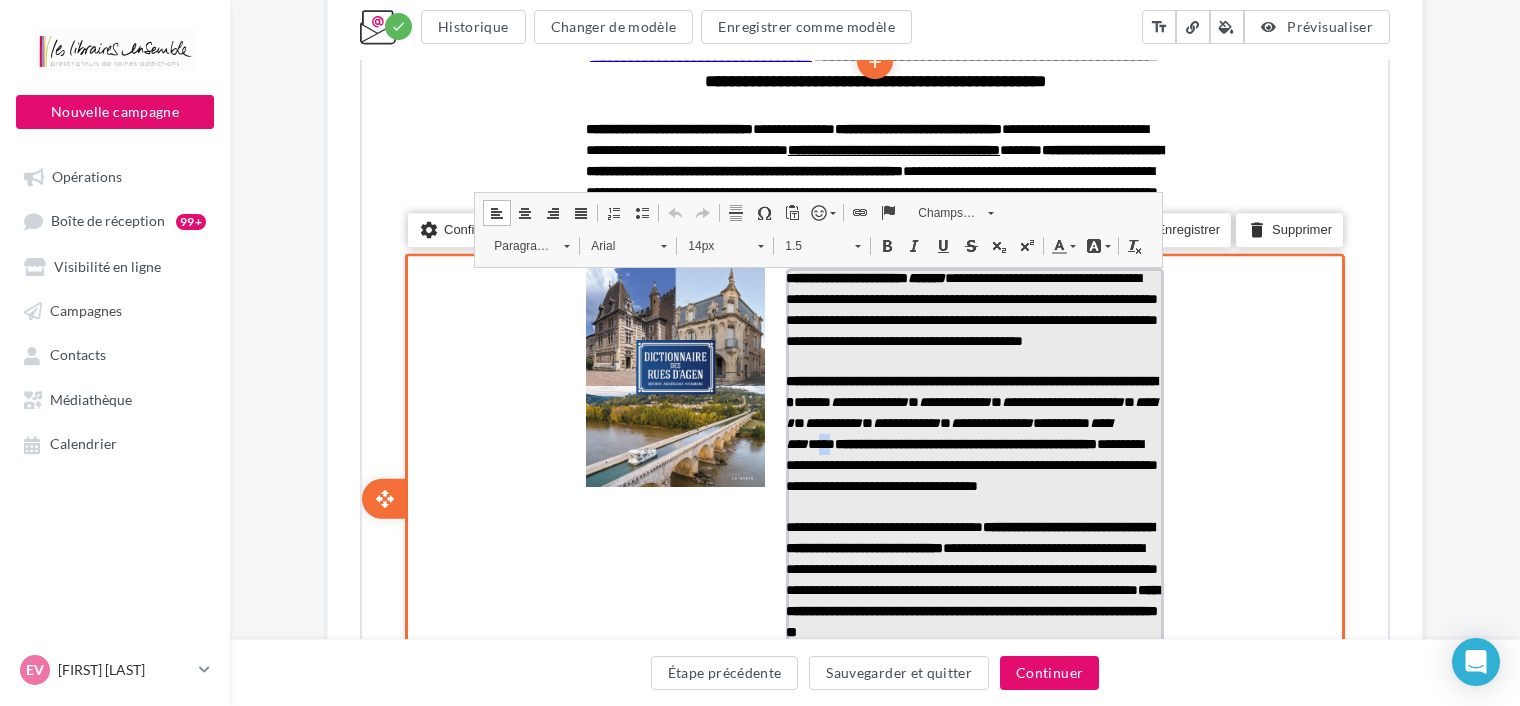 drag, startPoint x: 1128, startPoint y: 460, endPoint x: 1118, endPoint y: 469, distance: 13.453624 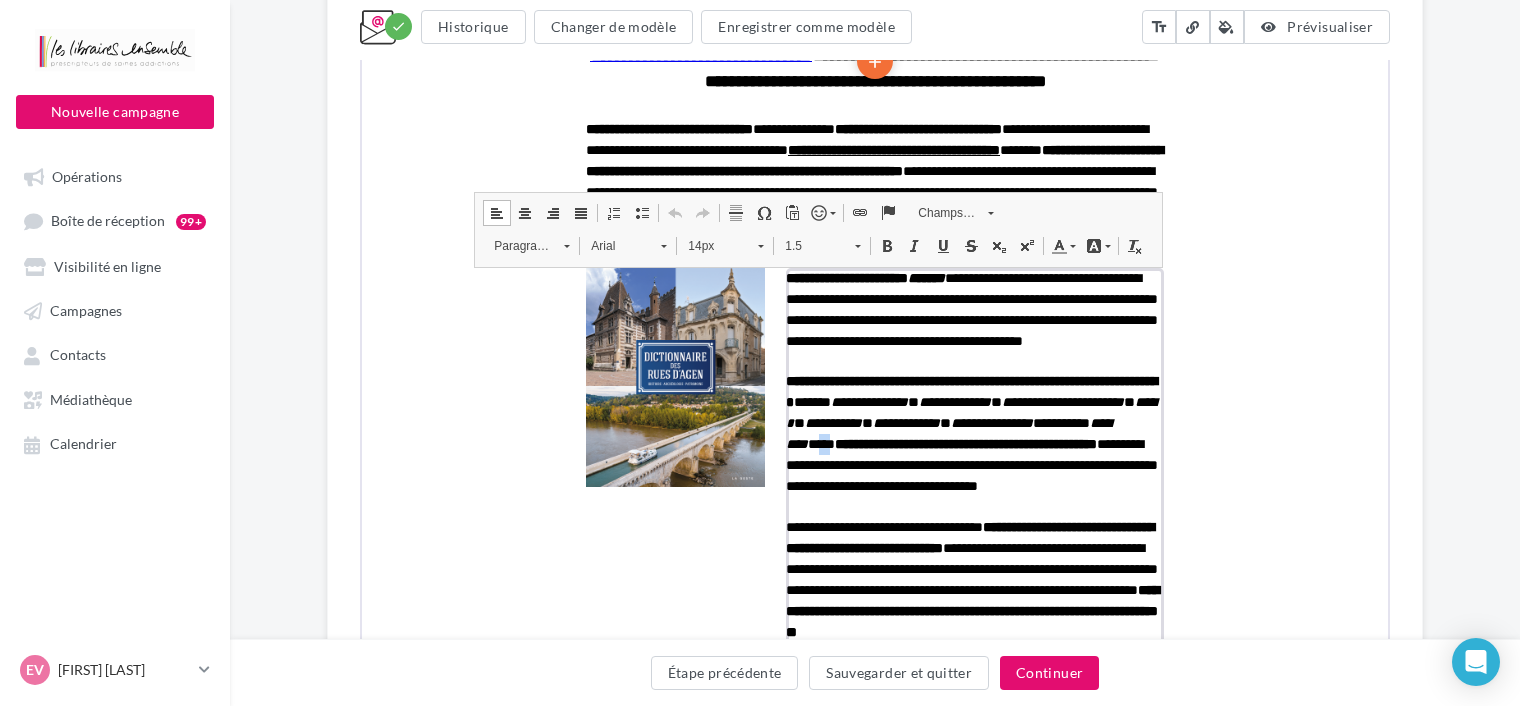 click at bounding box center (885, 244) 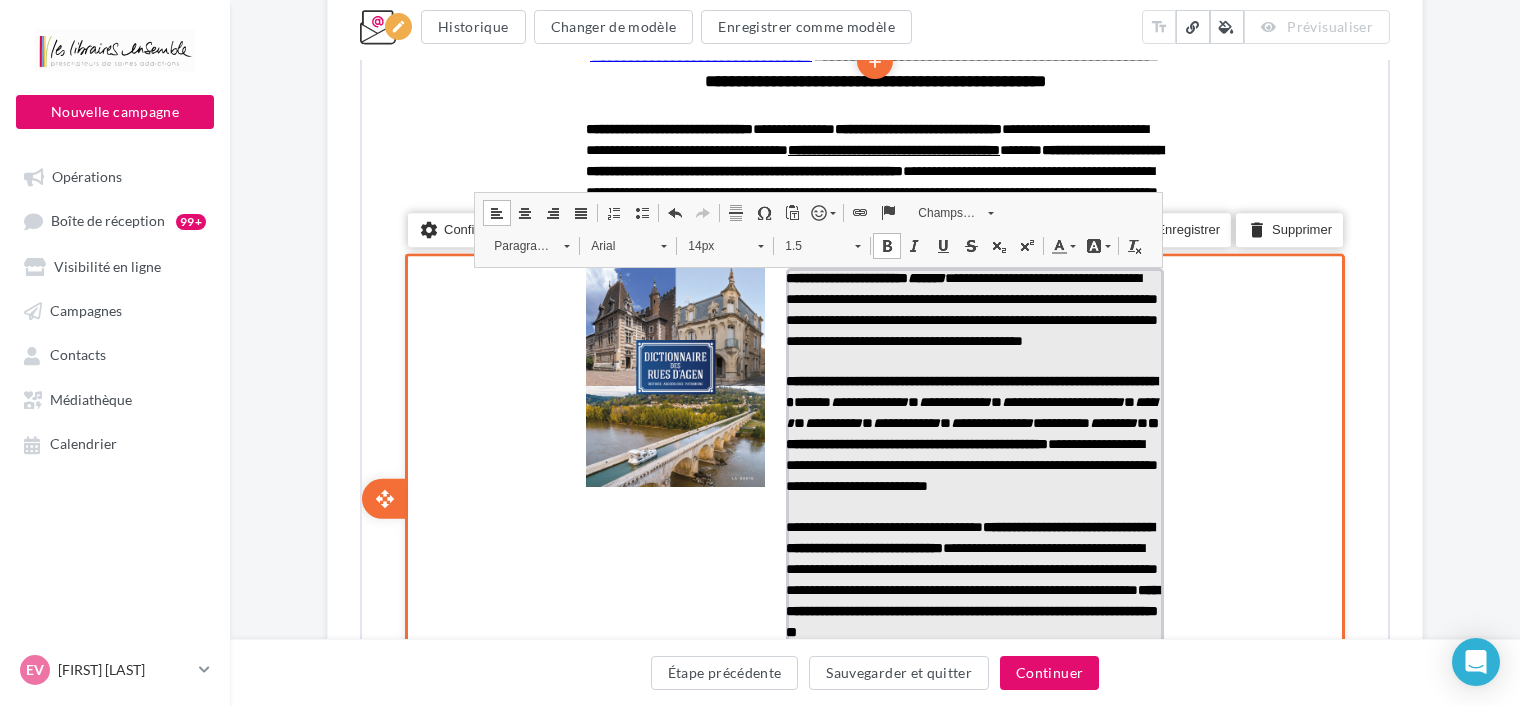 scroll, scrollTop: 955, scrollLeft: 0, axis: vertical 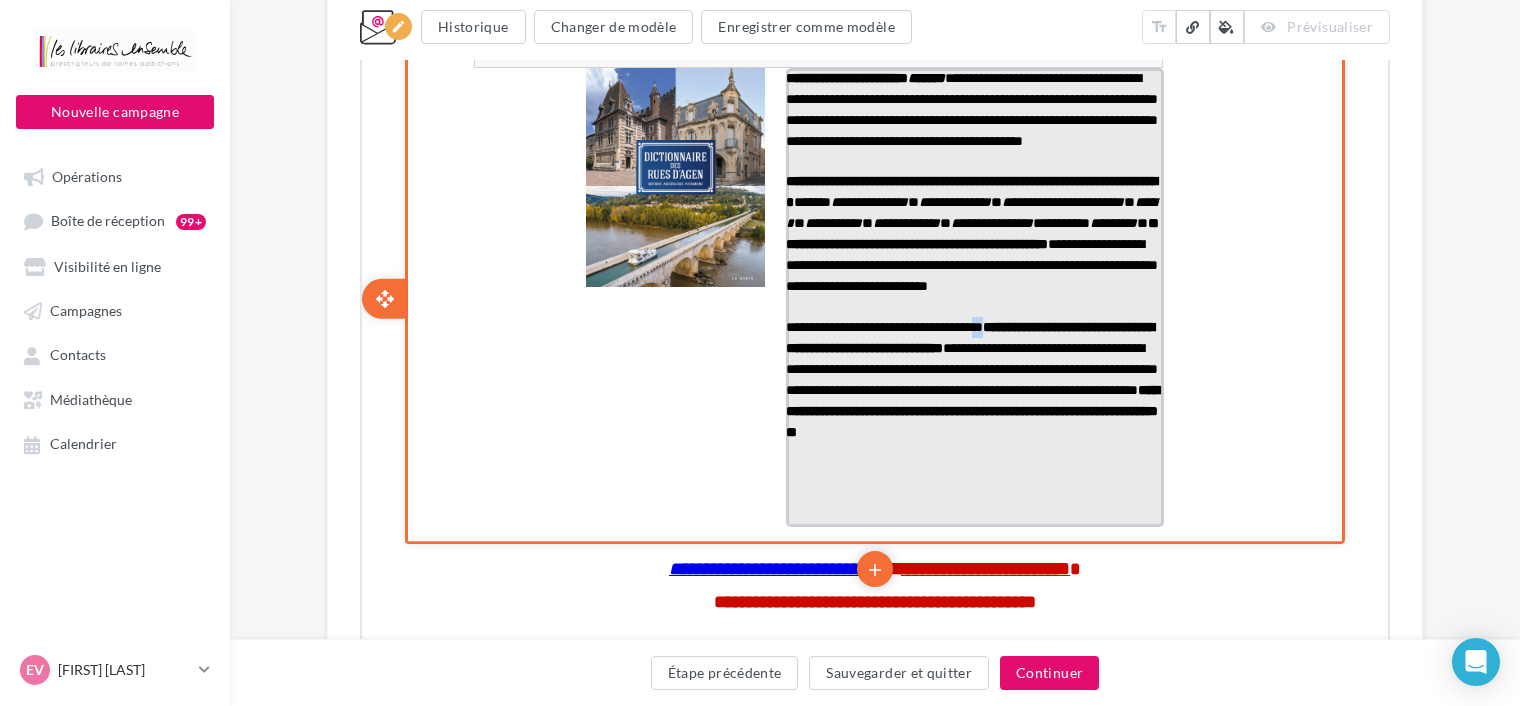 click on "**********" at bounding box center (970, 377) 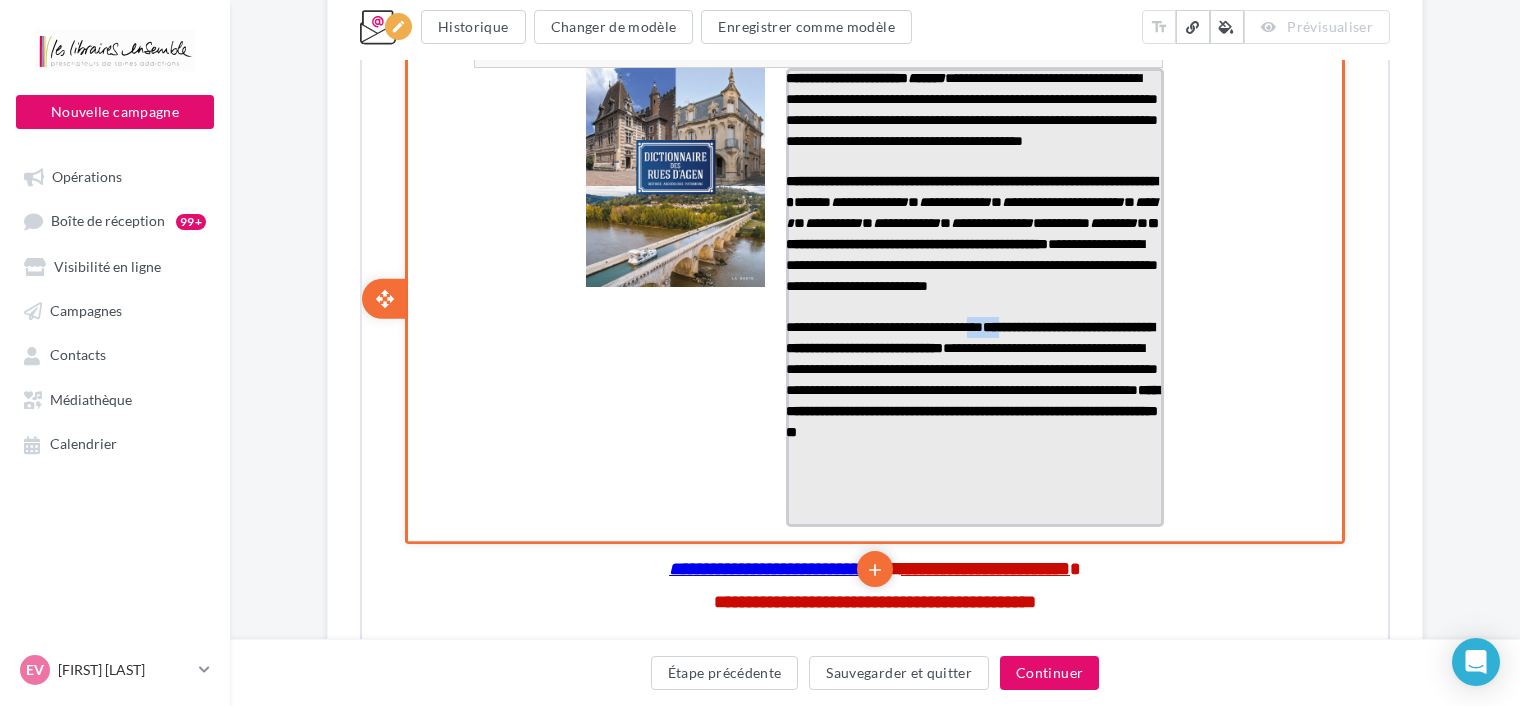 click on "**********" at bounding box center [970, 377] 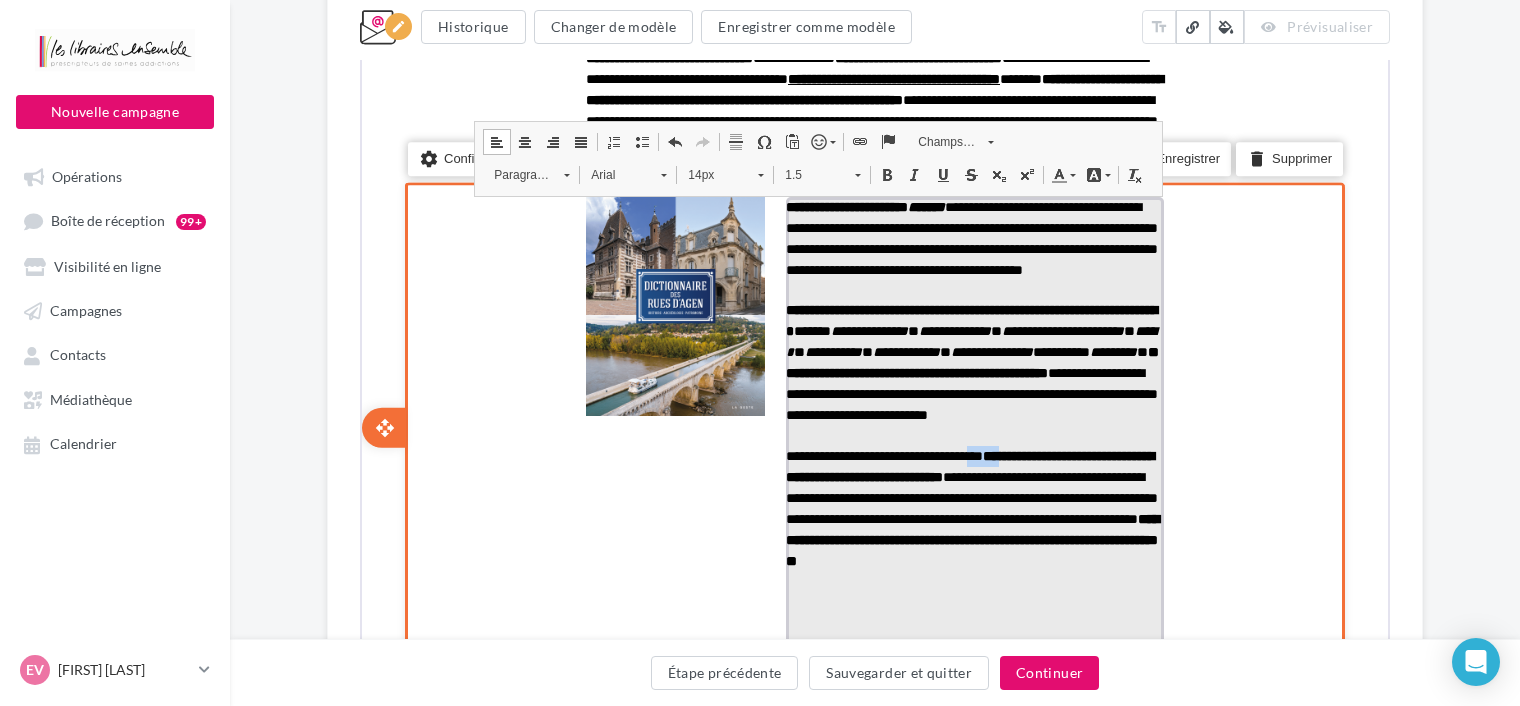 scroll, scrollTop: 755, scrollLeft: 0, axis: vertical 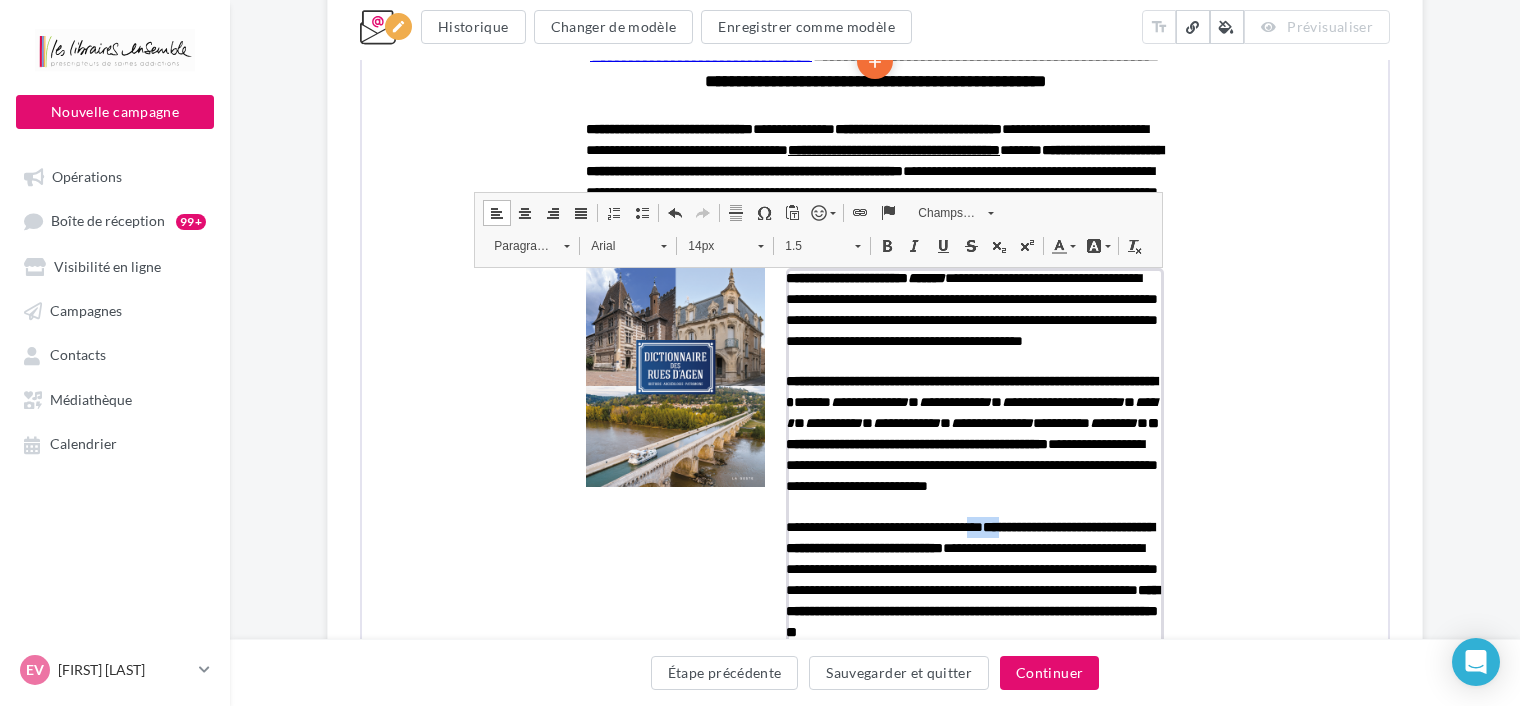 click at bounding box center (885, 244) 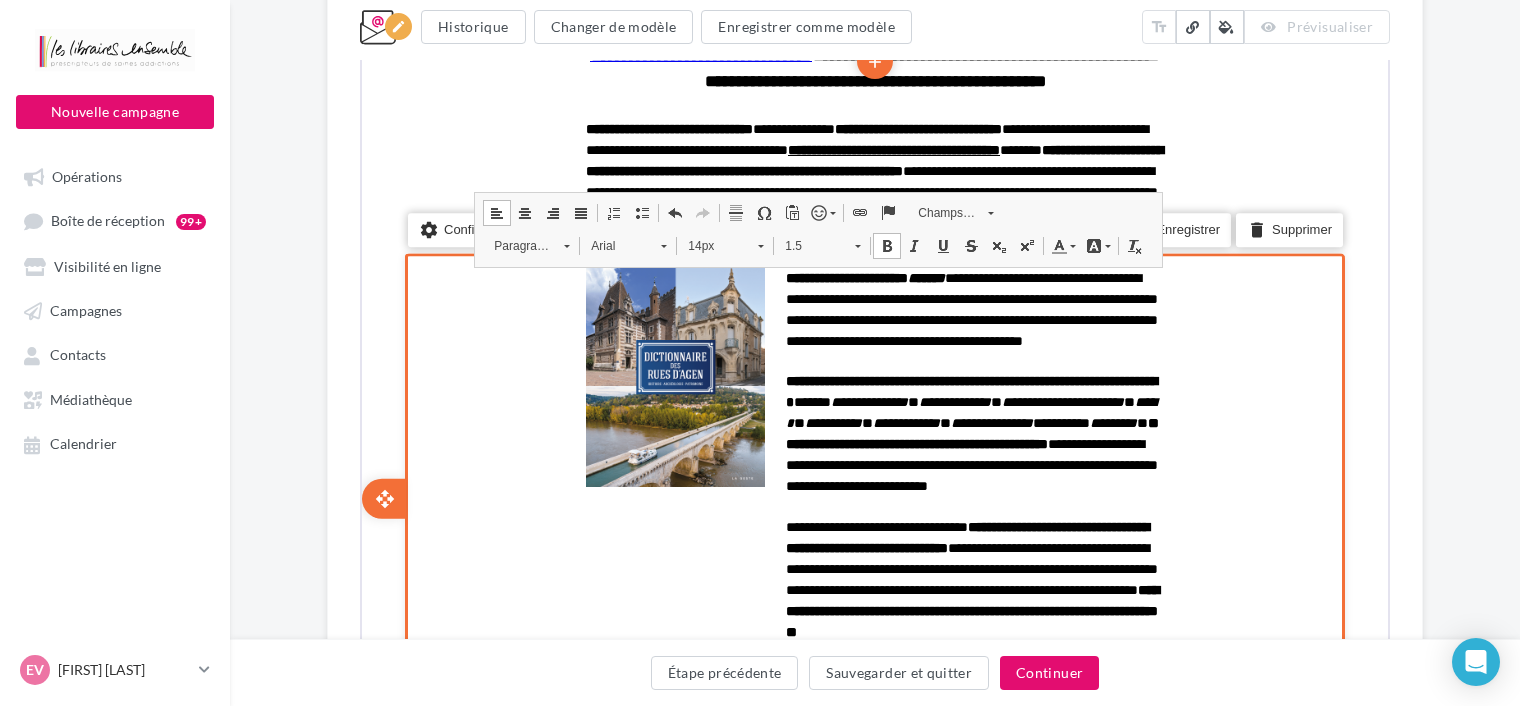 click on "settings Configurer content_copy Dupliquer add add save Enregistrer delete Supprimer" at bounding box center (873, 496) 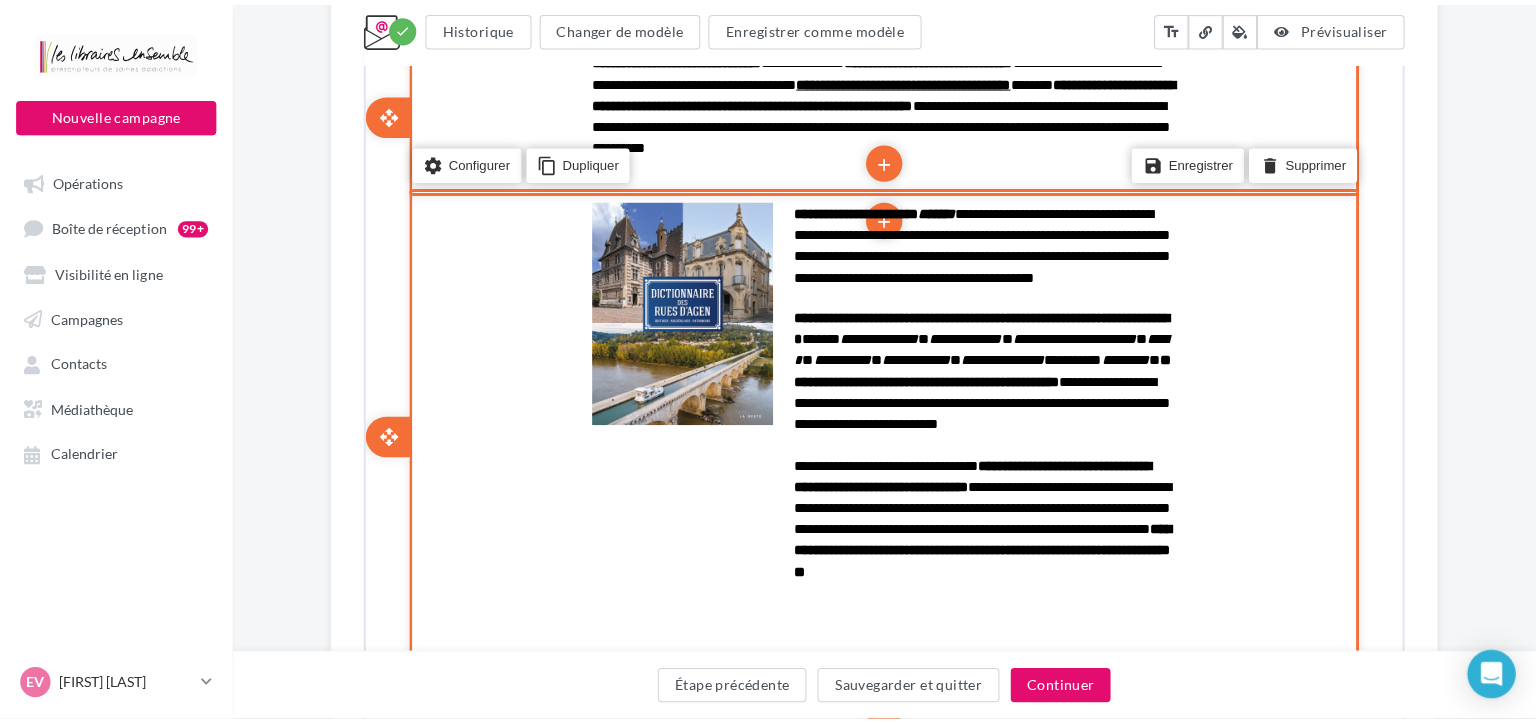 scroll, scrollTop: 755, scrollLeft: 0, axis: vertical 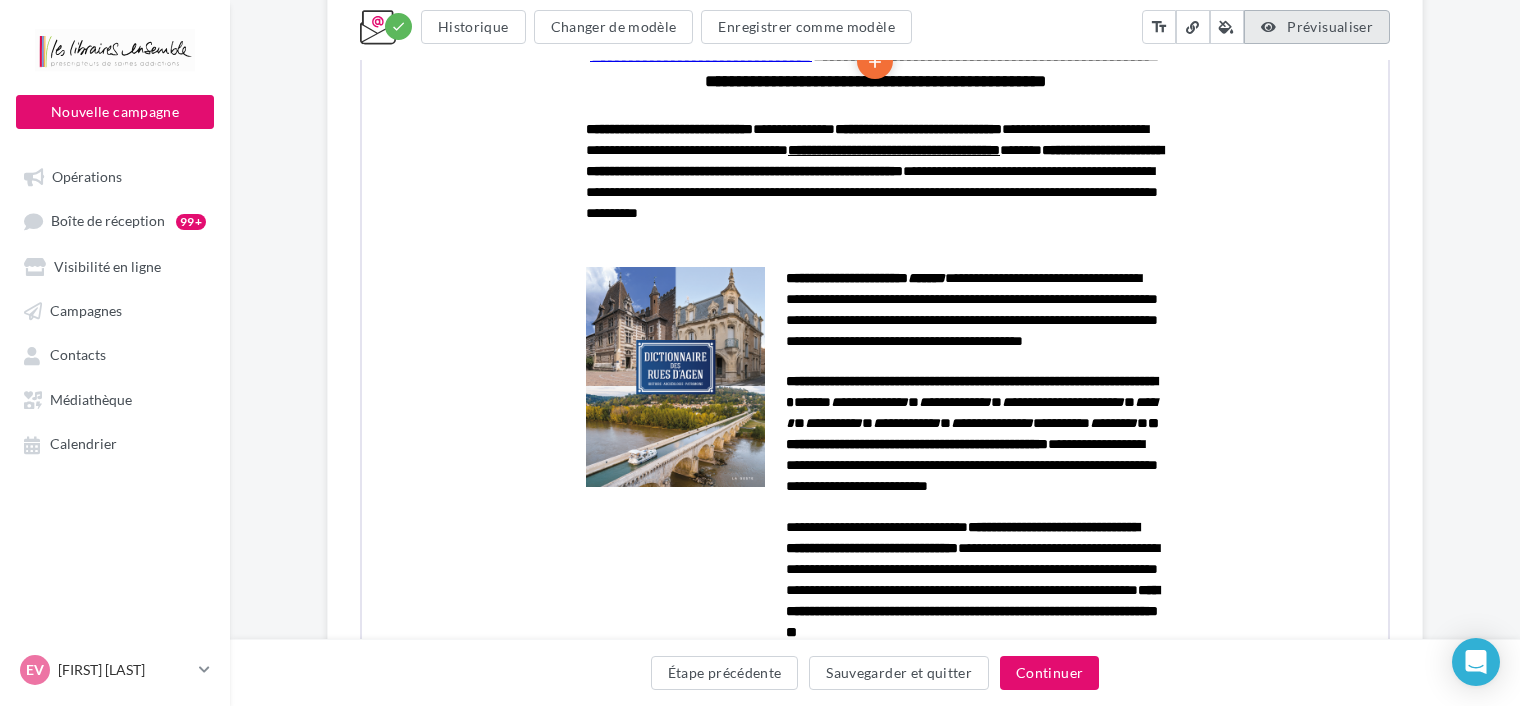 click on "Prévisualiser" at bounding box center (1330, 26) 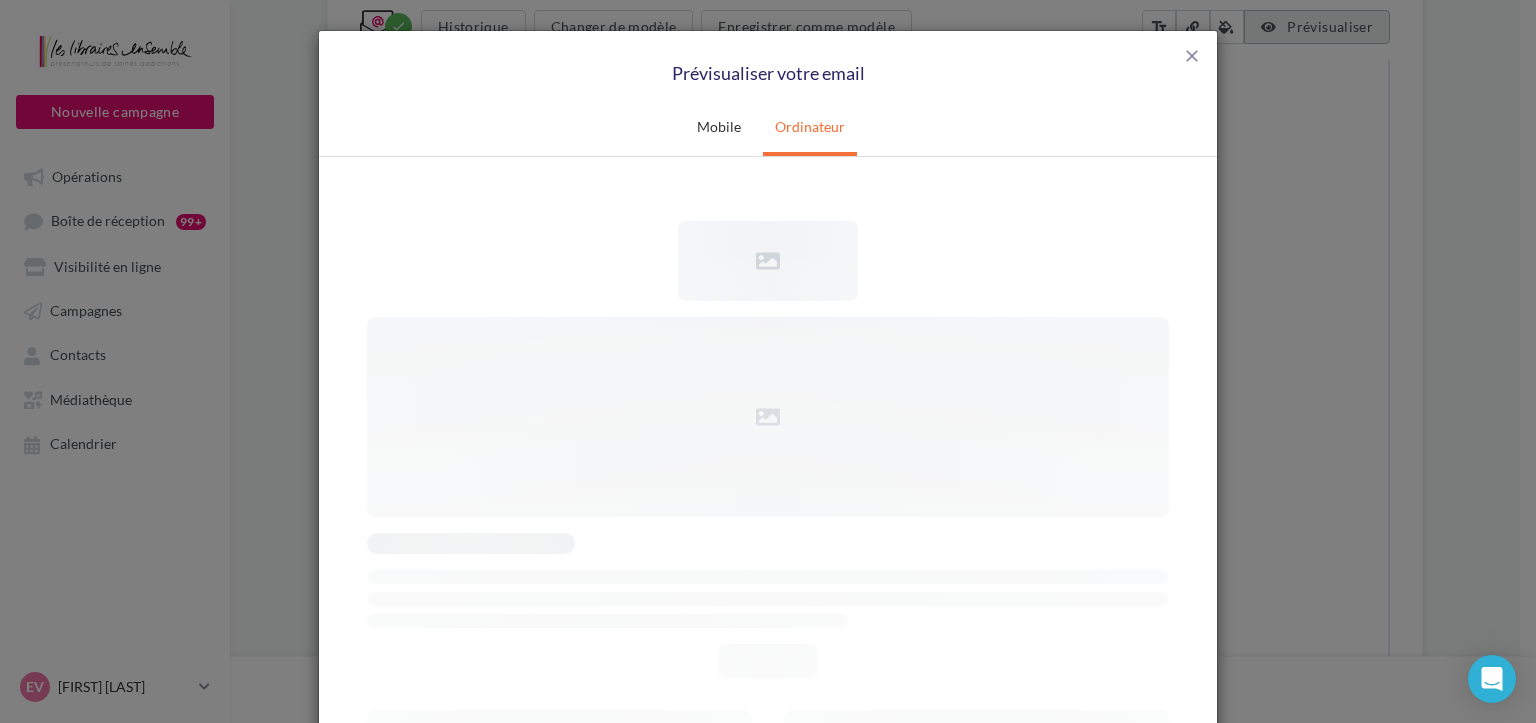 scroll, scrollTop: 0, scrollLeft: 0, axis: both 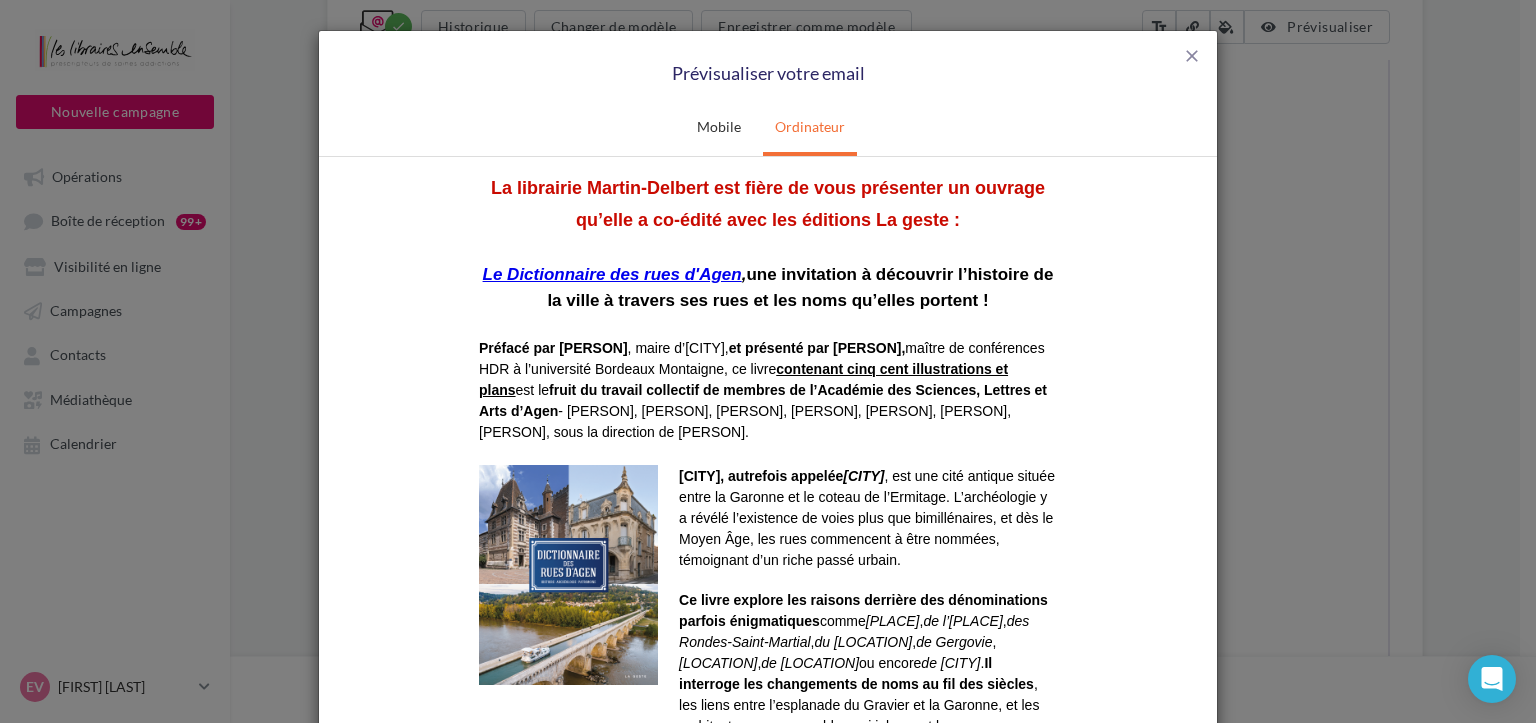 click on "close Prévisualiser votre email Mobile Ordinateur Fermer" at bounding box center (768, 361) 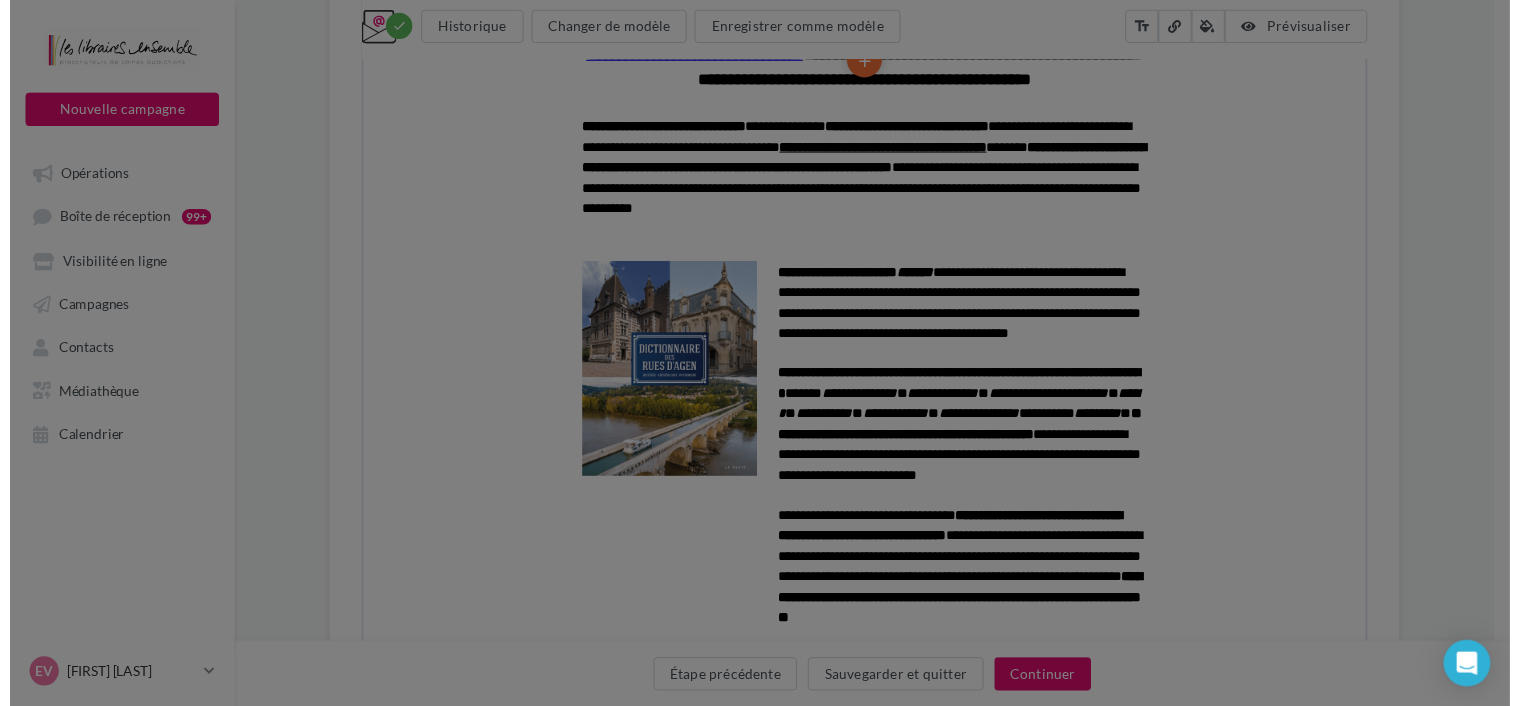 scroll, scrollTop: 0, scrollLeft: 0, axis: both 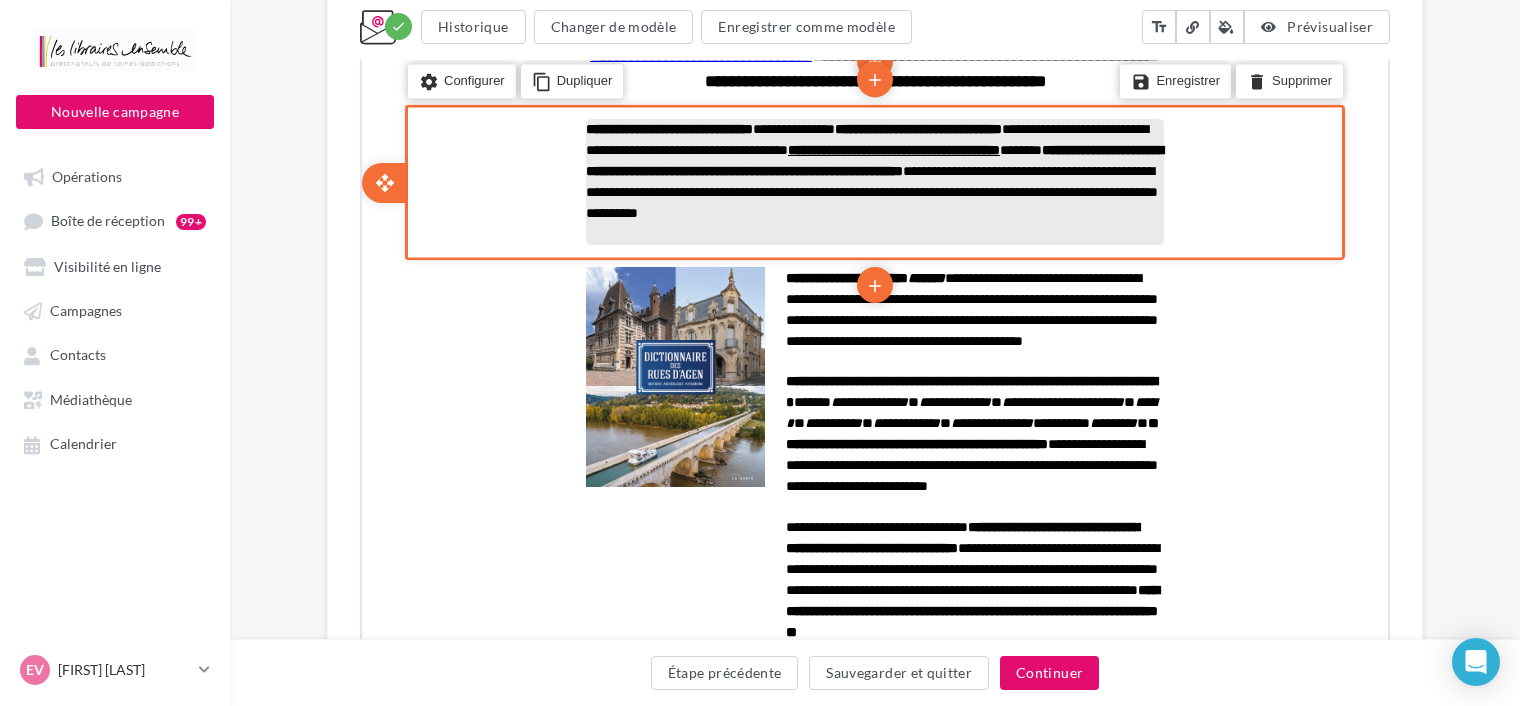 click on "**********" at bounding box center [667, 127] 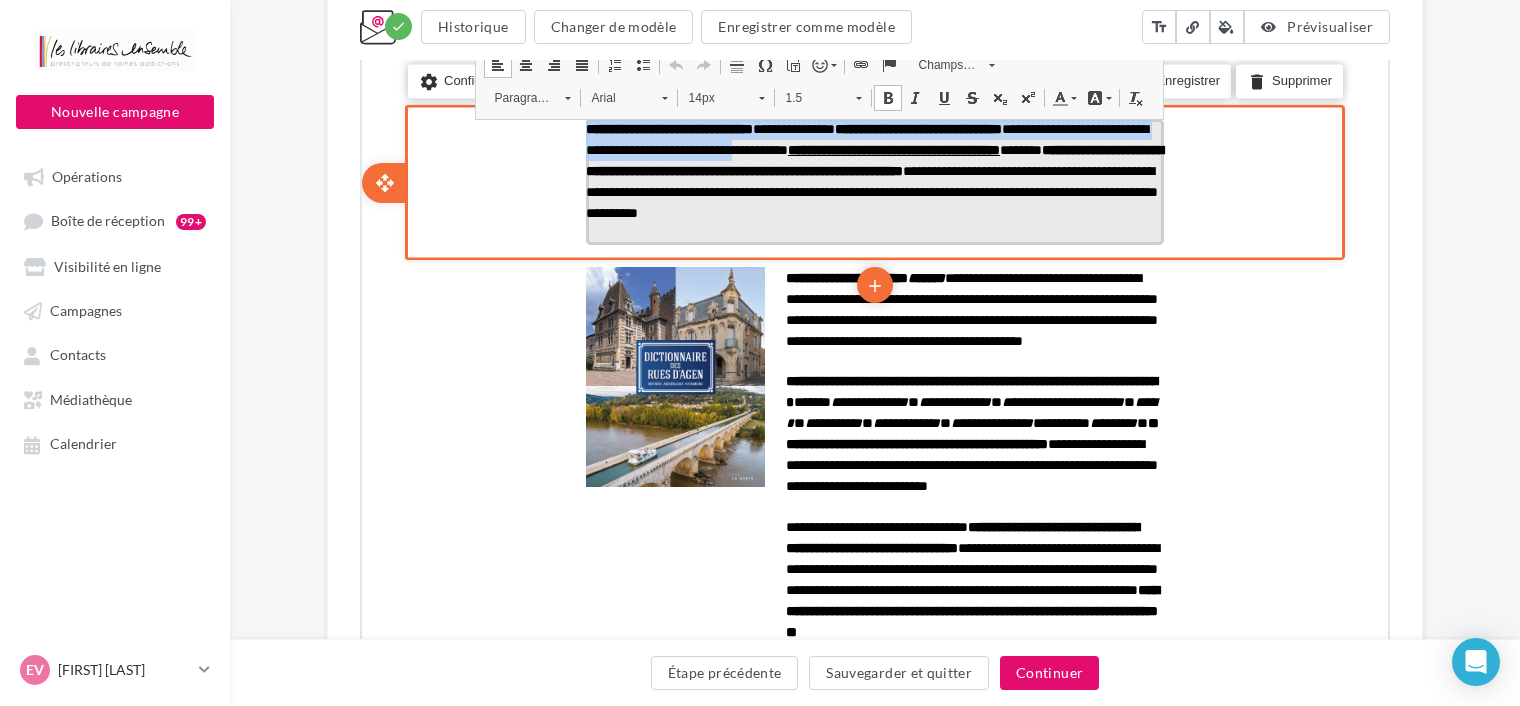 drag, startPoint x: 588, startPoint y: 127, endPoint x: 971, endPoint y: 155, distance: 384.02213 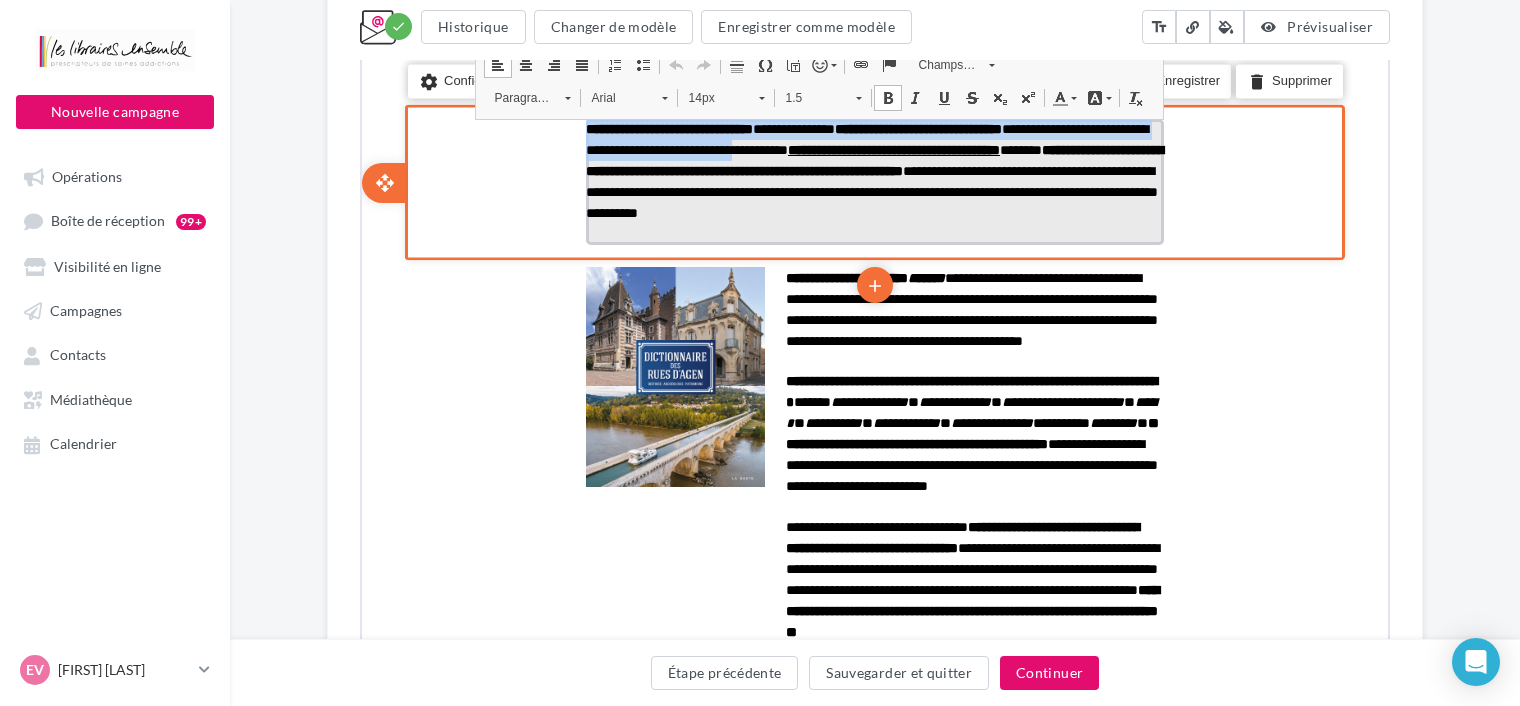 click on "**********" at bounding box center [872, 169] 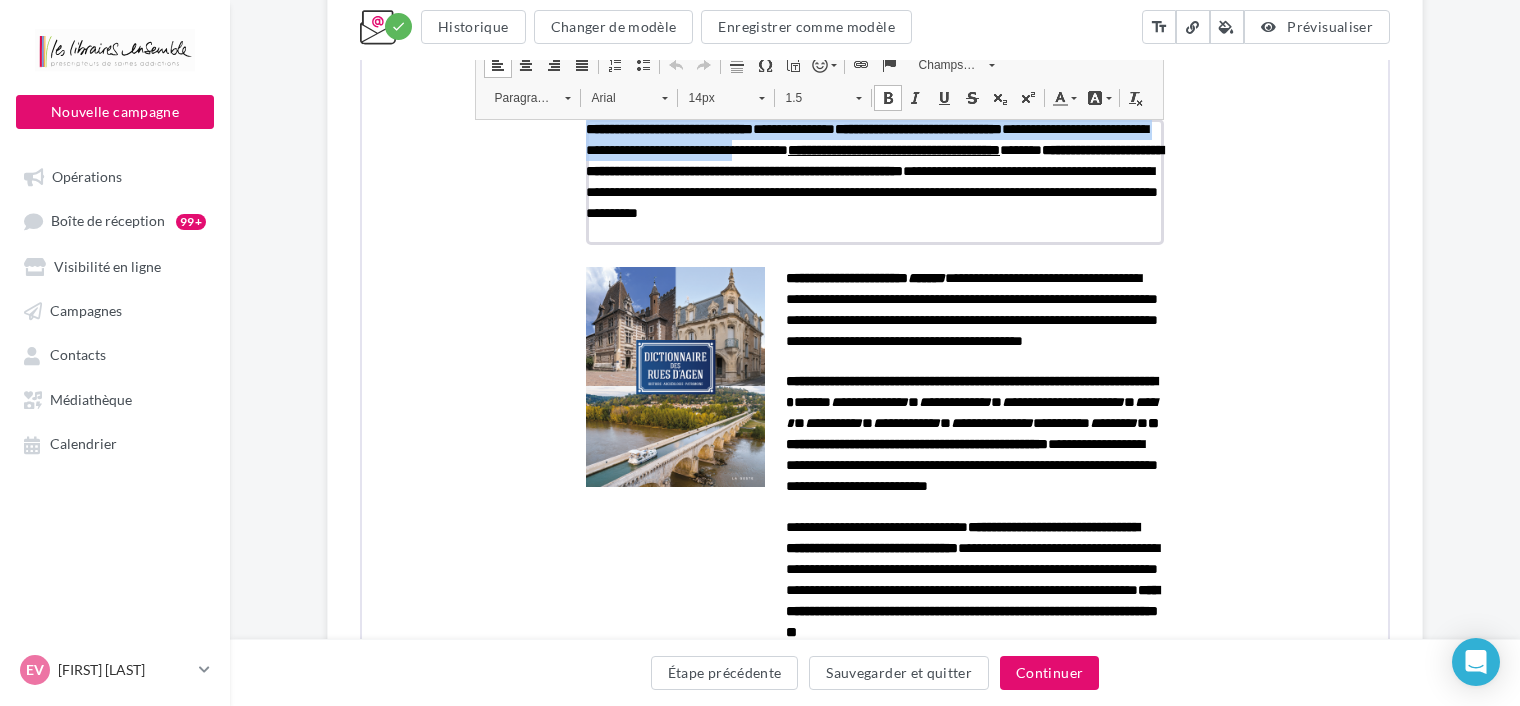 click on "14px" at bounding box center [712, 96] 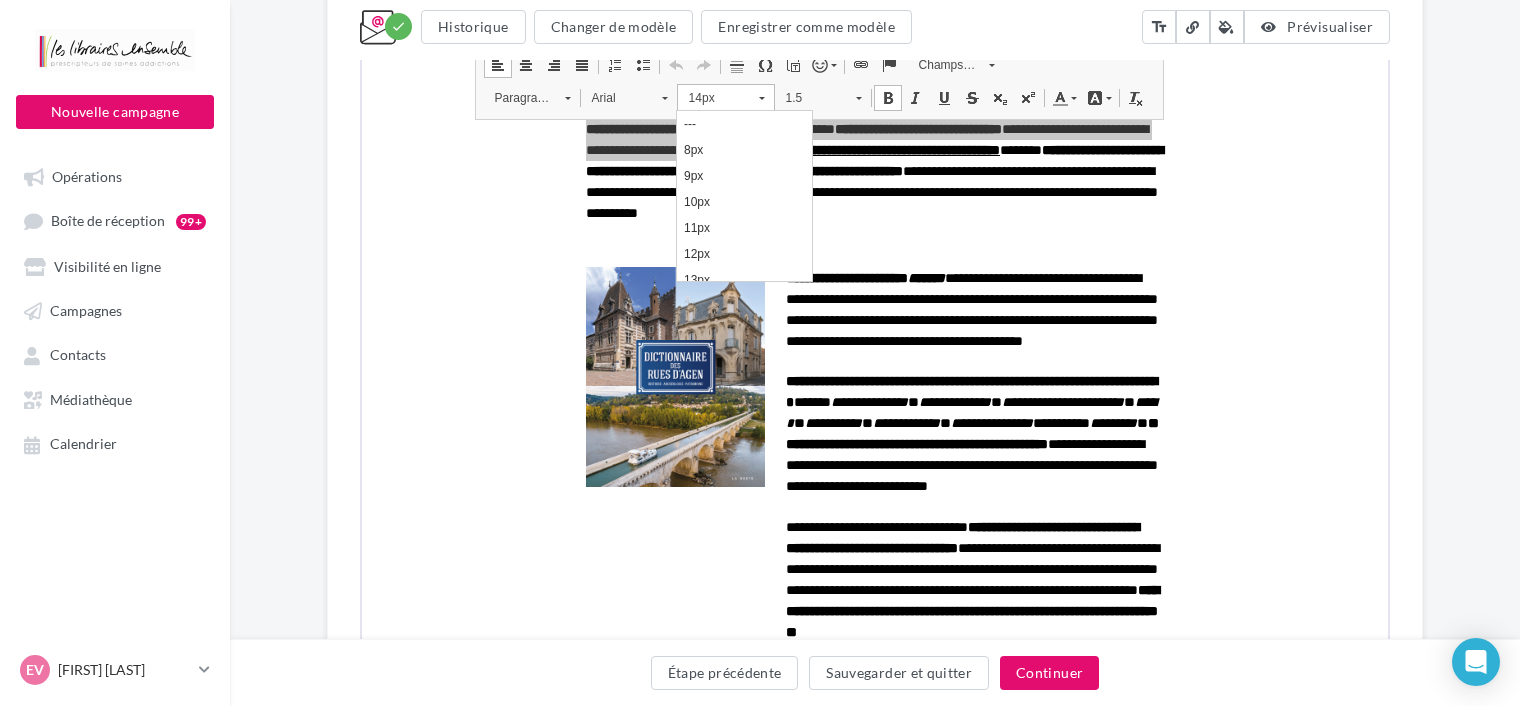 scroll, scrollTop: 107, scrollLeft: 0, axis: vertical 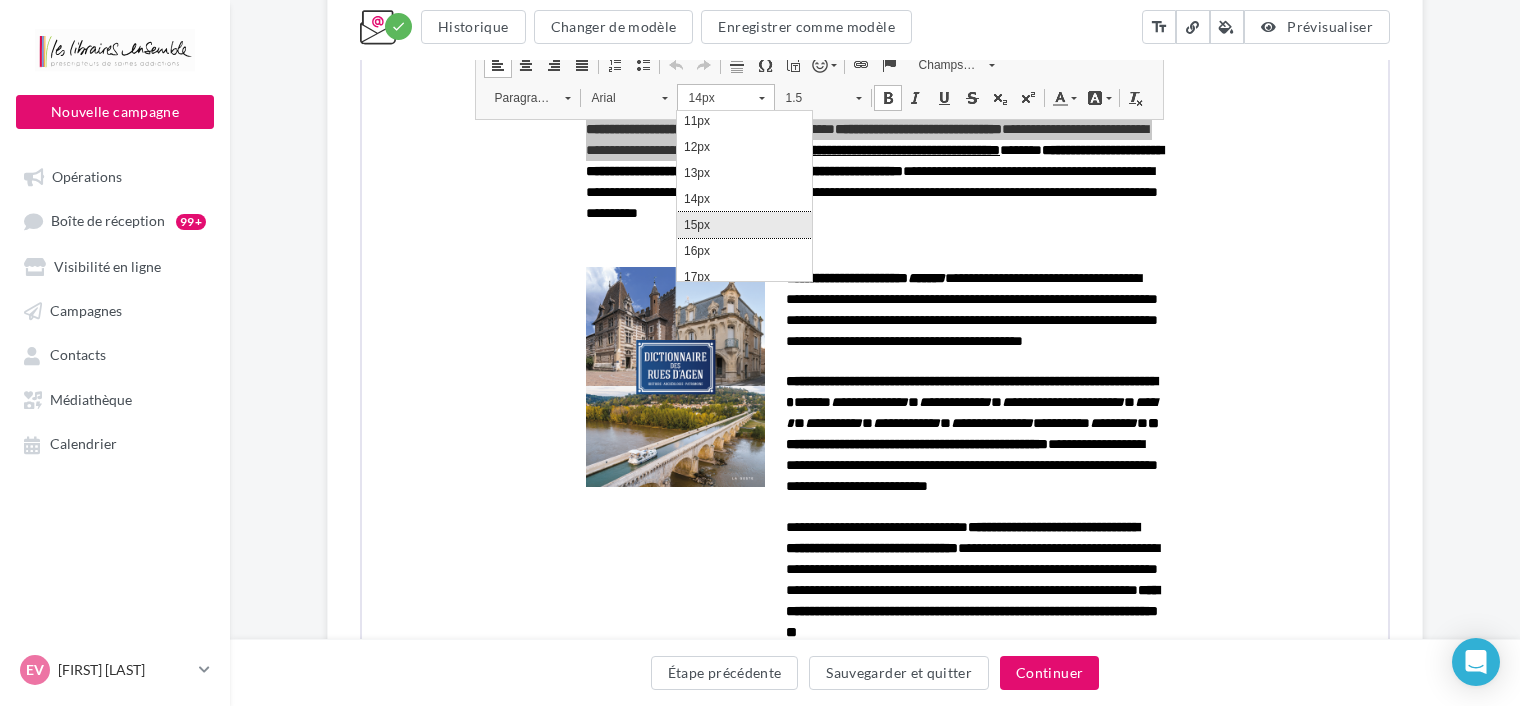 click on "15px" at bounding box center (744, 225) 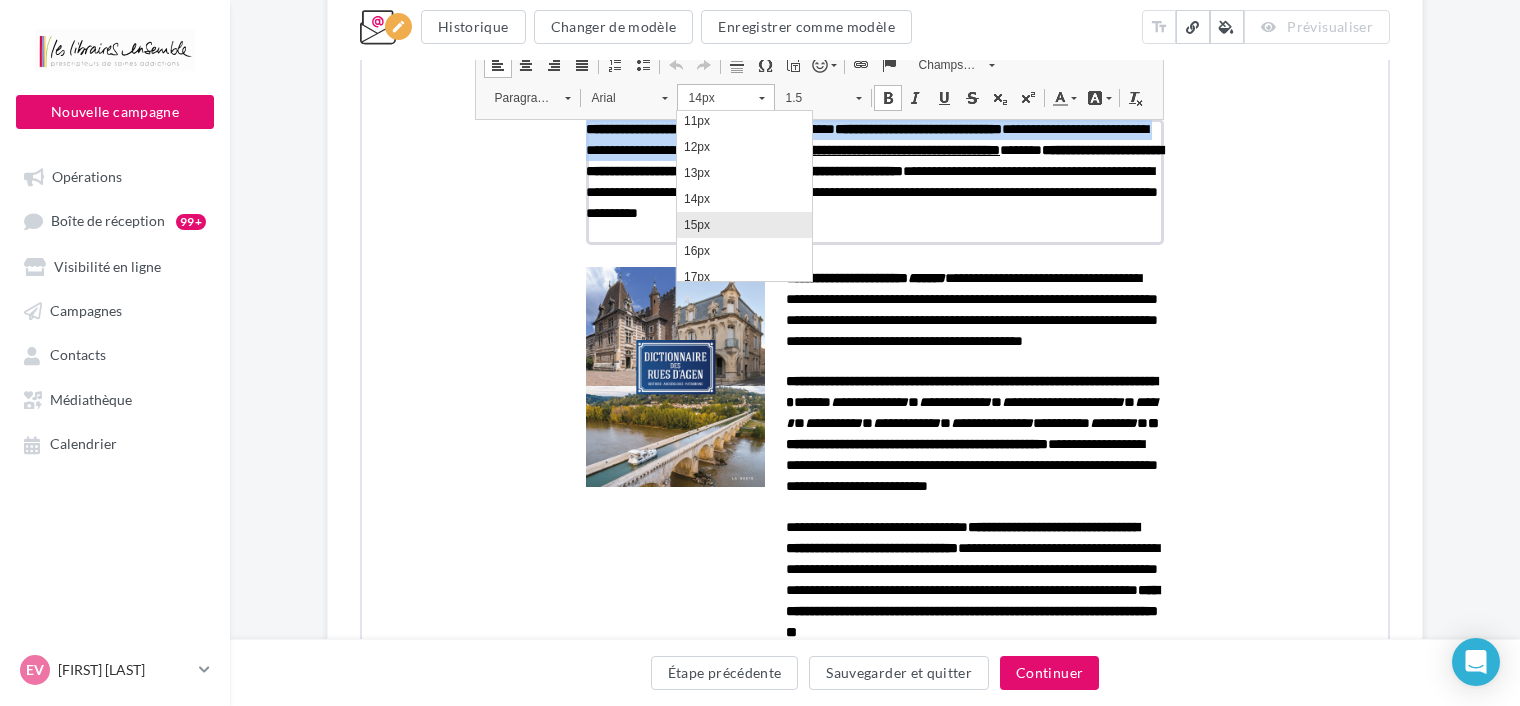 scroll, scrollTop: 0, scrollLeft: 0, axis: both 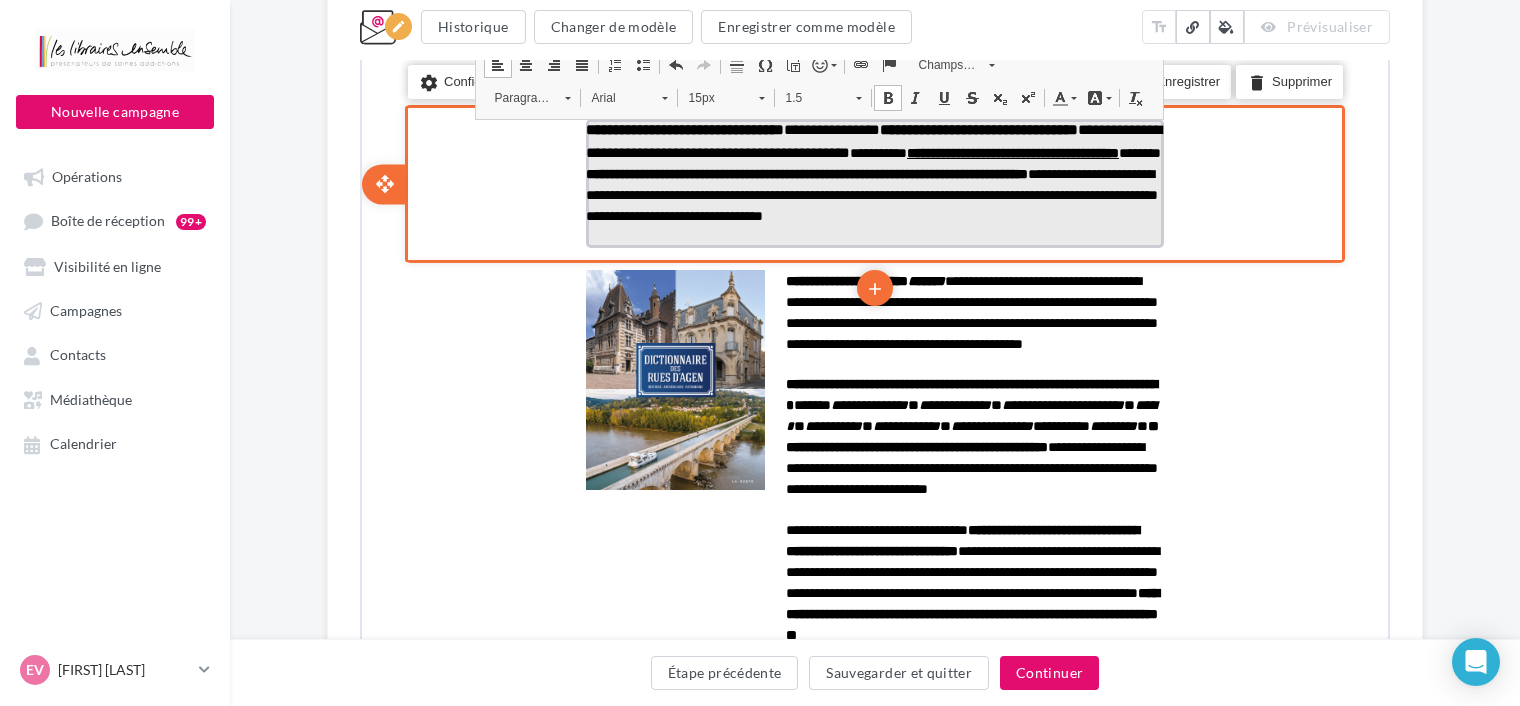 click on "**********" at bounding box center [871, 183] 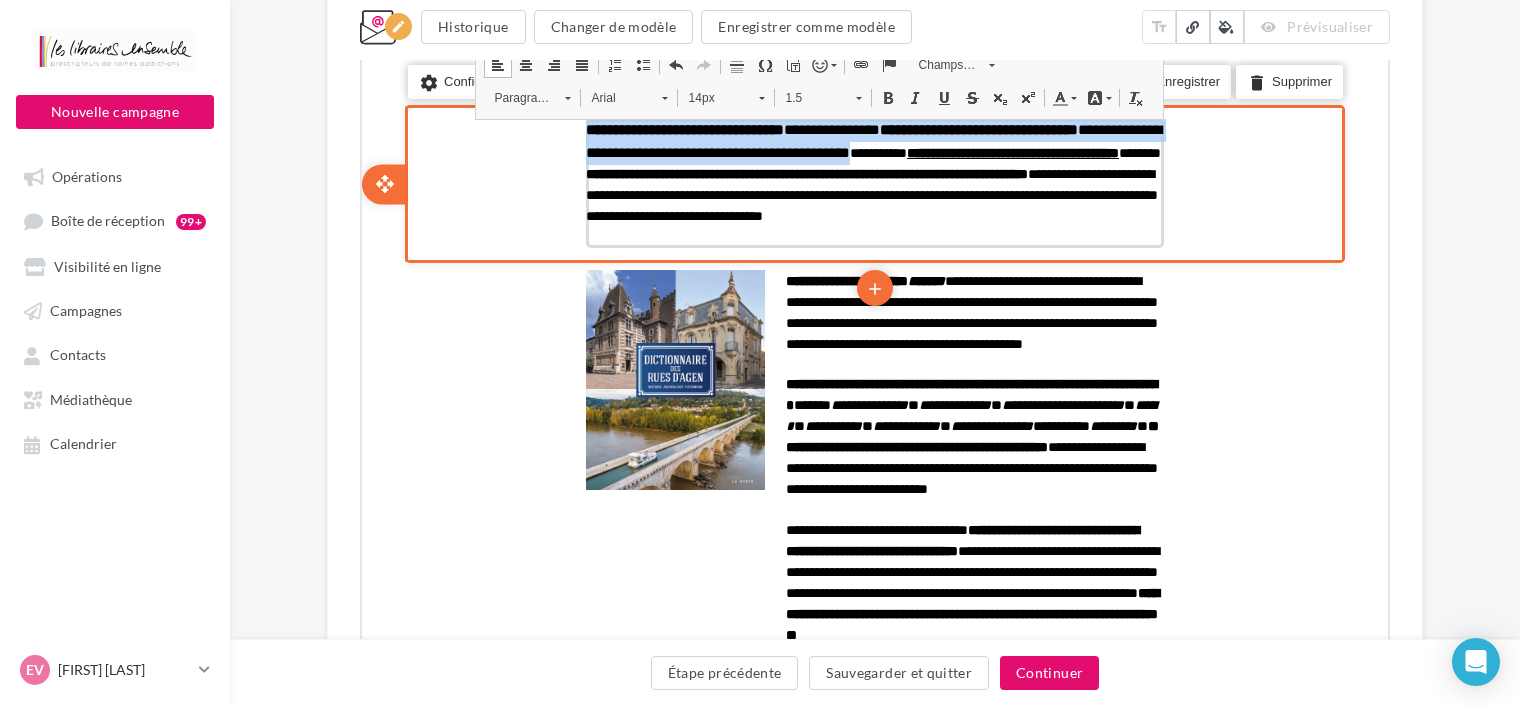 drag, startPoint x: 1061, startPoint y: 155, endPoint x: 583, endPoint y: 126, distance: 478.8789 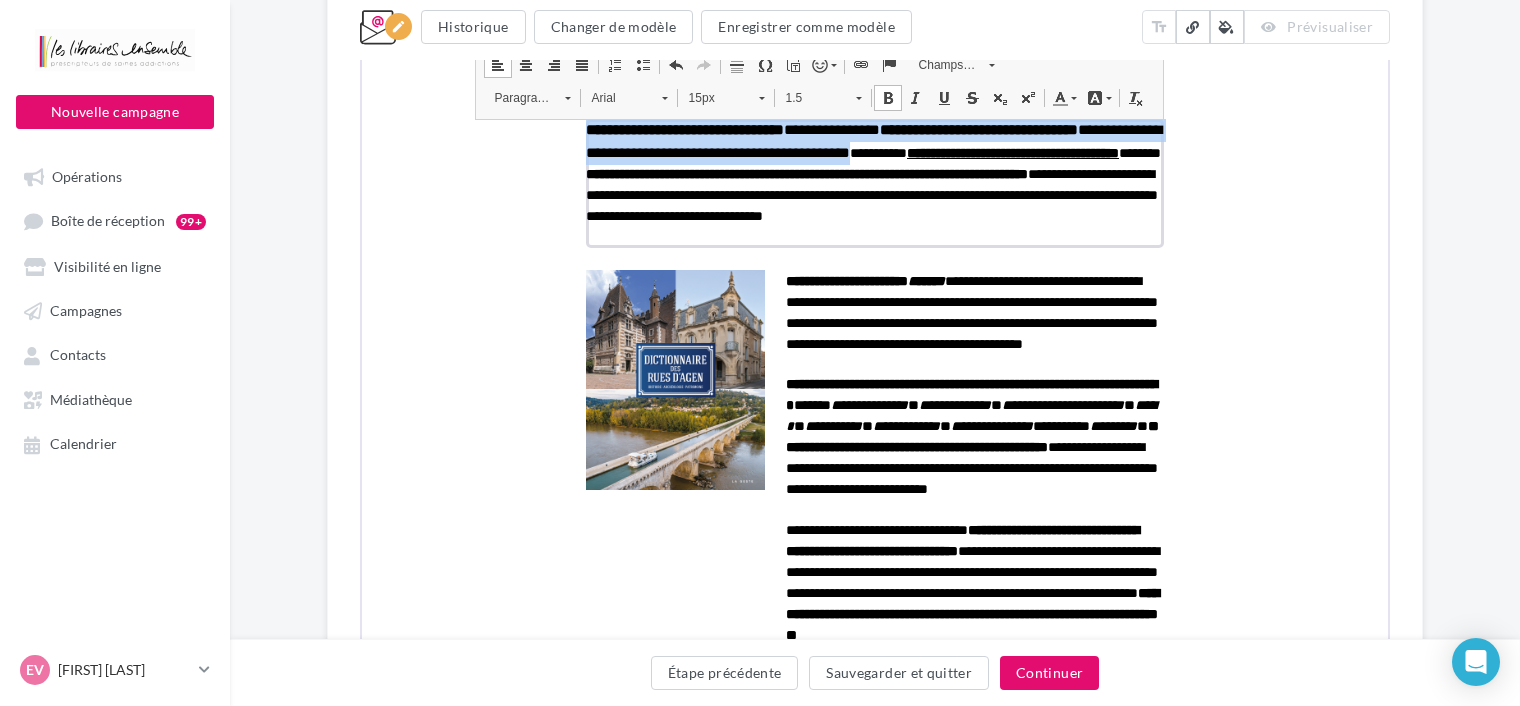 click on "15px" at bounding box center [712, 96] 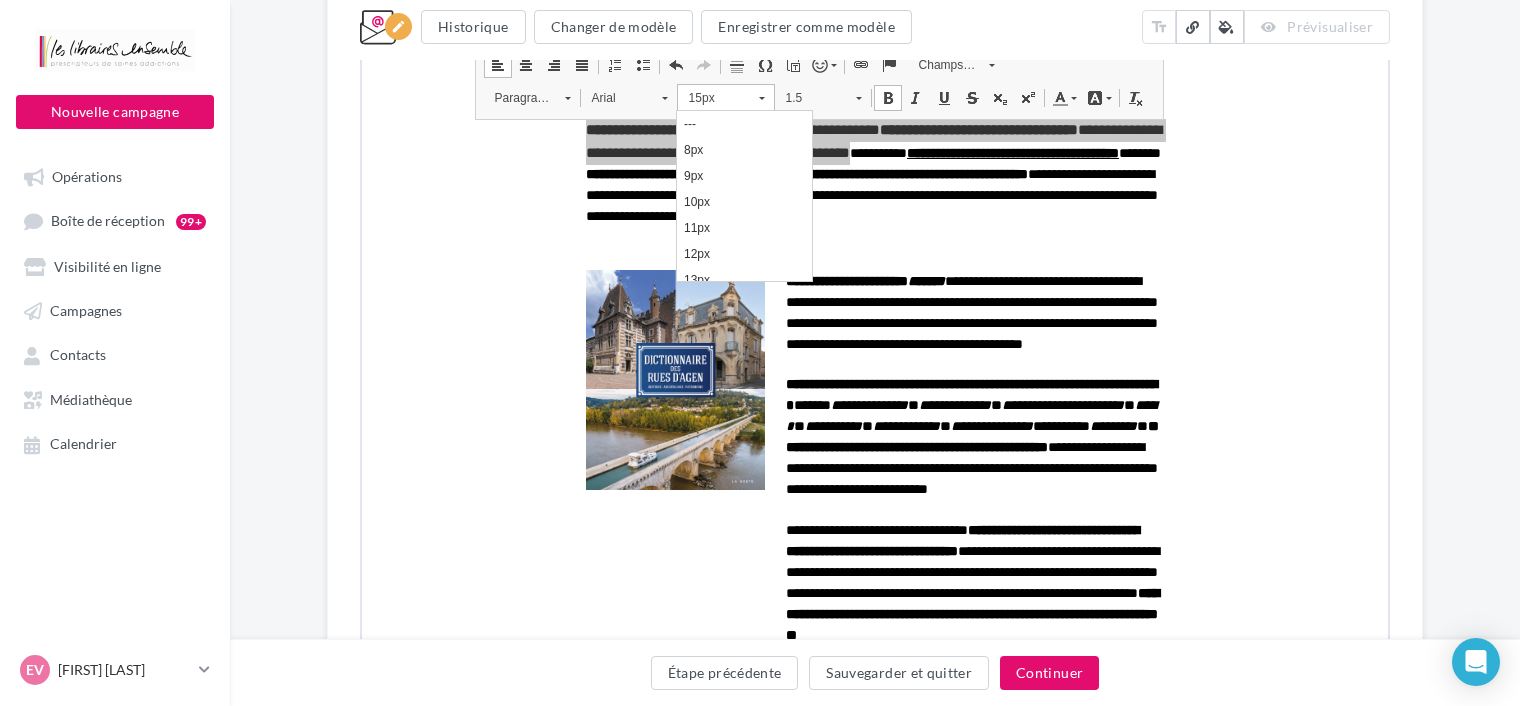 scroll, scrollTop: 132, scrollLeft: 0, axis: vertical 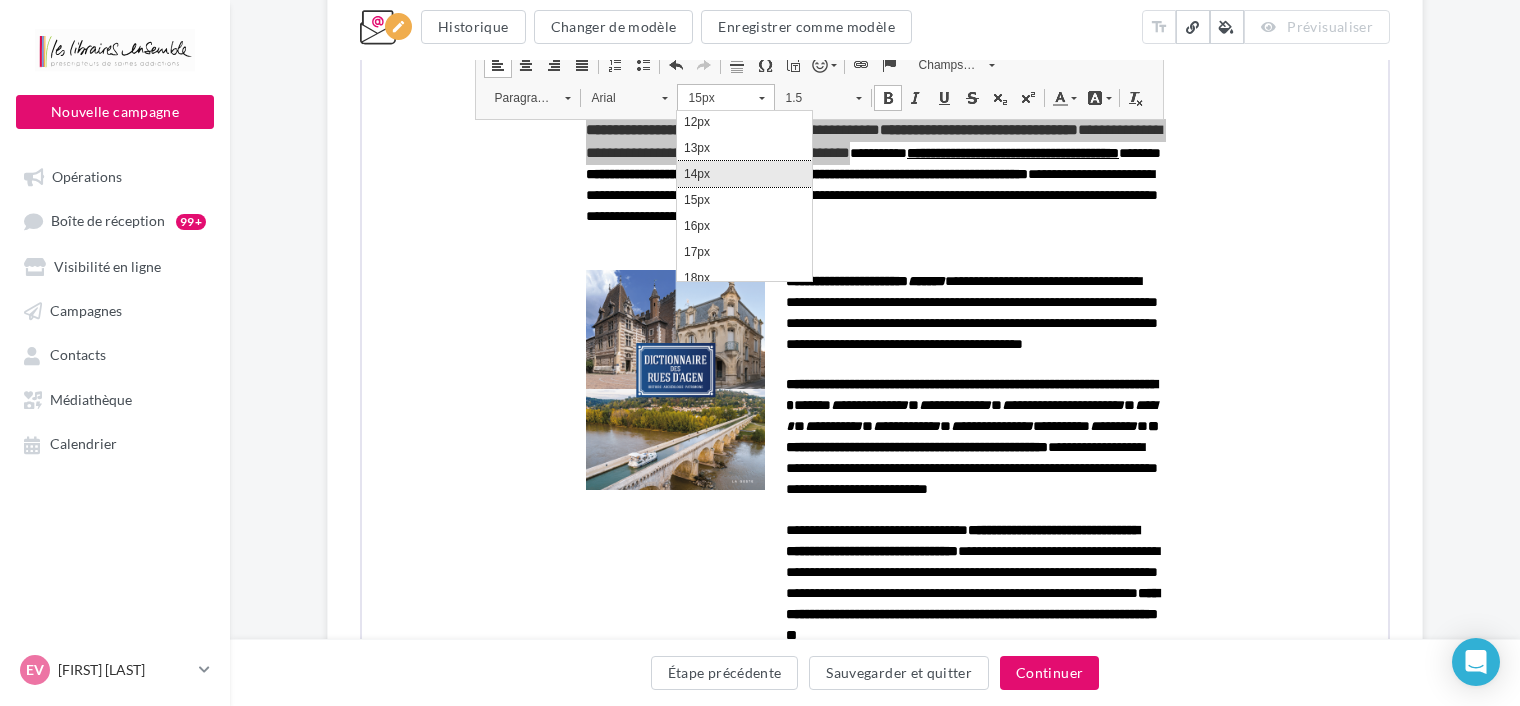 click on "14px" at bounding box center [744, 174] 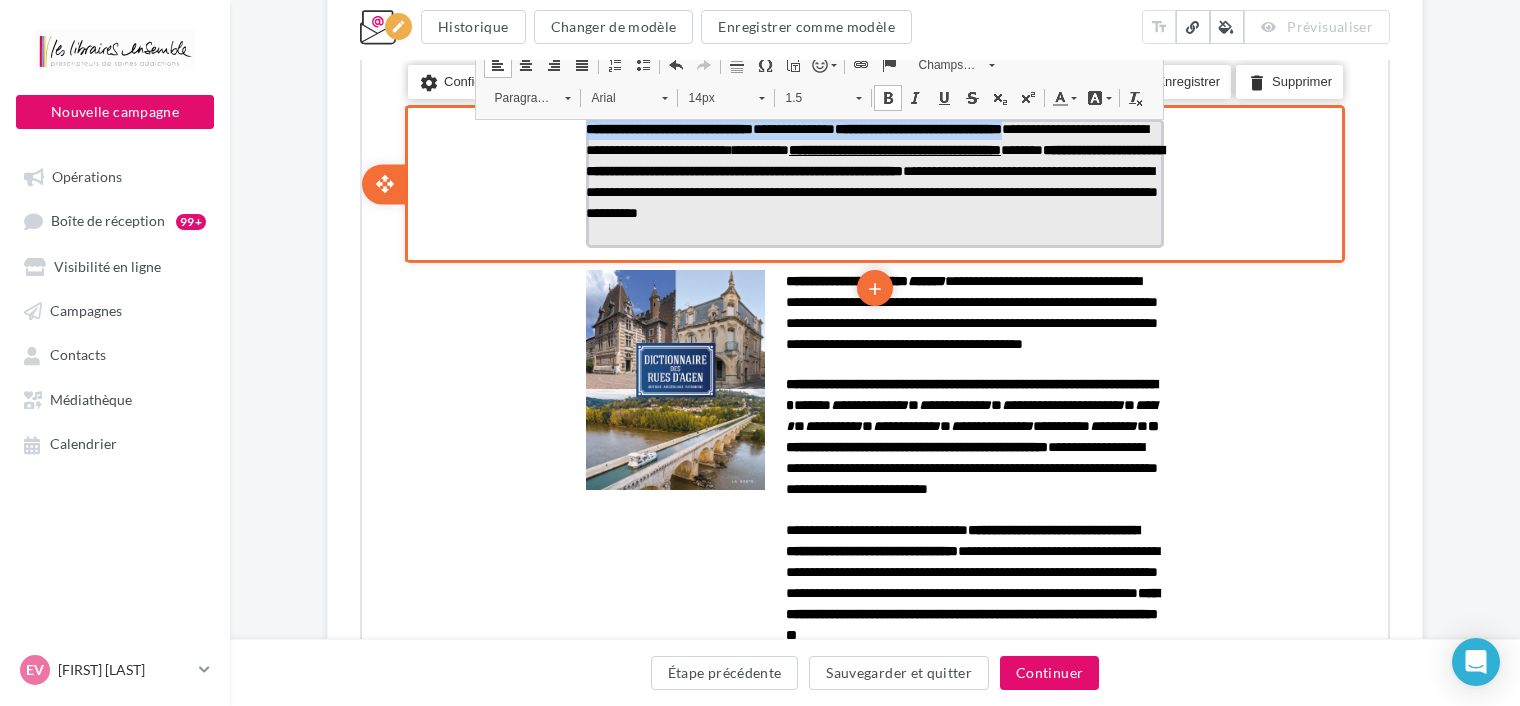scroll, scrollTop: 0, scrollLeft: 0, axis: both 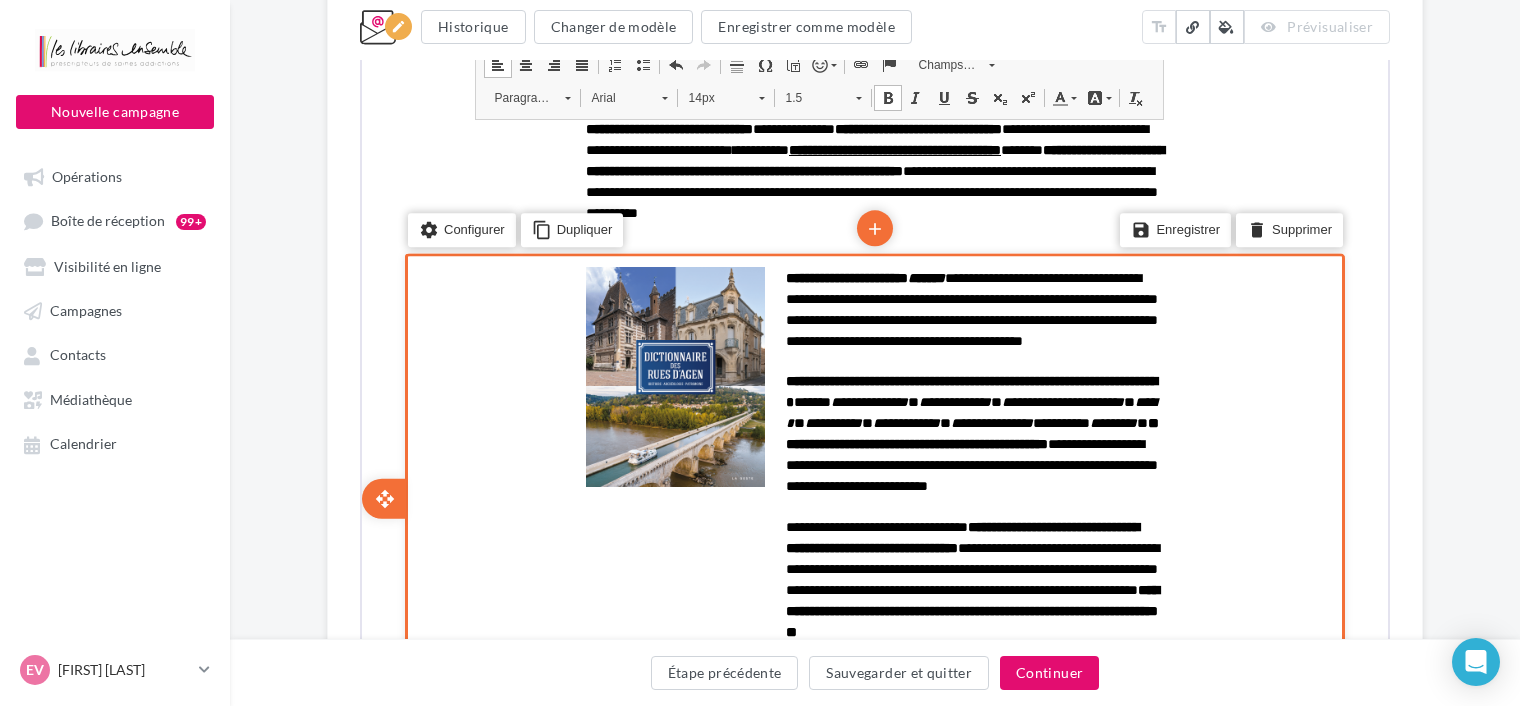 click on "settings Configurer content_copy Dupliquer add add save Enregistrer delete Supprimer" at bounding box center (873, 496) 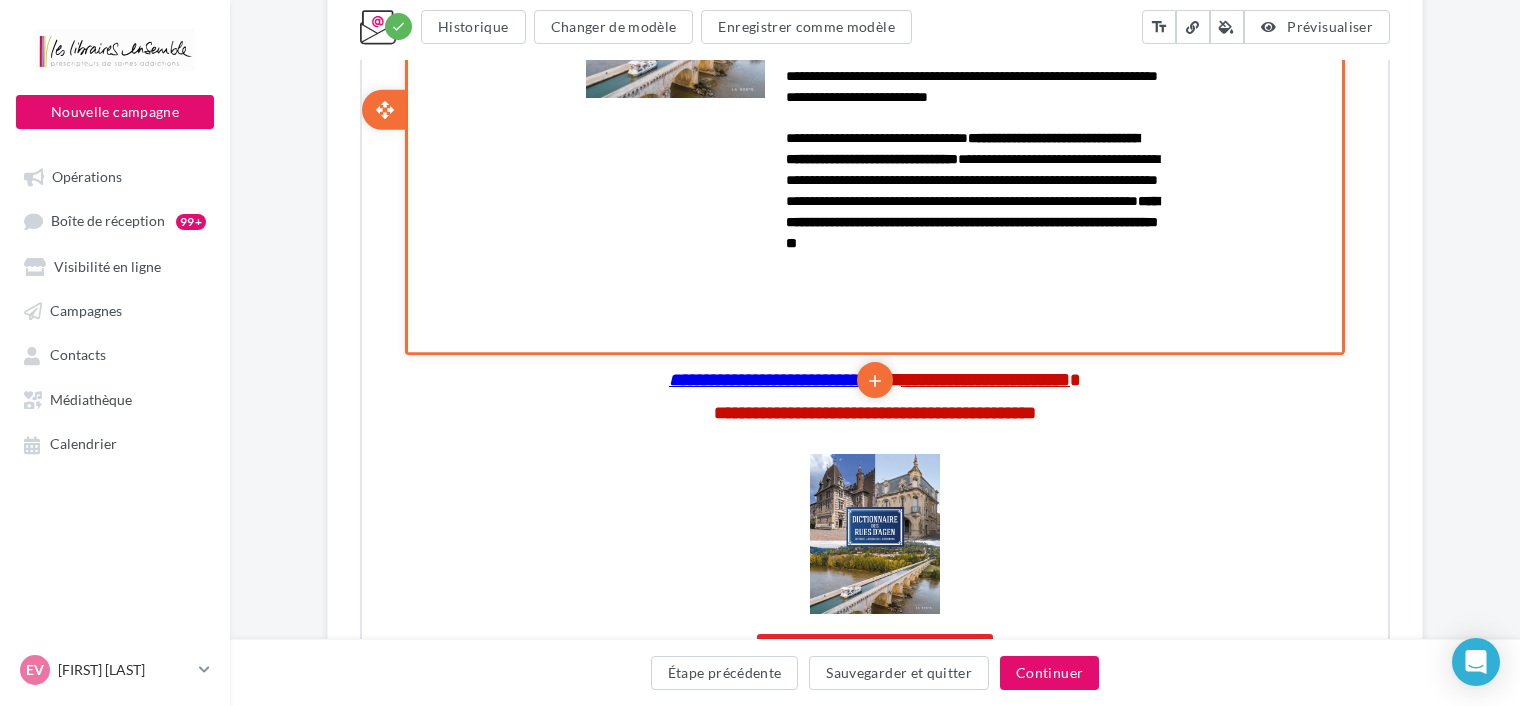scroll, scrollTop: 1255, scrollLeft: 0, axis: vertical 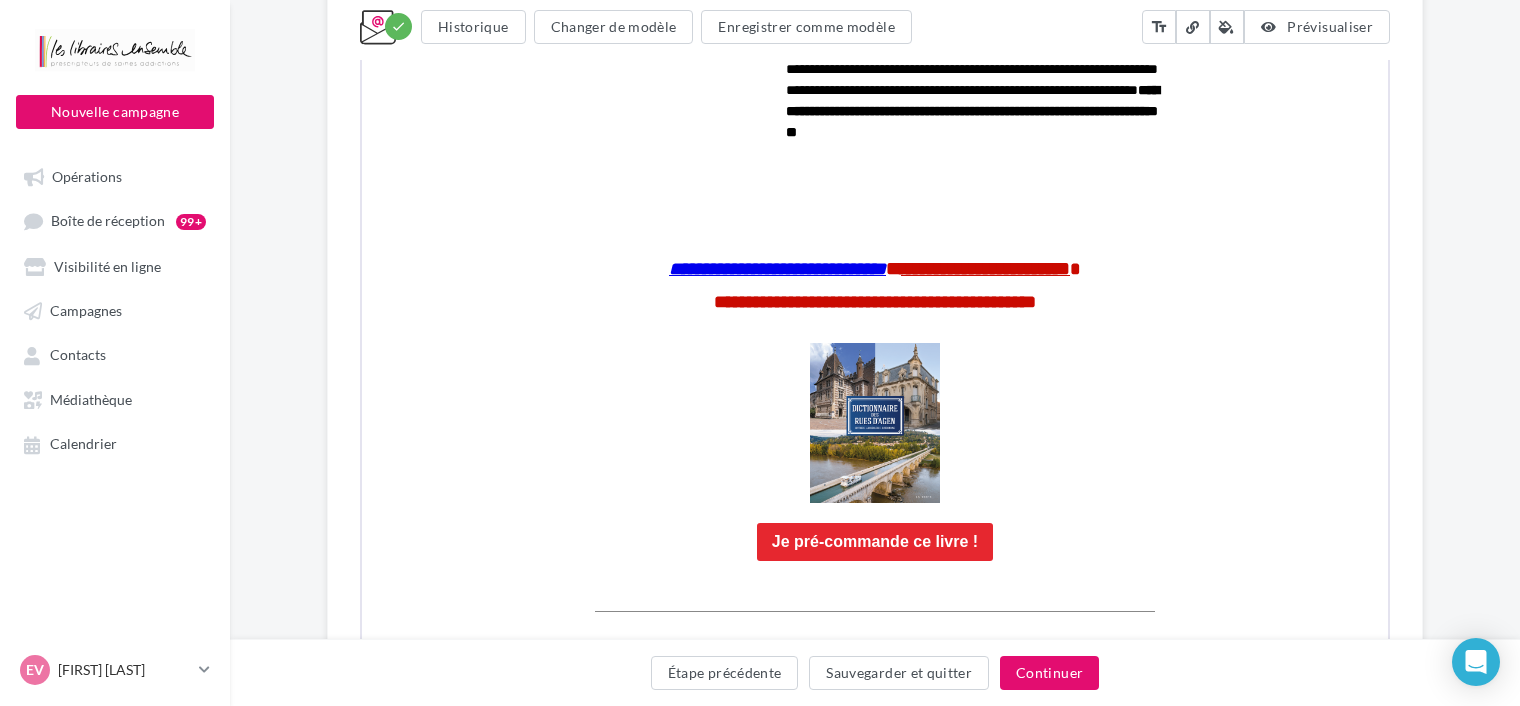 click on "**********" at bounding box center [875, 4] 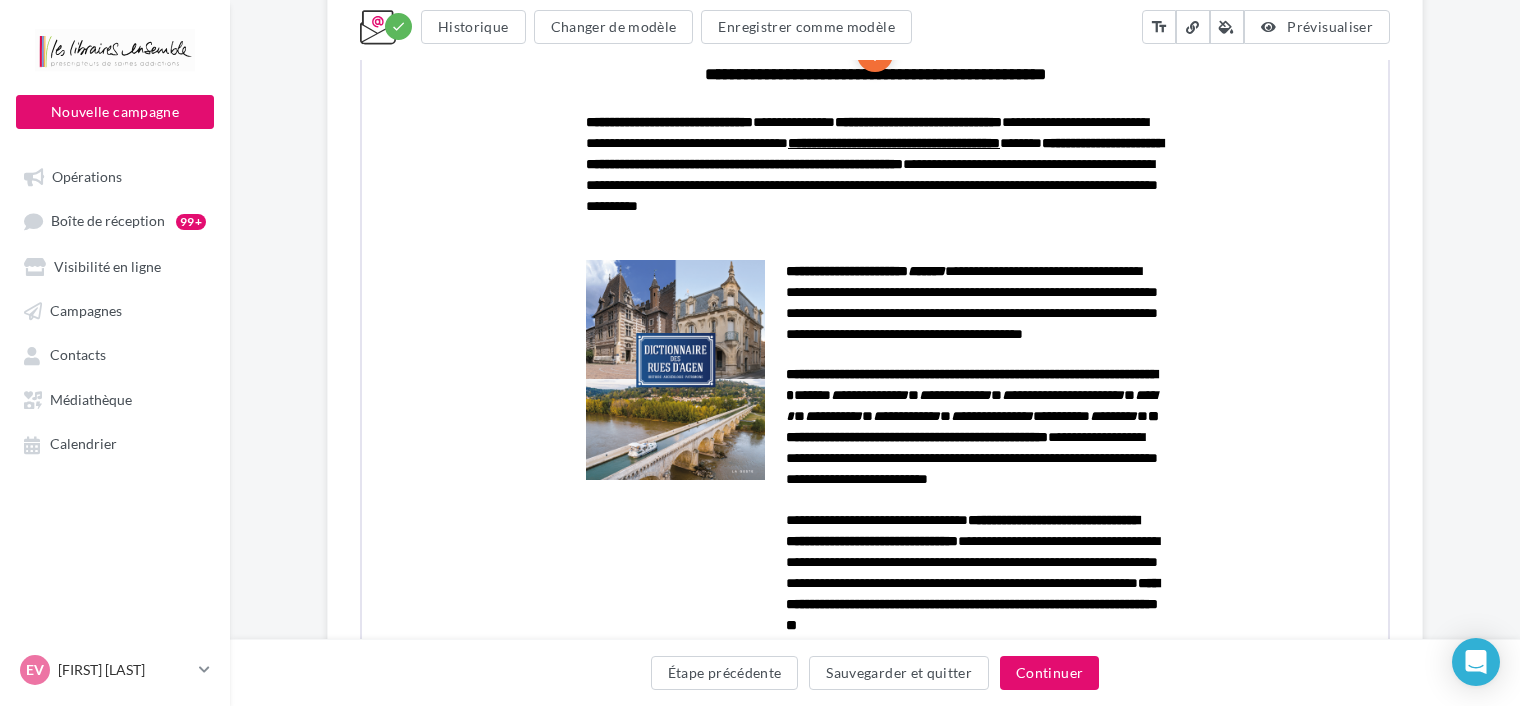 scroll, scrollTop: 655, scrollLeft: 0, axis: vertical 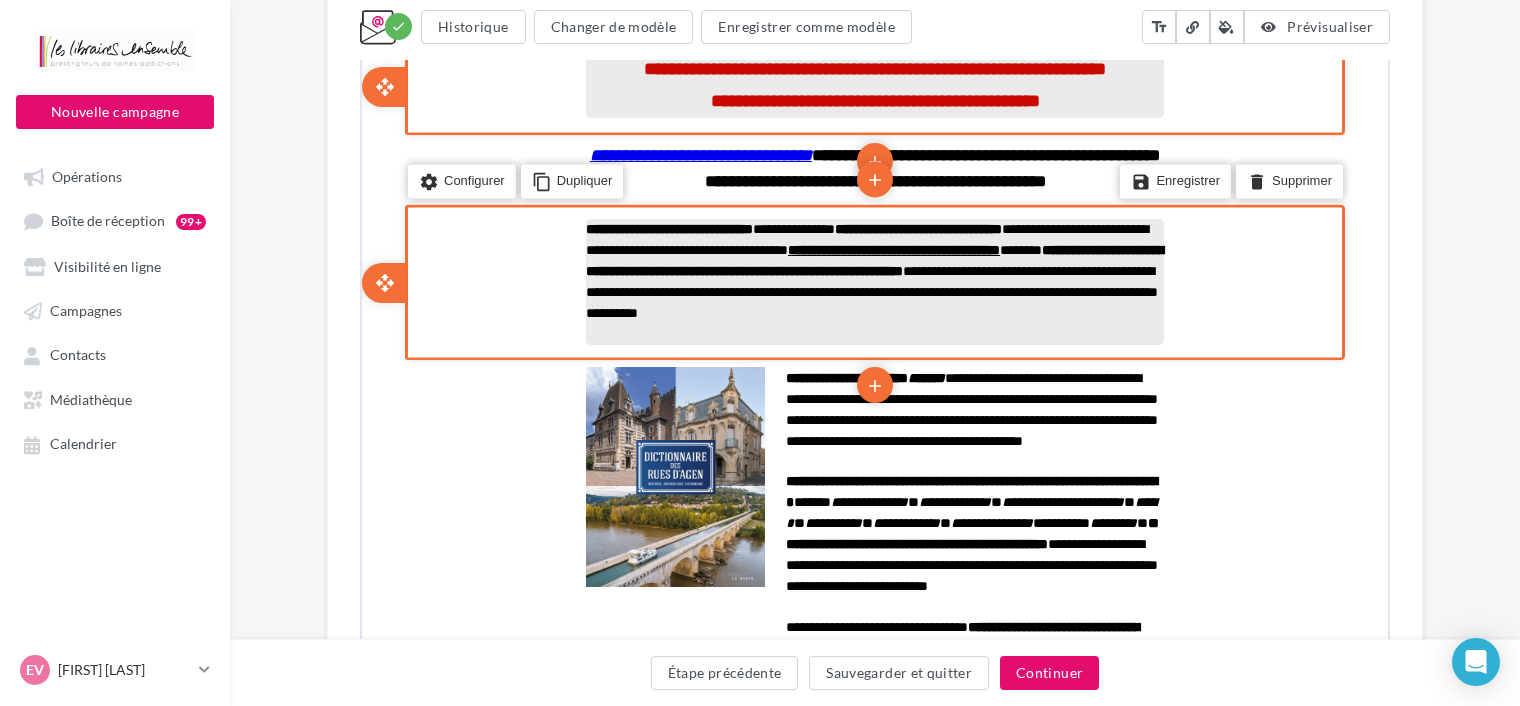 click on "**********" at bounding box center (873, 269) 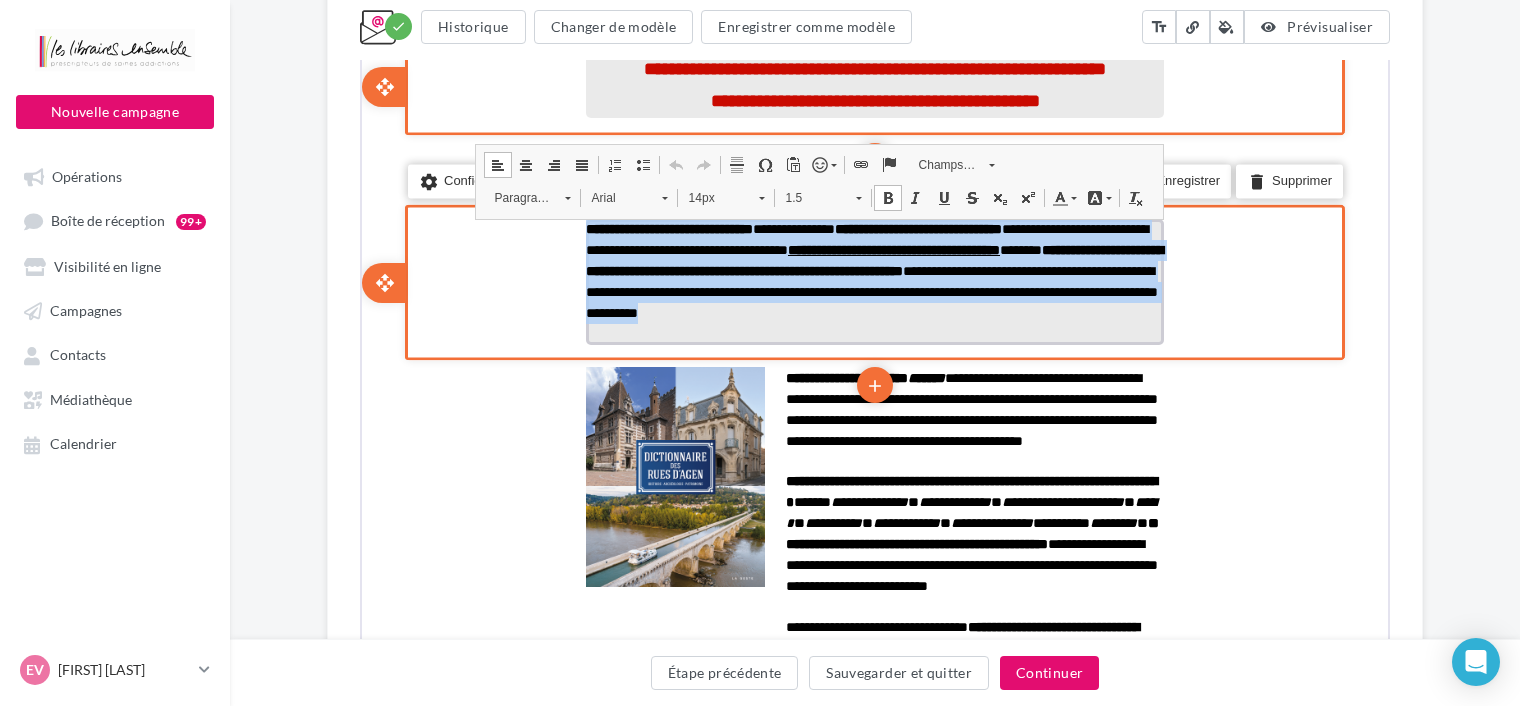 drag, startPoint x: 787, startPoint y: 330, endPoint x: 588, endPoint y: 232, distance: 221.822 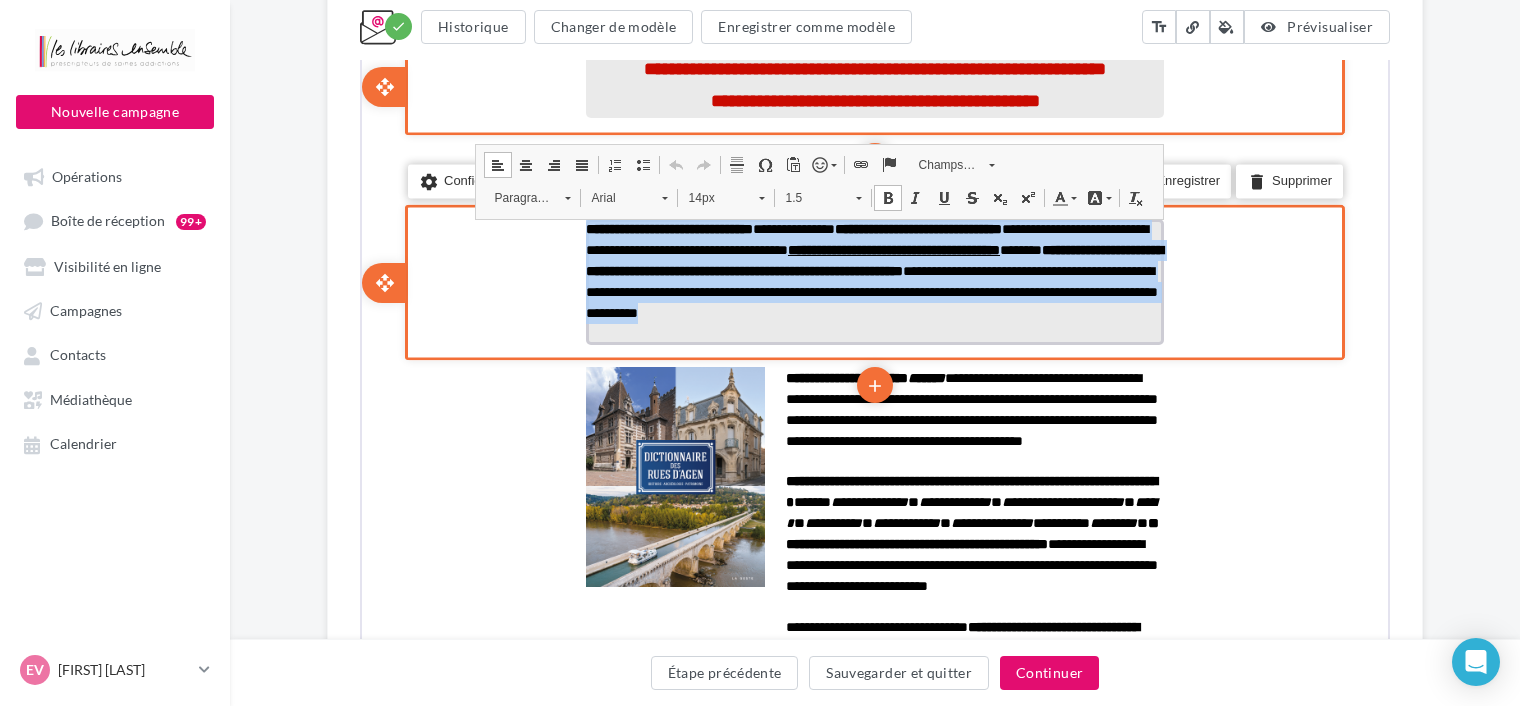 click on "**********" at bounding box center [873, 269] 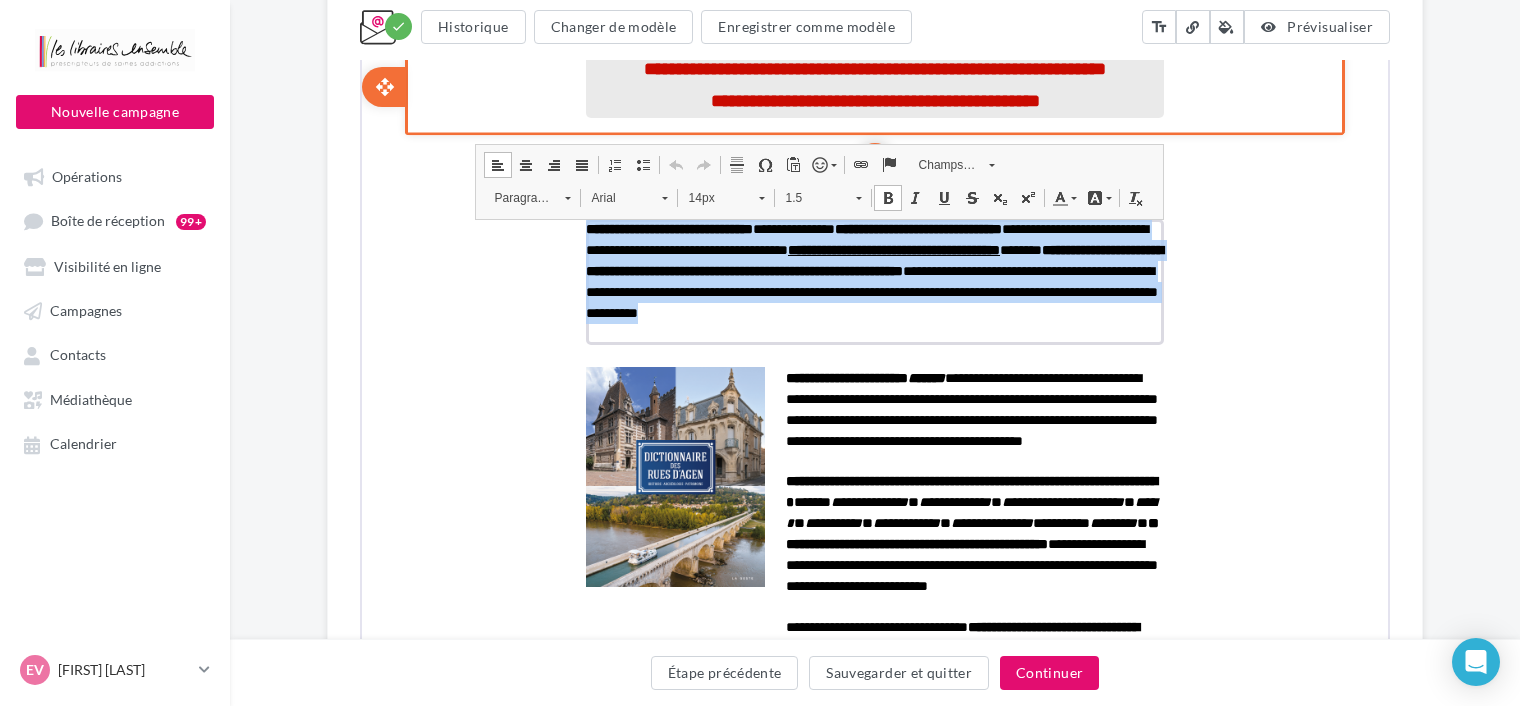 click on "14px" at bounding box center (712, 196) 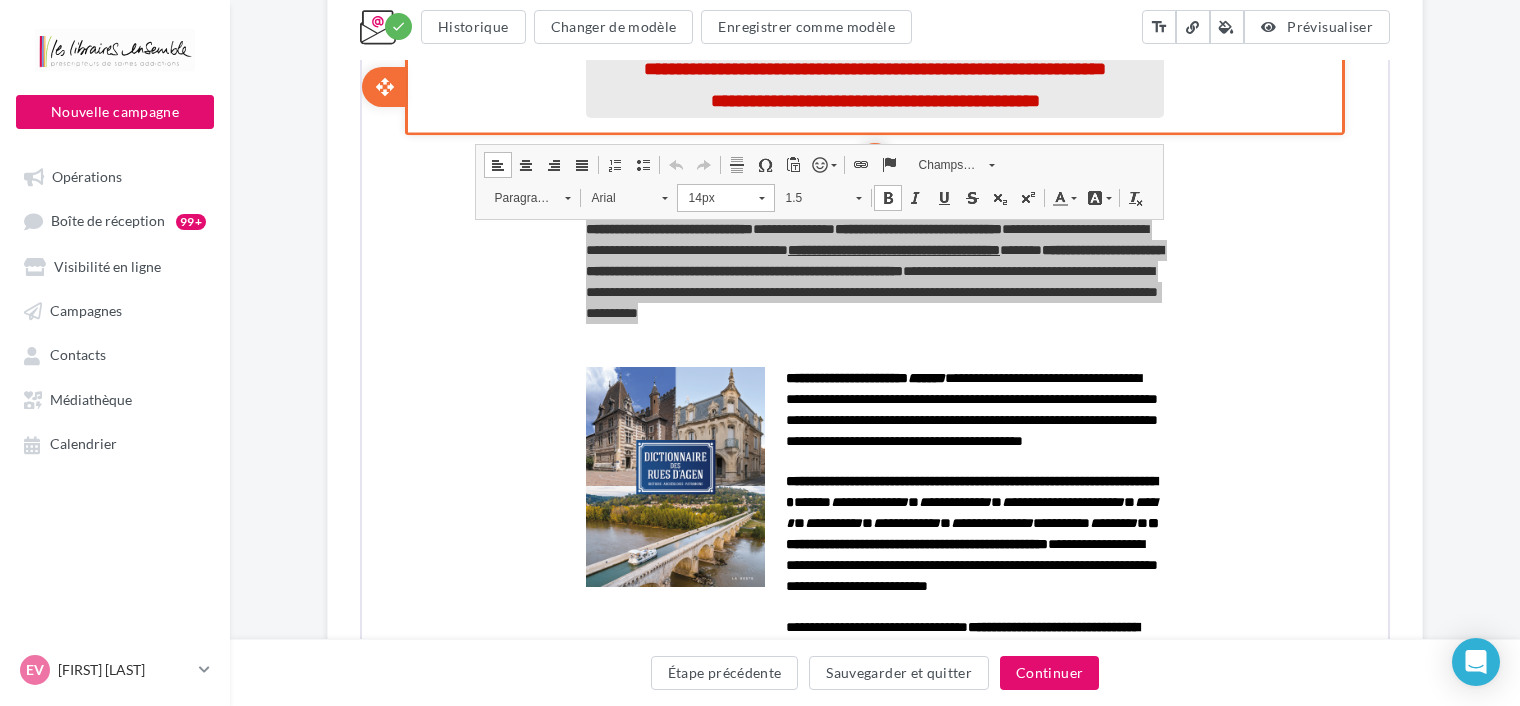 scroll, scrollTop: 107, scrollLeft: 0, axis: vertical 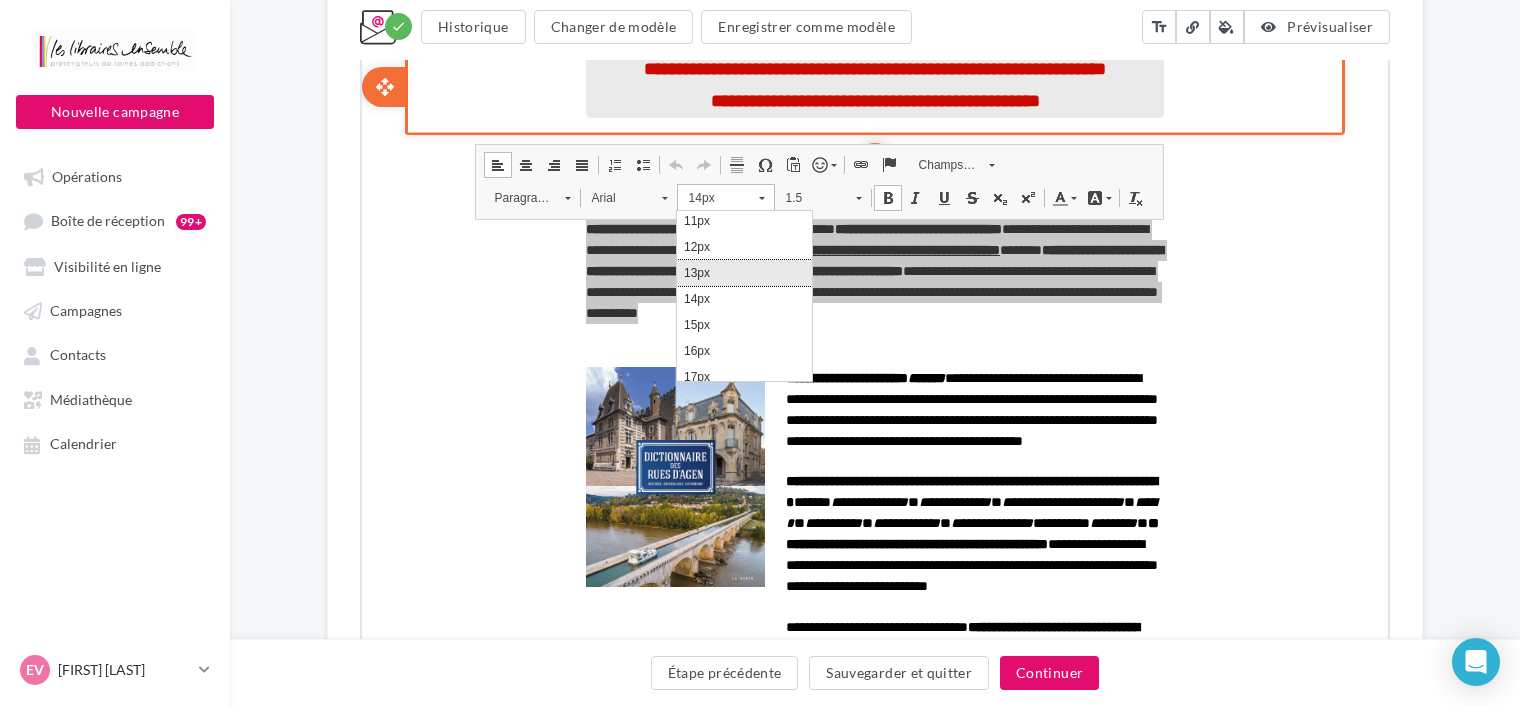 click on "13px" at bounding box center [744, 273] 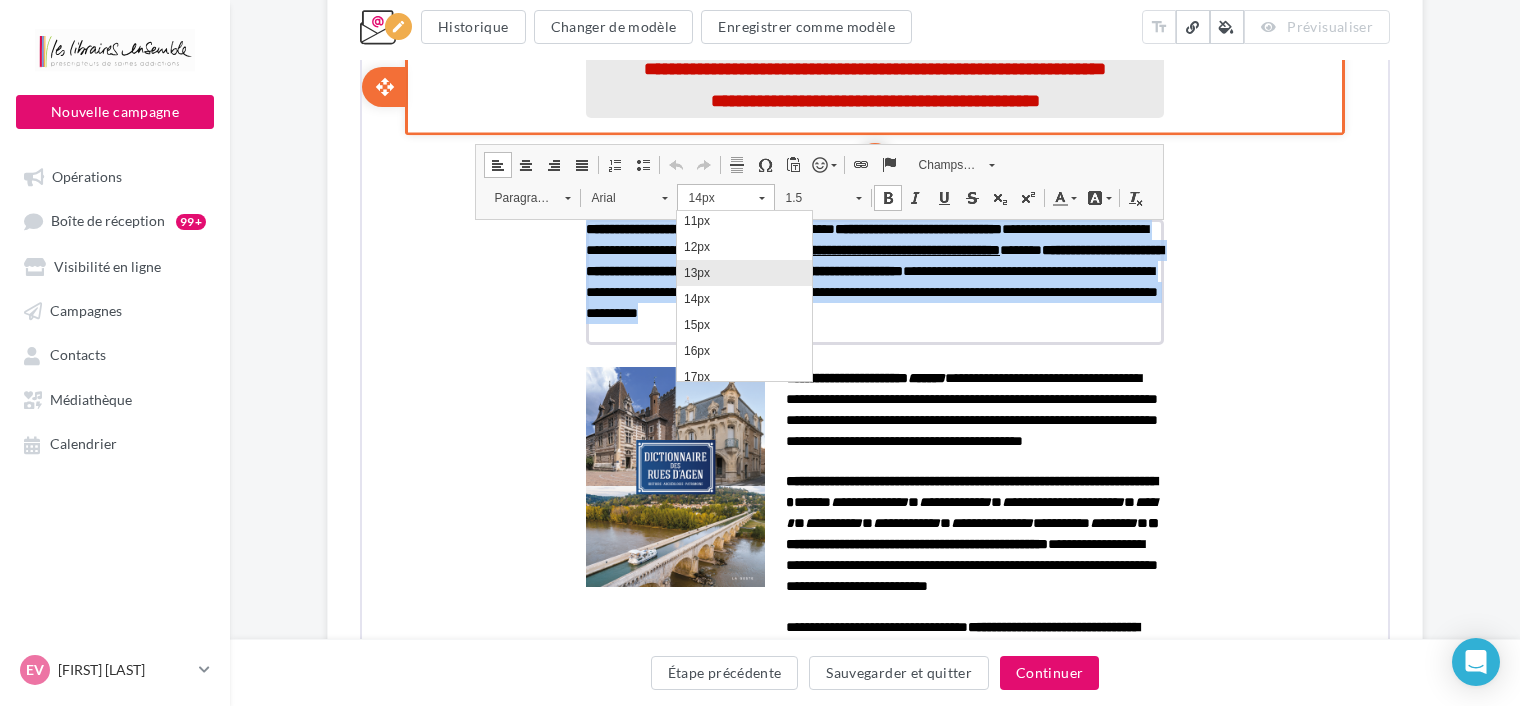 scroll, scrollTop: 0, scrollLeft: 0, axis: both 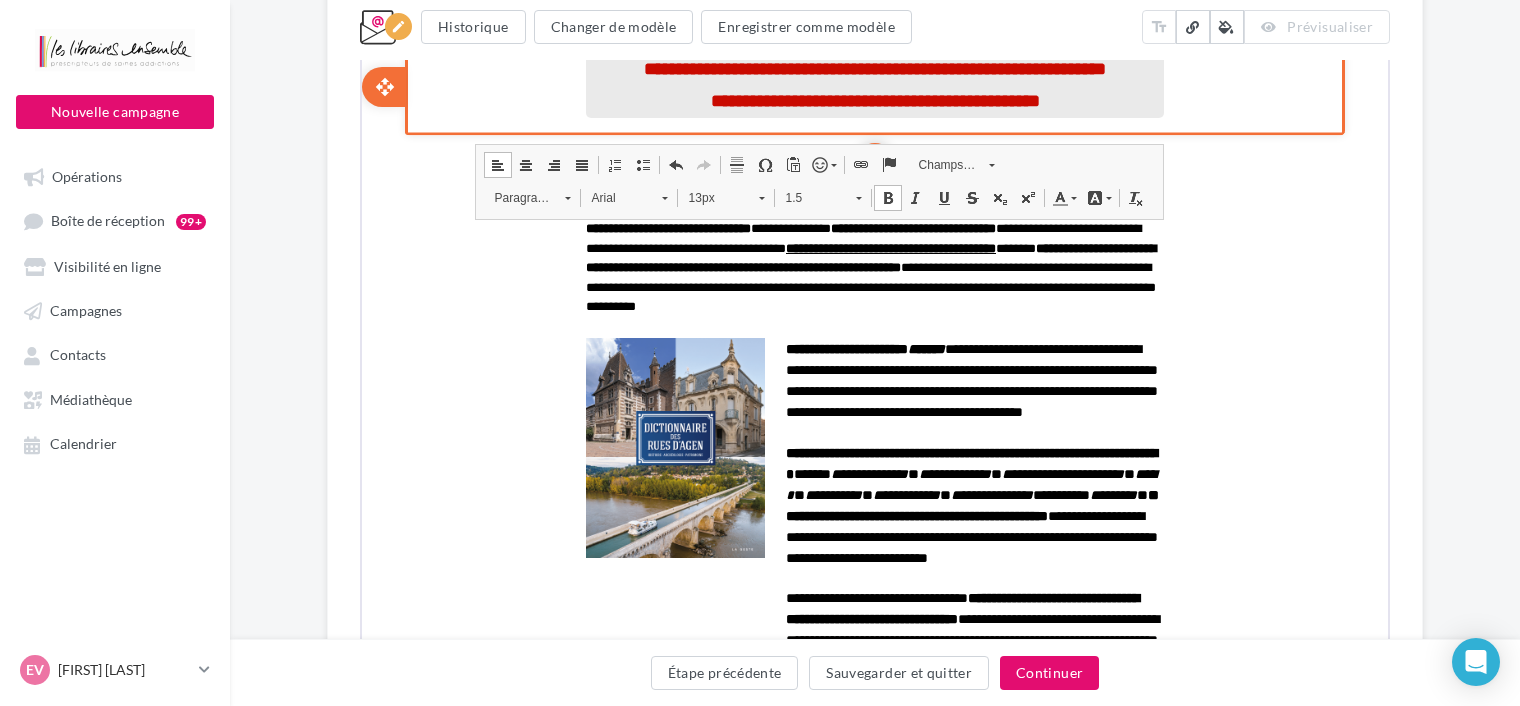 click on "**********" at bounding box center (875, 604) 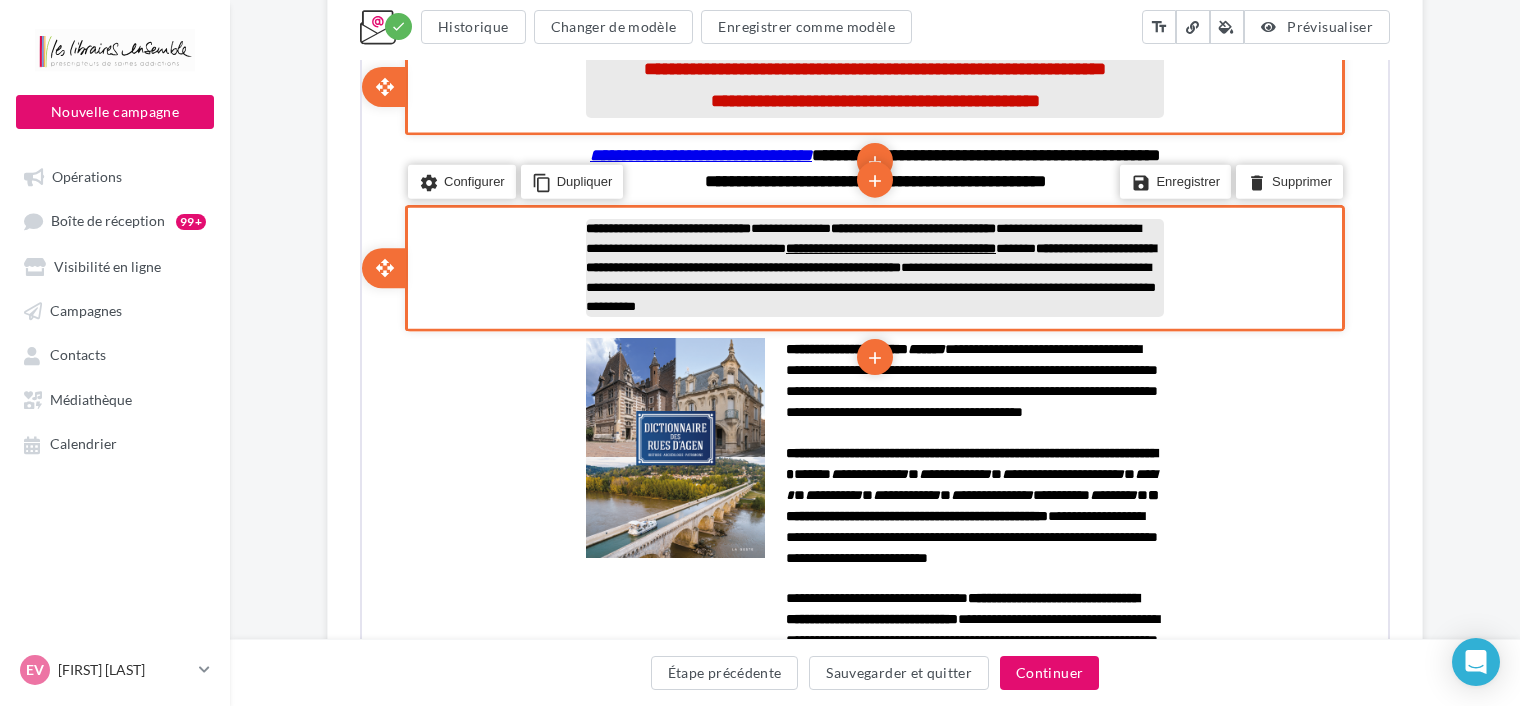 click on "**********" at bounding box center [869, 256] 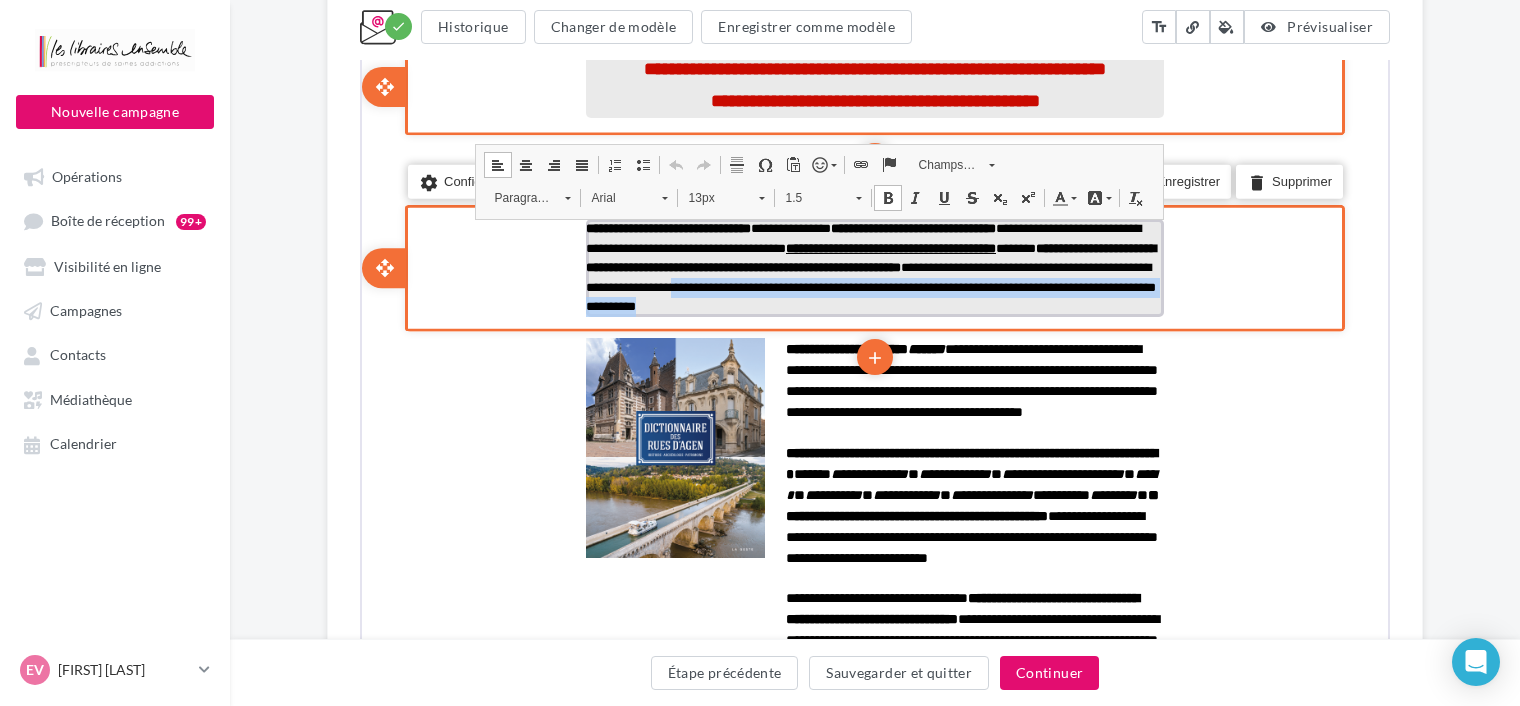 drag, startPoint x: 1140, startPoint y: 298, endPoint x: 562, endPoint y: 221, distance: 583.1063 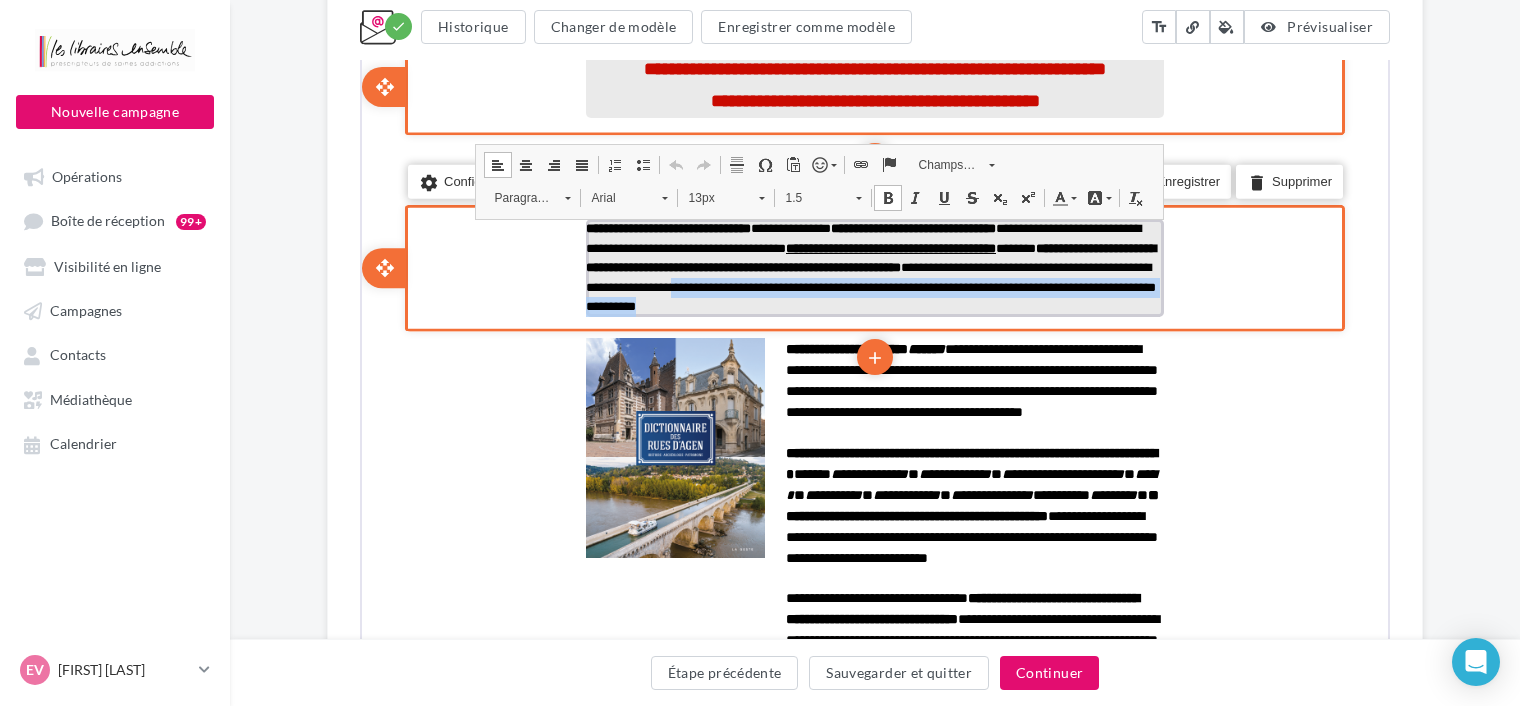 click on "**********" at bounding box center (873, 266) 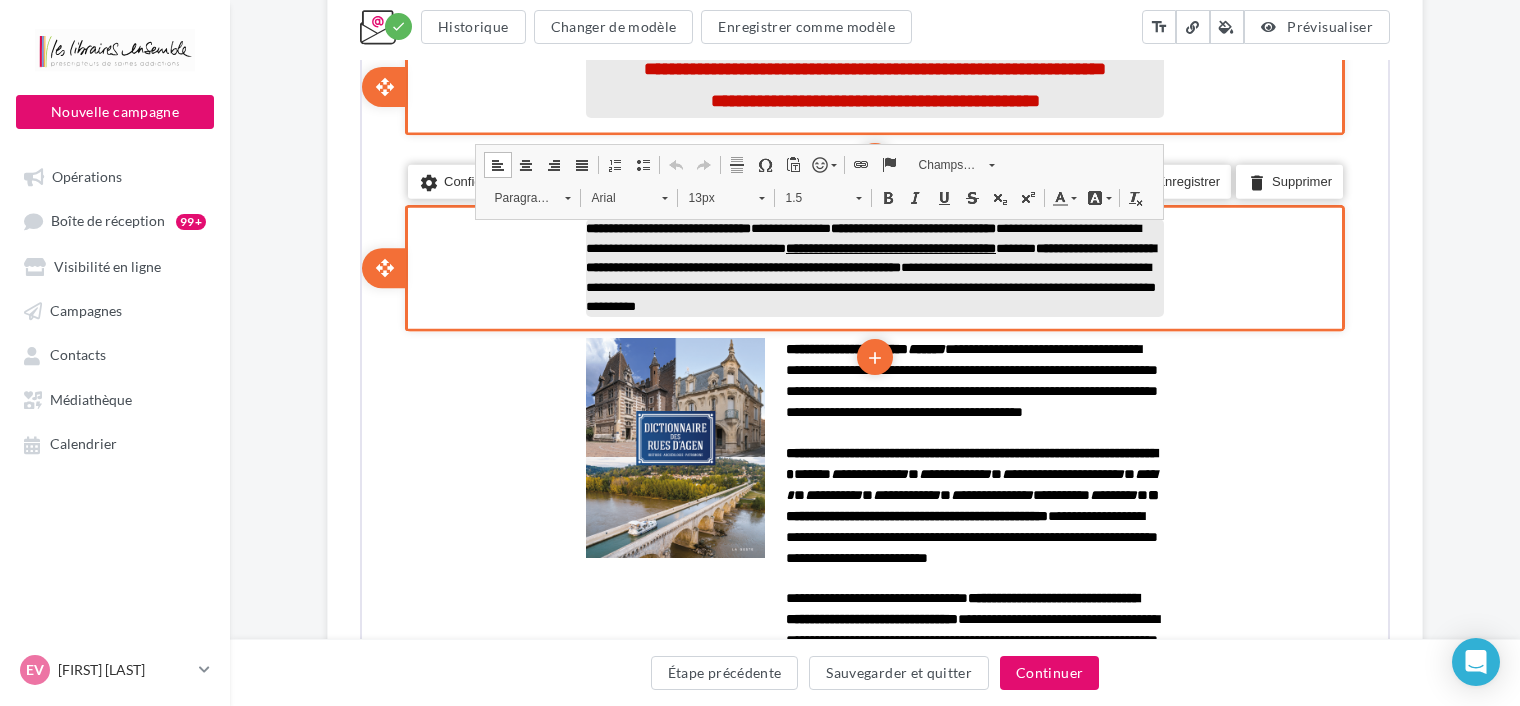 click on "settings Configurer content_copy Dupliquer add add save Enregistrer delete Supprimer" at bounding box center (873, 266) 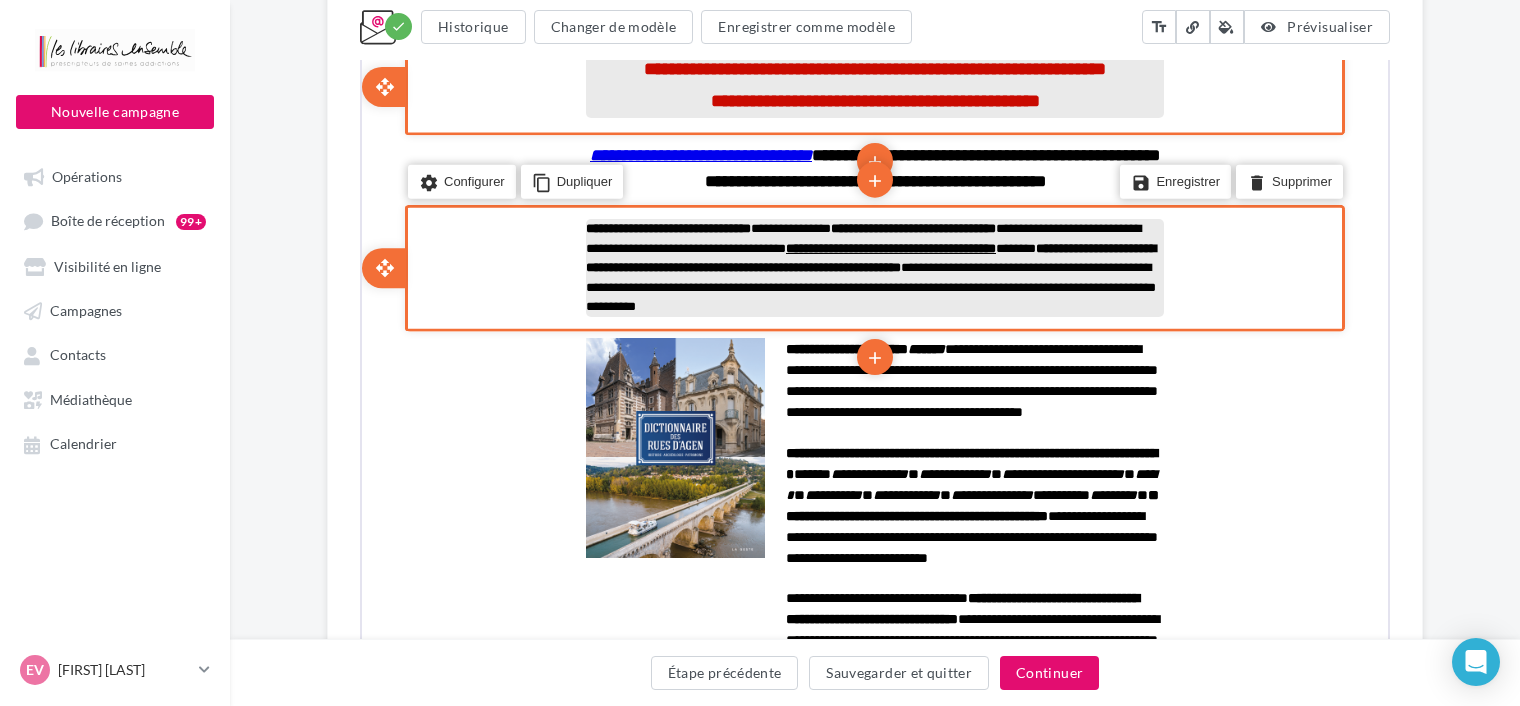click on "**********" at bounding box center (666, 226) 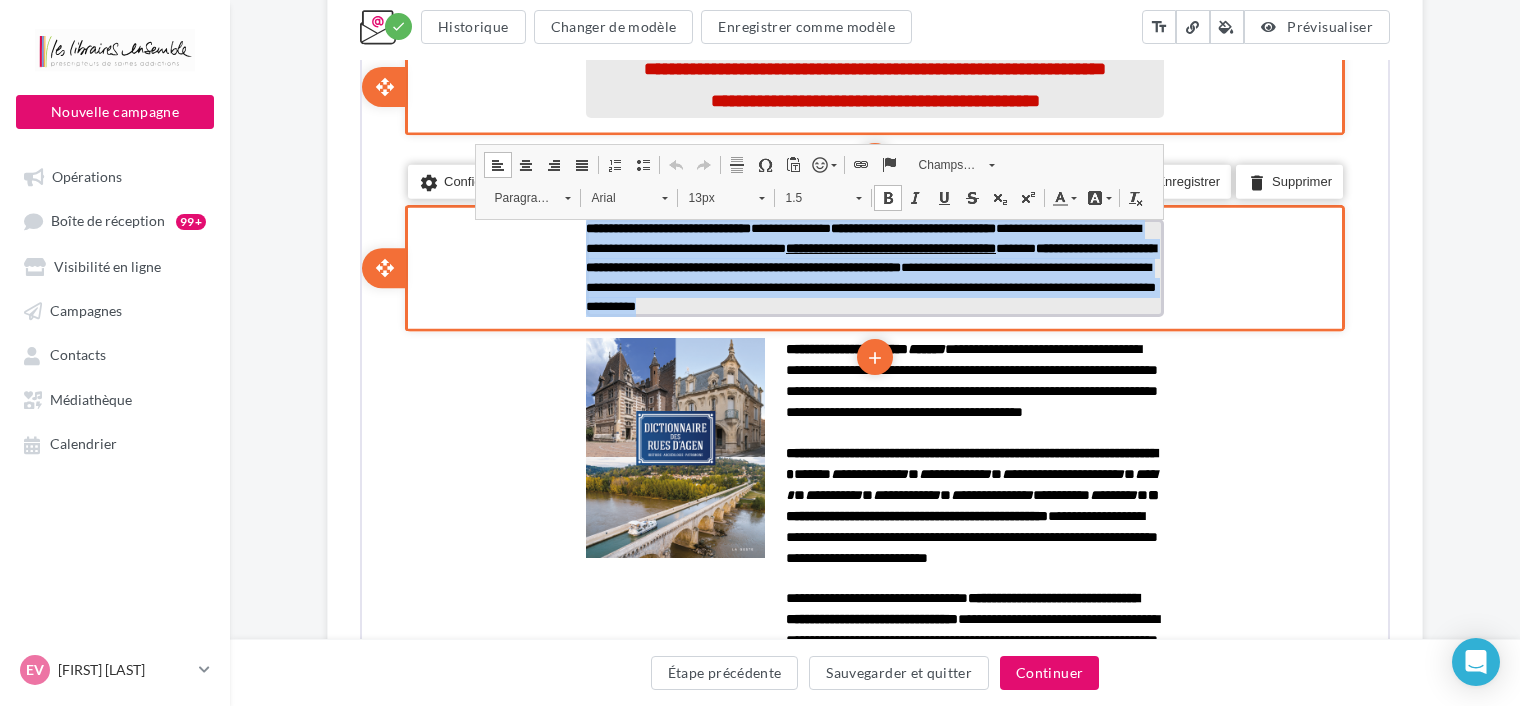 drag, startPoint x: 587, startPoint y: 224, endPoint x: 1146, endPoint y: 306, distance: 564.9823 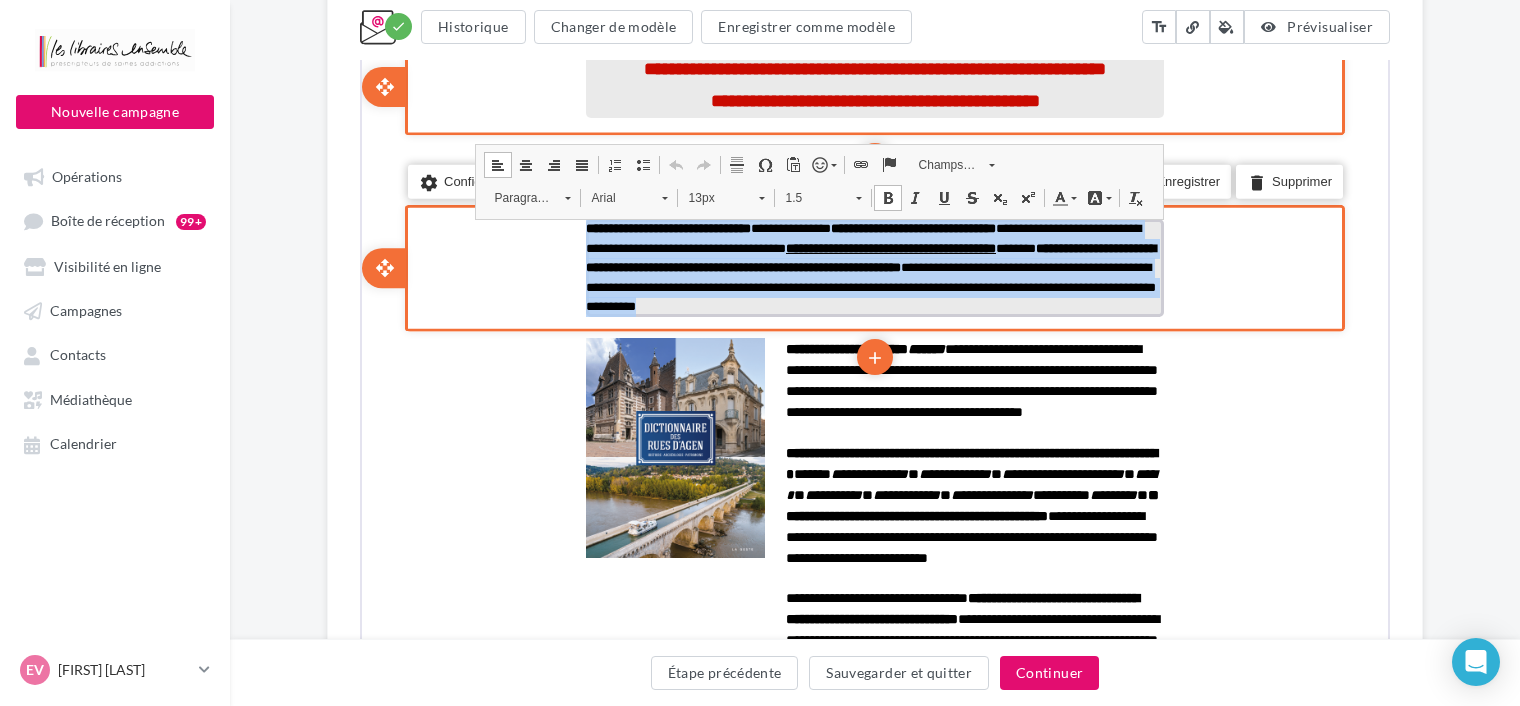 click on "**********" at bounding box center [873, 266] 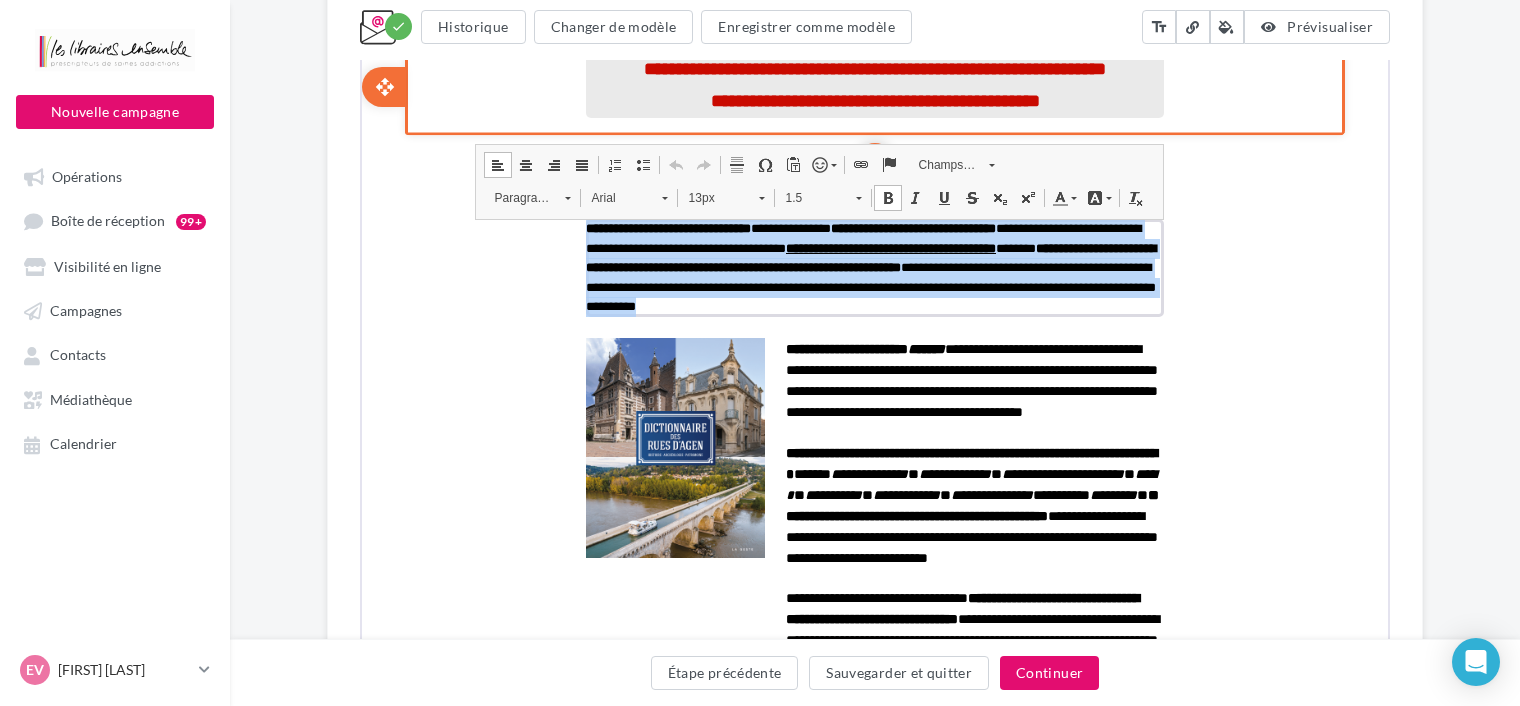 click on "13px" at bounding box center (712, 196) 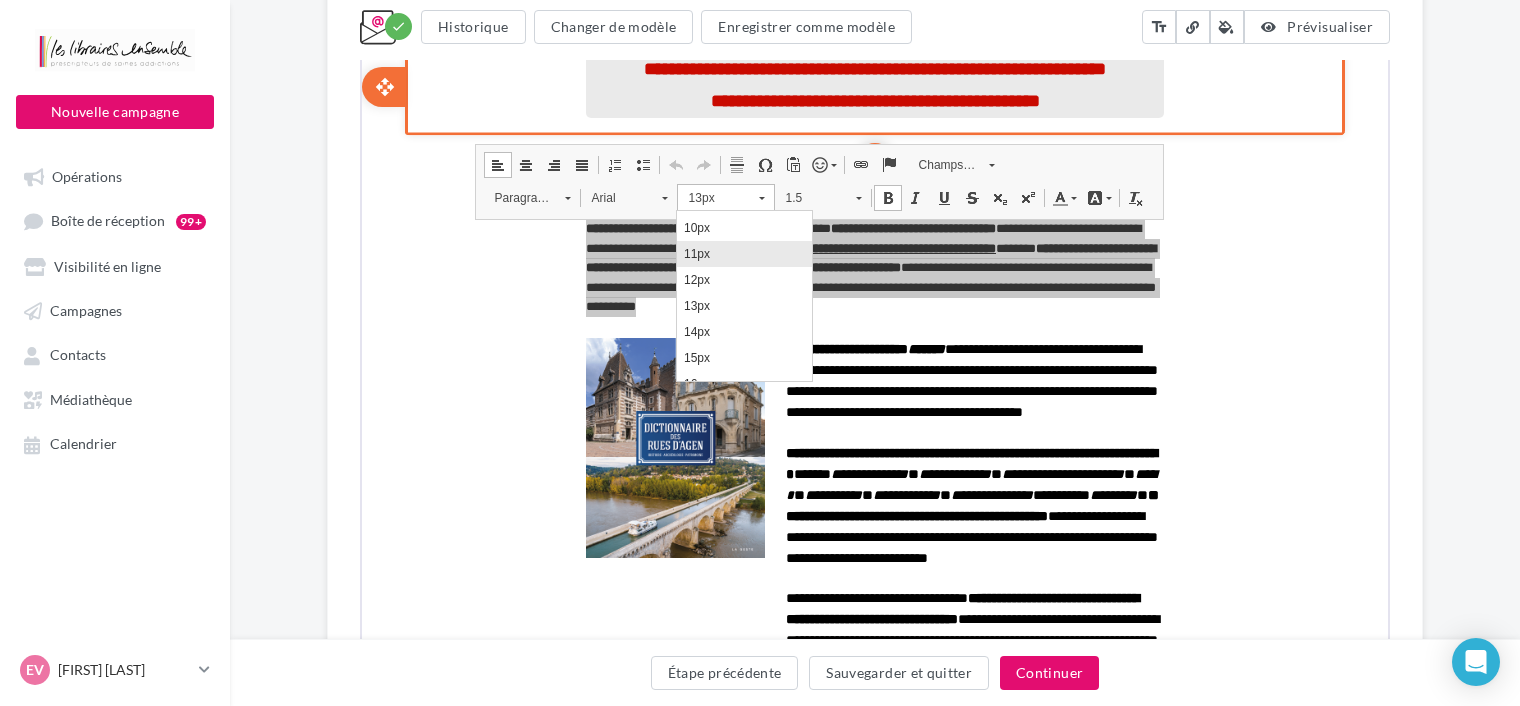 scroll, scrollTop: 108, scrollLeft: 0, axis: vertical 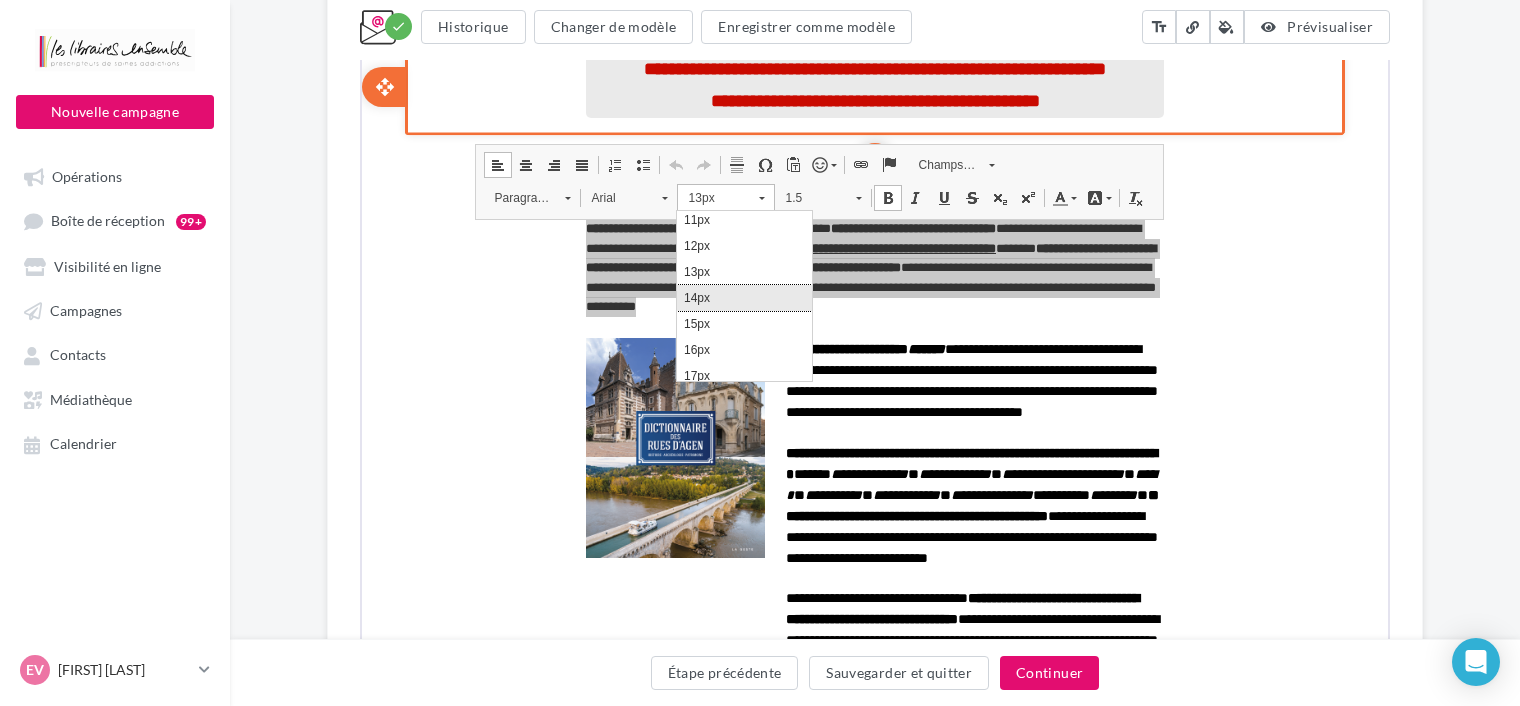 click on "14px" at bounding box center [744, 298] 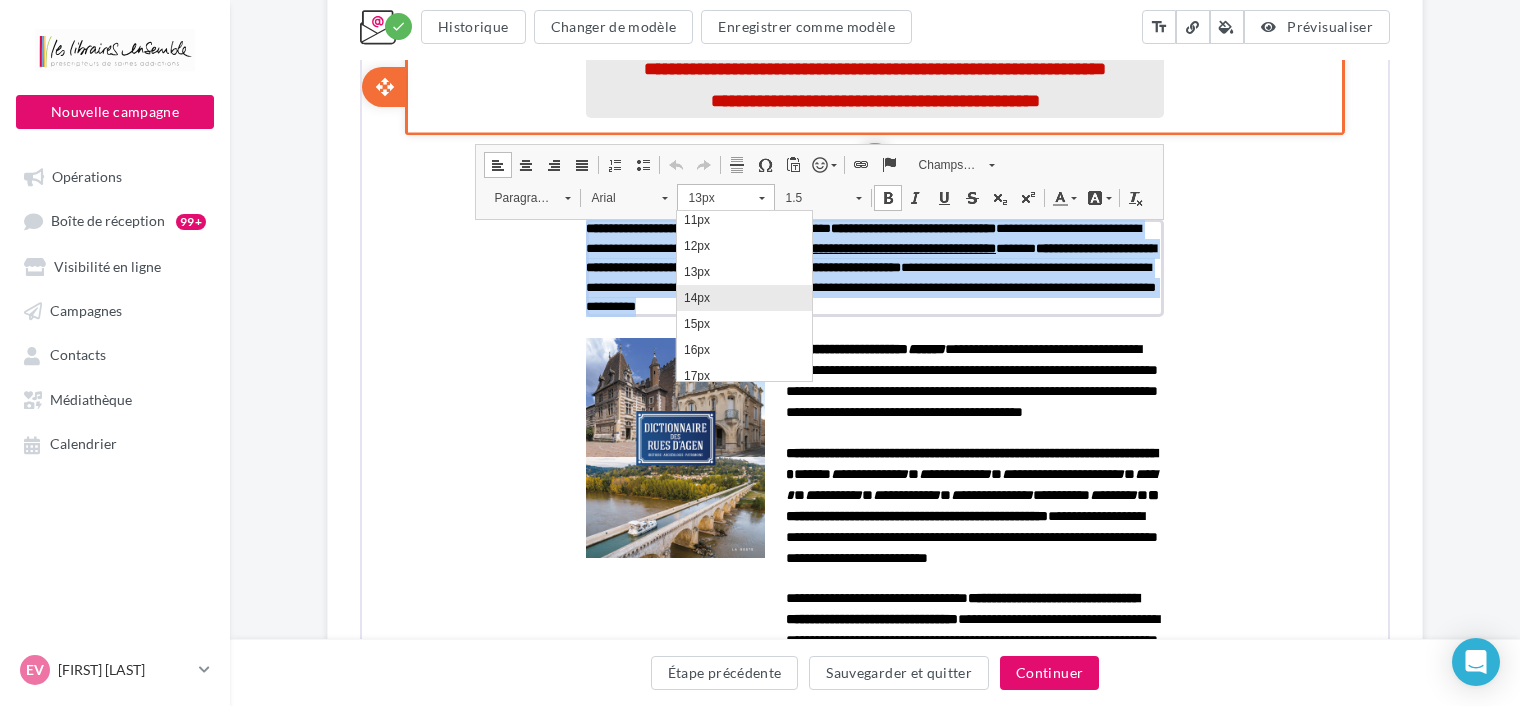 scroll, scrollTop: 0, scrollLeft: 0, axis: both 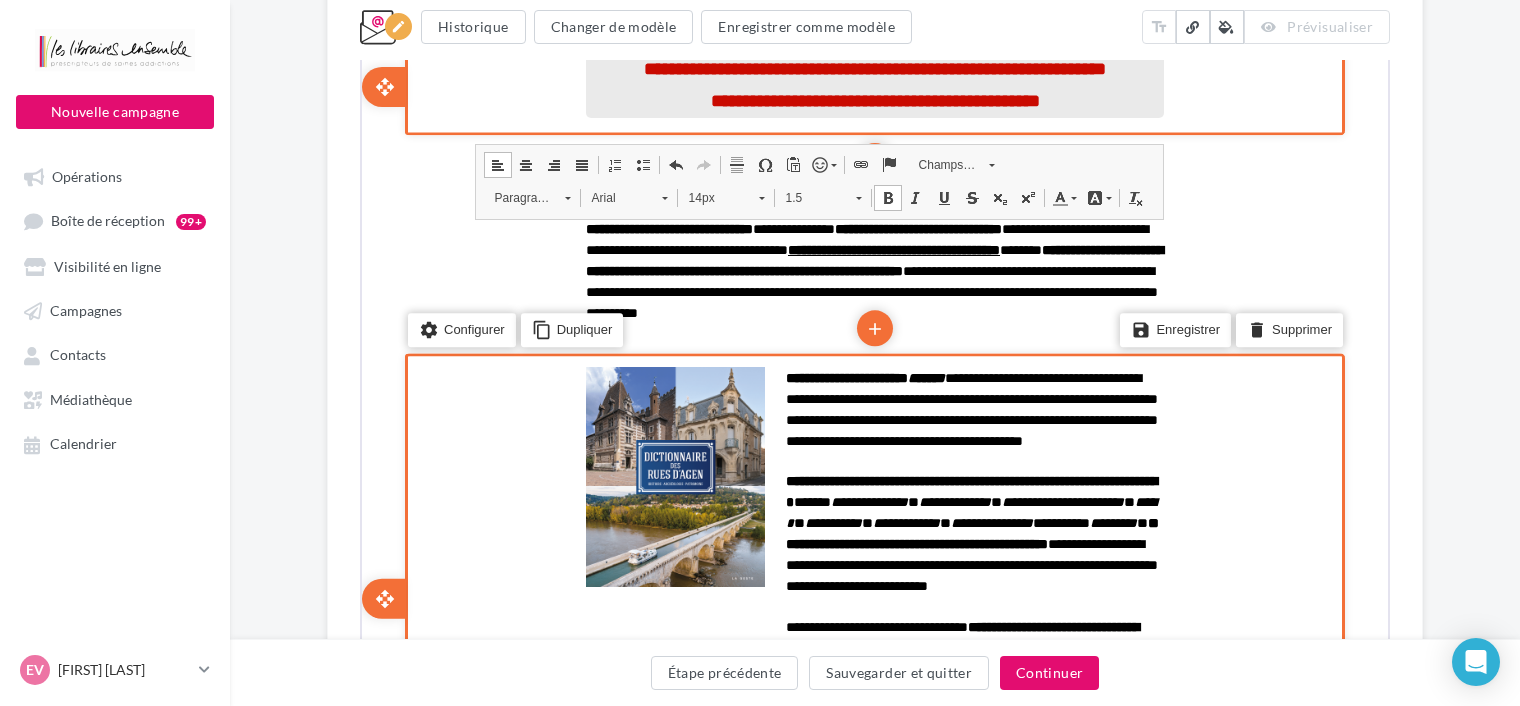 click on "open_with" at bounding box center [406, 597] 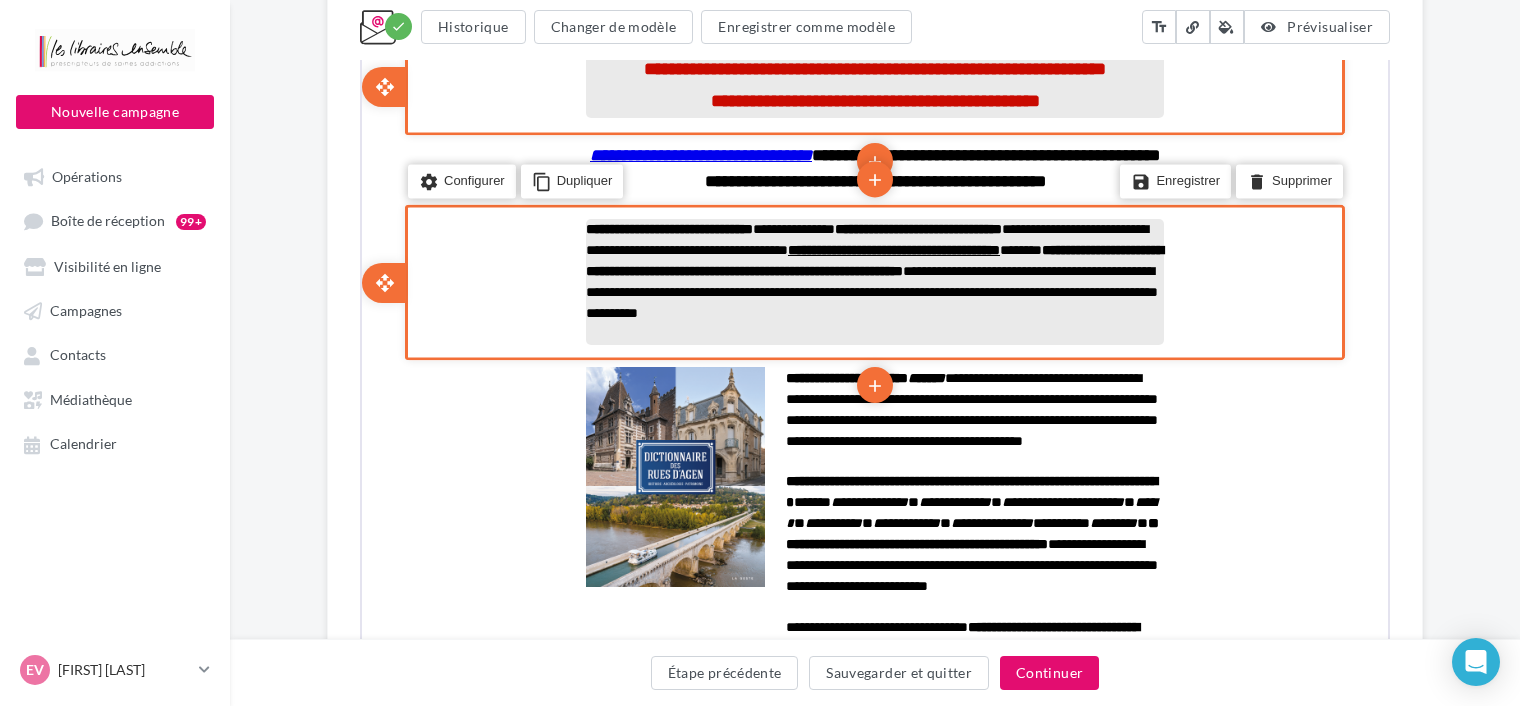 click on "**********" at bounding box center [873, 269] 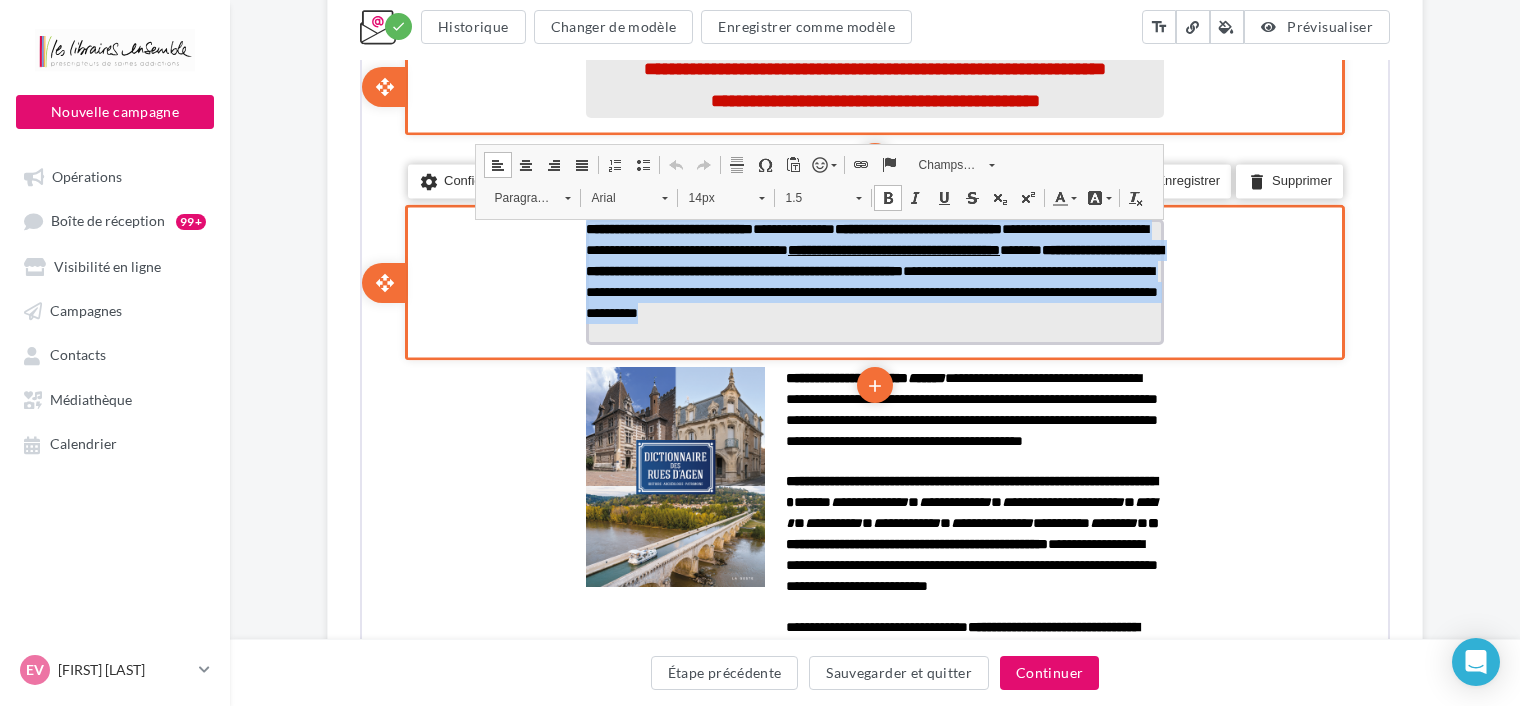 drag, startPoint x: 840, startPoint y: 331, endPoint x: 590, endPoint y: 209, distance: 278.1798 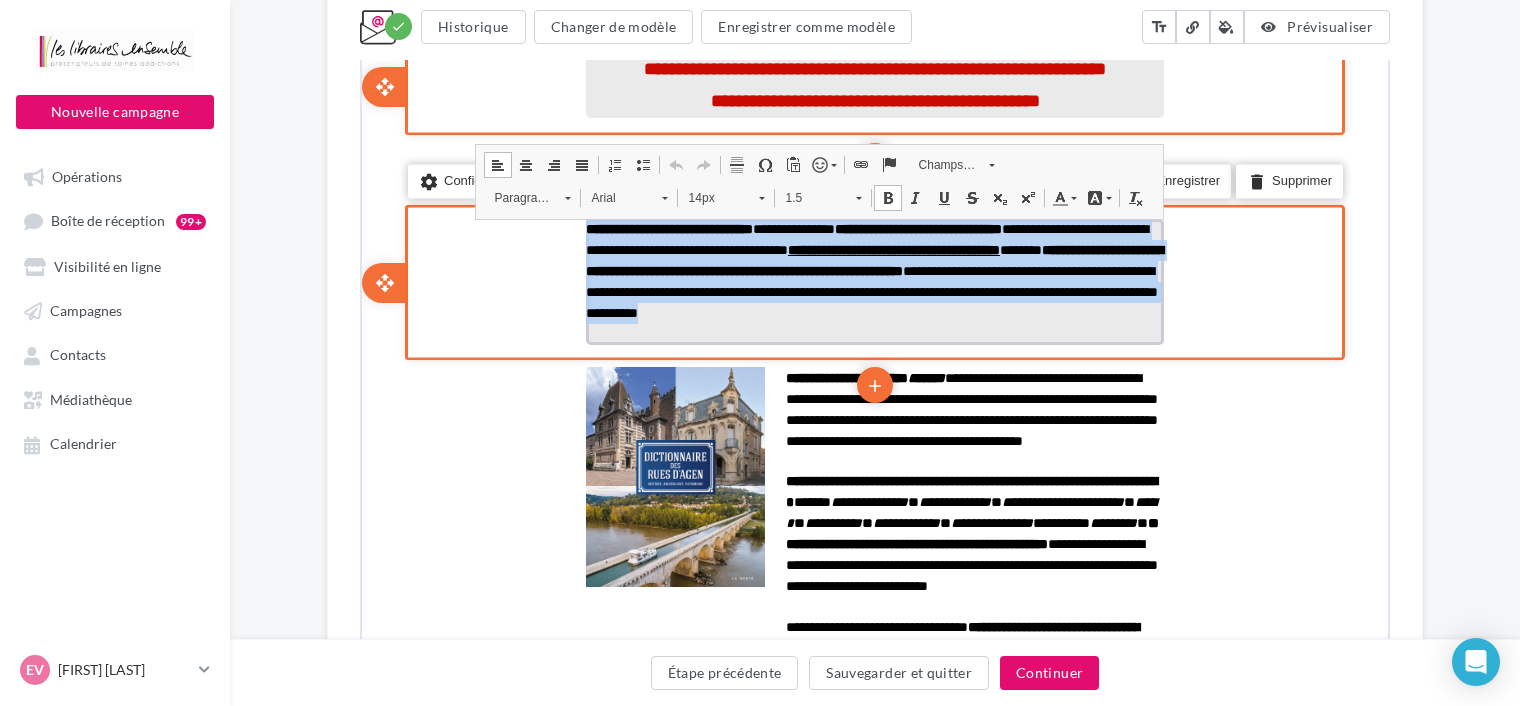 click on "**********" at bounding box center (873, 670) 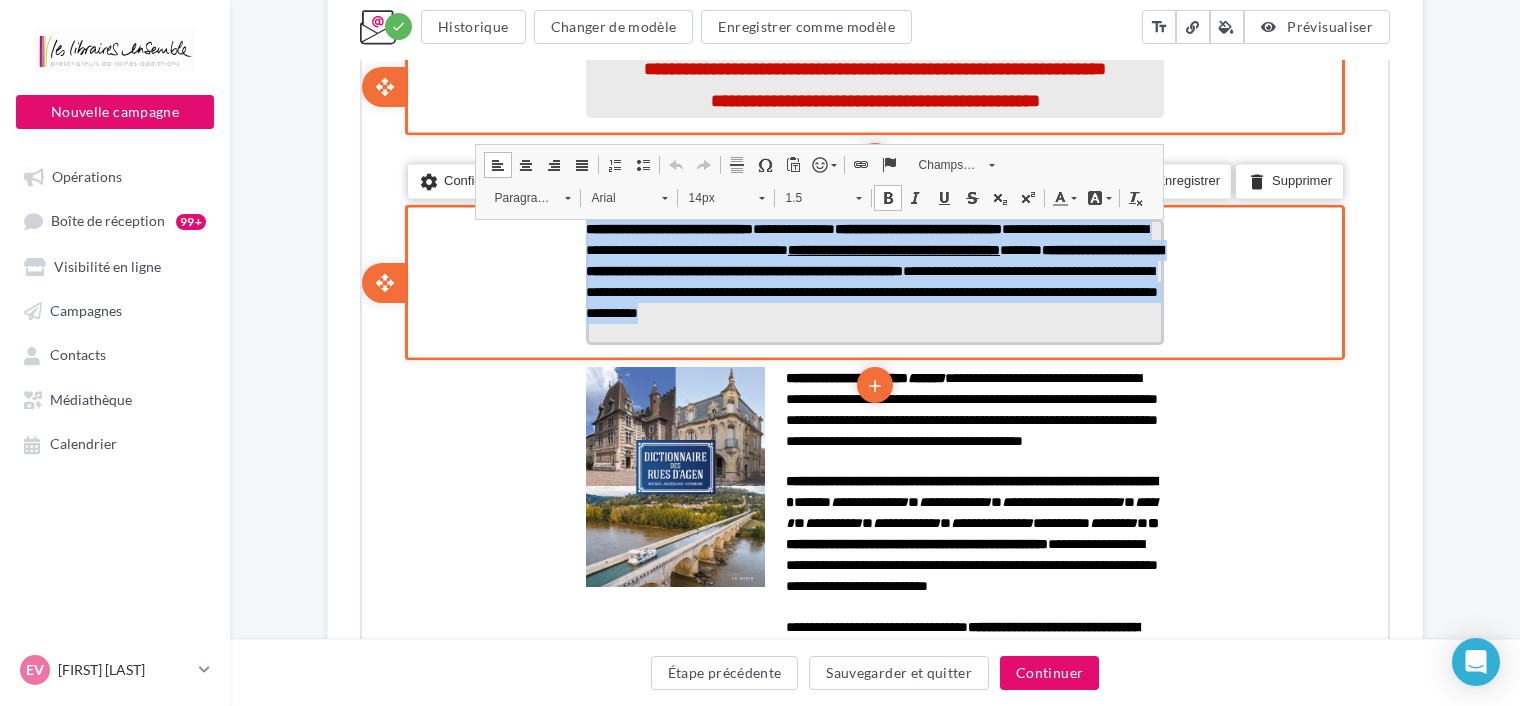 click at bounding box center [580, 163] 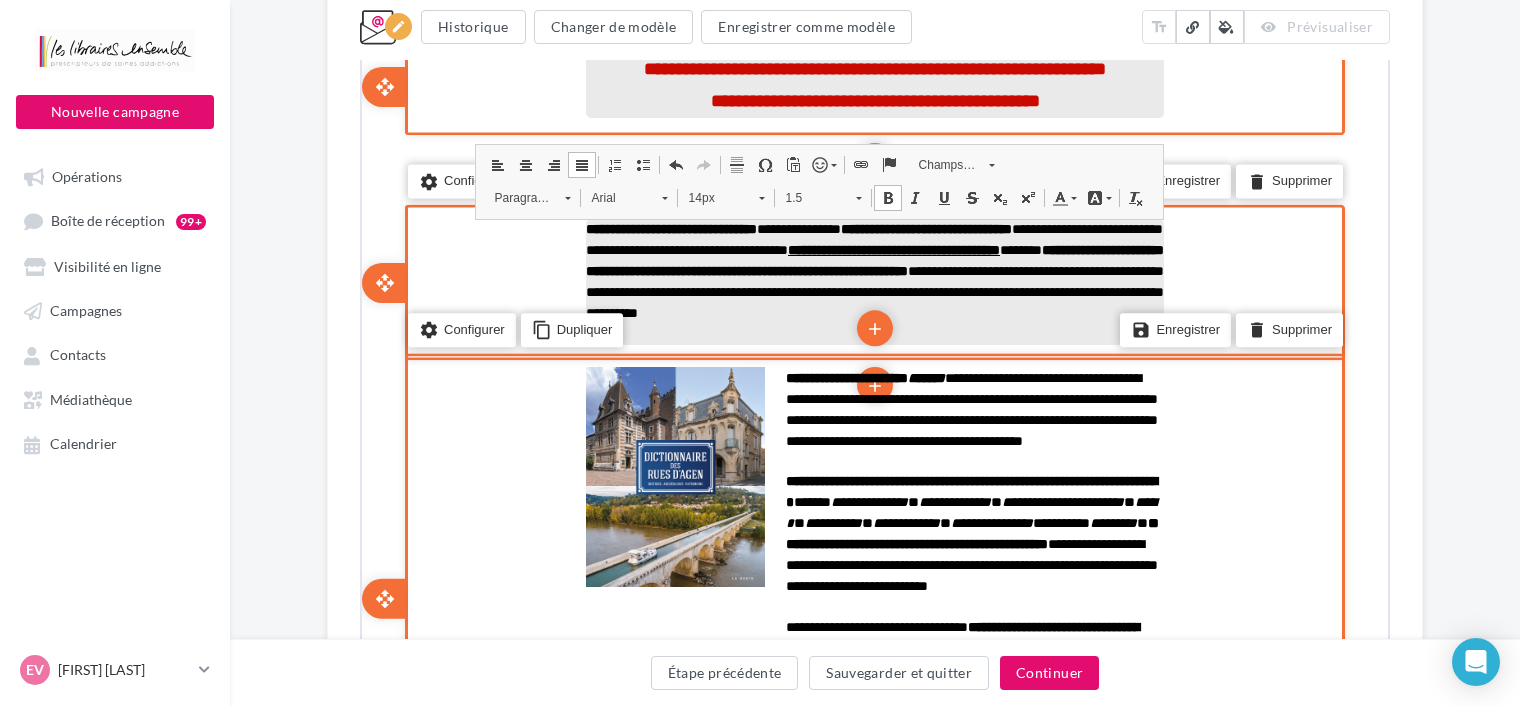 click on "**********" at bounding box center [873, 597] 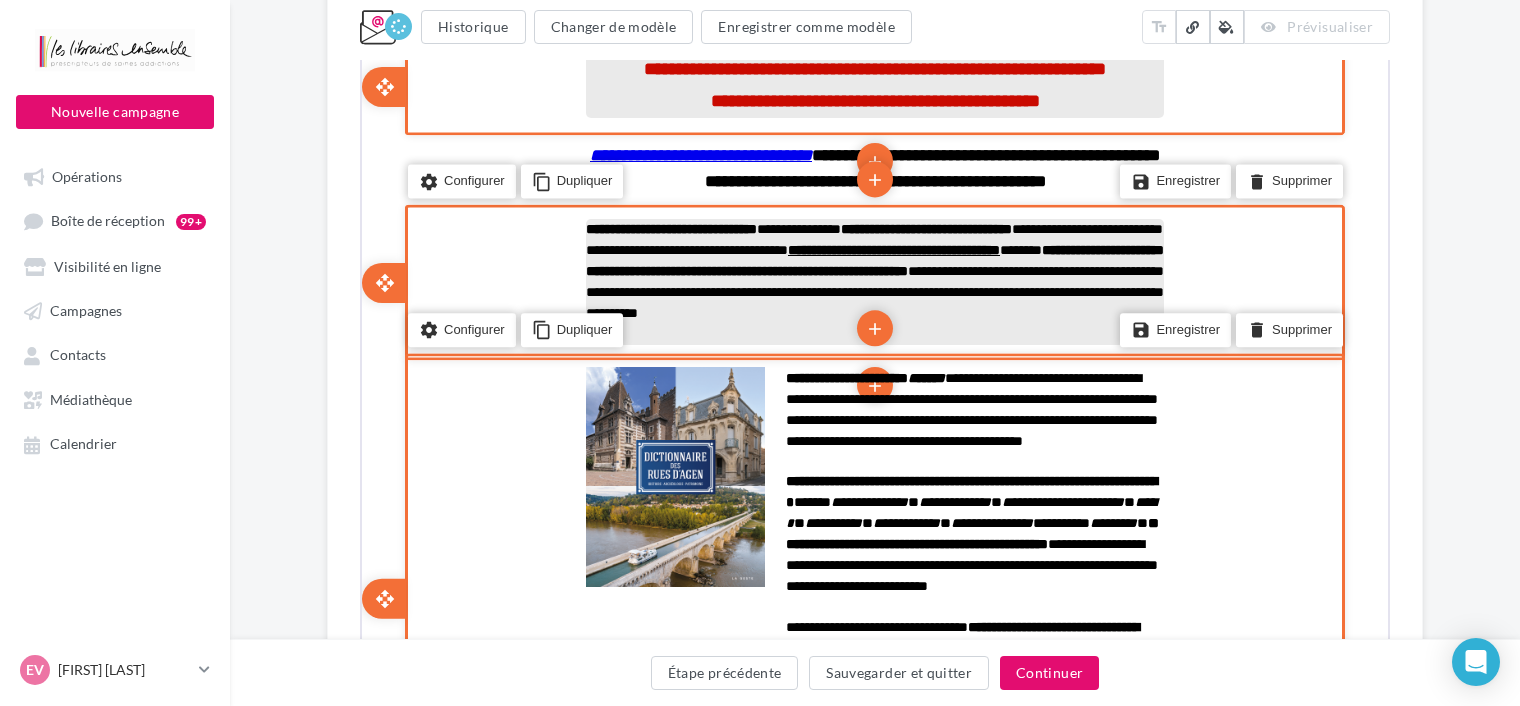 scroll, scrollTop: 855, scrollLeft: 0, axis: vertical 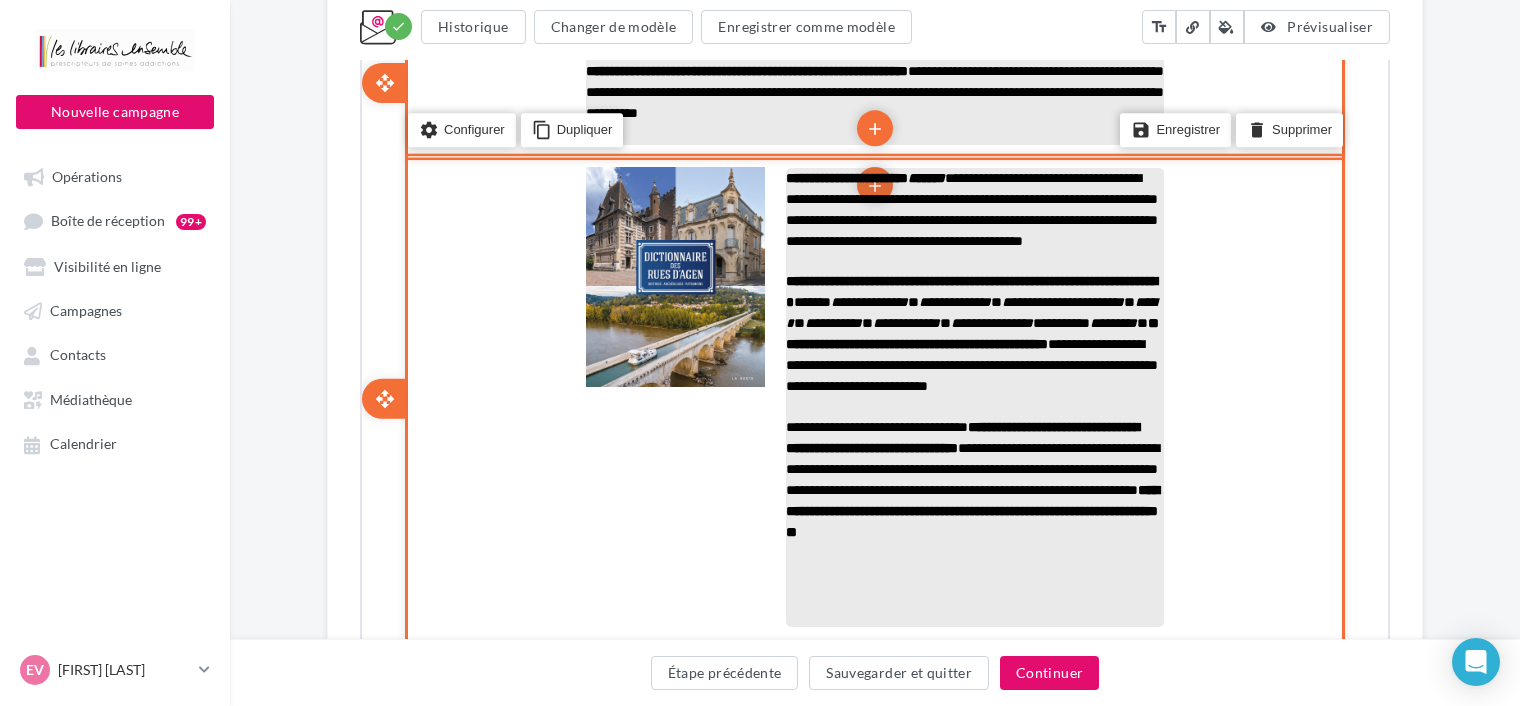click on "**********" at bounding box center (867, 300) 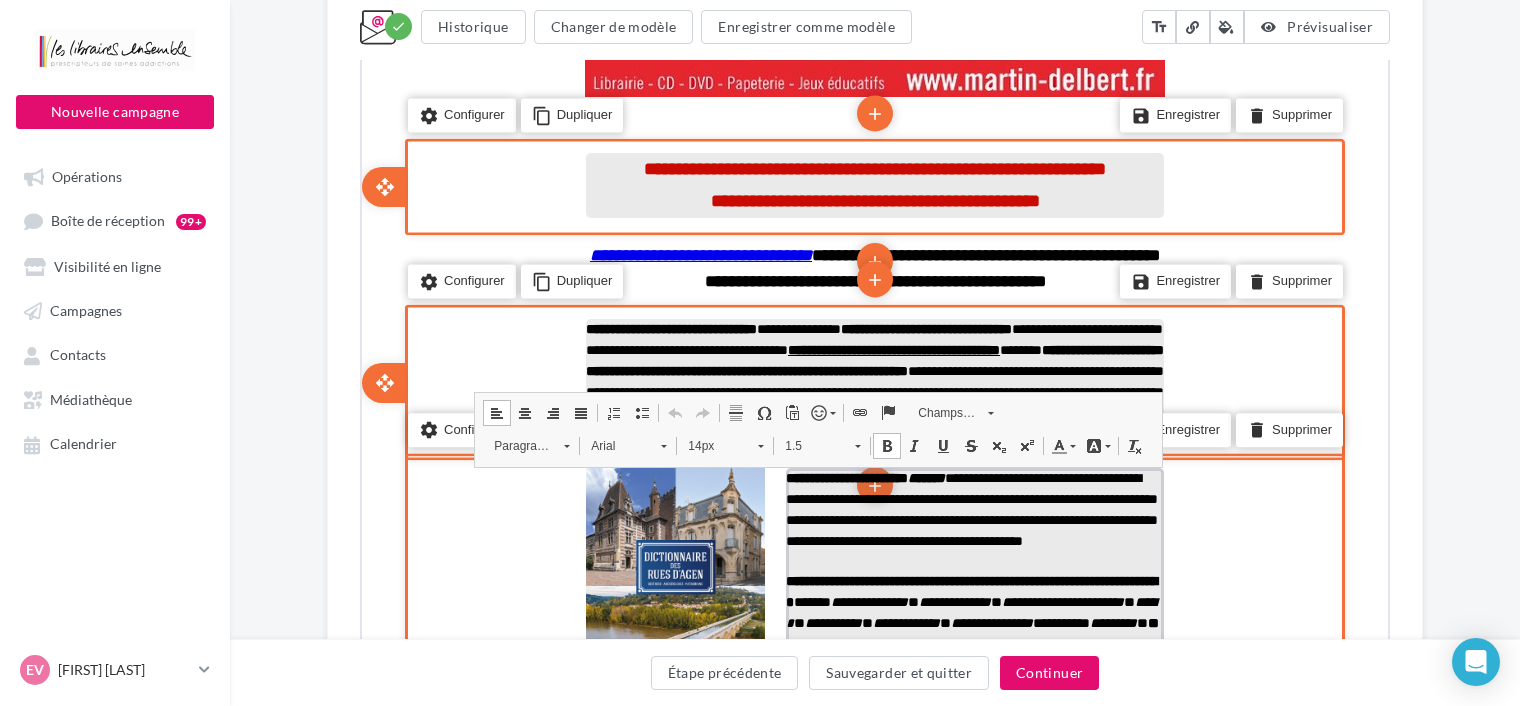 scroll, scrollTop: 655, scrollLeft: 0, axis: vertical 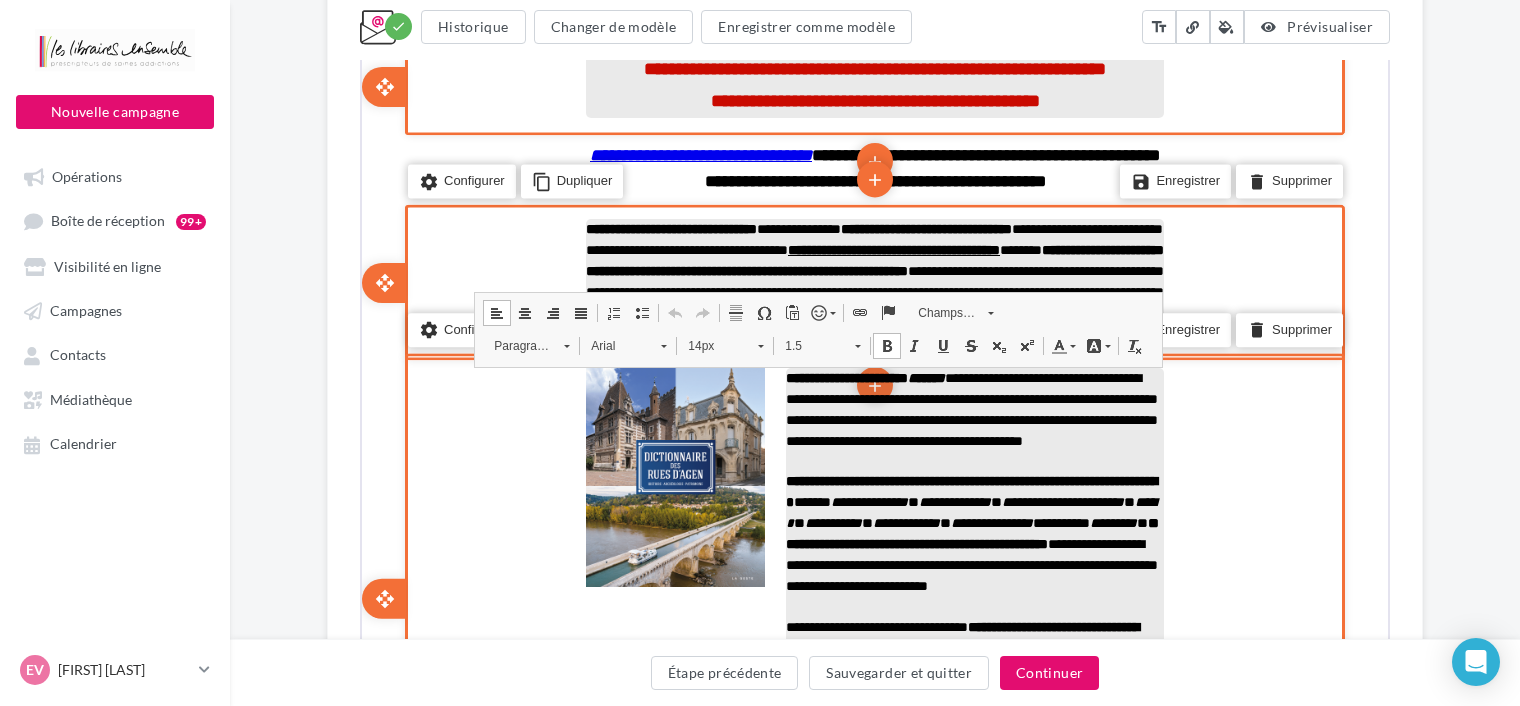 click on "open_with" at bounding box center (406, 597) 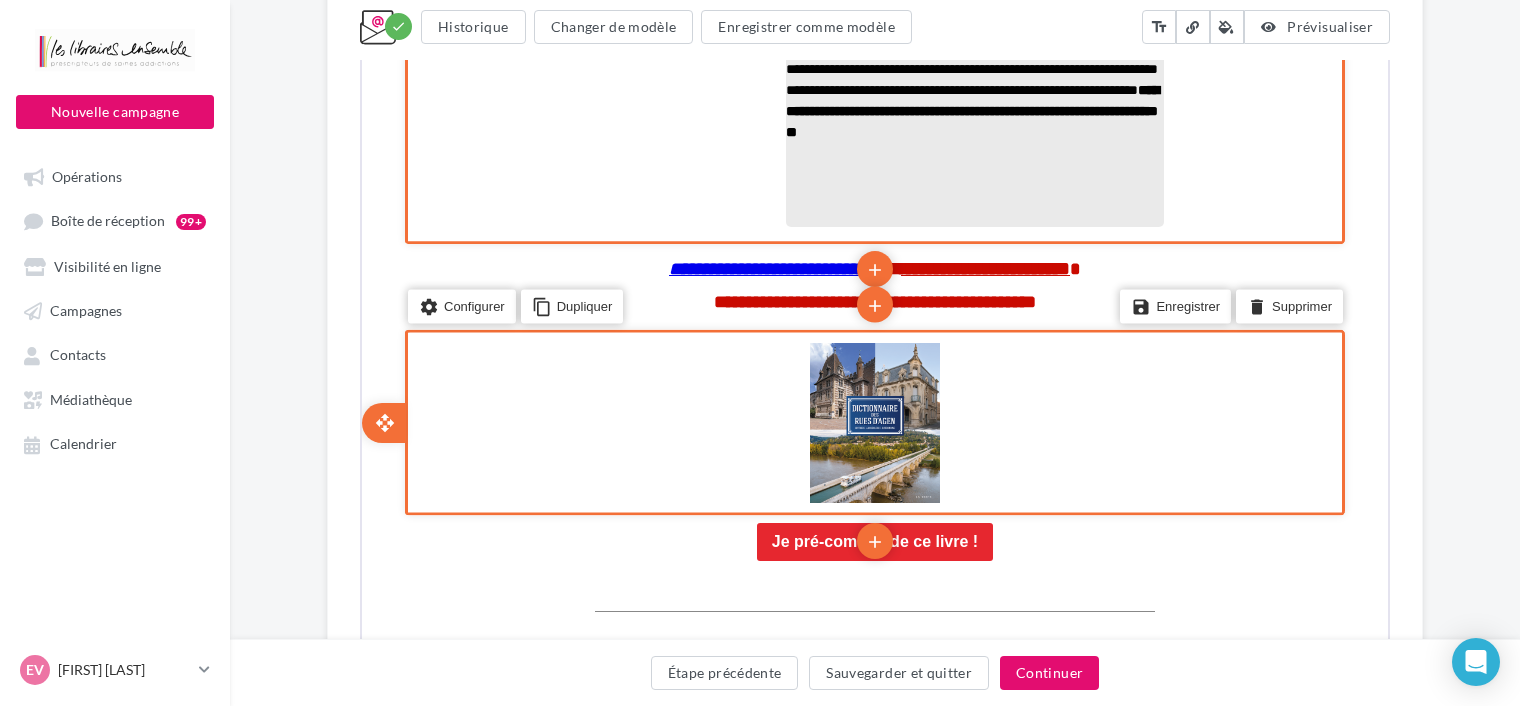 scroll, scrollTop: 955, scrollLeft: 0, axis: vertical 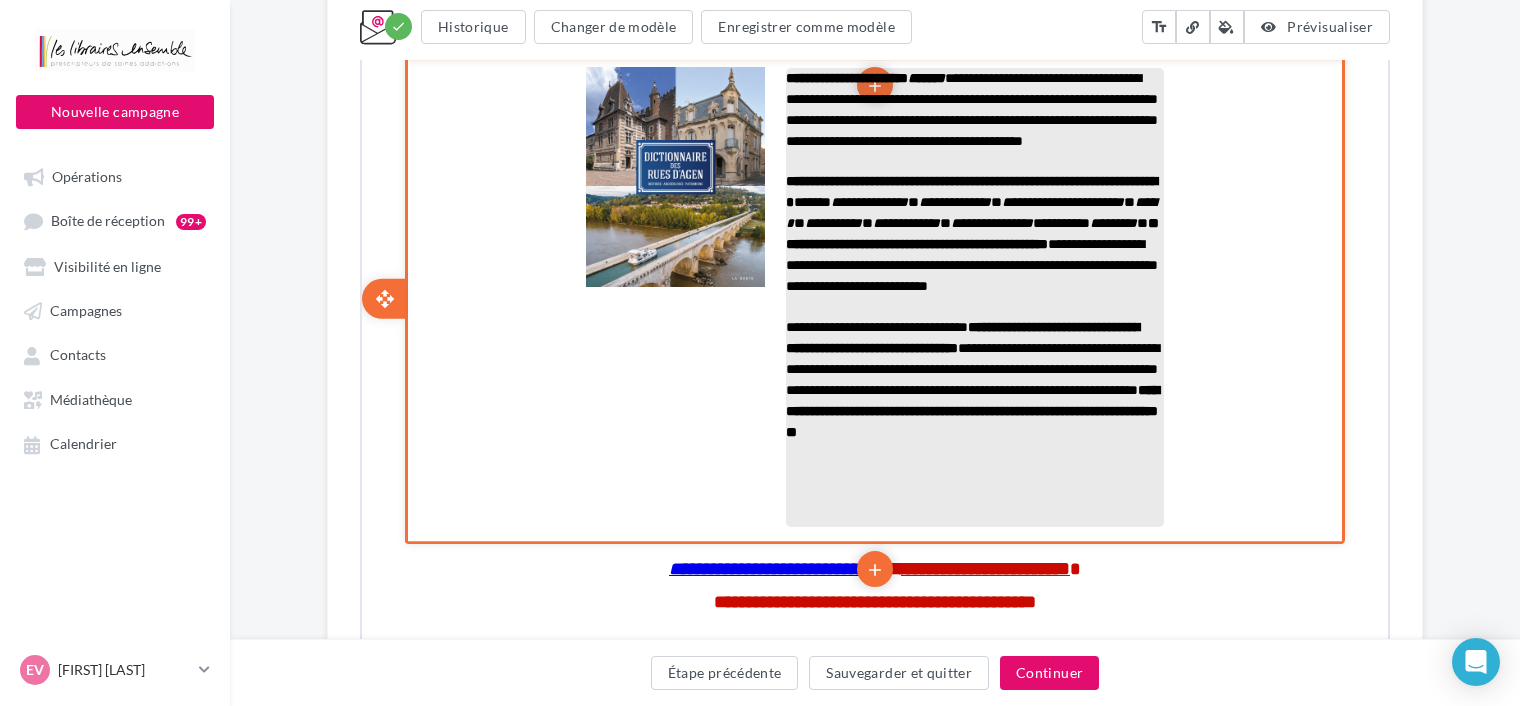 click at bounding box center (973, 305) 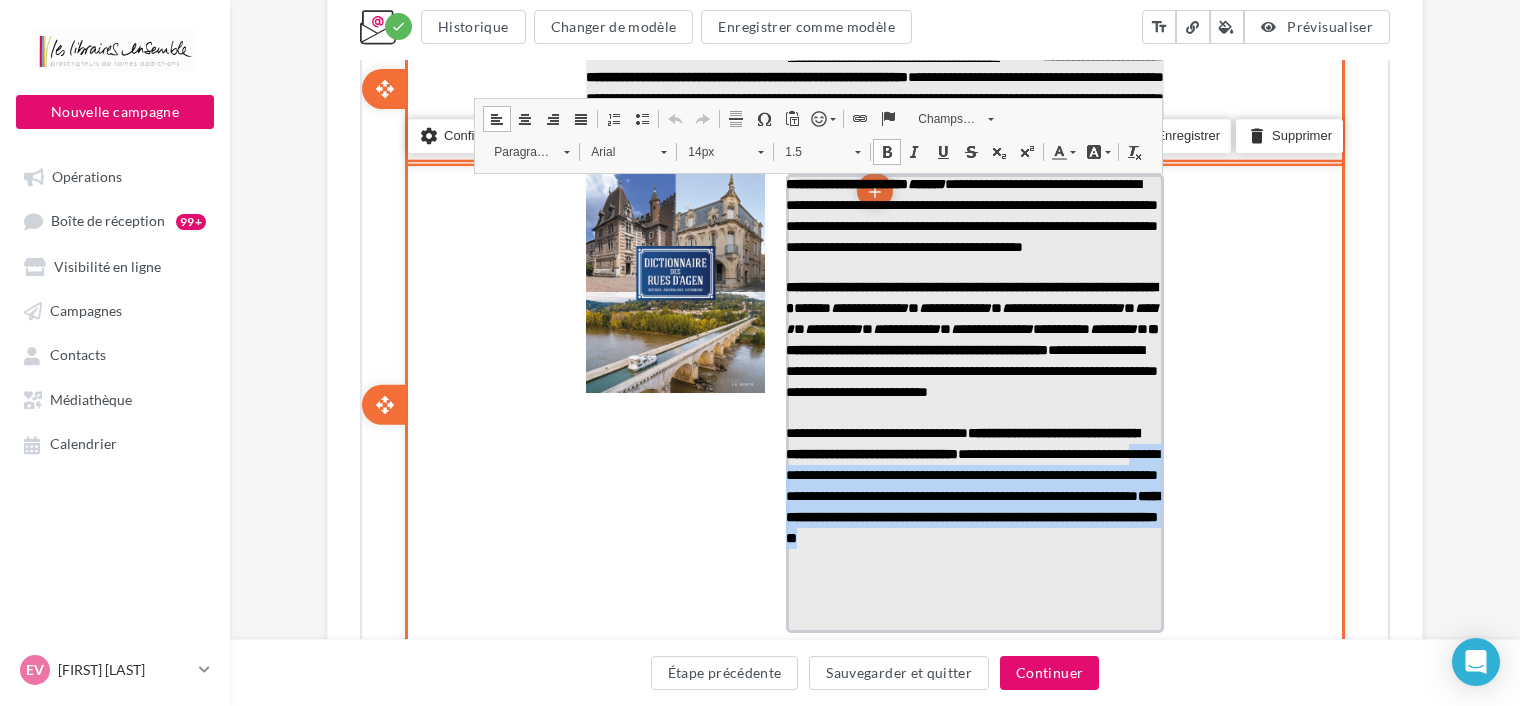 scroll, scrollTop: 655, scrollLeft: 0, axis: vertical 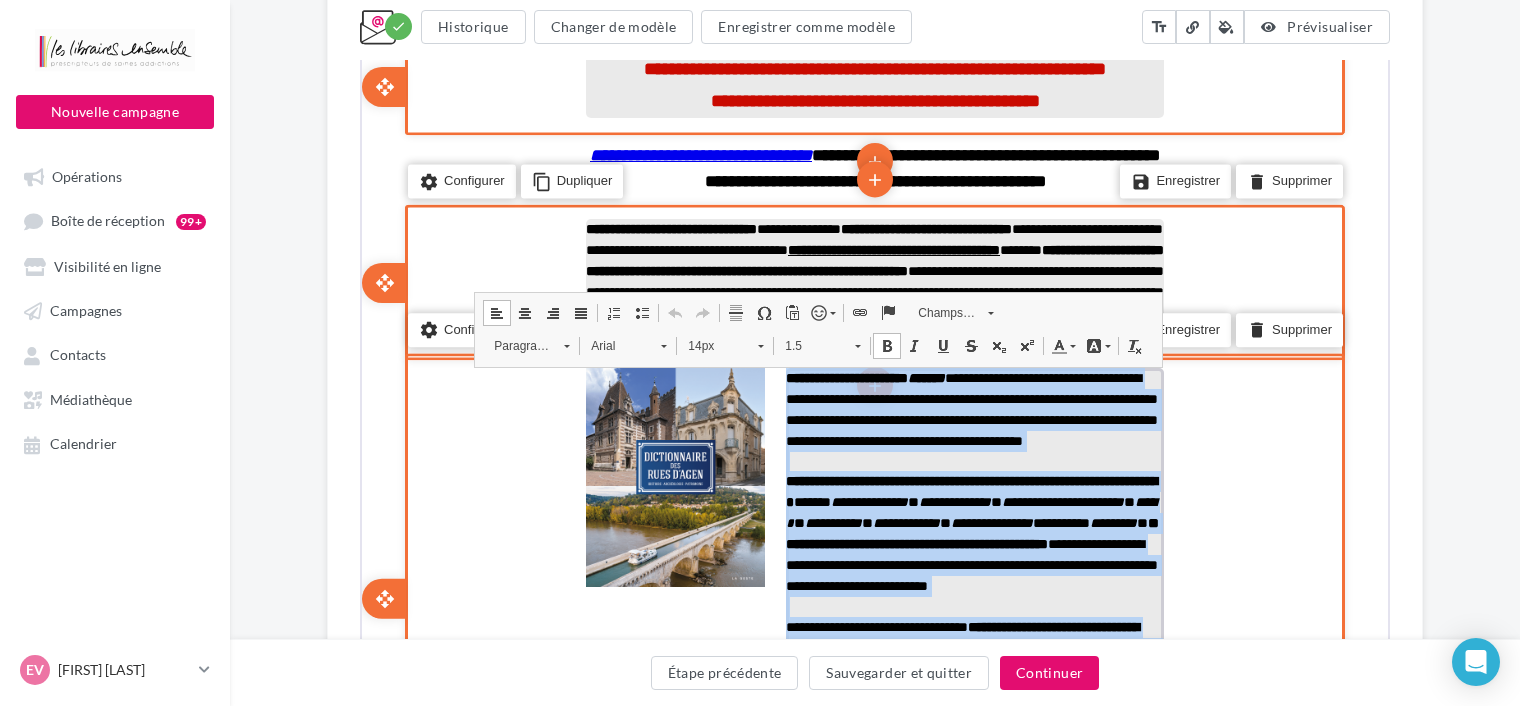 drag, startPoint x: 980, startPoint y: 816, endPoint x: 789, endPoint y: 372, distance: 483.33942 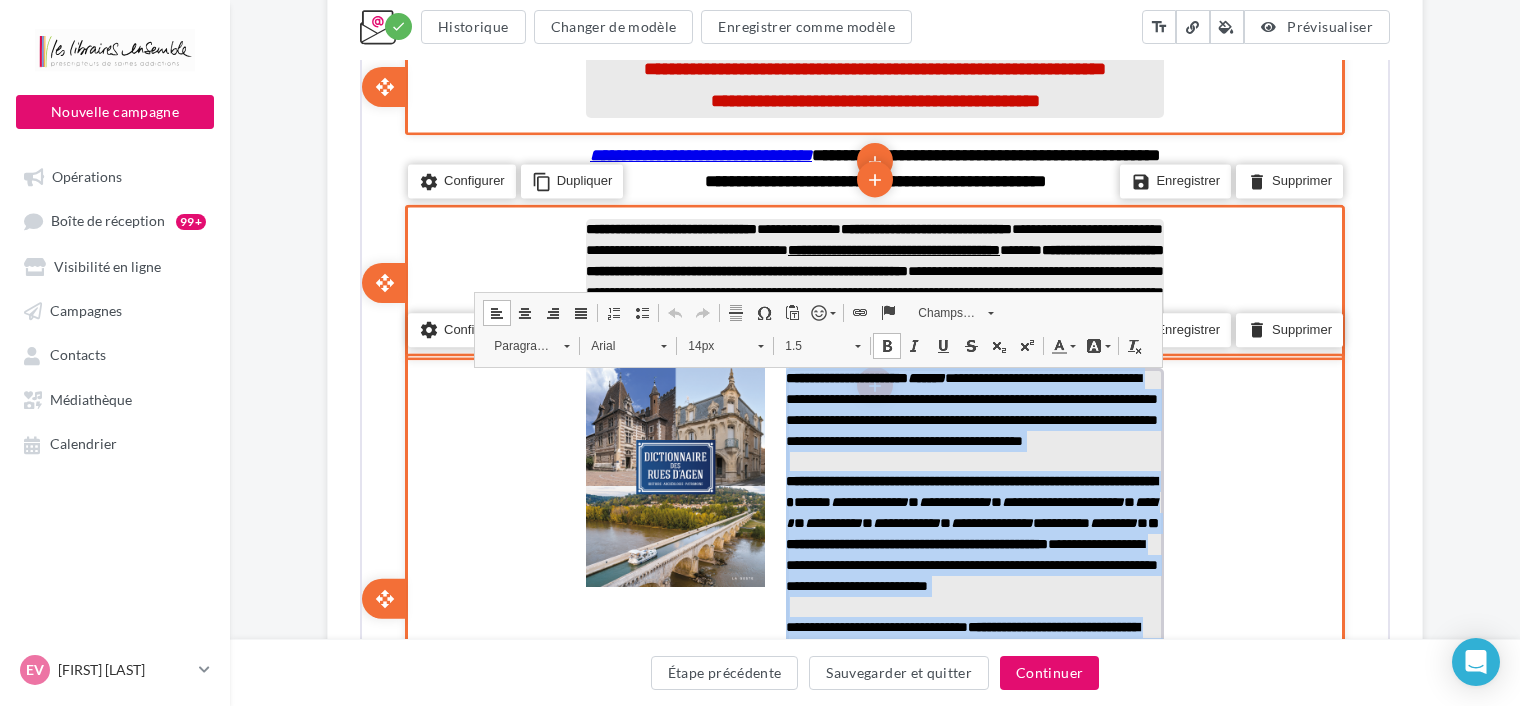 click on "**********" at bounding box center (973, 595) 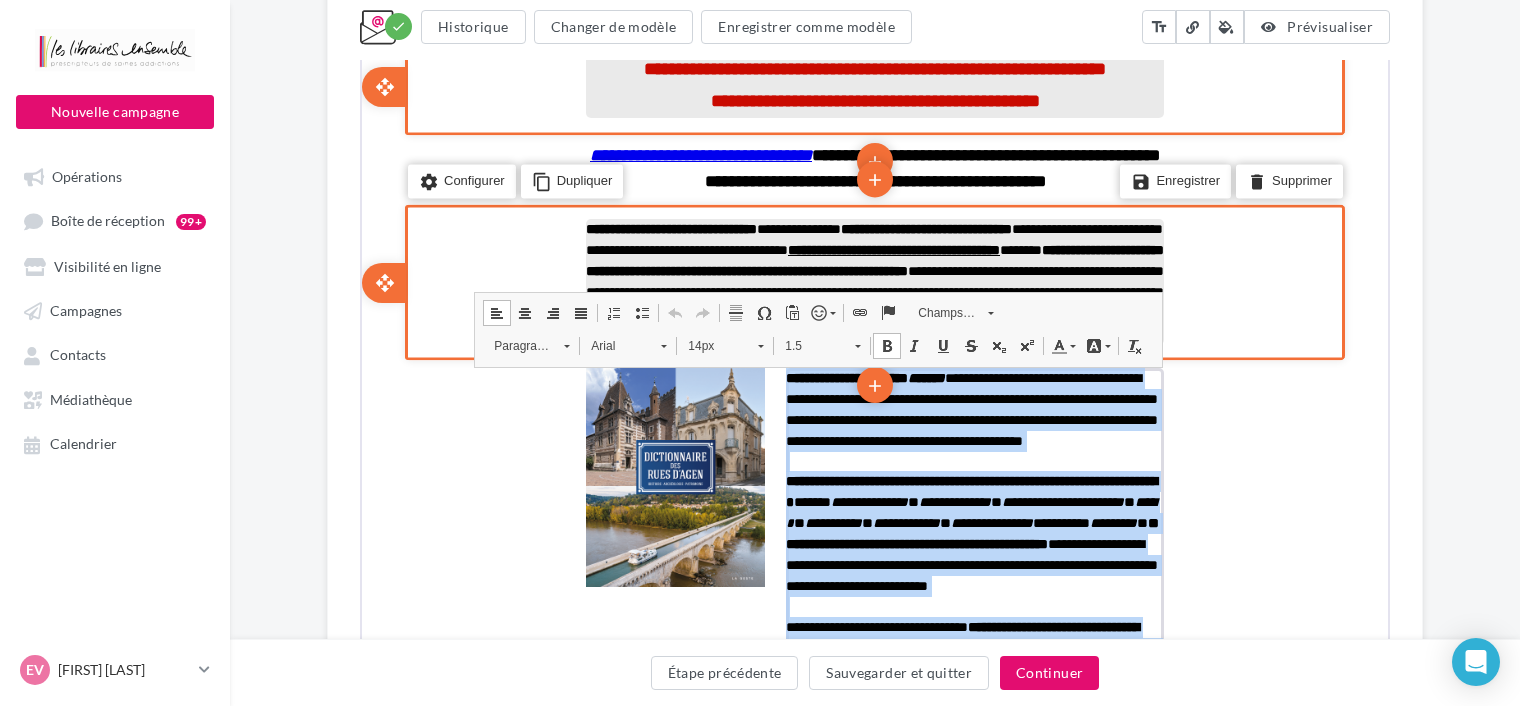 click at bounding box center [579, 311] 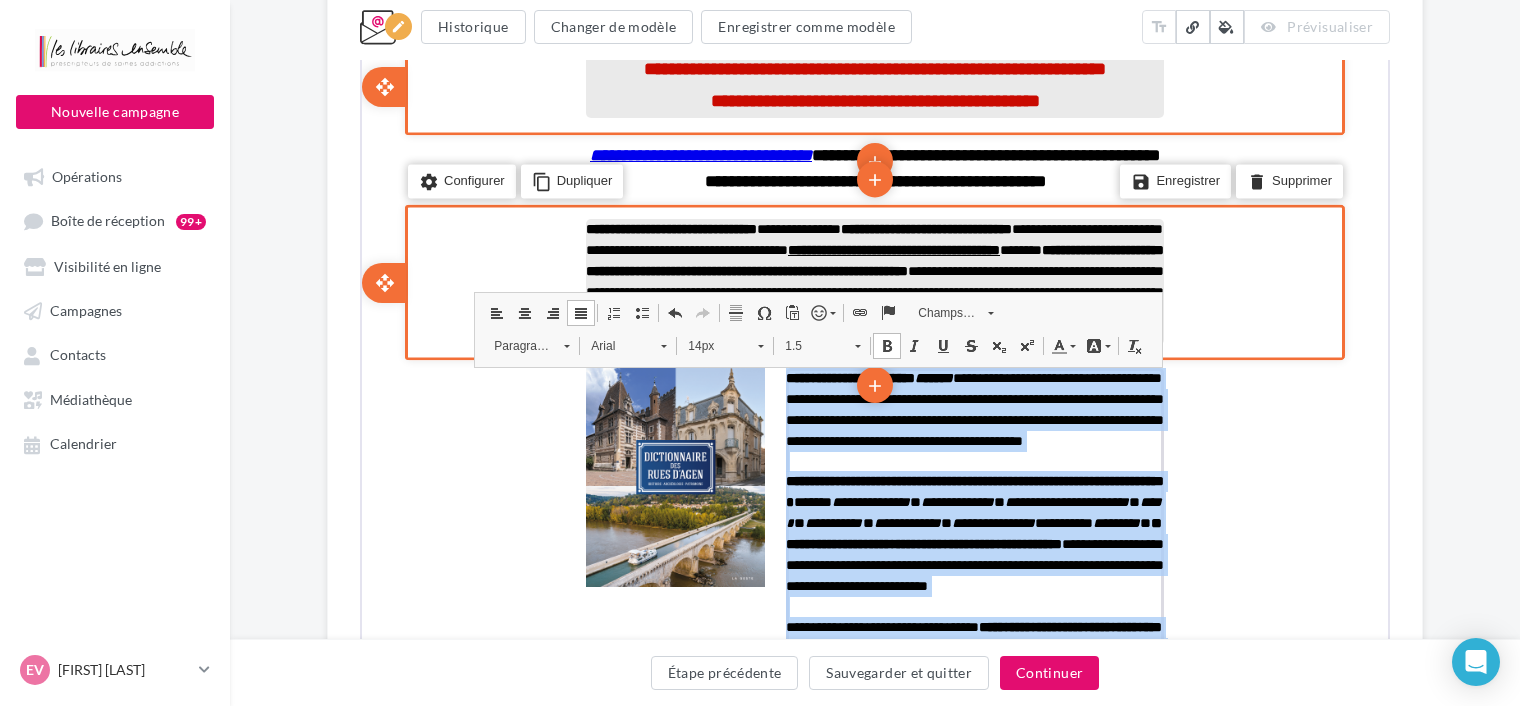 scroll, scrollTop: 1273, scrollLeft: 0, axis: vertical 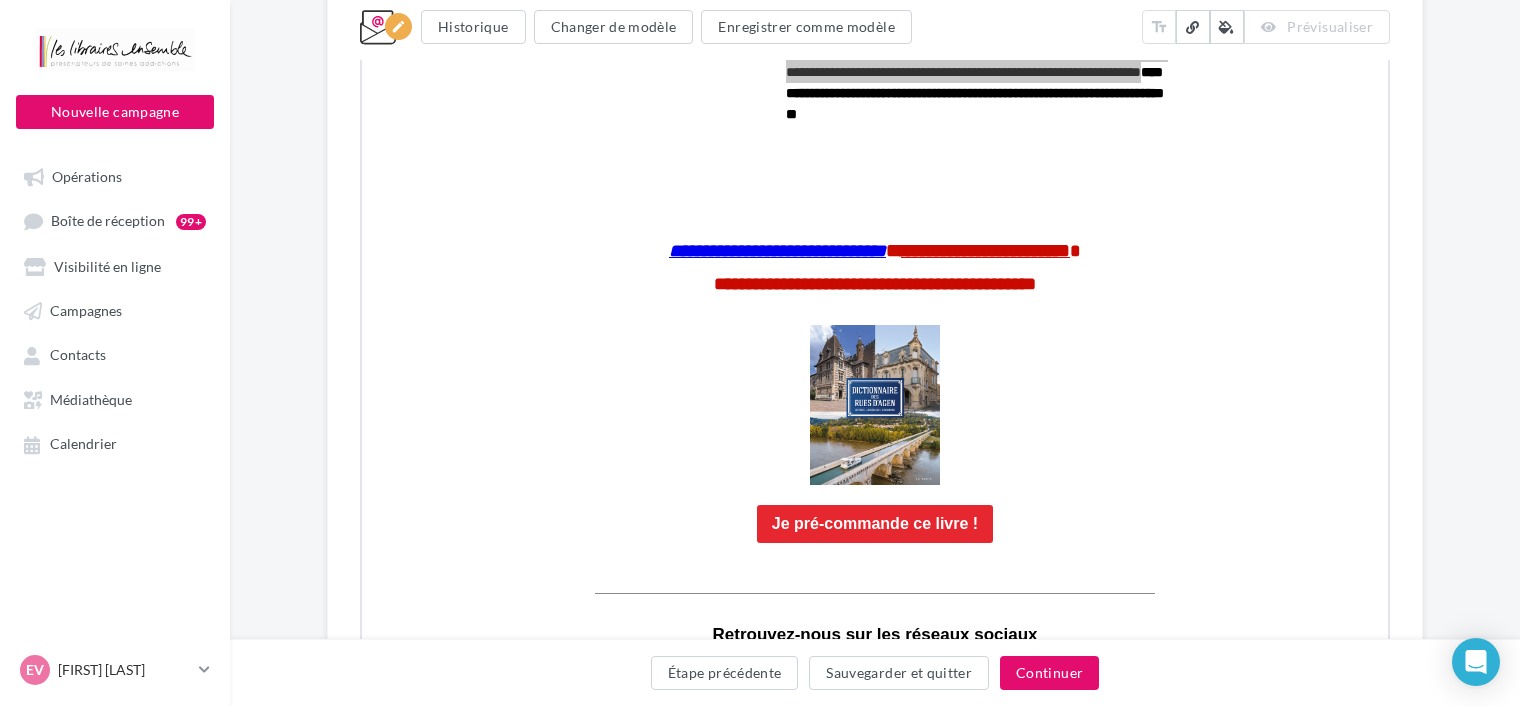 click on "**********" at bounding box center [875, -14] 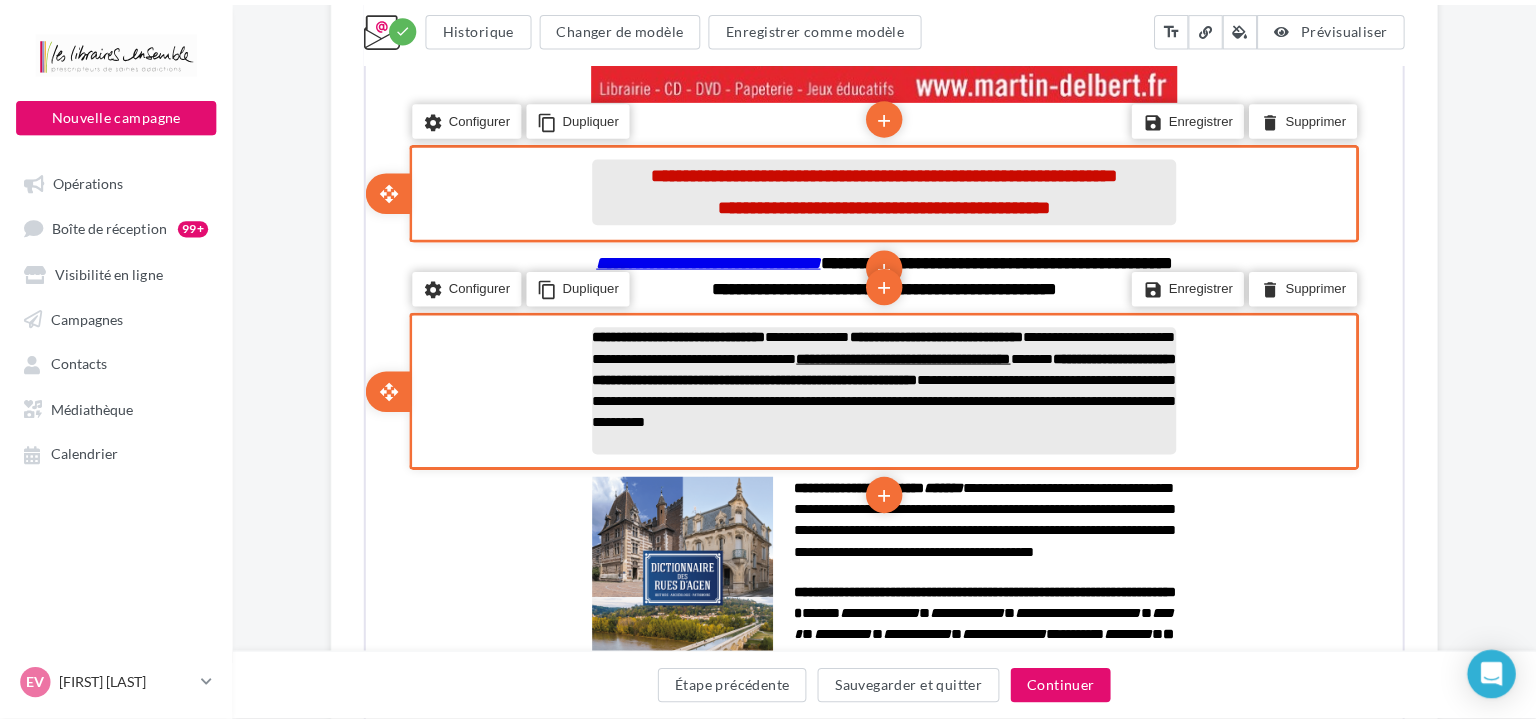 scroll, scrollTop: 473, scrollLeft: 0, axis: vertical 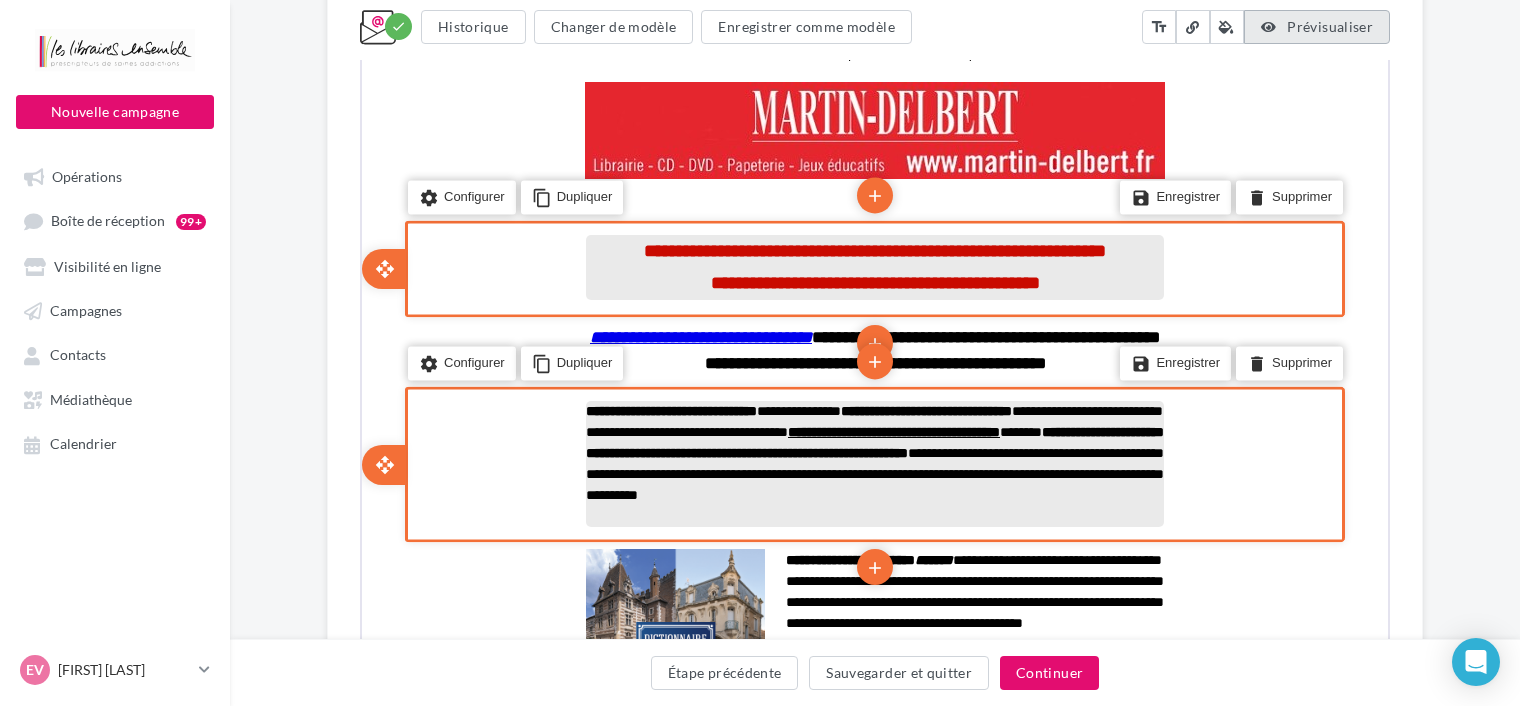 click on "Prévisualiser" at bounding box center [1317, 27] 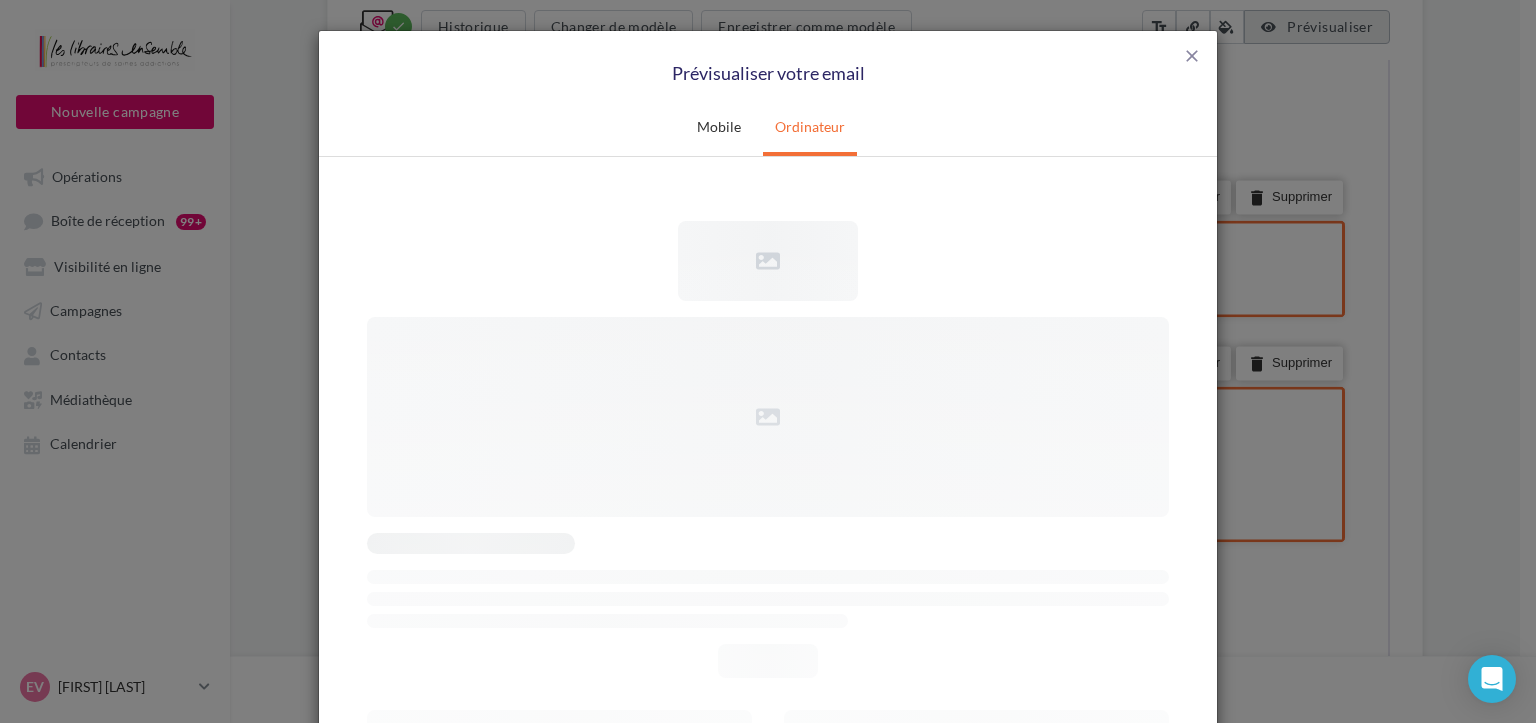 scroll, scrollTop: 0, scrollLeft: 0, axis: both 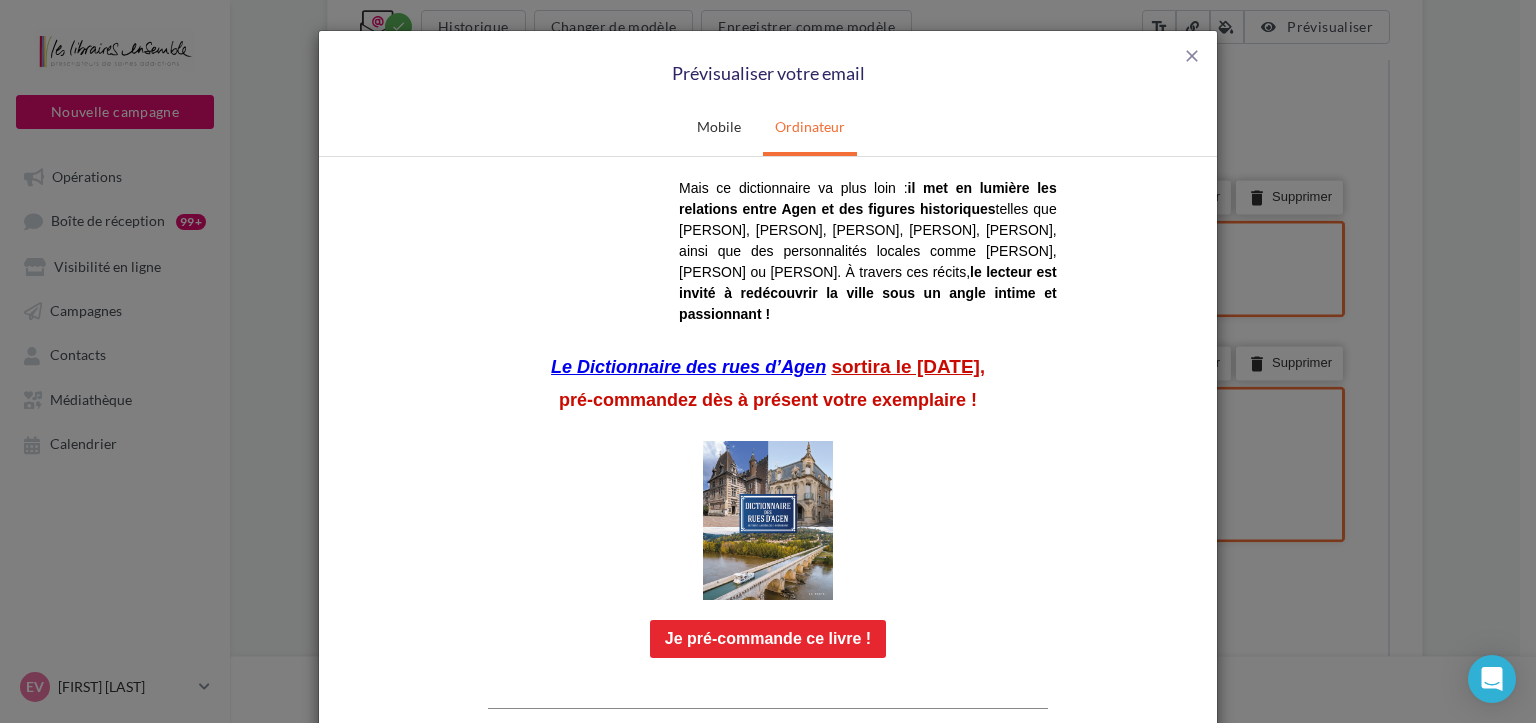 click on "Le Dictionnaire des rues d’Agen" at bounding box center (688, 366) 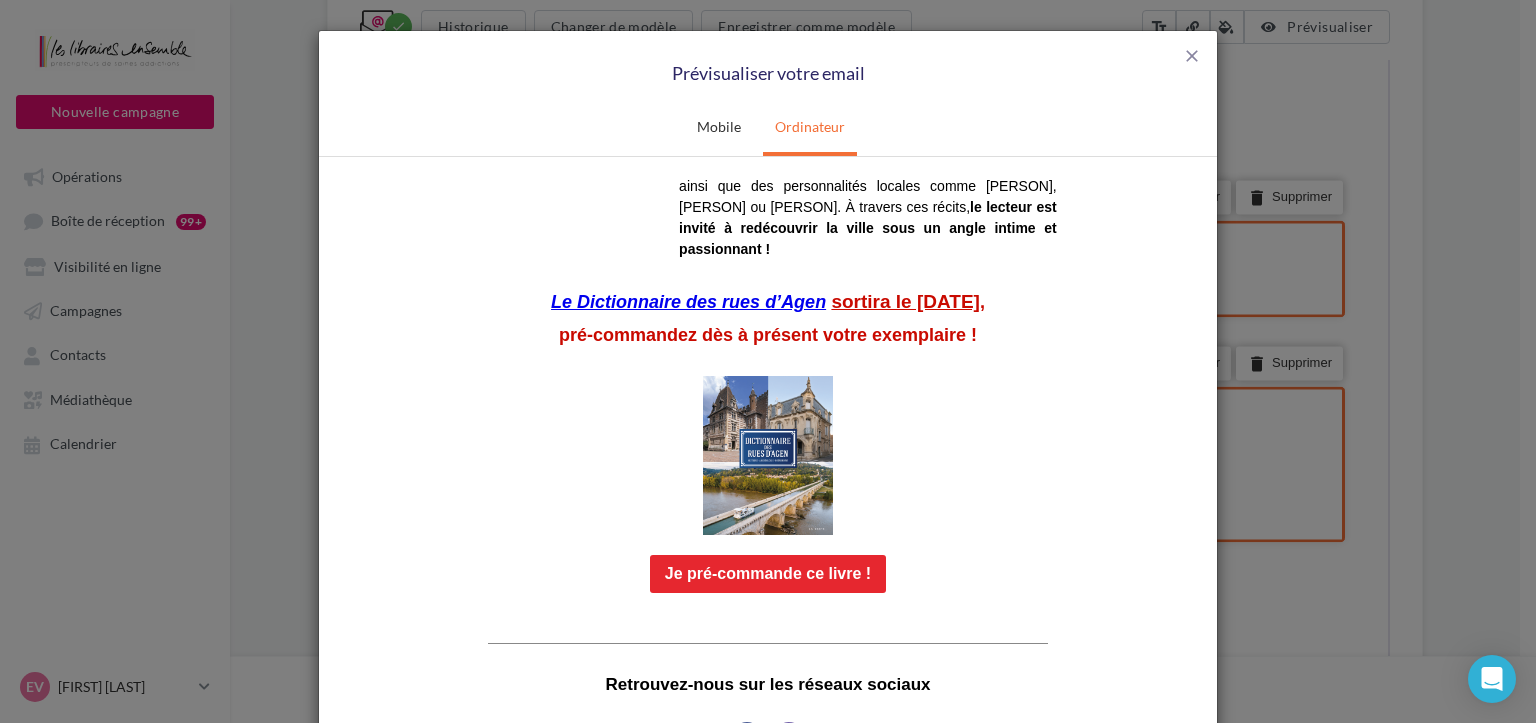 scroll, scrollTop: 900, scrollLeft: 0, axis: vertical 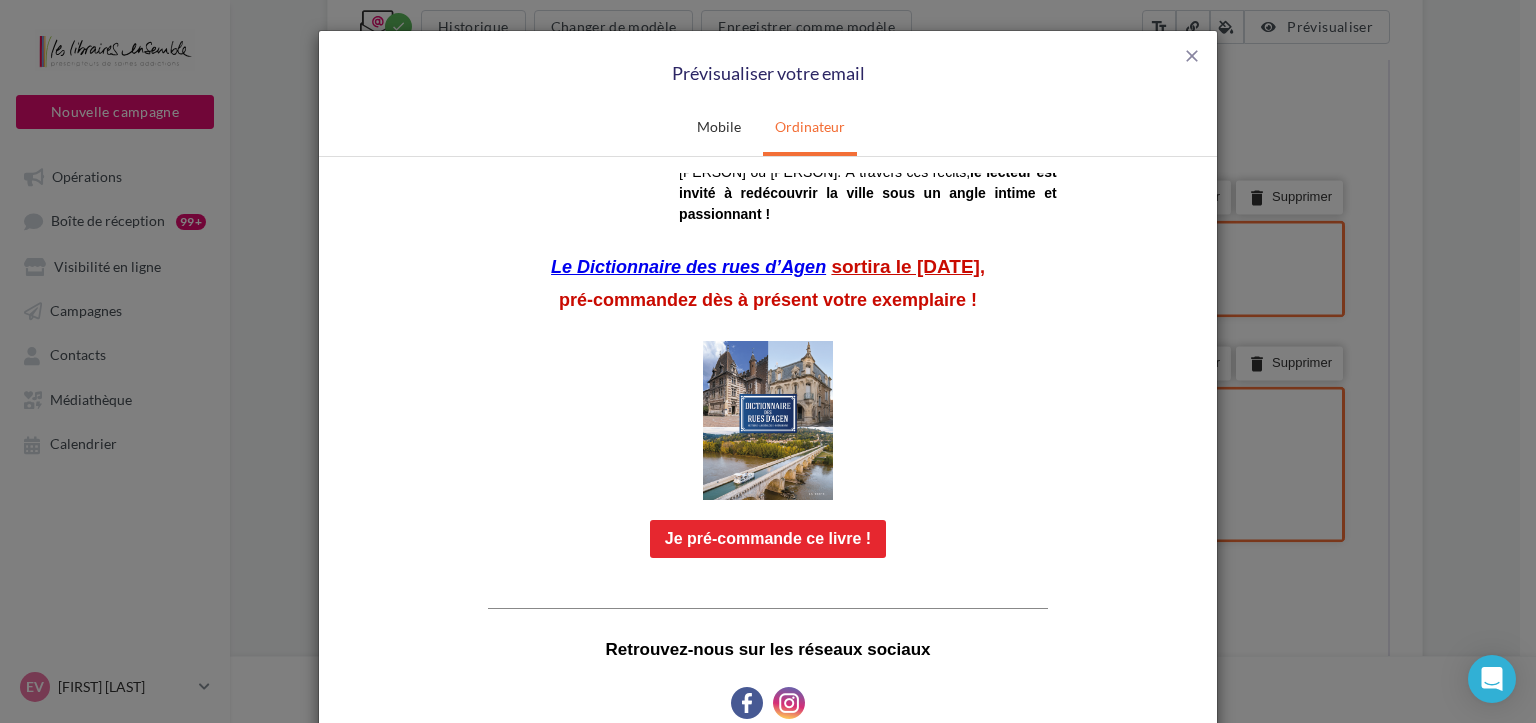 click at bounding box center [768, 420] 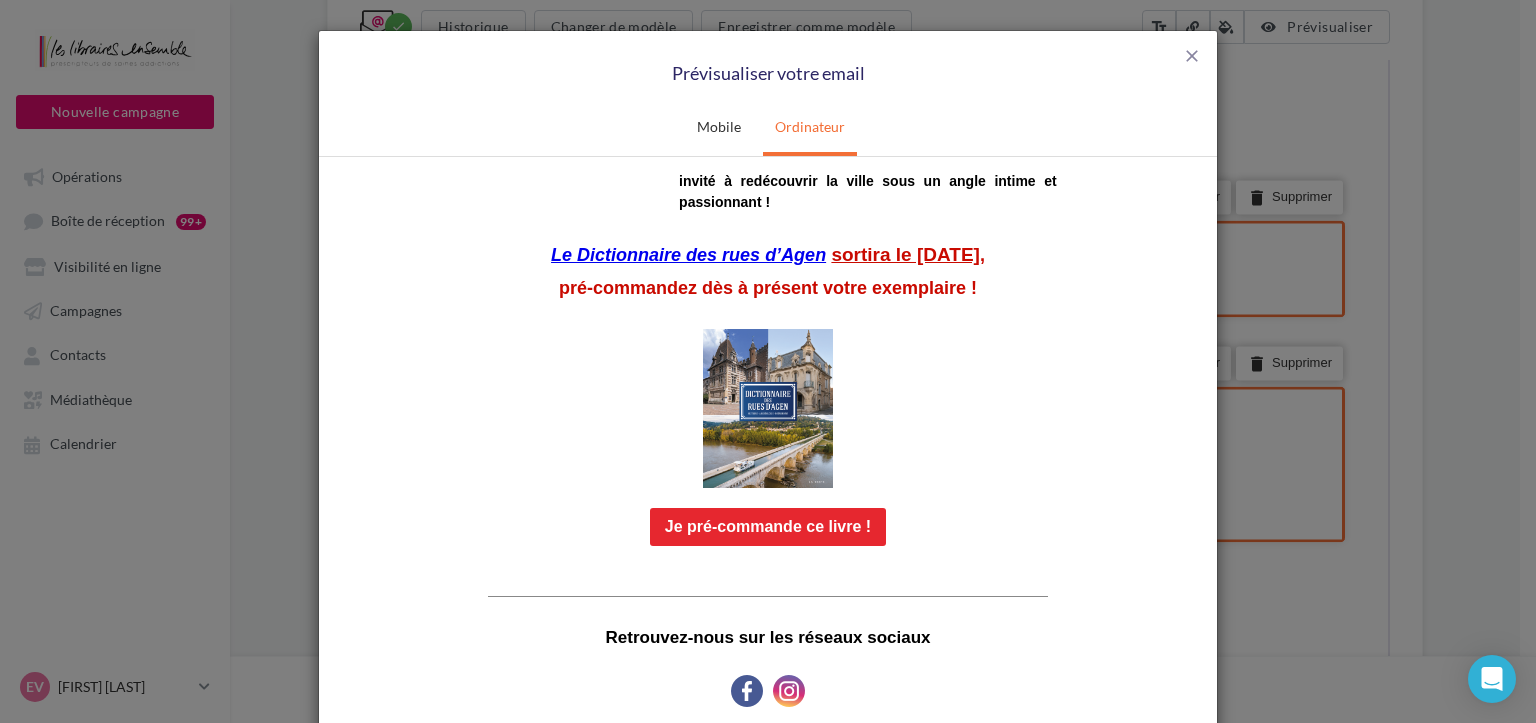 scroll, scrollTop: 1056, scrollLeft: 0, axis: vertical 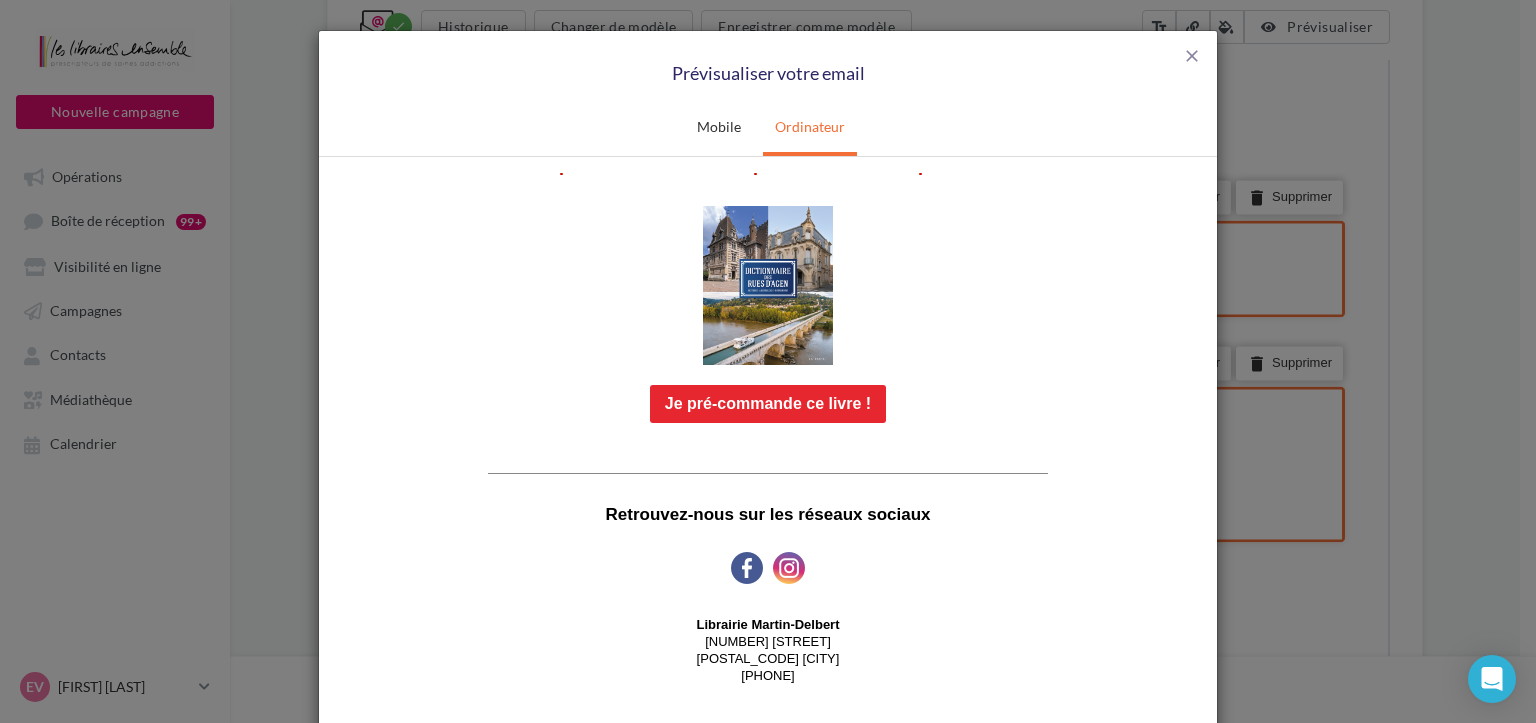 click on "Je pré-commande ce livre !" at bounding box center [768, 403] 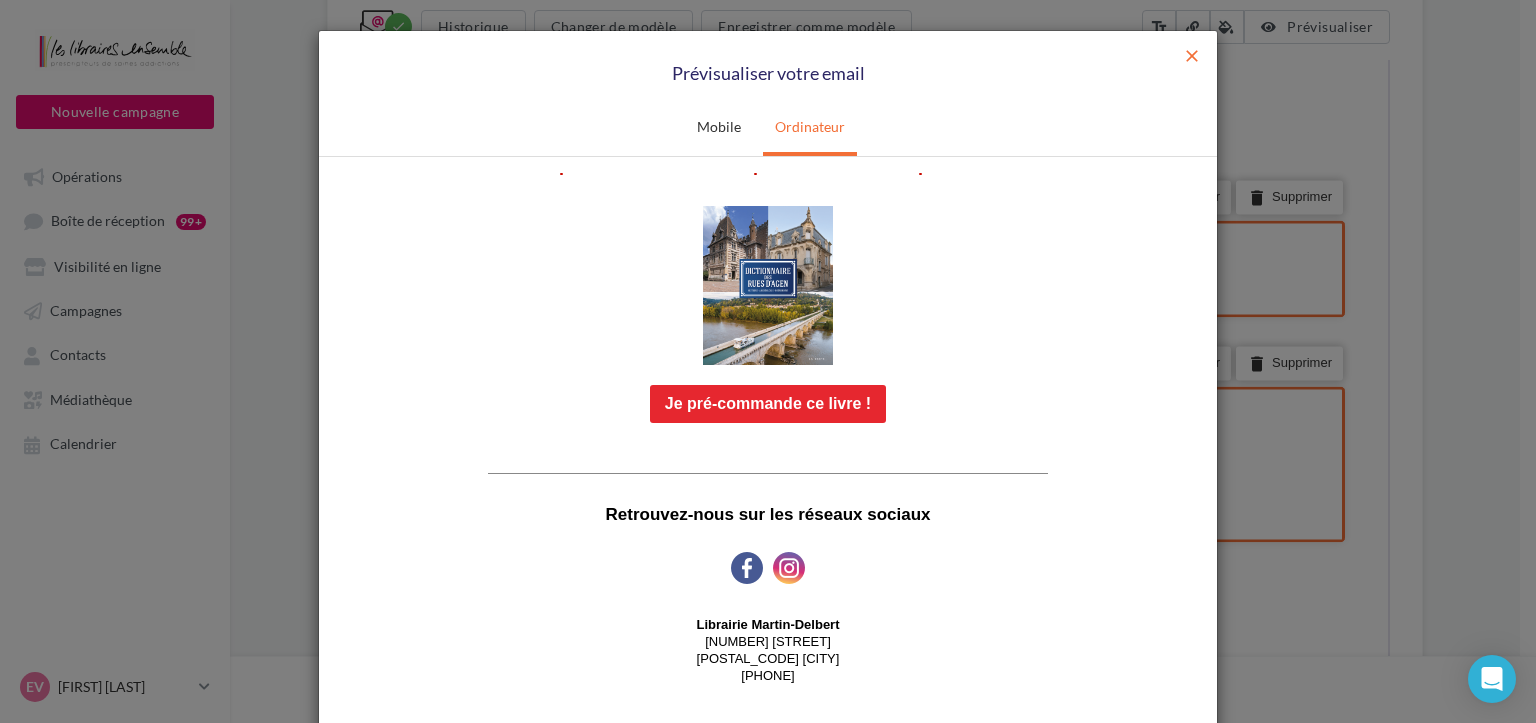 click on "close" at bounding box center [1192, 56] 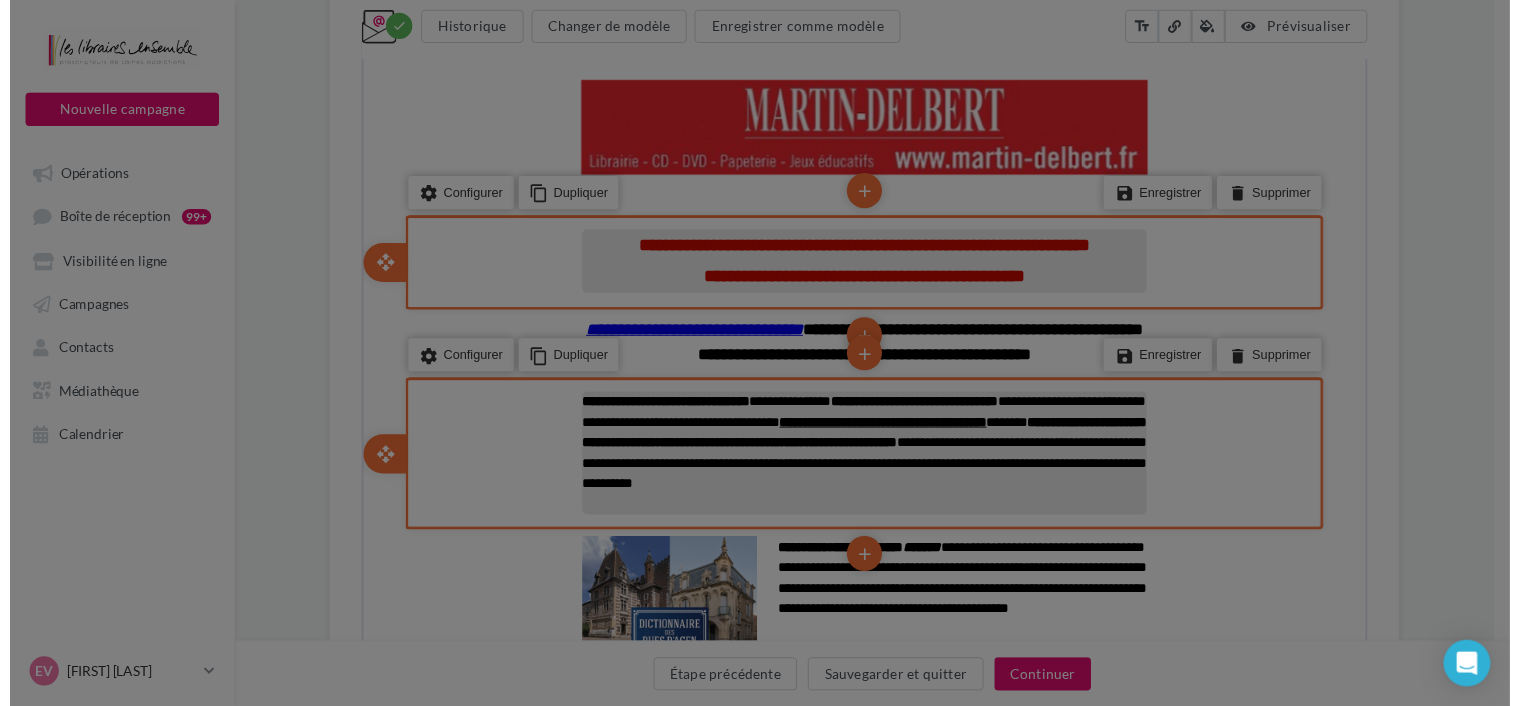 scroll, scrollTop: 0, scrollLeft: 0, axis: both 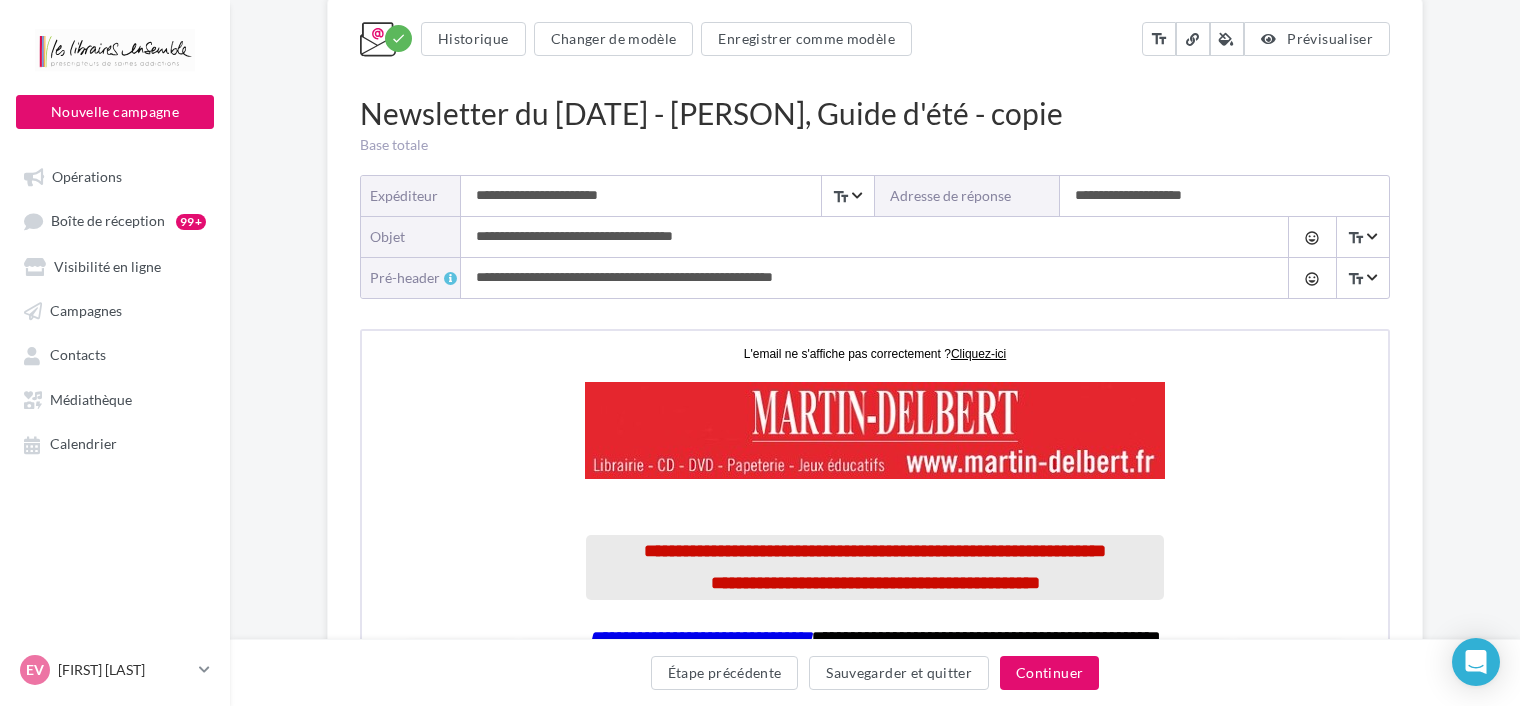 click on "**********" at bounding box center (855, 278) 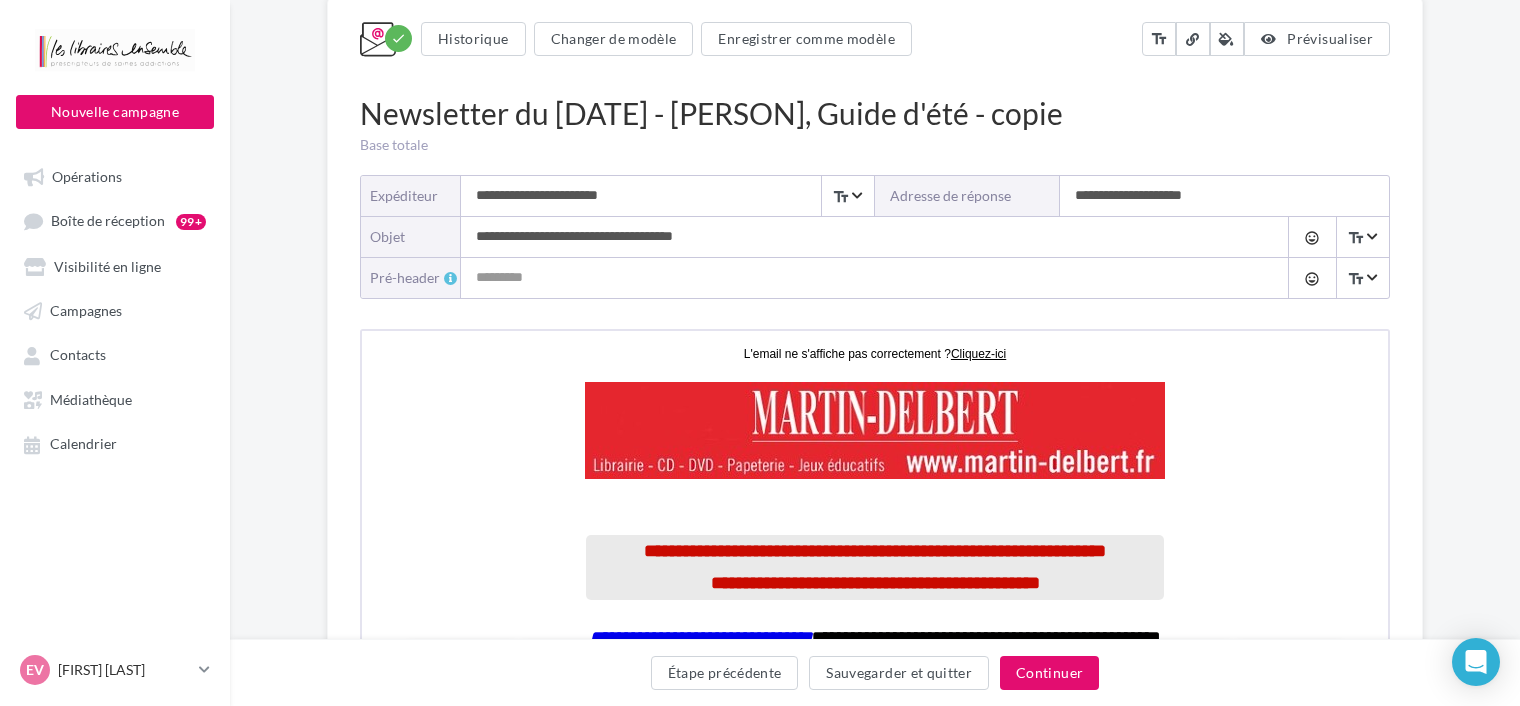 click on "Pré-header" at bounding box center (855, 278) 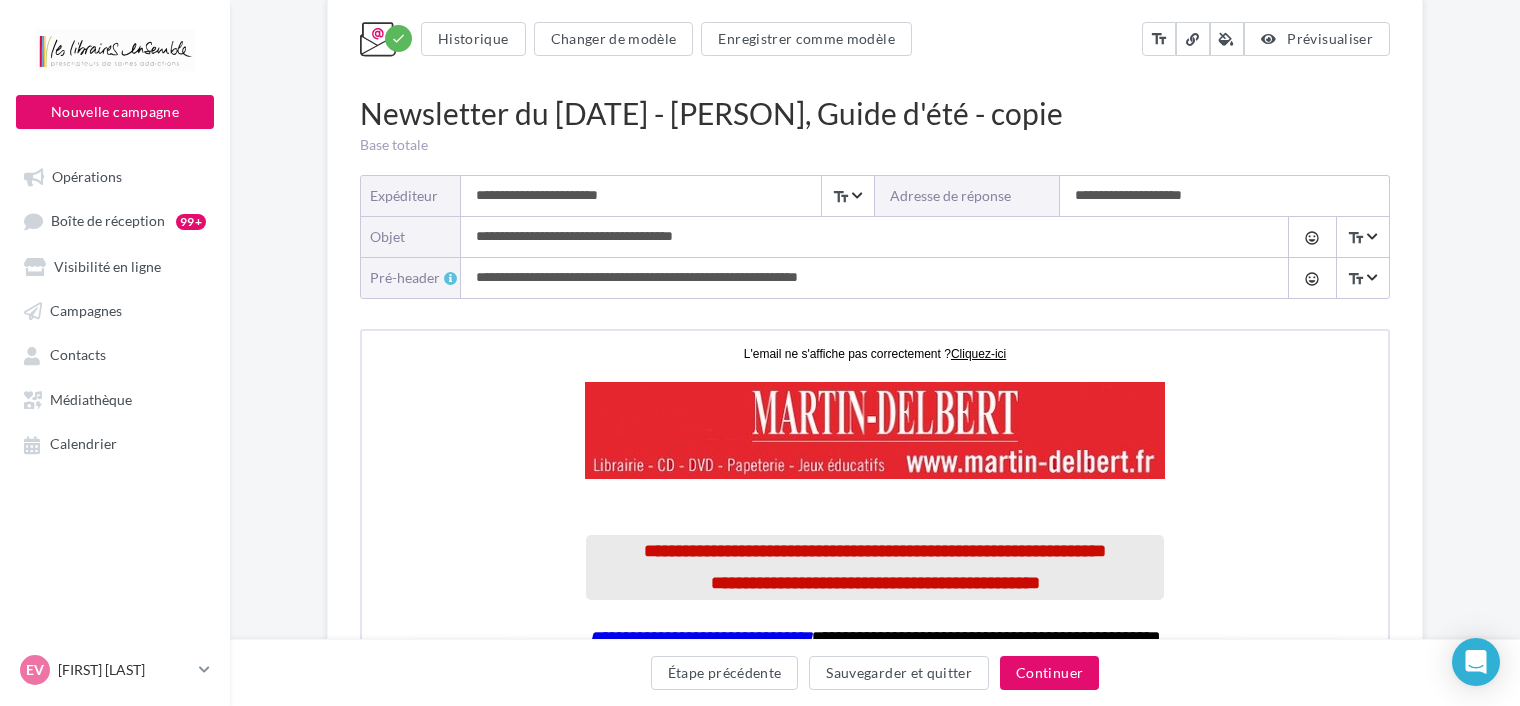 click on "**********" at bounding box center [855, 278] 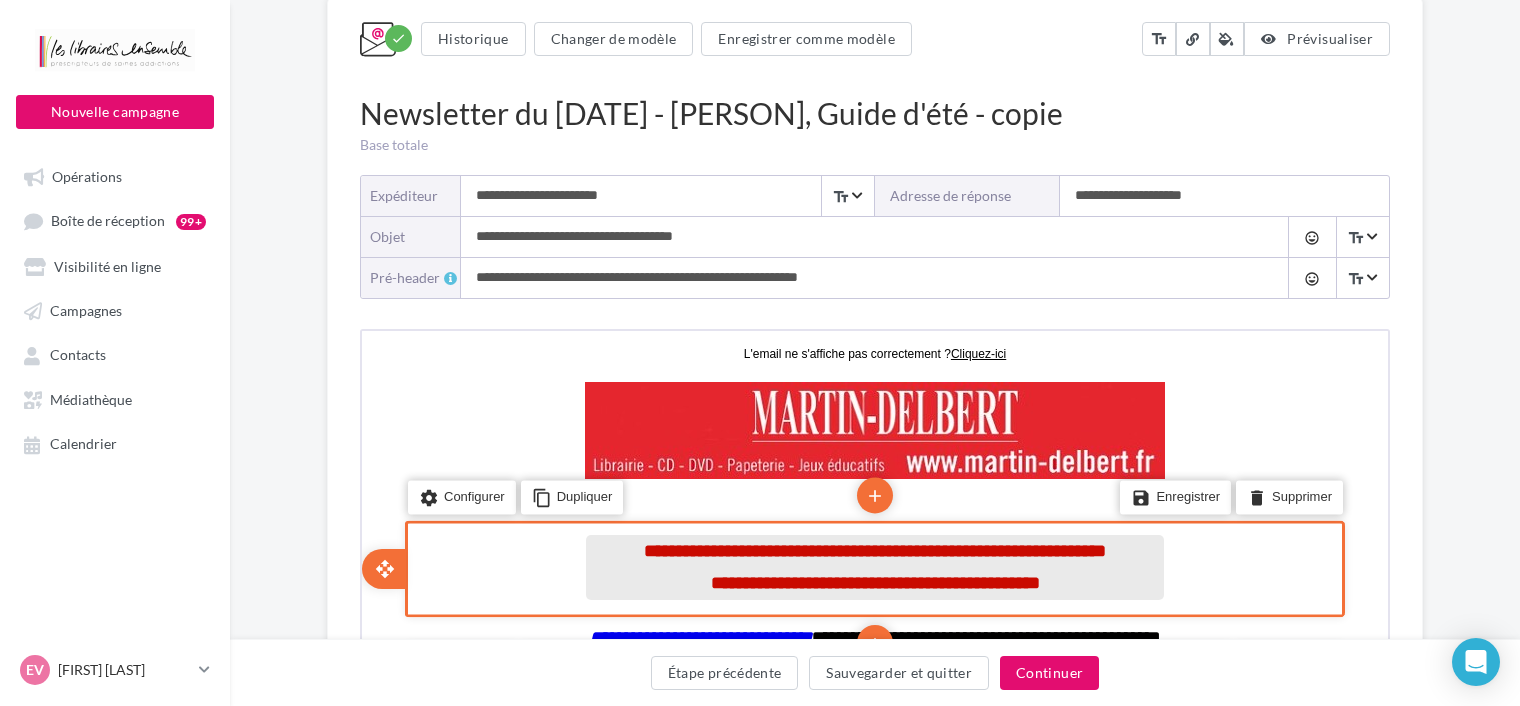 click on "**********" at bounding box center [873, 580] 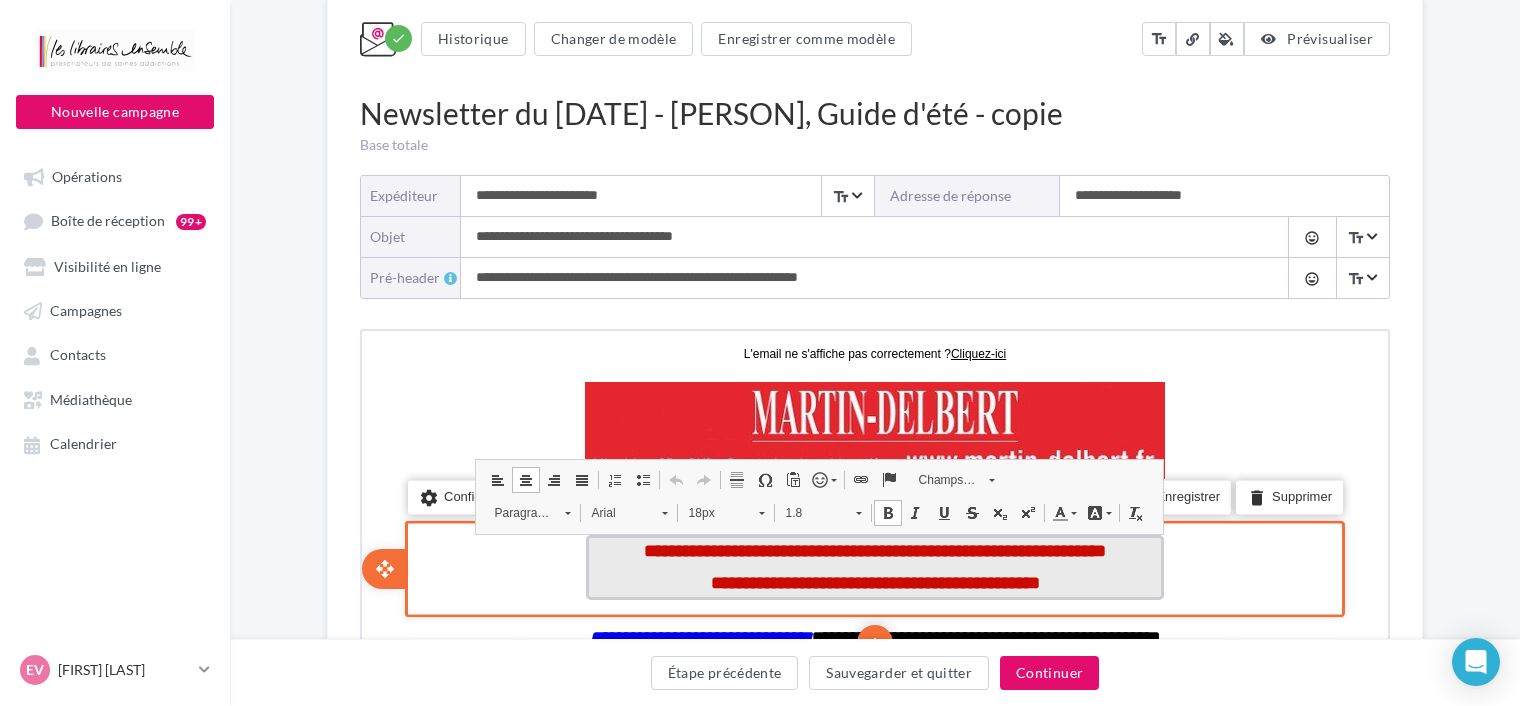 click on "**********" at bounding box center (873, 580) 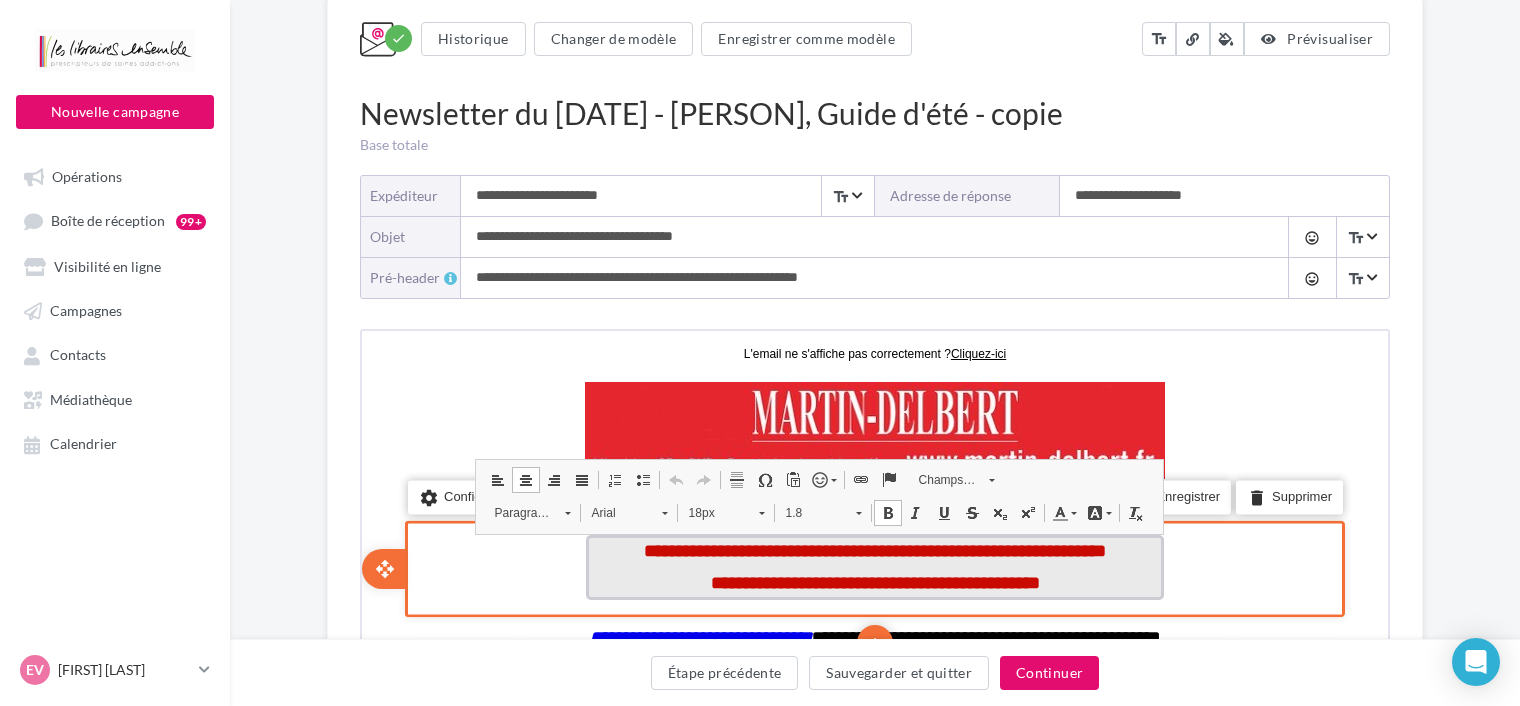 click on "**********" at bounding box center (873, 580) 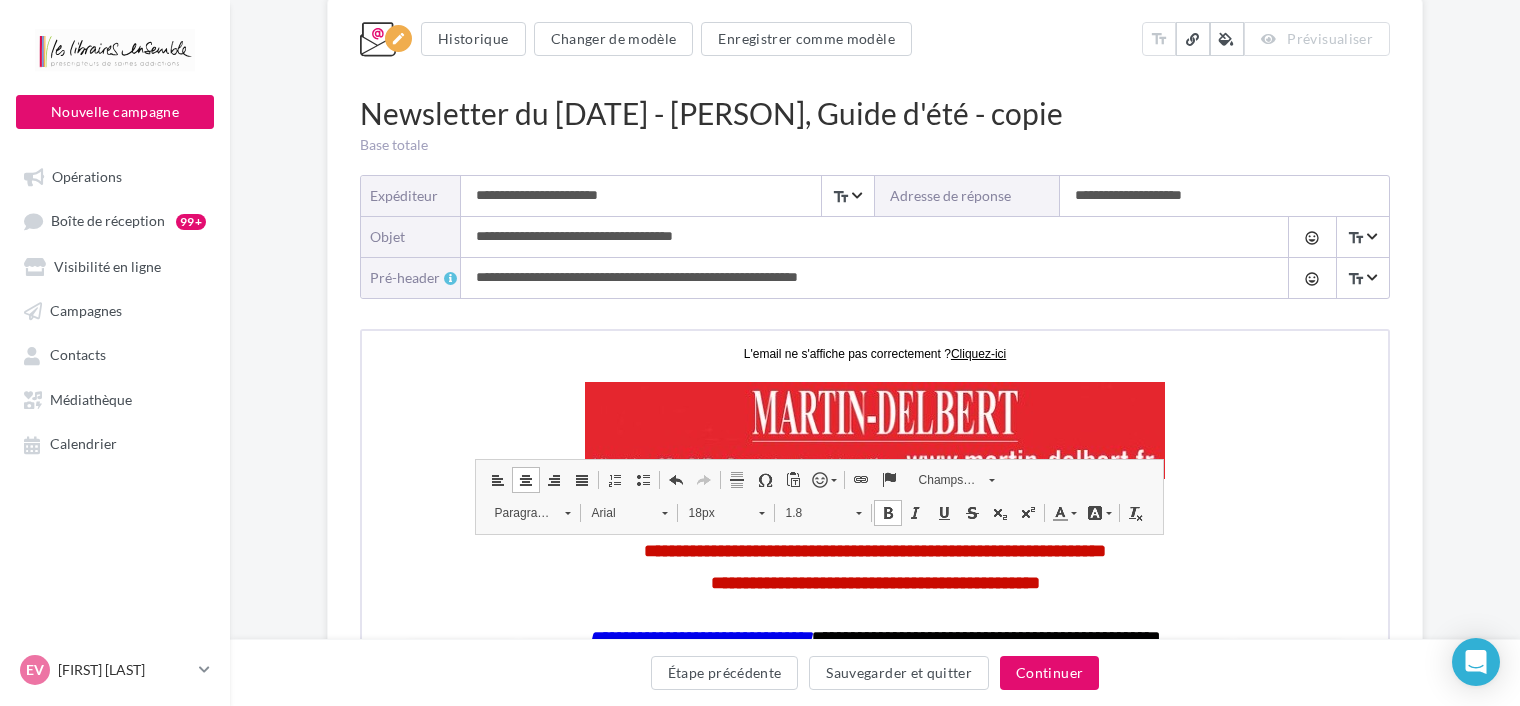 click on "**********" at bounding box center [855, 278] 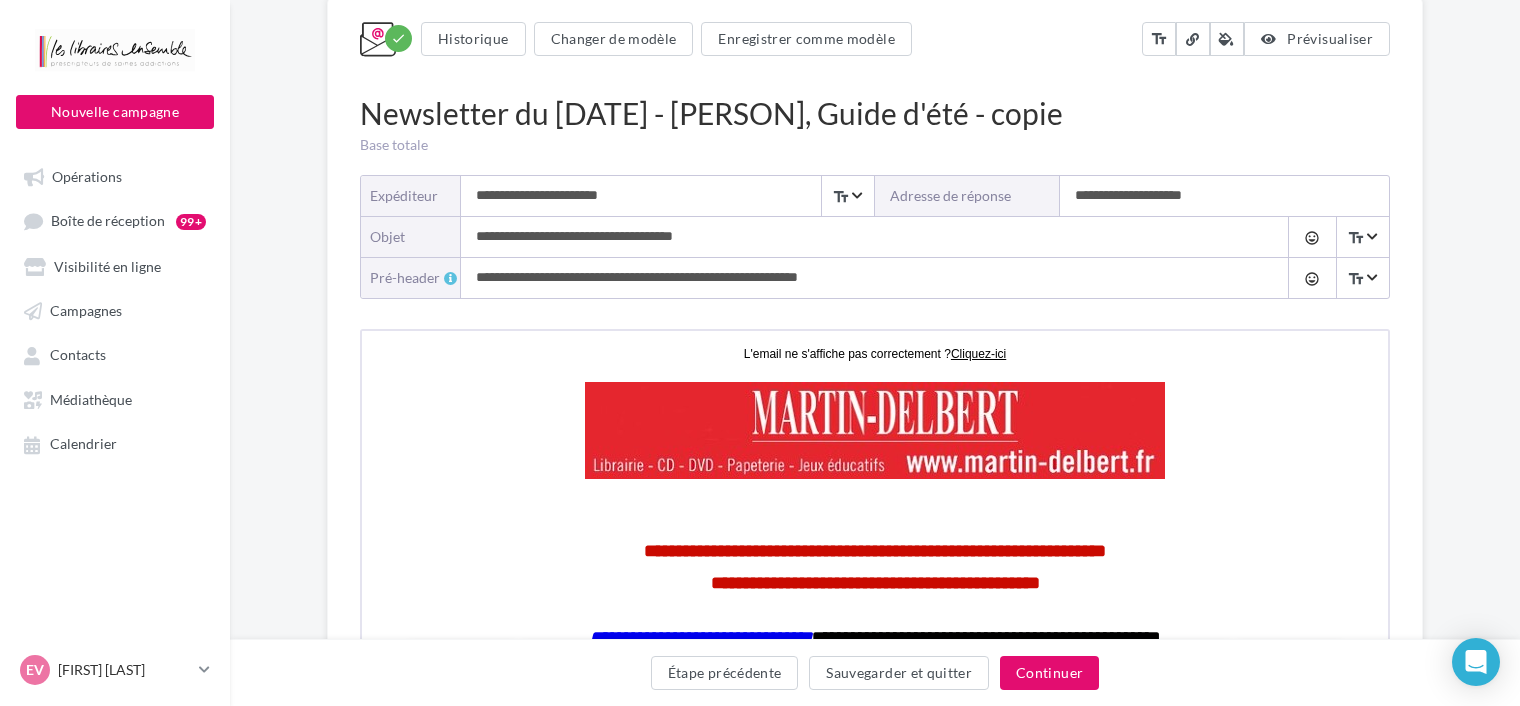 click on "**********" at bounding box center (855, 278) 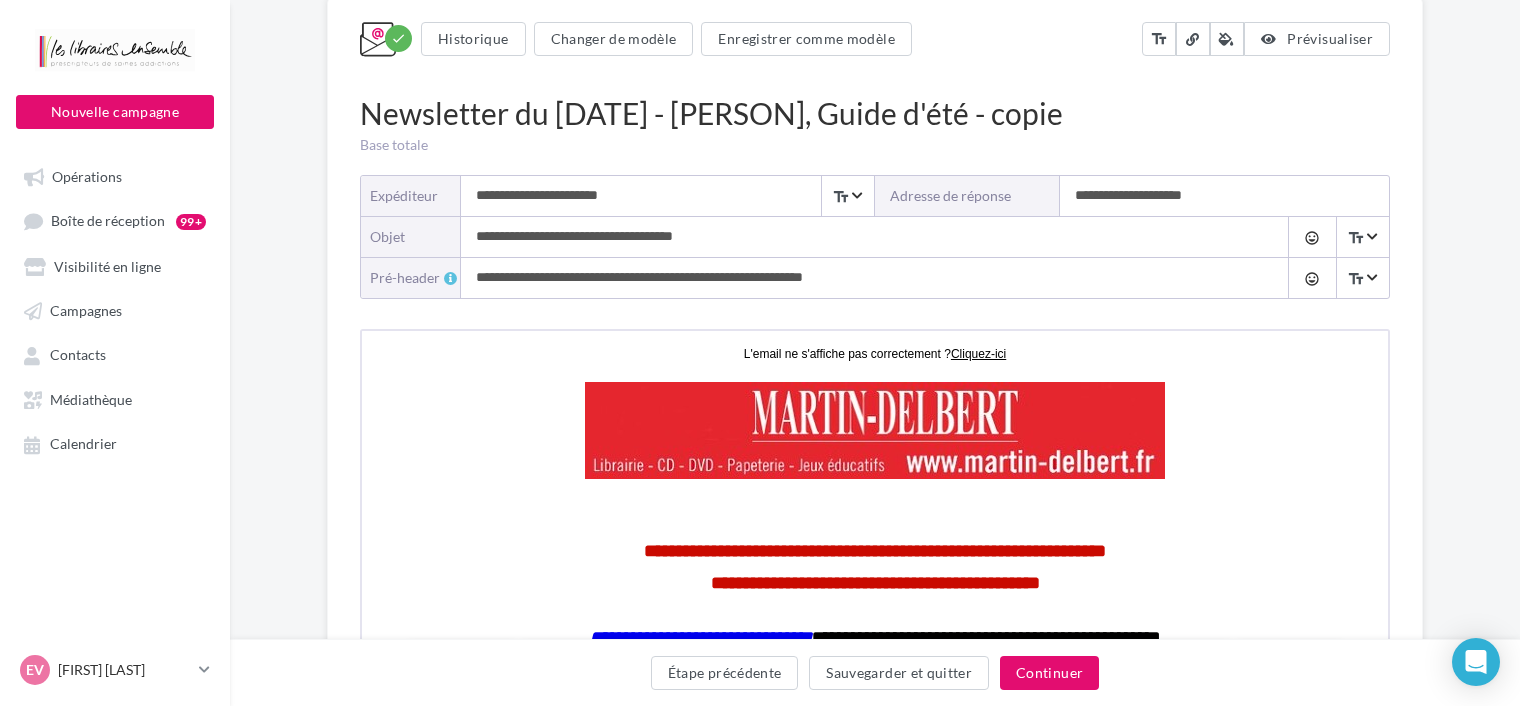 type on "**********" 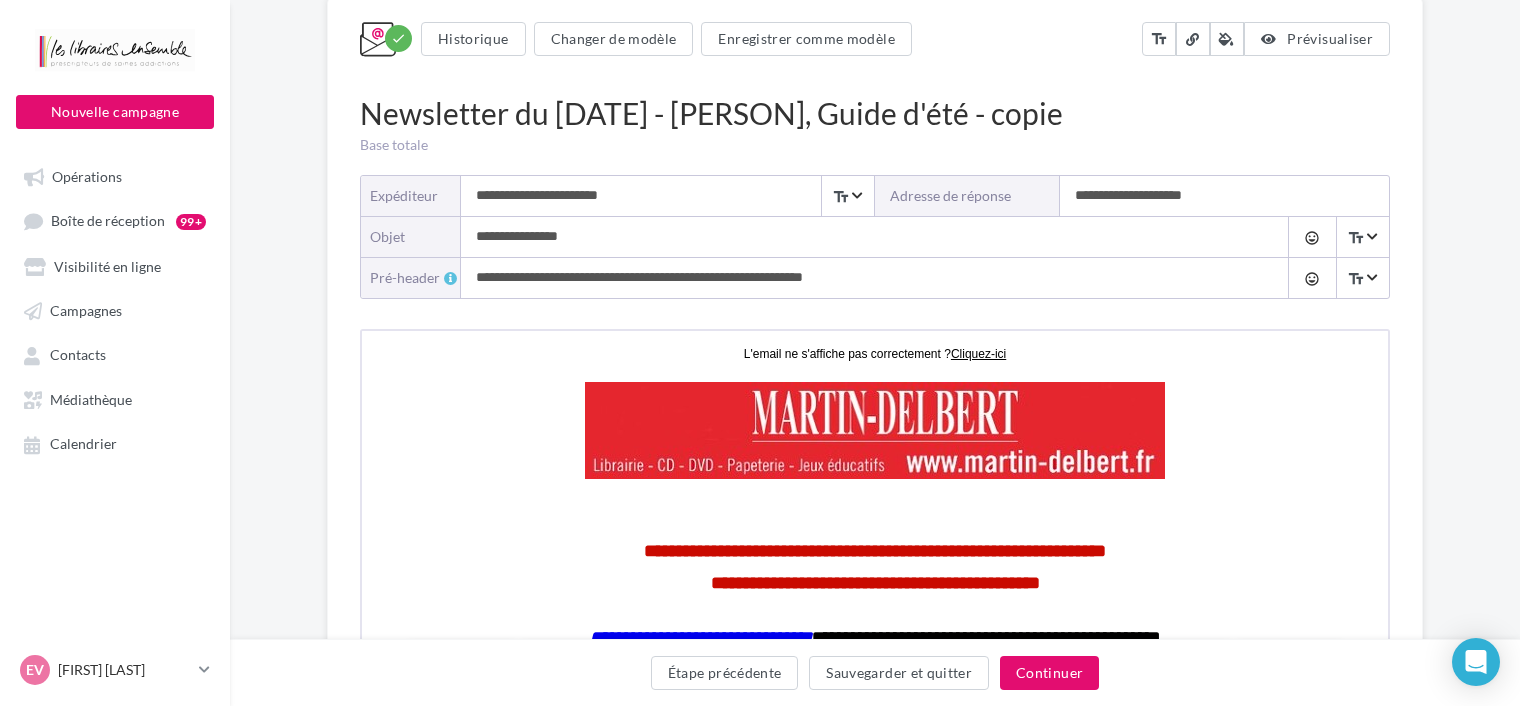 click on "**********" at bounding box center [855, 237] 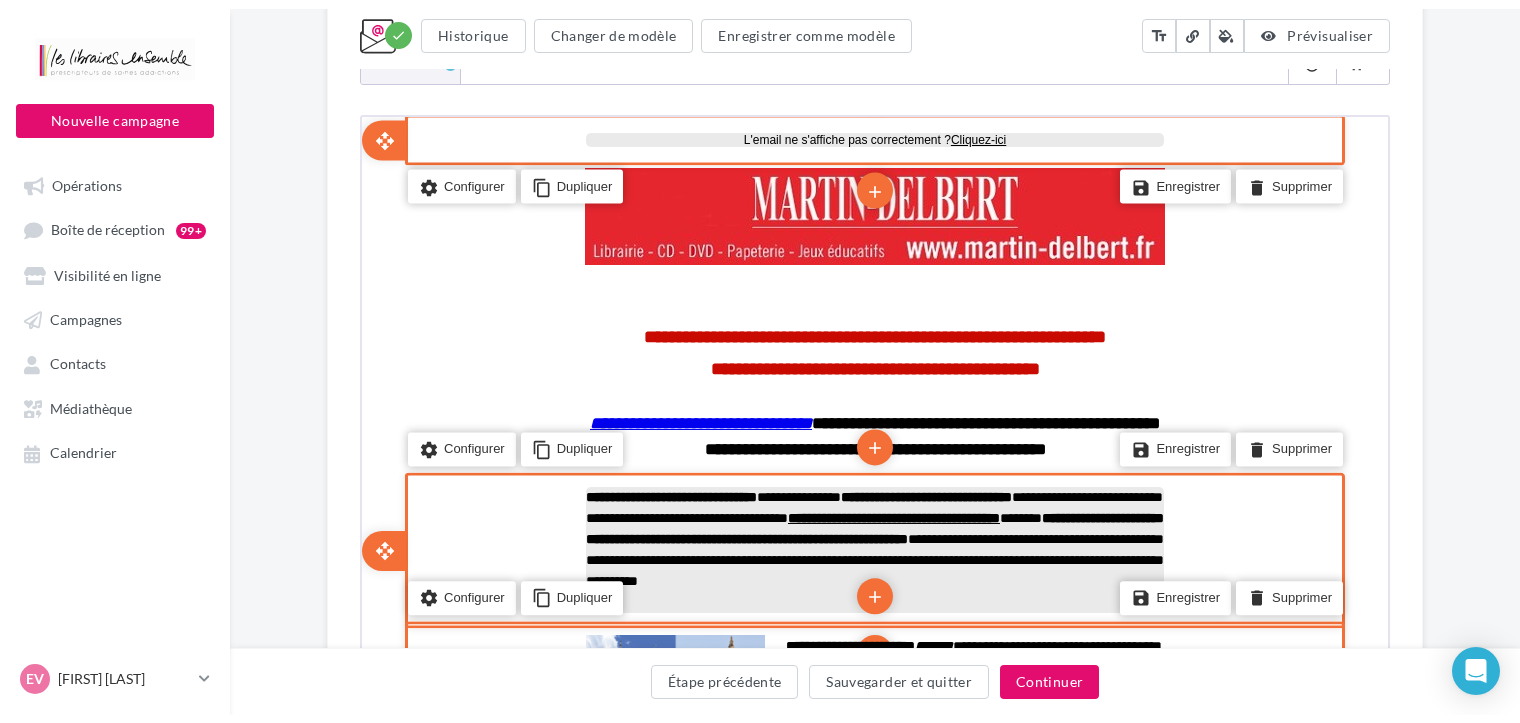 scroll, scrollTop: 0, scrollLeft: 0, axis: both 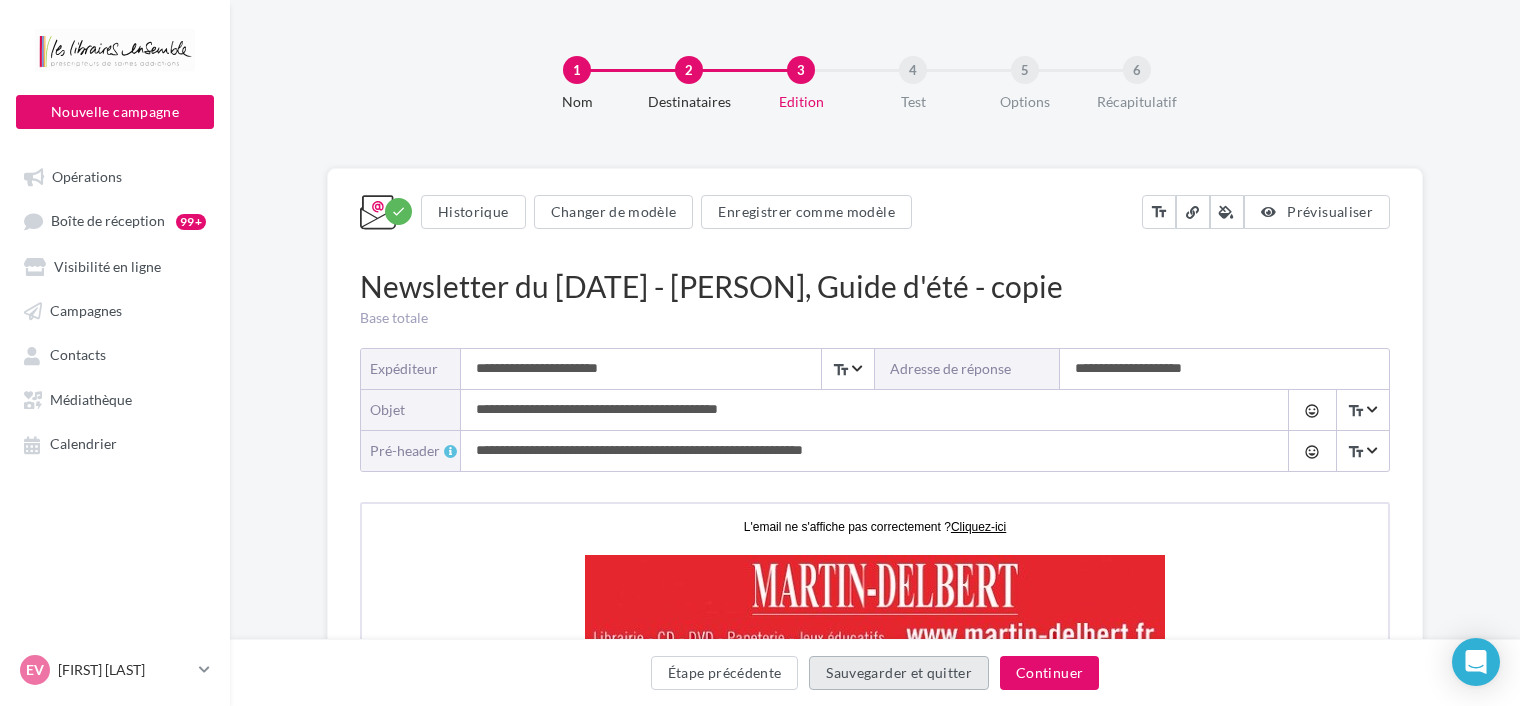 type on "**********" 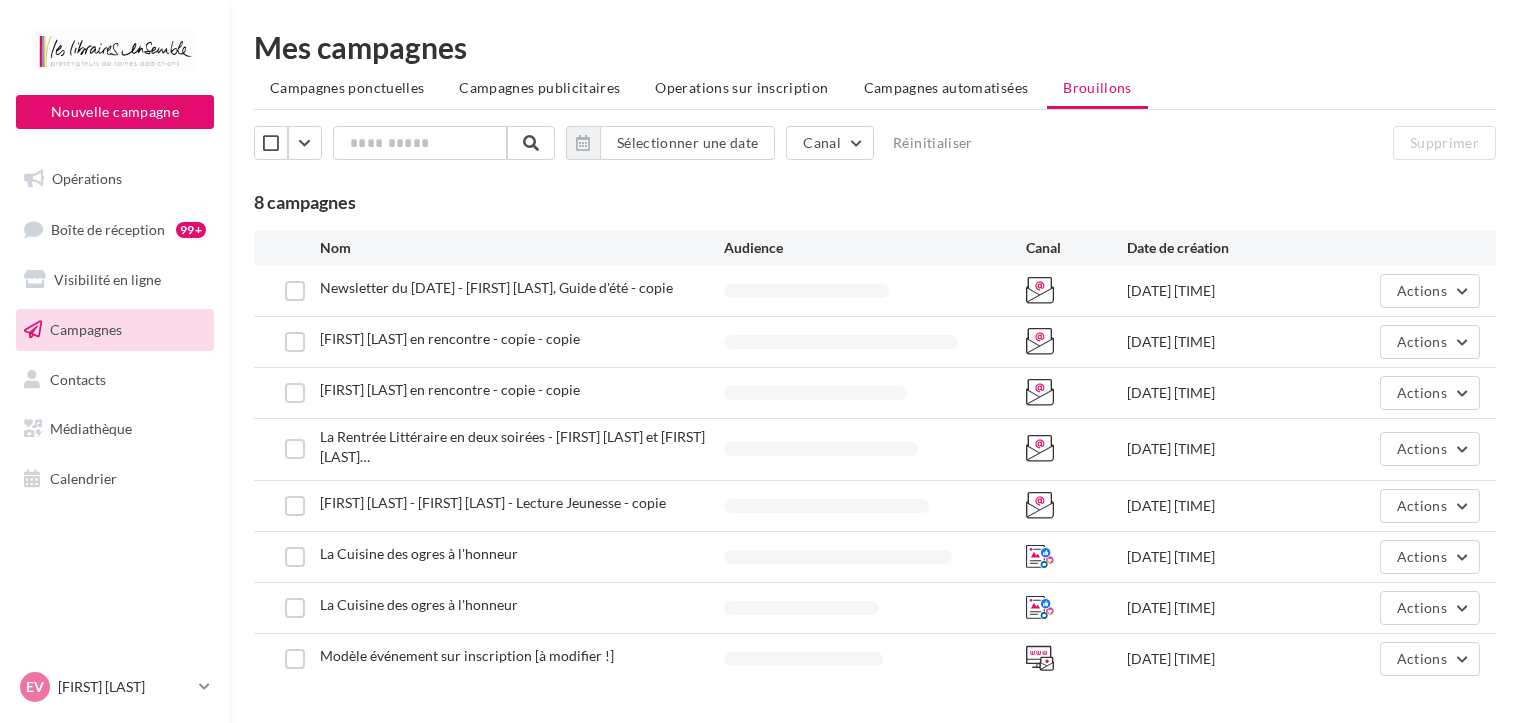 scroll, scrollTop: 0, scrollLeft: 0, axis: both 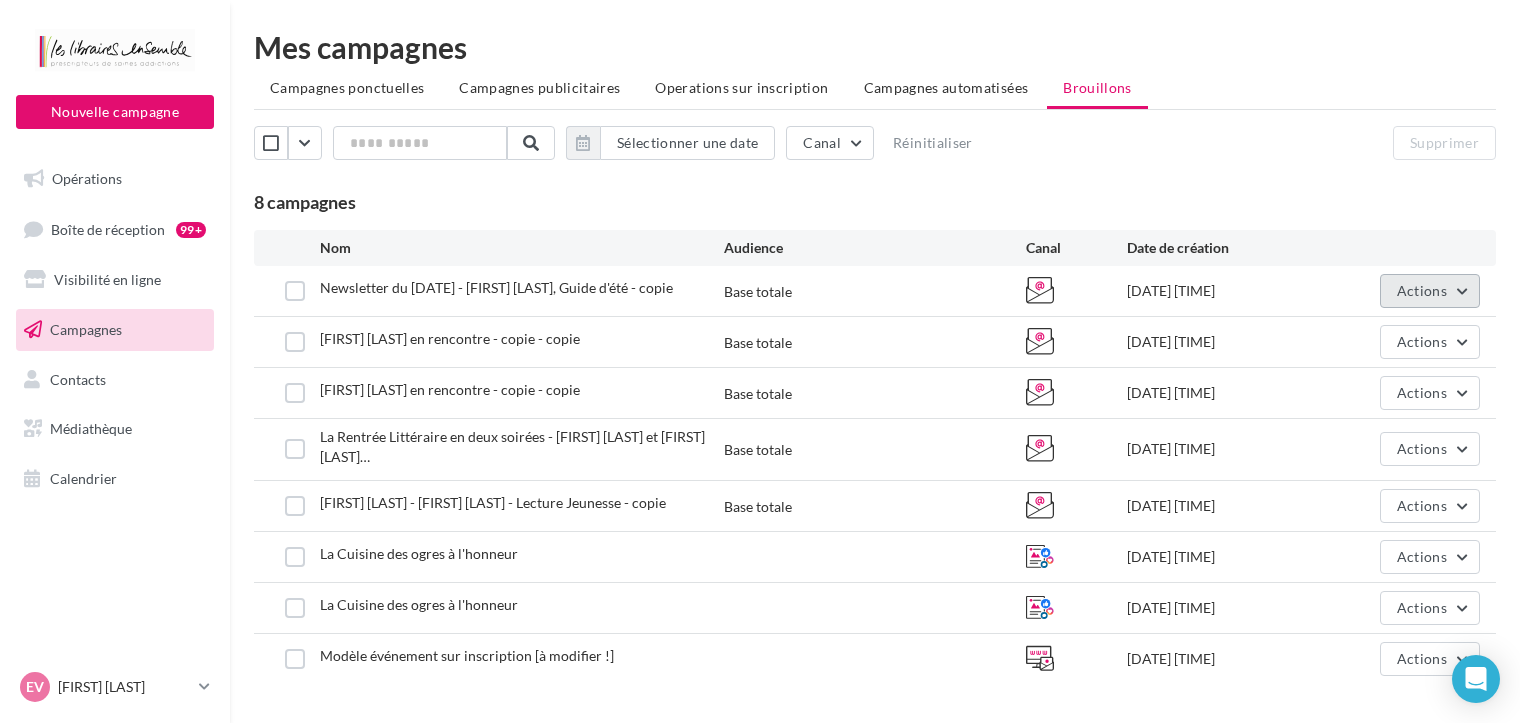 click on "Actions" at bounding box center (1422, 290) 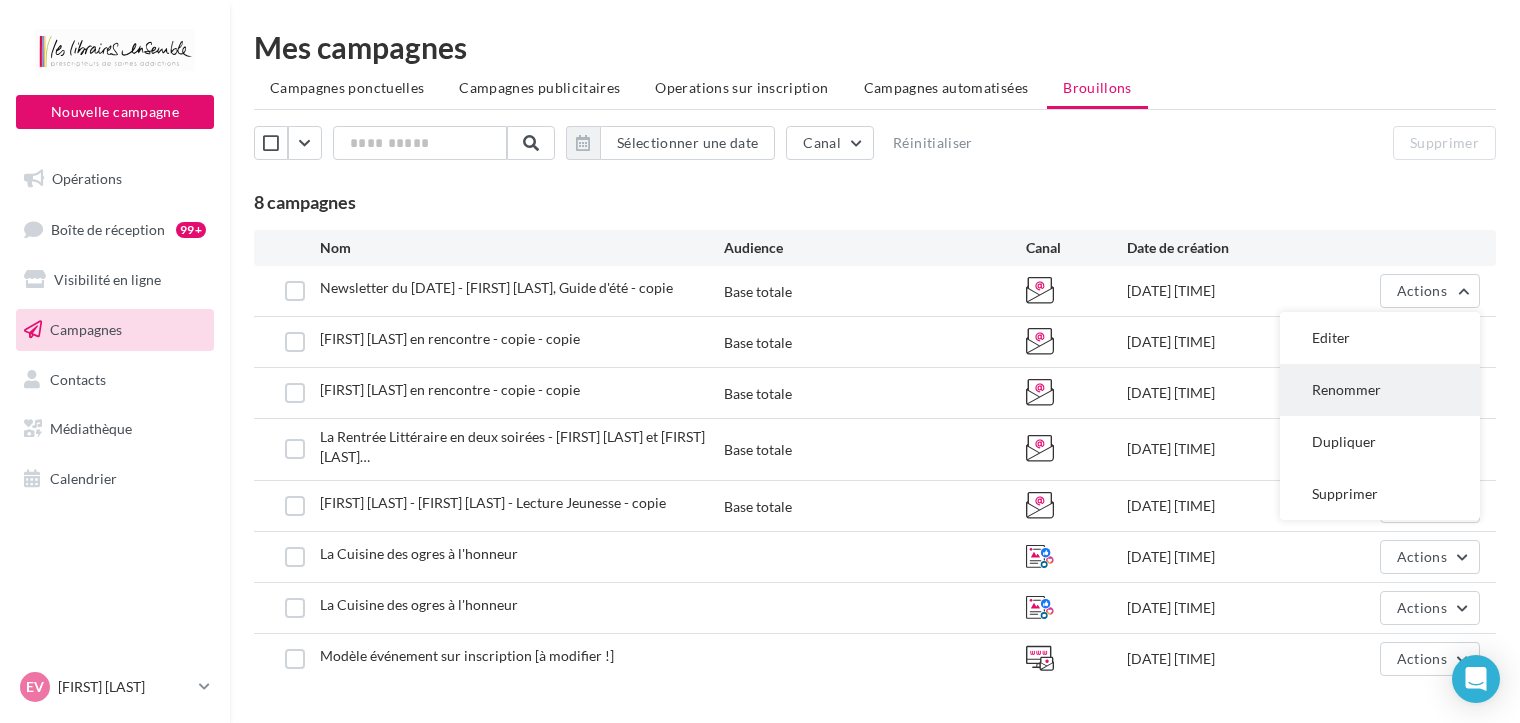 click on "Renommer" at bounding box center (1380, 390) 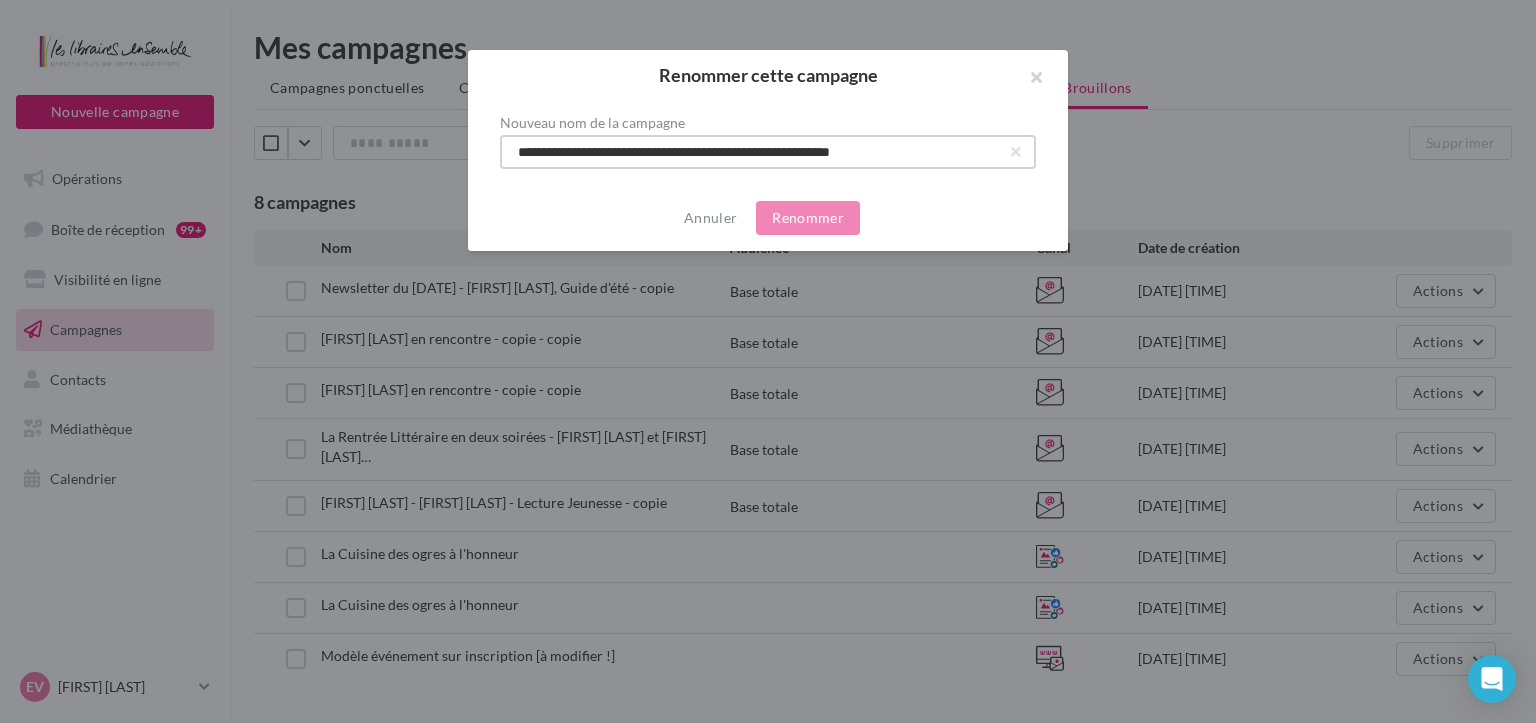 click on "**********" at bounding box center [768, 152] 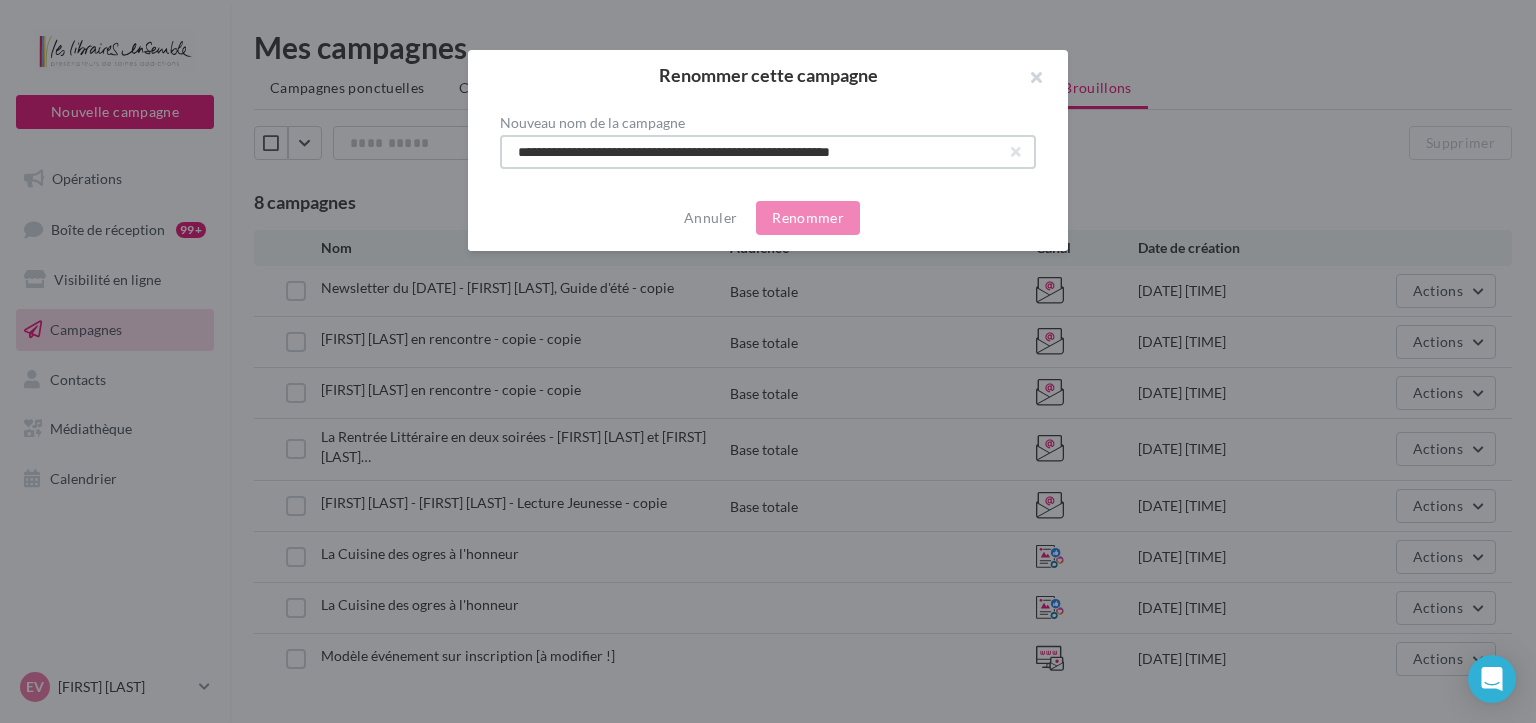 click on "**********" at bounding box center (768, 152) 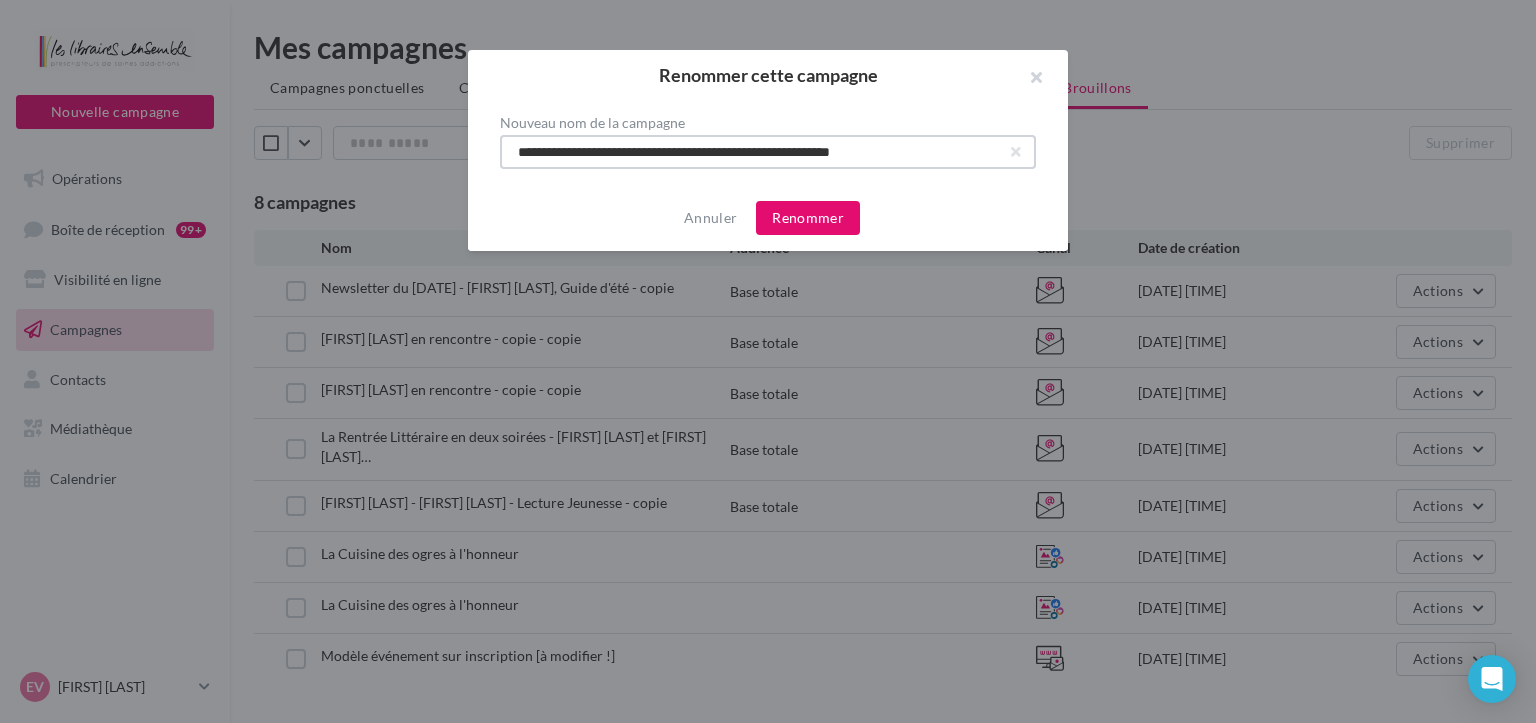 click on "**********" at bounding box center (768, 152) 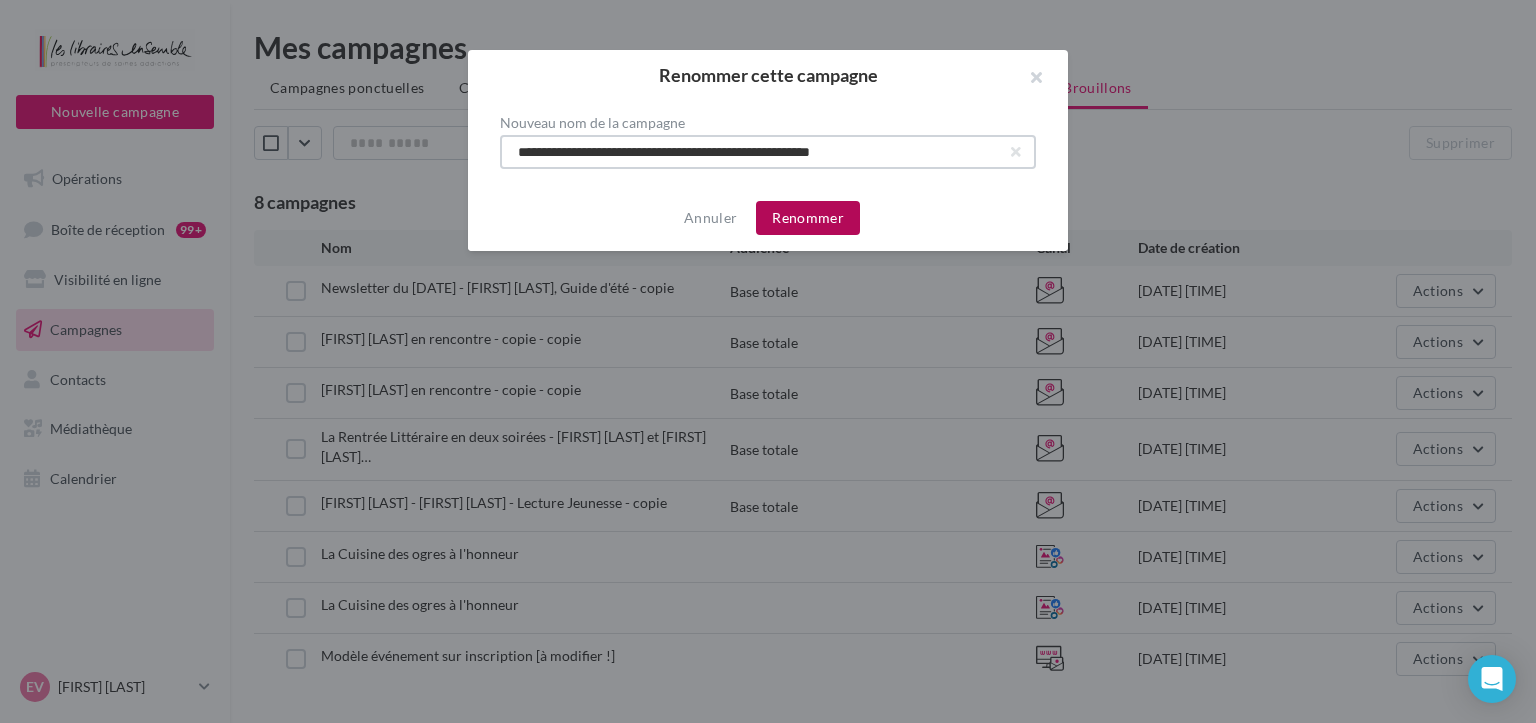 type on "**********" 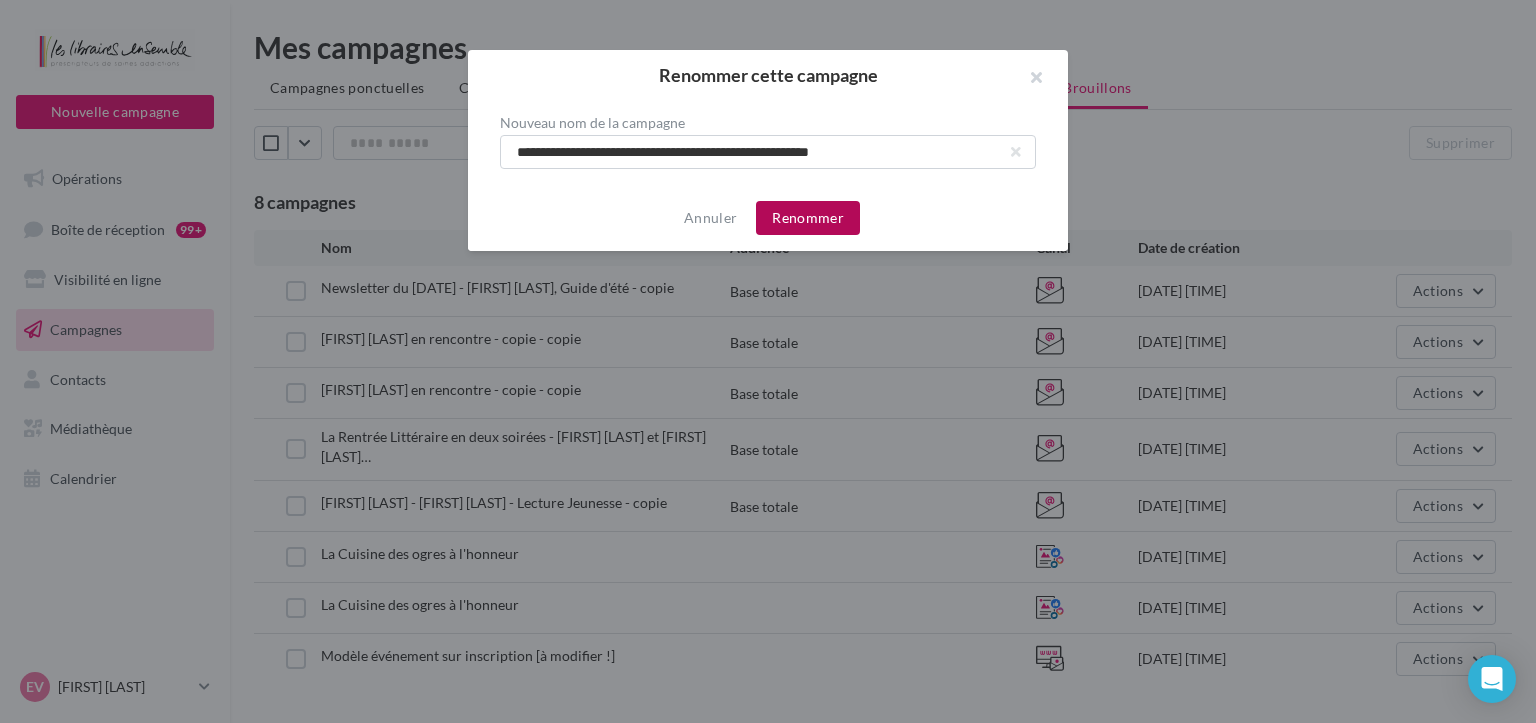 click on "Renommer" at bounding box center [808, 218] 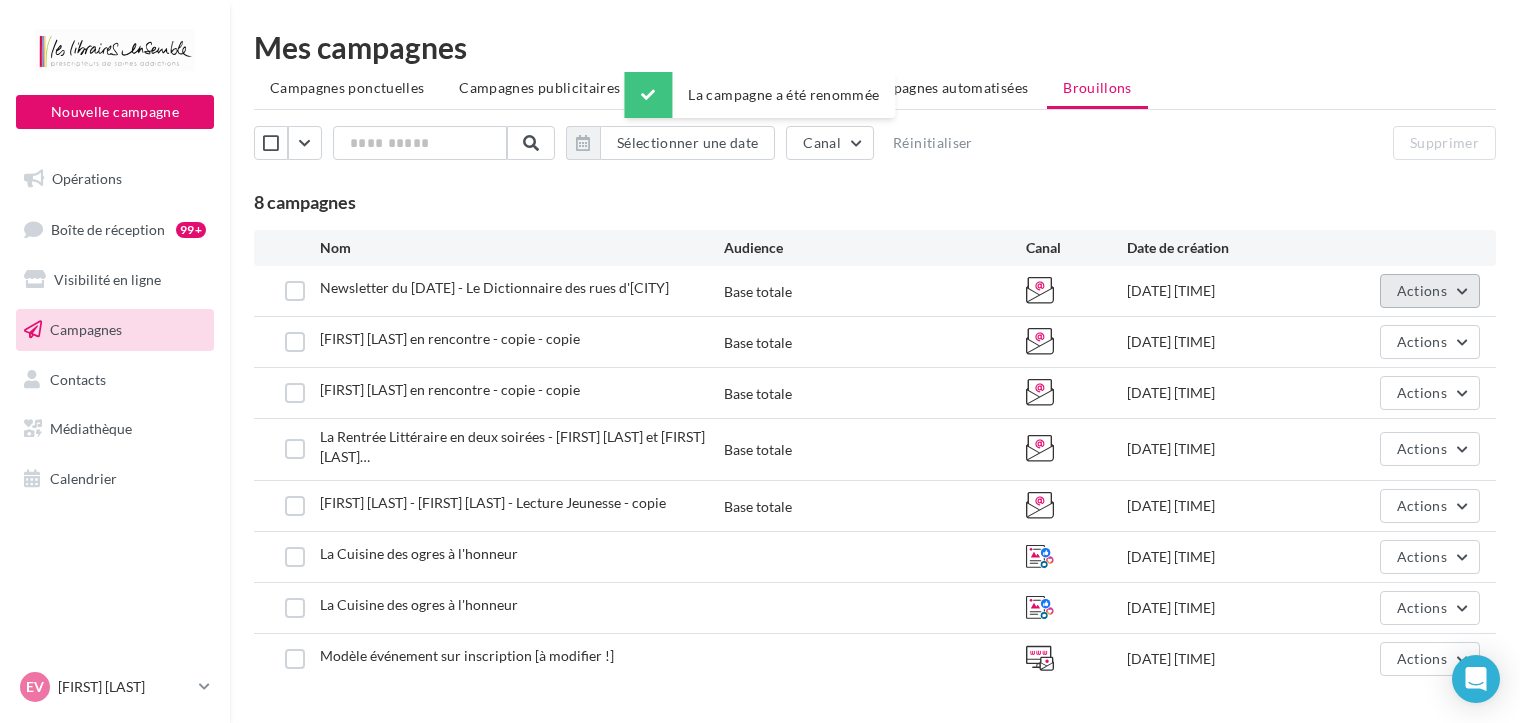 click on "Actions" at bounding box center (1422, 290) 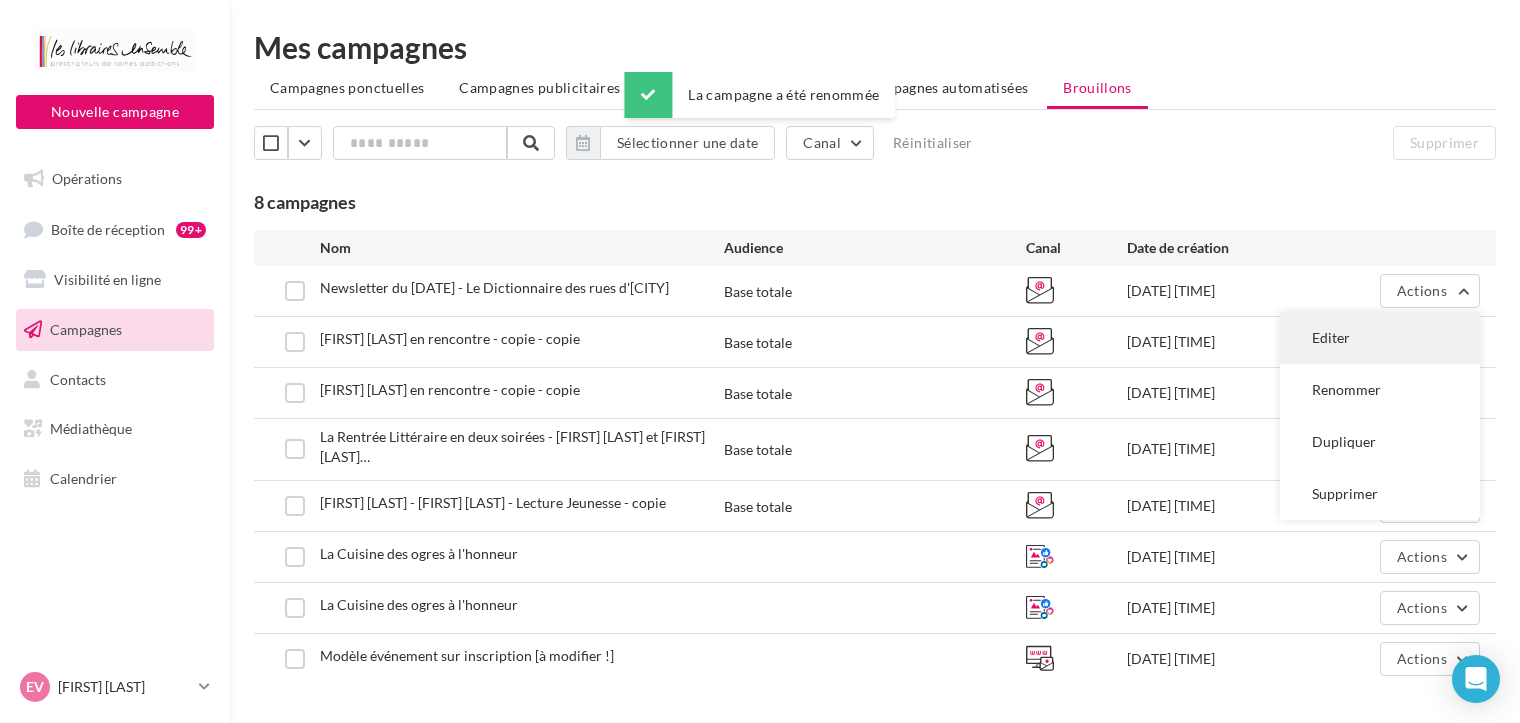 click on "Editer" at bounding box center [1380, 338] 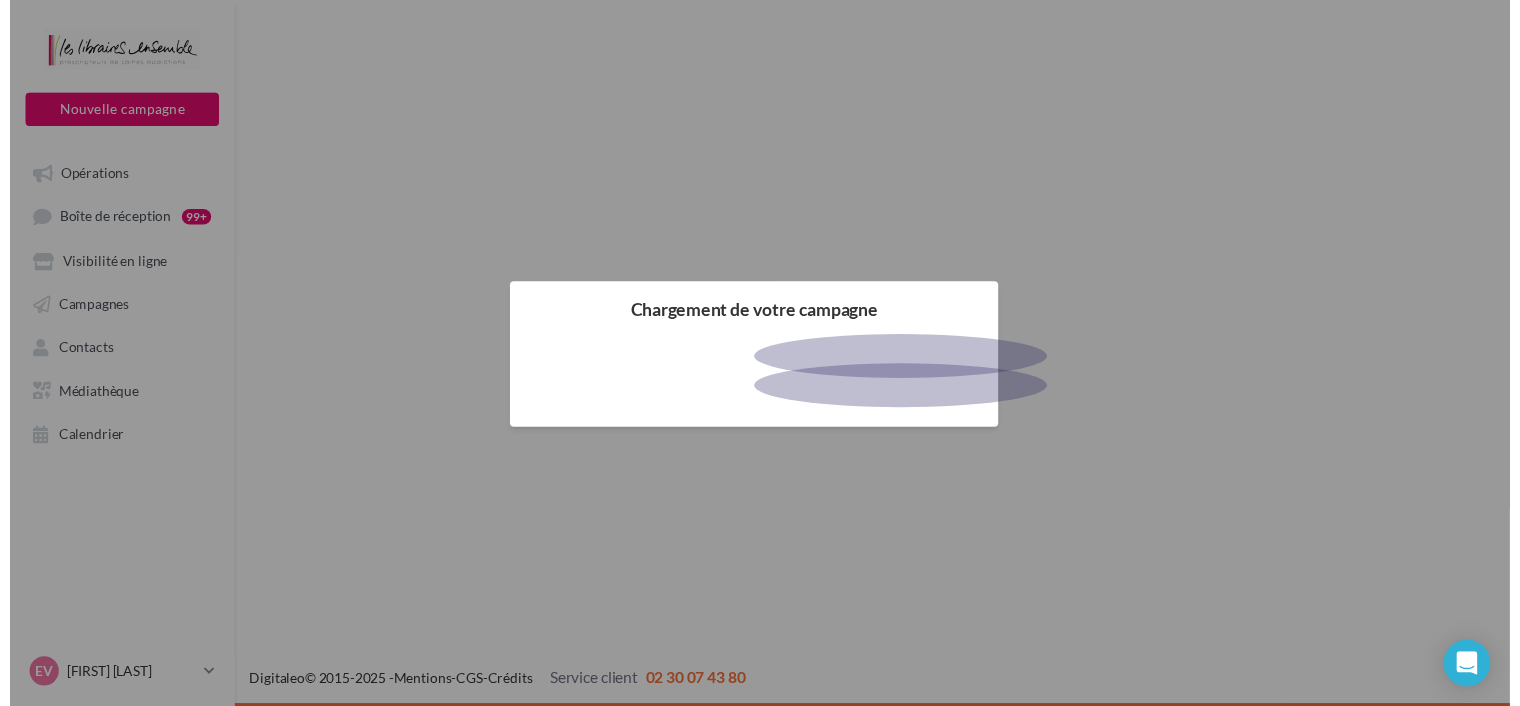 scroll, scrollTop: 0, scrollLeft: 0, axis: both 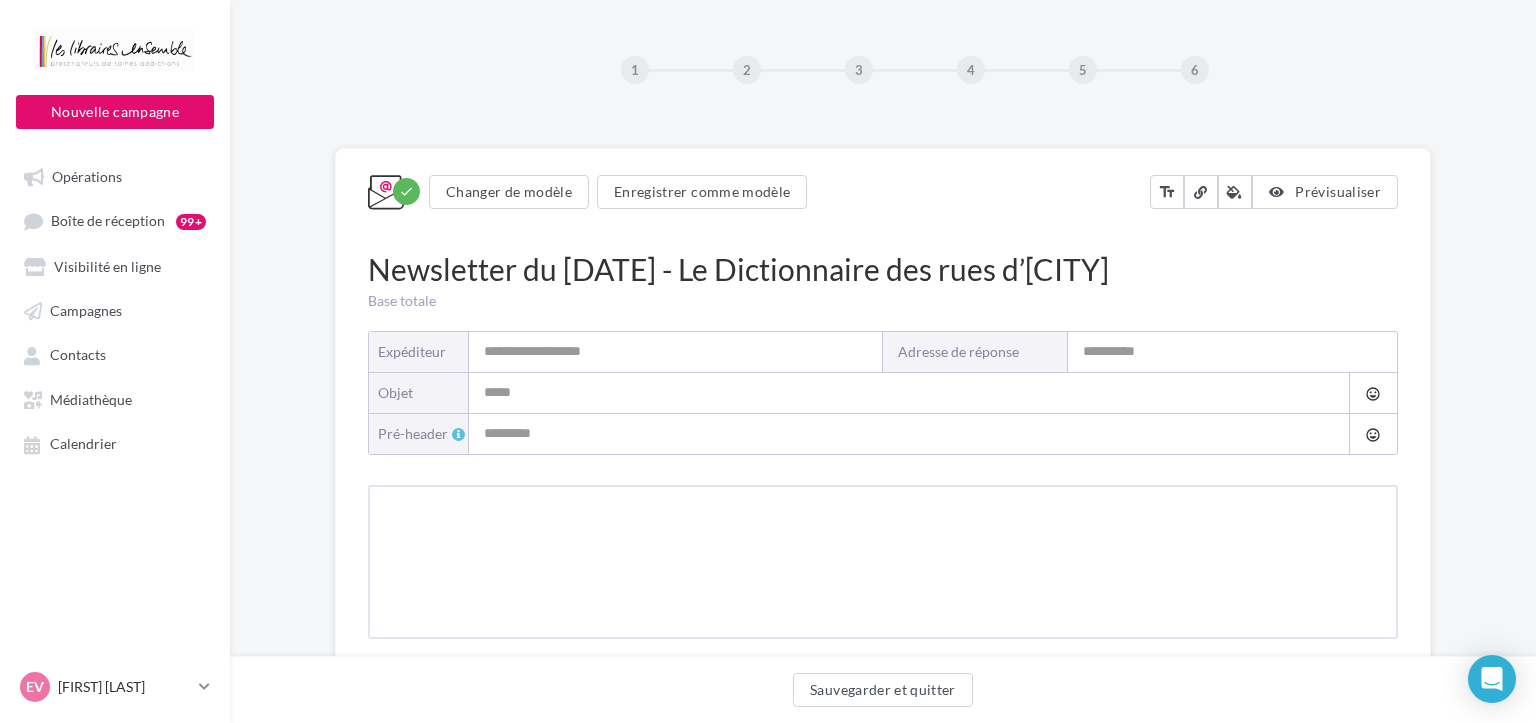 type on "**********" 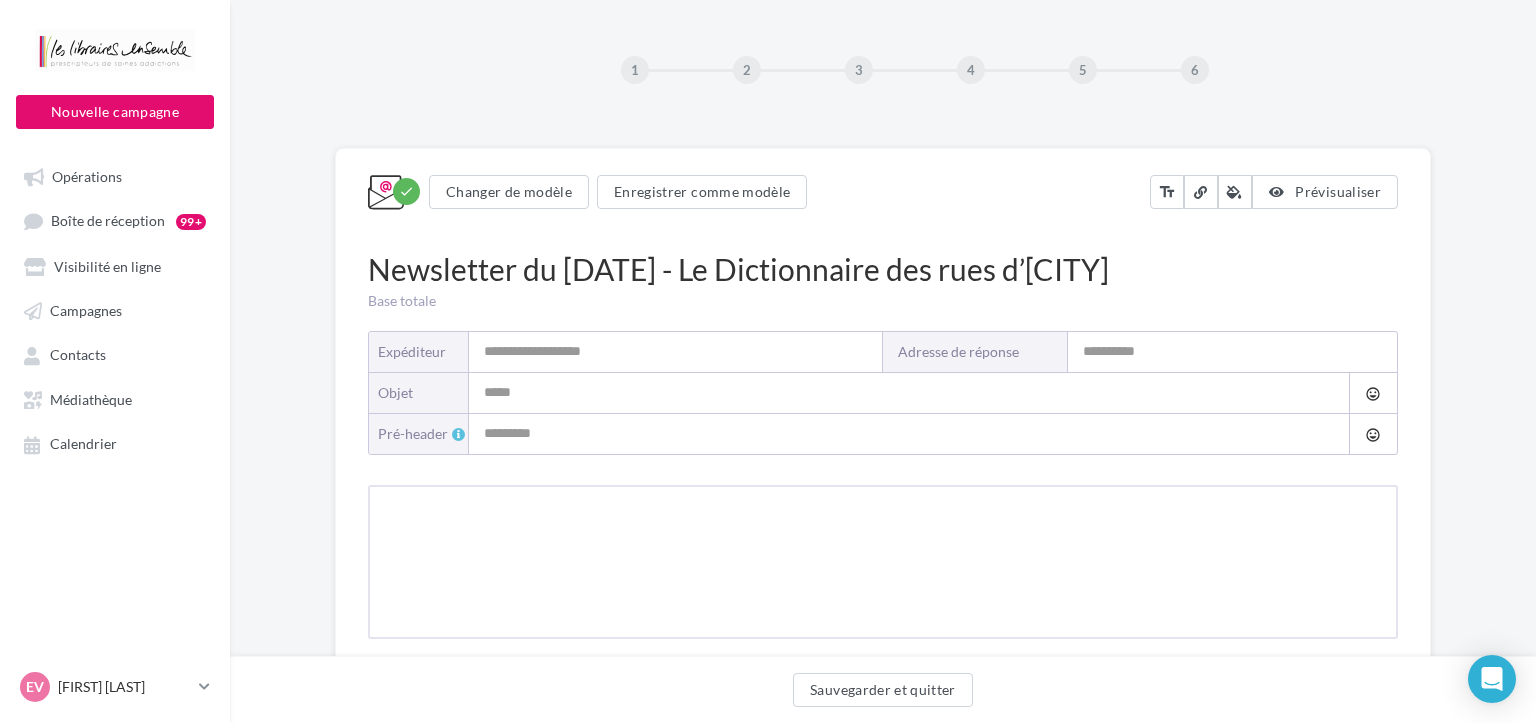type on "**********" 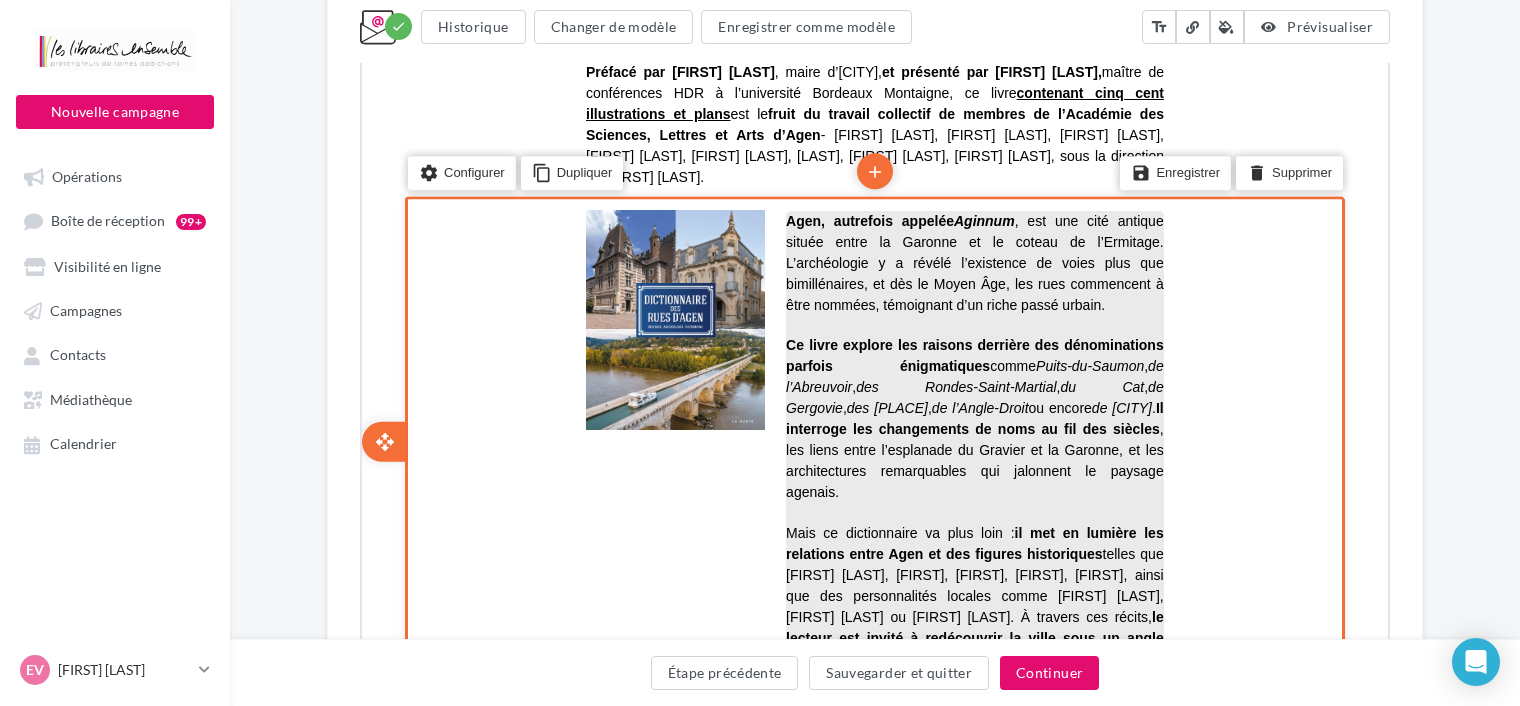 scroll, scrollTop: 699, scrollLeft: 0, axis: vertical 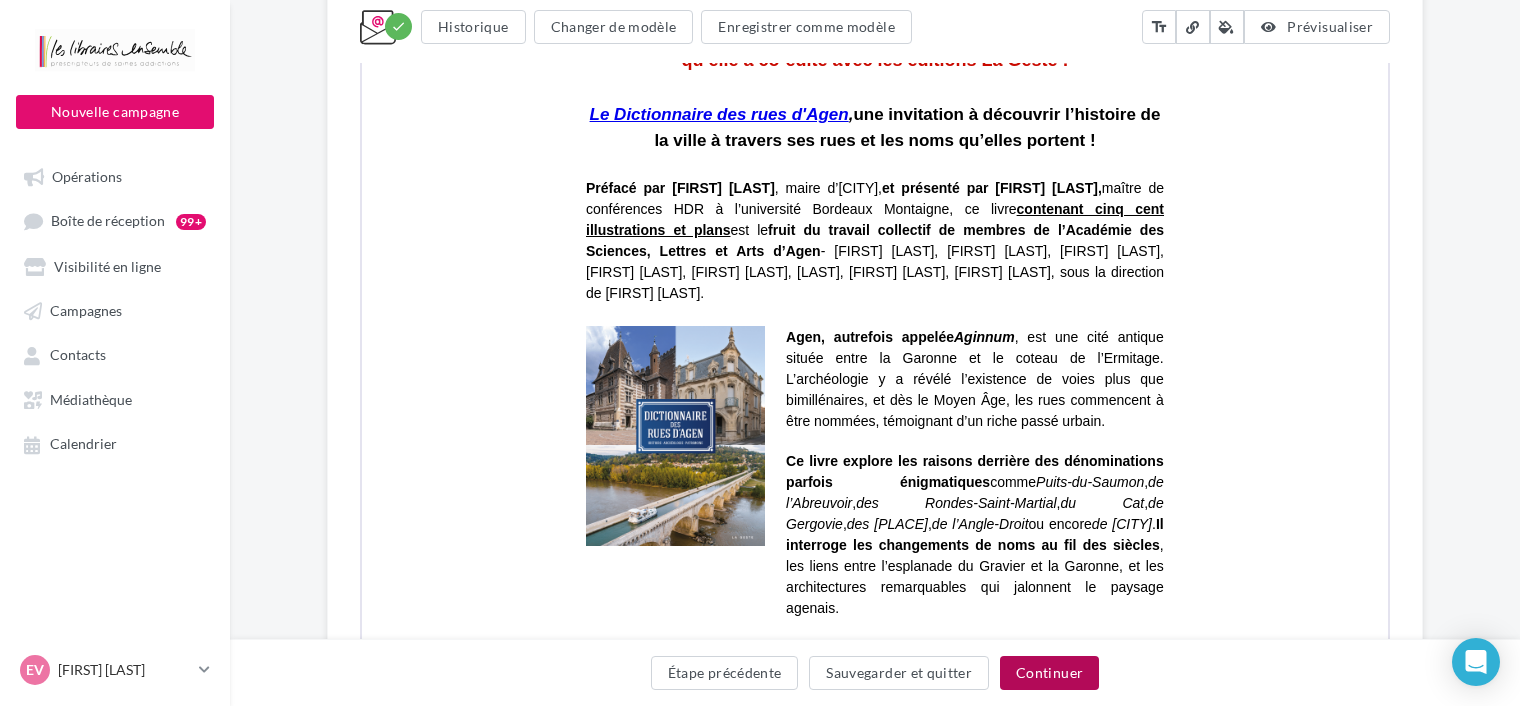 click on "Continuer" at bounding box center [1049, 673] 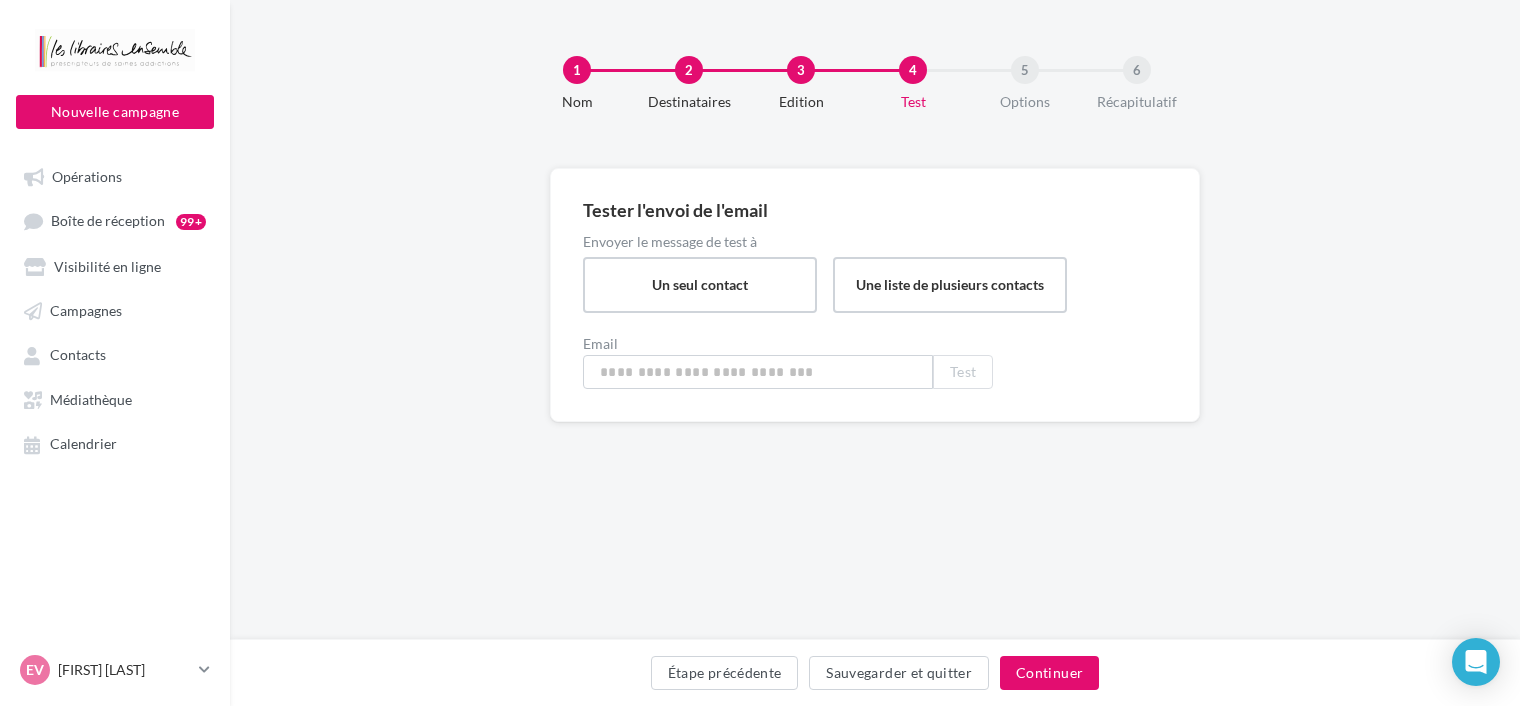 type on "**********" 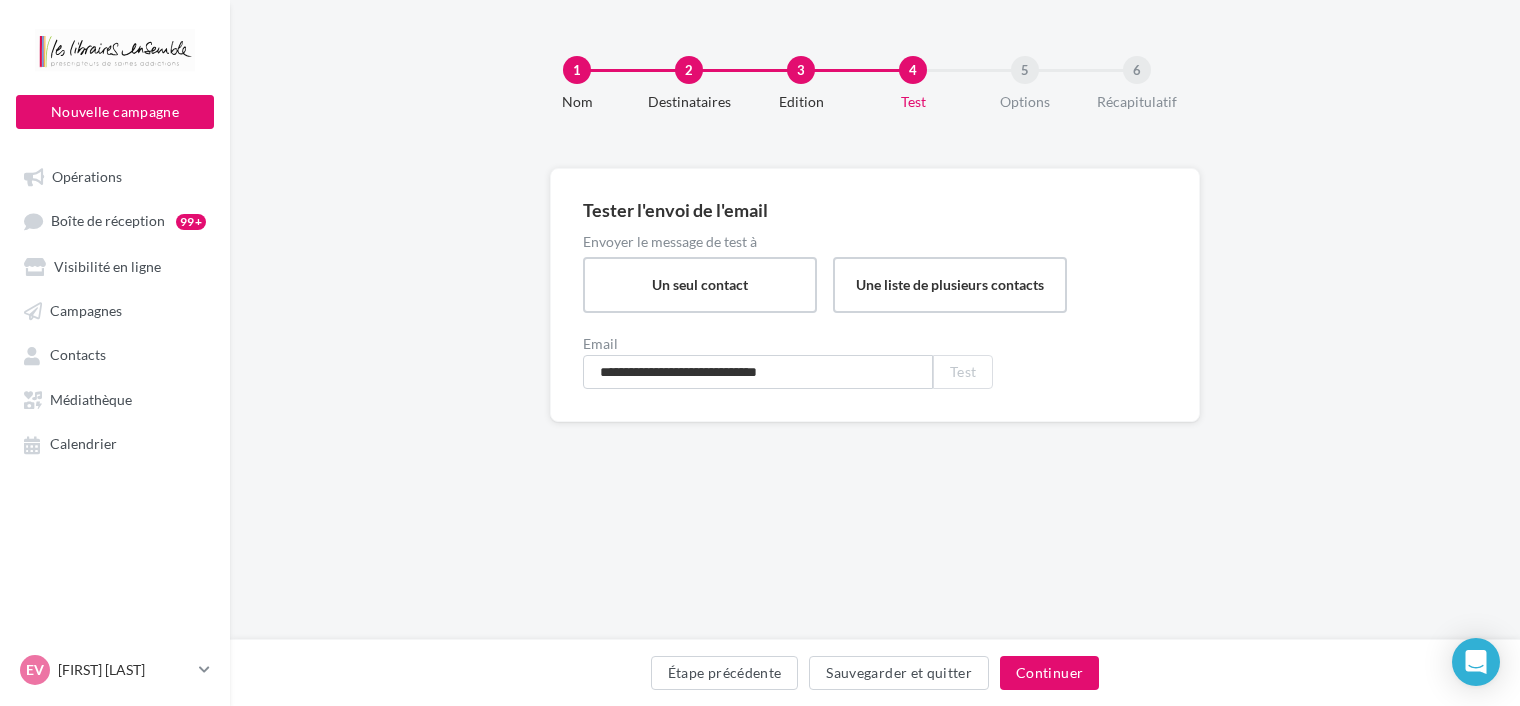 scroll, scrollTop: 4, scrollLeft: 0, axis: vertical 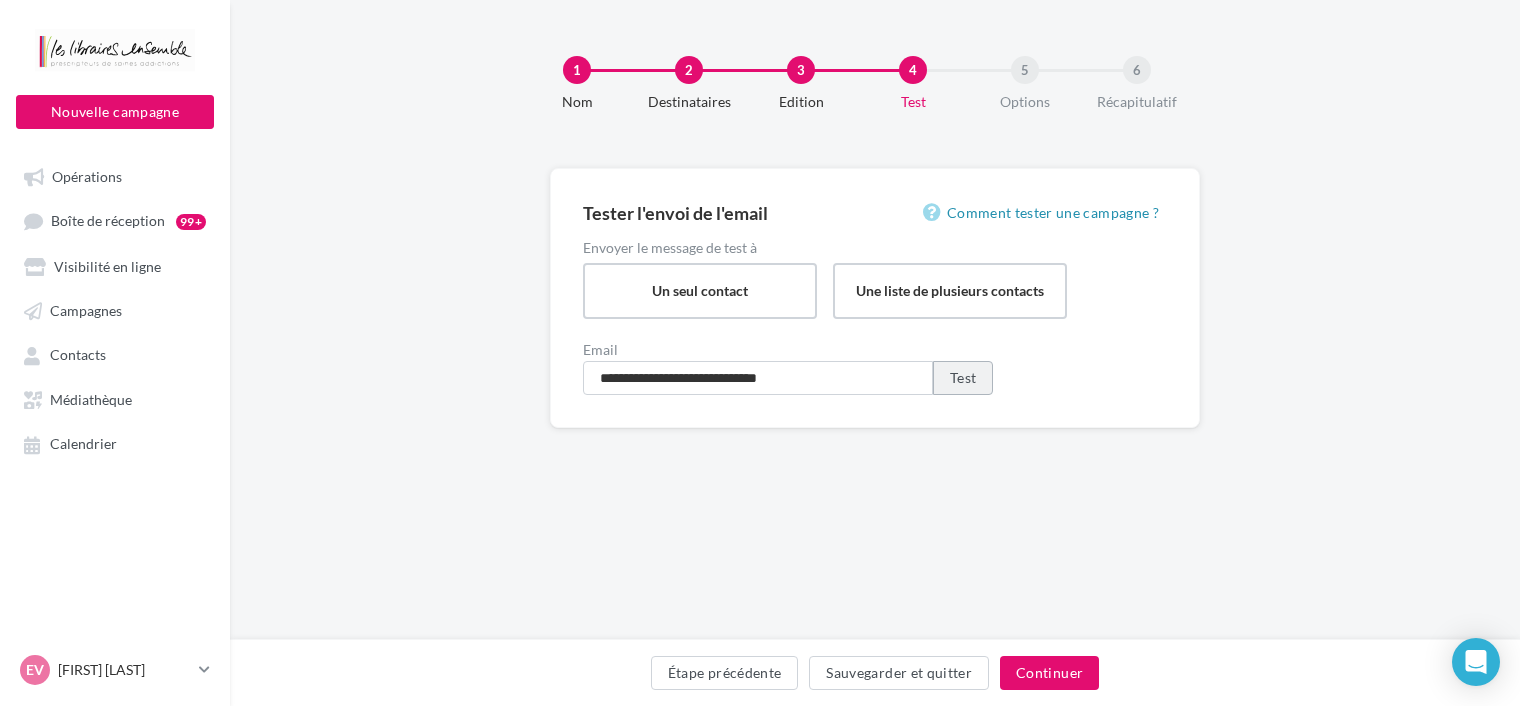 click on "Test" at bounding box center [963, 378] 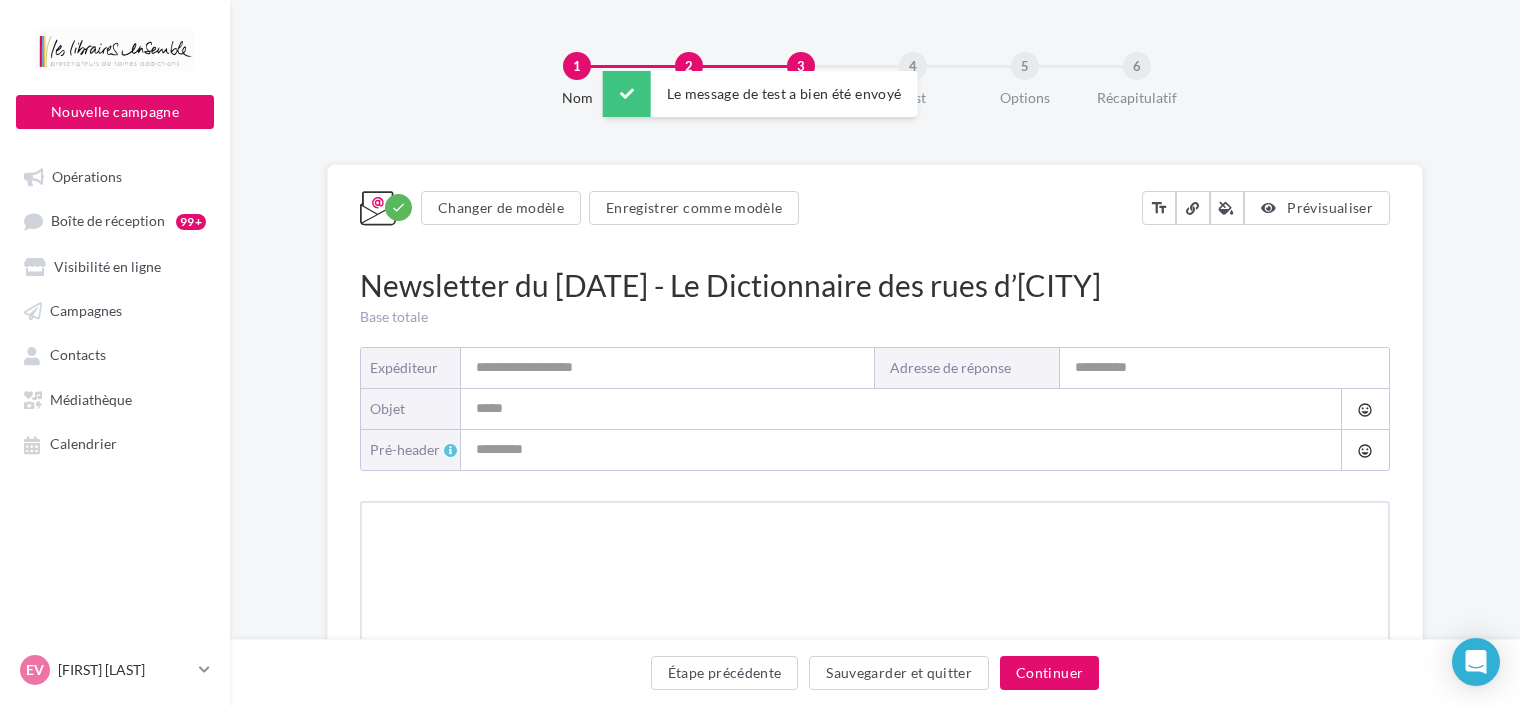 type on "**********" 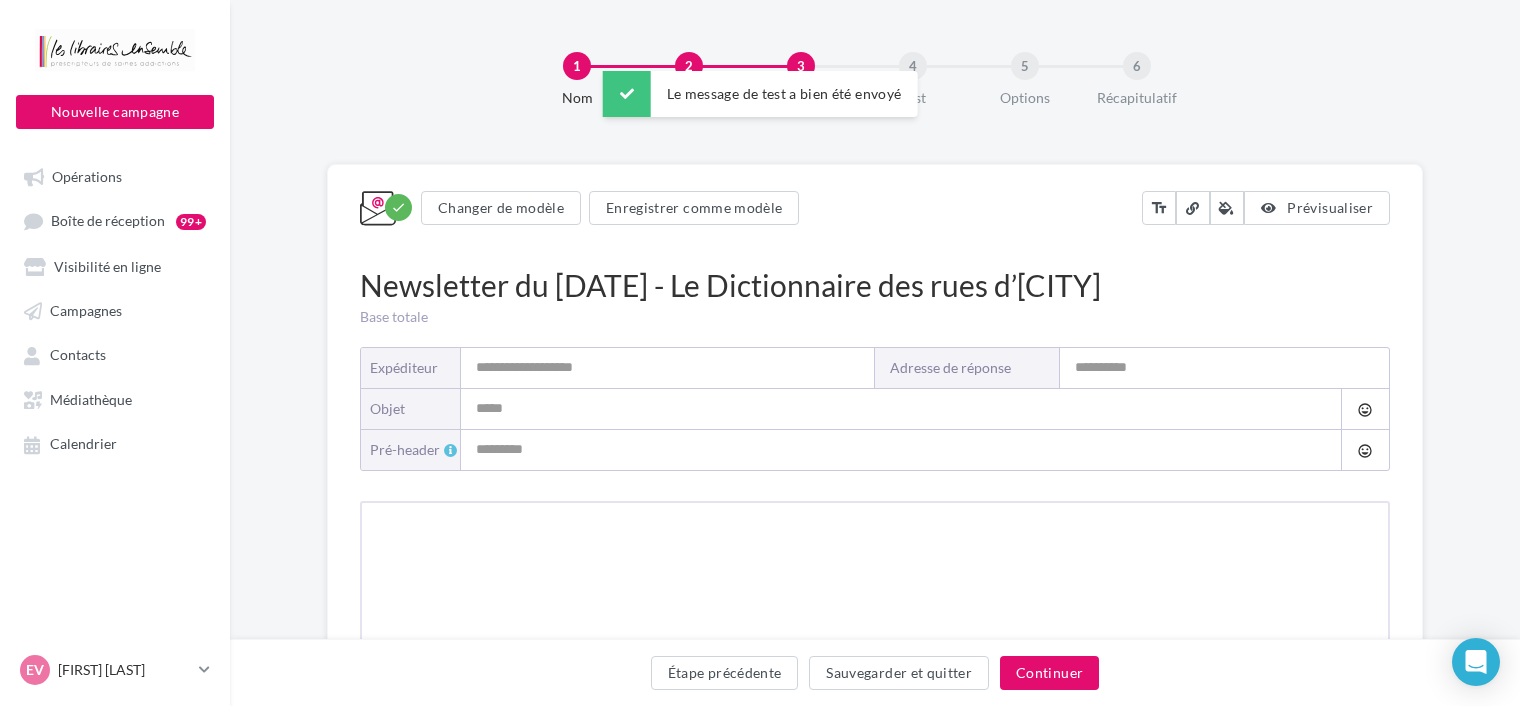 type on "**********" 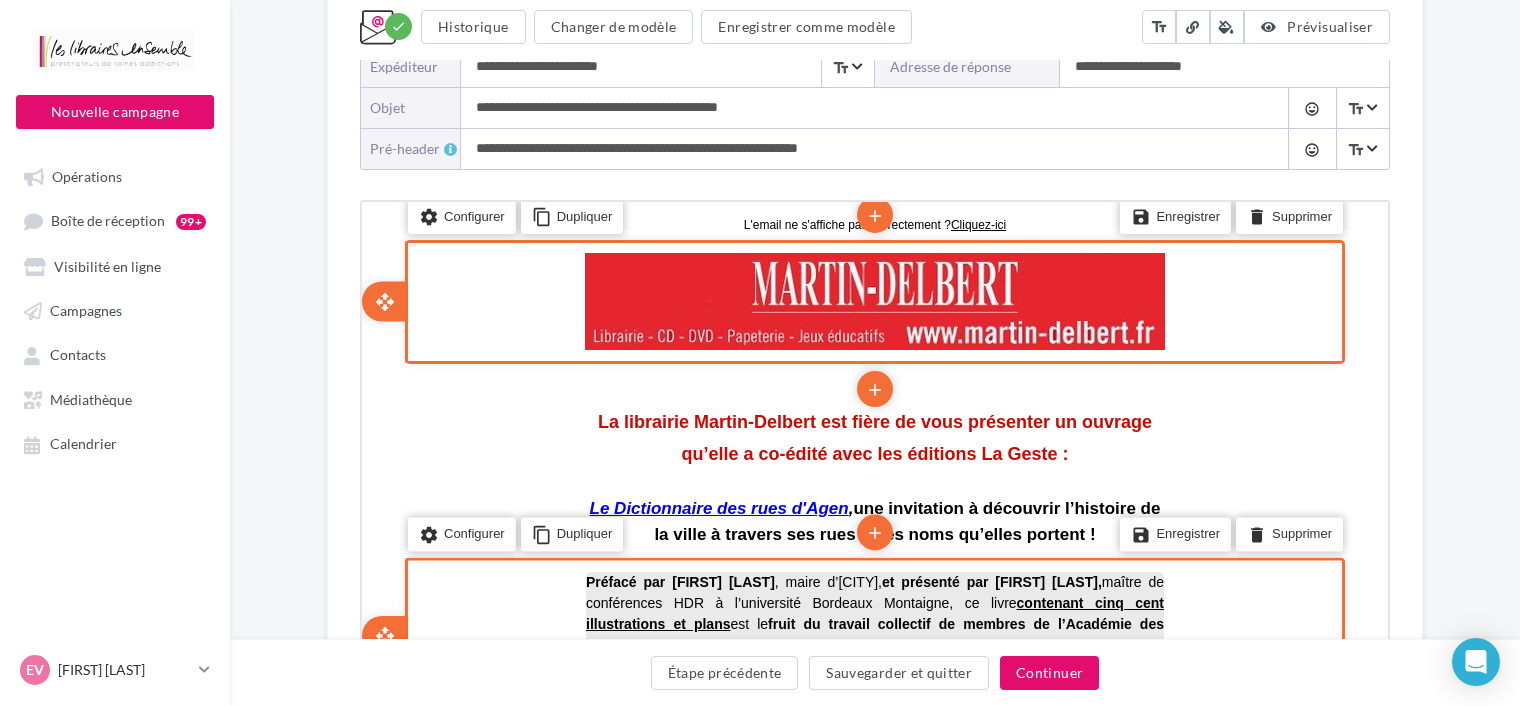 scroll, scrollTop: 304, scrollLeft: 0, axis: vertical 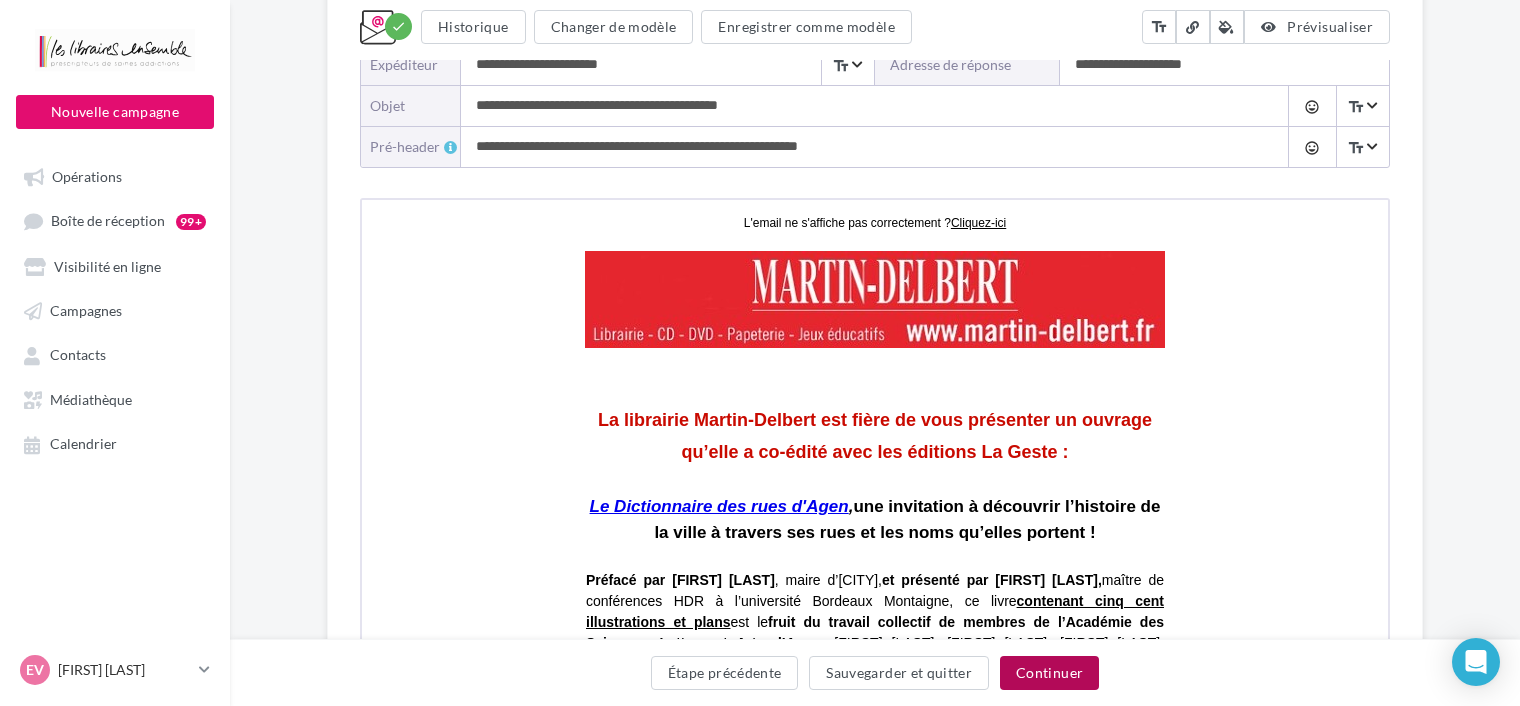 click on "Continuer" at bounding box center [1049, 673] 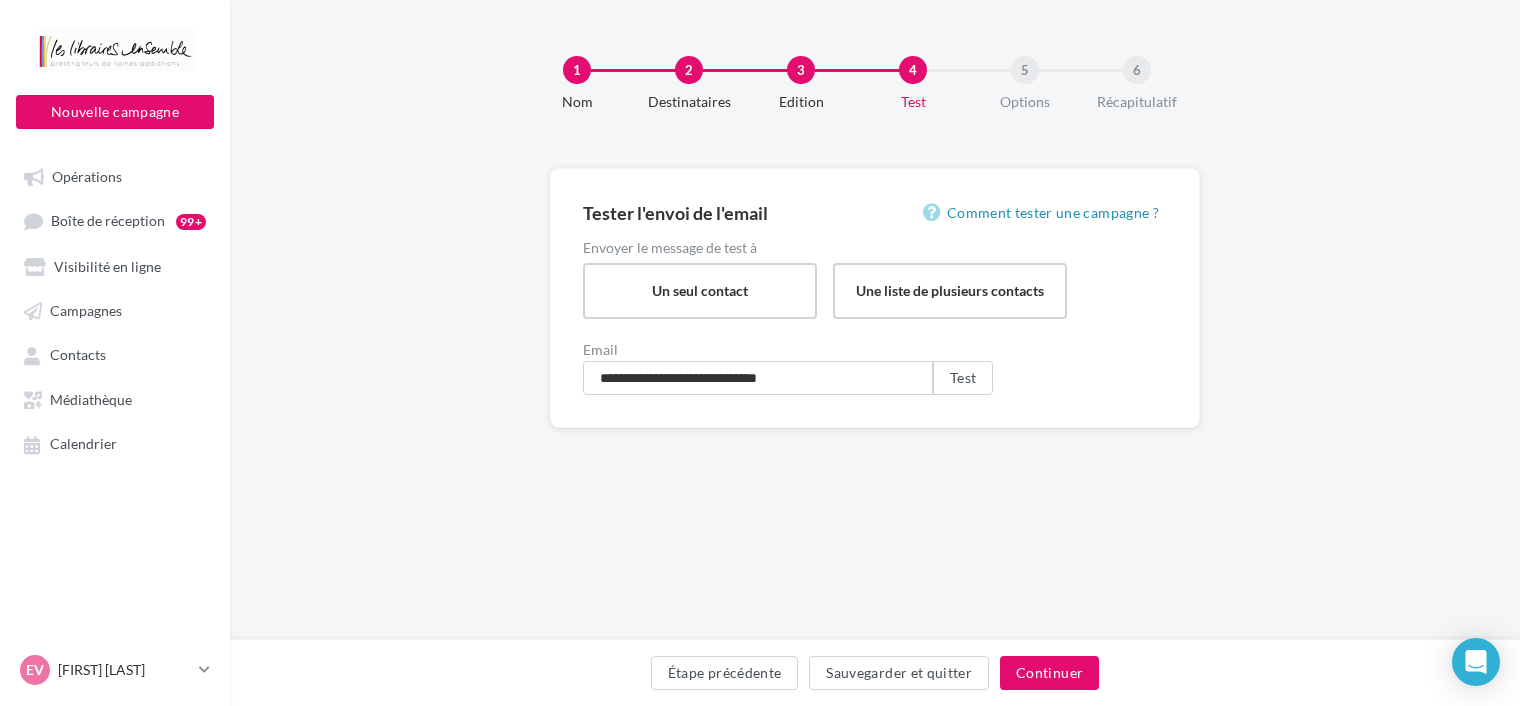 scroll, scrollTop: 4, scrollLeft: 0, axis: vertical 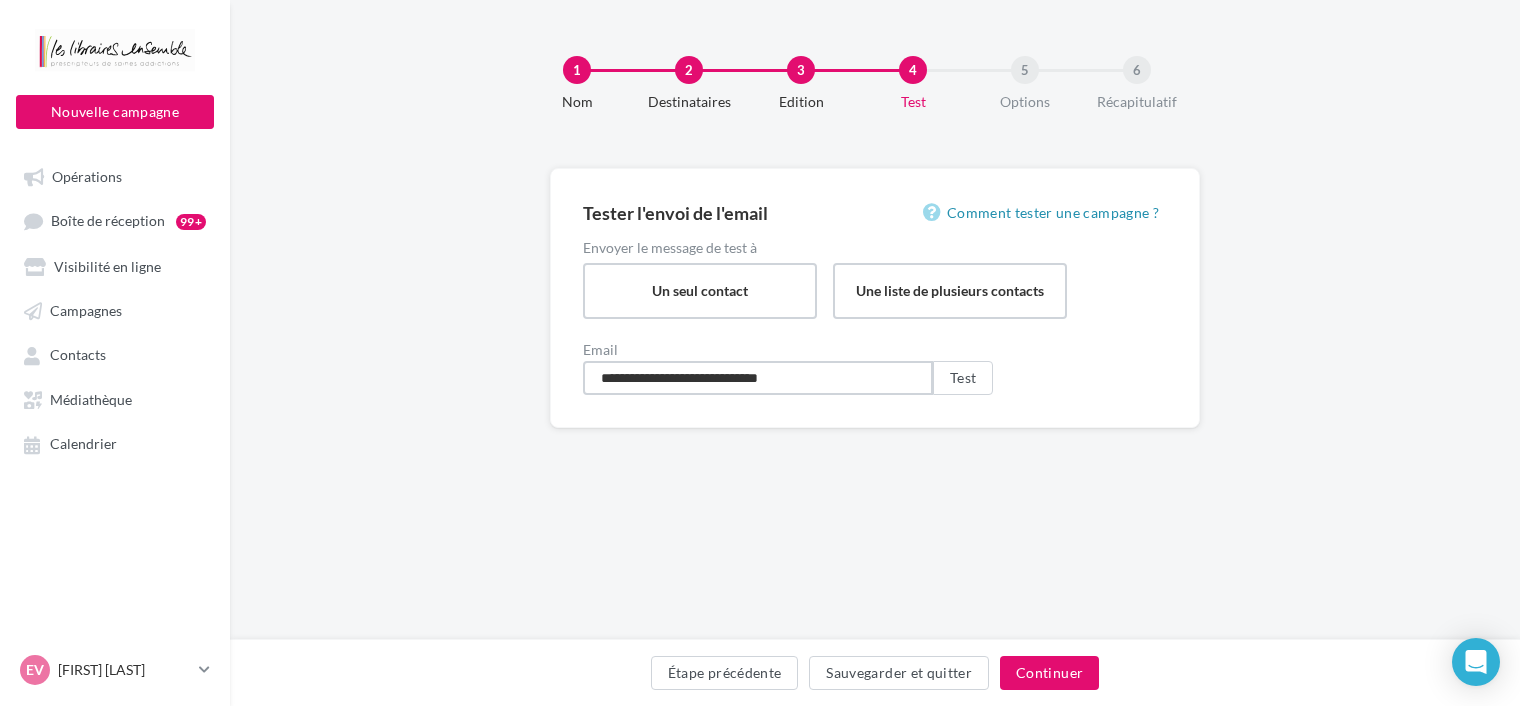 drag, startPoint x: 851, startPoint y: 361, endPoint x: 443, endPoint y: 386, distance: 408.76523 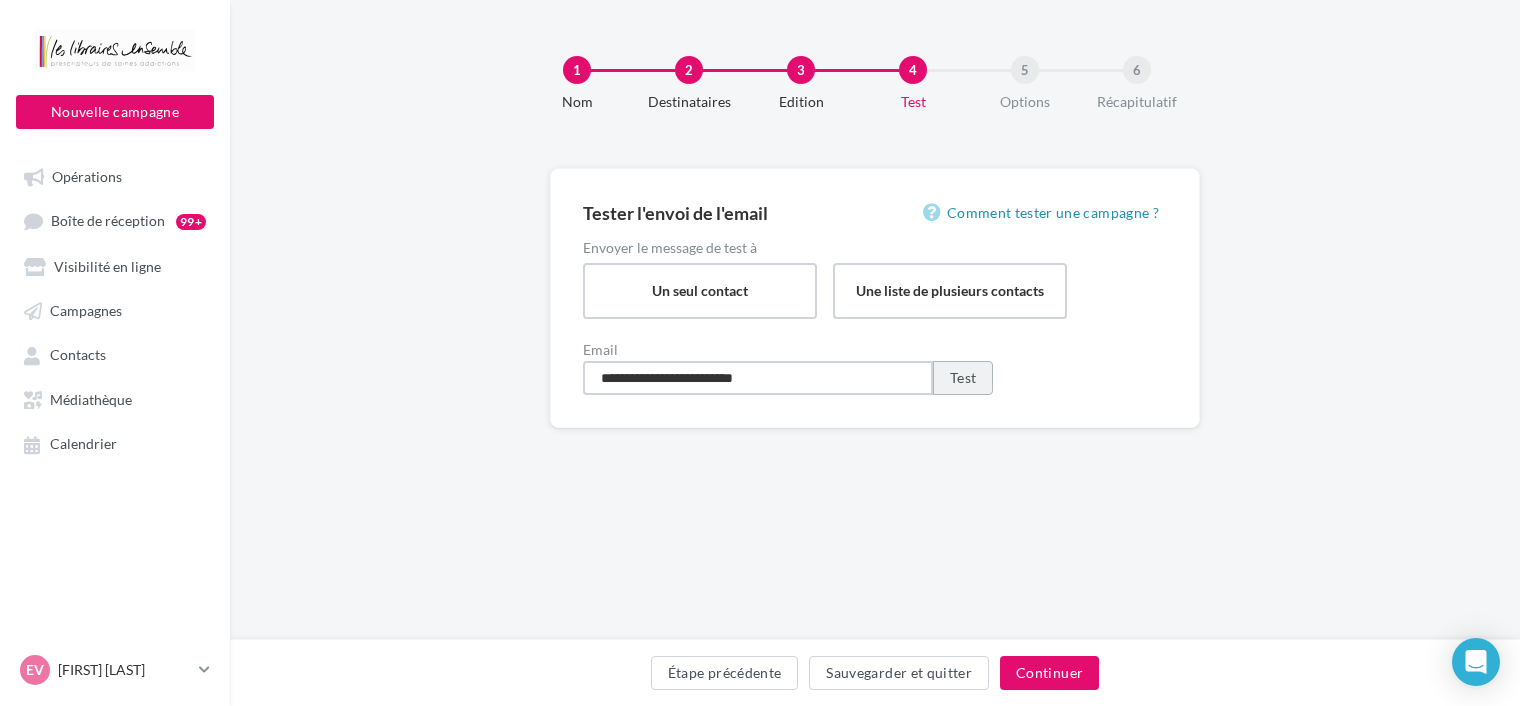 type on "**********" 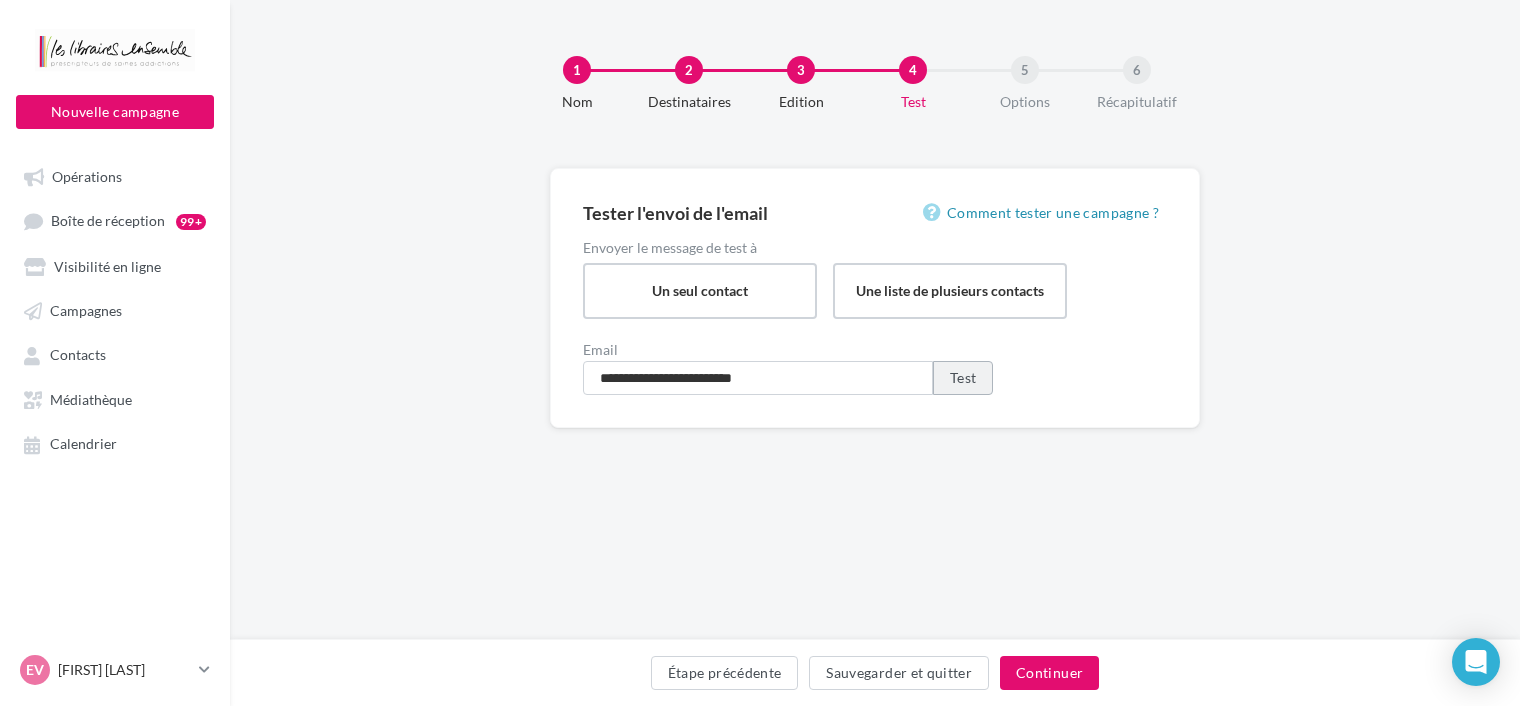 click on "Test" at bounding box center [963, 378] 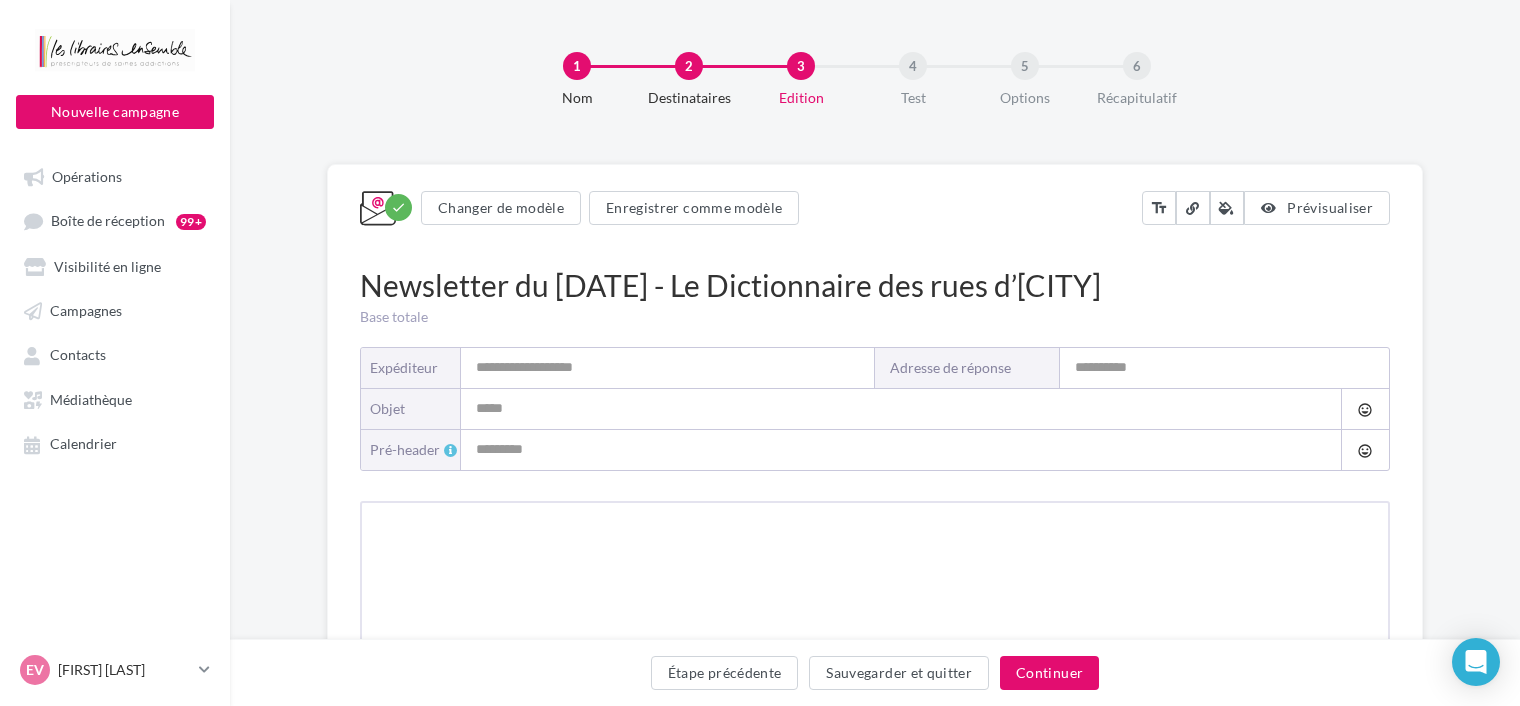type on "**********" 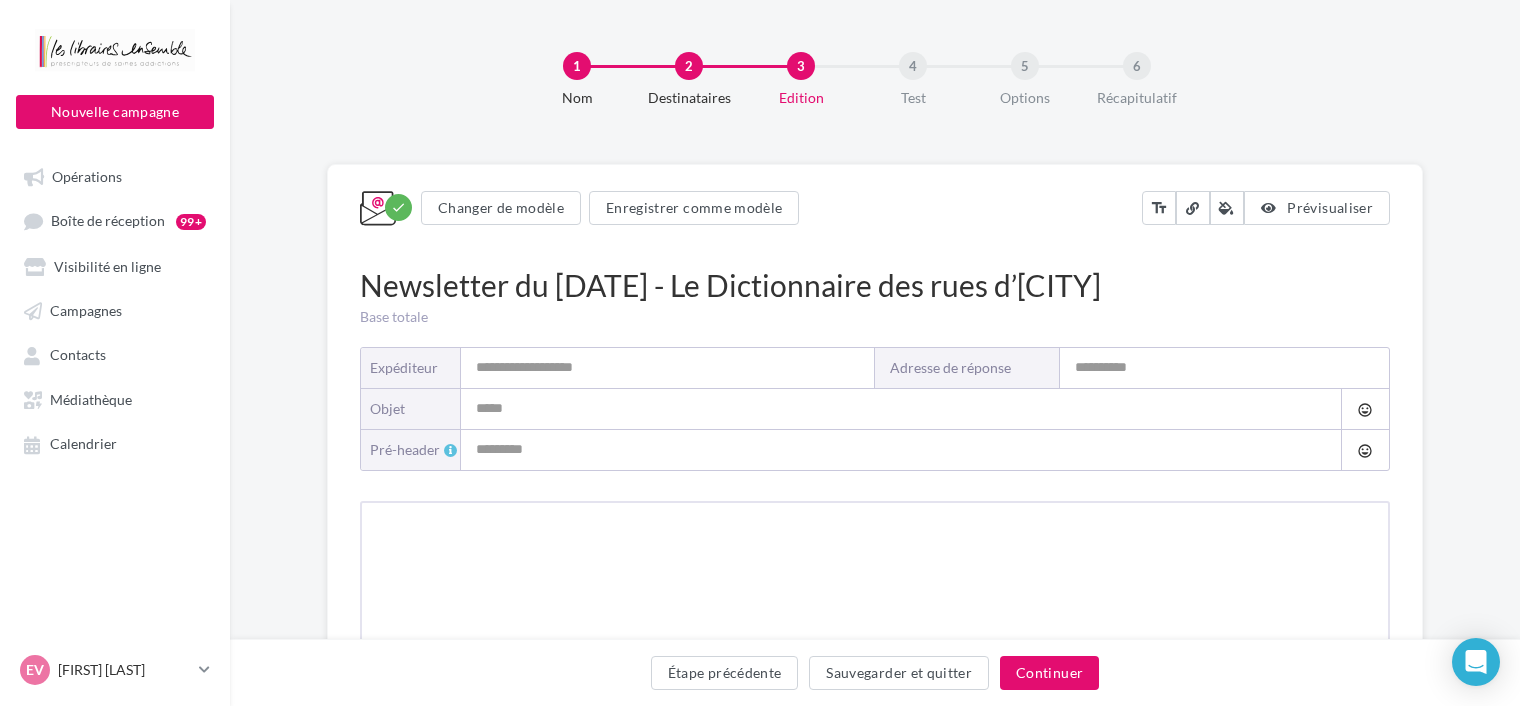 type on "**********" 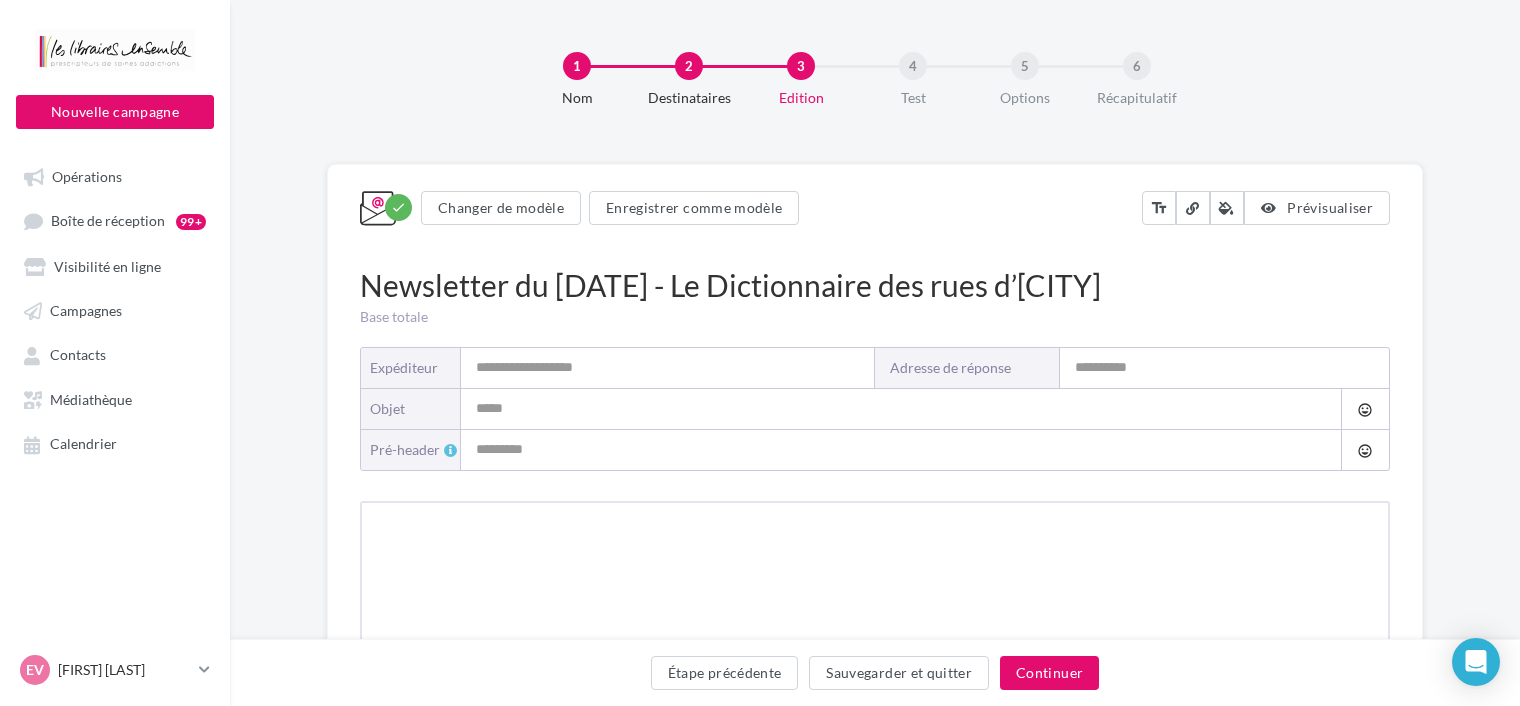 type on "**********" 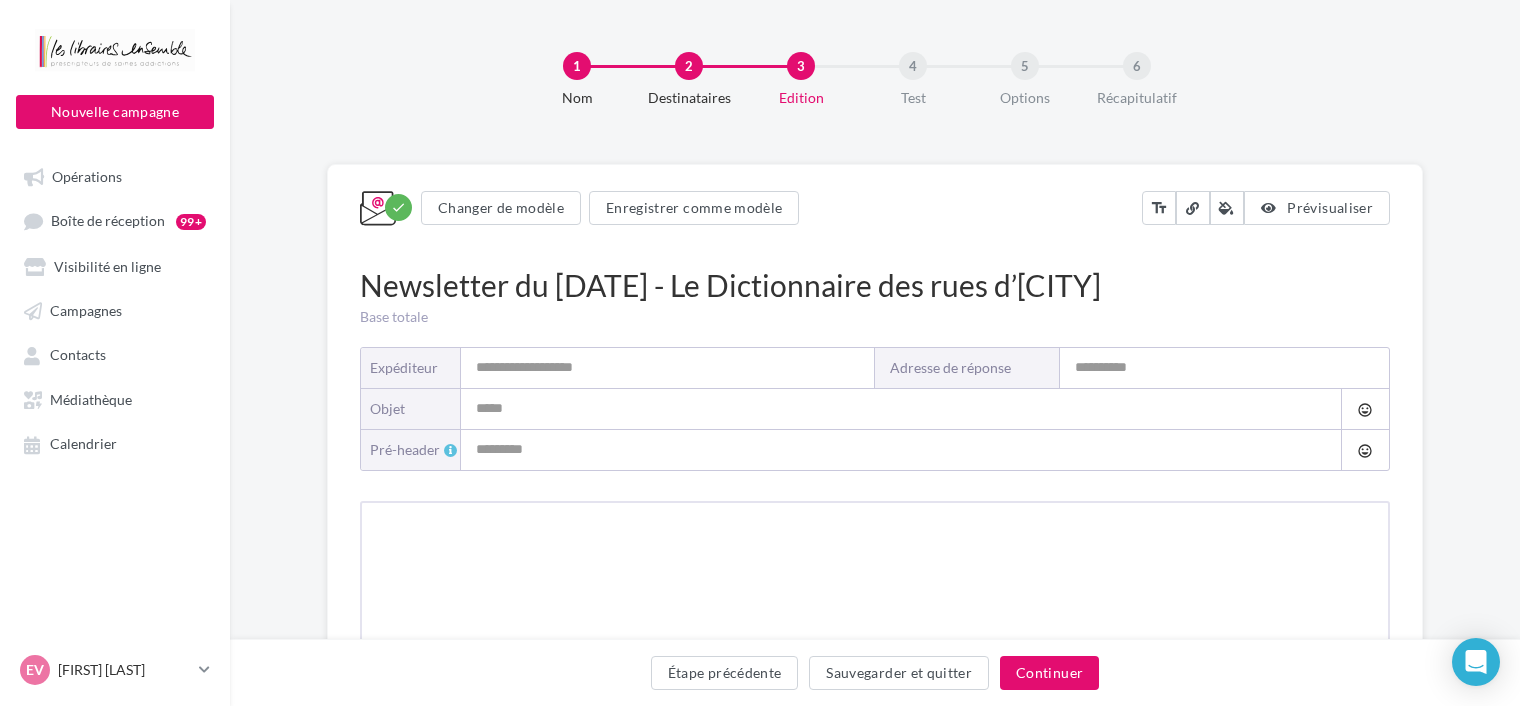 type on "**********" 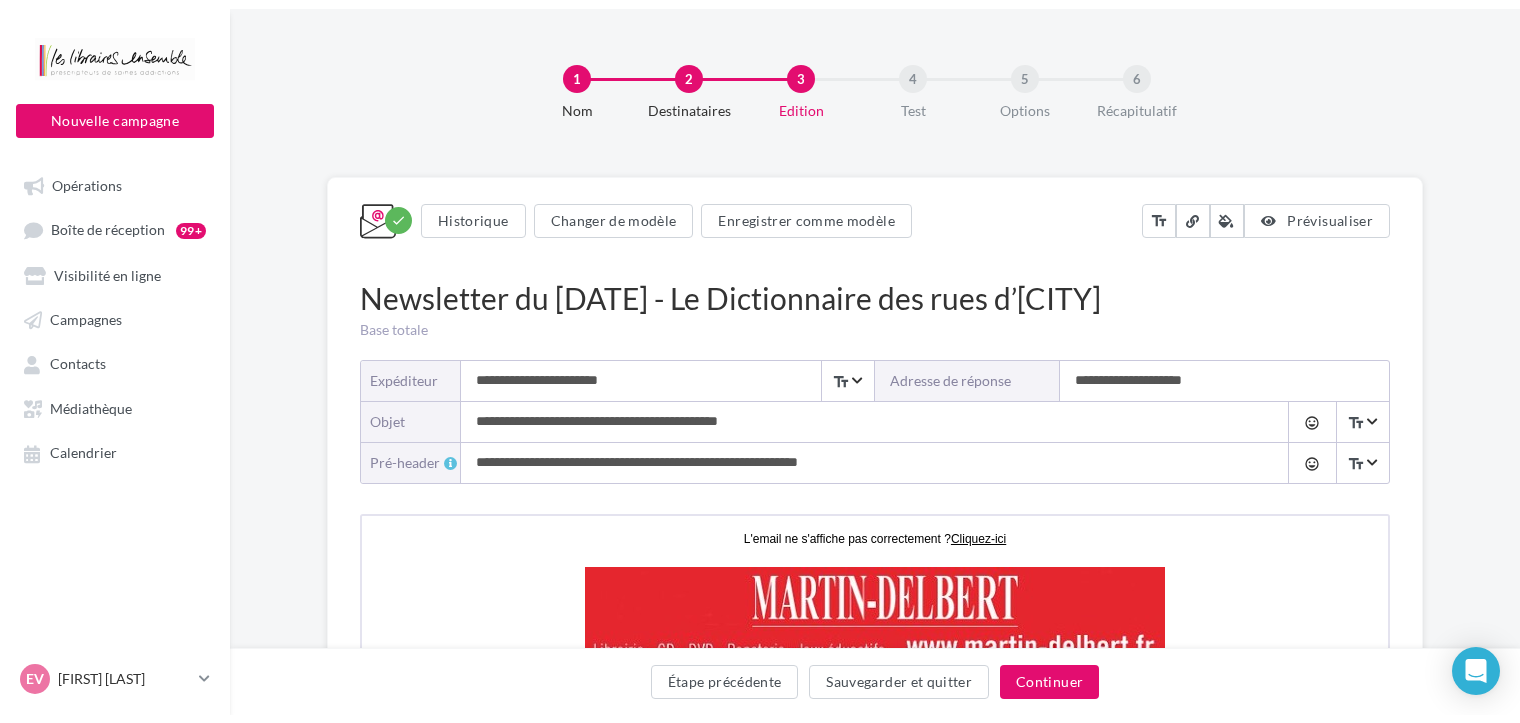 scroll, scrollTop: 0, scrollLeft: 0, axis: both 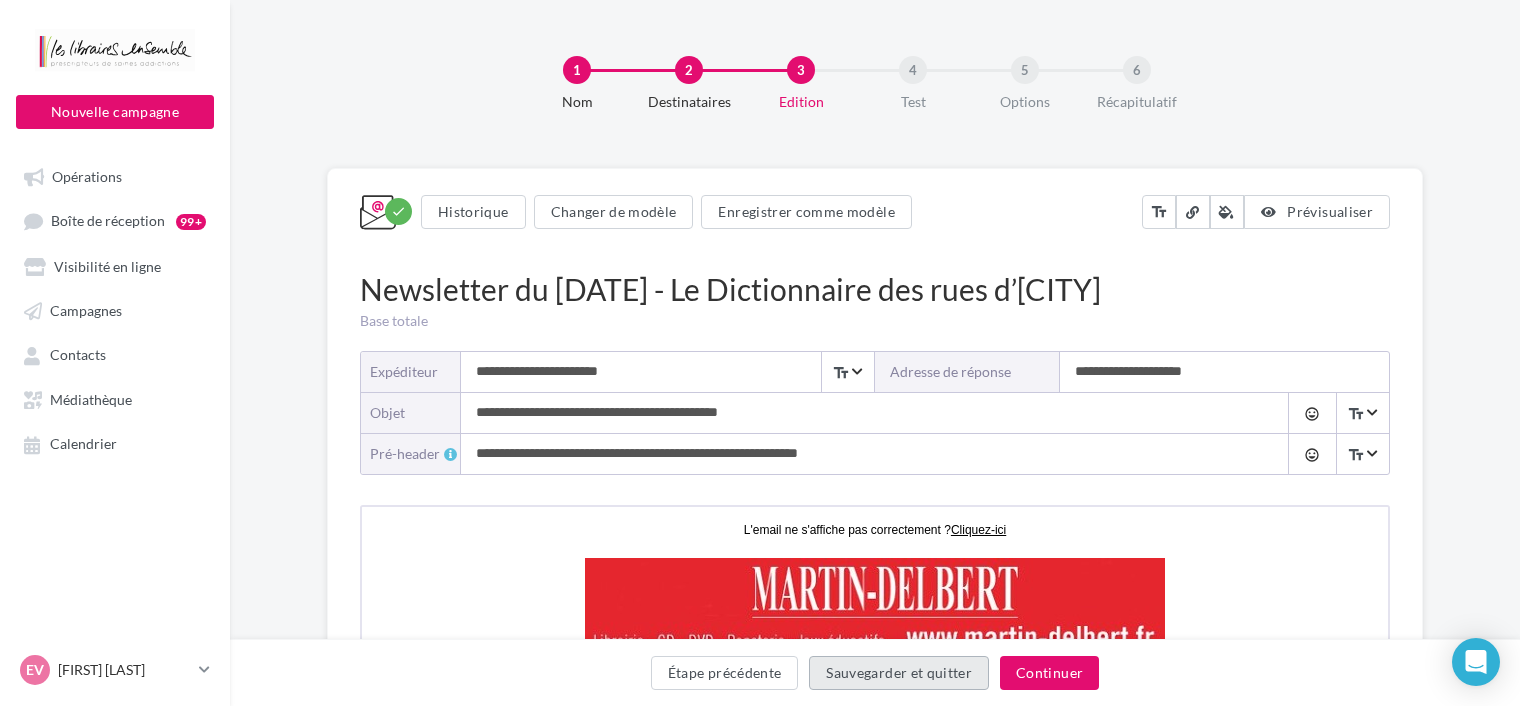 click on "Sauvegarder et quitter" at bounding box center [899, 673] 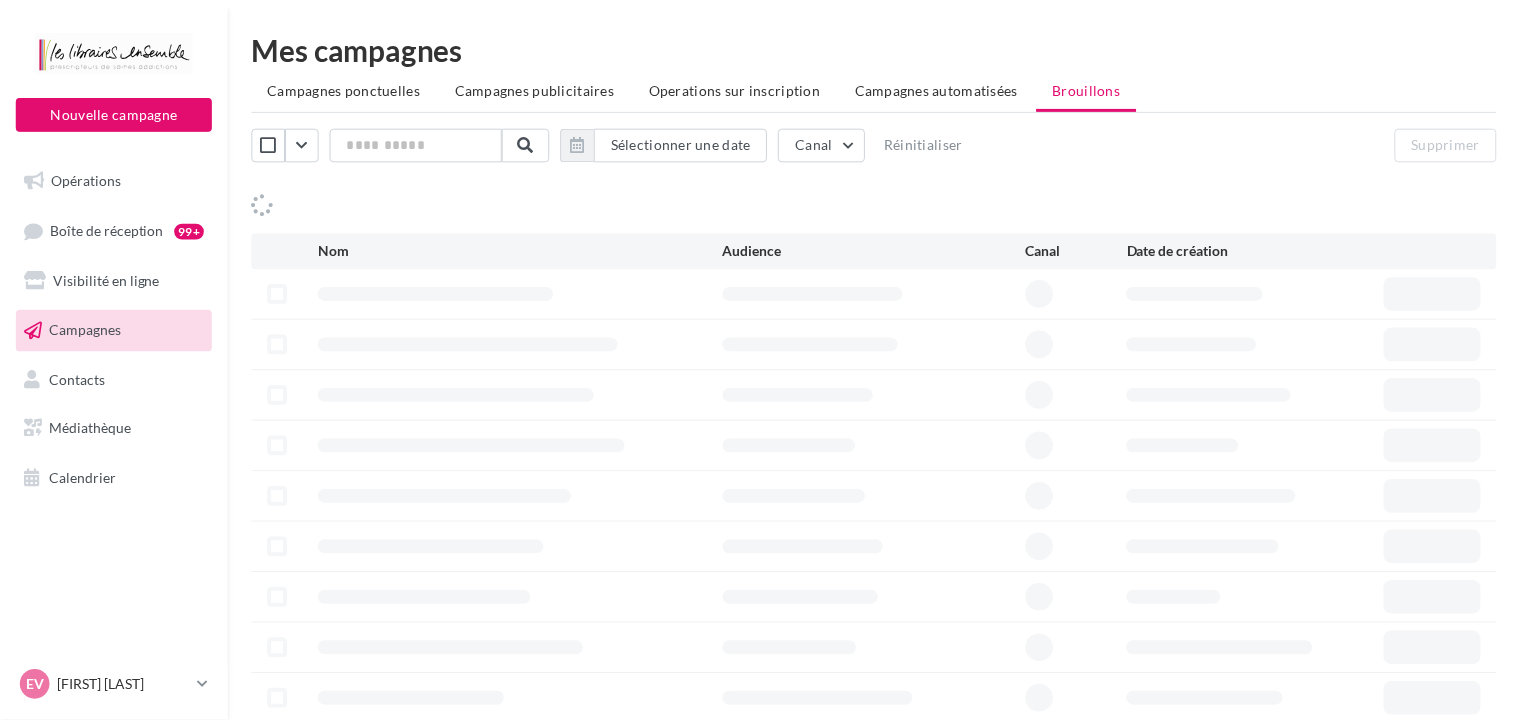 scroll, scrollTop: 0, scrollLeft: 0, axis: both 